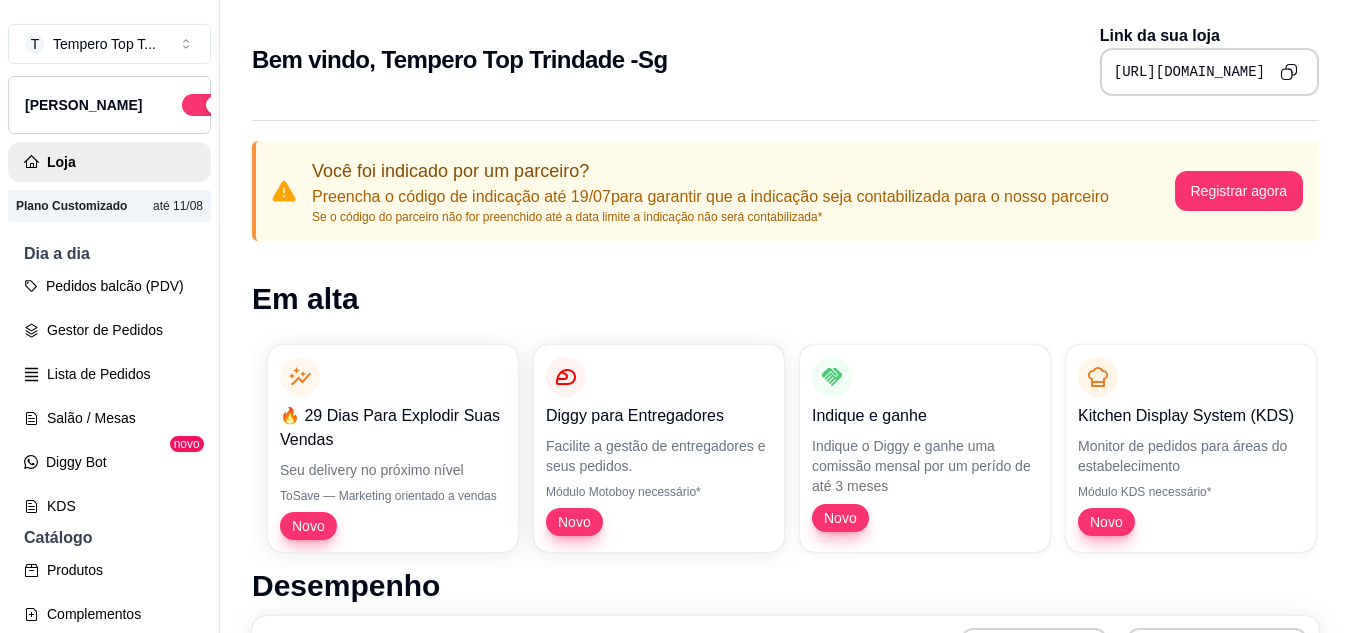 scroll, scrollTop: 0, scrollLeft: 0, axis: both 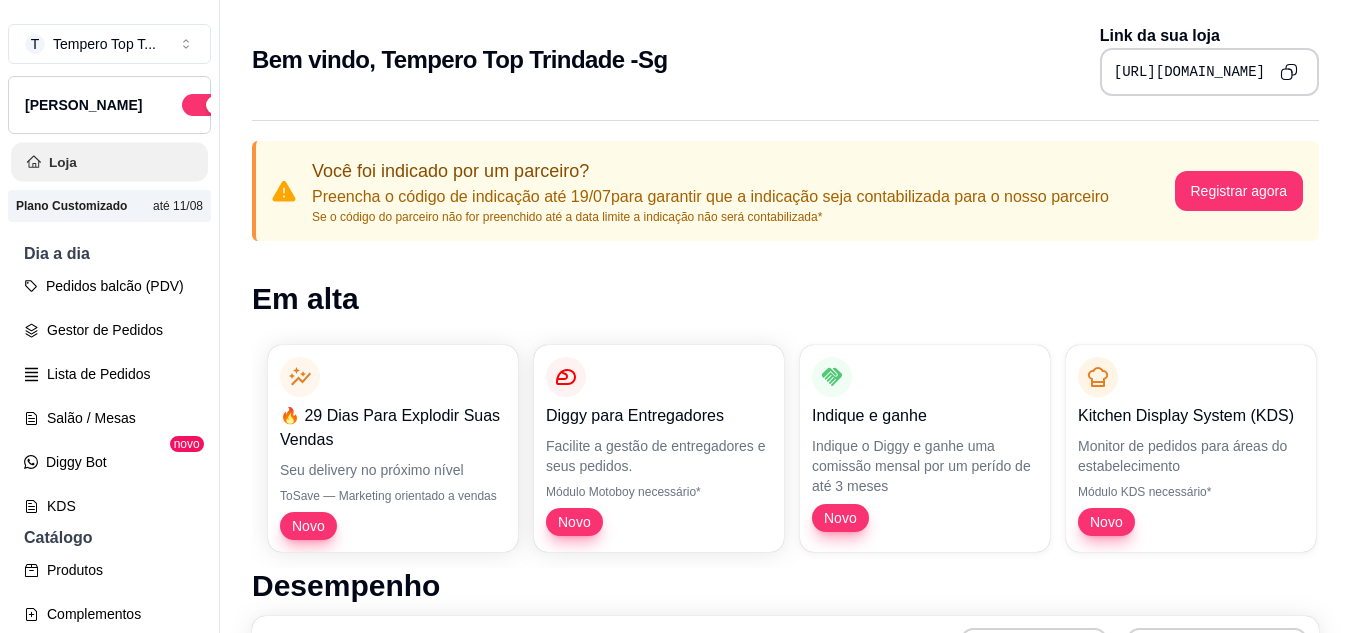 click on "Loja" at bounding box center (109, 162) 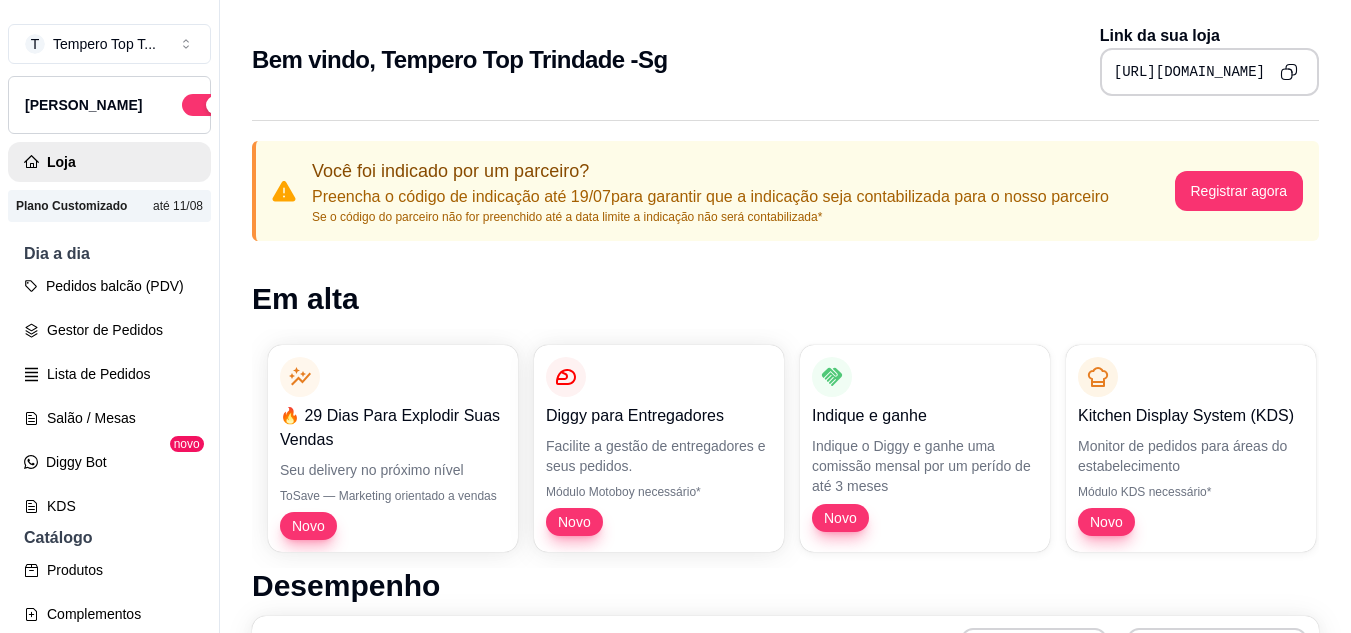 scroll, scrollTop: 553, scrollLeft: 0, axis: vertical 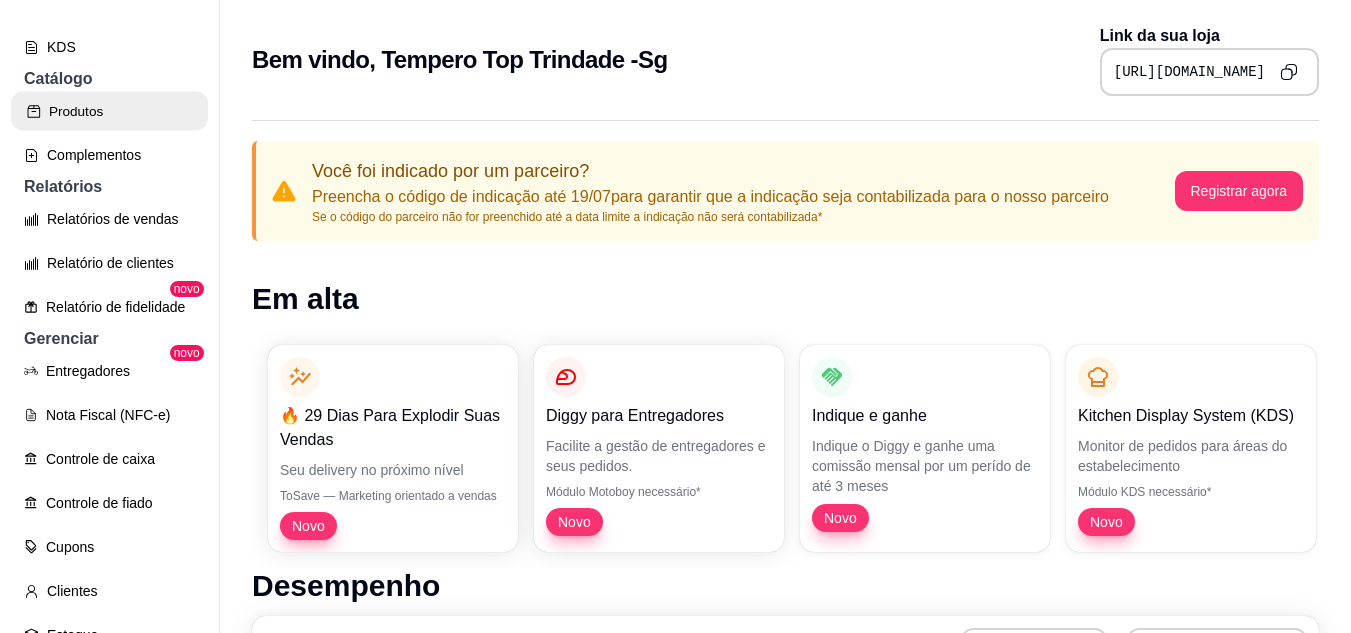 click on "Produtos" at bounding box center (109, 111) 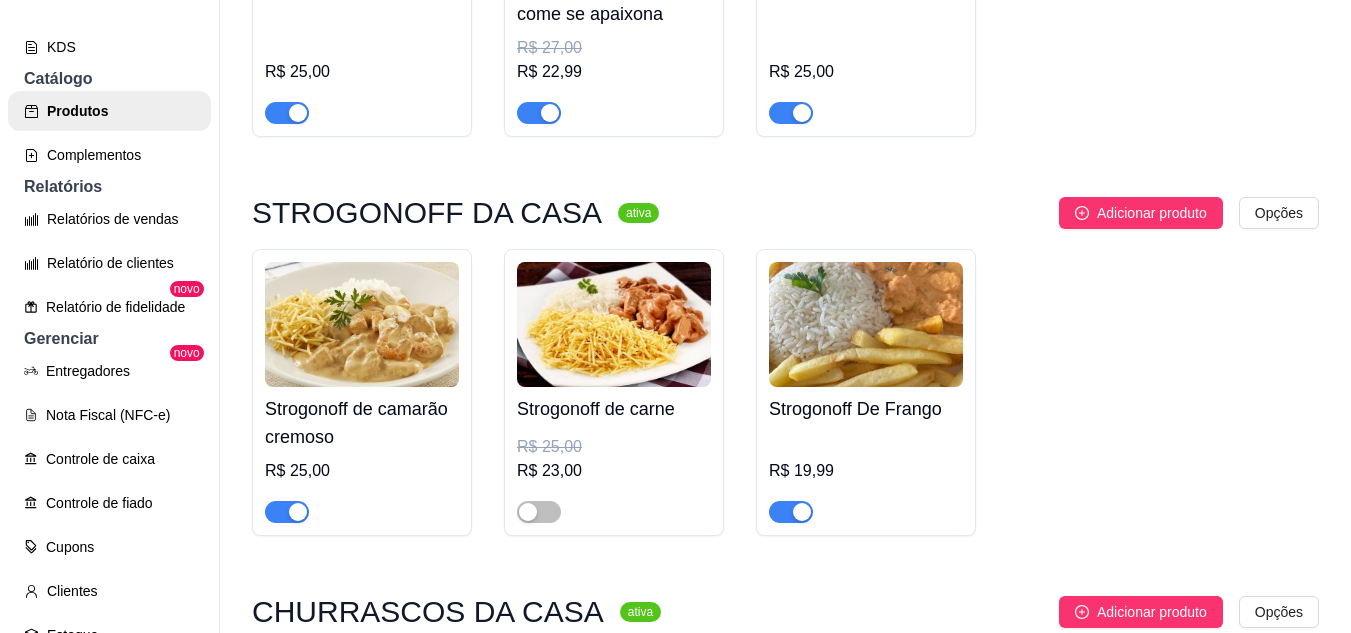 scroll, scrollTop: 1543, scrollLeft: 0, axis: vertical 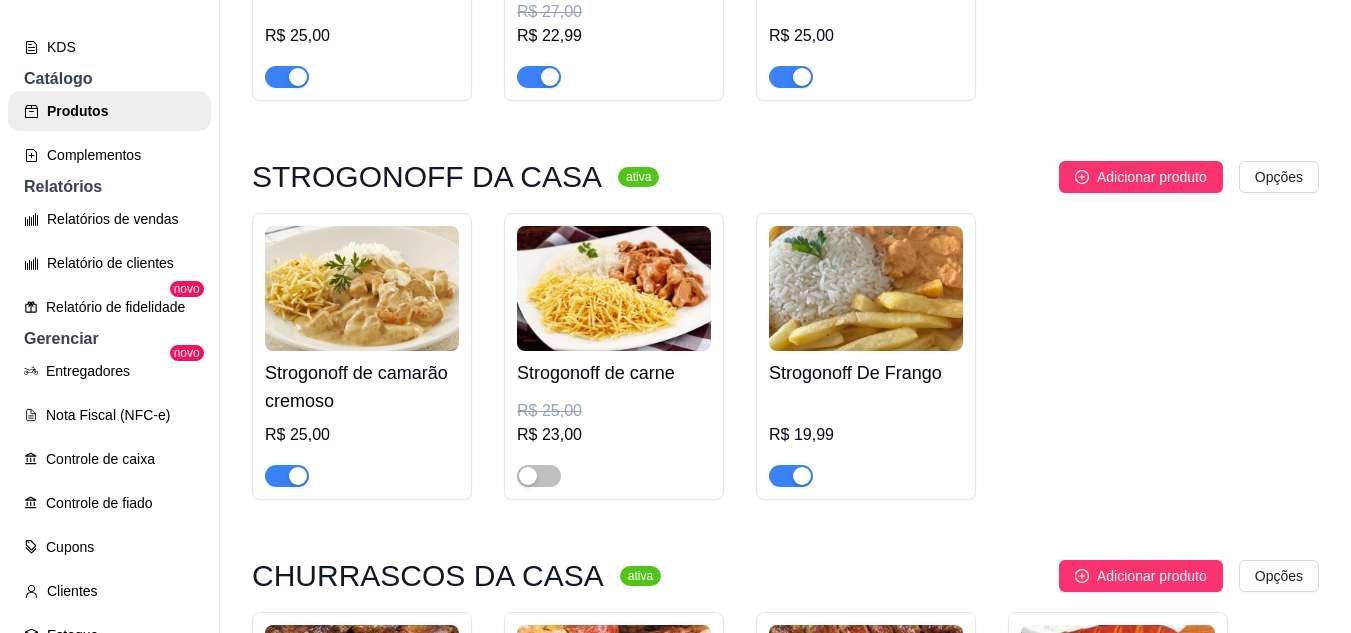 click at bounding box center (791, 476) 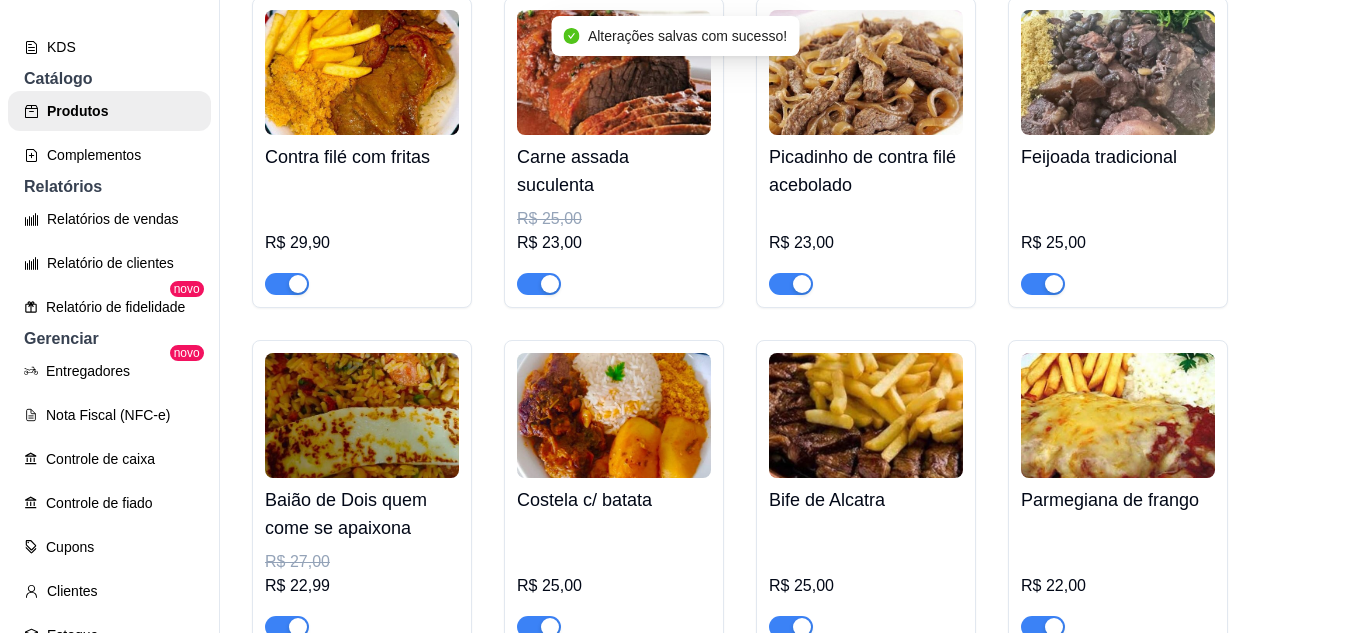 scroll, scrollTop: 849, scrollLeft: 0, axis: vertical 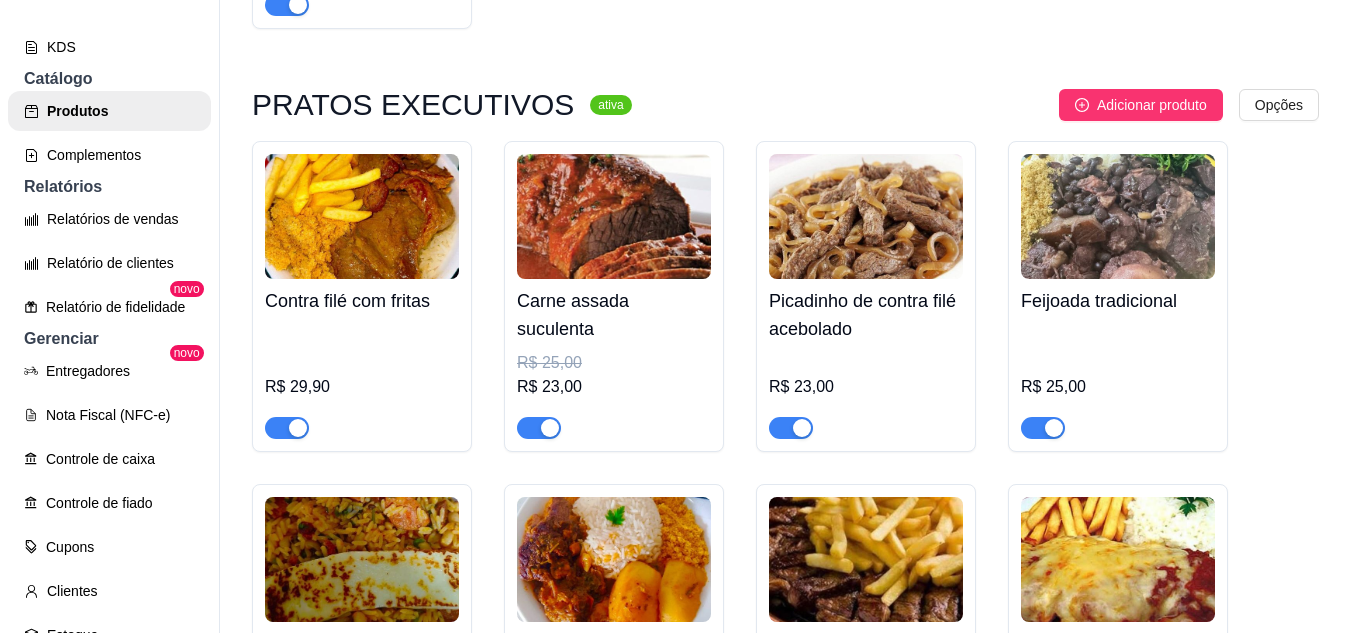 click on "Carne assada suculenta   R$ 25,00 R$ 23,00" at bounding box center [614, 296] 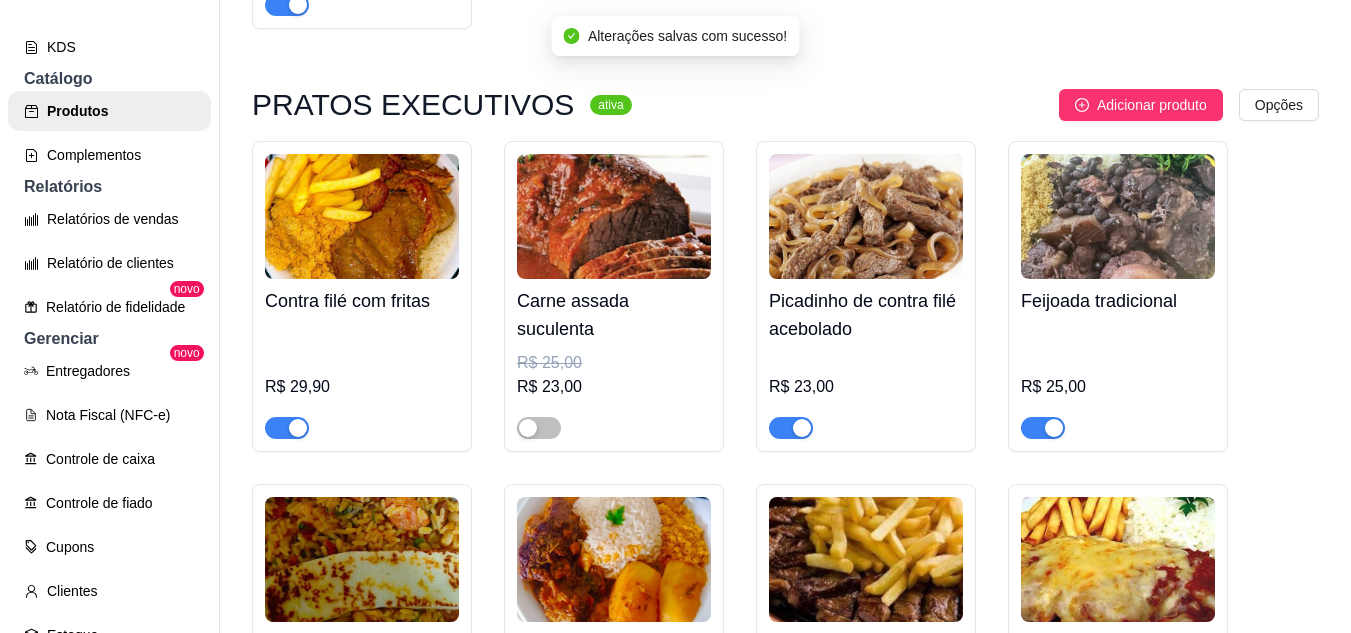 click at bounding box center (791, 428) 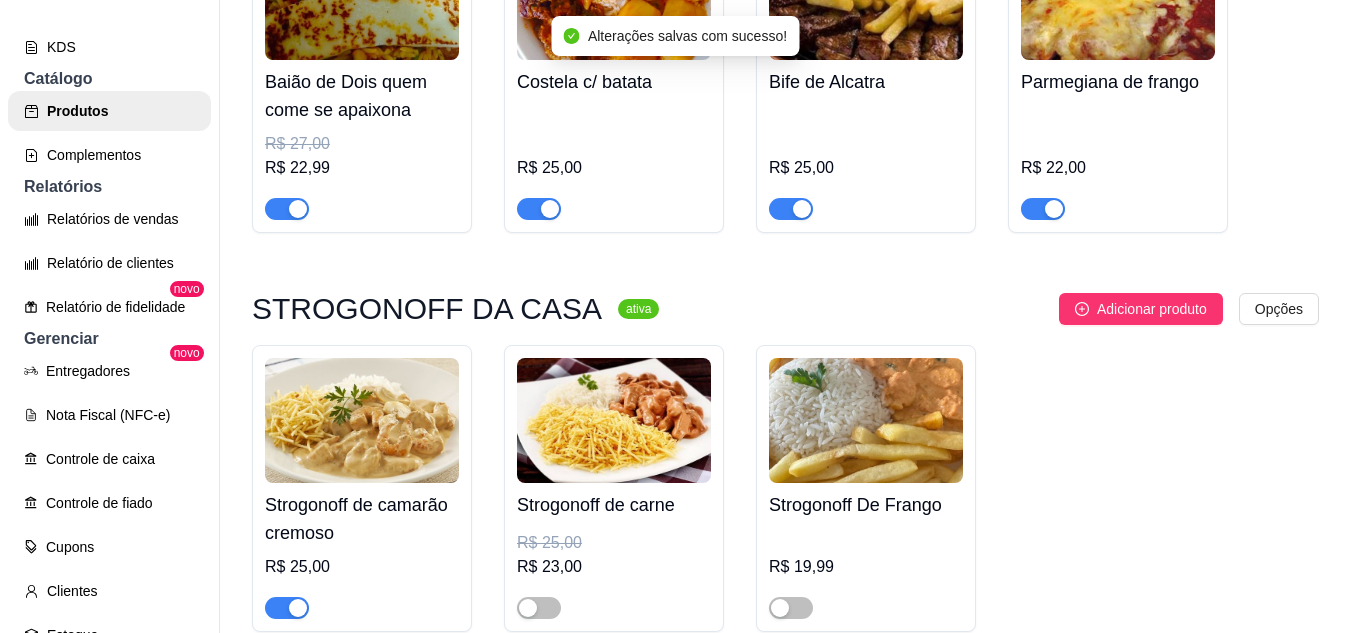 scroll, scrollTop: 1292, scrollLeft: 0, axis: vertical 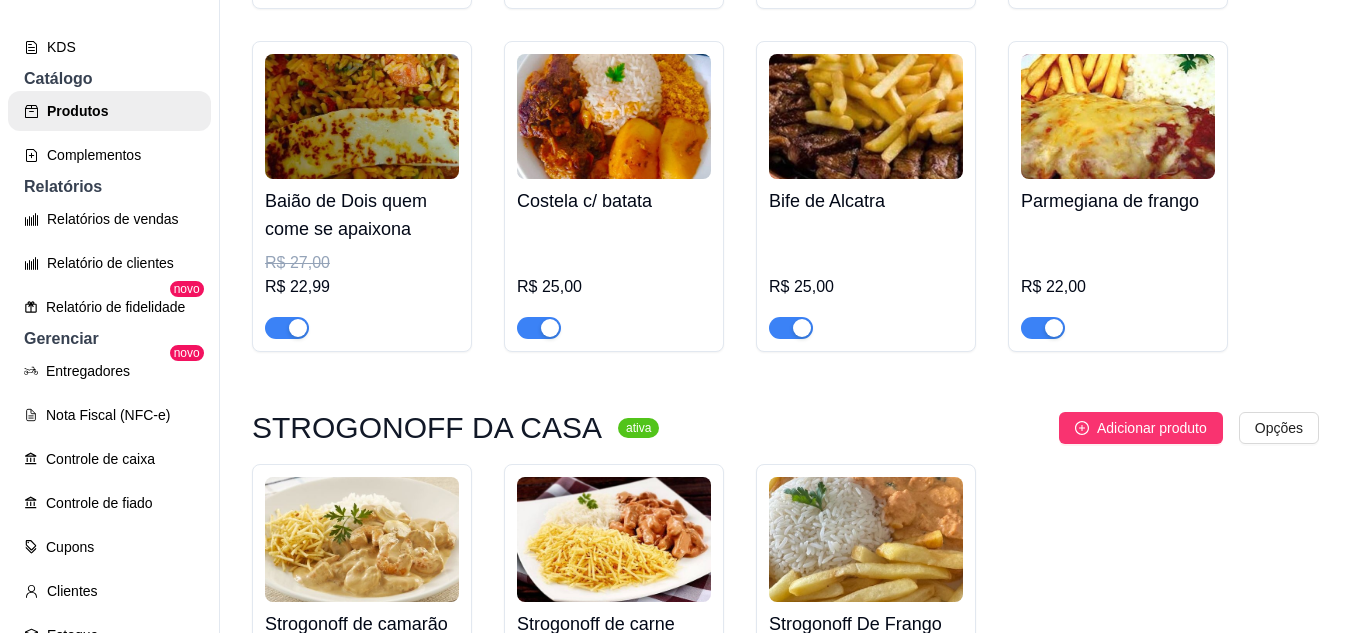 click at bounding box center (791, 328) 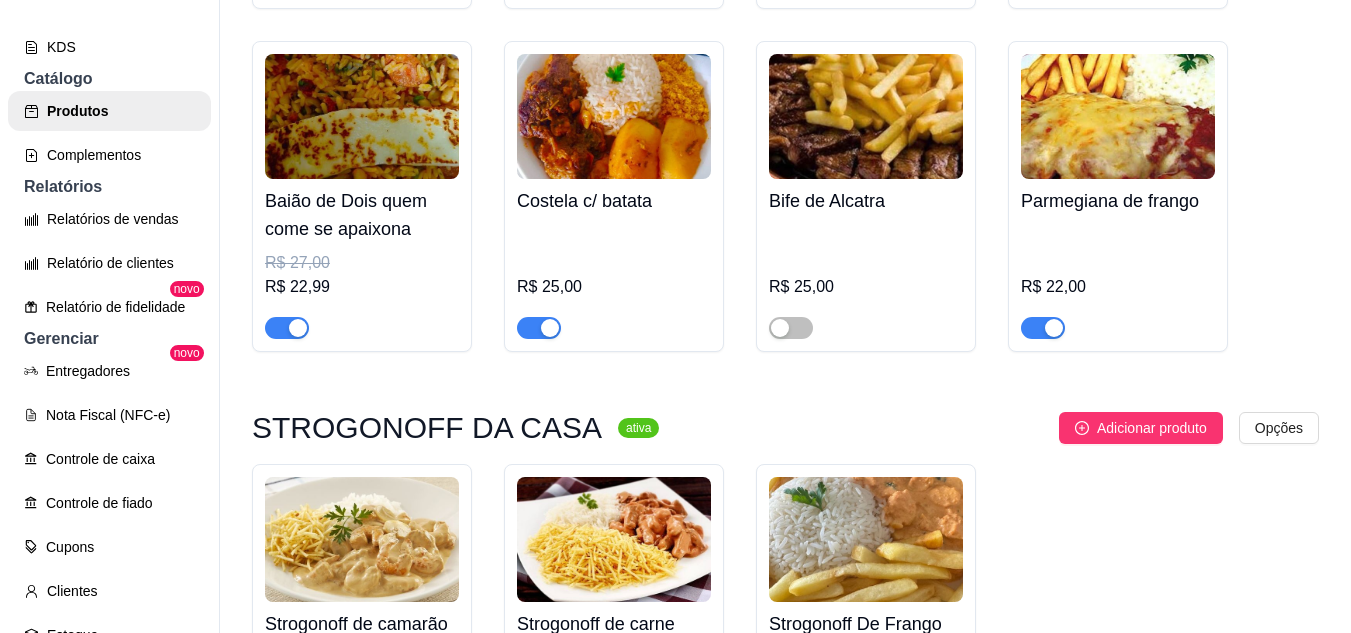 click at bounding box center (287, 328) 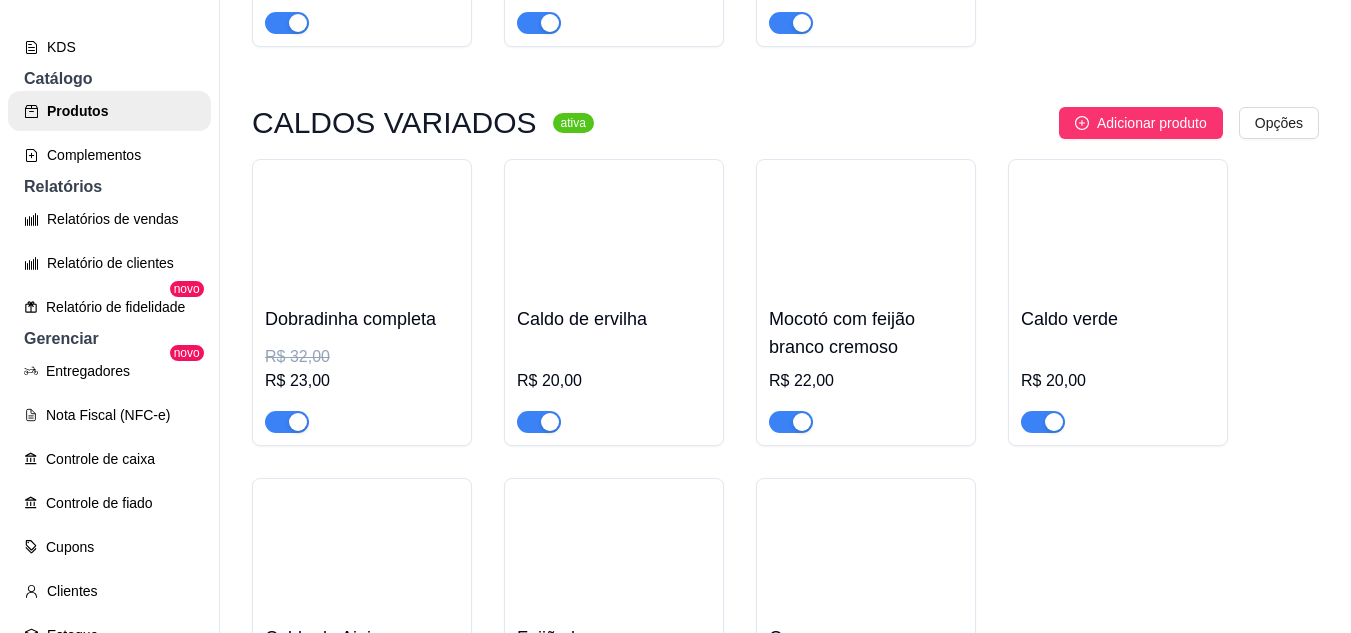 scroll, scrollTop: 3480, scrollLeft: 0, axis: vertical 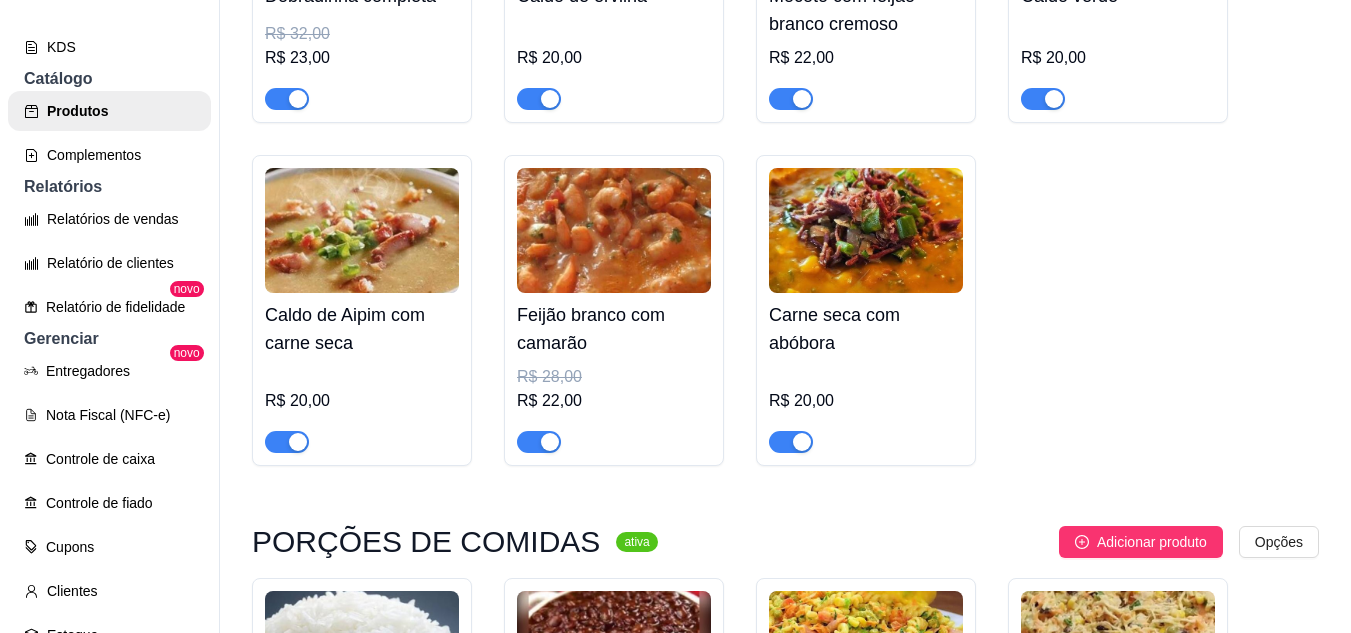 click at bounding box center [539, 442] 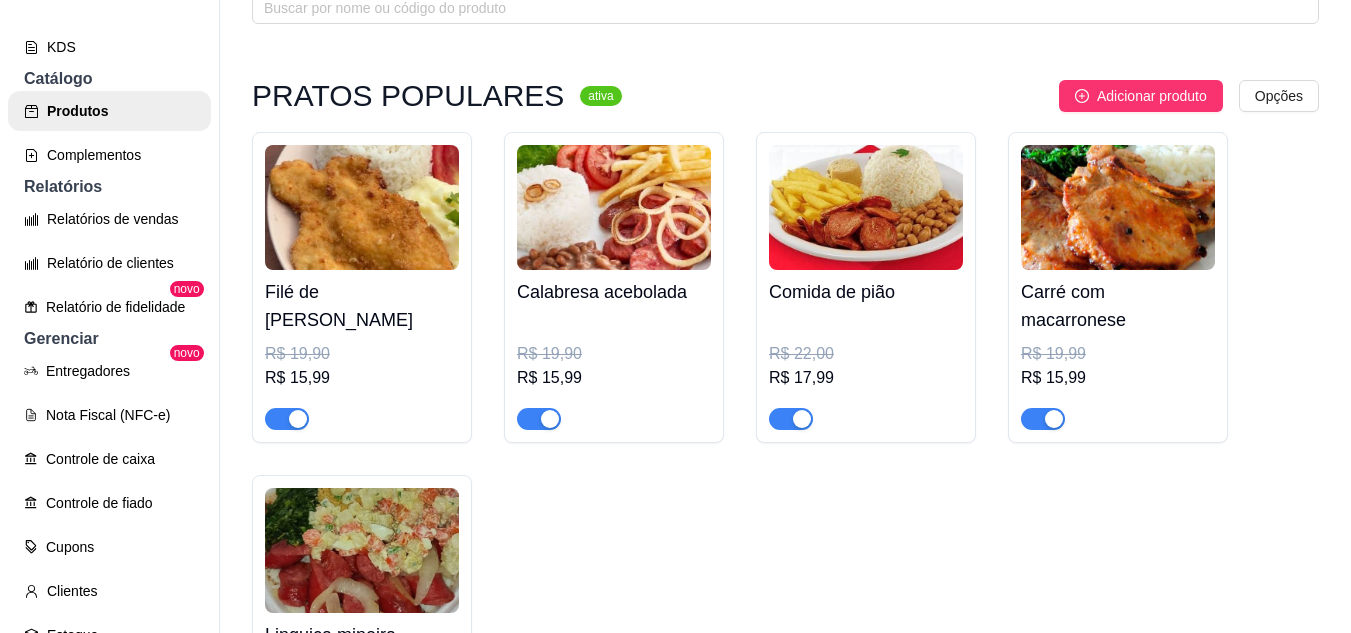 scroll, scrollTop: 160, scrollLeft: 0, axis: vertical 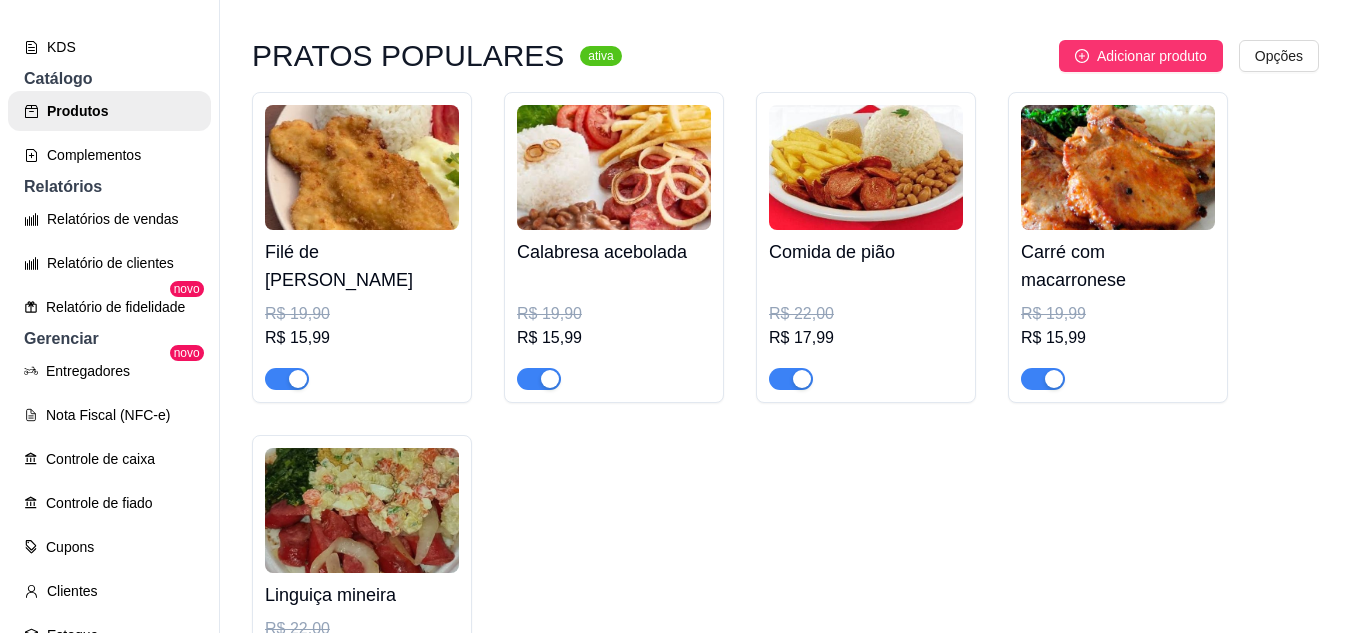 click at bounding box center [1043, 379] 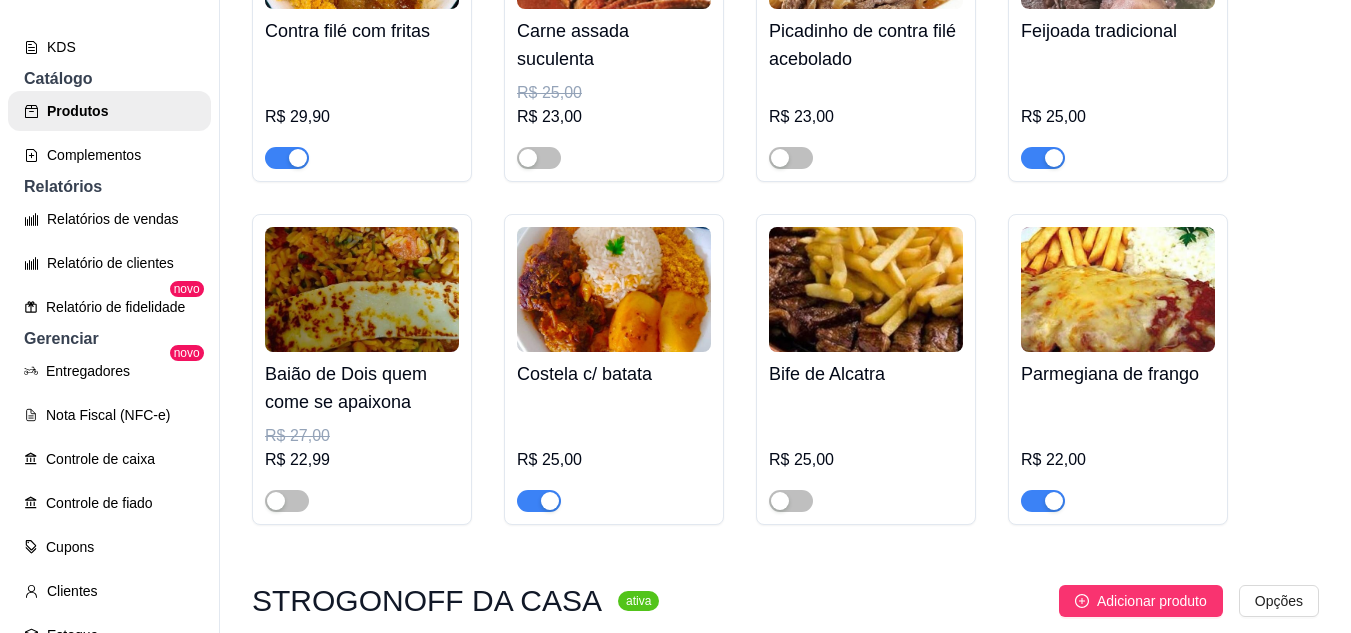 scroll, scrollTop: 1120, scrollLeft: 0, axis: vertical 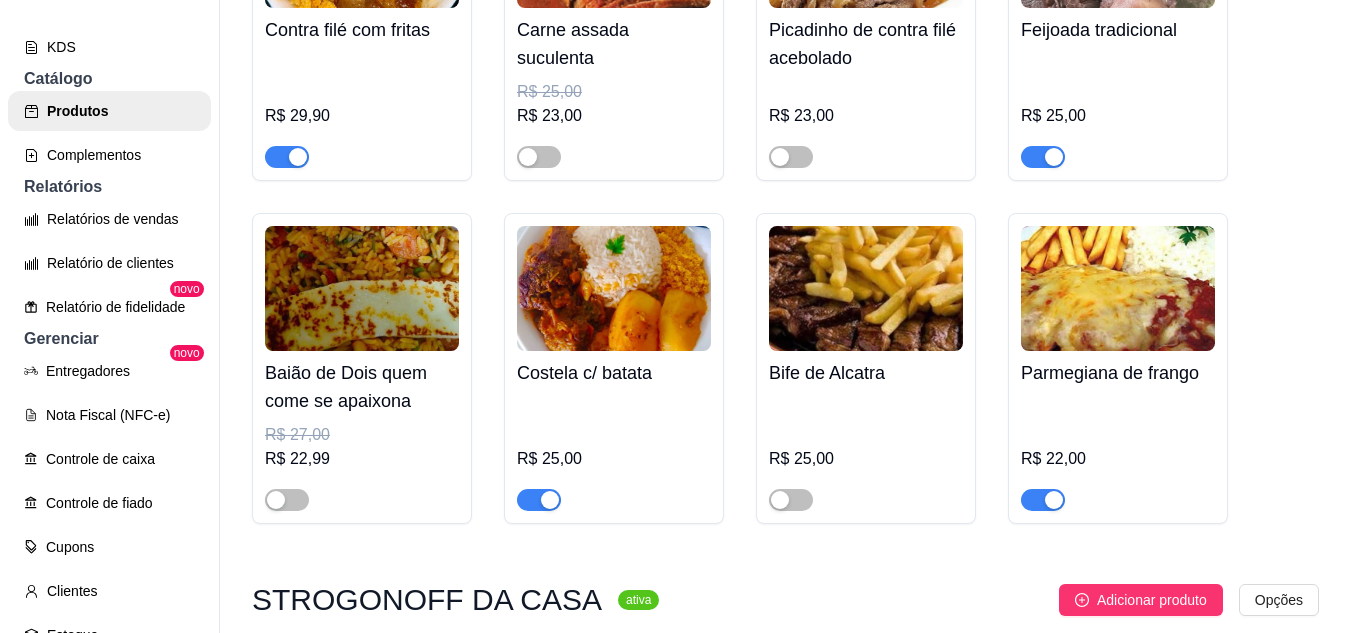 click on "Contra filé com fritas   R$ 29,90 Carne assada suculenta   R$ 25,00 R$ 23,00 Picadinho de contra filé acebolado    R$ 23,00 Feijoada tradicional   R$ 25,00 Baião de Dois  quem come se apaixona   R$ 27,00 R$ 22,99 Costela c/ batata   R$ 25,00 Bife de Alcatra   R$ 25,00 Parmegiana de frango    R$ 22,00" at bounding box center (785, 197) 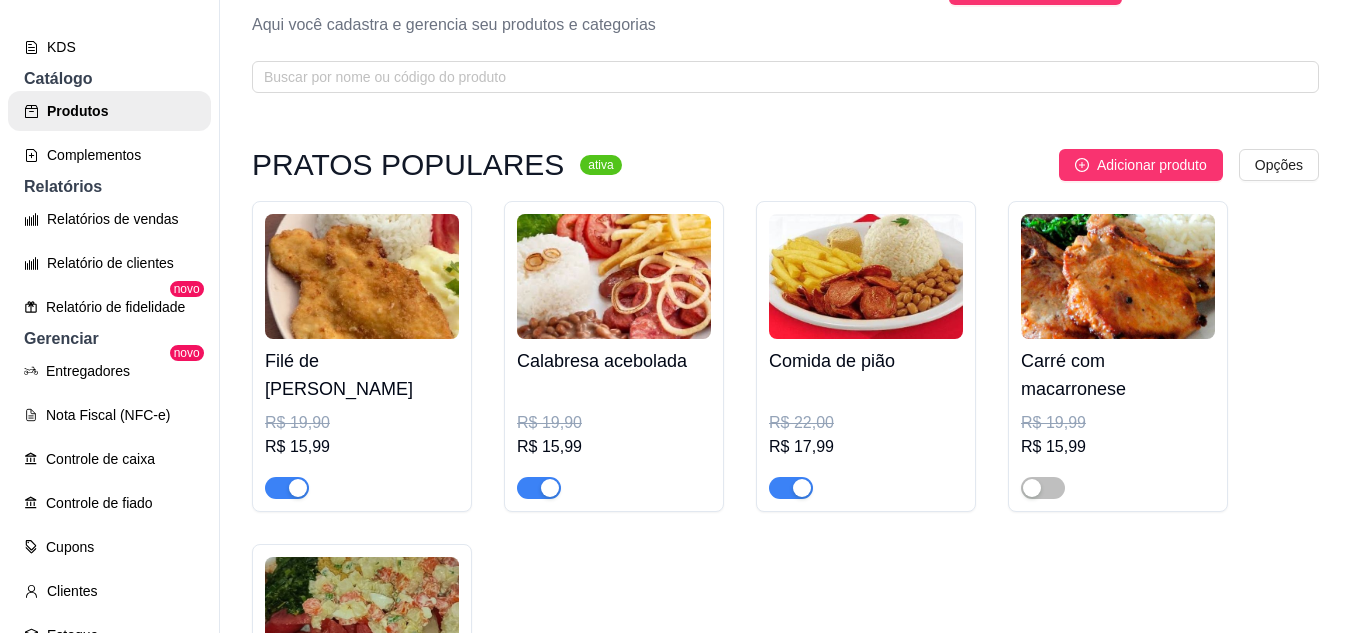 scroll, scrollTop: 0, scrollLeft: 0, axis: both 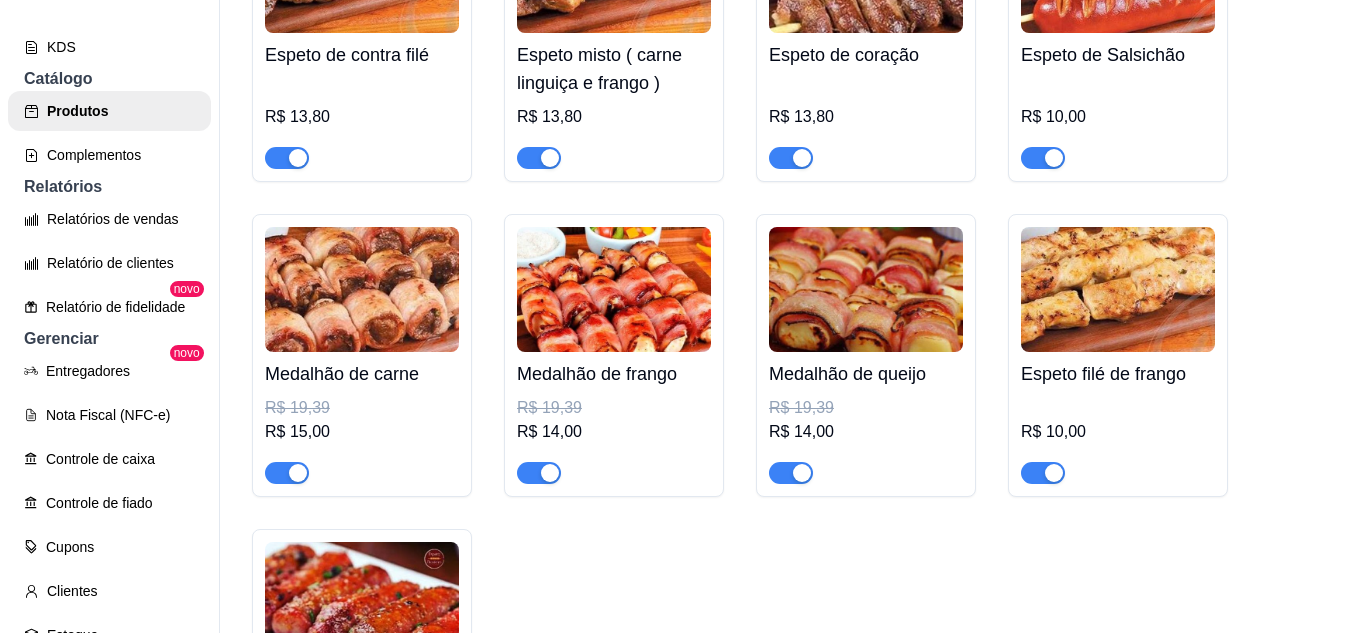 click on "Espeto de contra filé   R$ 13,80 Espeto misto ( carne linguiça e frango )   R$ 13,80 Espeto de coração   R$ 13,80 Espeto de Salsichão   R$ 10,00 Medalhão de carne   R$ 19,39 R$ 15,00 Medalhão de frango   R$ 19,39 R$ 14,00 Medalhão de queijo   R$ 19,39 R$ 14,00 Espeto filé de frango   R$ 10,00 Linguiça mineira   R$ 10,00" at bounding box center [785, 341] 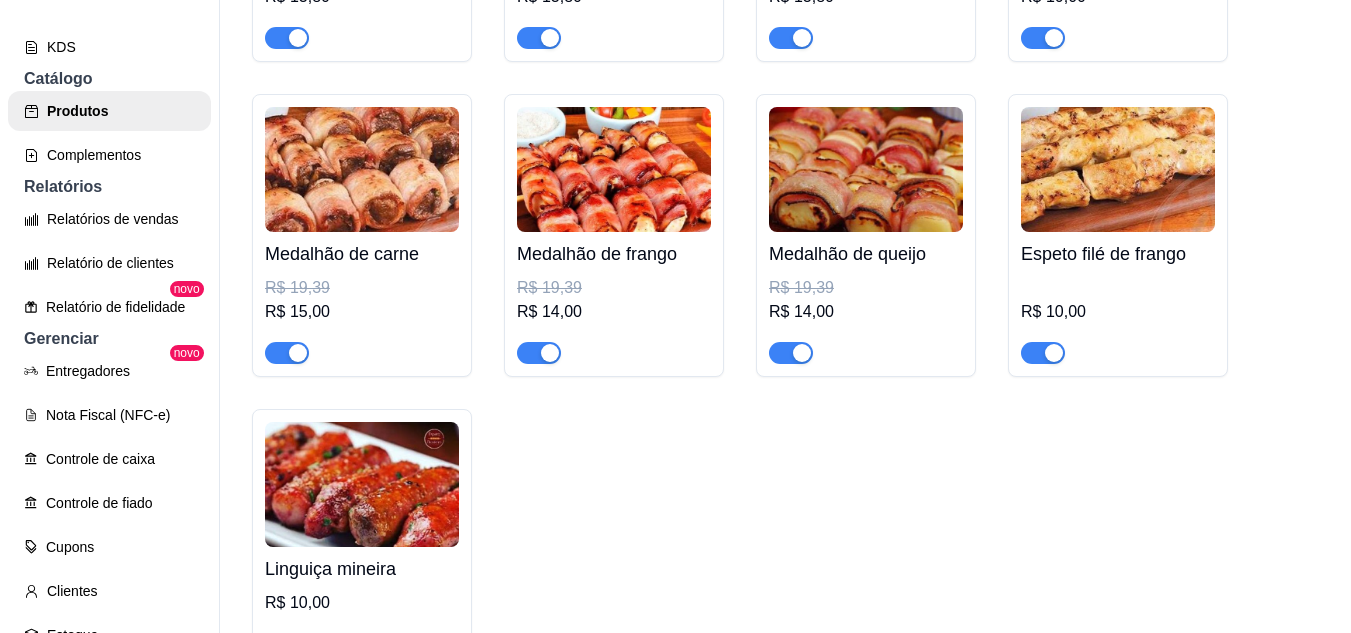 scroll, scrollTop: 2356, scrollLeft: 0, axis: vertical 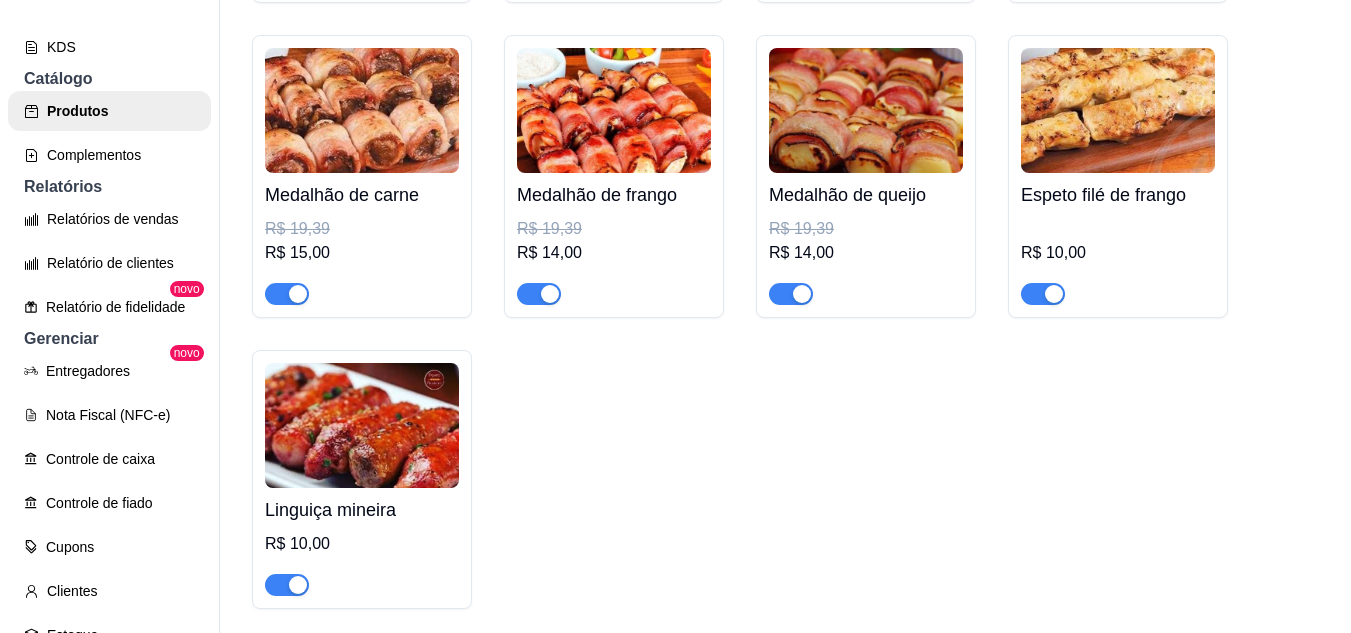 click at bounding box center [287, 294] 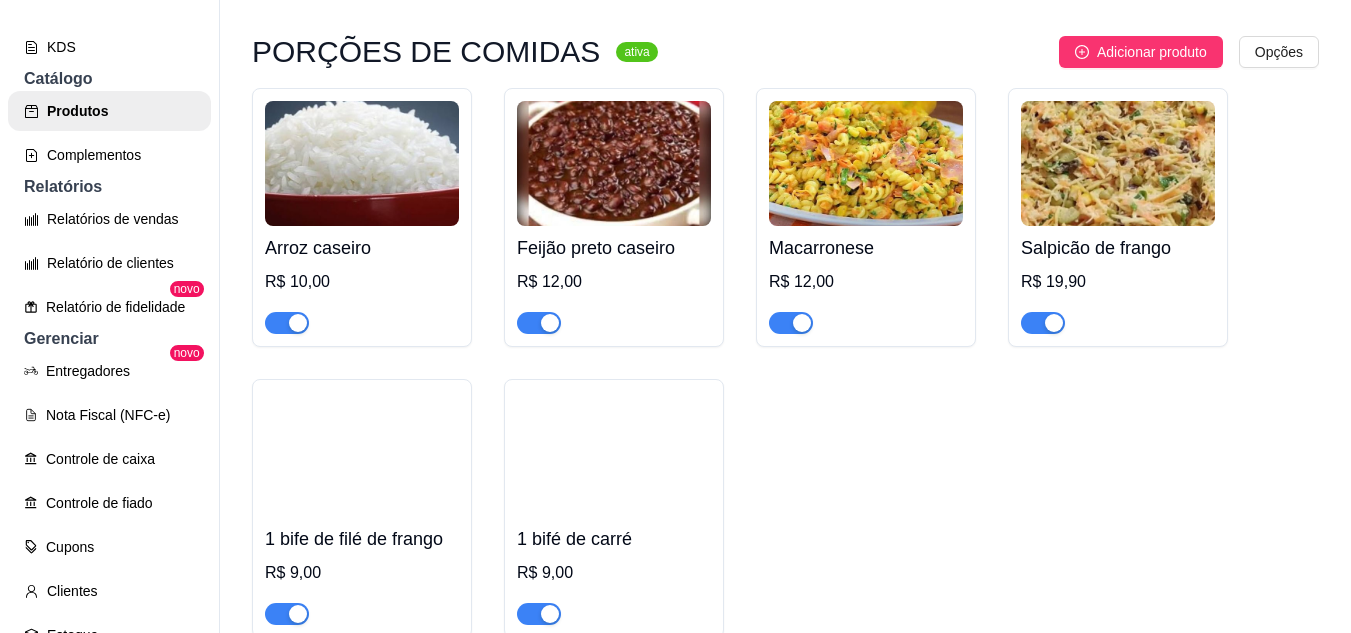 scroll, scrollTop: 4293, scrollLeft: 0, axis: vertical 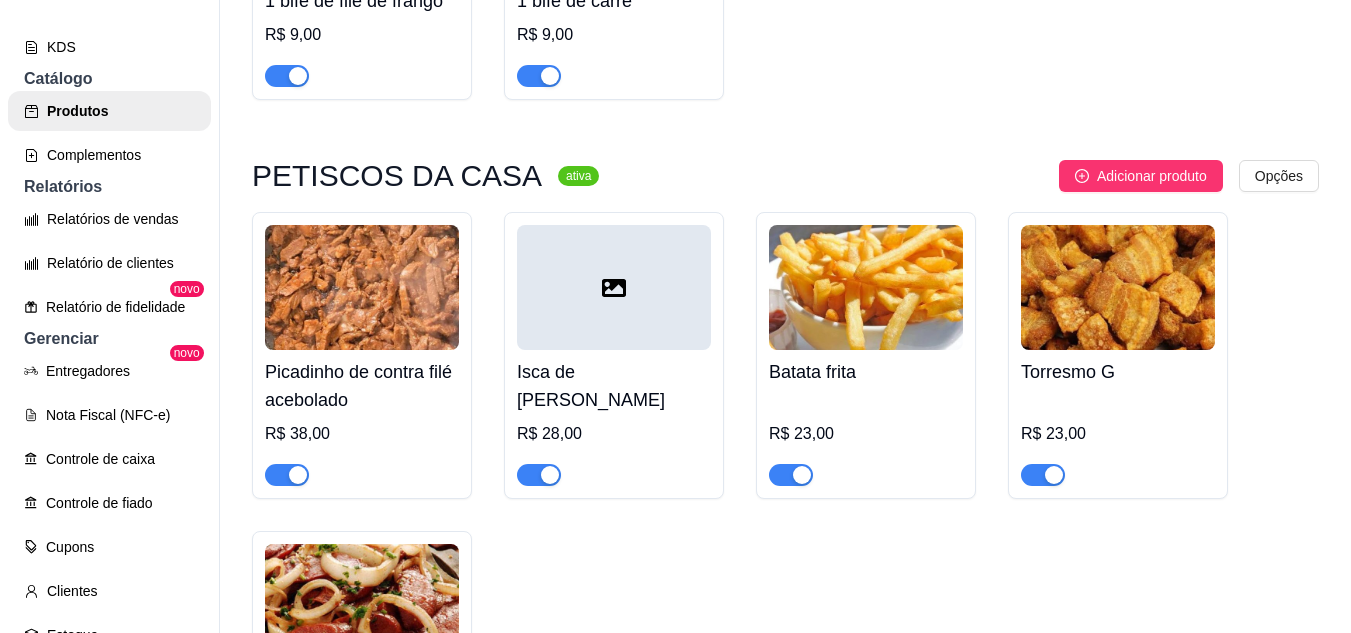 click at bounding box center (539, 475) 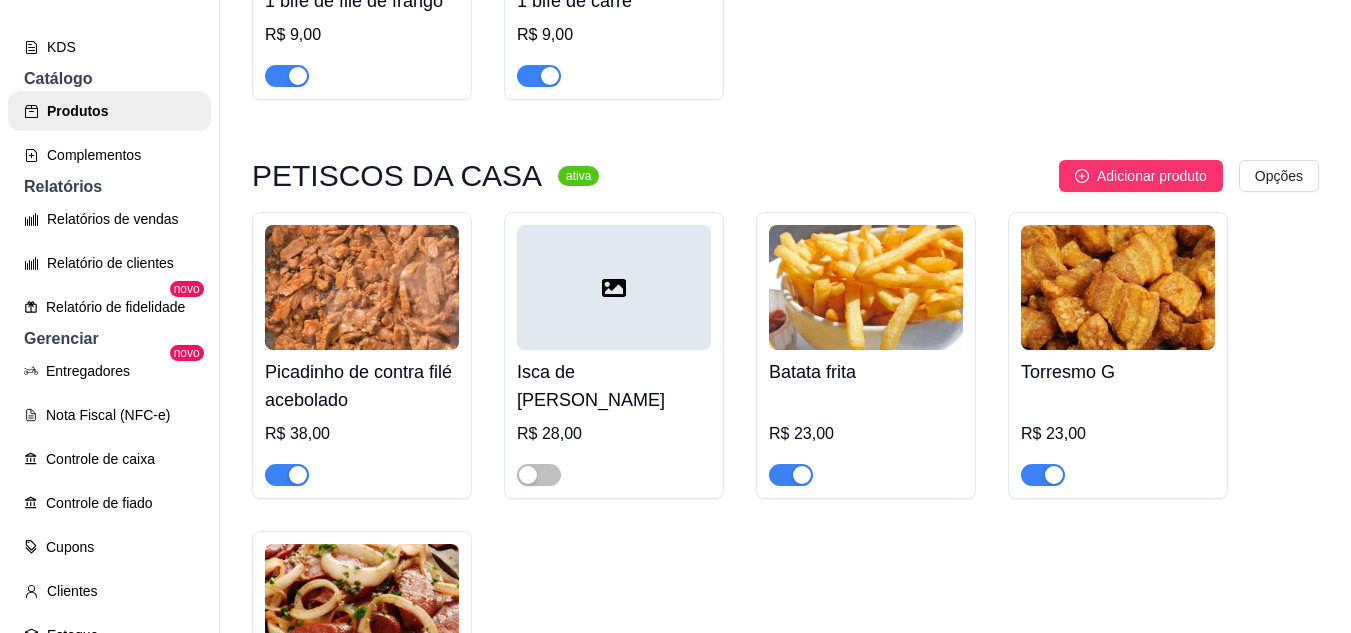 scroll, scrollTop: 0, scrollLeft: 0, axis: both 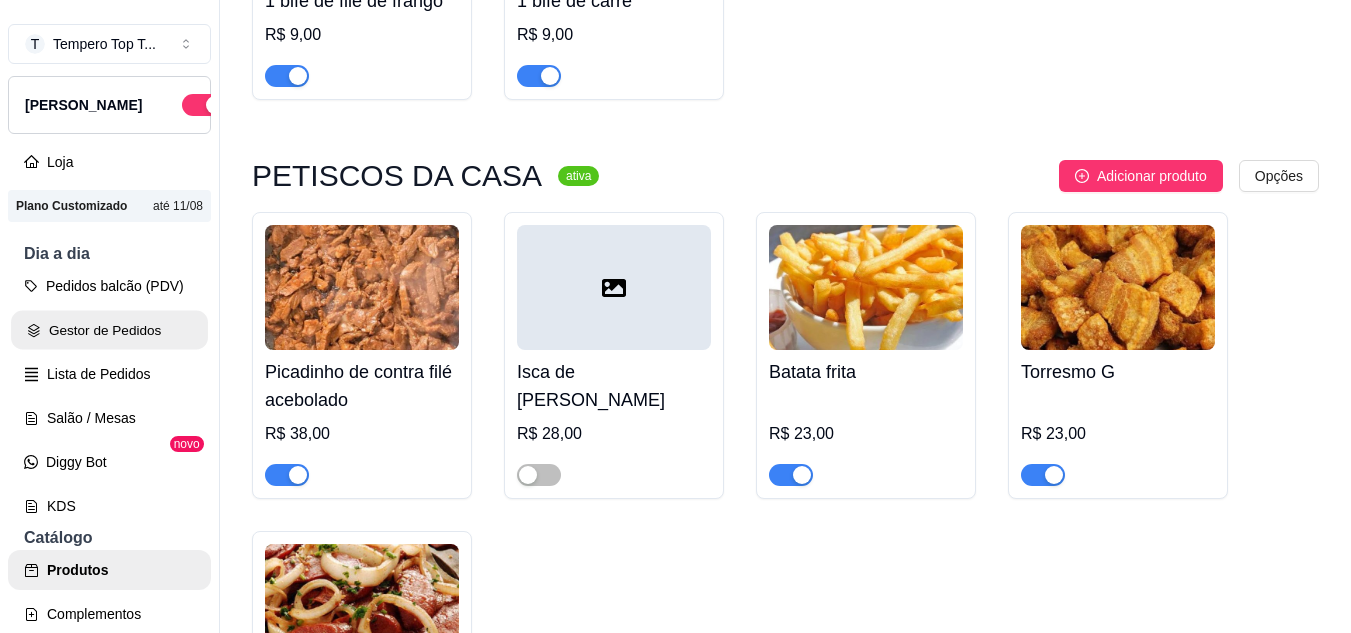 click on "Gestor de Pedidos" at bounding box center (109, 330) 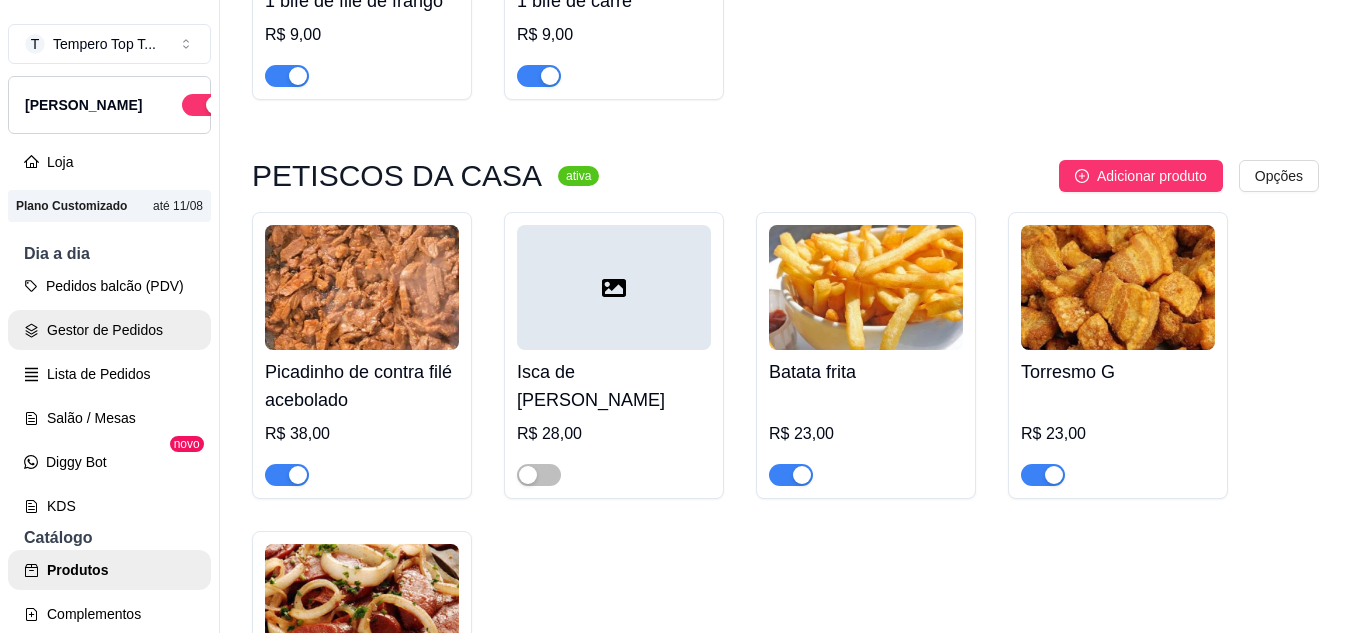 scroll, scrollTop: 0, scrollLeft: 0, axis: both 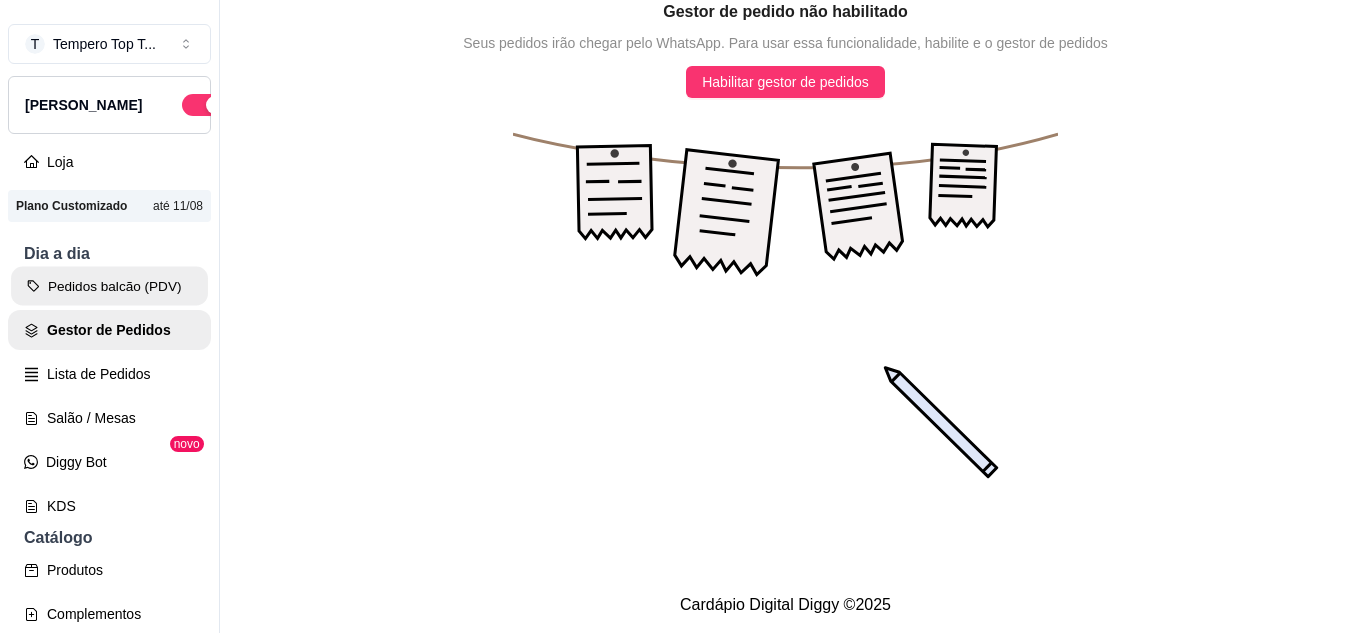 click on "Pedidos balcão (PDV)" at bounding box center (109, 286) 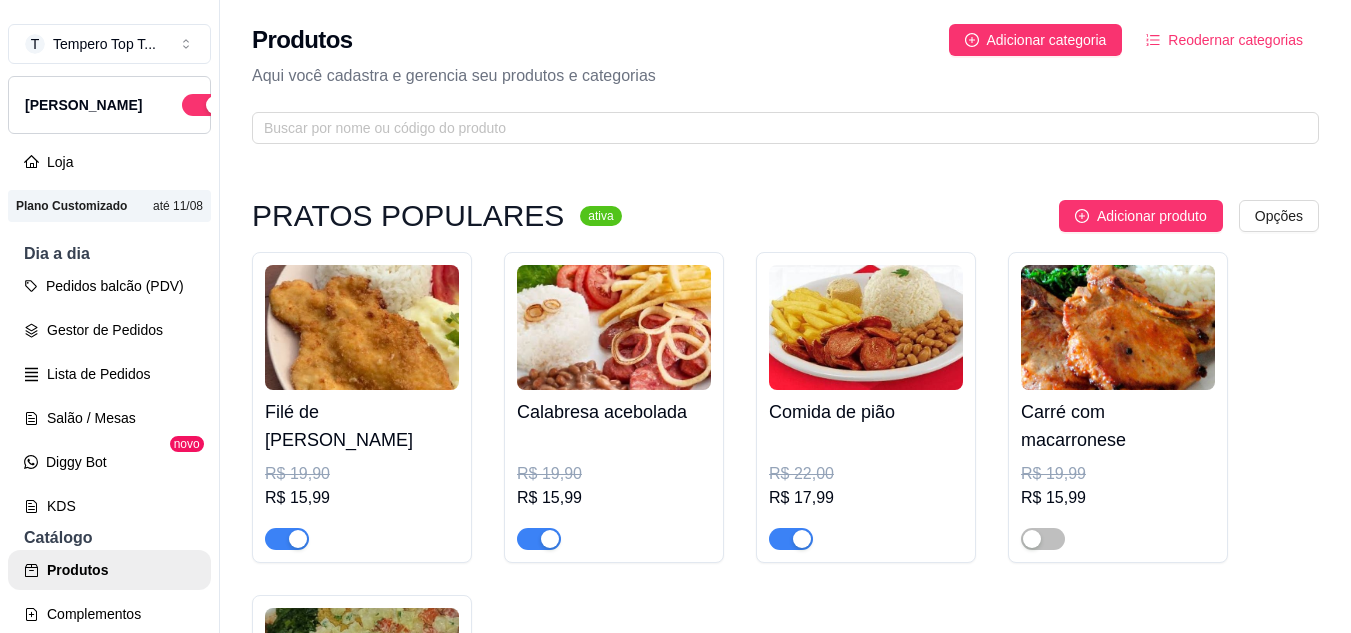 scroll, scrollTop: 553, scrollLeft: 0, axis: vertical 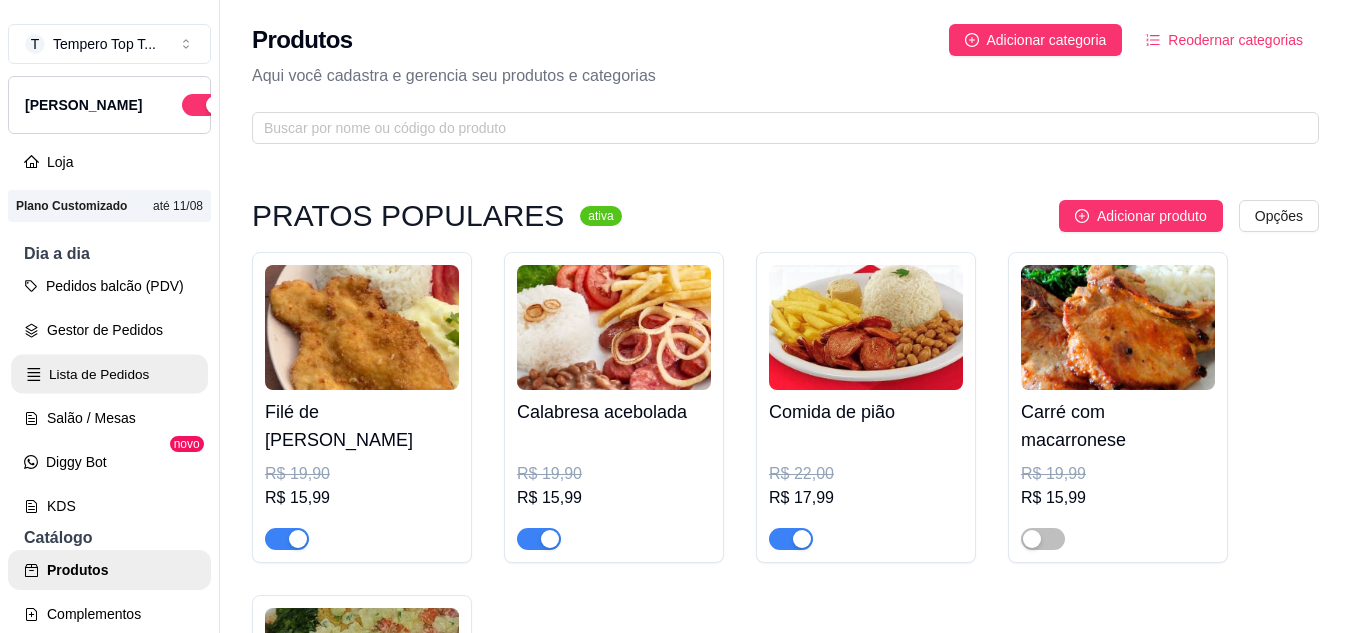 click on "Lista de Pedidos" at bounding box center [109, 374] 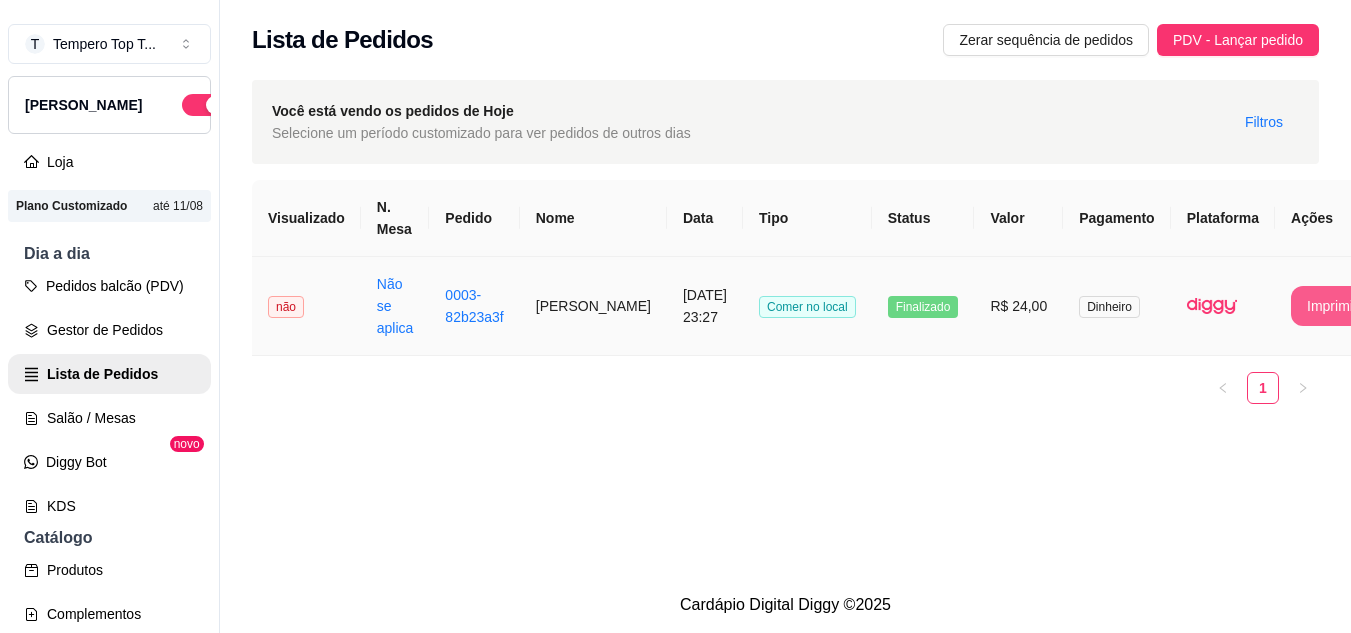click on "Imprimir" at bounding box center [1332, 306] 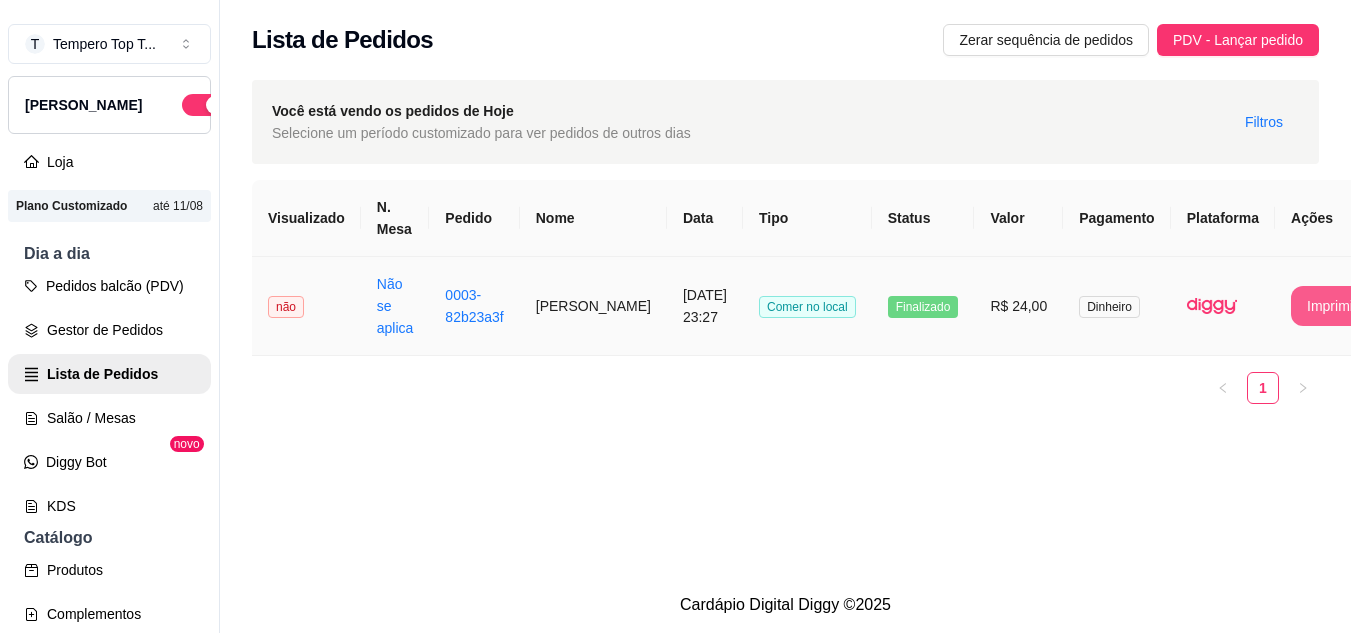 scroll, scrollTop: 0, scrollLeft: 0, axis: both 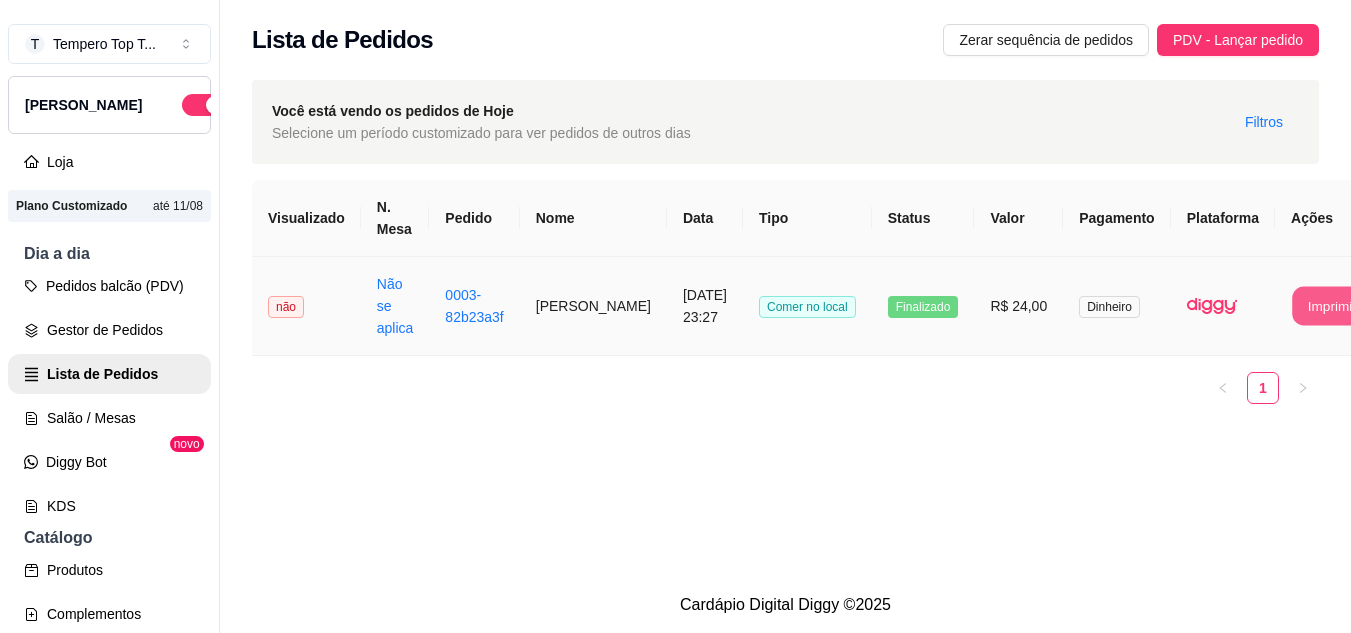 click on "Imprimir" at bounding box center [1332, 306] 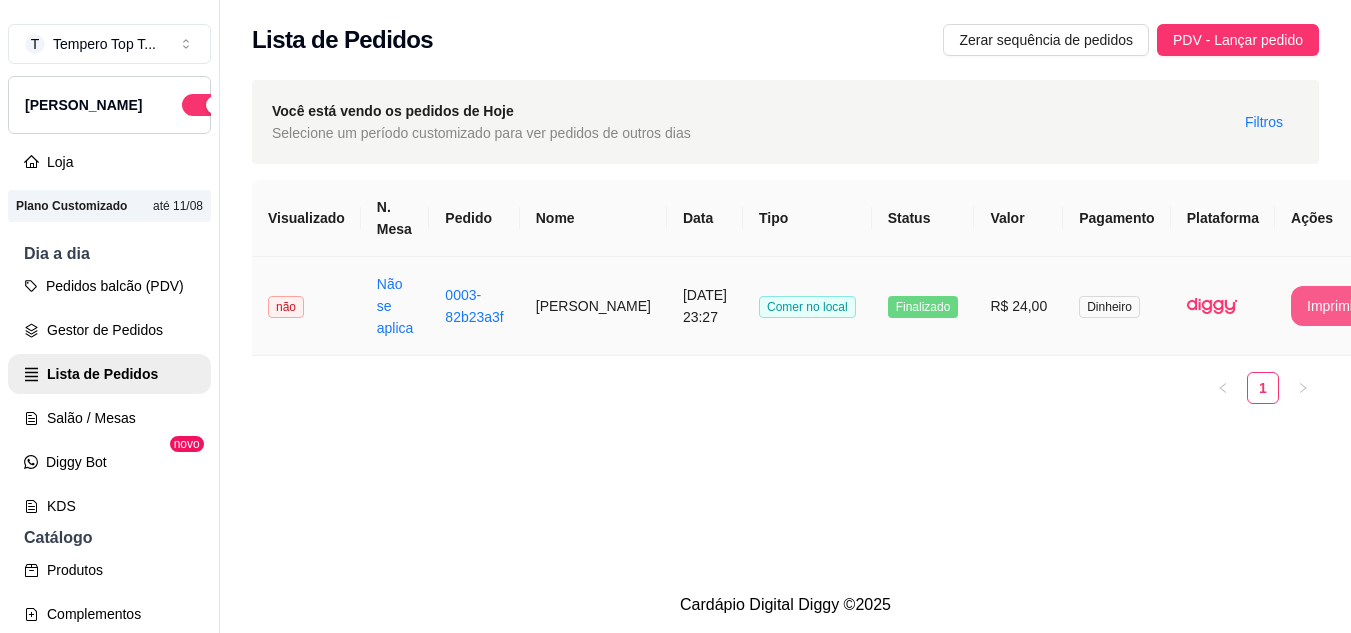 scroll, scrollTop: 0, scrollLeft: 0, axis: both 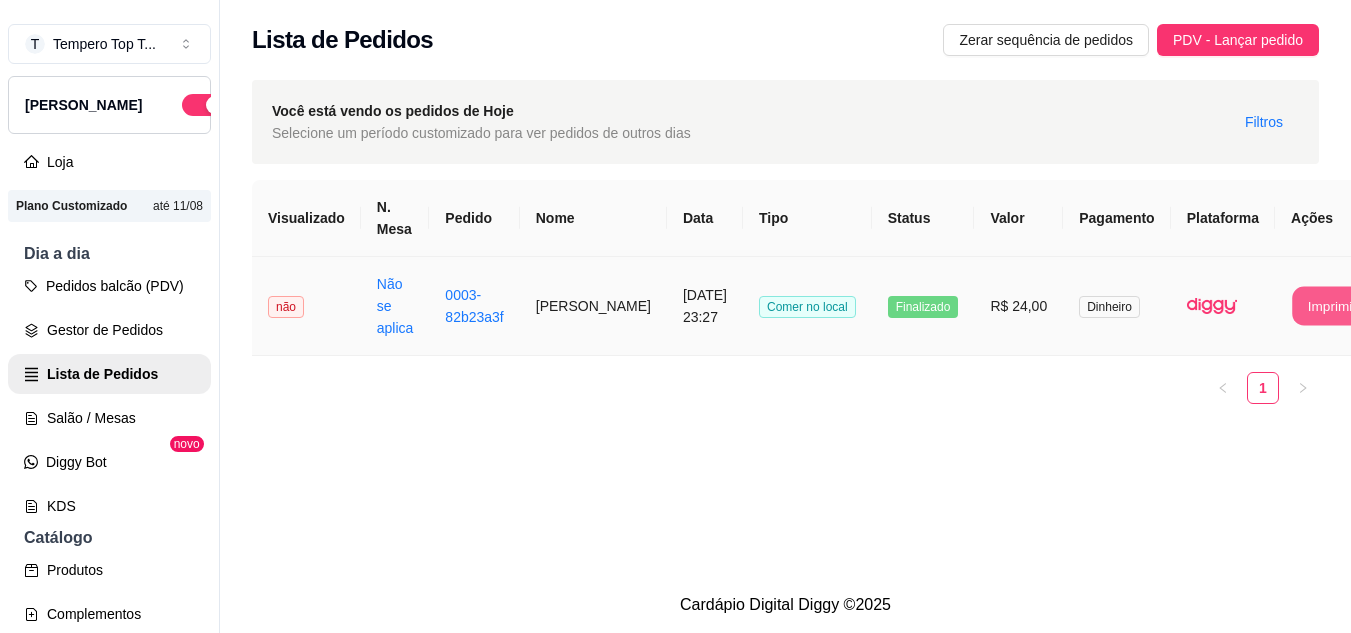 click on "Imprimir" at bounding box center (1332, 306) 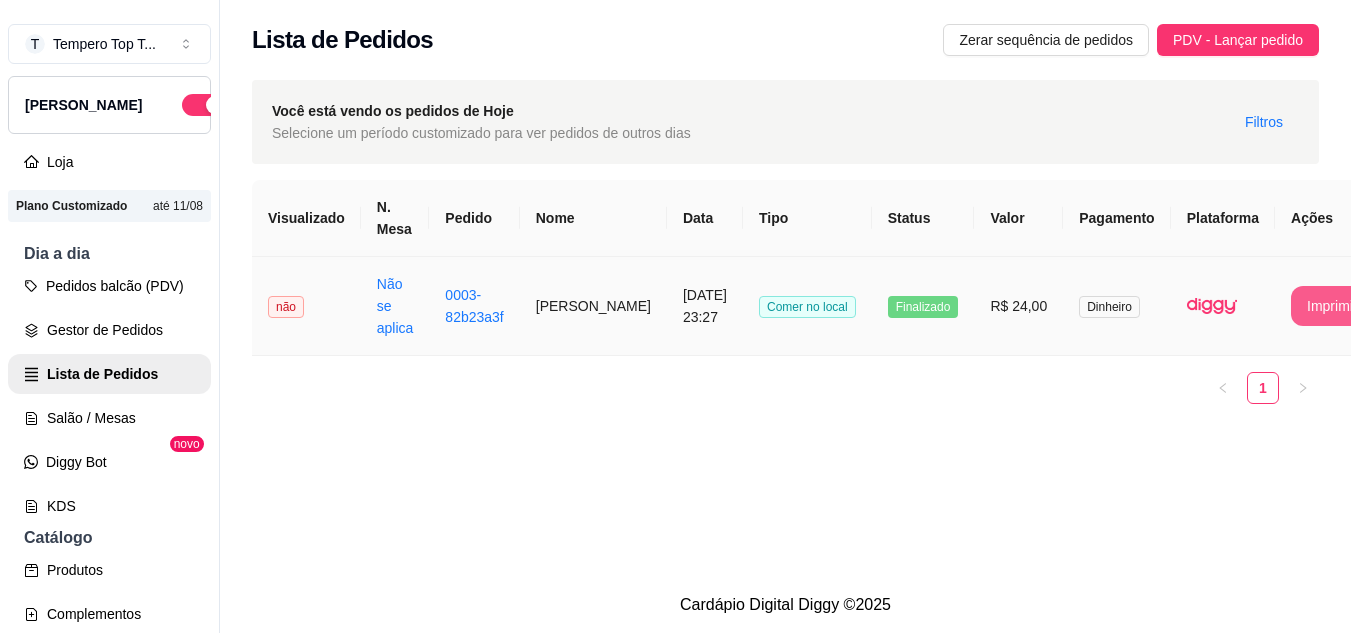 scroll, scrollTop: 0, scrollLeft: 0, axis: both 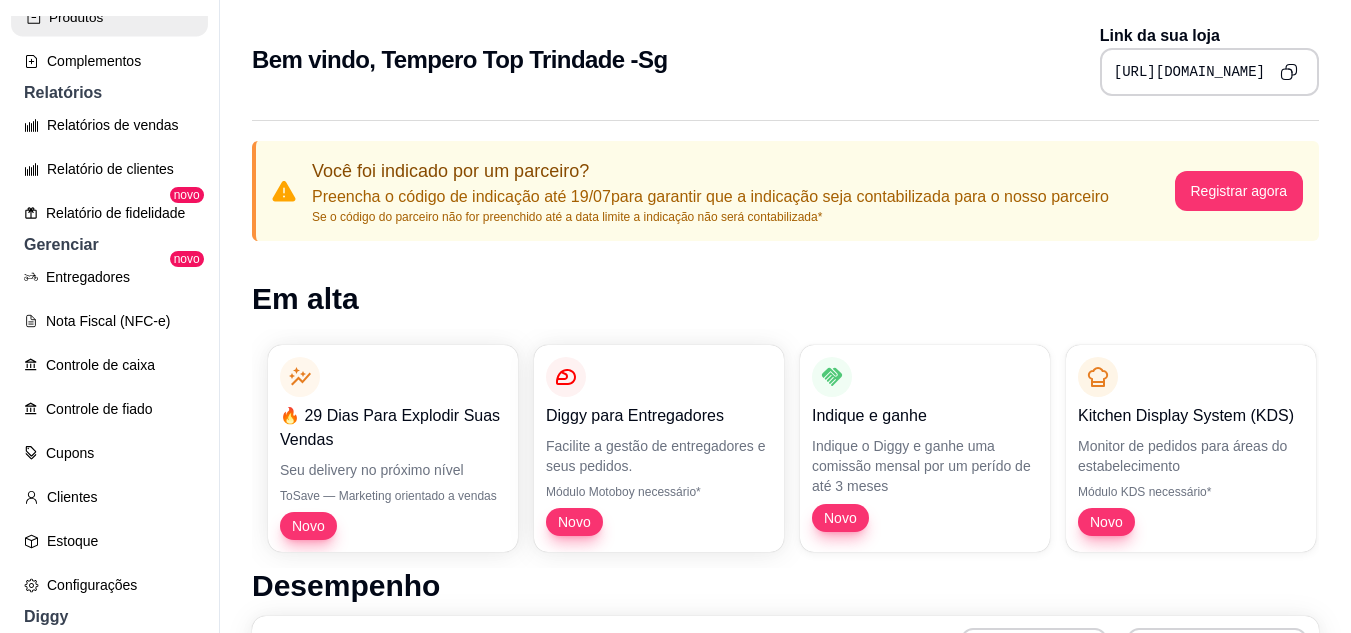 click on "Produtos" at bounding box center (109, 17) 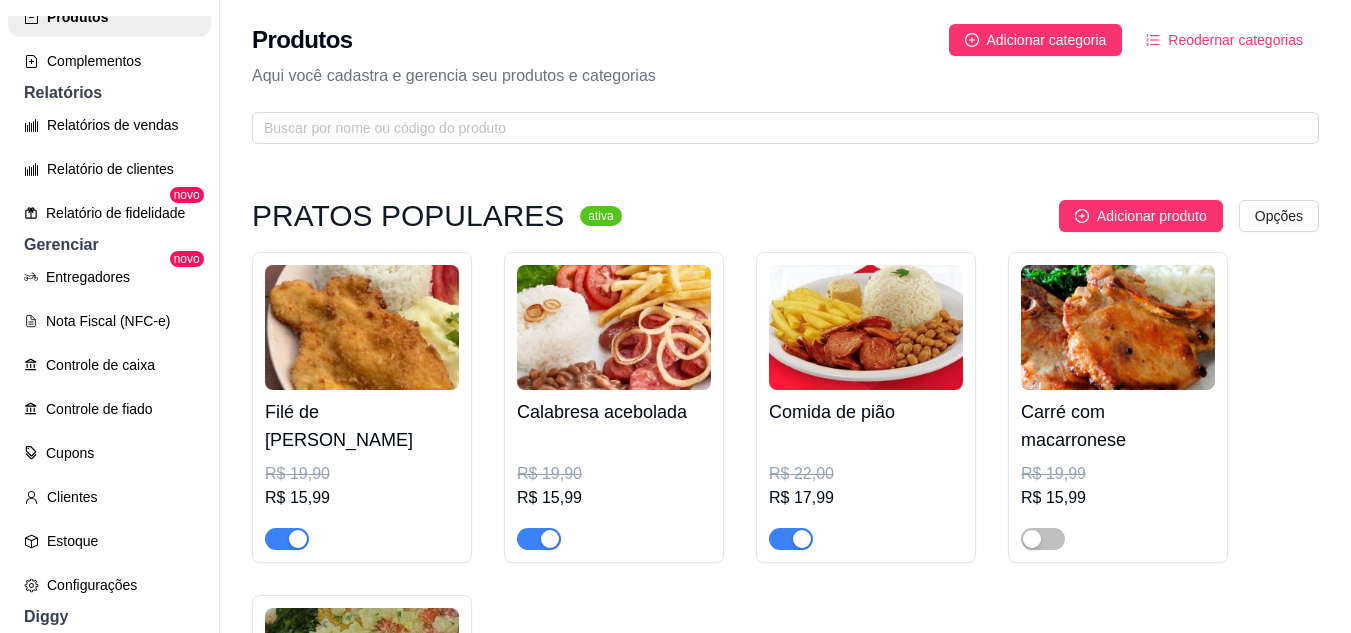 scroll, scrollTop: 540, scrollLeft: 0, axis: vertical 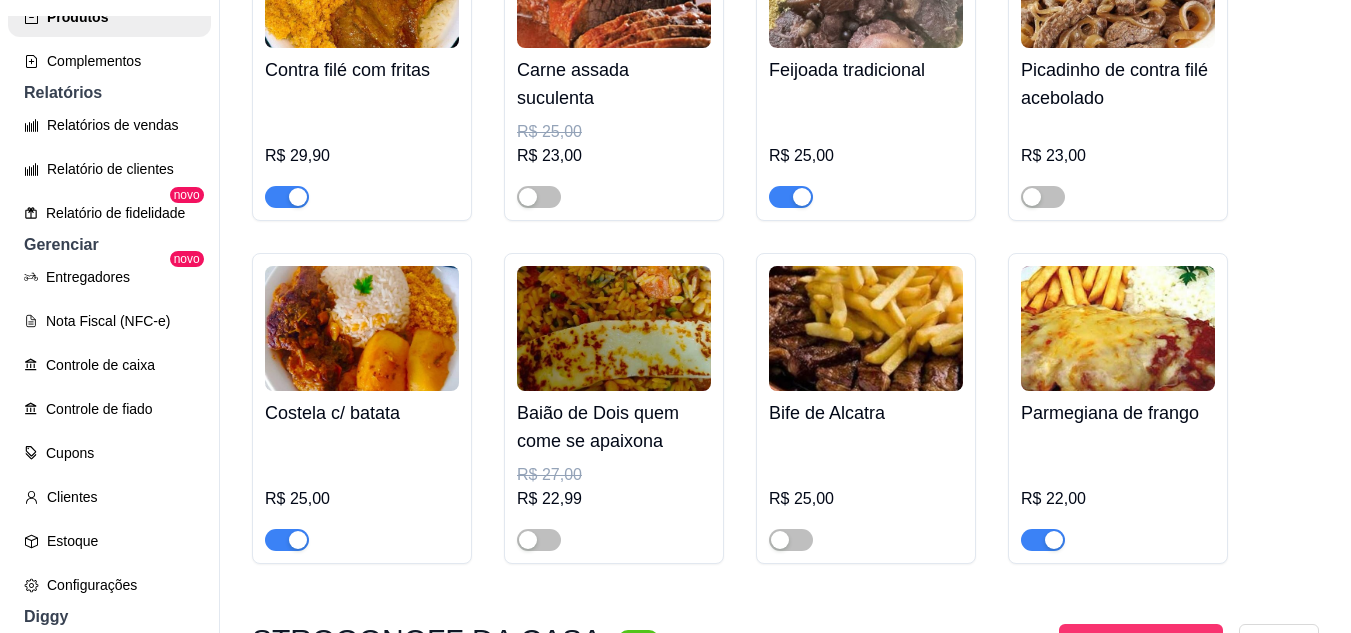 click at bounding box center (287, 197) 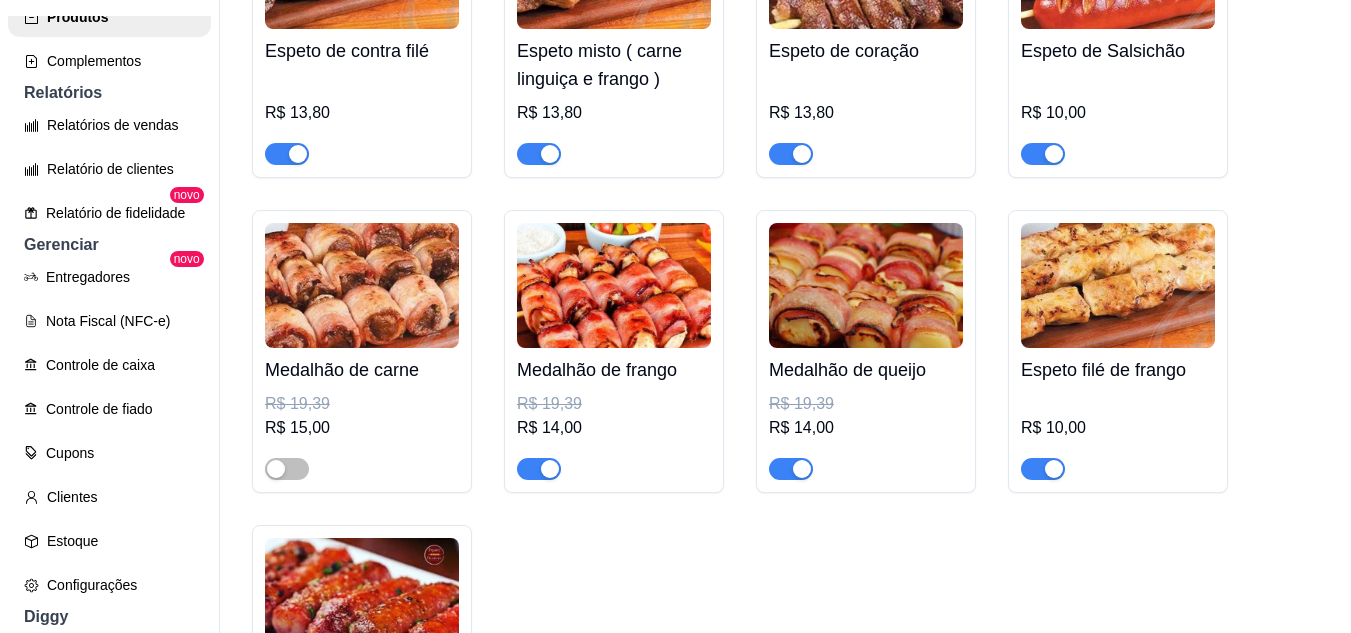 scroll, scrollTop: 2300, scrollLeft: 0, axis: vertical 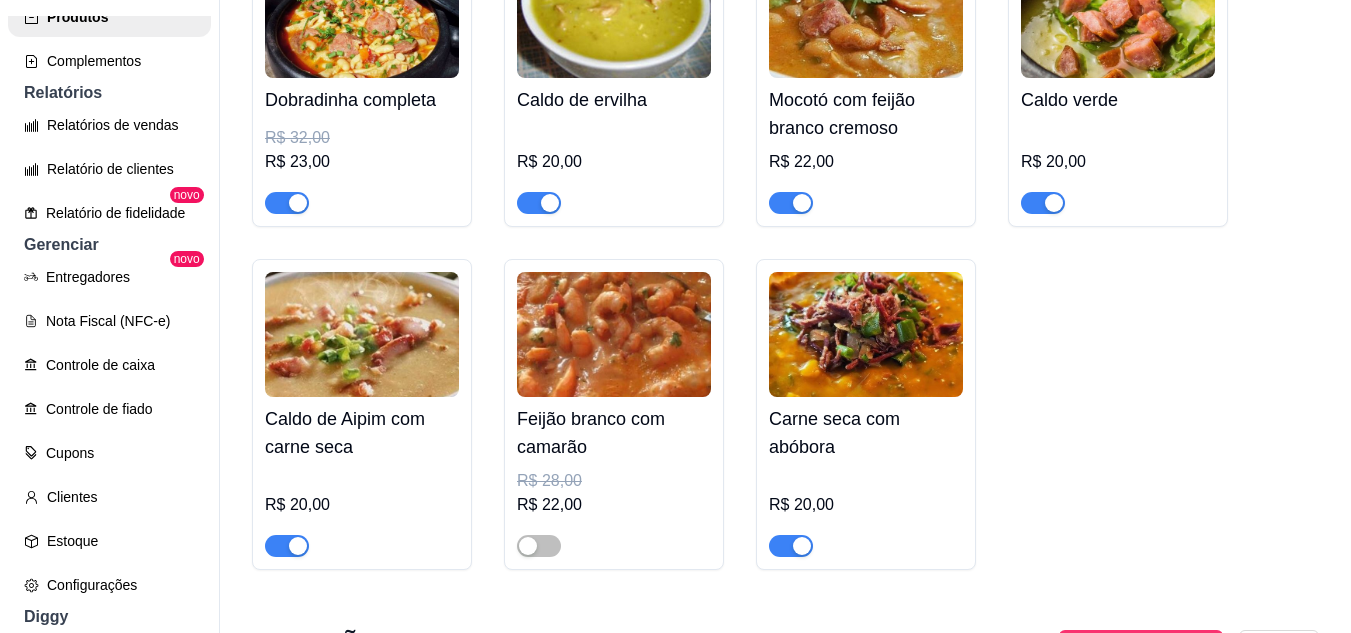 click at bounding box center [539, 203] 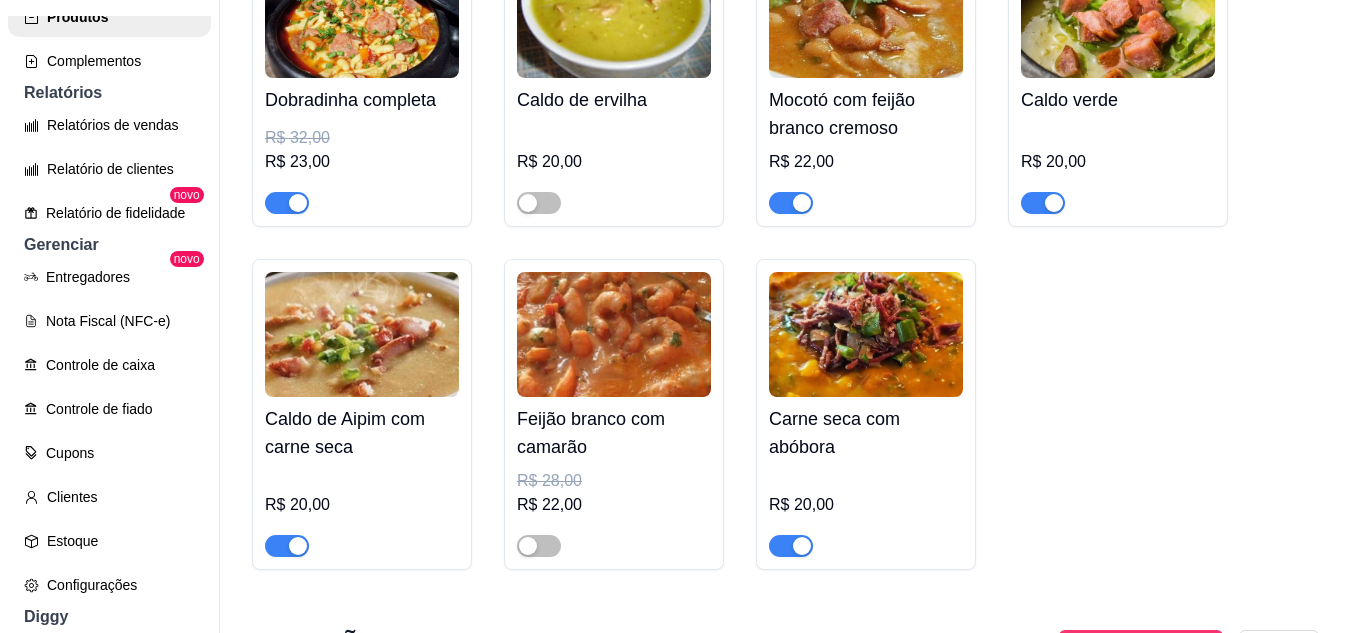 click on "Dobradinha completa   R$ 32,00 R$ 23,00 Caldo de ervilha   R$ 20,00 Mocotó  com feijão branco cremoso   R$ 22,00 Caldo verde   R$ 20,00 Caldo de Aipim com carne seca   R$ 20,00 Feijão branco com camarão   R$ 28,00 R$ 22,00 Carne seca com abóbora   R$ 20,00" at bounding box center (785, 255) 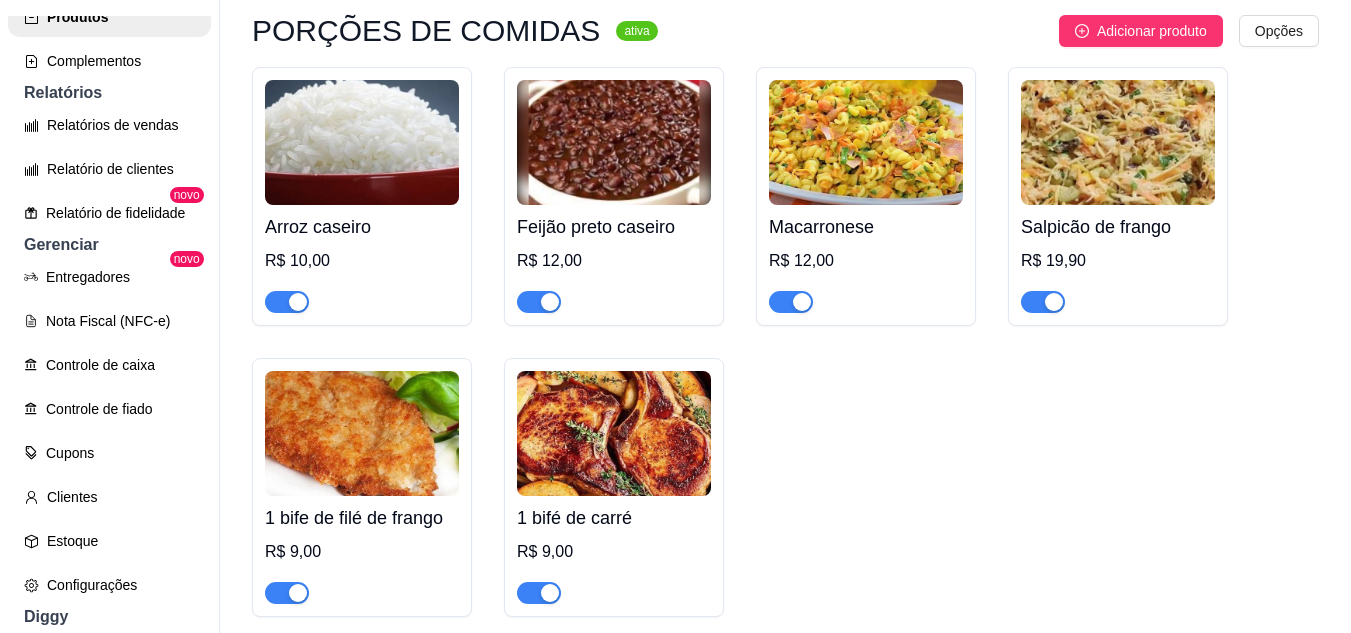 scroll, scrollTop: 4287, scrollLeft: 0, axis: vertical 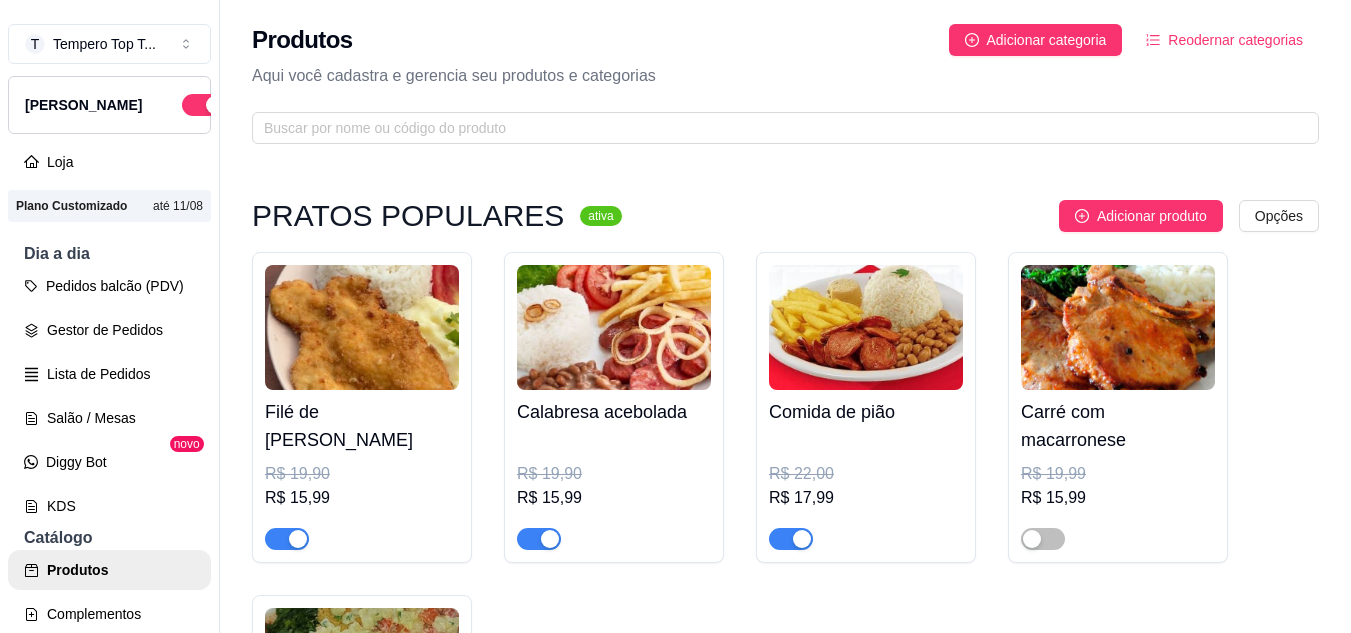 click at bounding box center (866, 327) 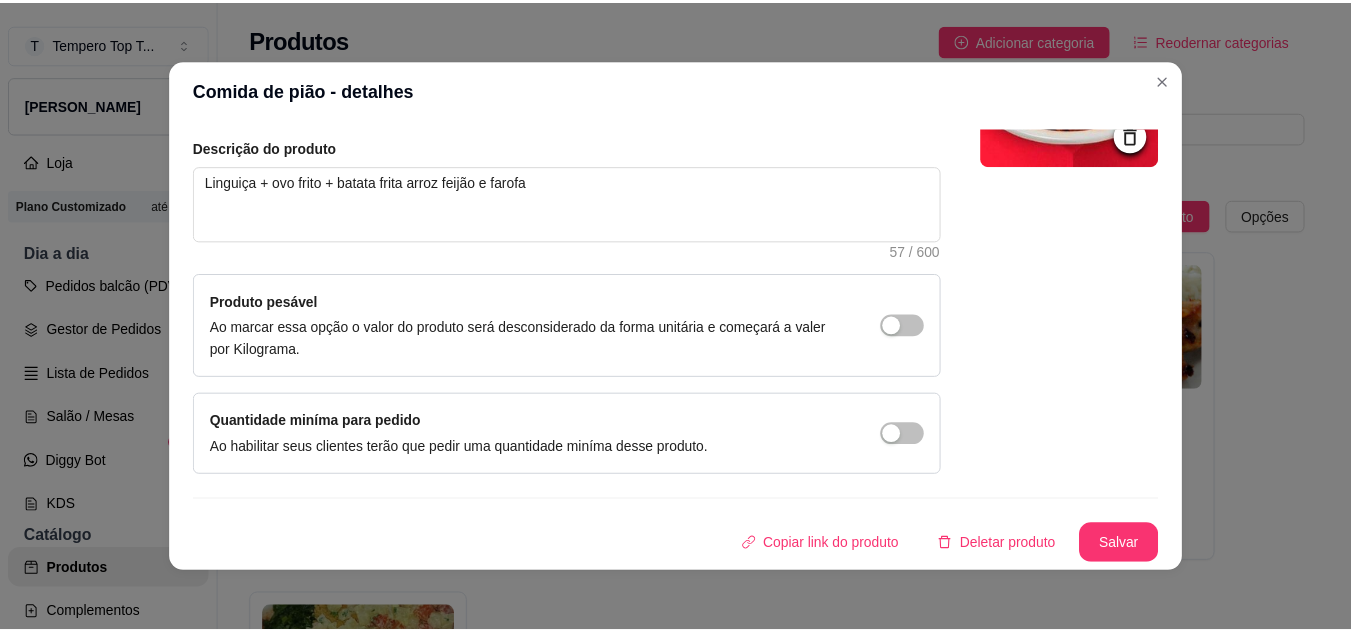 scroll, scrollTop: 0, scrollLeft: 0, axis: both 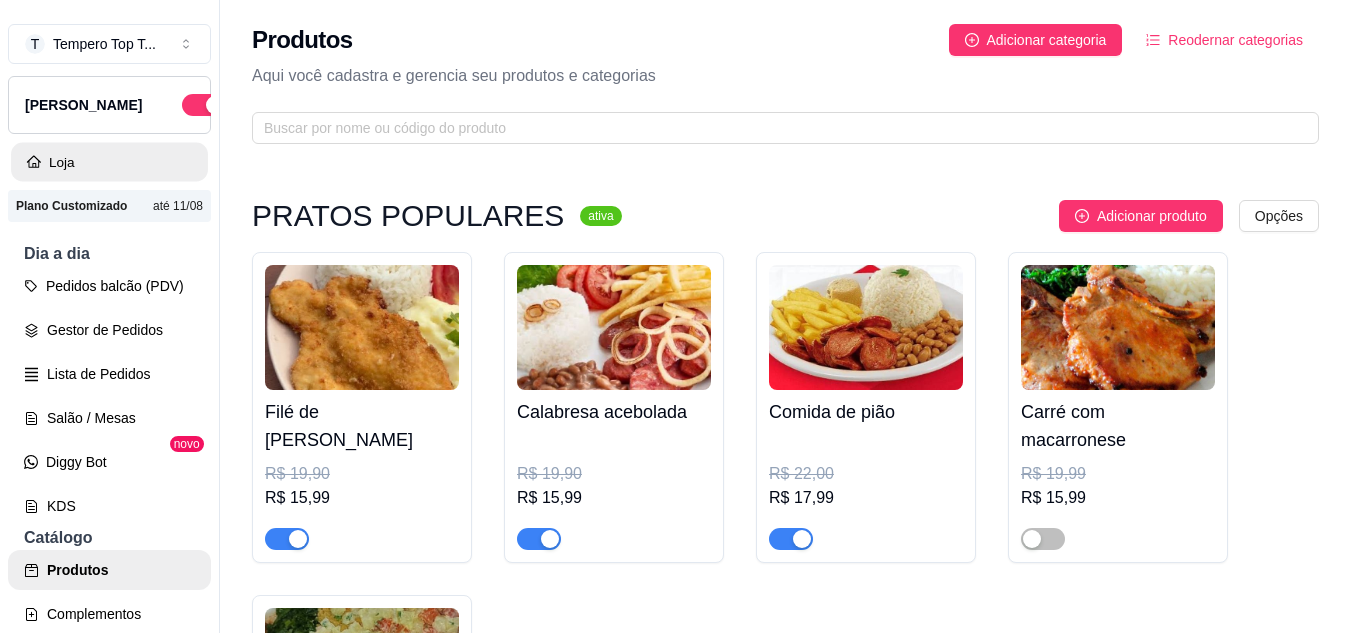 click on "Loja" at bounding box center (109, 162) 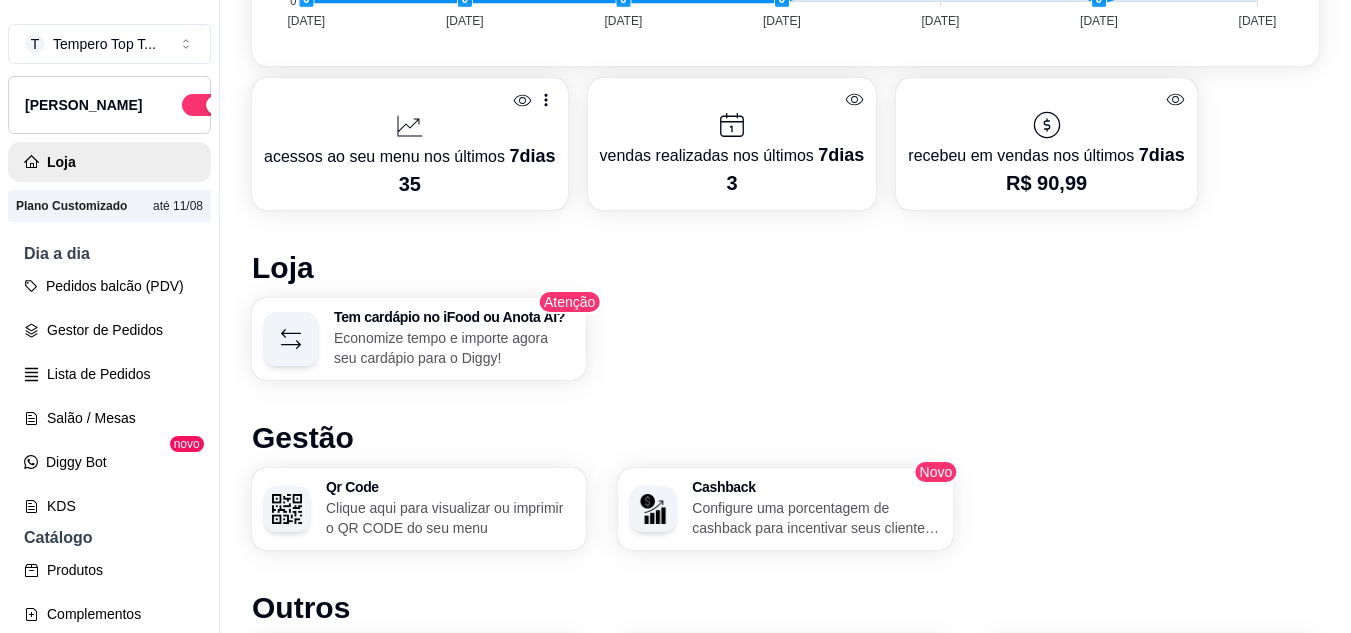 scroll, scrollTop: 995, scrollLeft: 0, axis: vertical 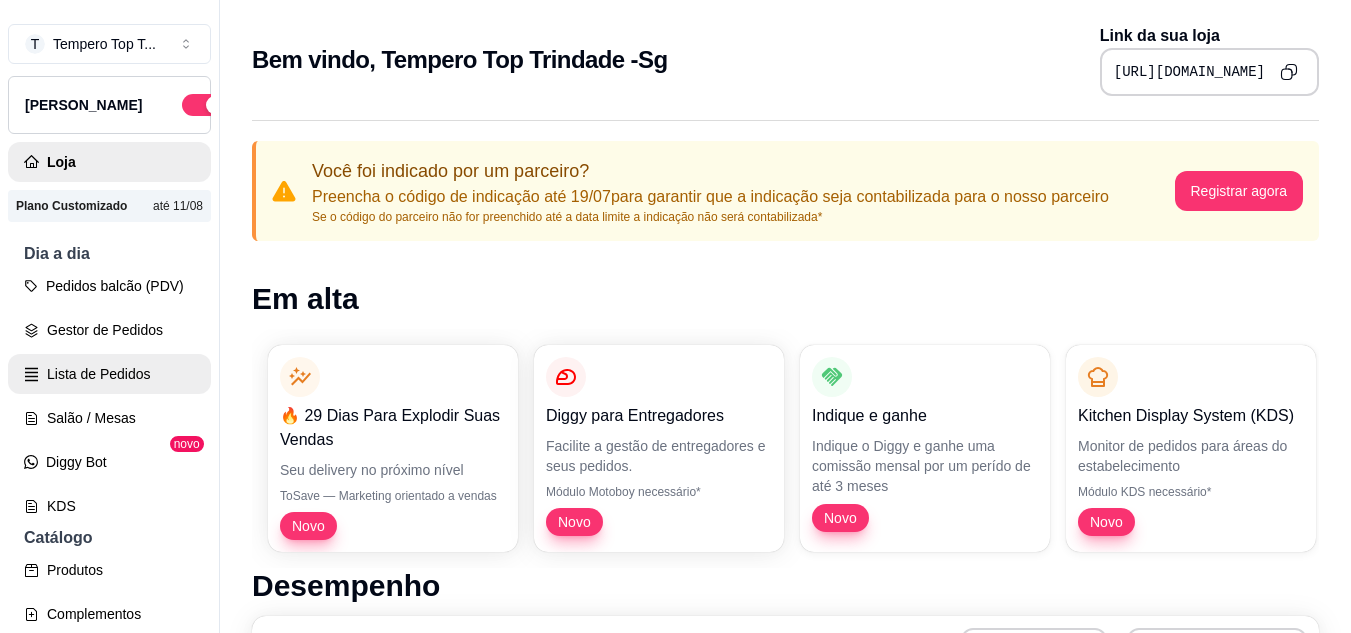 click on "Lista de Pedidos" at bounding box center (109, 374) 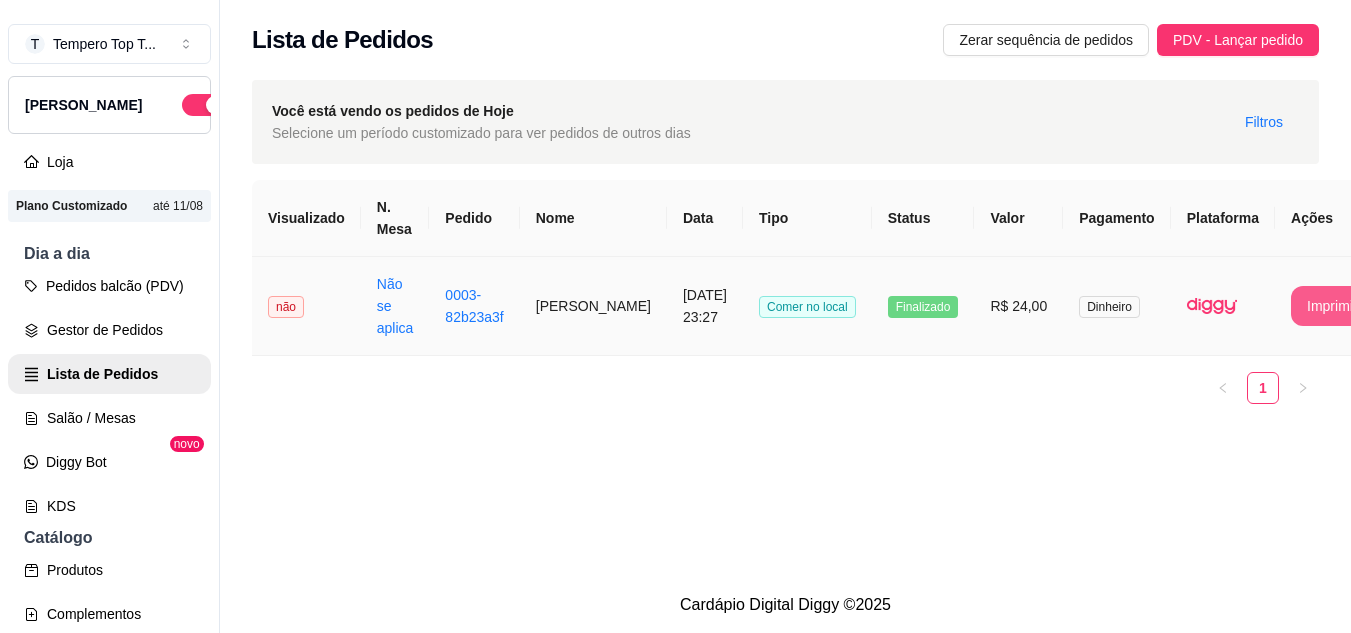 click on "Imprimir" at bounding box center [1332, 306] 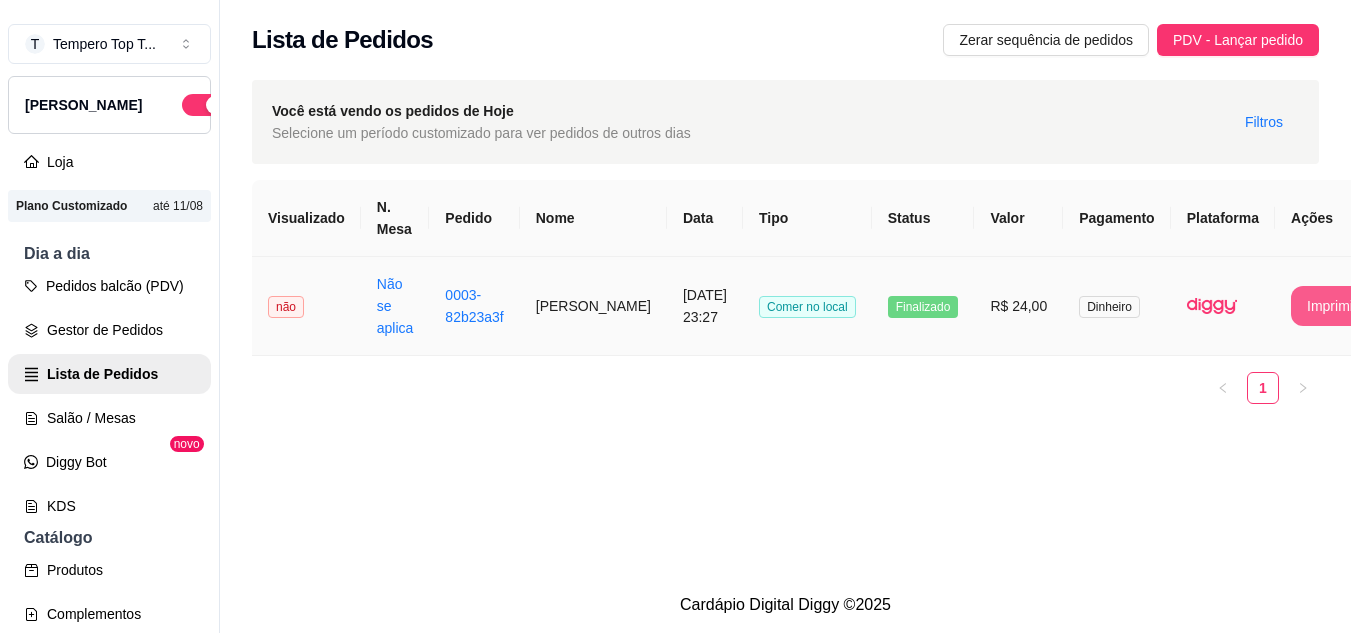 scroll, scrollTop: 0, scrollLeft: 0, axis: both 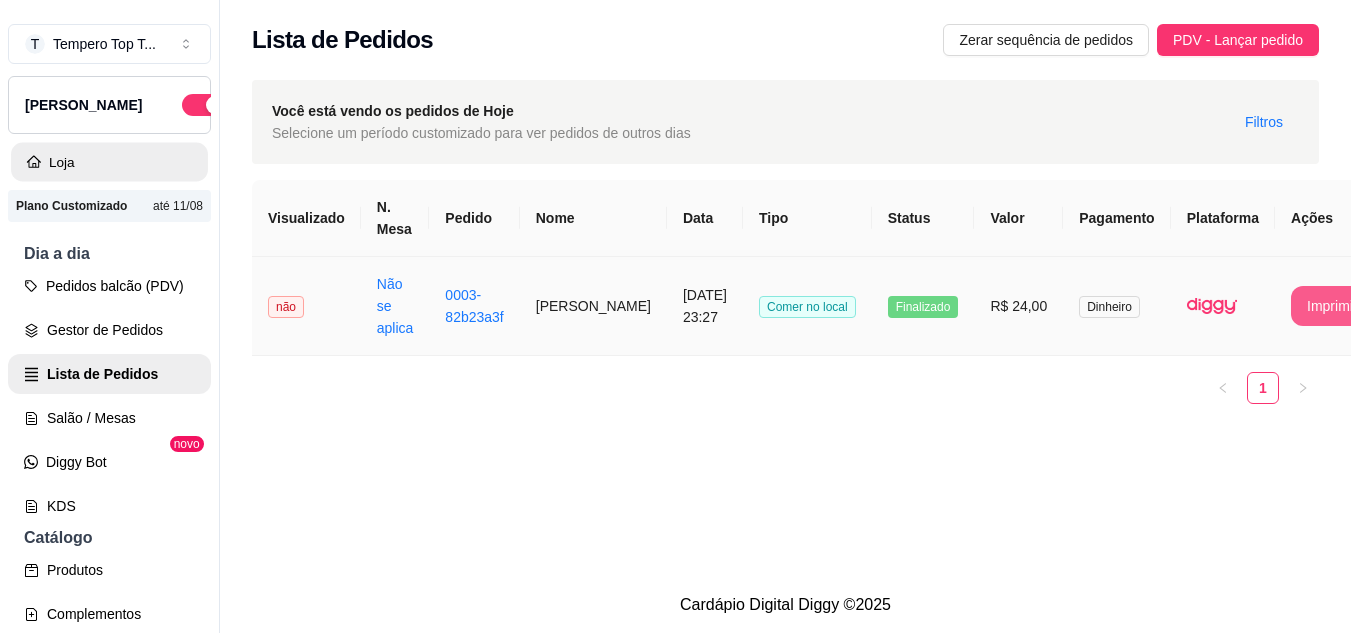 click on "Loja" at bounding box center (109, 162) 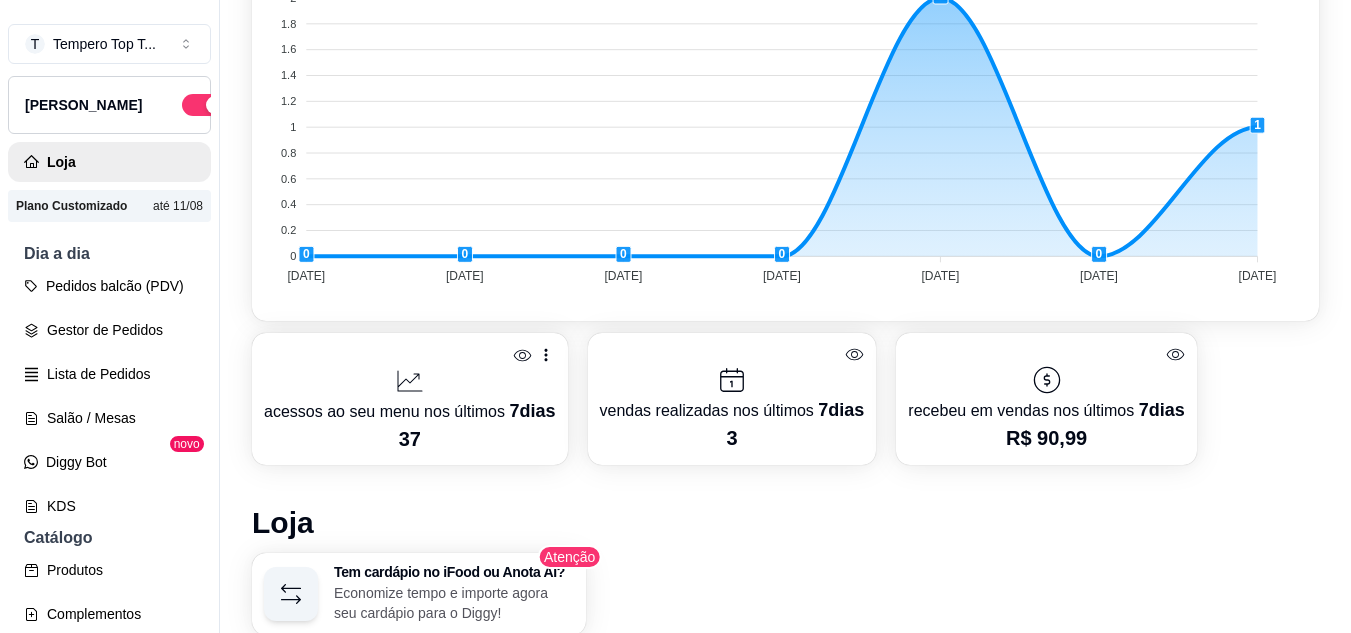 scroll, scrollTop: 694, scrollLeft: 0, axis: vertical 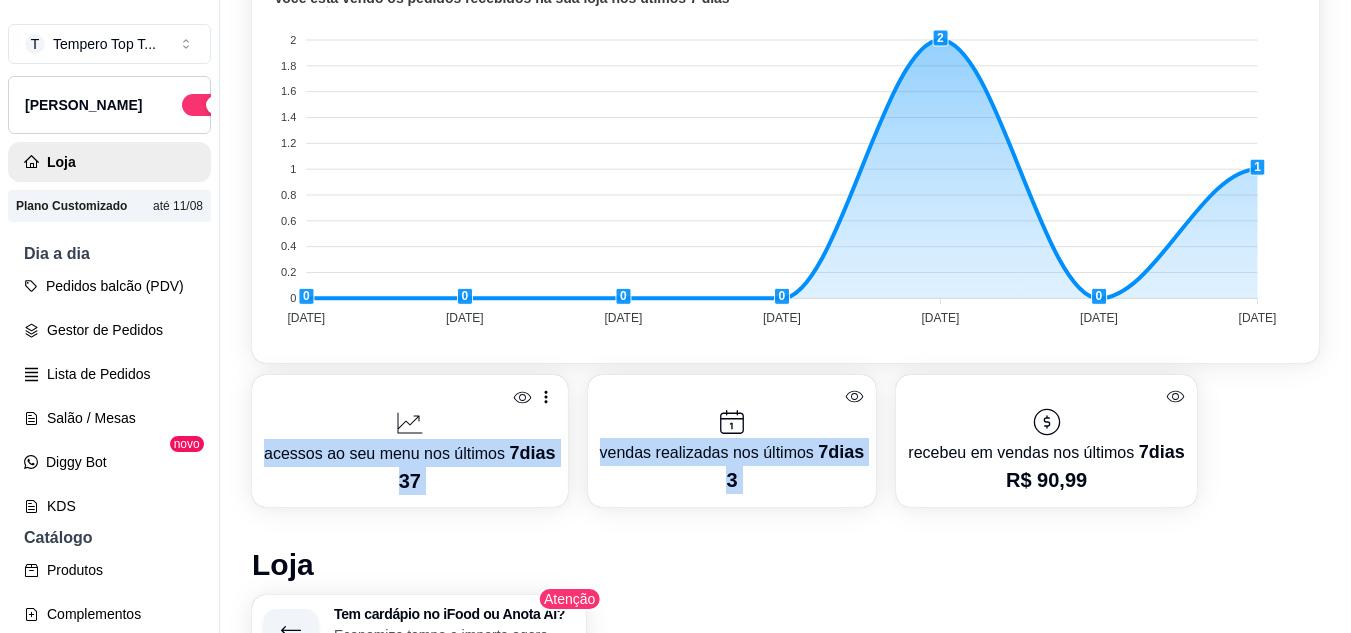 drag, startPoint x: 1332, startPoint y: 376, endPoint x: 1277, endPoint y: 181, distance: 202.608 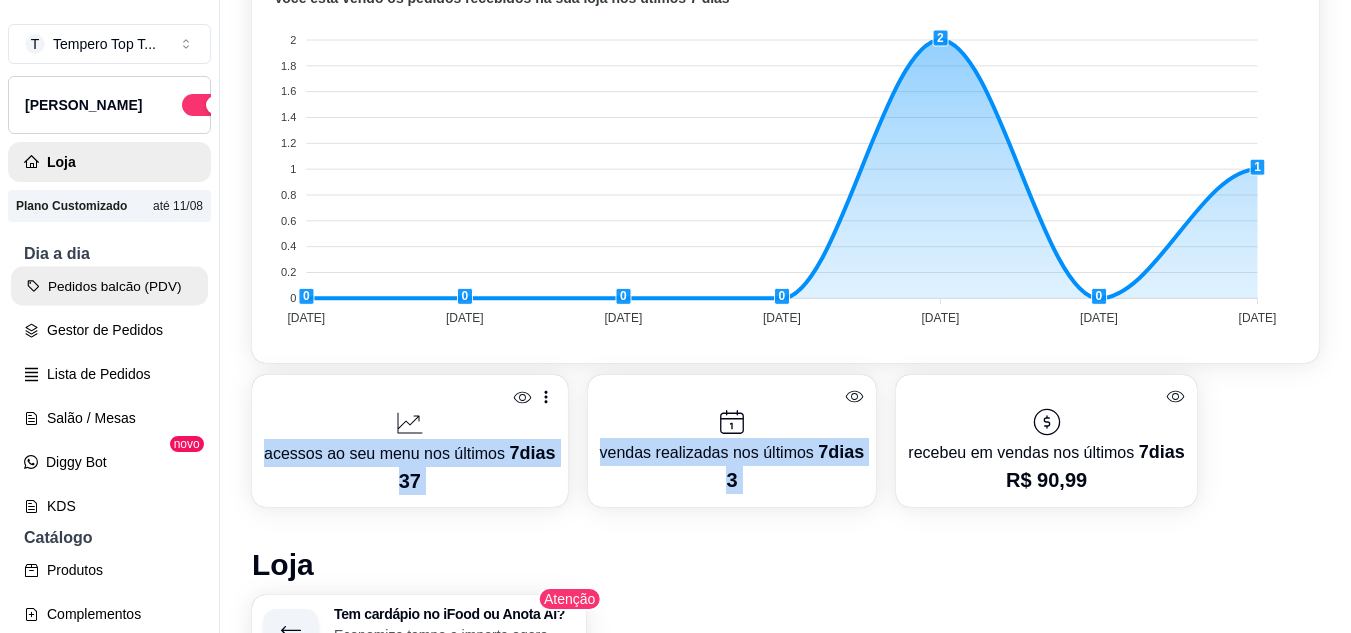 click on "Pedidos balcão (PDV)" at bounding box center (109, 286) 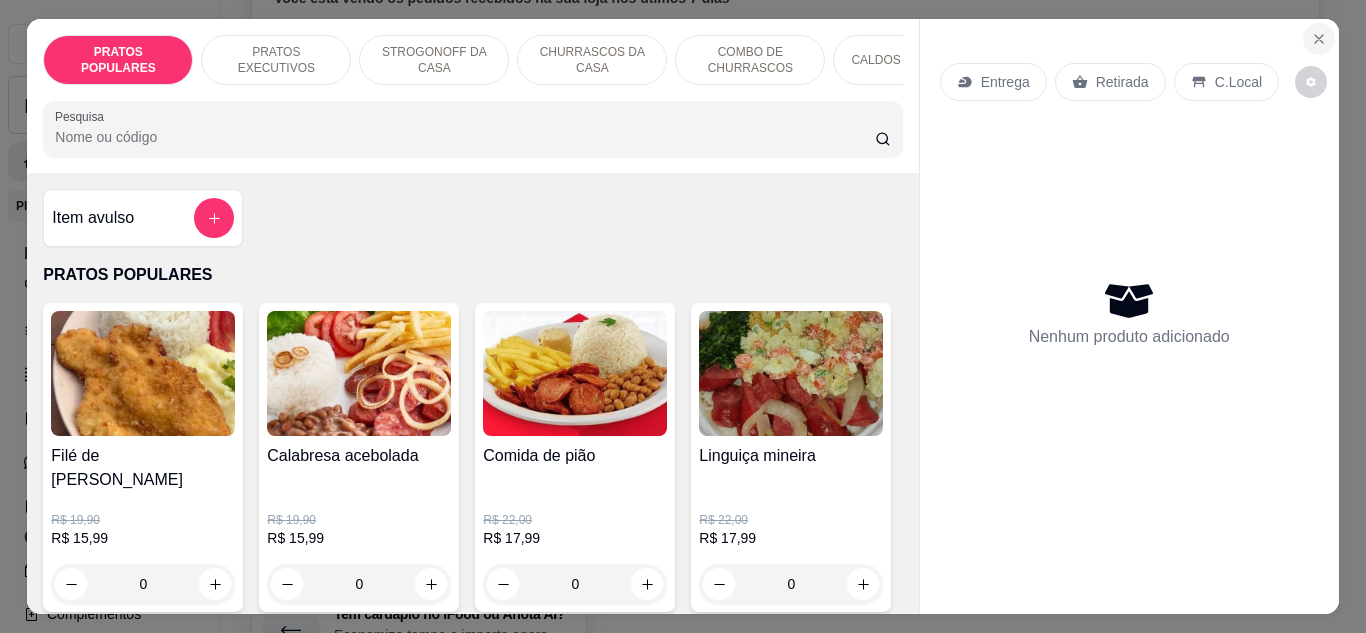 click at bounding box center (1319, 39) 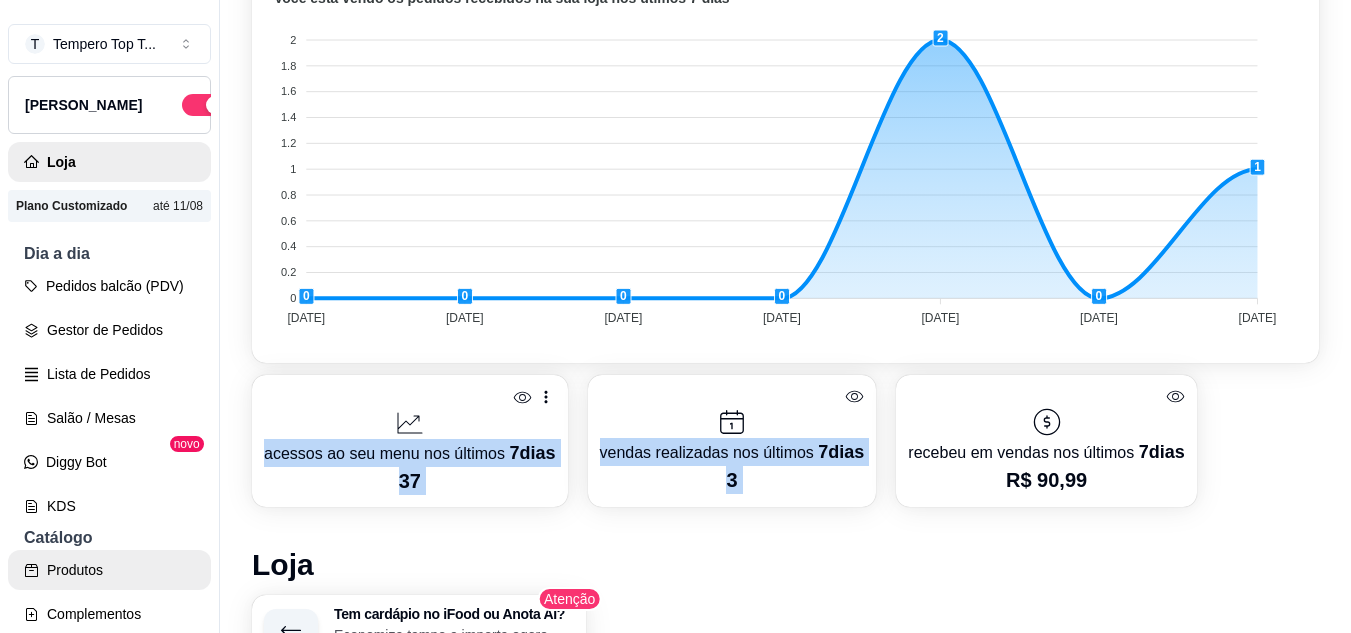 click on "Produtos" at bounding box center [109, 570] 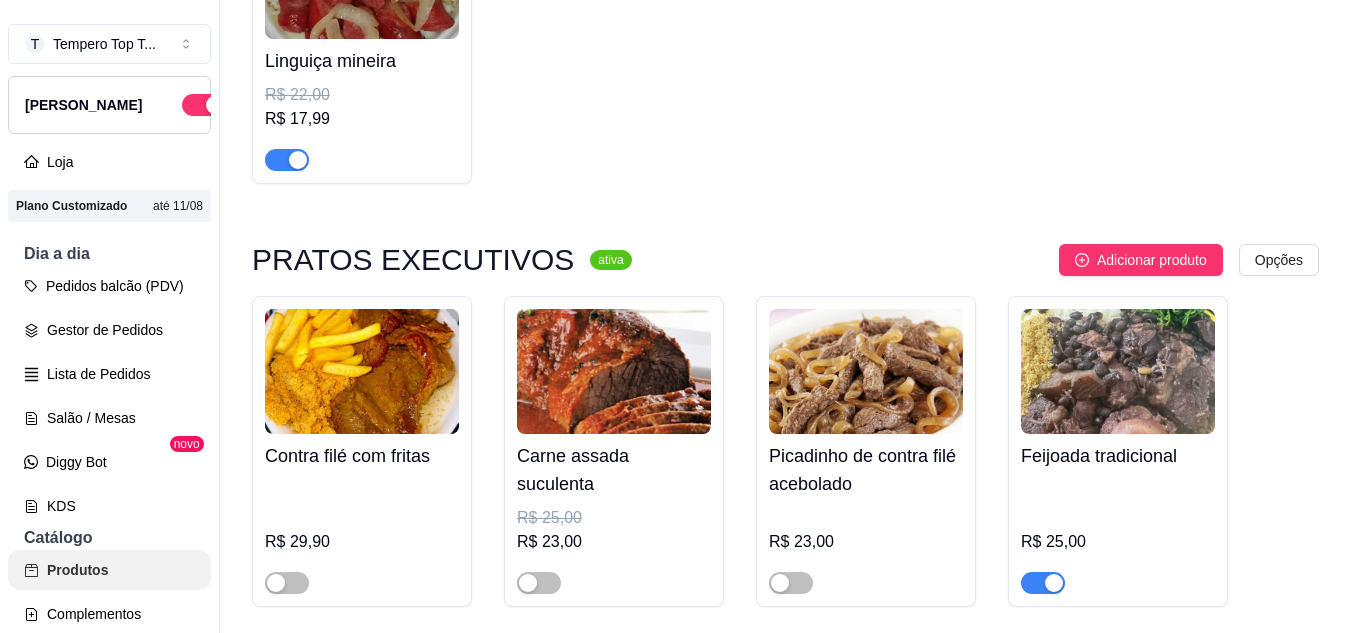 scroll, scrollTop: 0, scrollLeft: 0, axis: both 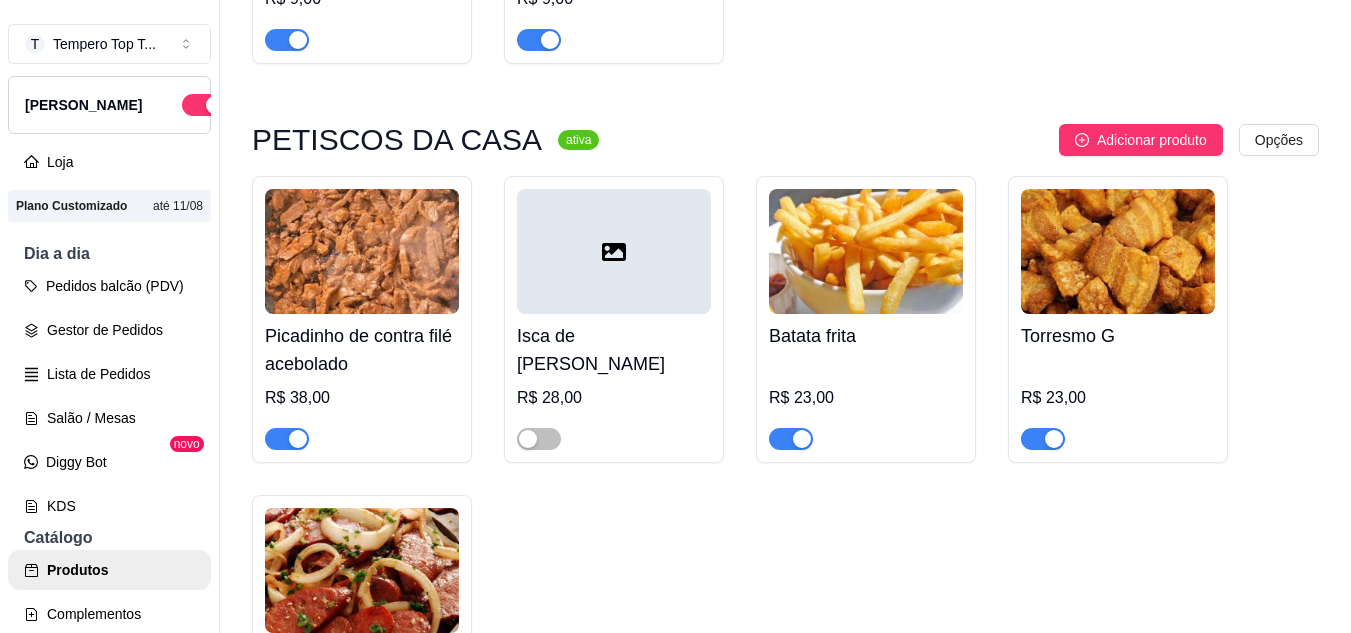 click at bounding box center [1043, 439] 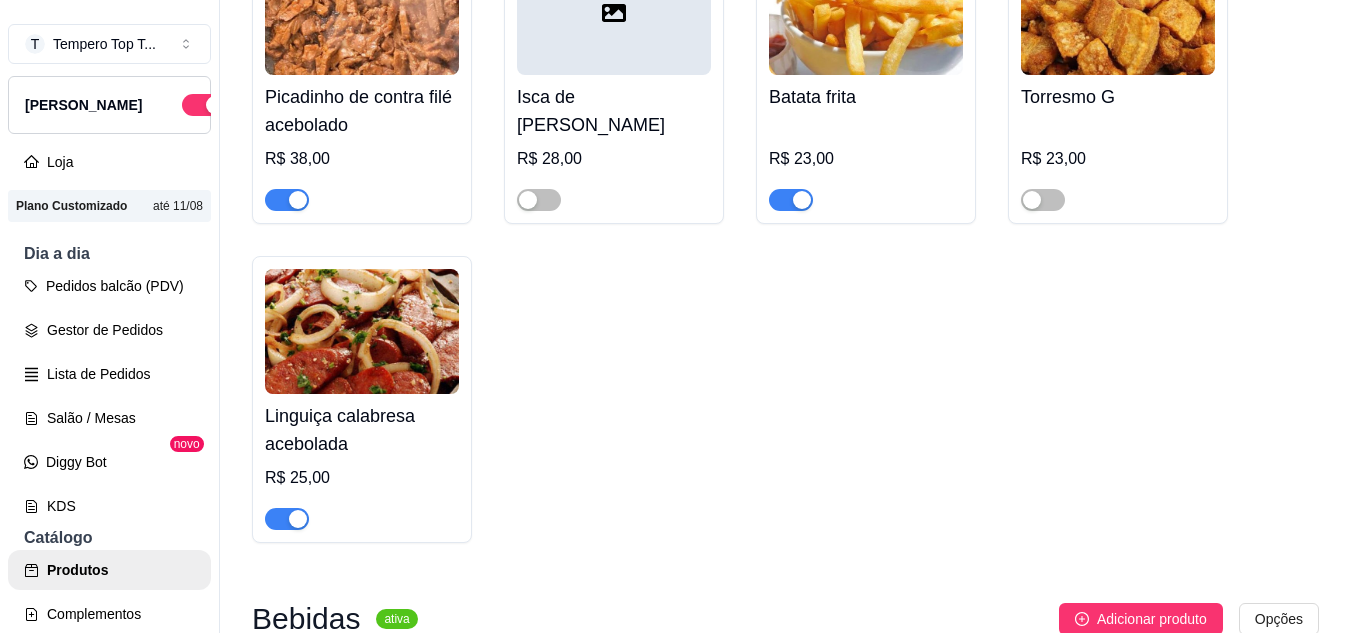 scroll, scrollTop: 5058, scrollLeft: 0, axis: vertical 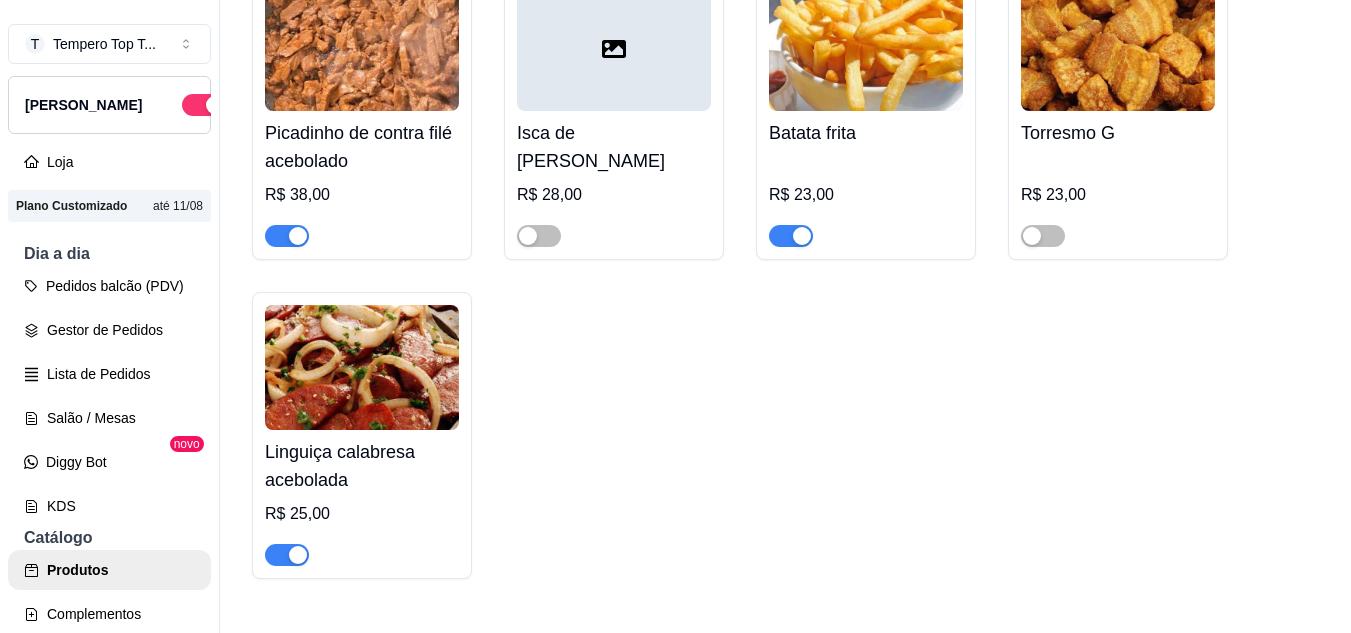 click at bounding box center (287, 236) 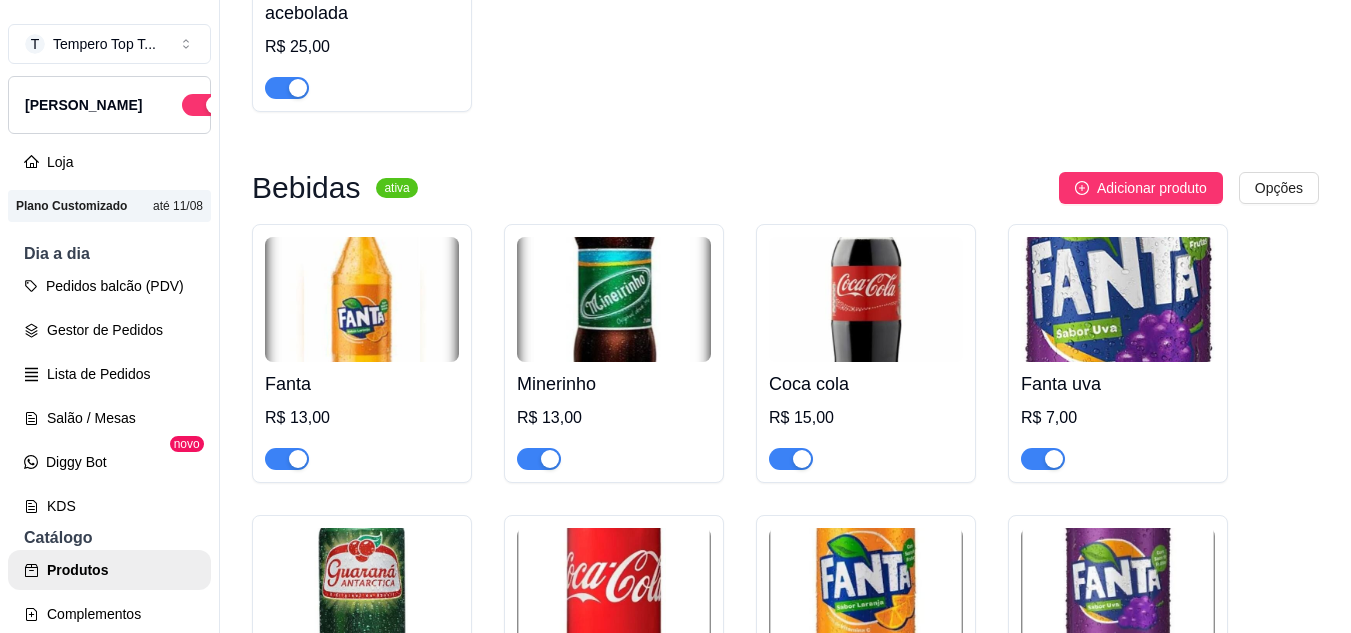 scroll, scrollTop: 5537, scrollLeft: 0, axis: vertical 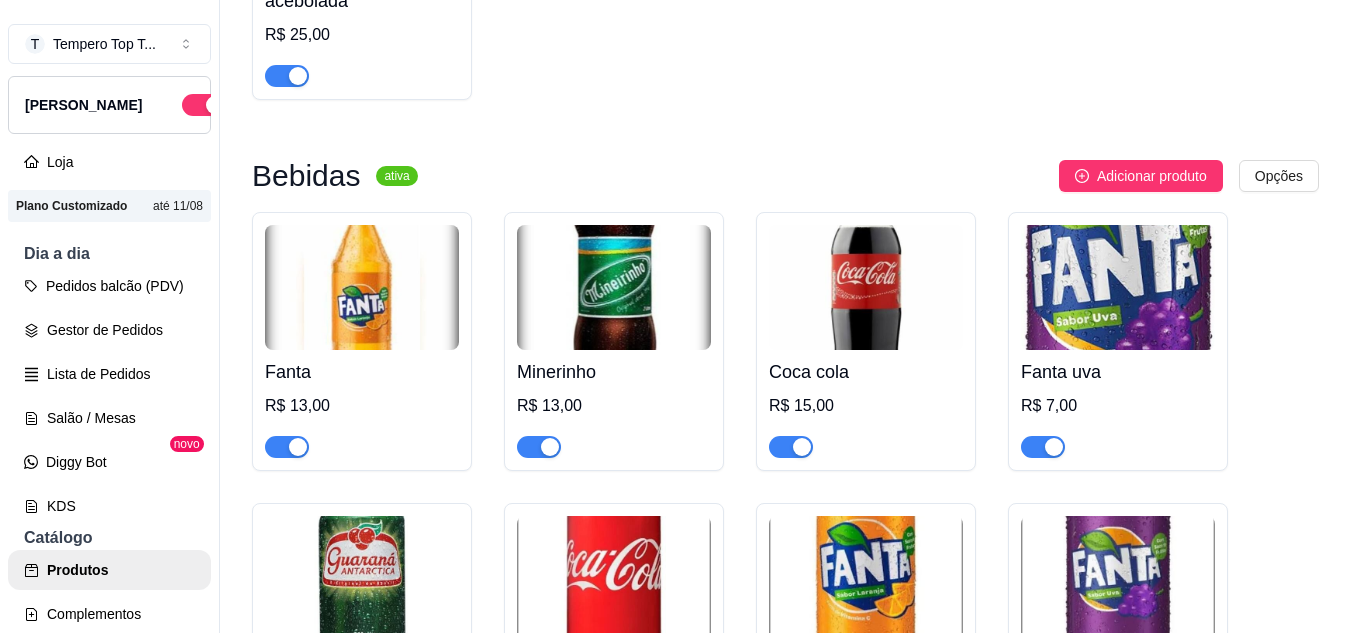 click at bounding box center (539, 447) 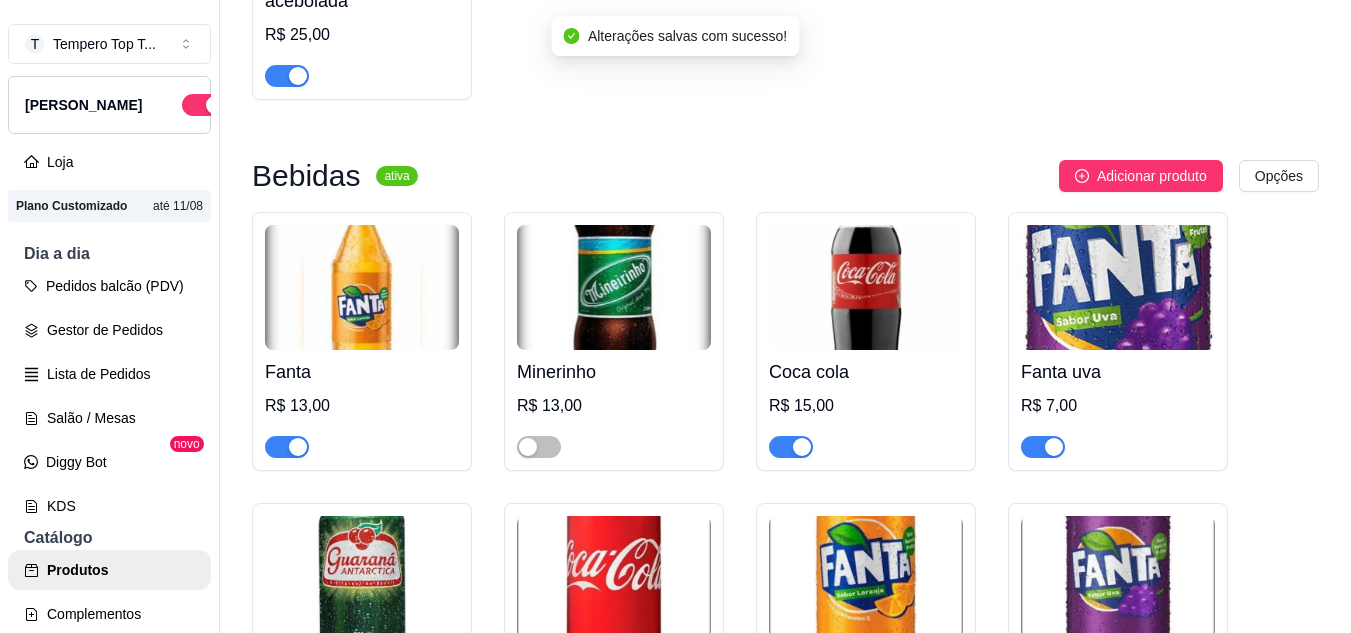 click at bounding box center (287, 447) 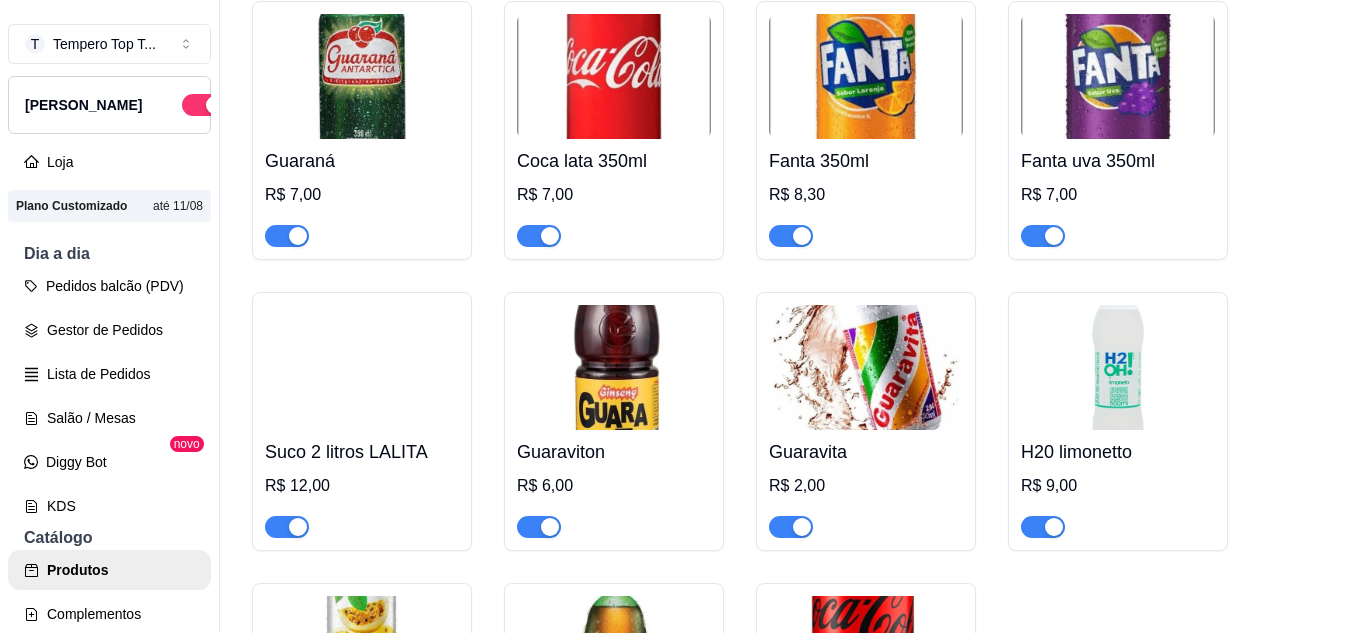 scroll, scrollTop: 6075, scrollLeft: 0, axis: vertical 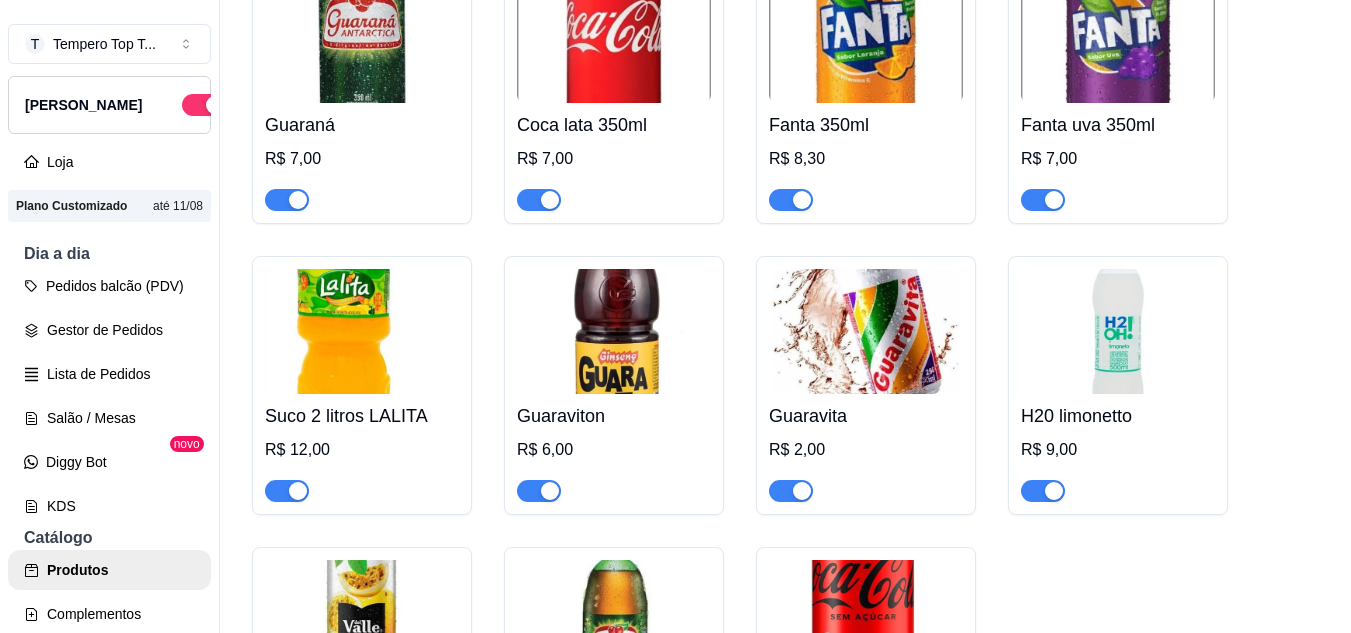 click at bounding box center (287, 491) 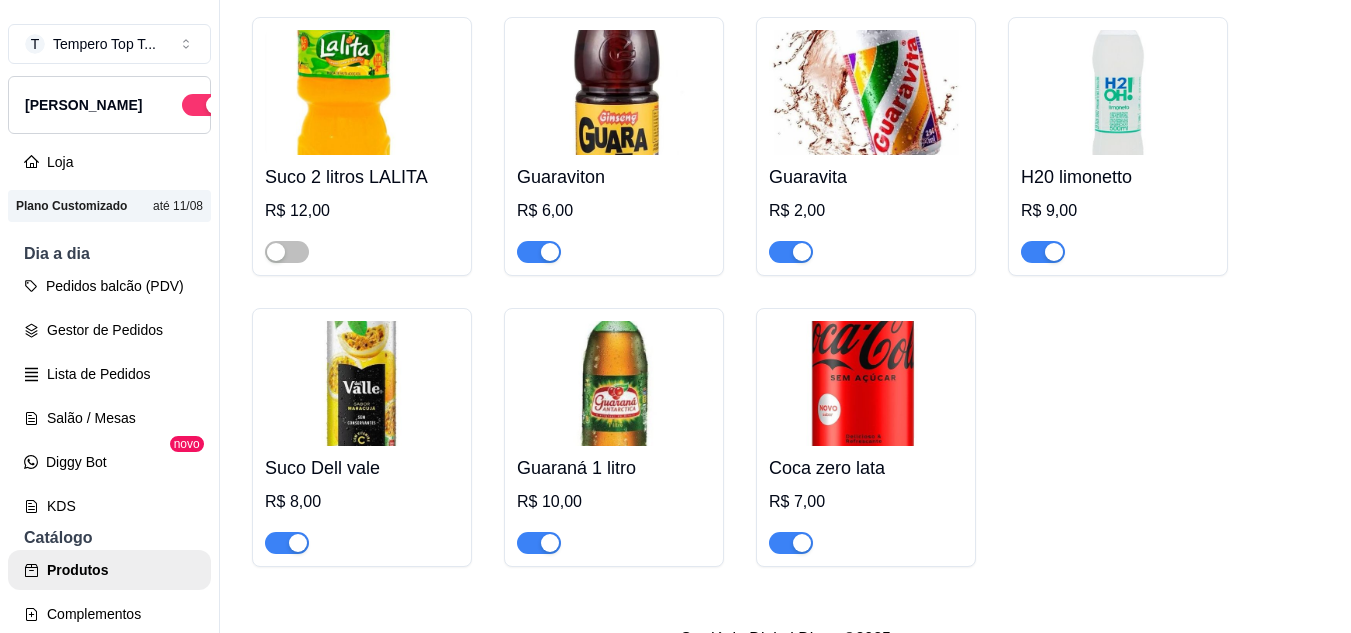 scroll, scrollTop: 6338, scrollLeft: 0, axis: vertical 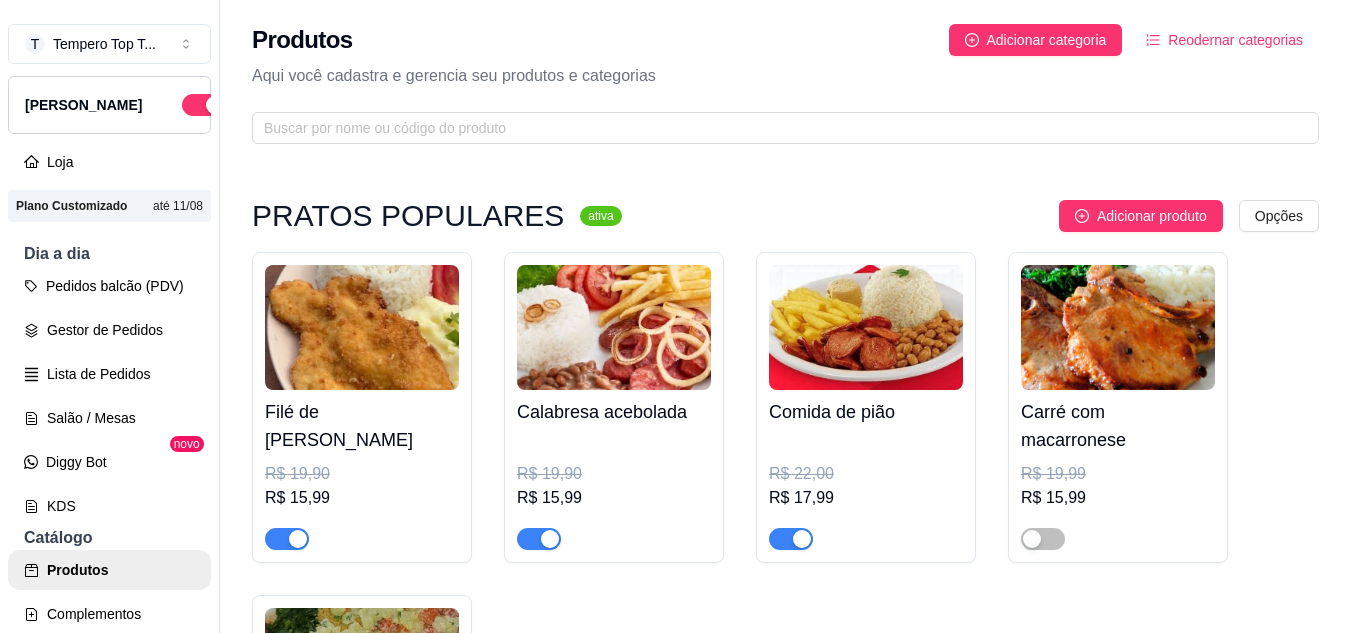 click on "Produtos Adicionar categoria Reodernar categorias" at bounding box center [785, 40] 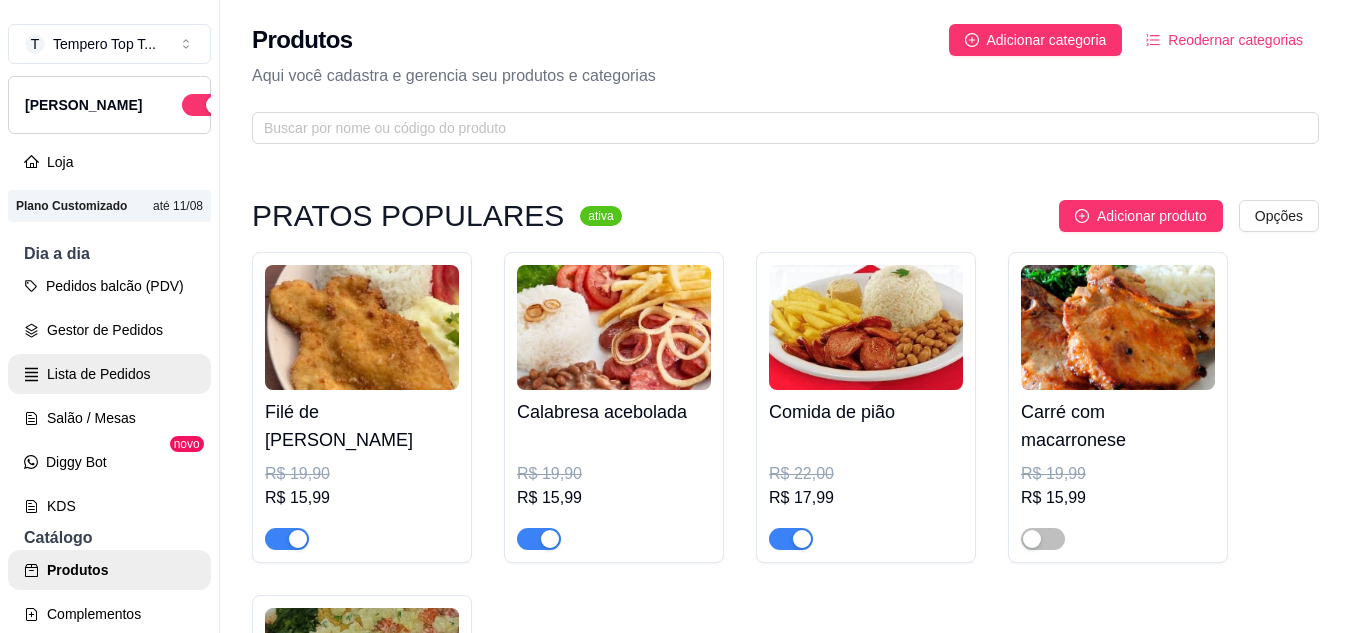 click on "Lista de Pedidos" at bounding box center [109, 374] 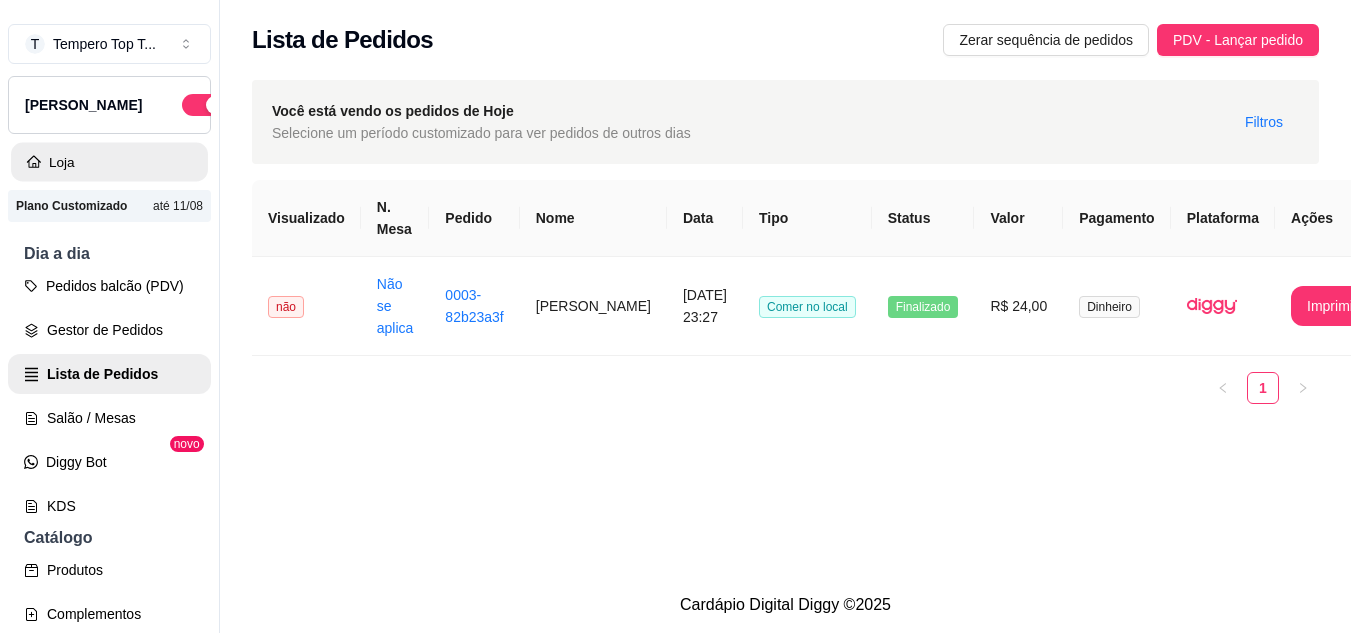 click on "Loja" at bounding box center (109, 162) 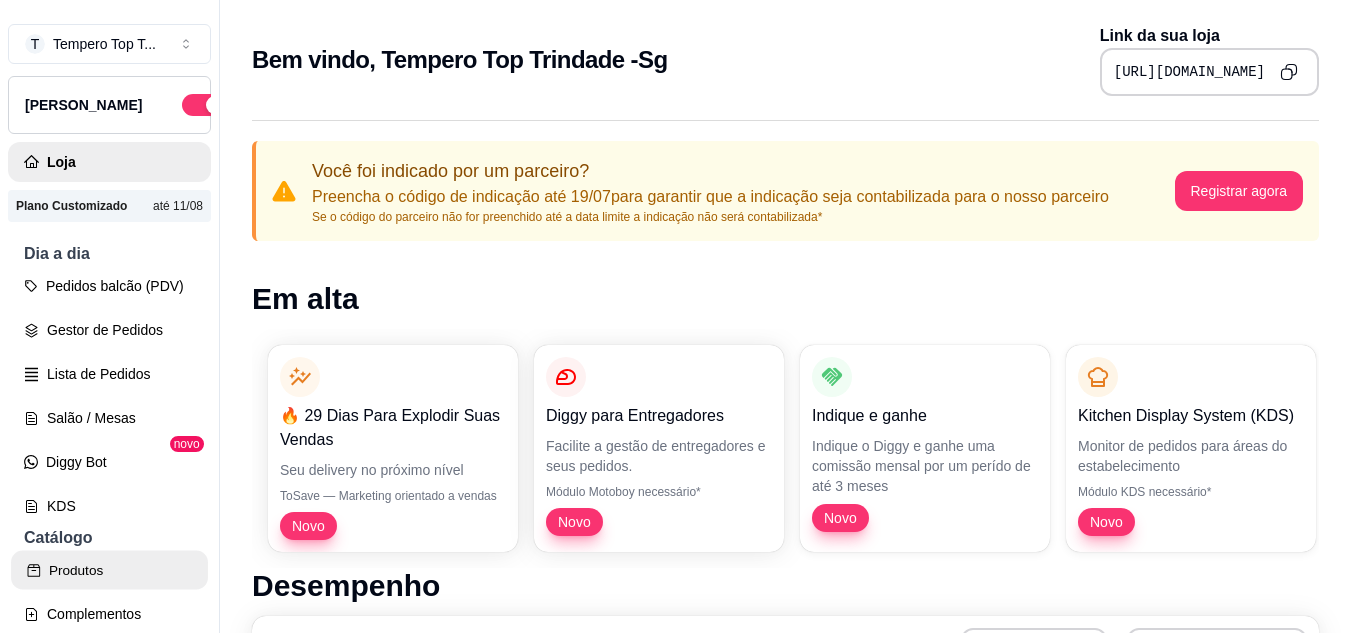 click on "Produtos" at bounding box center [109, 570] 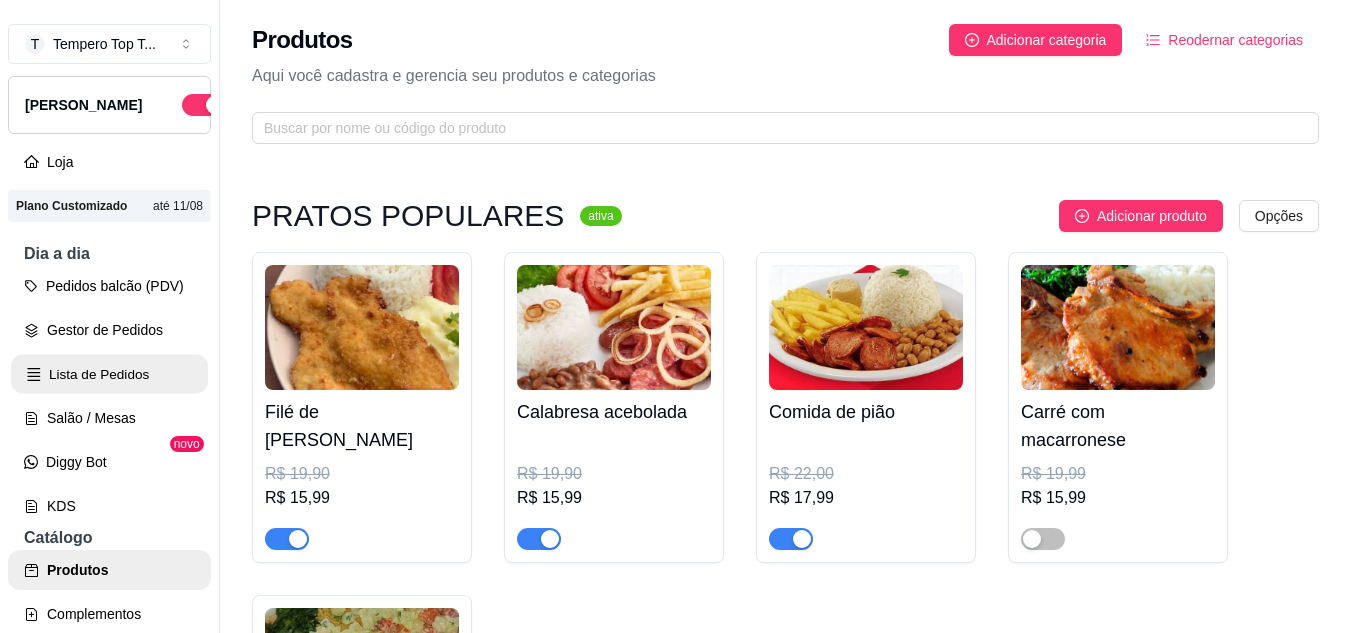 click on "Lista de Pedidos" at bounding box center (109, 374) 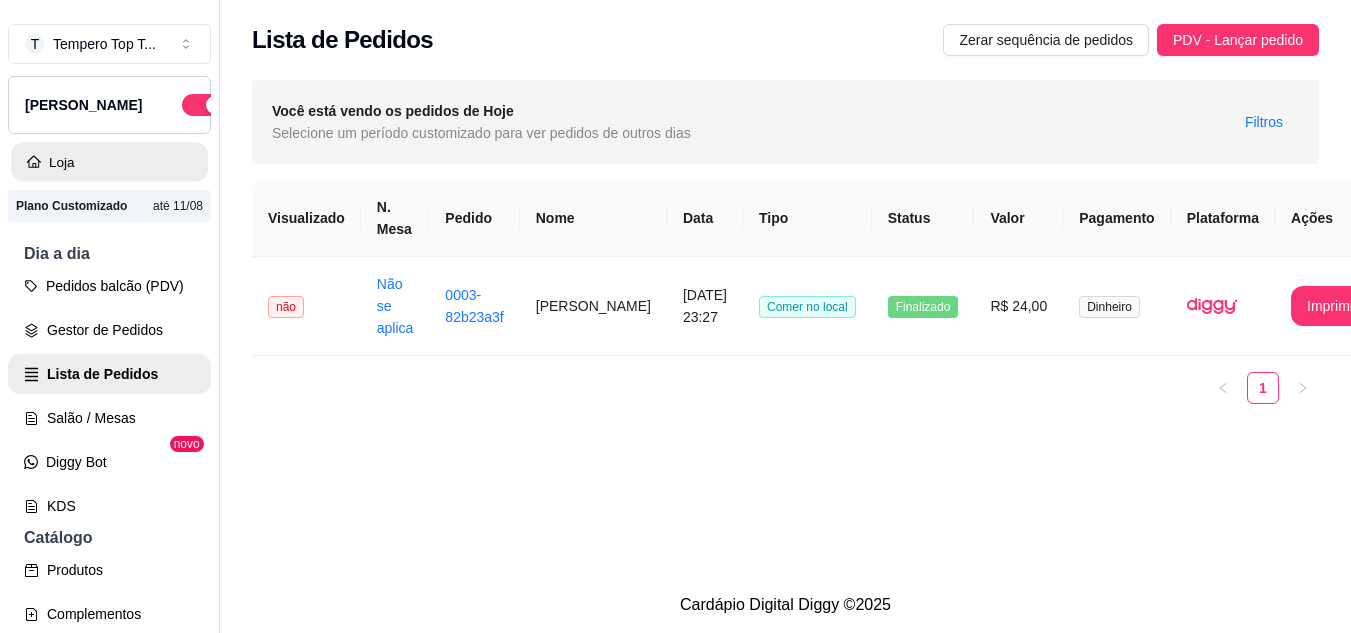 click on "Loja" at bounding box center (109, 162) 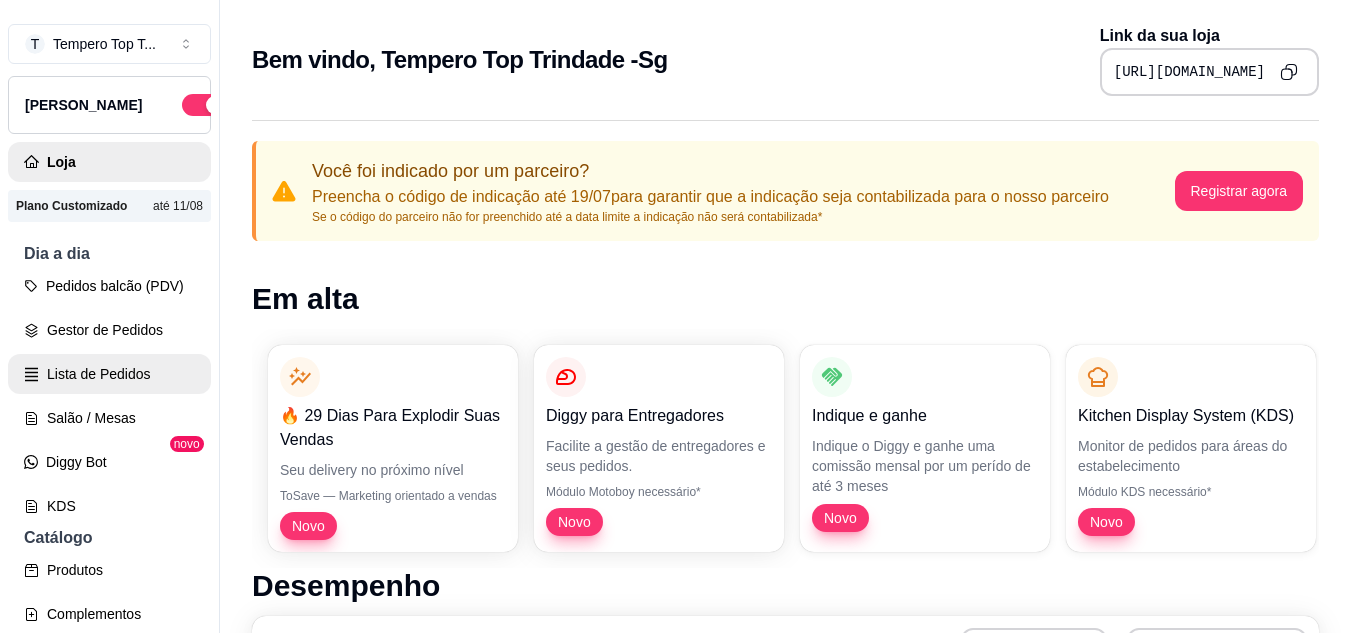 click on "Lista de Pedidos" at bounding box center [109, 374] 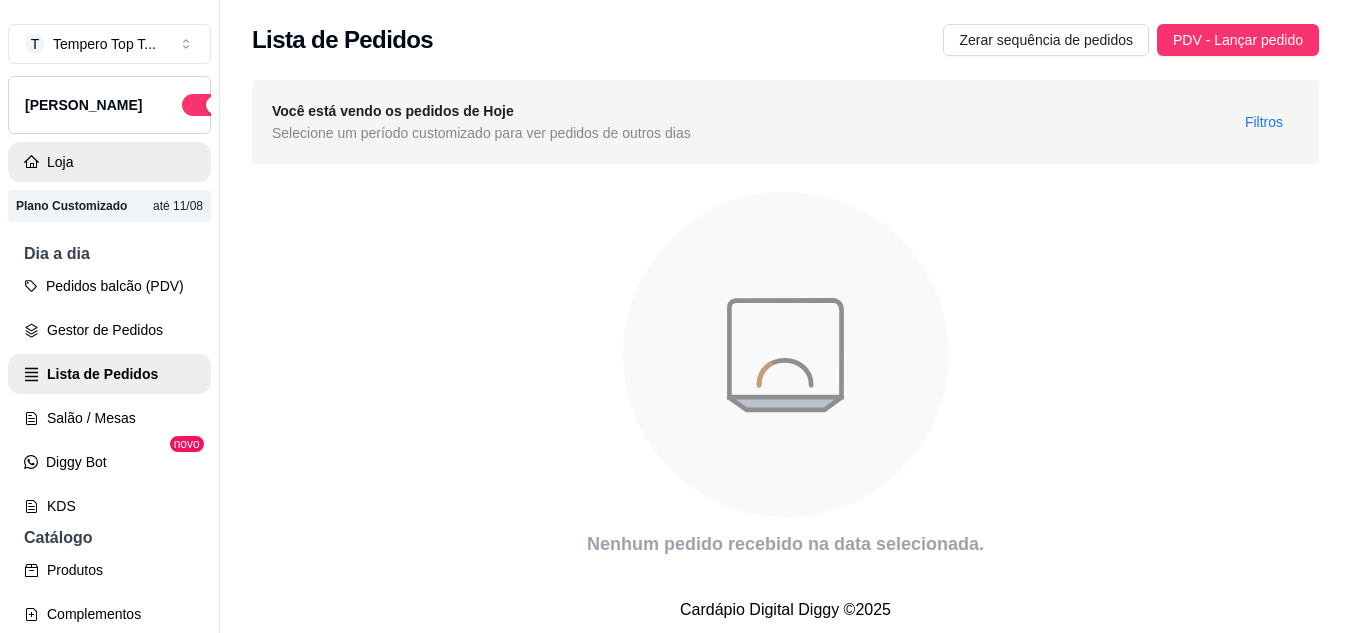 click on "Loja" at bounding box center [109, 162] 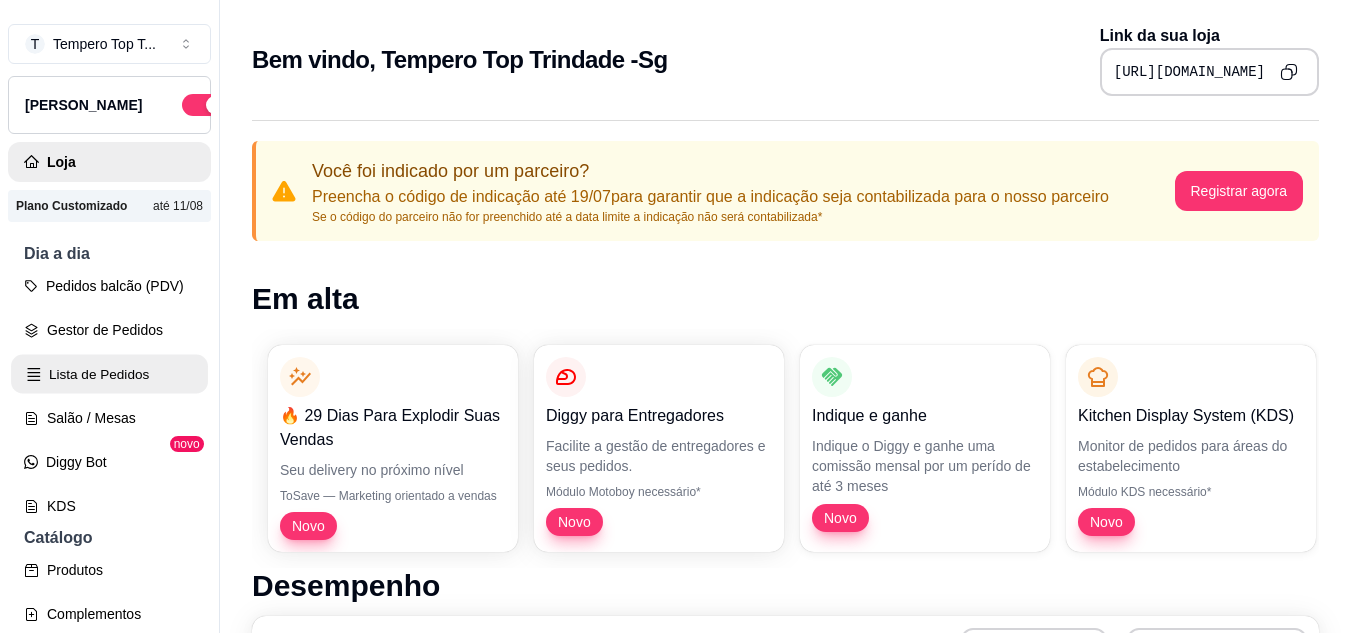 click on "Lista de Pedidos" at bounding box center (109, 374) 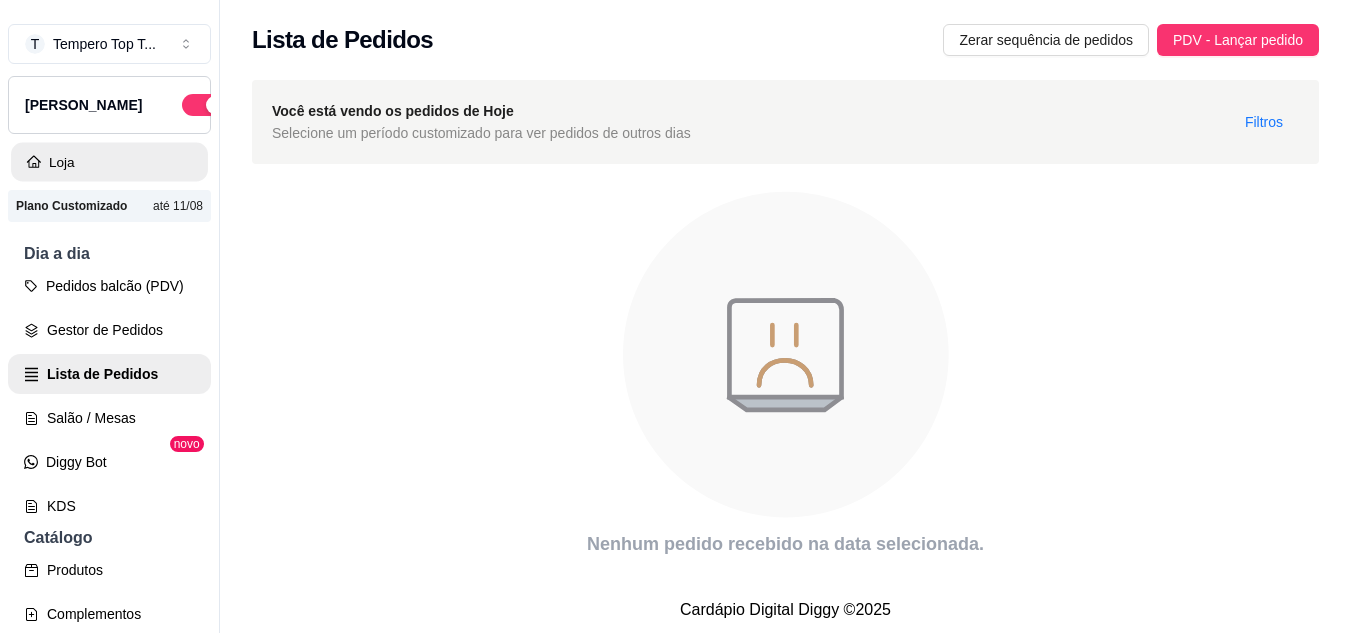 click on "Loja" at bounding box center [109, 162] 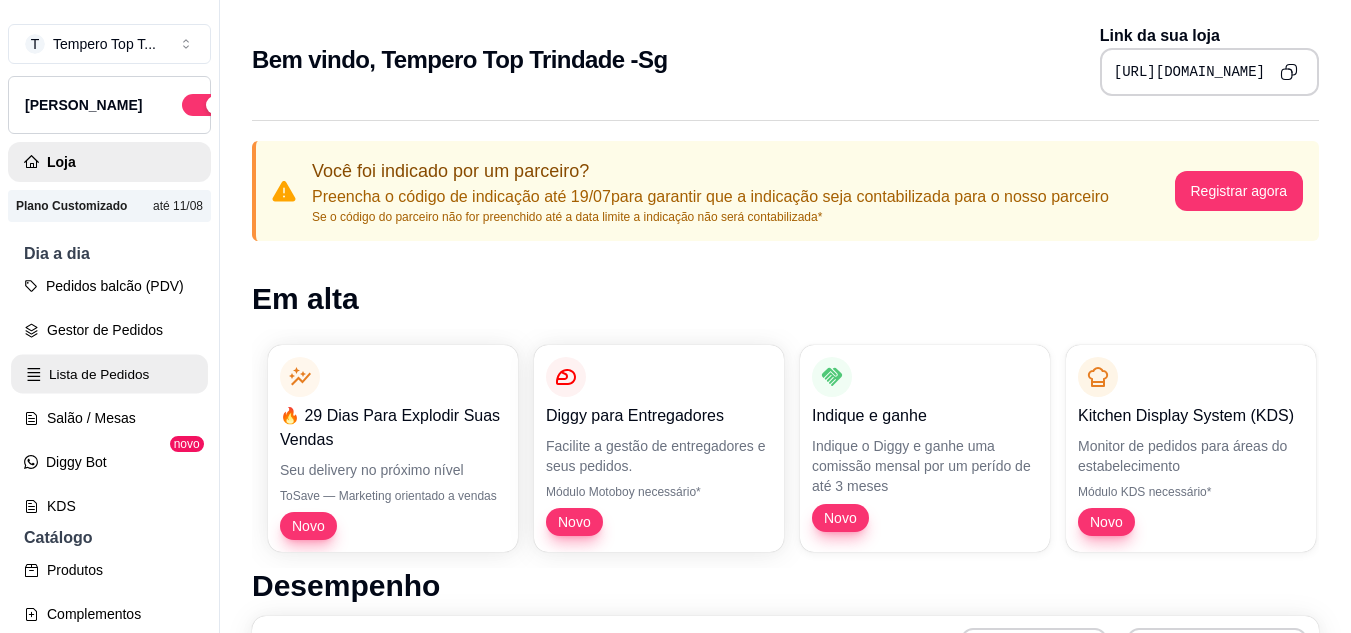 click on "Lista de Pedidos" at bounding box center (109, 374) 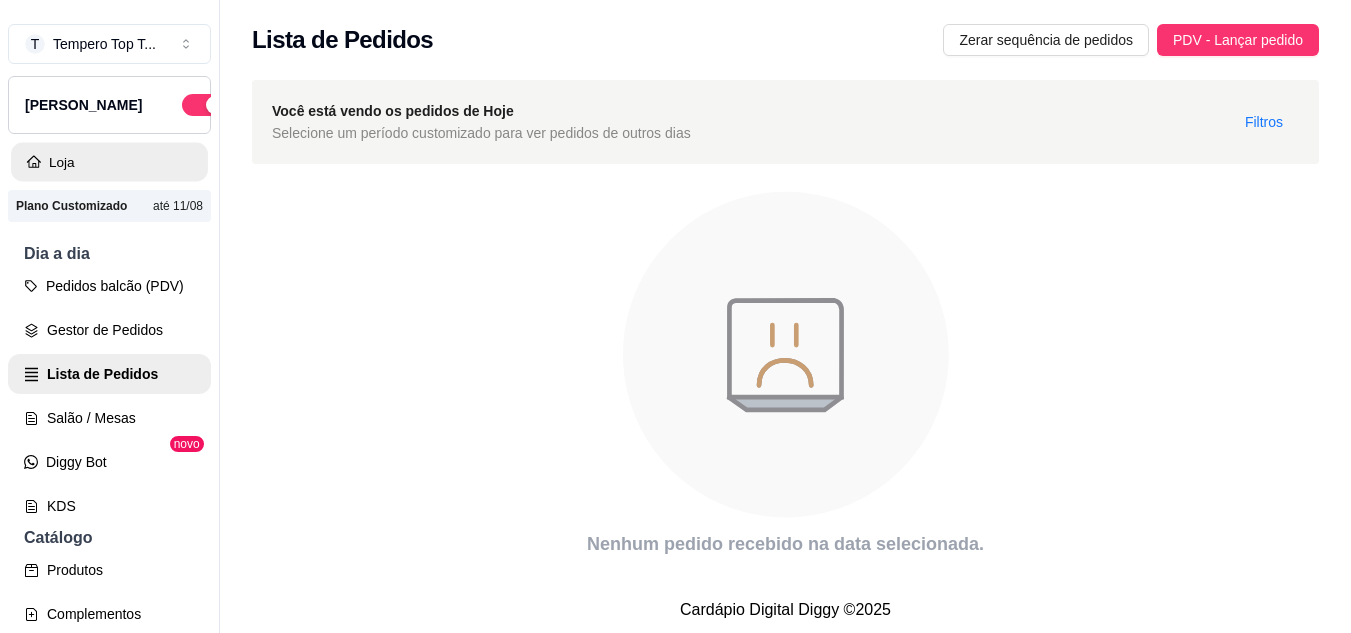 click on "Loja" at bounding box center (109, 162) 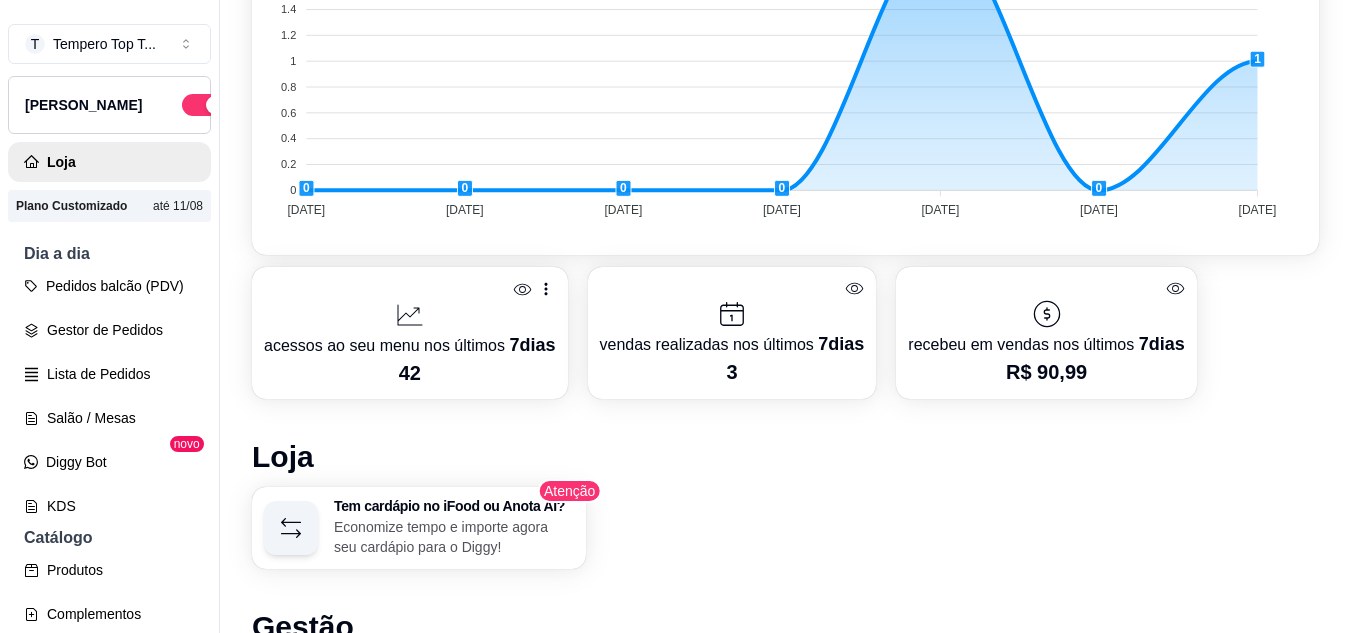 scroll, scrollTop: 0, scrollLeft: 0, axis: both 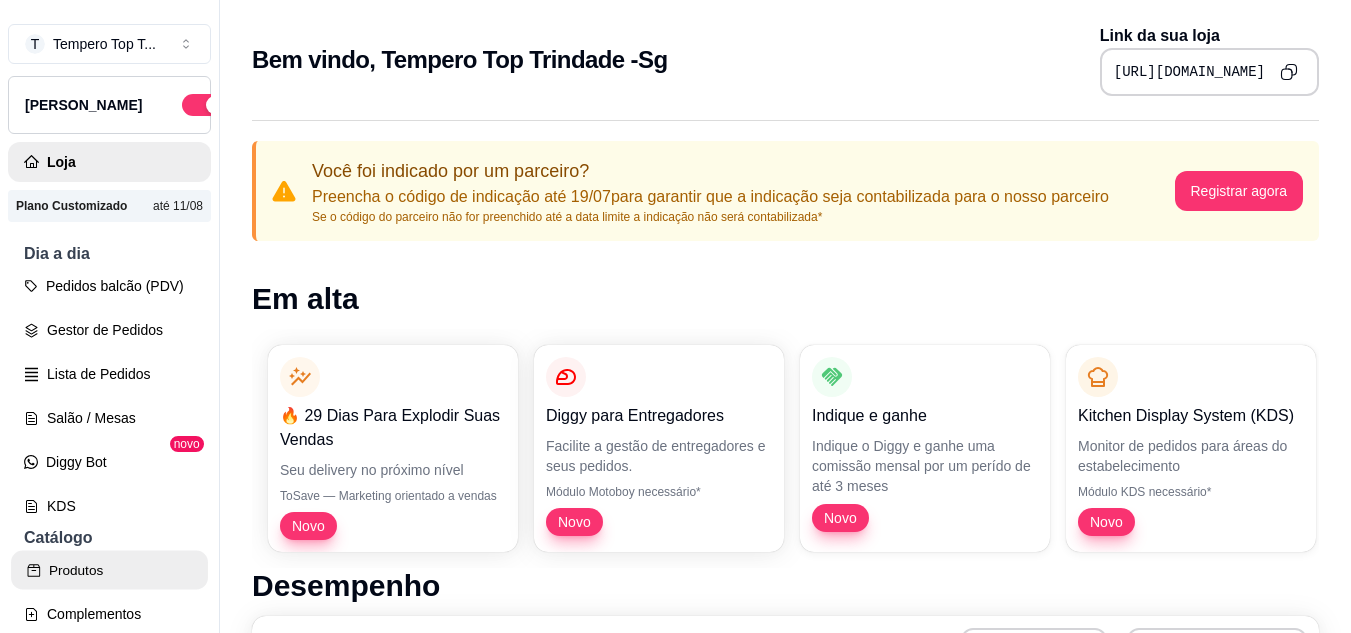 click on "Produtos" at bounding box center (109, 570) 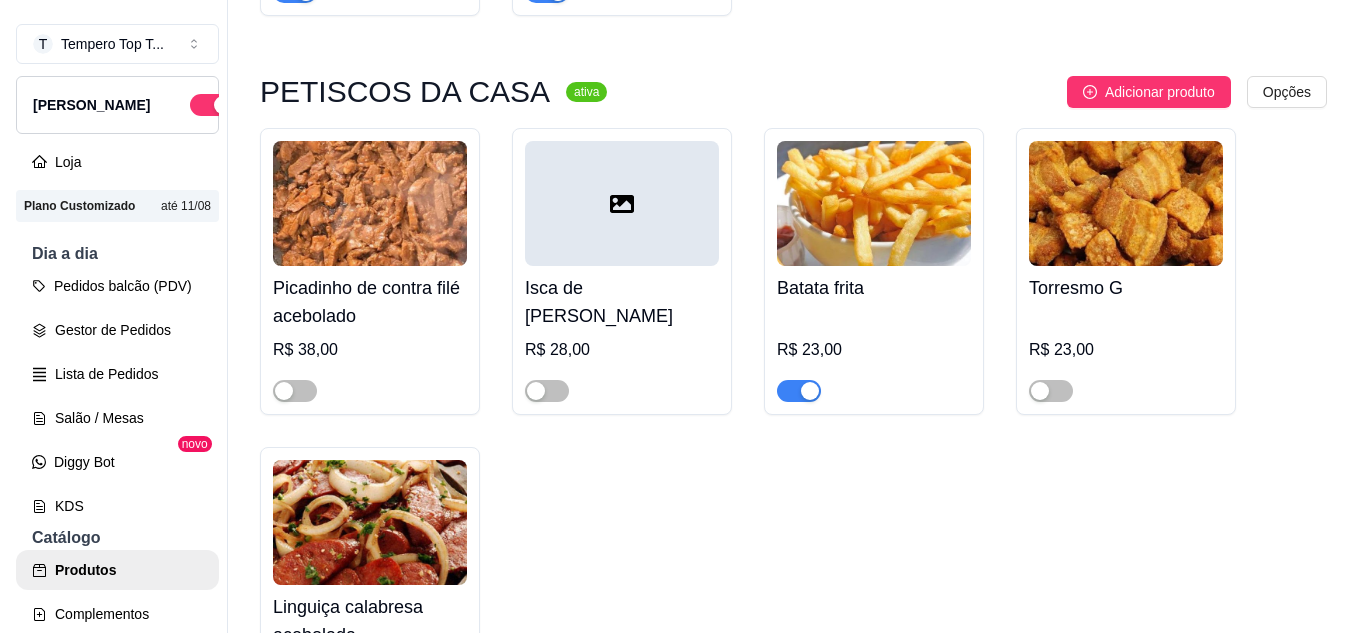 scroll, scrollTop: 4879, scrollLeft: 0, axis: vertical 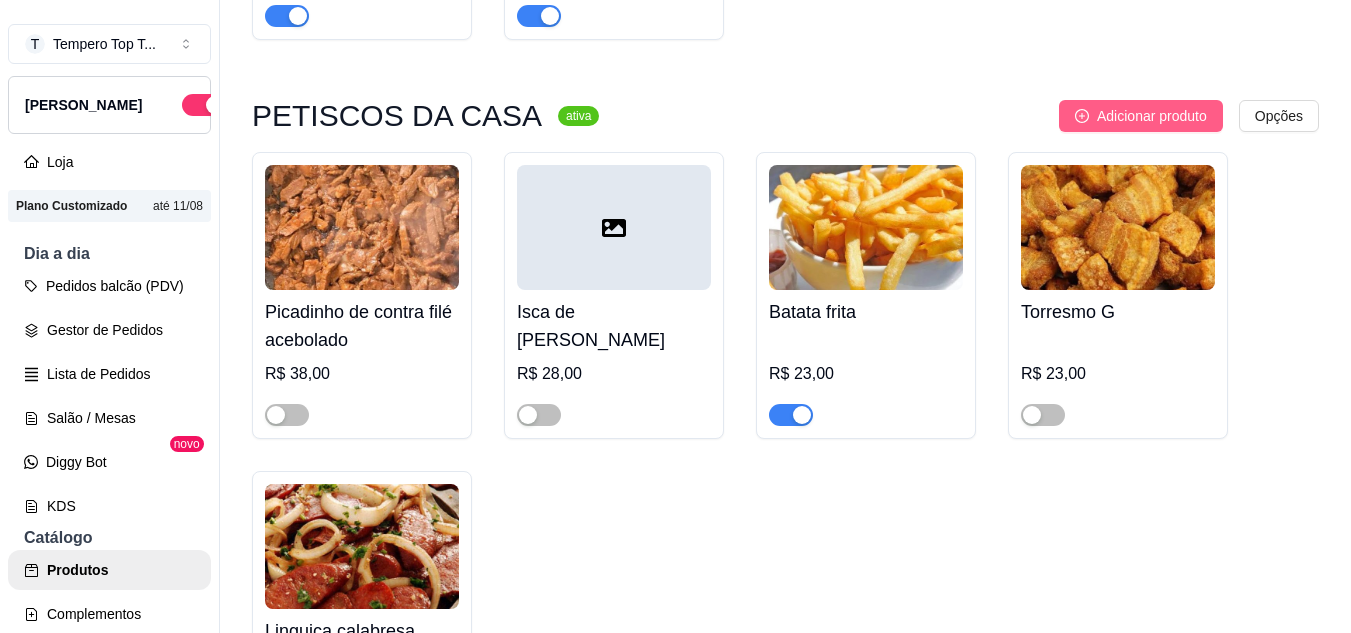 click on "Adicionar produto" at bounding box center [1152, 116] 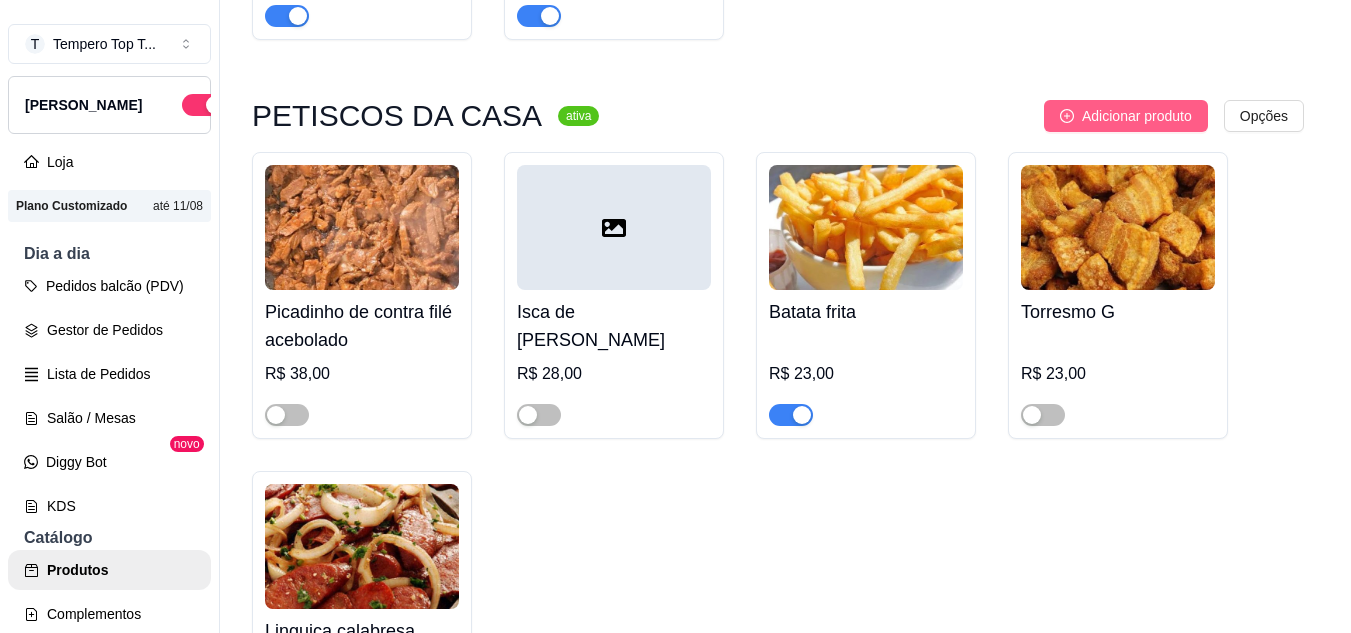 type 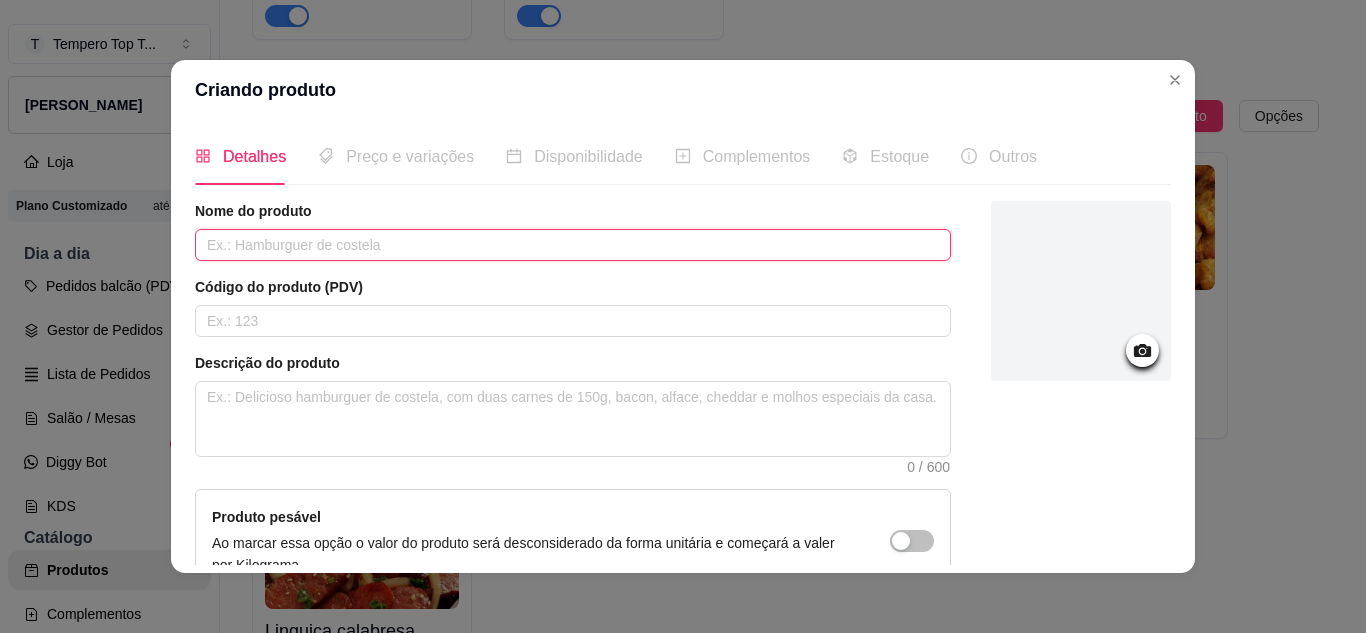 click at bounding box center [573, 245] 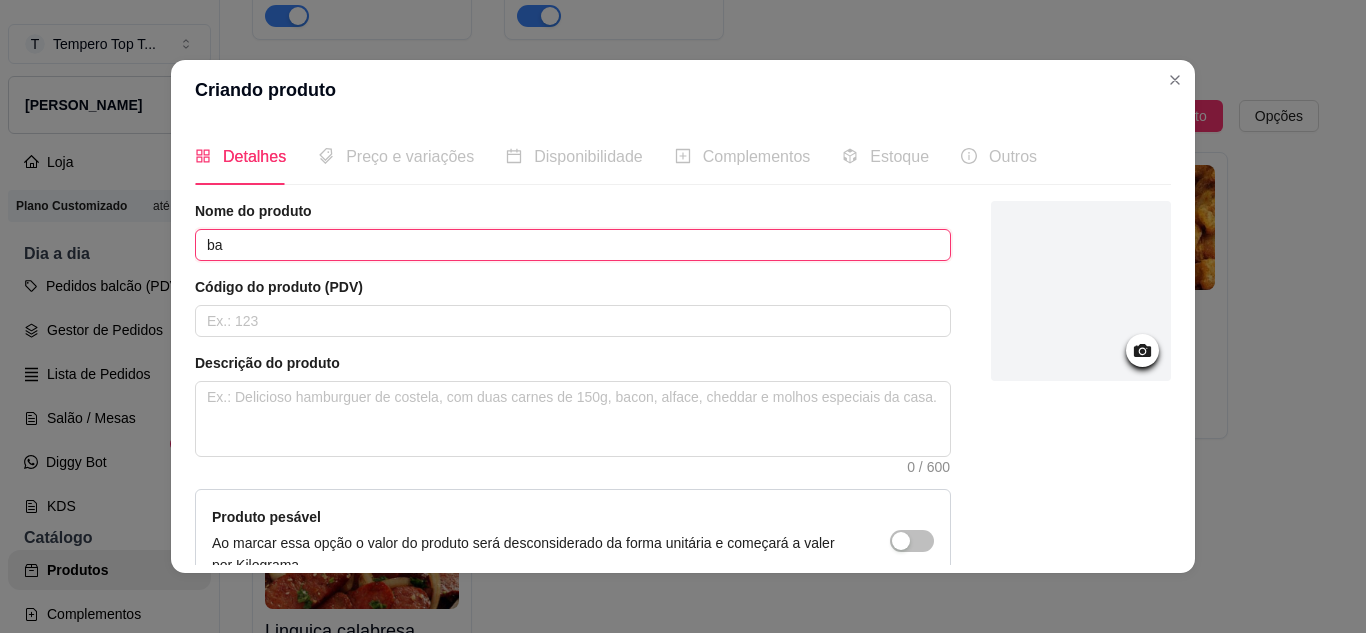 type on "b" 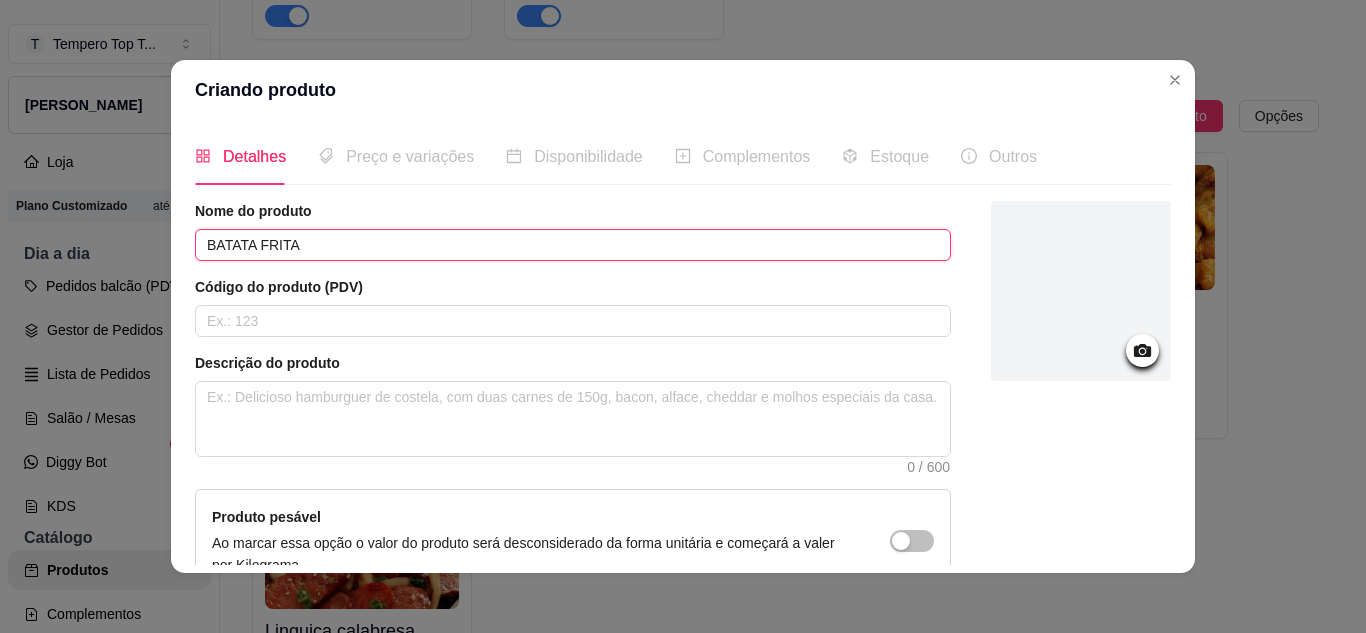 type on "BATATA FRITA" 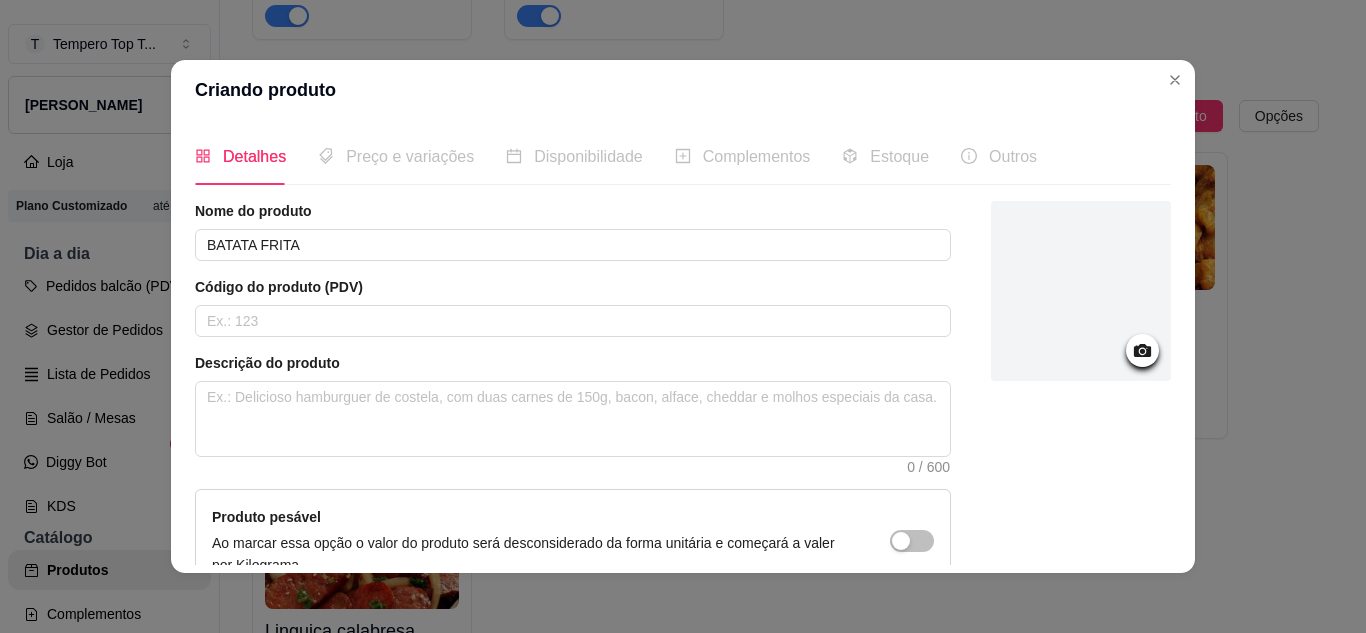 click on "Preço e variações" at bounding box center [410, 156] 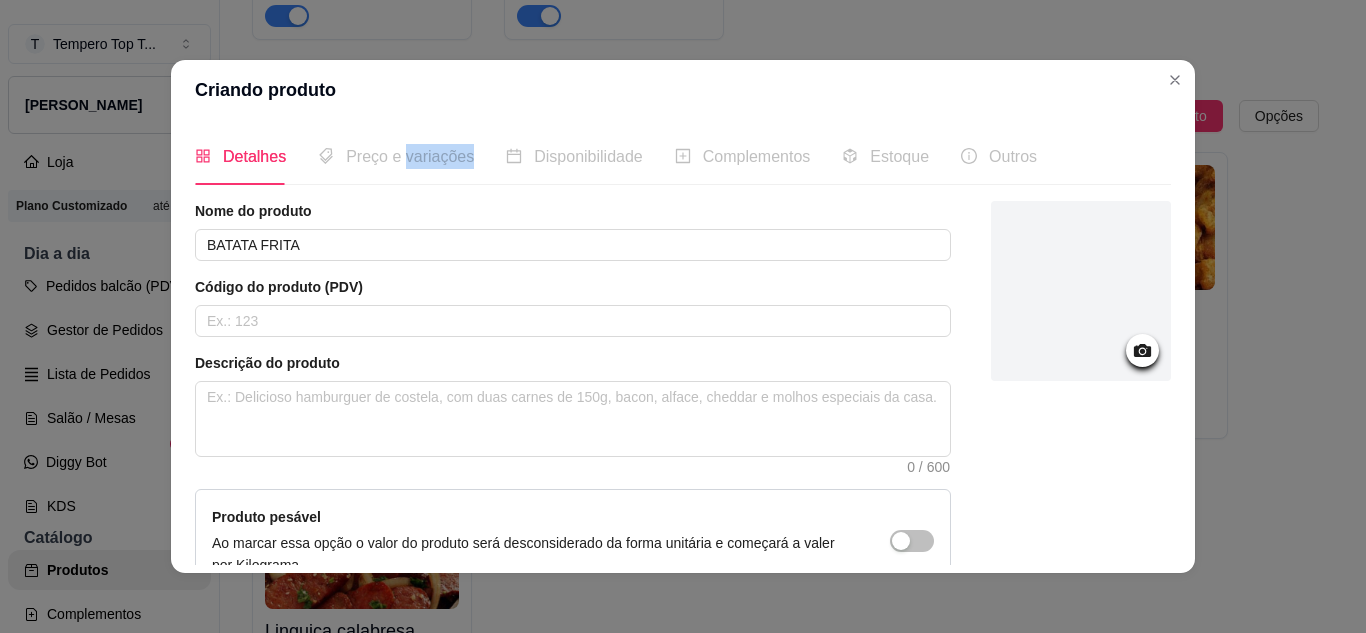 click on "Preço e variações" at bounding box center (410, 156) 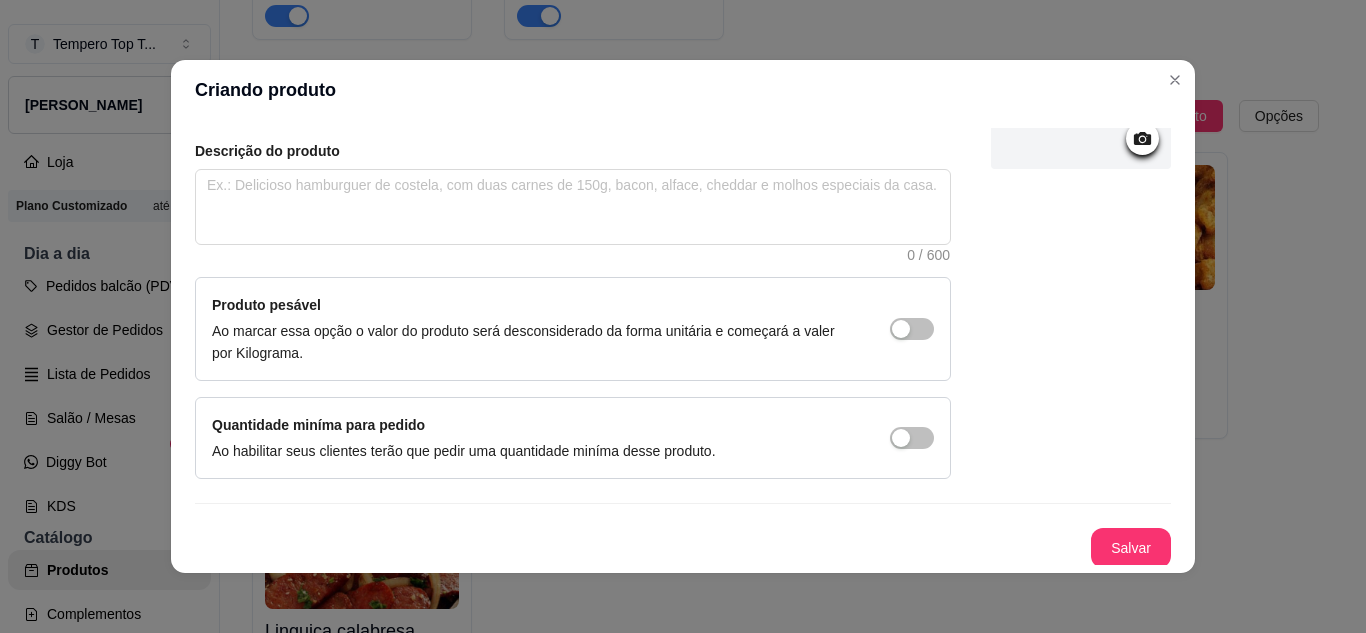 scroll, scrollTop: 215, scrollLeft: 0, axis: vertical 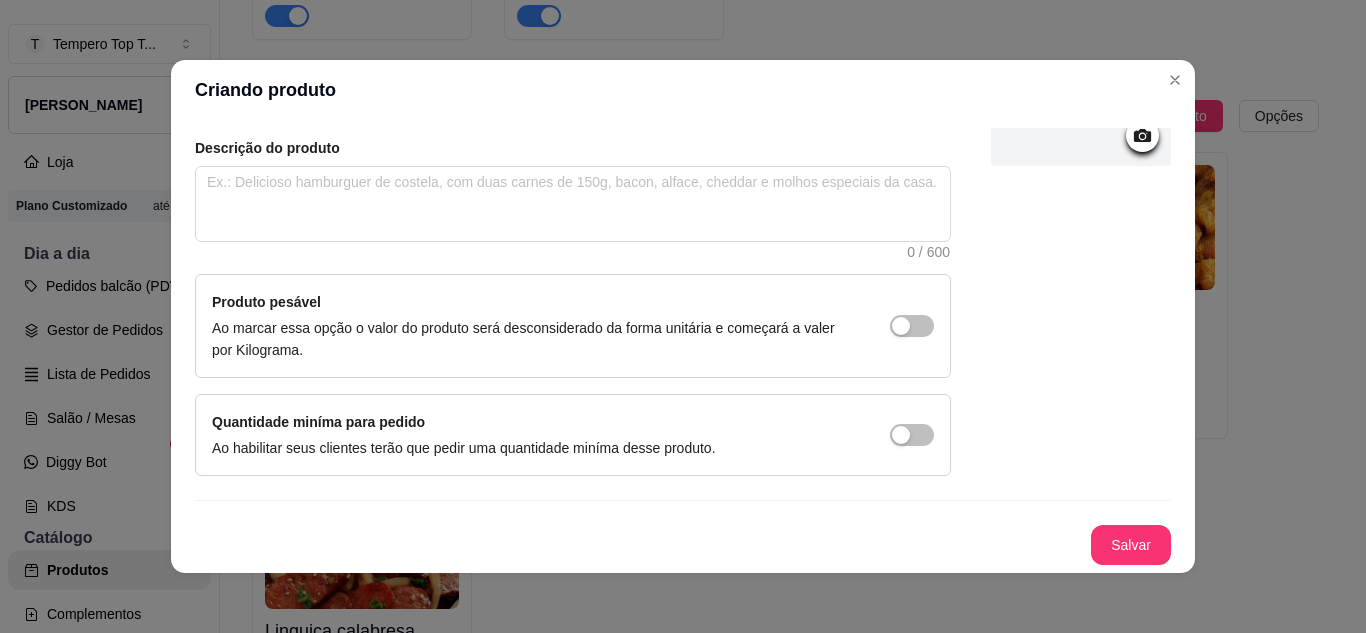 drag, startPoint x: 1143, startPoint y: 395, endPoint x: 1175, endPoint y: 224, distance: 173.96838 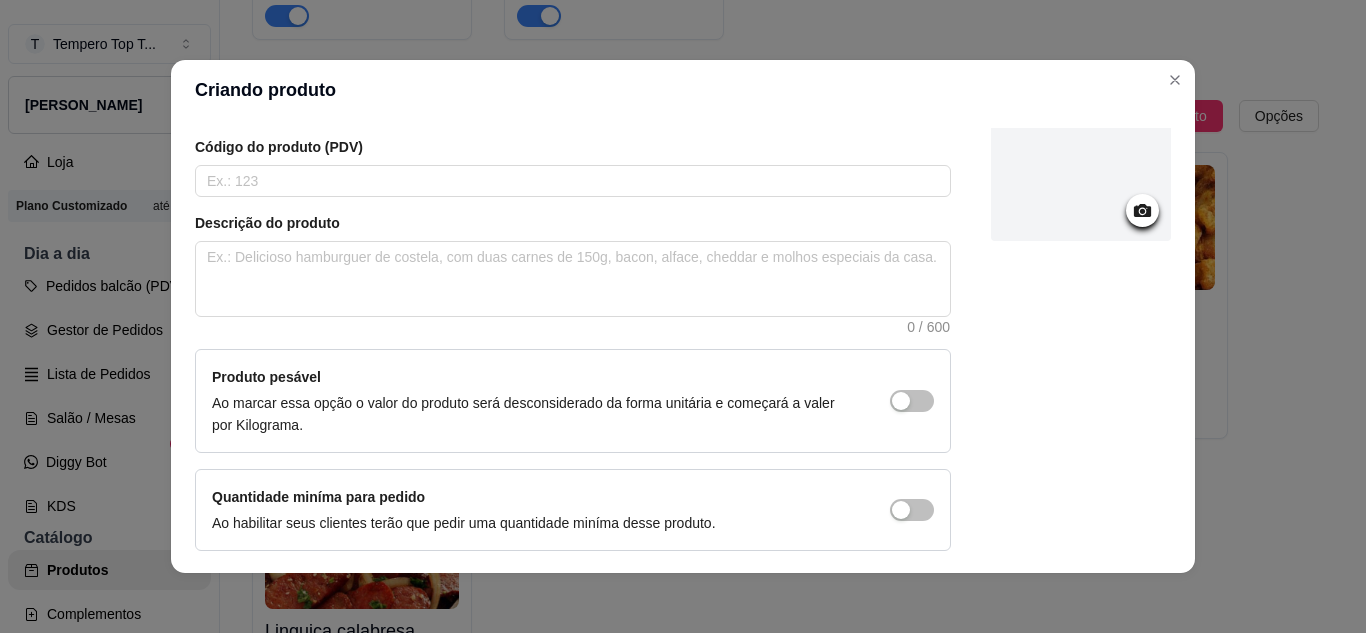 scroll, scrollTop: 137, scrollLeft: 0, axis: vertical 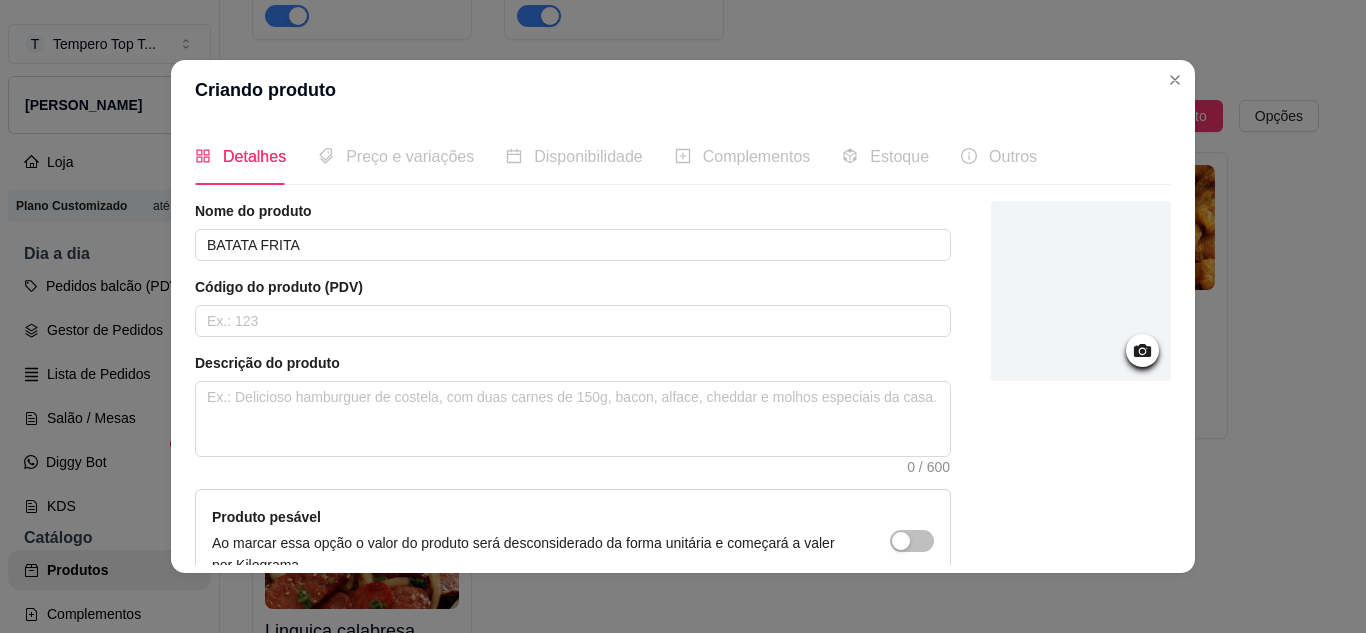 click on "Preço e variações" at bounding box center [410, 156] 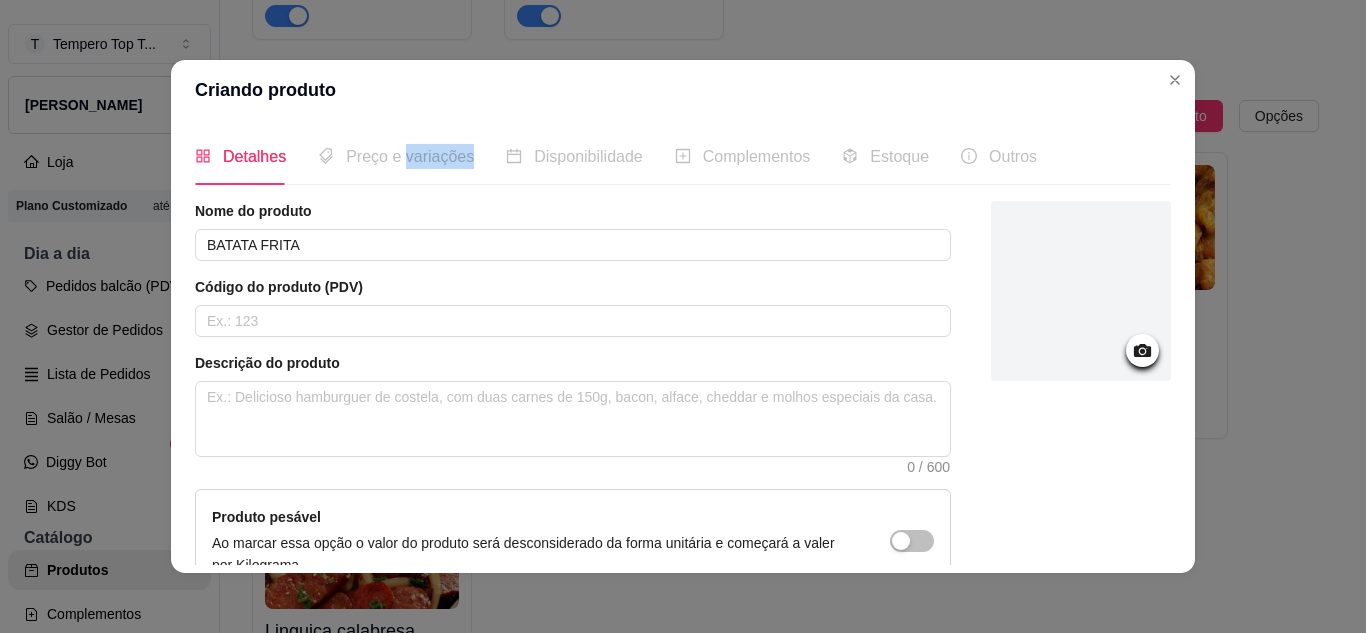 click on "Preço e variações" at bounding box center [410, 156] 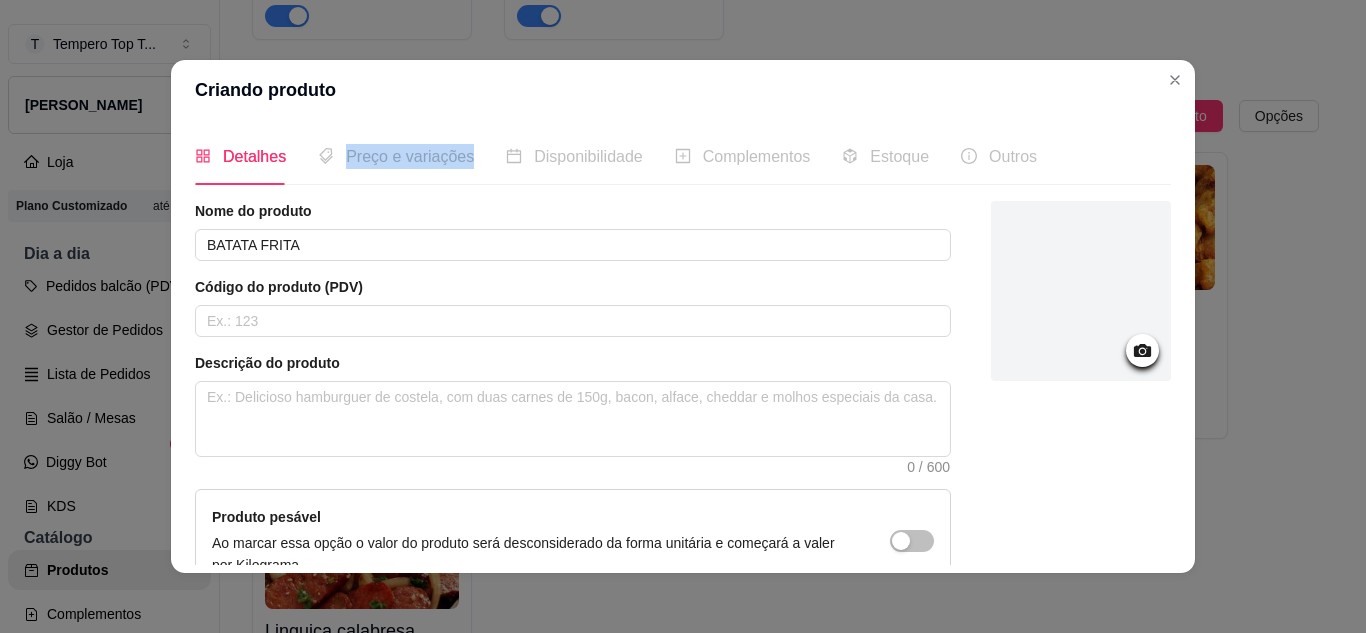 click on "Preço e variações" at bounding box center (410, 156) 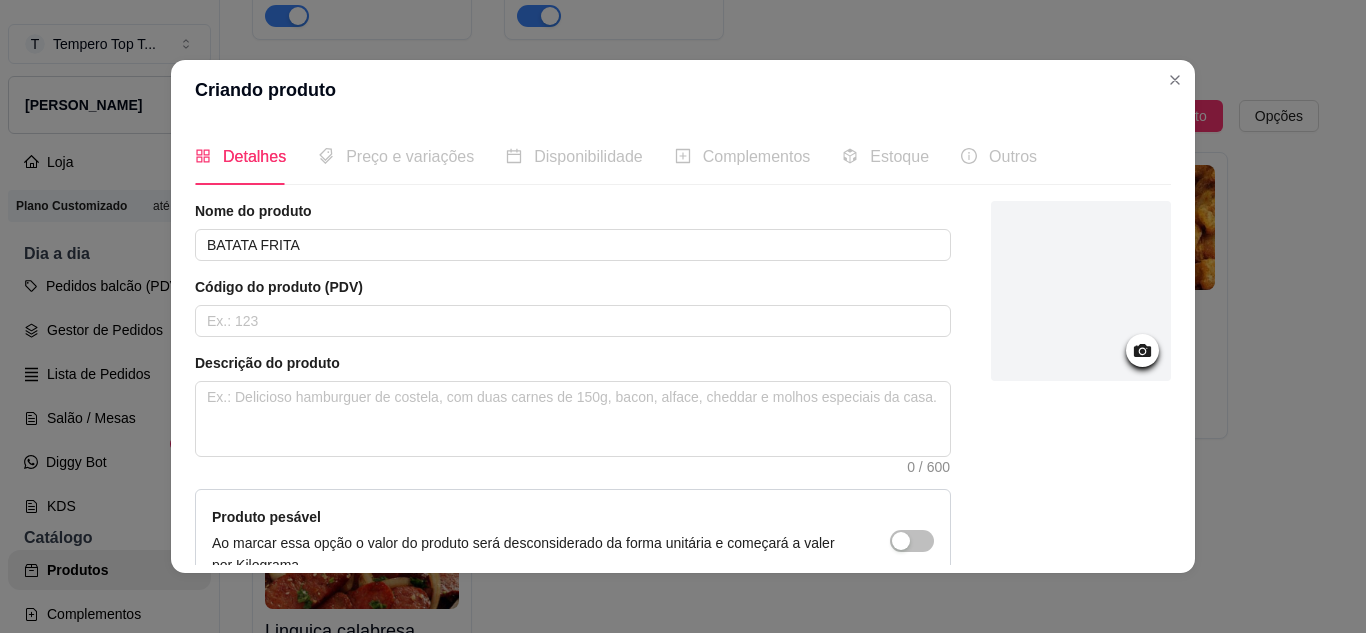 click on "Criando produto" at bounding box center [683, 90] 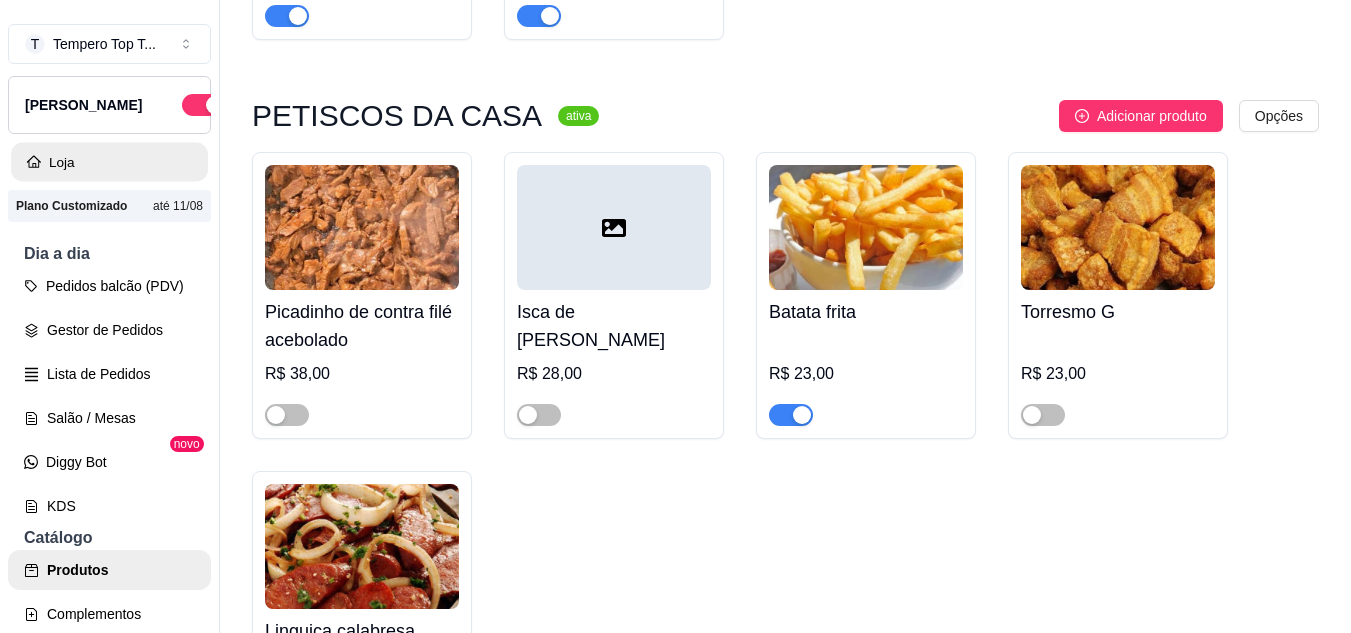 click on "Loja" at bounding box center (109, 162) 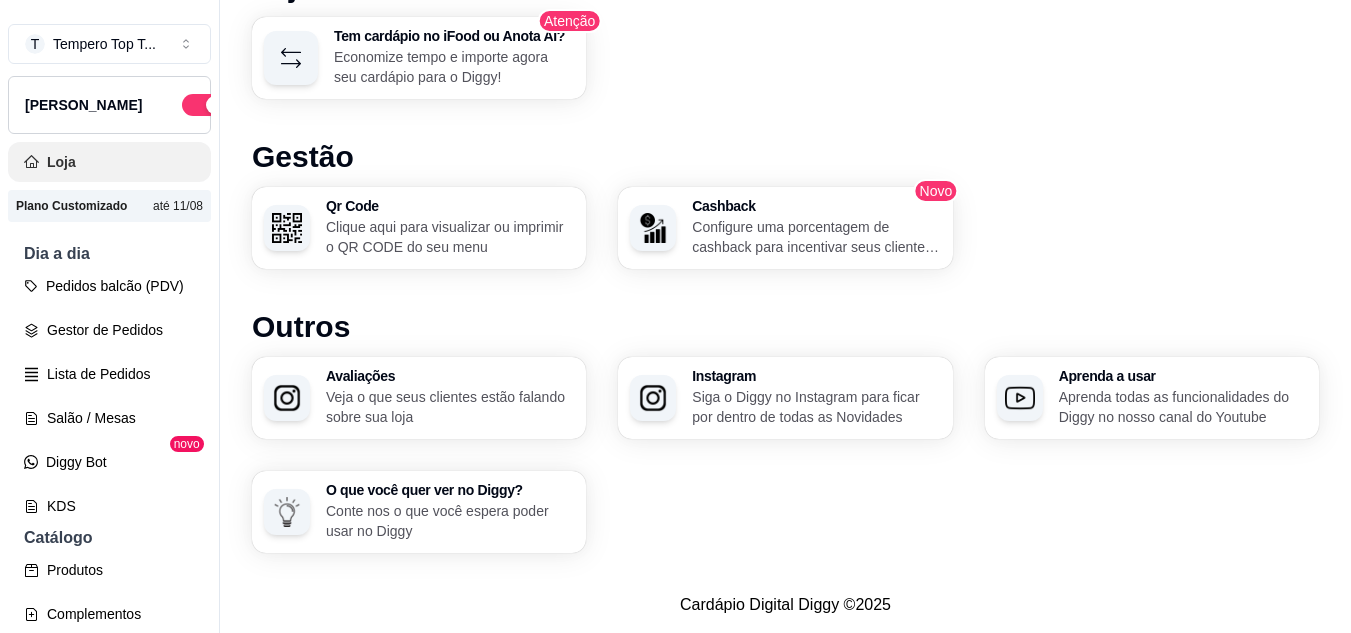 scroll, scrollTop: 0, scrollLeft: 0, axis: both 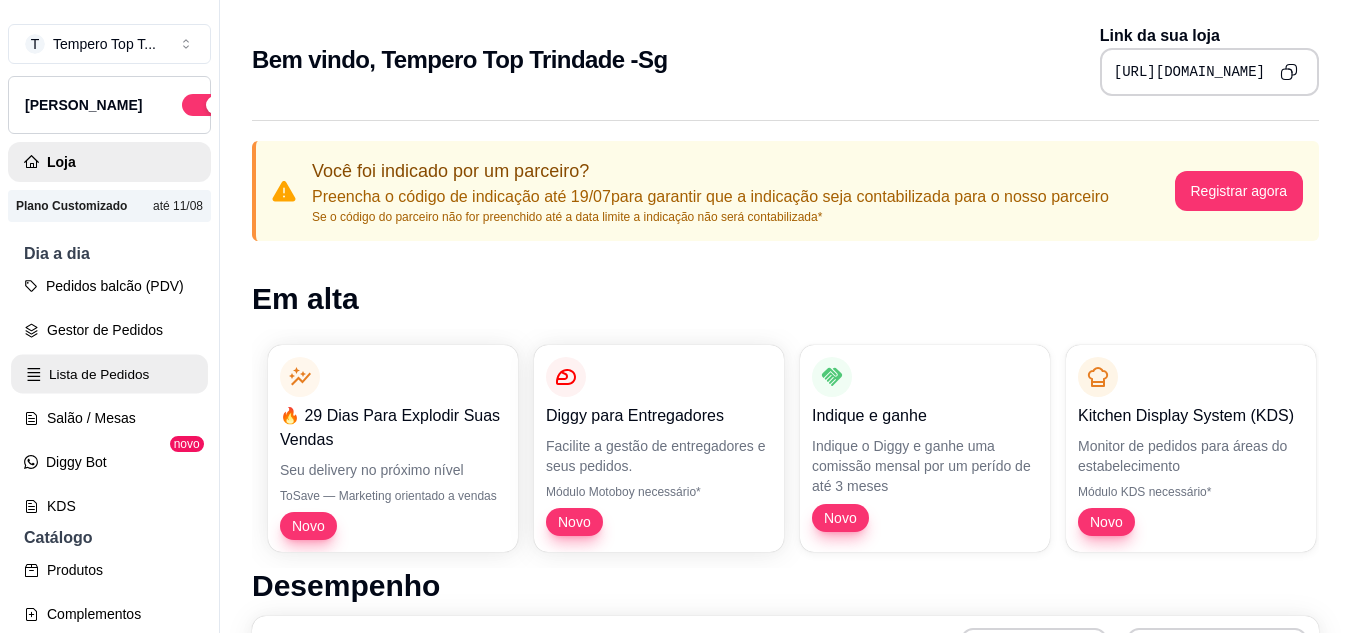click on "Lista de Pedidos" at bounding box center (109, 374) 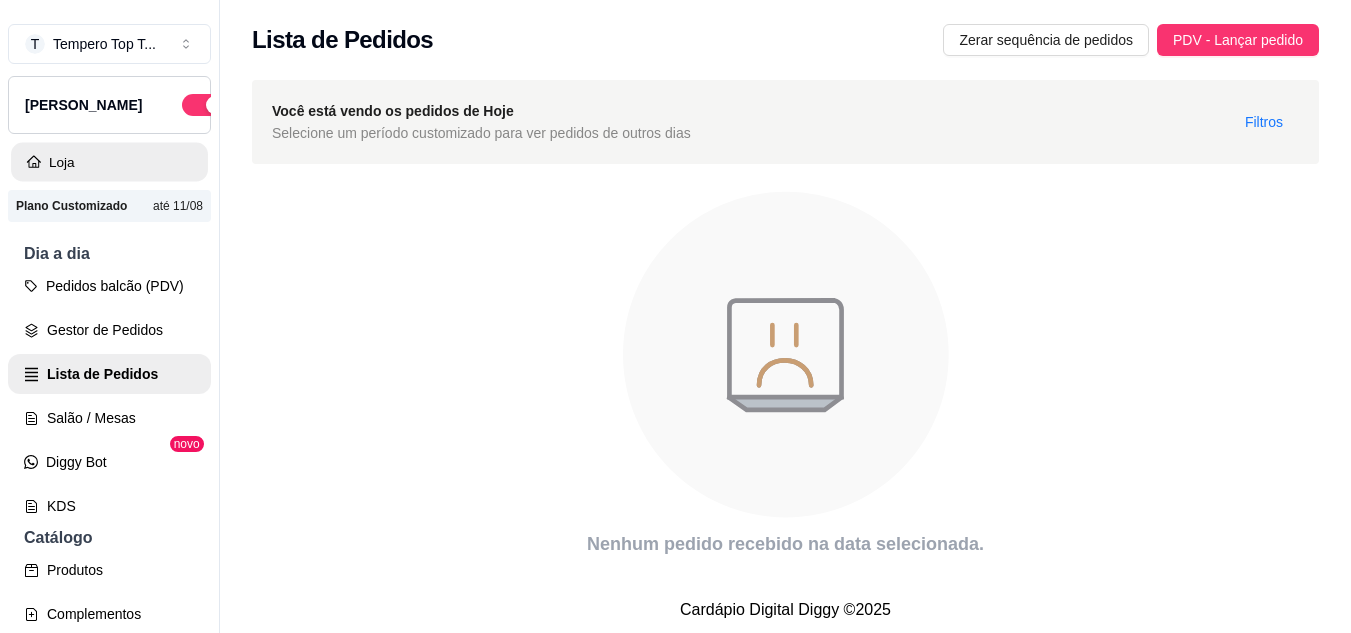 click on "Loja" at bounding box center (109, 162) 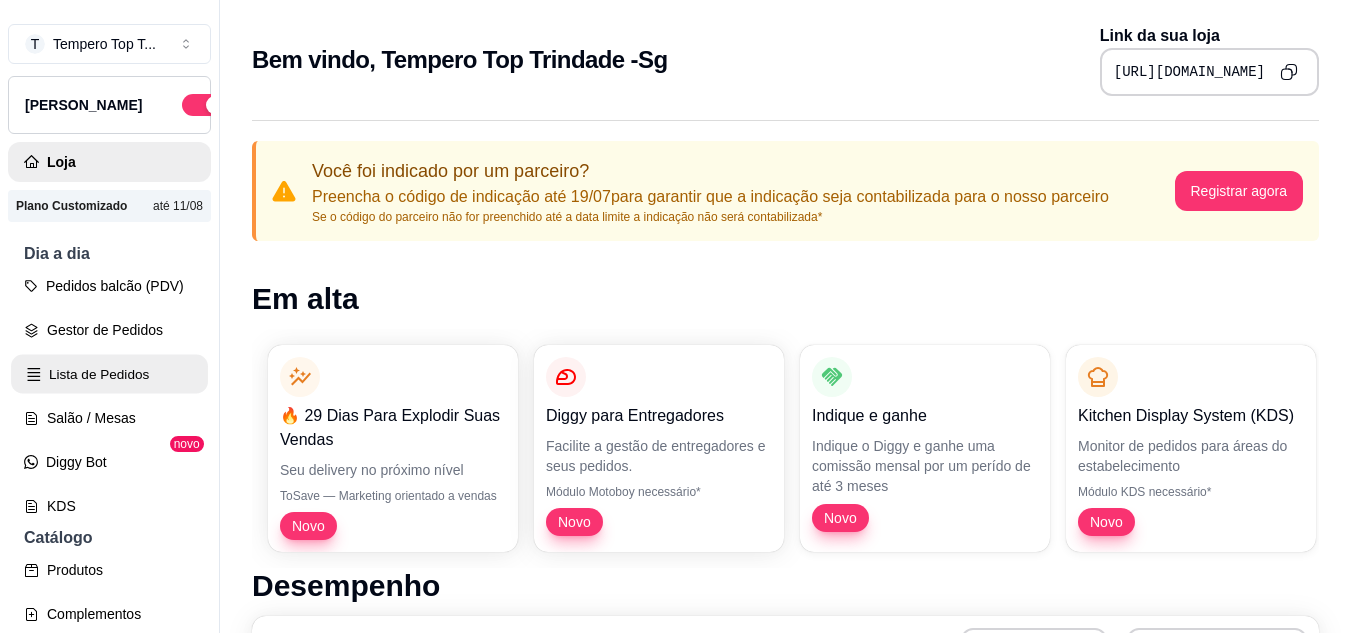 click on "Lista de Pedidos" at bounding box center (109, 374) 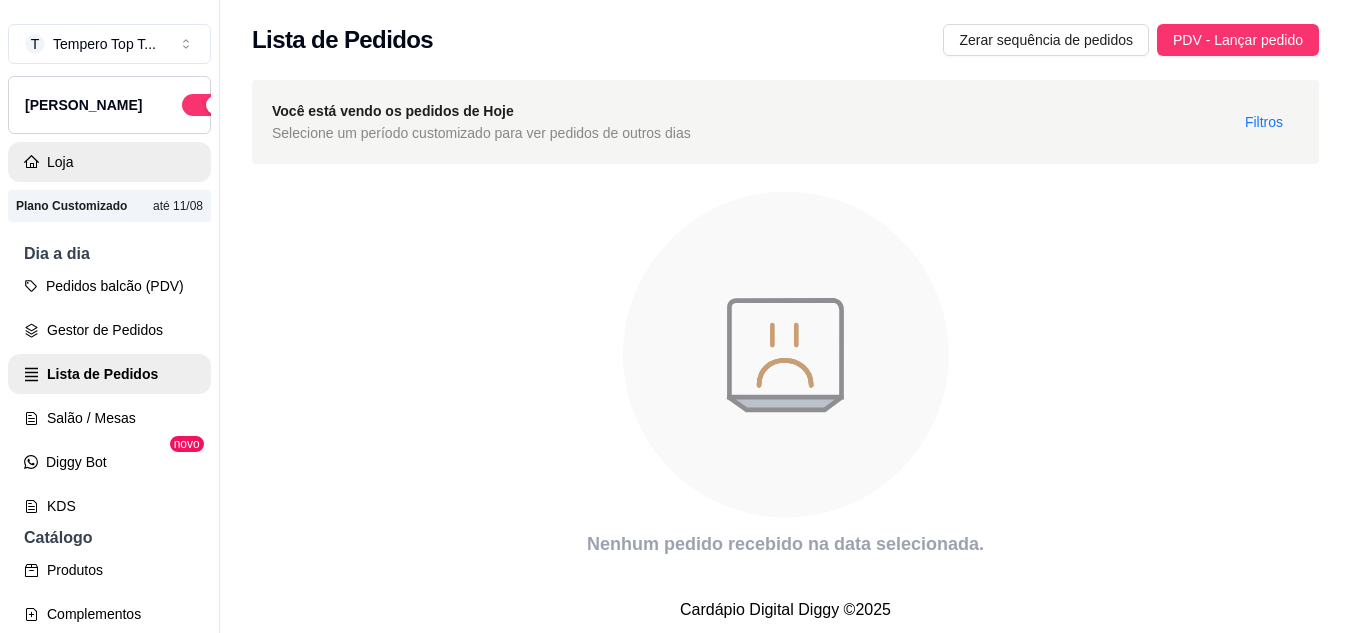 click on "Loja" at bounding box center [109, 162] 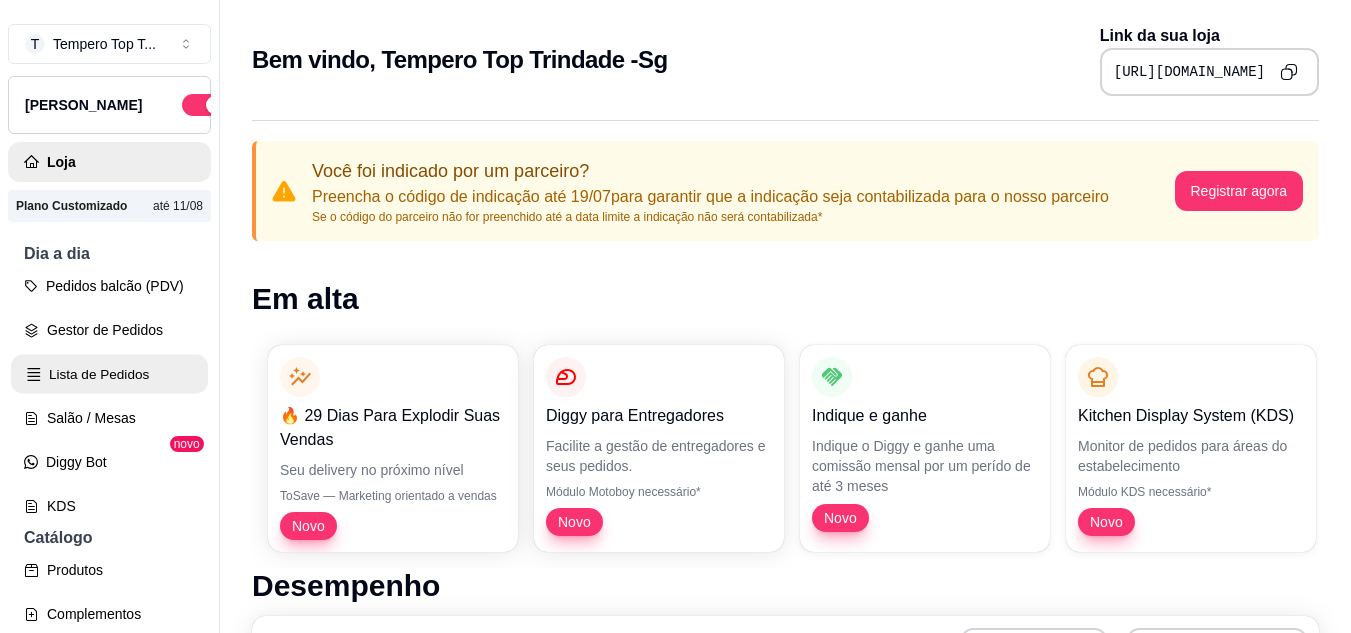 click on "Lista de Pedidos" at bounding box center [109, 374] 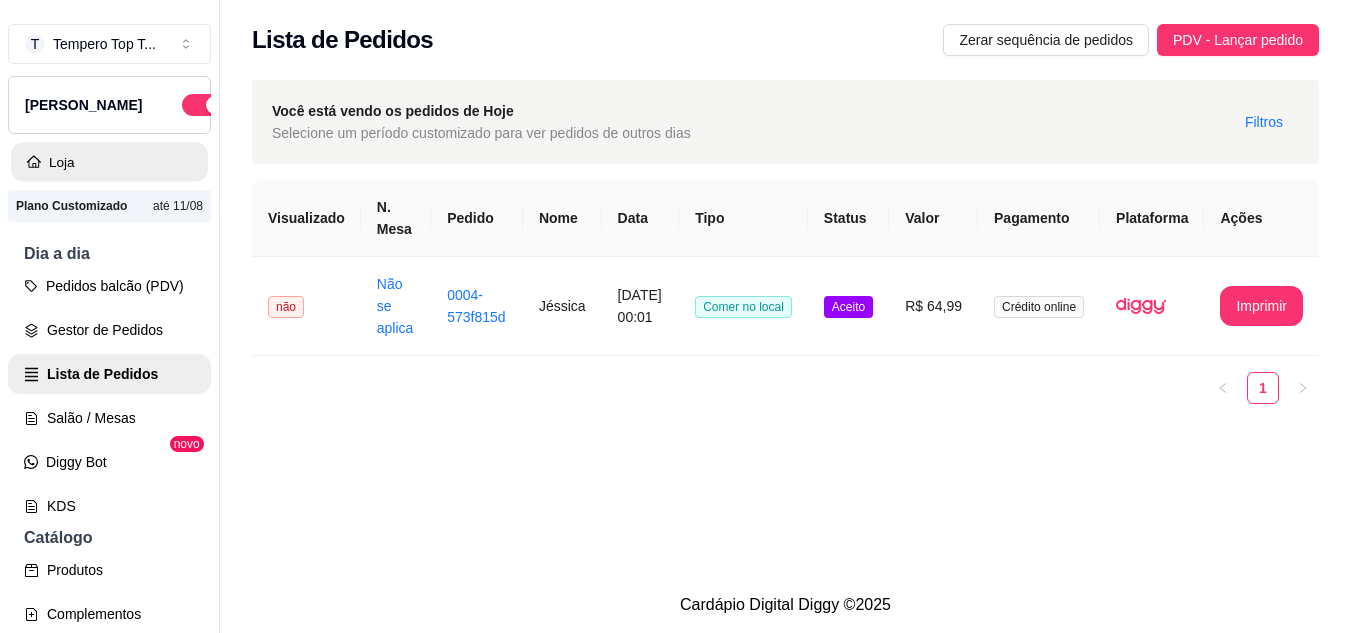 click on "Loja" at bounding box center [109, 162] 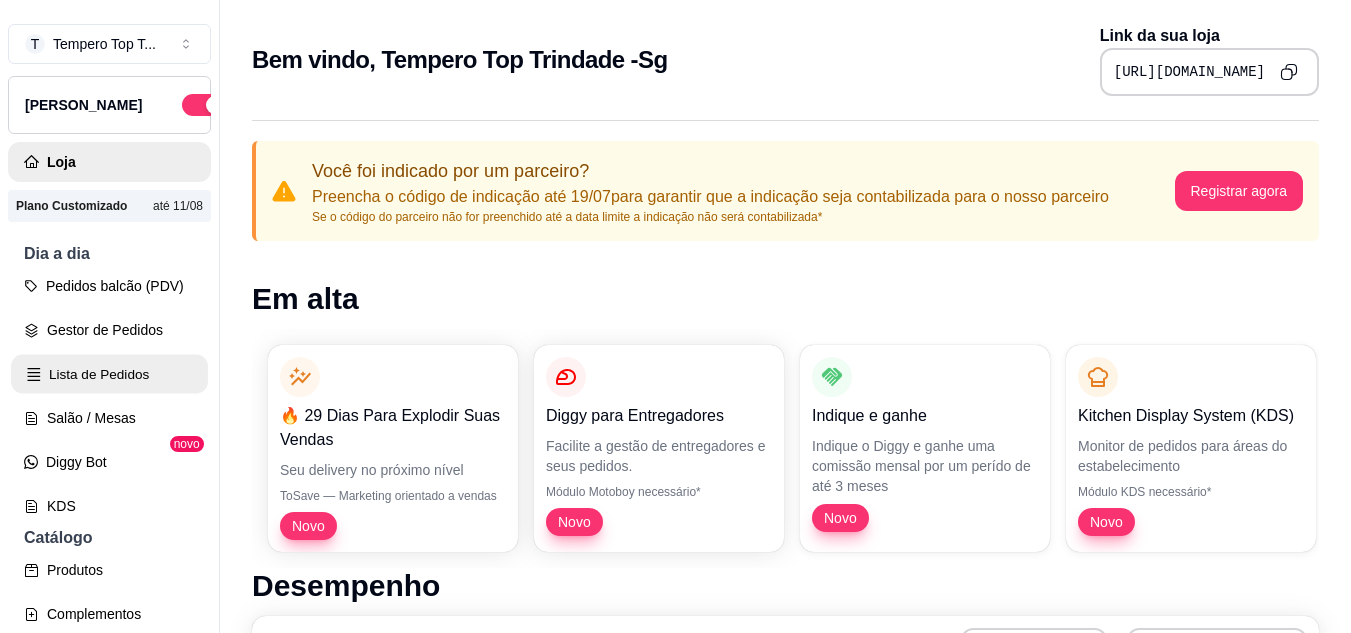 click on "Lista de Pedidos" at bounding box center [109, 374] 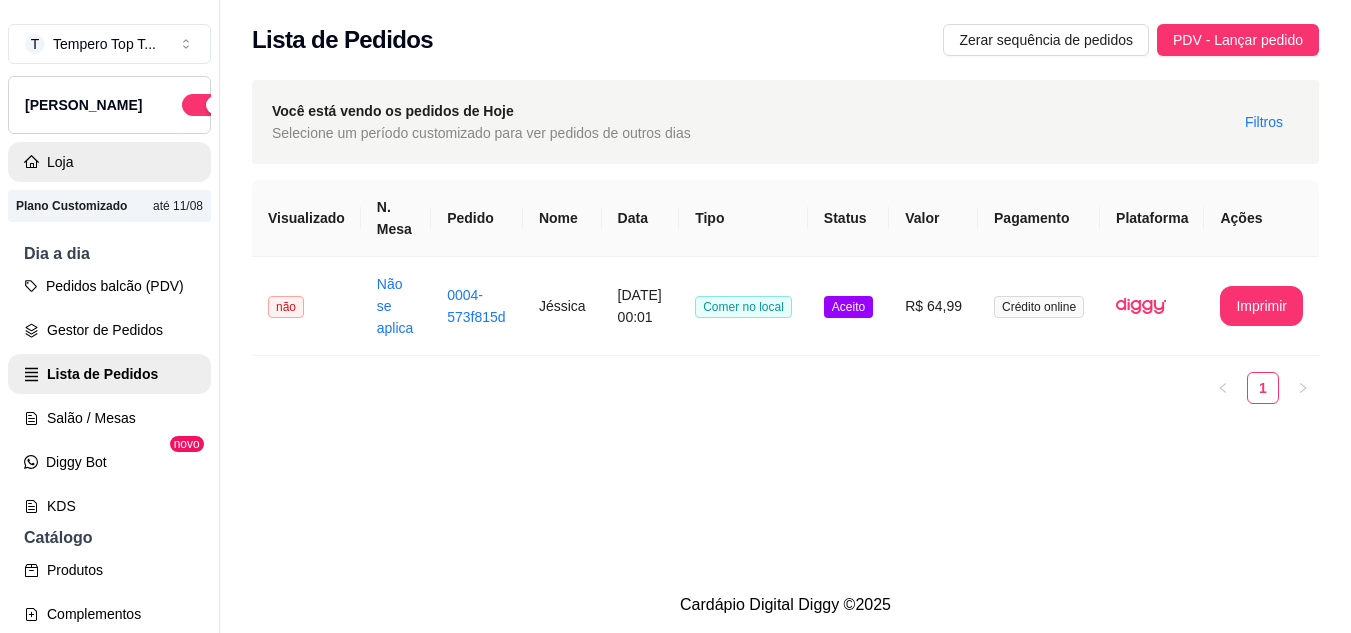 click on "Loja" at bounding box center [109, 162] 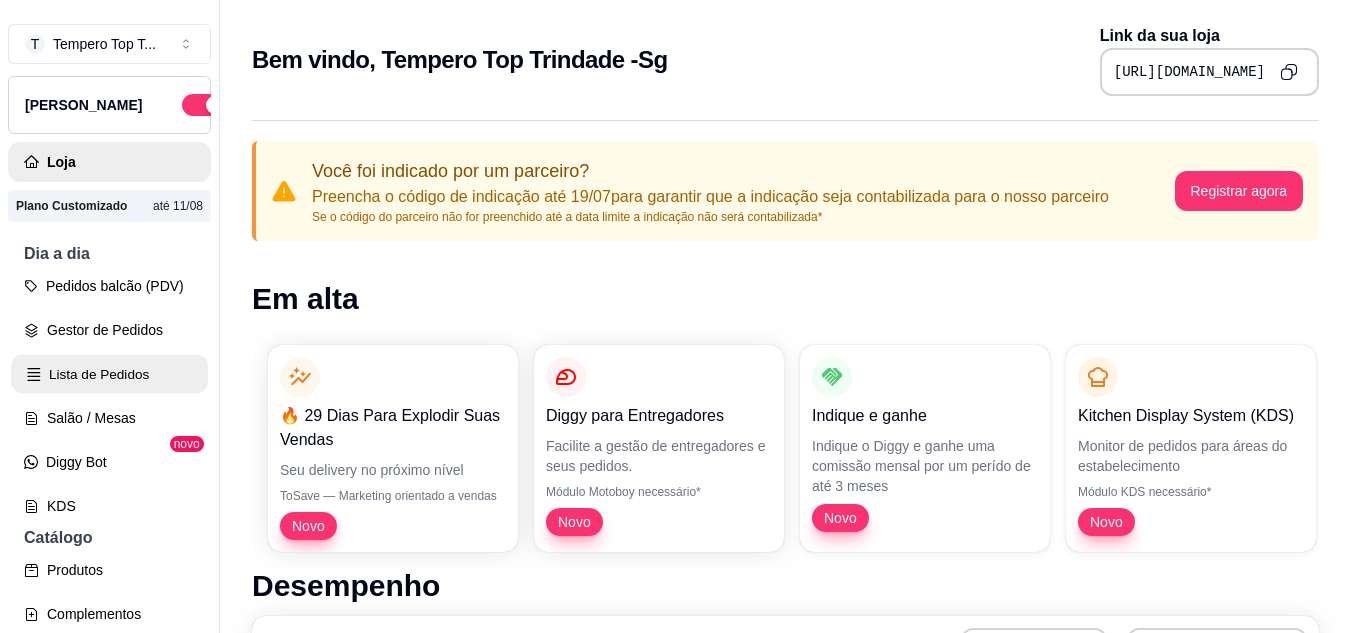 click on "Lista de Pedidos" at bounding box center (109, 374) 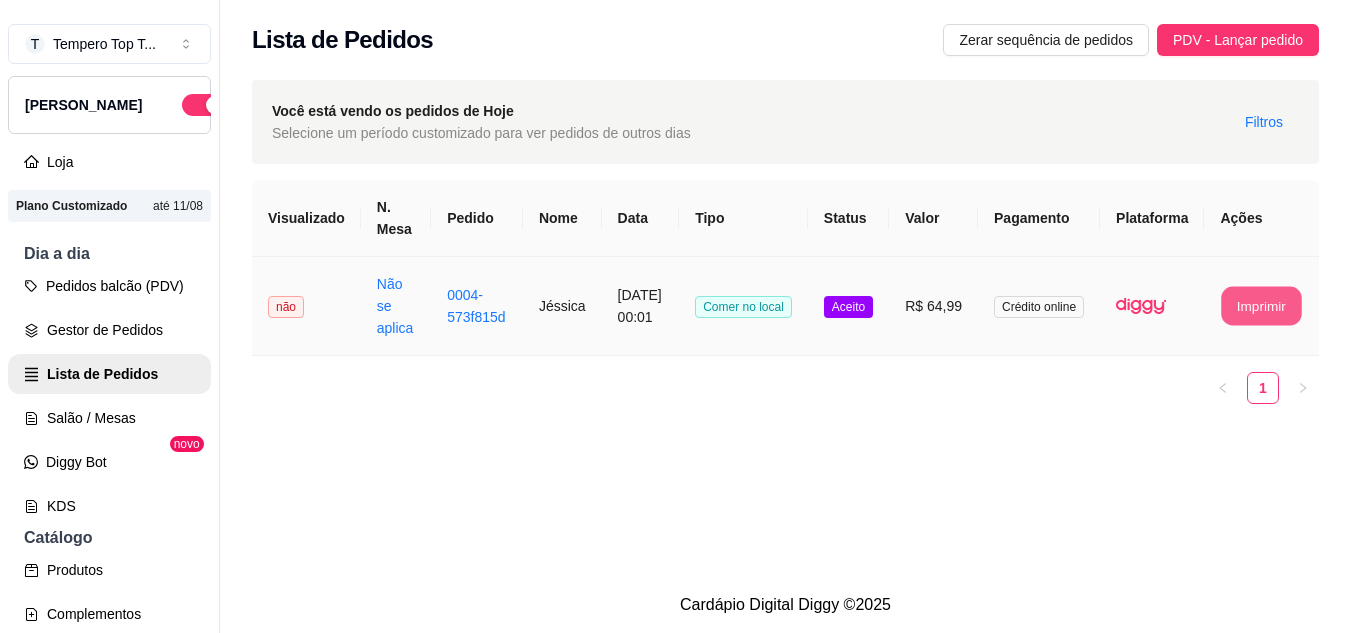 click on "Imprimir" at bounding box center (1262, 306) 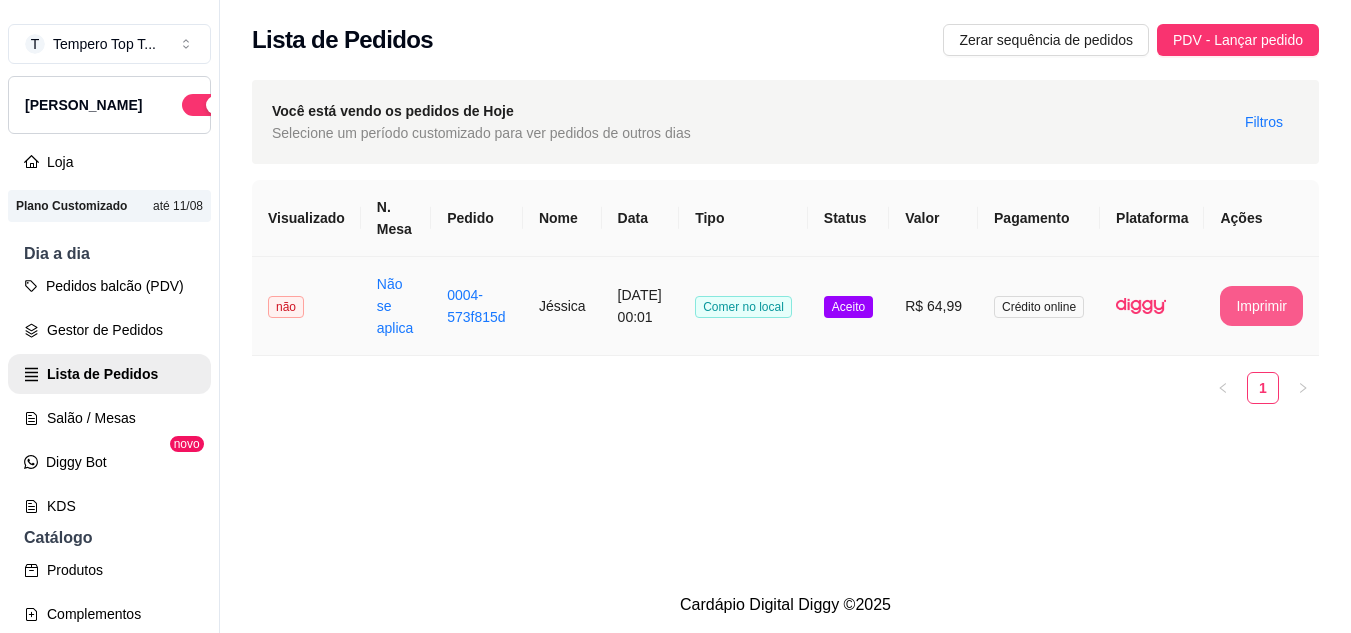 scroll, scrollTop: 0, scrollLeft: 0, axis: both 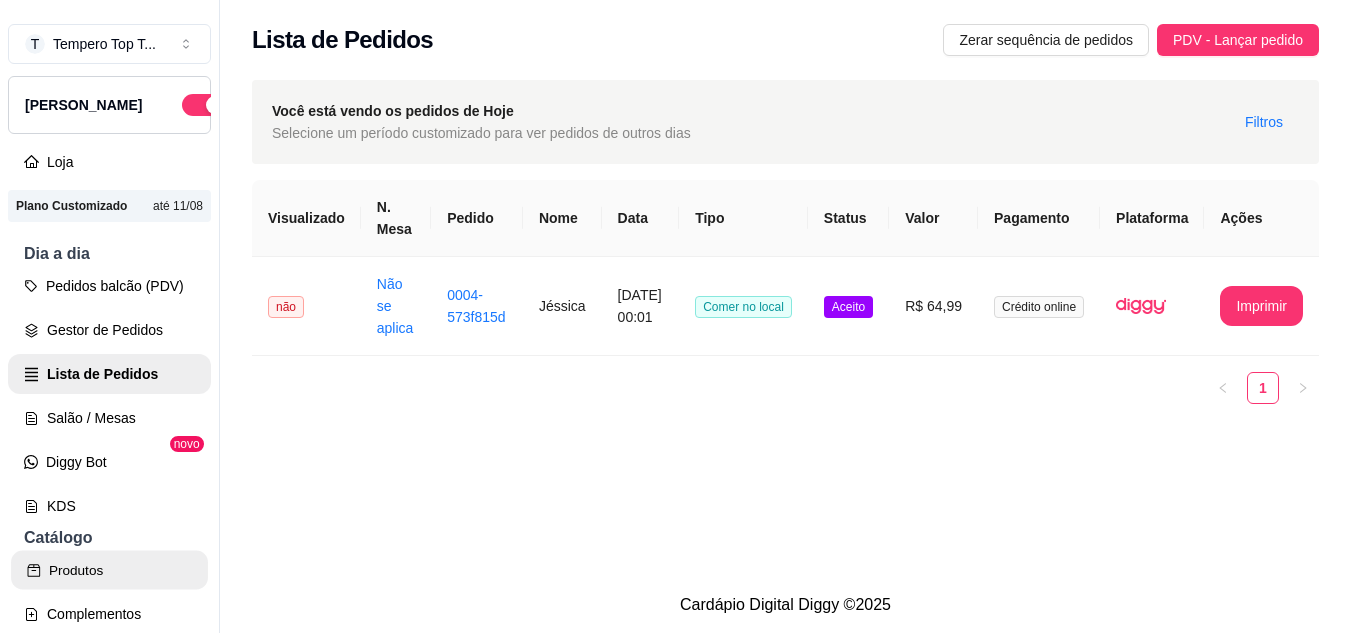 click 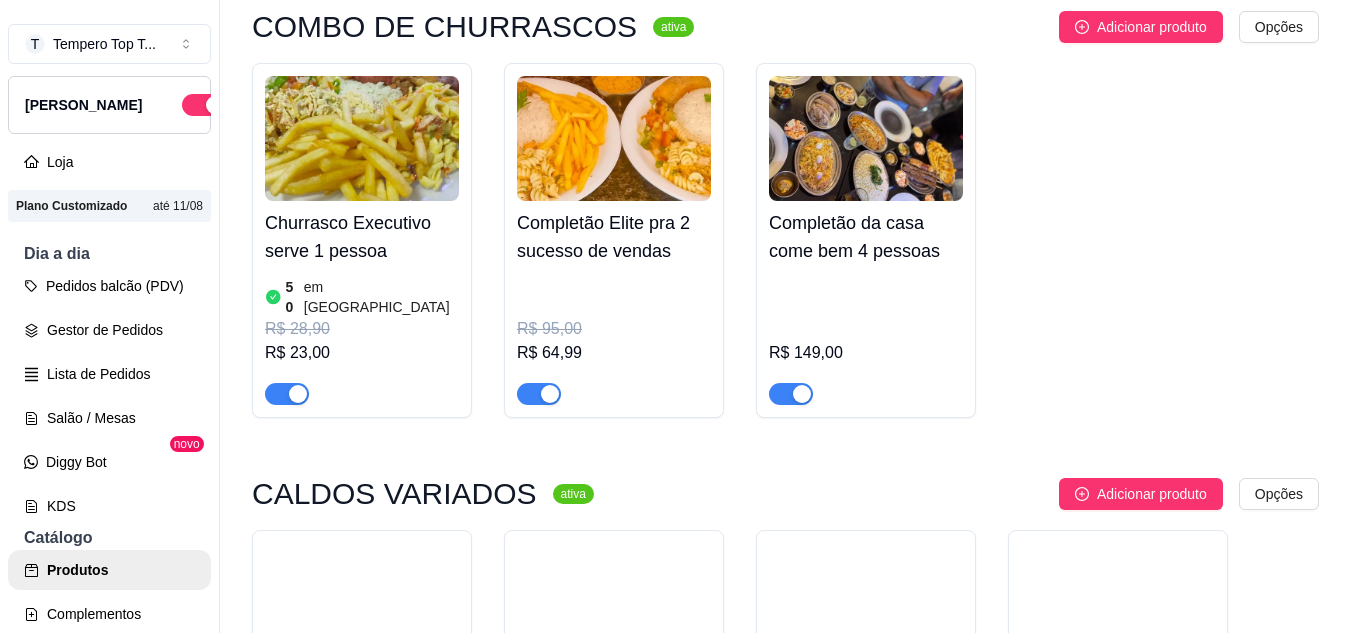 scroll, scrollTop: 3121, scrollLeft: 0, axis: vertical 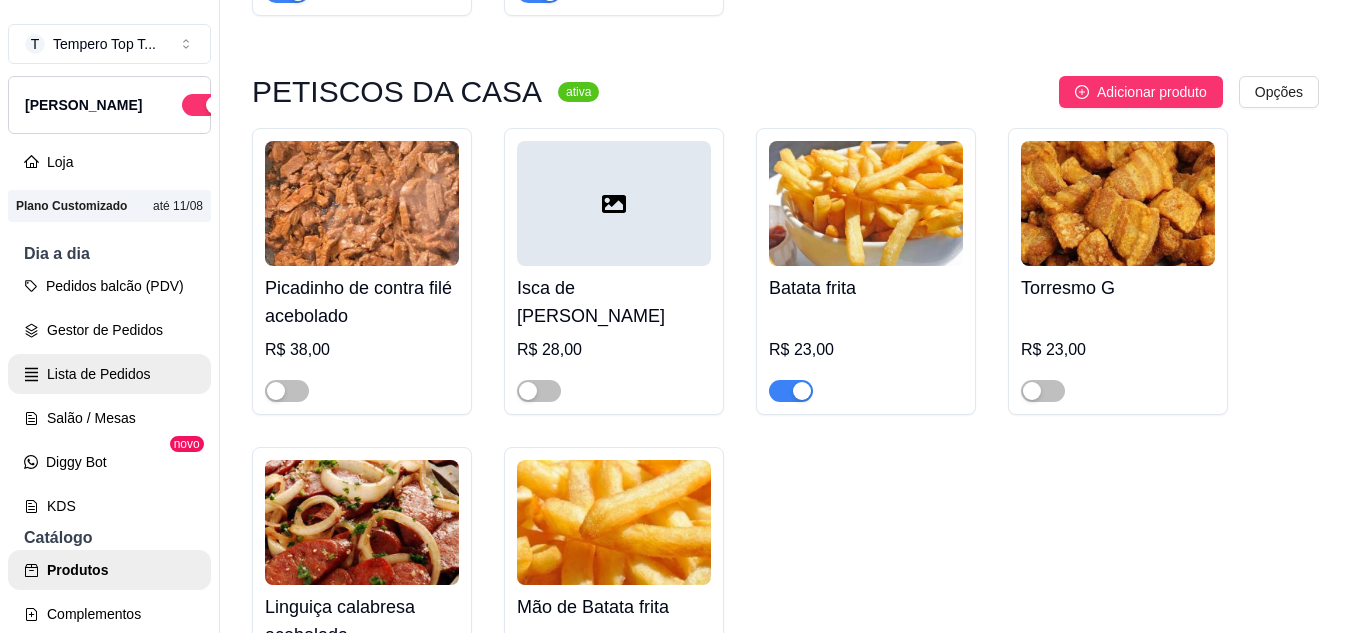 click on "Lista de Pedidos" at bounding box center (109, 374) 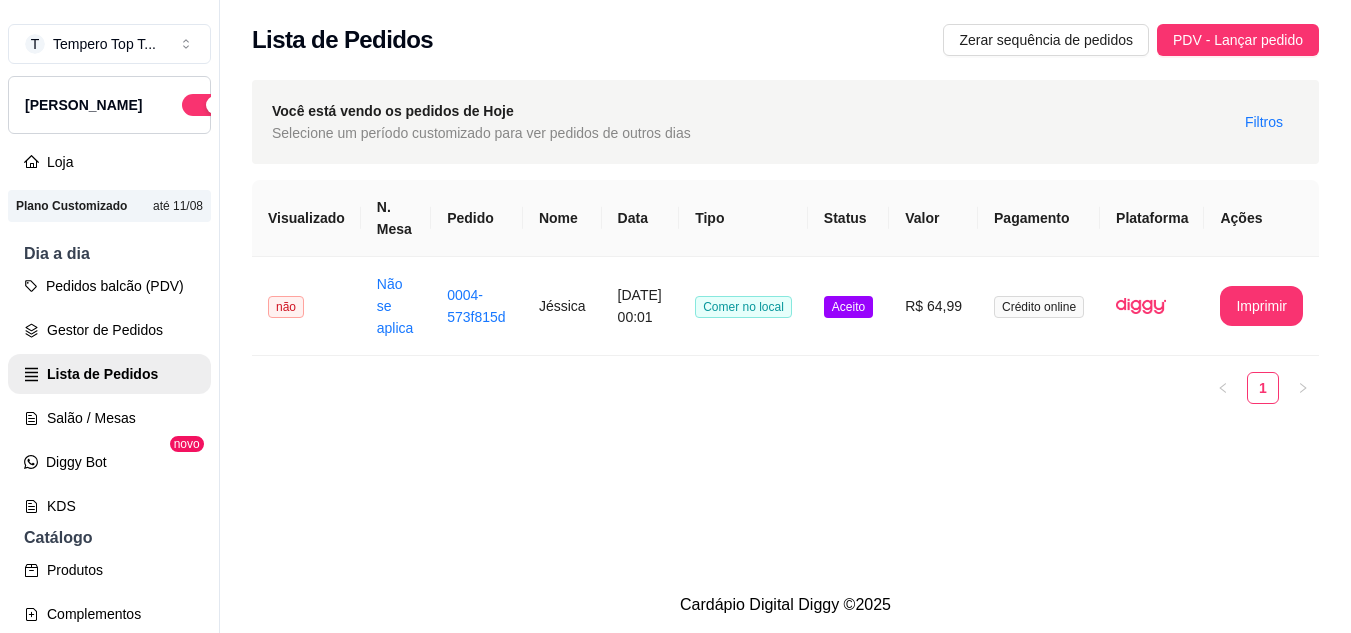 scroll, scrollTop: 0, scrollLeft: 0, axis: both 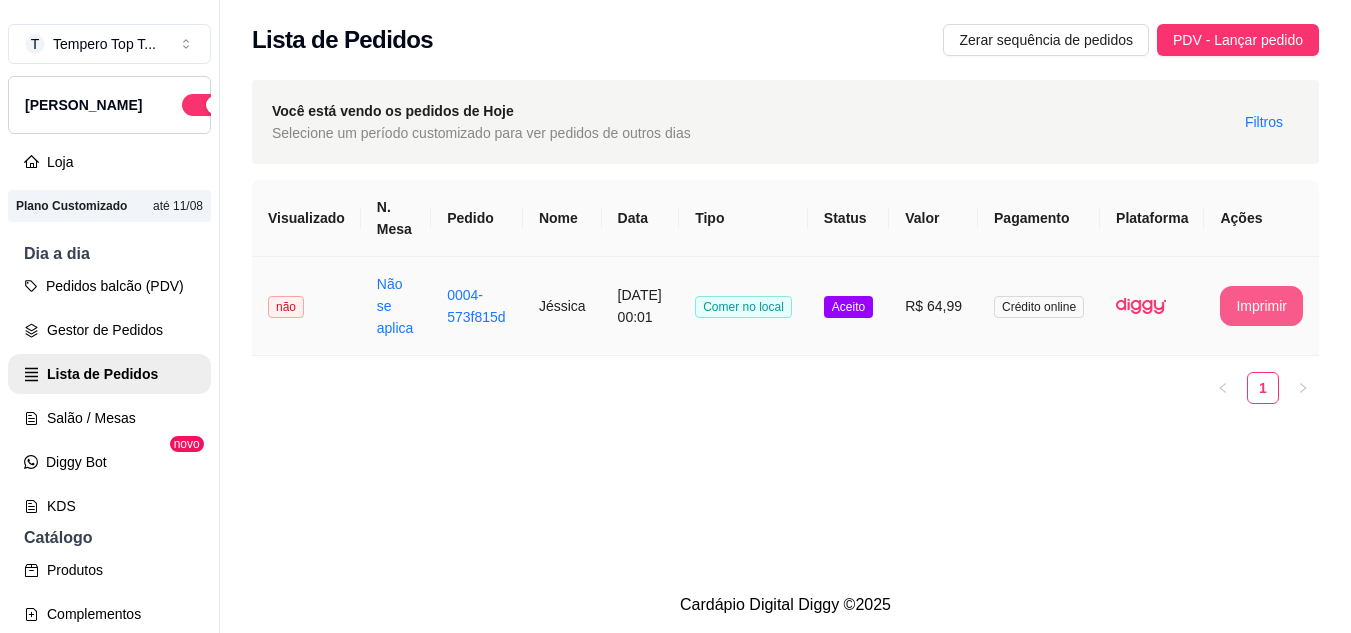 click on "Imprimir" at bounding box center [1261, 306] 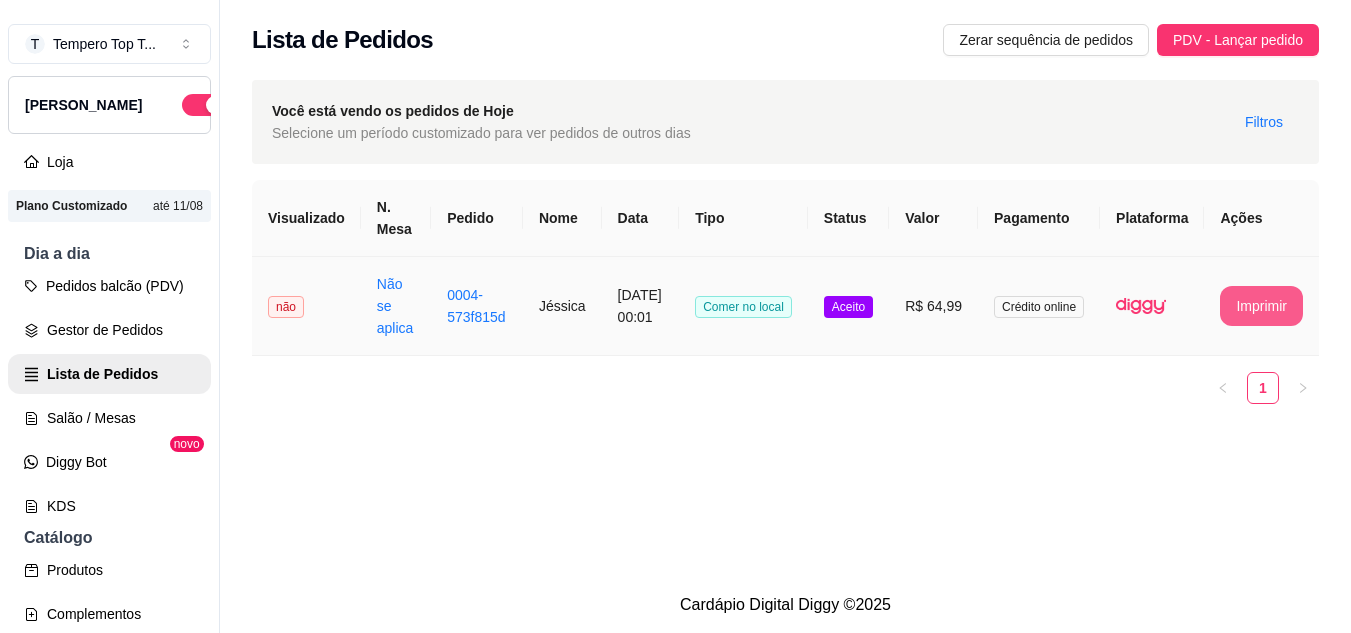 scroll, scrollTop: 0, scrollLeft: 0, axis: both 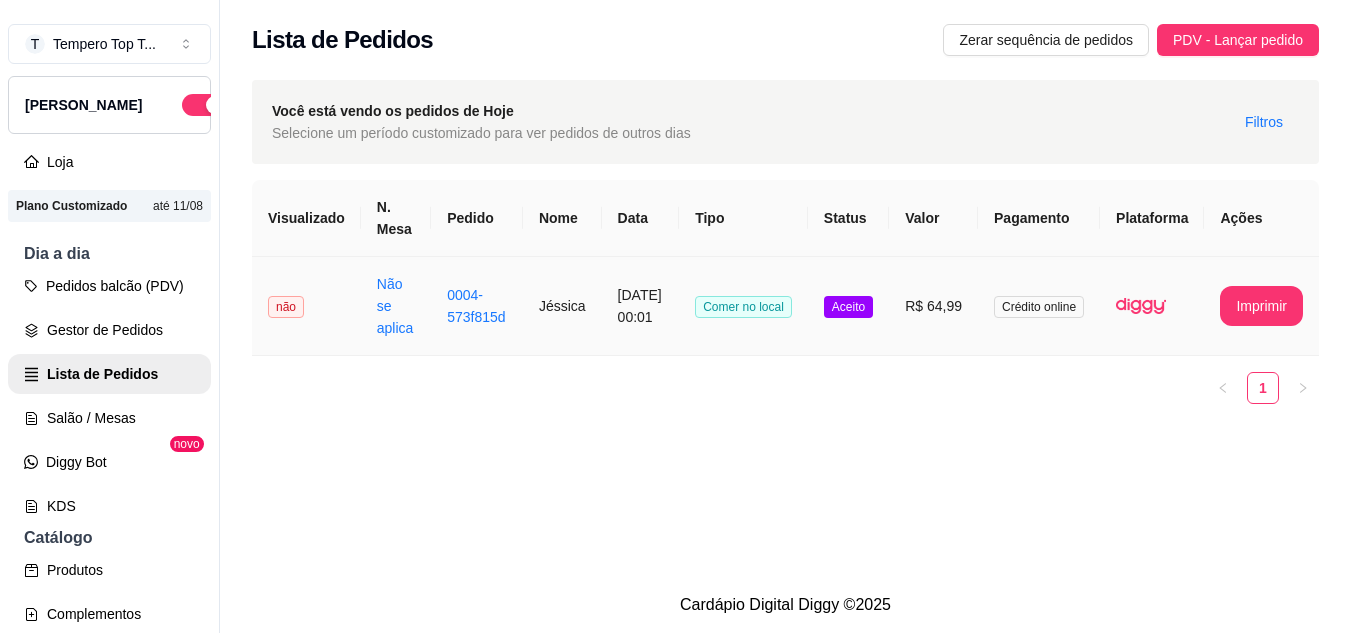 click on "não" at bounding box center (286, 307) 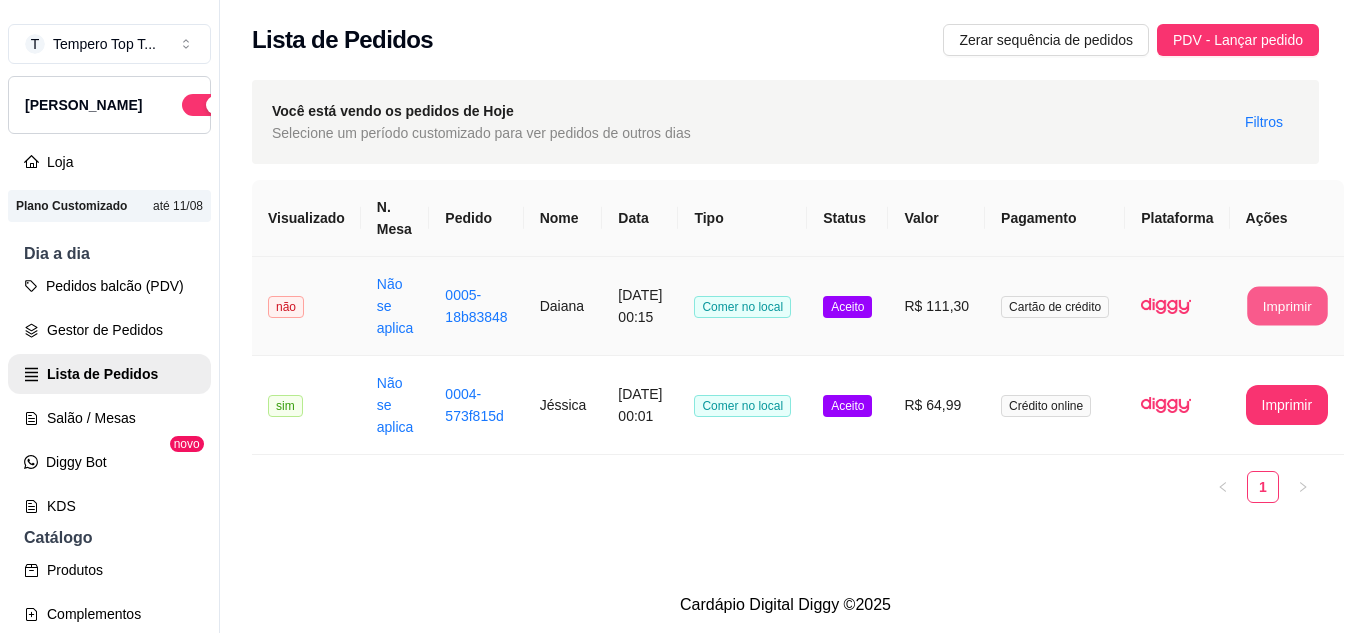 click on "Imprimir" at bounding box center (1287, 306) 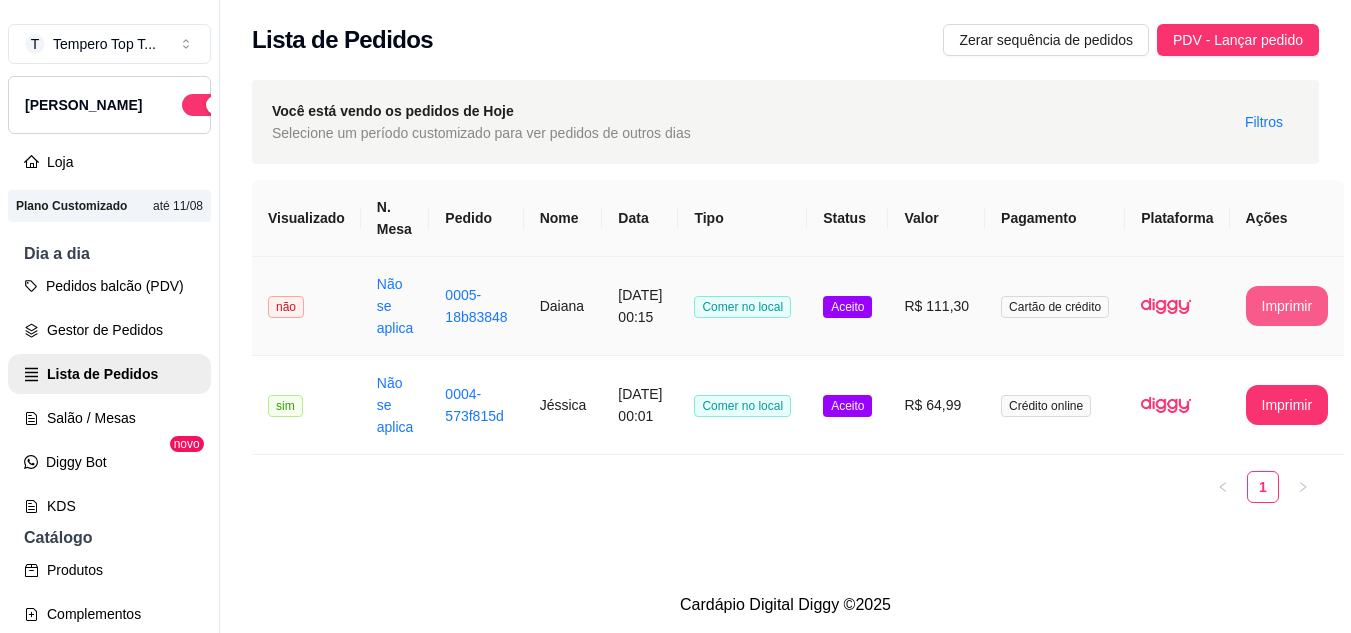 scroll, scrollTop: 0, scrollLeft: 0, axis: both 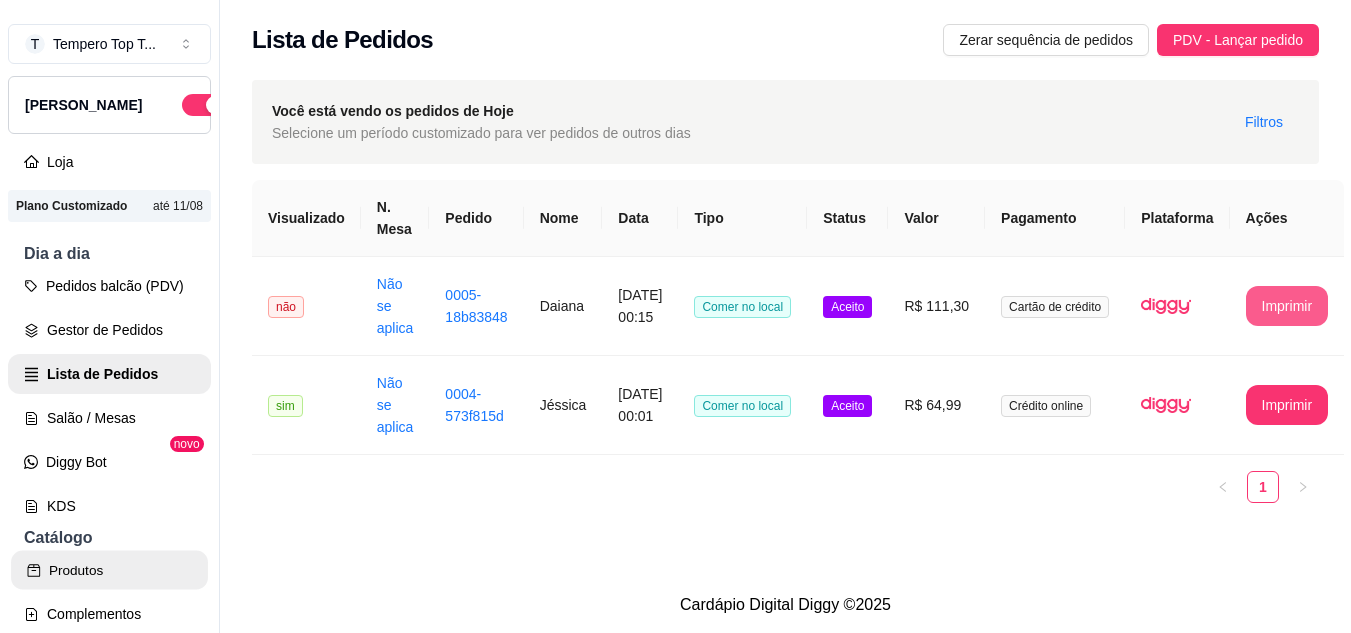 click on "Produtos" at bounding box center (109, 570) 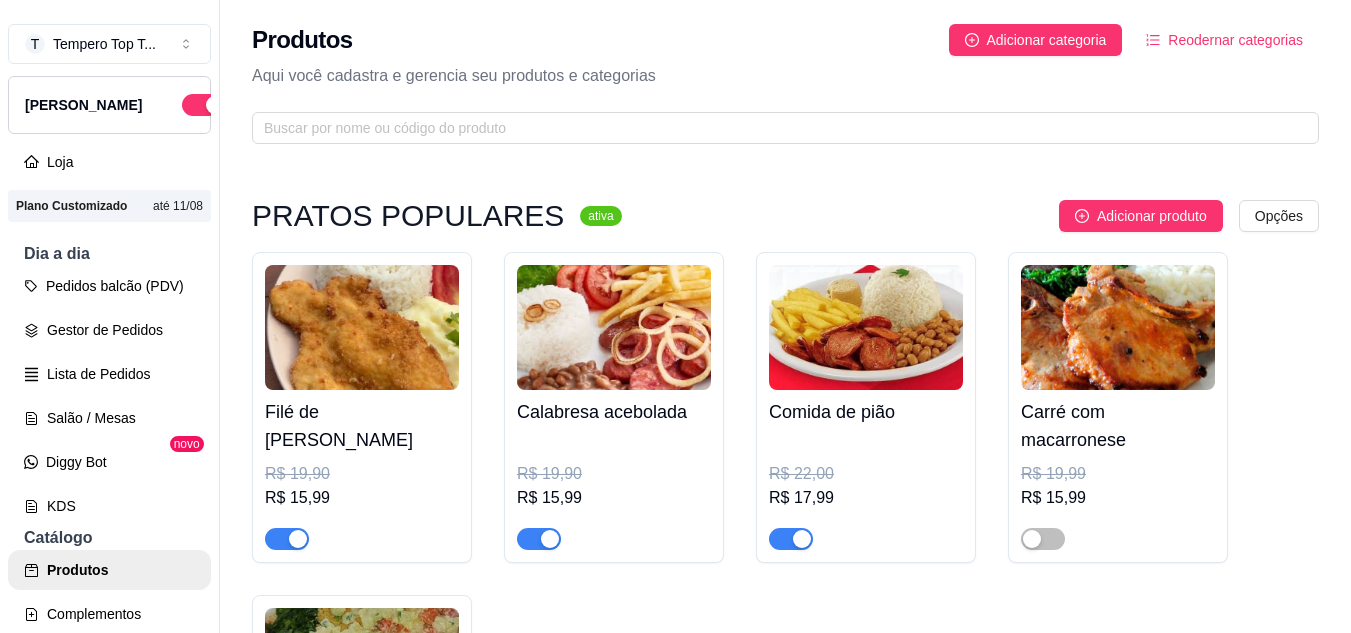 click on "Comida de pião" at bounding box center (866, 412) 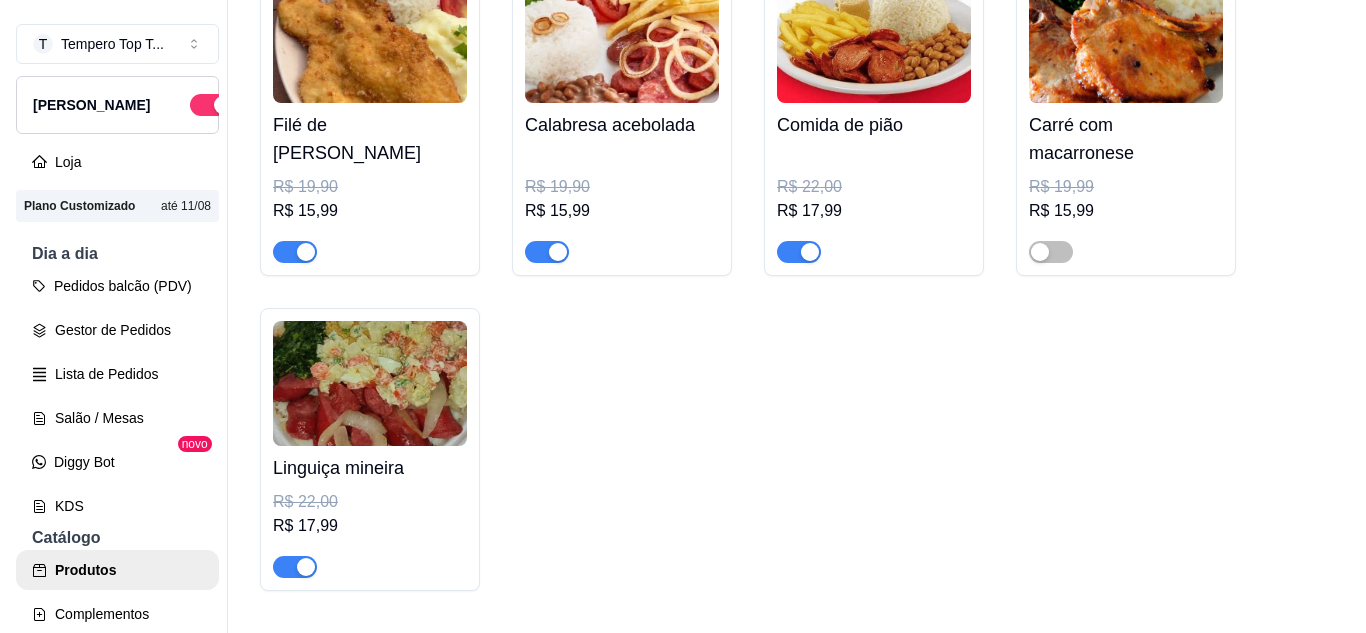 scroll, scrollTop: 311, scrollLeft: 0, axis: vertical 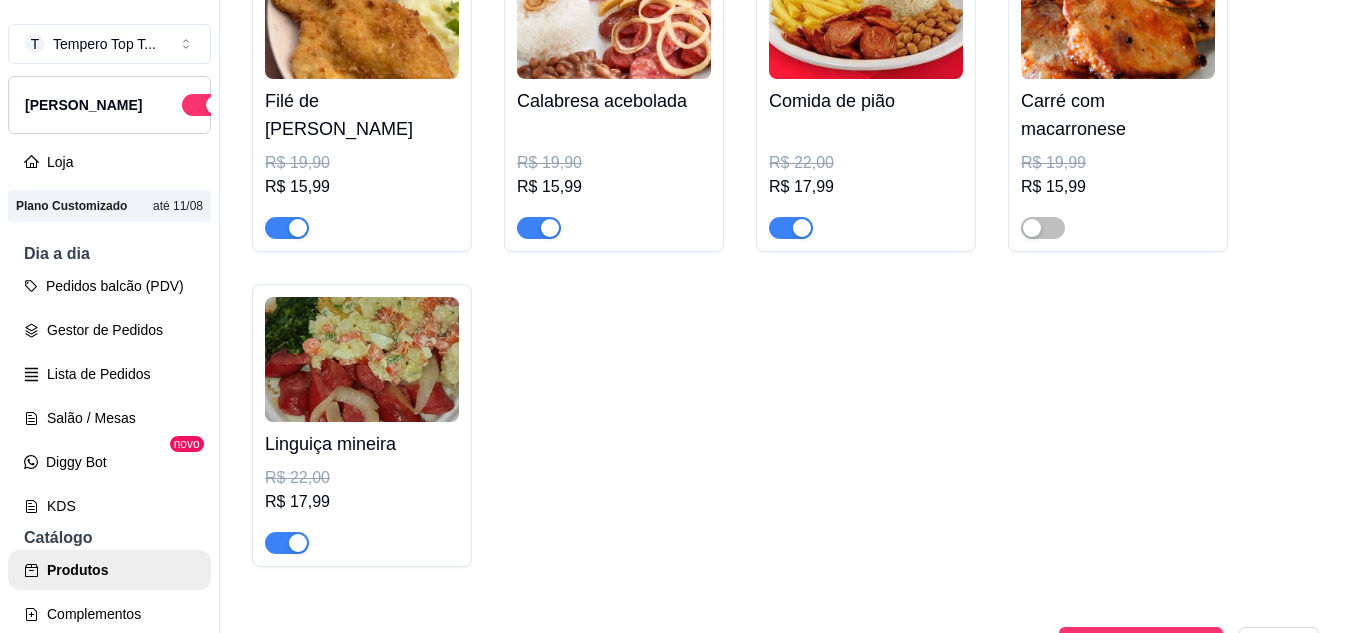 click at bounding box center [362, 359] 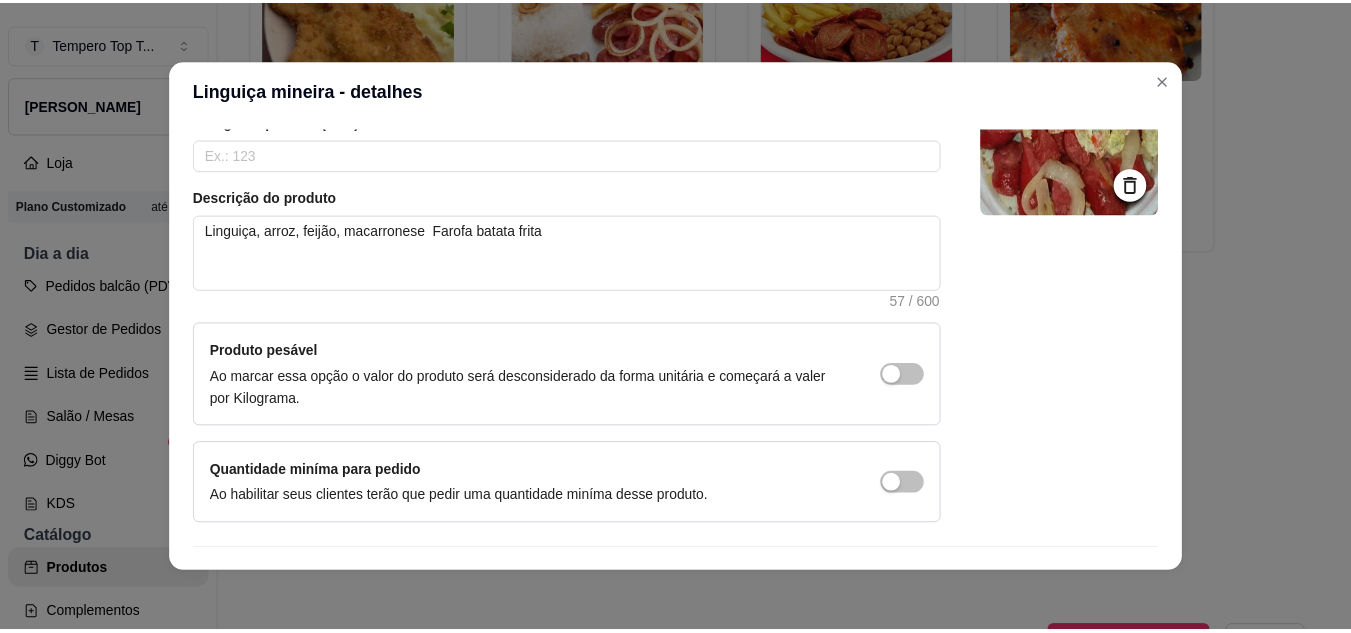 scroll, scrollTop: 153, scrollLeft: 0, axis: vertical 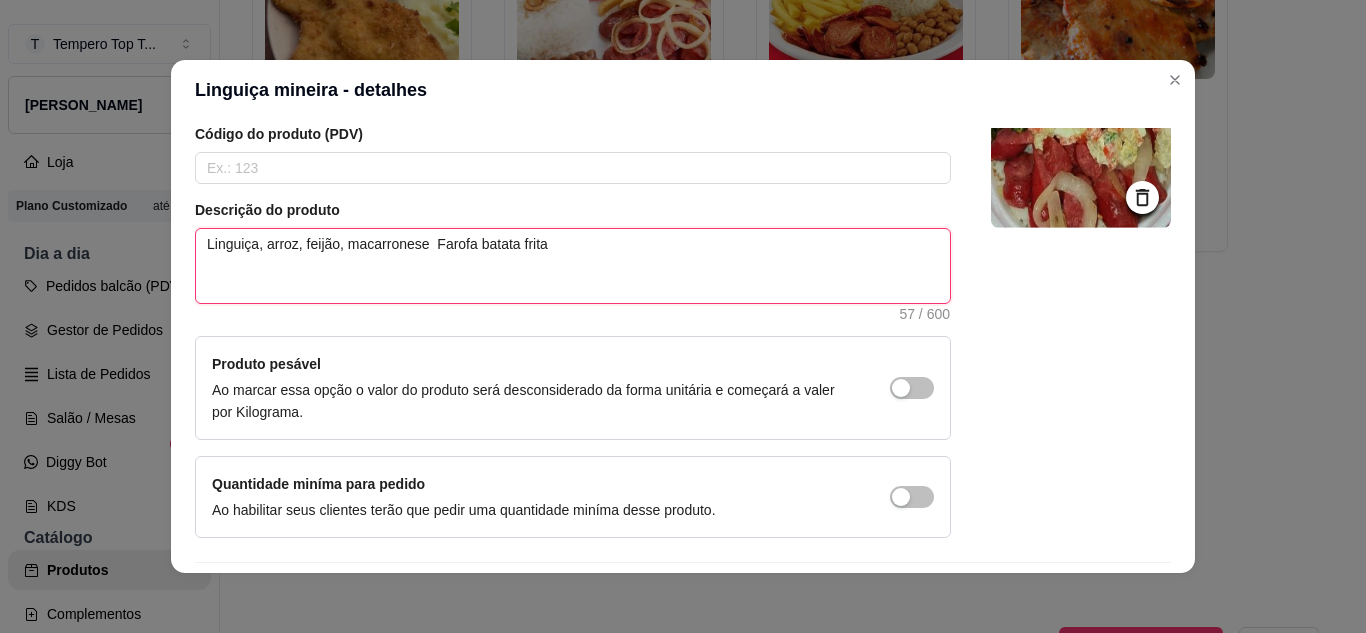 click on "Linguiça, arroz, feijão, macarronese  Farofa batata frita" at bounding box center [573, 266] 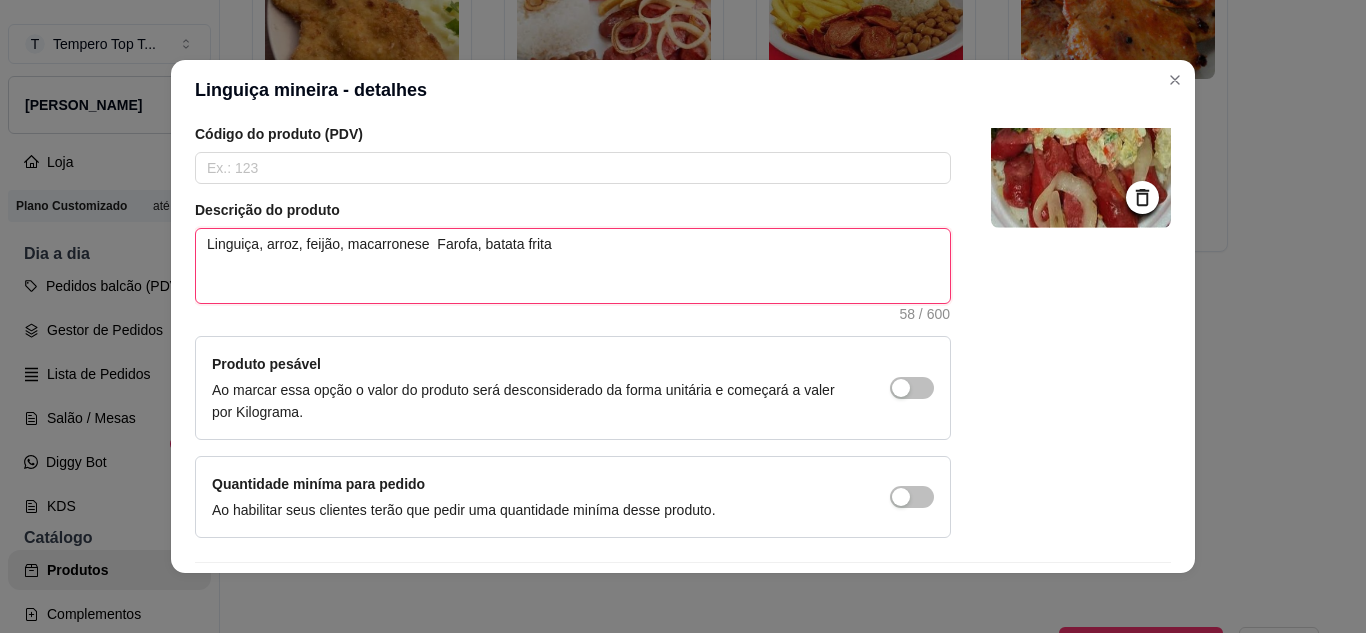 click on "Linguiça, arroz, feijão, macarronese  Farofa, batata frita" at bounding box center [573, 266] 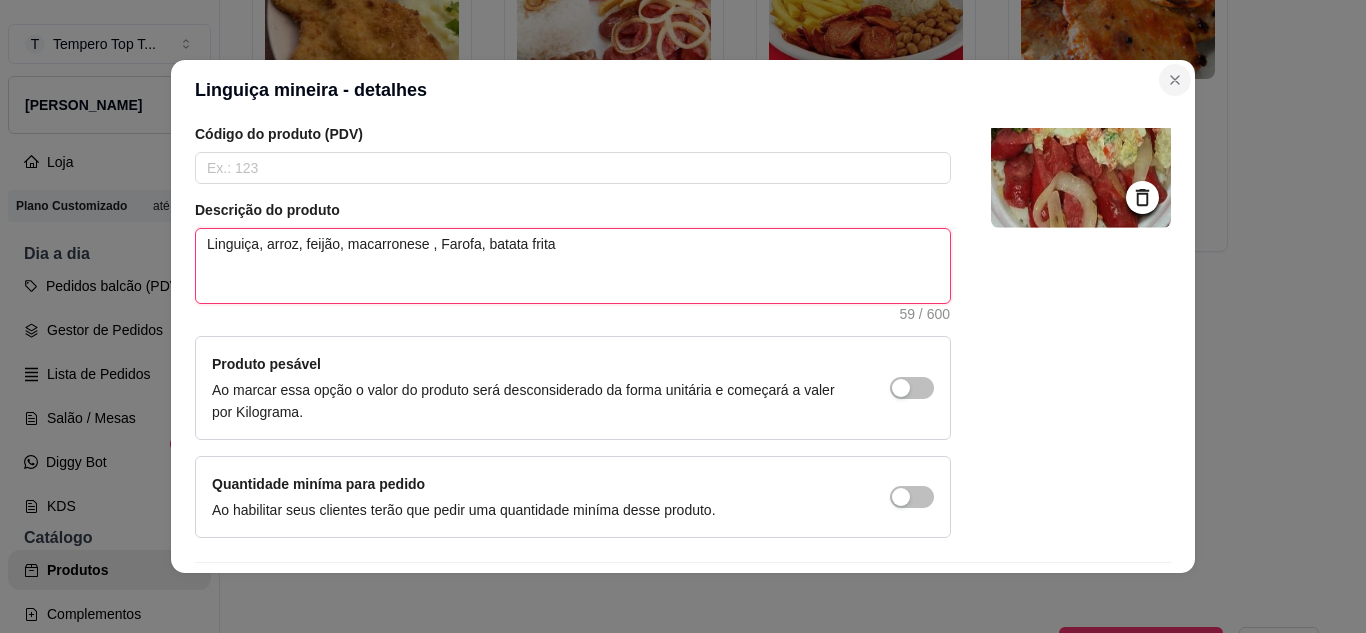 type on "Linguiça, arroz, feijão, macarronese , Farofa, batata frita" 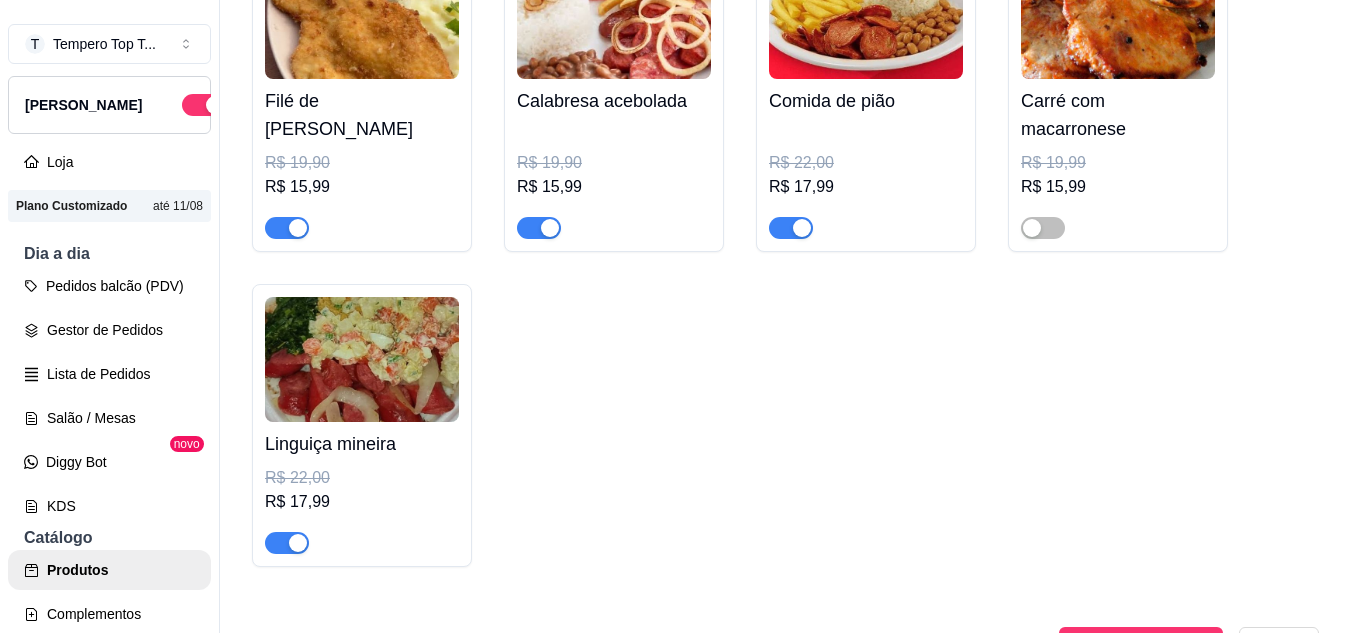 click on "Comida de pião" at bounding box center (866, 101) 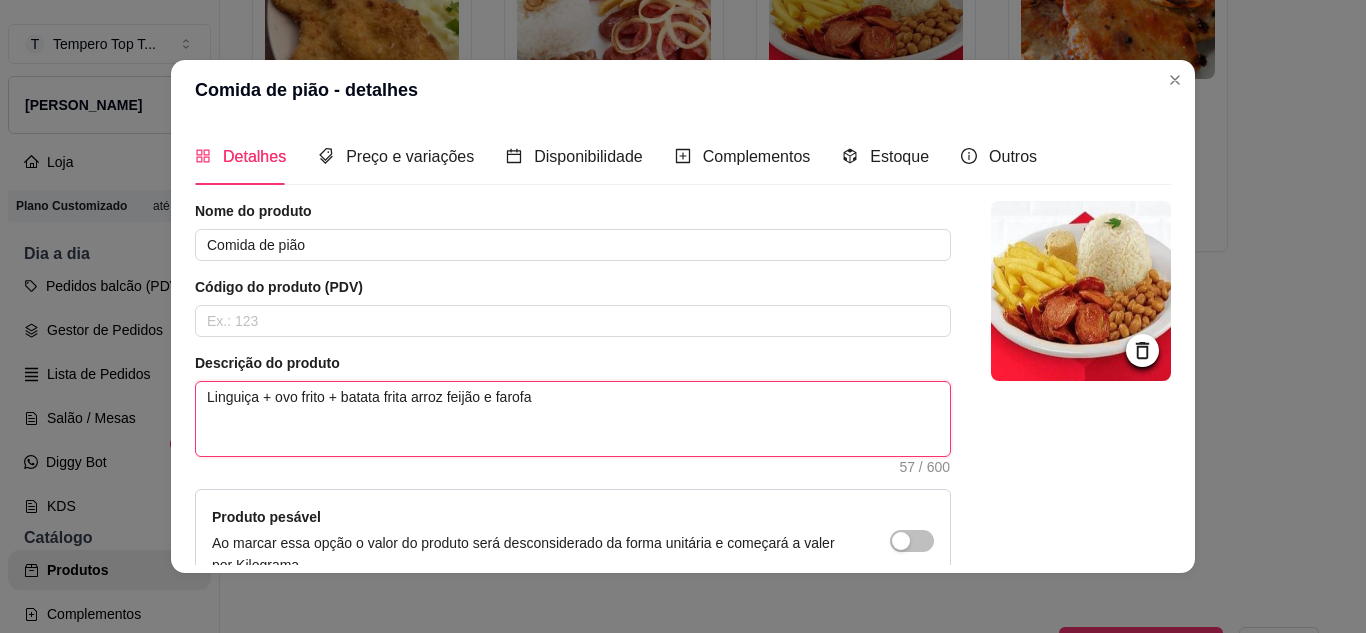 click on "Linguiça + ovo frito + batata frita arroz feijão e farofa" at bounding box center [573, 419] 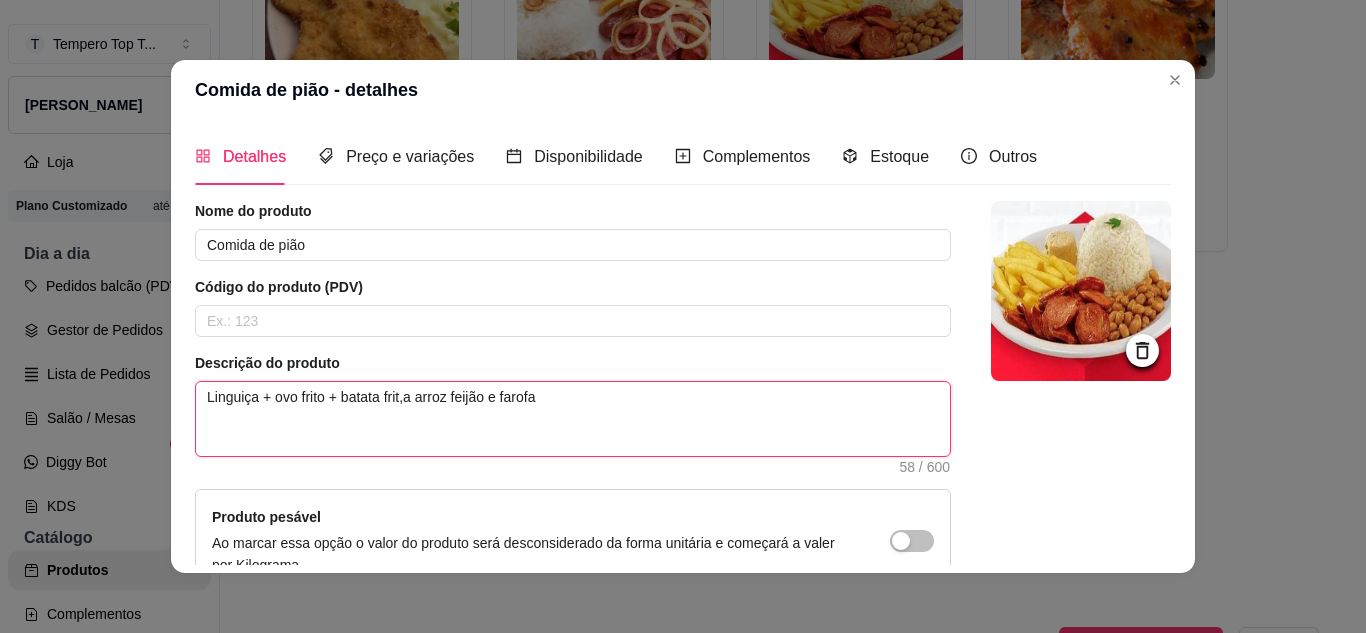 click on "Linguiça + ovo frito + batata frit,a arroz feijão e farofa" at bounding box center (573, 419) 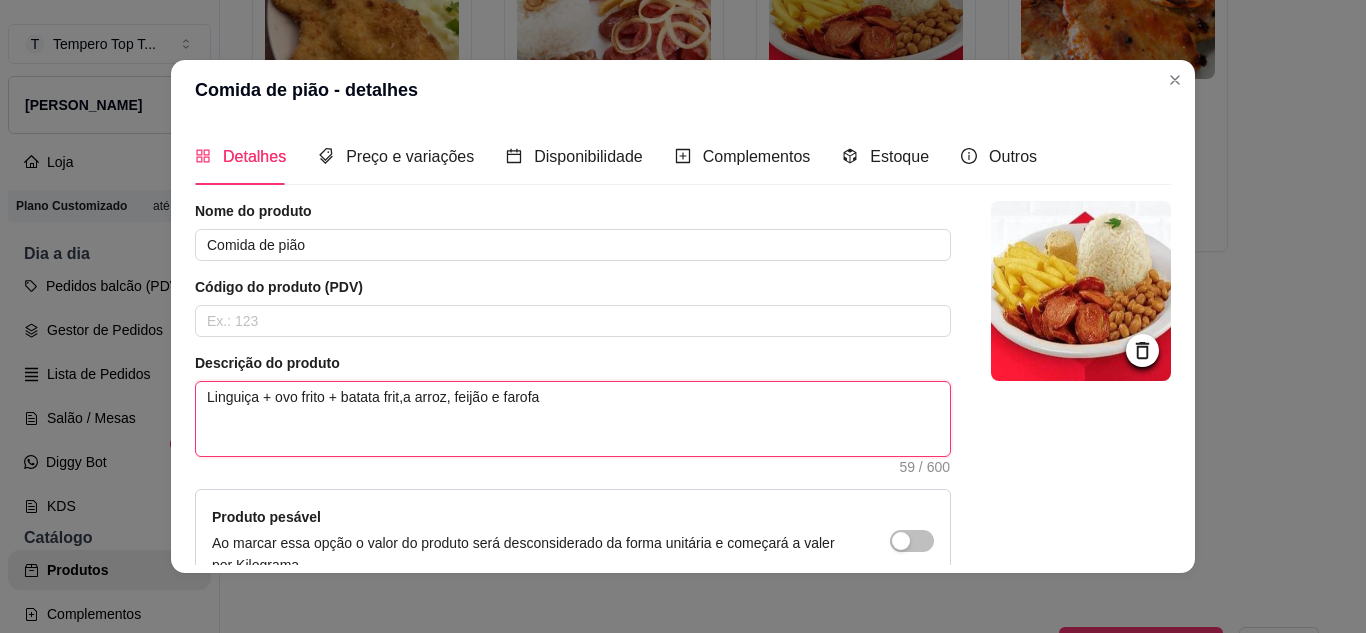 click on "Linguiça + ovo frito + batata frit,a arroz, feijão e farofa" at bounding box center [573, 419] 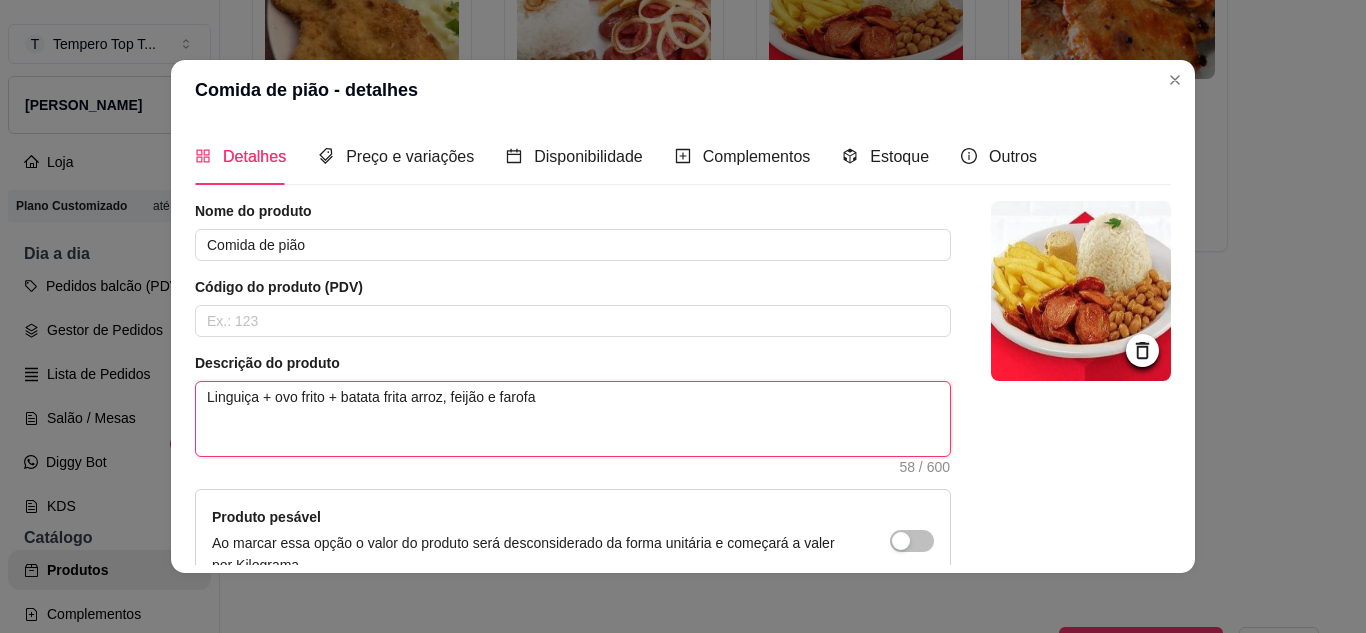 click on "Linguiça + ovo frito + batata frita arroz, feijão e farofa" at bounding box center [573, 419] 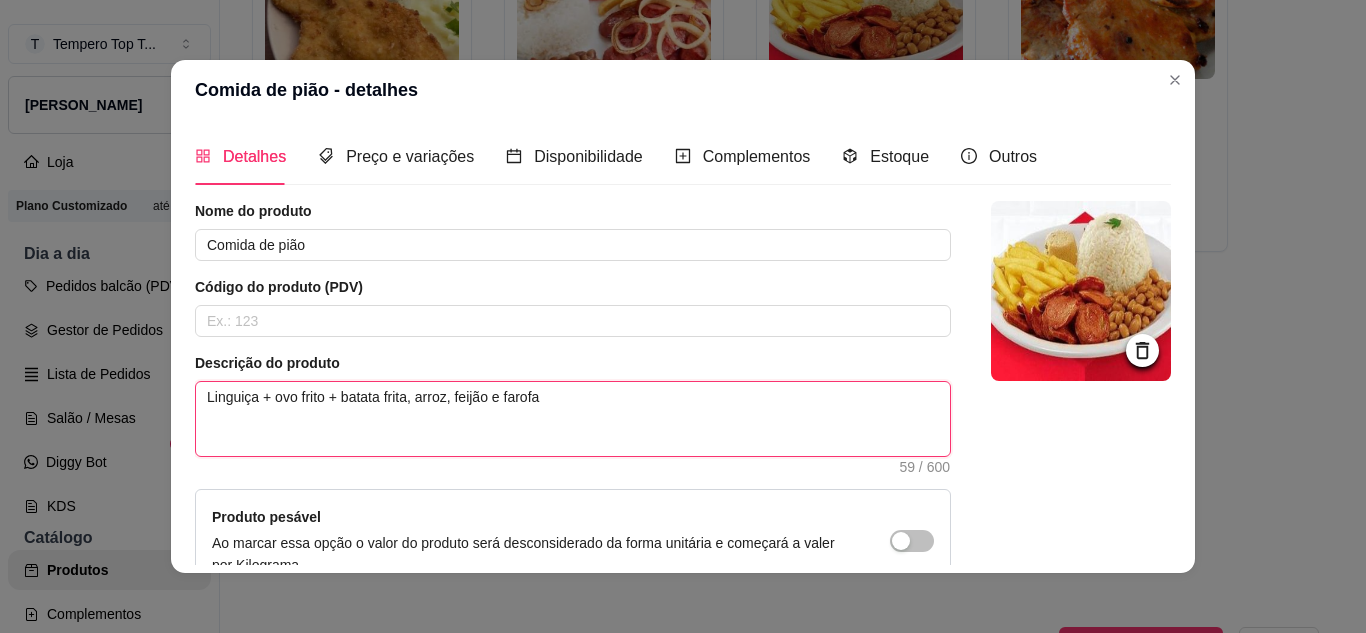 click on "Linguiça + ovo frito + batata frita, arroz, feijão e farofa" at bounding box center [573, 419] 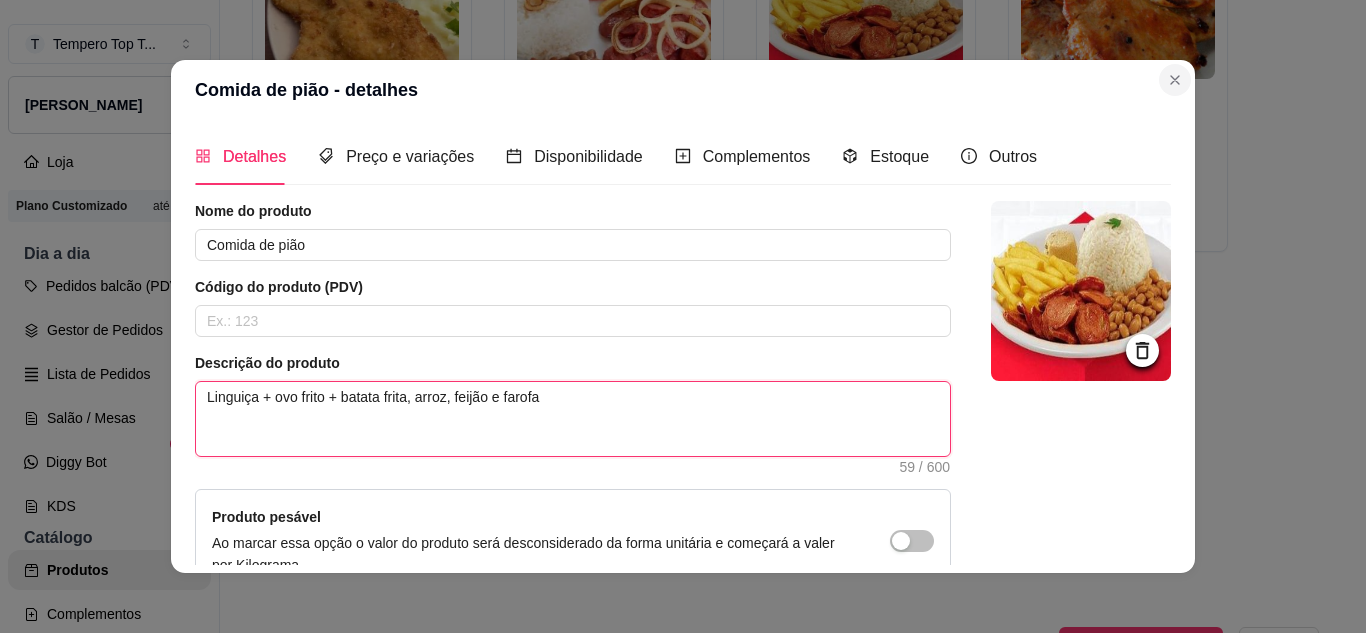 type on "Linguiça + ovo frito + batata frita, arroz, feijão e farofa" 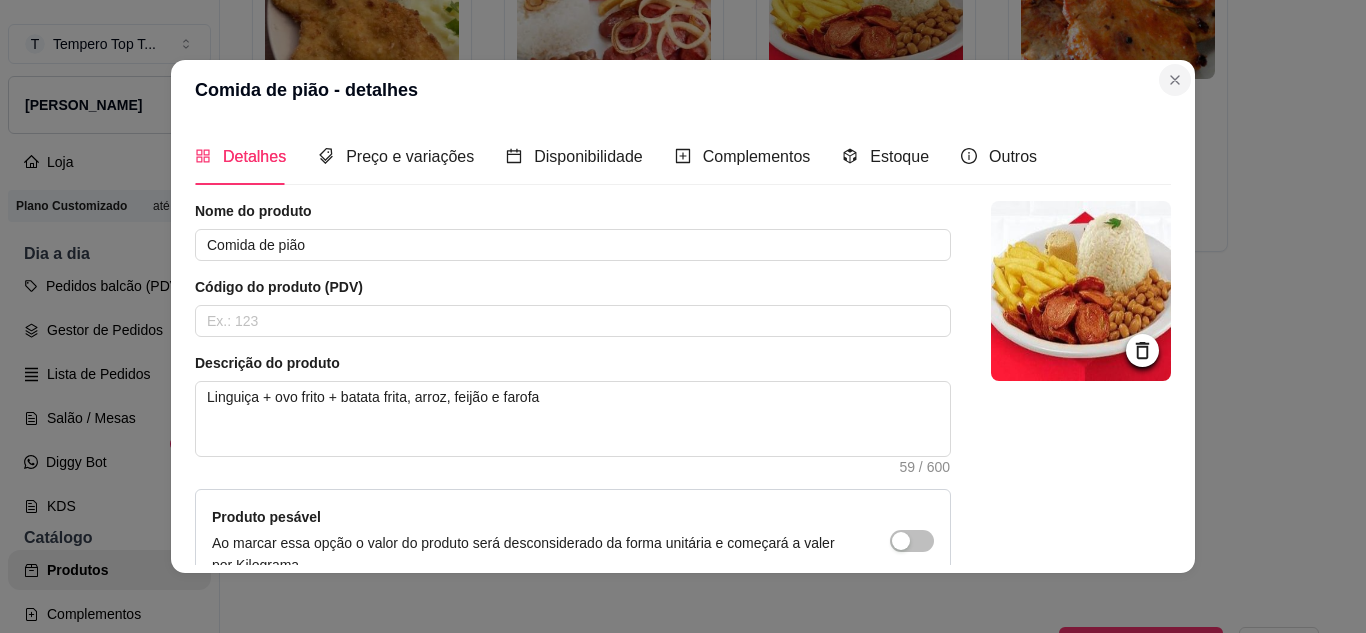 click on "Comida de pião - detalhes Detalhes Preço e variações Disponibilidade Complementos Estoque Outros Nome do produto Comida de pião Código do produto (PDV) Descrição do produto Linguiça + ovo frito + batata frita, arroz, feijão e farofa 59 / 600 Produto pesável Ao marcar essa opção o valor do produto será desconsiderado da forma unitária e começará a valer por Kilograma. Quantidade miníma para pedido Ao habilitar seus clientes terão que pedir uma quantidade miníma desse produto. Copiar link do produto Deletar produto Salvar" at bounding box center (683, 316) 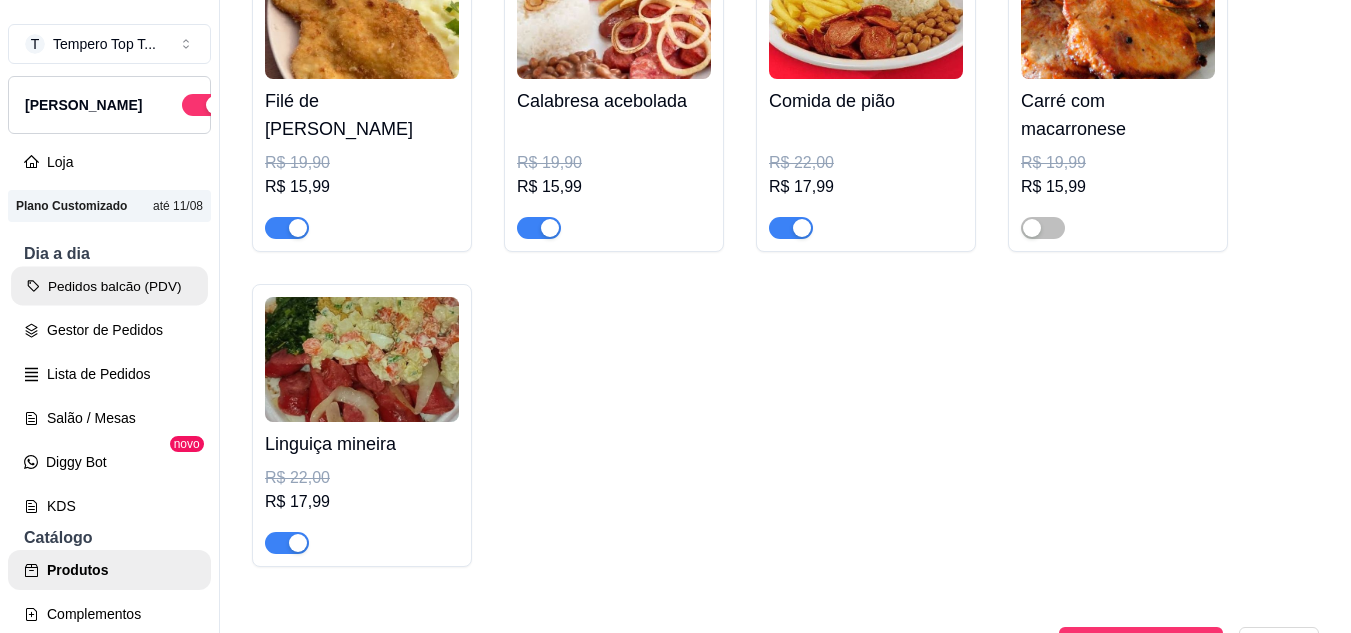 click on "Pedidos balcão (PDV)" at bounding box center (109, 286) 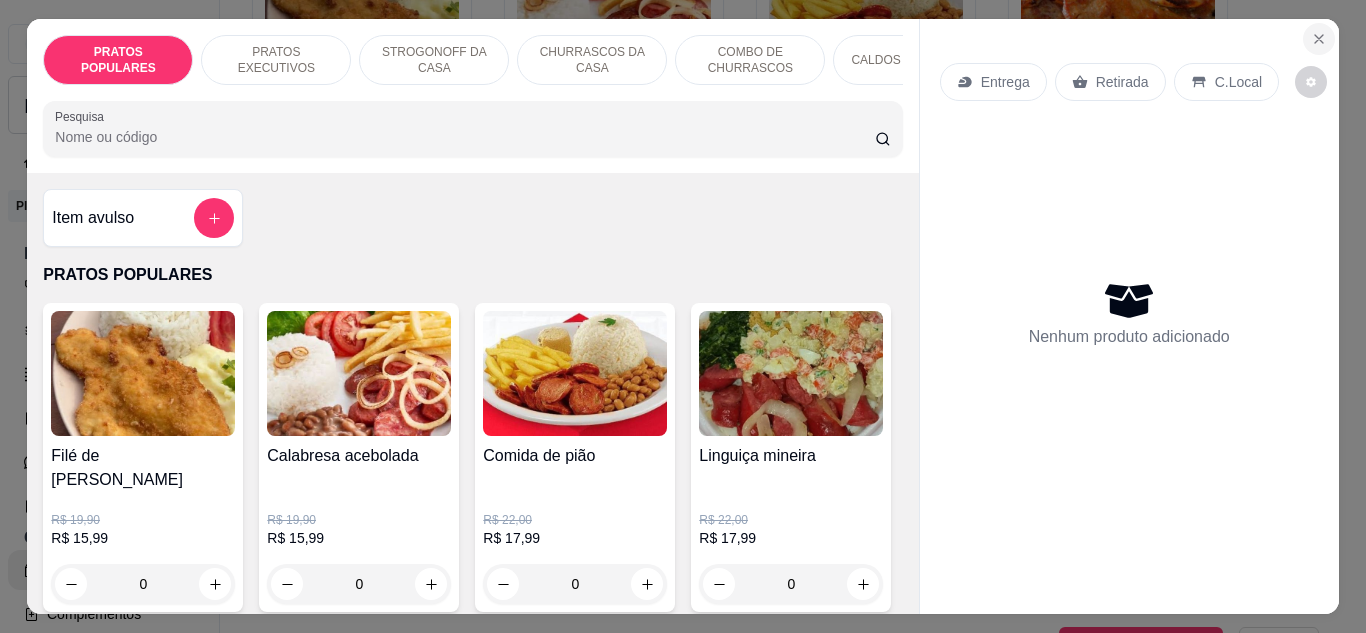 click 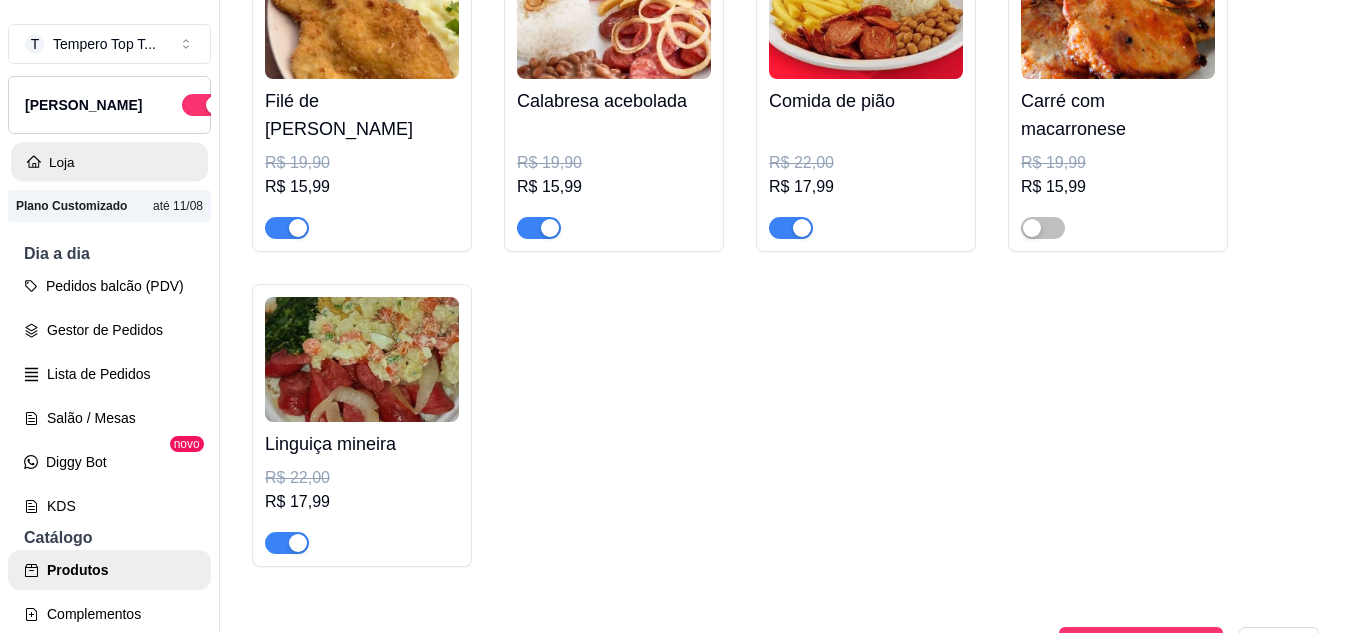 click on "Loja" at bounding box center (109, 162) 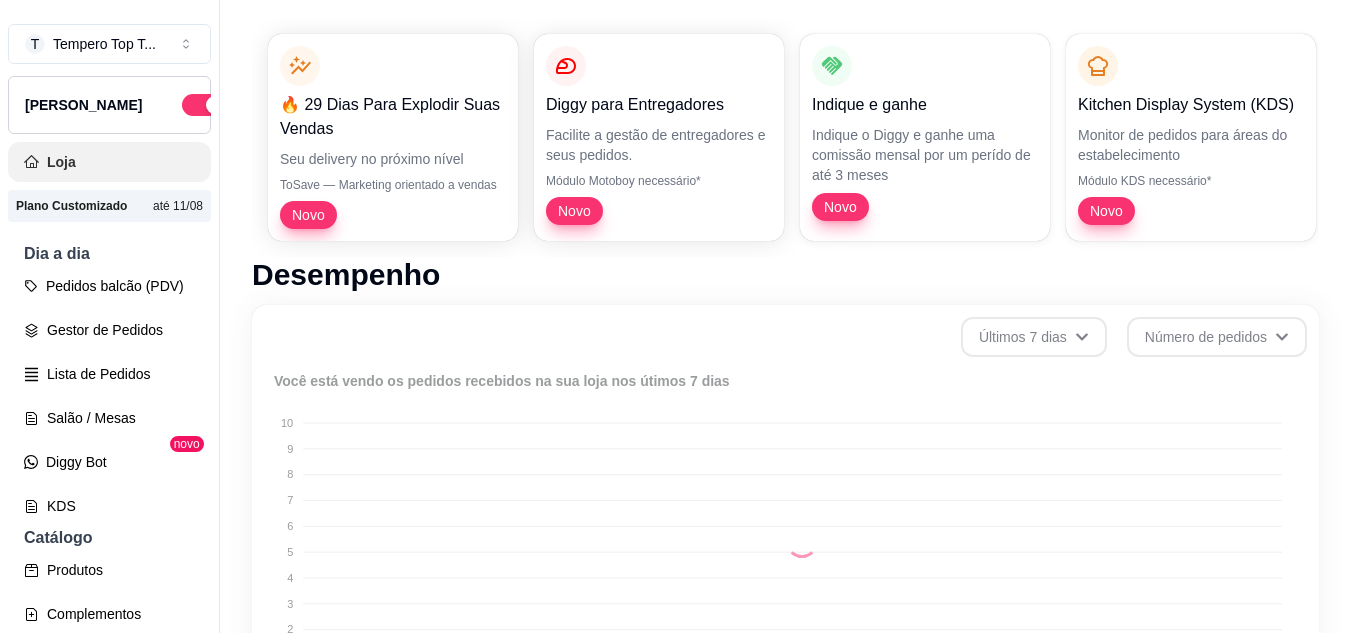 scroll, scrollTop: 0, scrollLeft: 0, axis: both 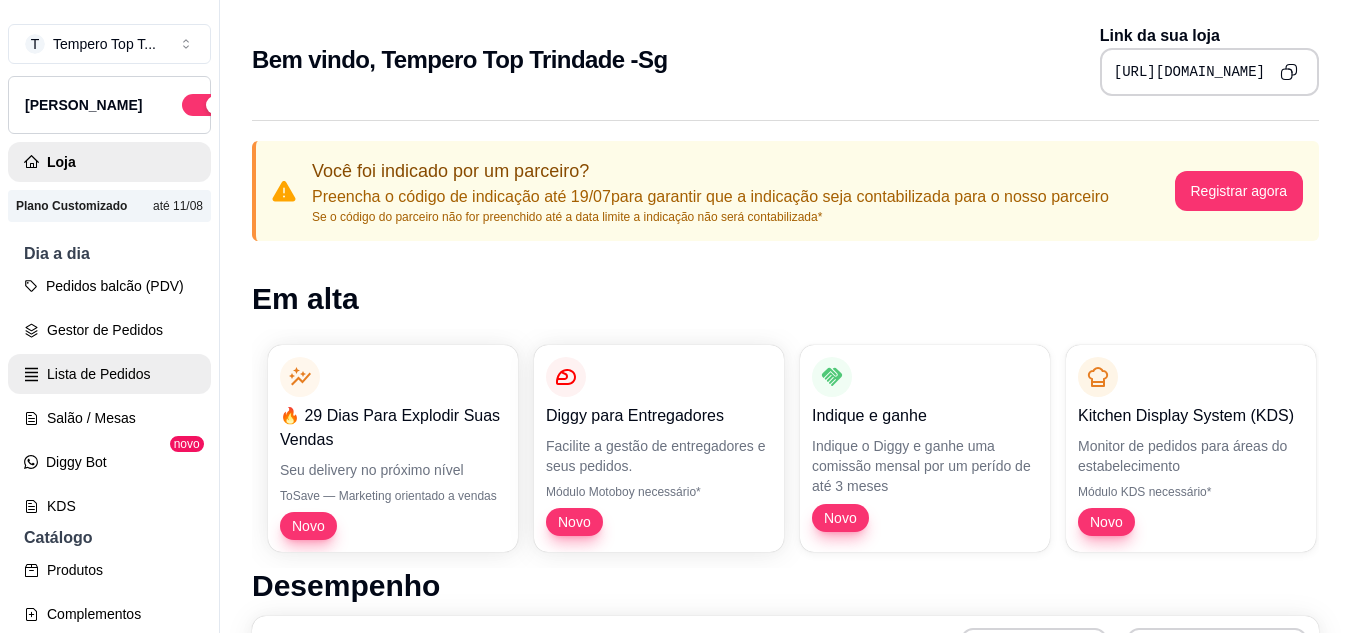 click on "Lista de Pedidos" at bounding box center (109, 374) 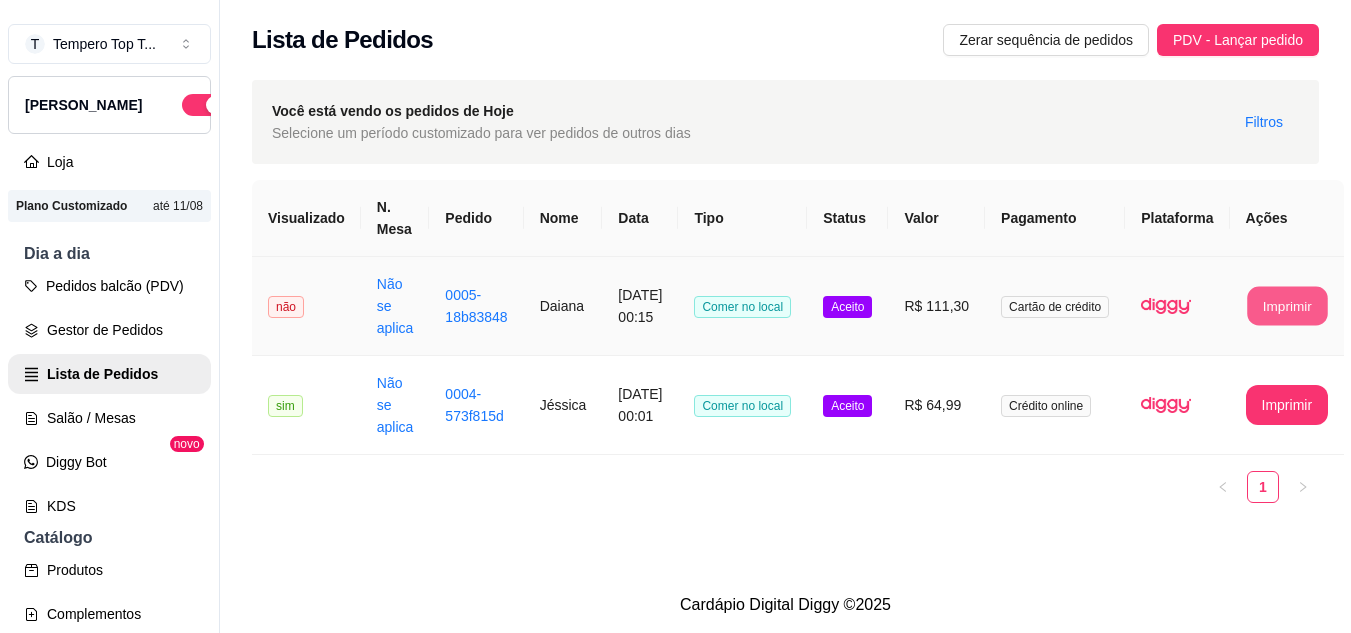 click on "Imprimir" at bounding box center [1287, 306] 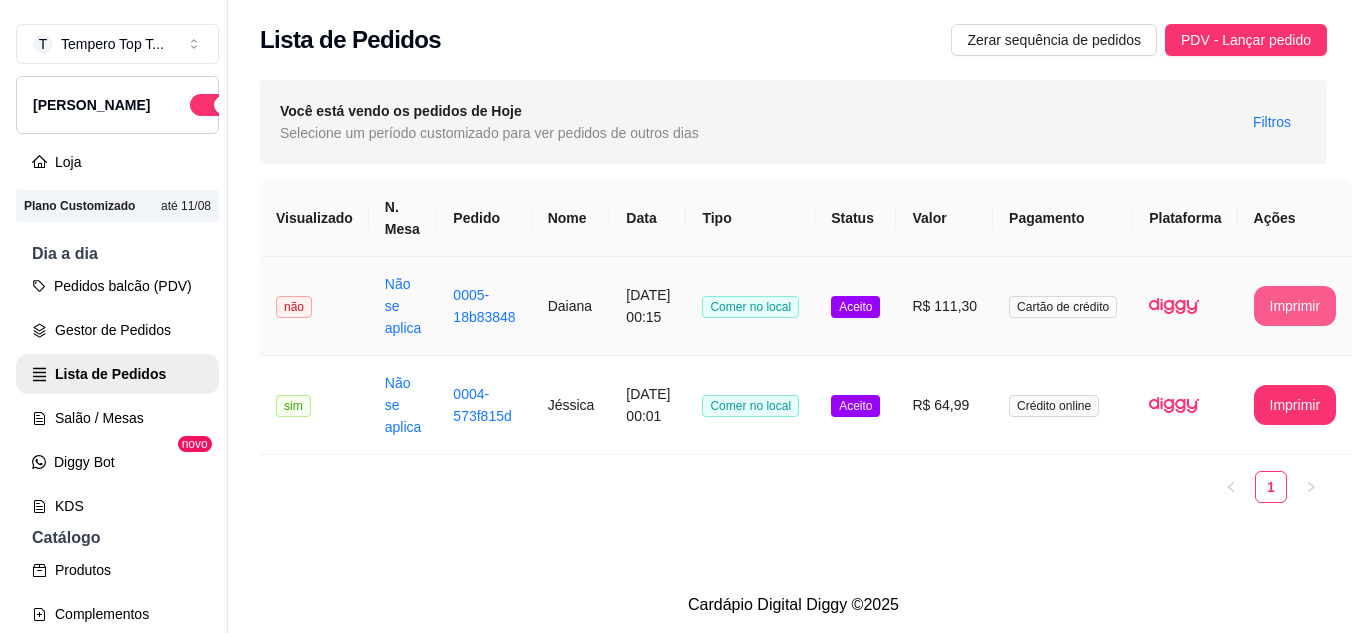 scroll, scrollTop: 0, scrollLeft: 0, axis: both 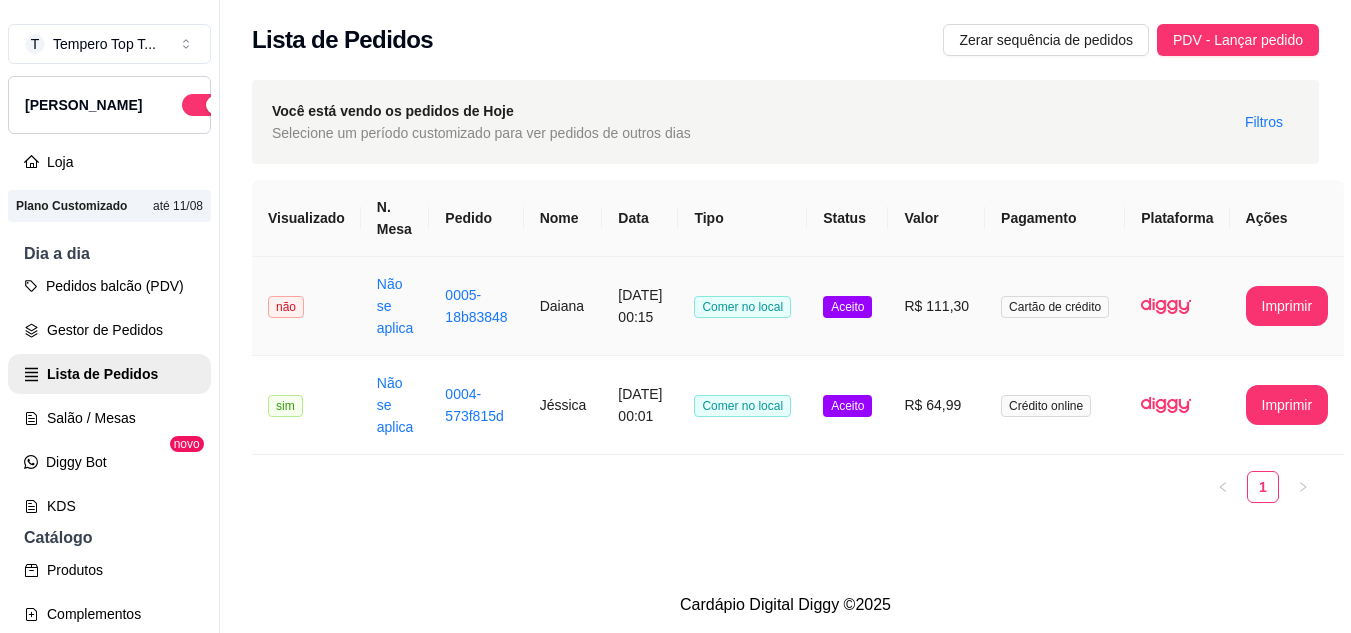 click on "não" at bounding box center [306, 306] 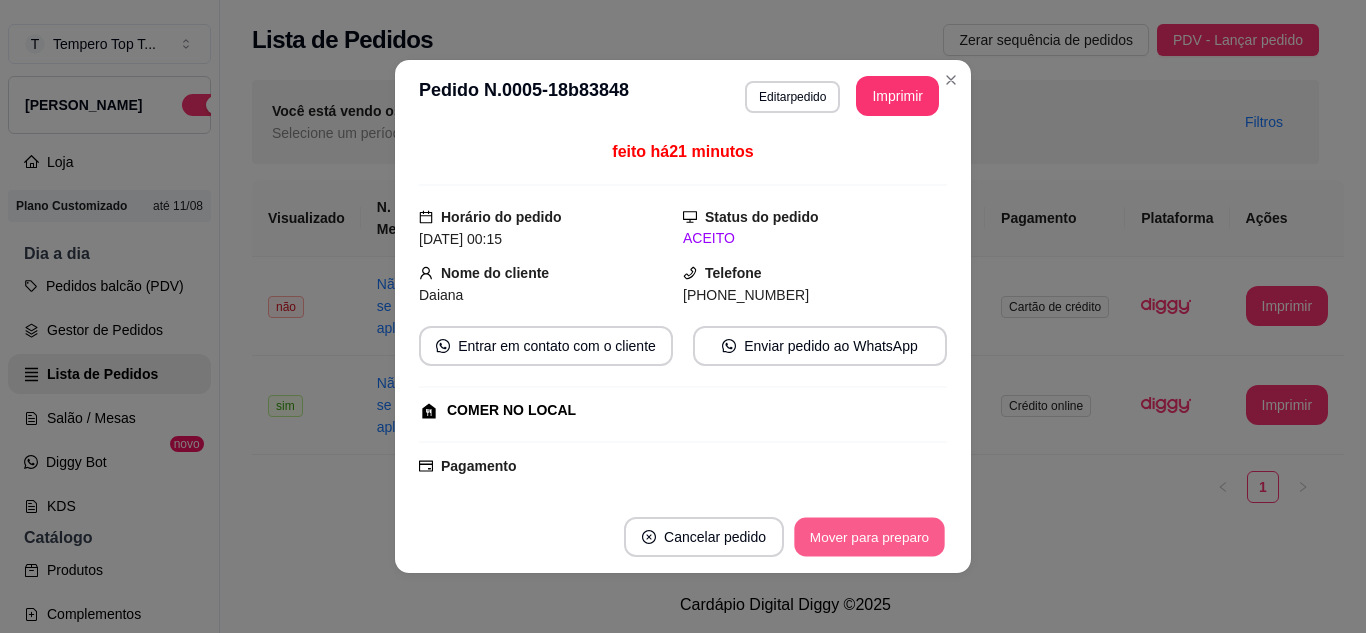 click on "Mover para preparo" at bounding box center (869, 537) 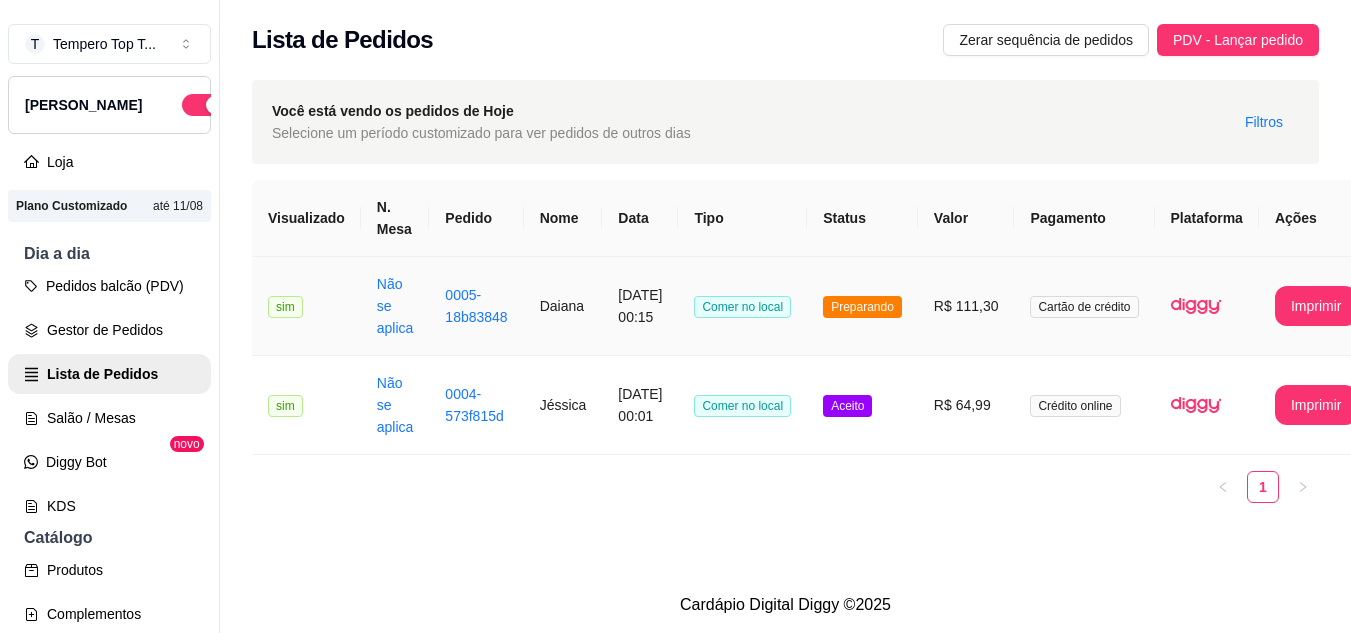 click on "Crédito online" at bounding box center [1084, 405] 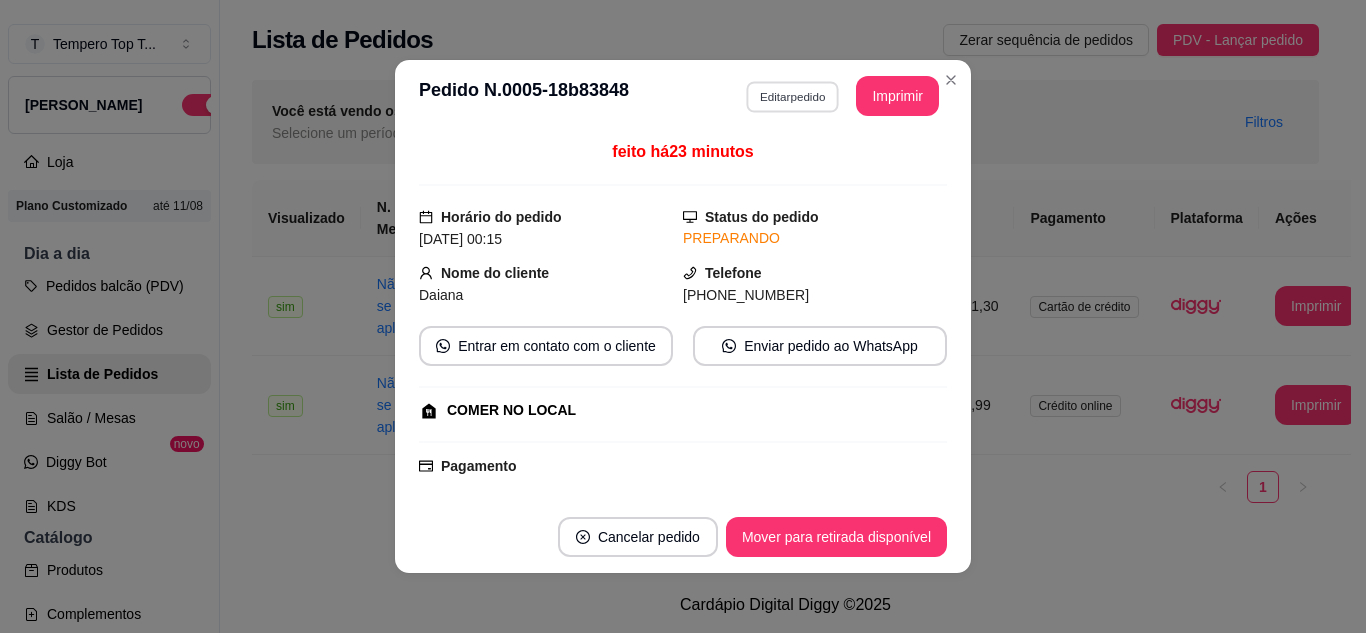 click on "Editar  pedido" at bounding box center (792, 96) 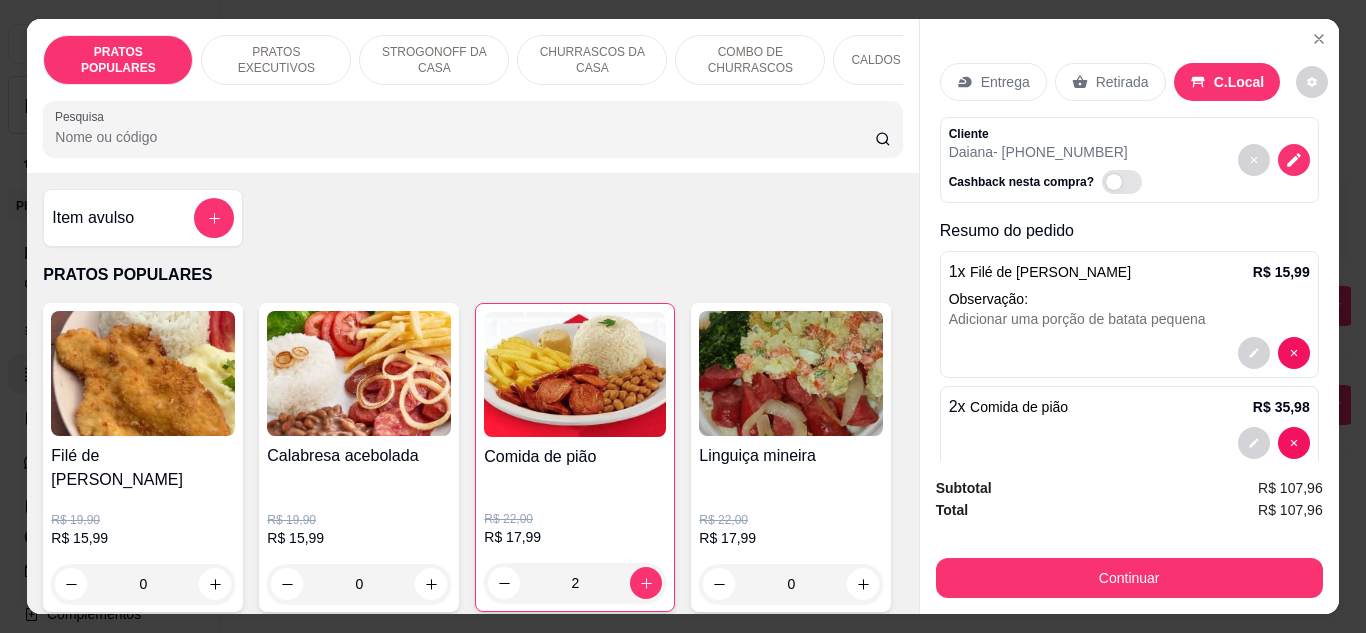 click on "Adicionar uma porção de batata pequena" at bounding box center (1129, 319) 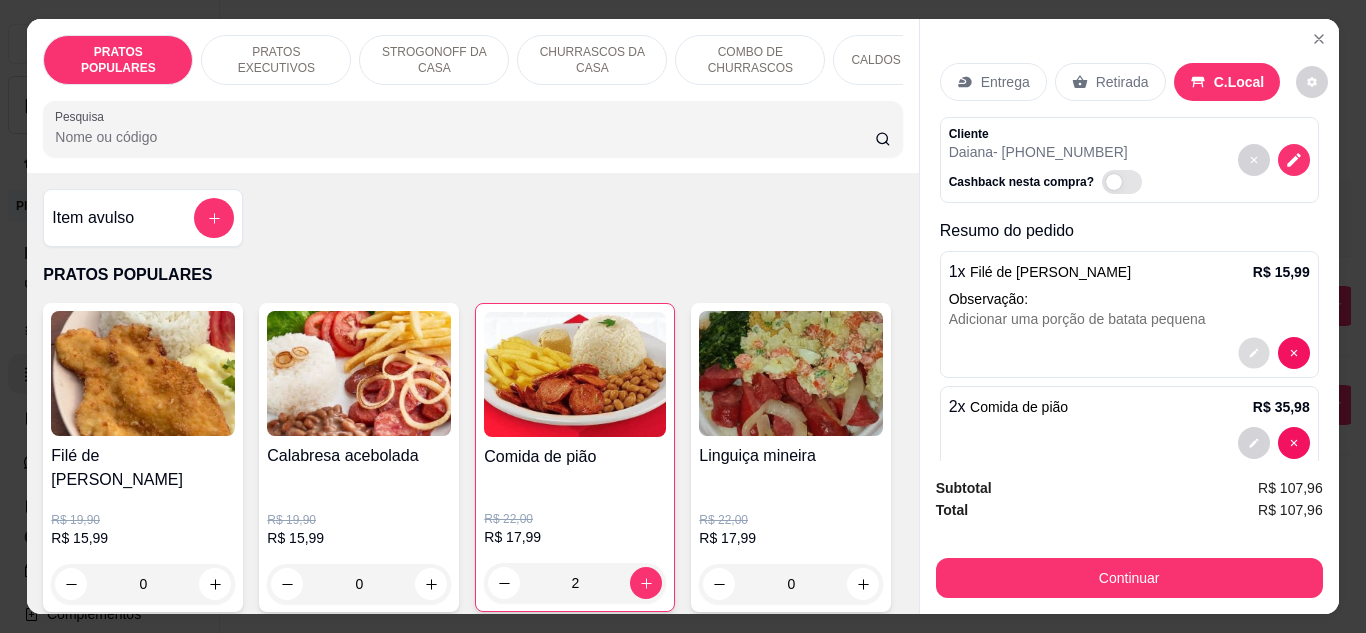 click at bounding box center (1253, 352) 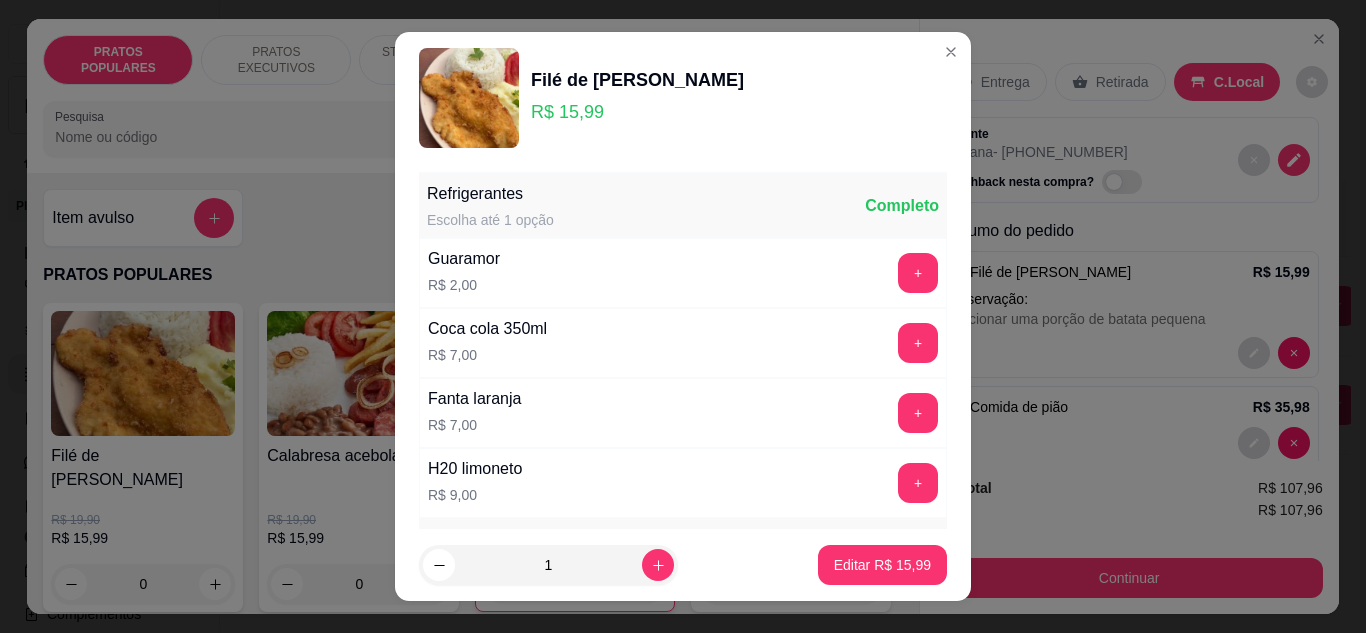 scroll, scrollTop: 14, scrollLeft: 0, axis: vertical 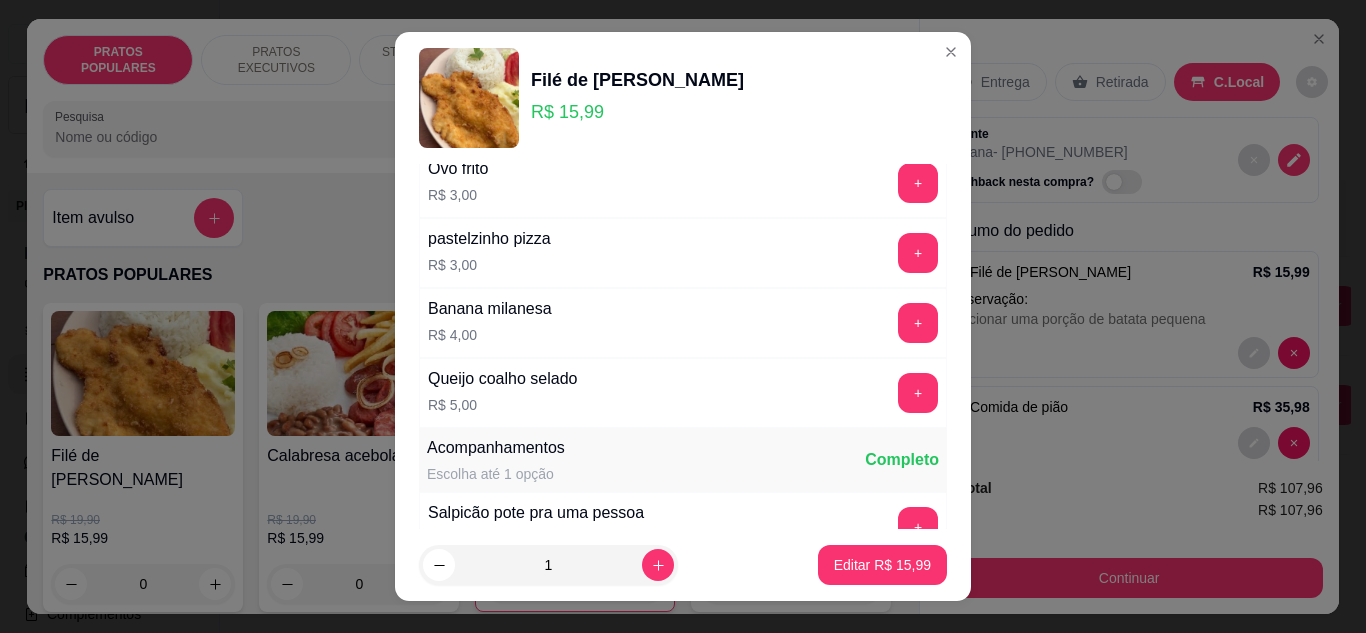 click on "Filé de frango á milanesa  R$ 15,99 Refrigerantes  Escolha até 1 opção Completo Guaramor  R$ 2,00 + Coca cola 350ml  R$ 7,00 + Fanta laranja  R$ 7,00 + H20 limoneto  R$ 9,00 + Diversos  Escolha até 1 opção Completo Fatia de queijo  R$ 2,00 + Ovo frito  R$ 3,00 + pastelzinho pizza  R$ 3,00 + Banana milanesa  R$ 4,00 + Queijo coalho selado  R$ 5,00 + Acompanhamentos  Escolha até 1 opção Completo Salpicão pote pra uma pessoa  R$ 7,00 + Feijão tropeiro  R$ 7,00 + Macarronese pote pra uma pessoa  R$ 7,00 + Observações do cliente Adicionar uma porção de batata pequena 1 Editar   R$ 15,99" at bounding box center (683, 316) 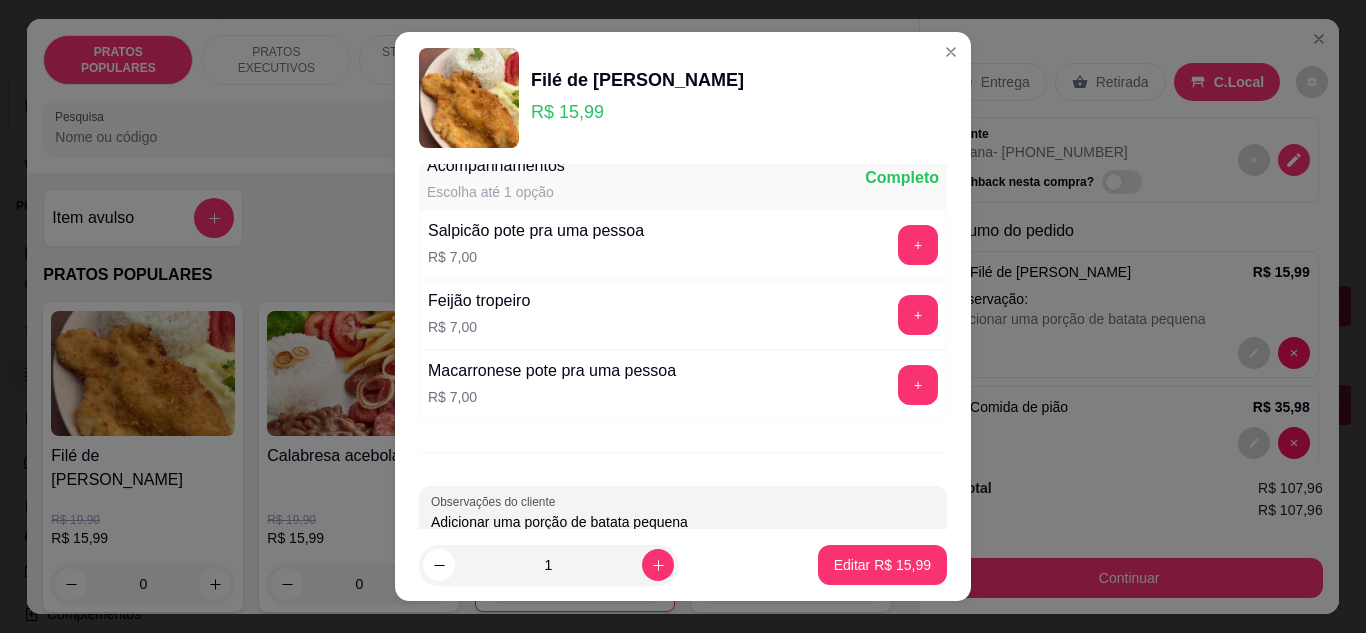 scroll, scrollTop: 826, scrollLeft: 0, axis: vertical 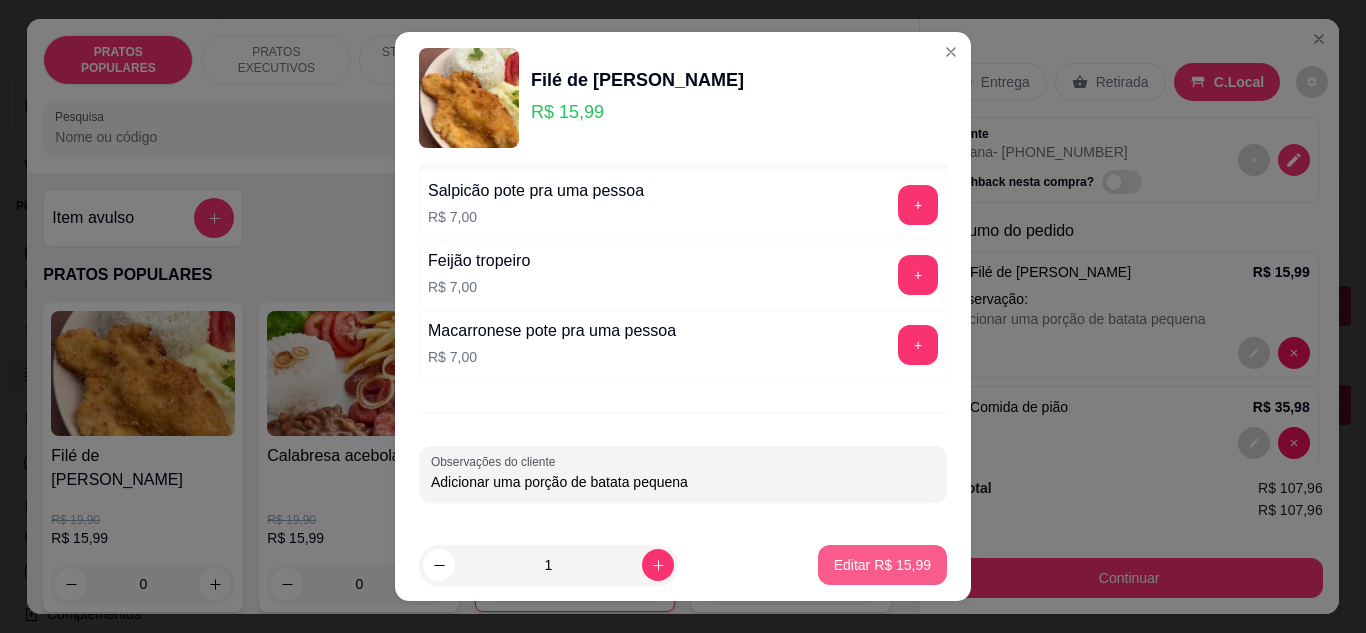 click on "Editar   R$ 15,99" at bounding box center (882, 565) 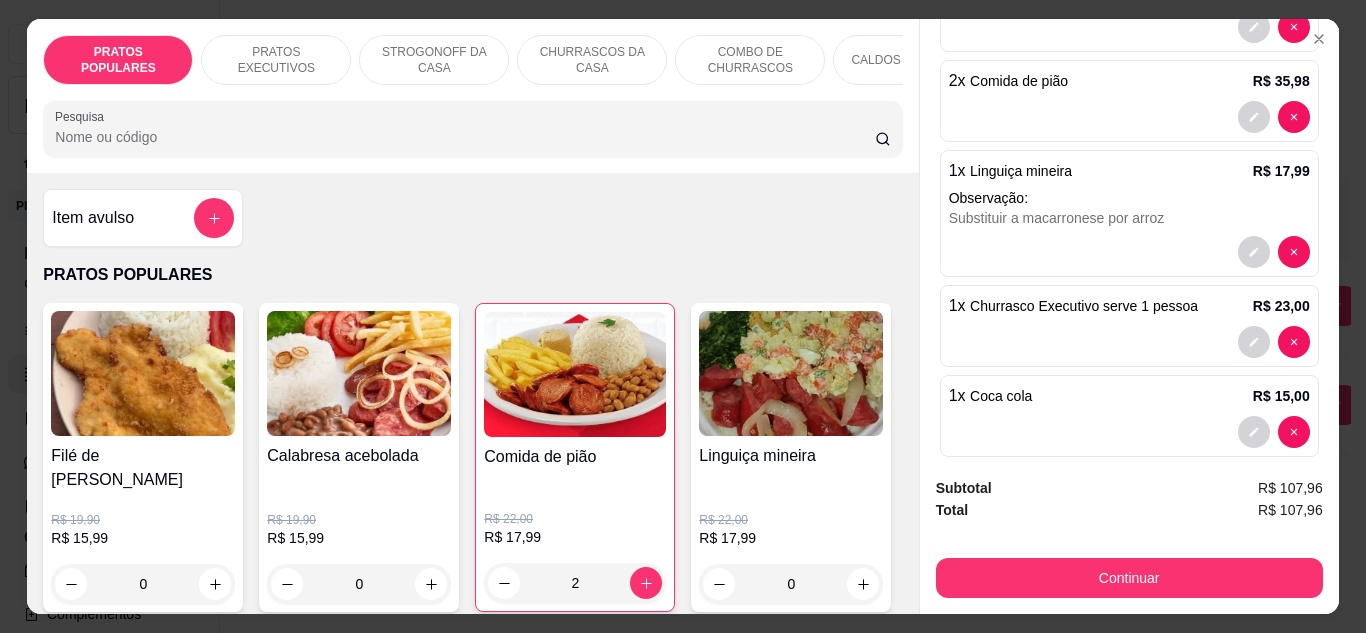 scroll, scrollTop: 350, scrollLeft: 0, axis: vertical 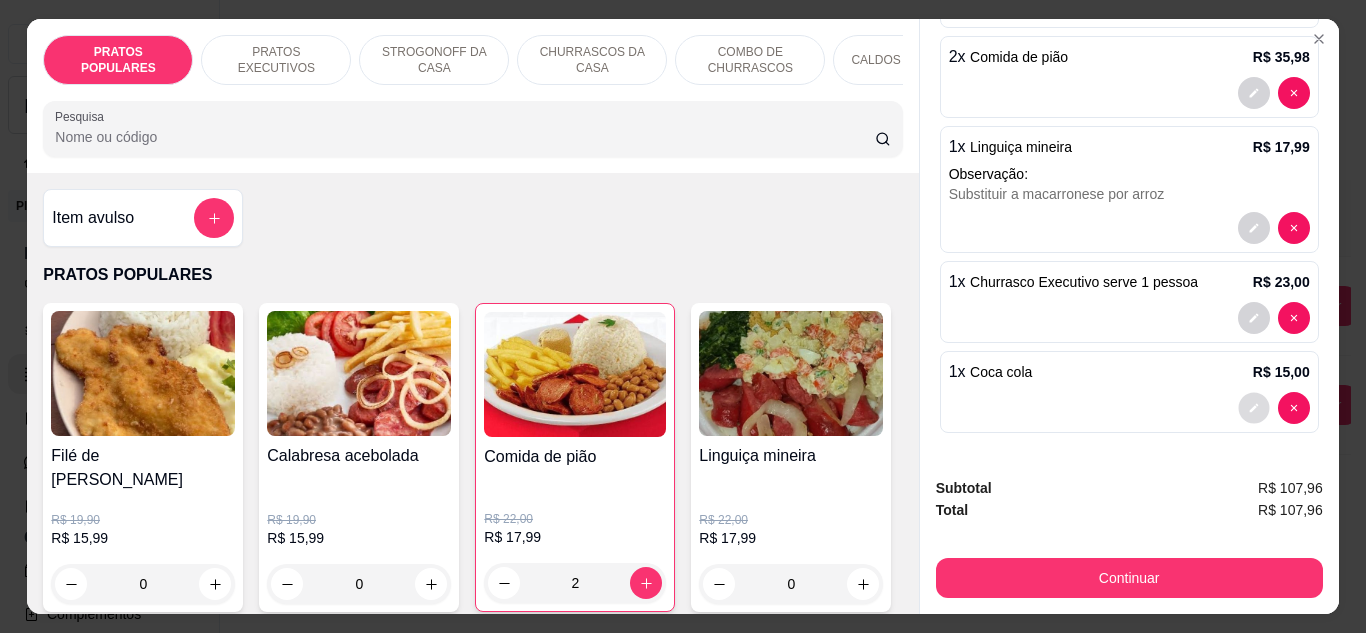 click at bounding box center (1253, 407) 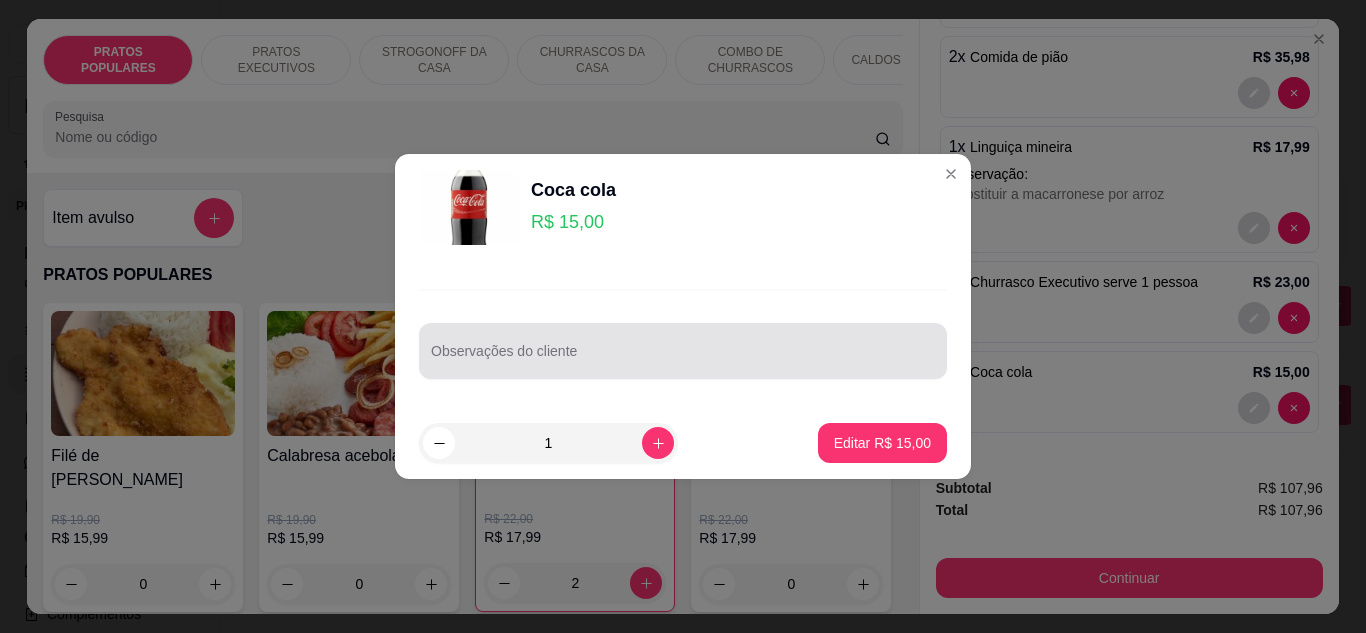 click on "Observações do cliente" at bounding box center [683, 351] 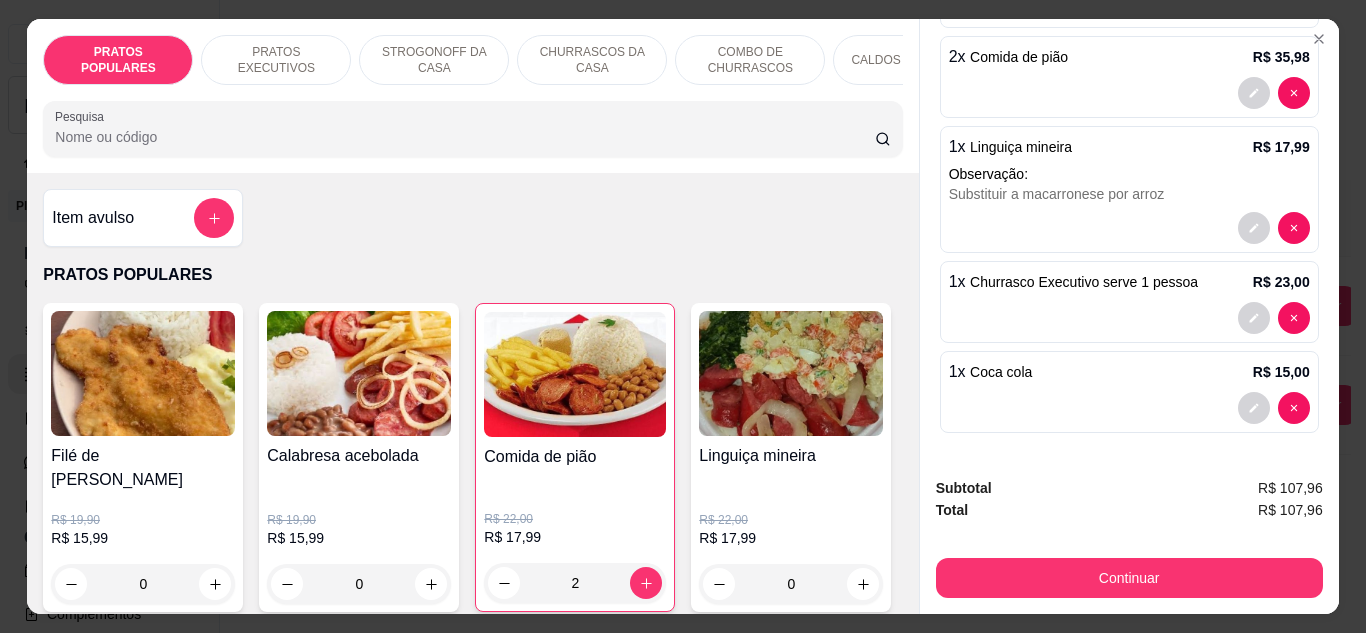 click at bounding box center [1129, 318] 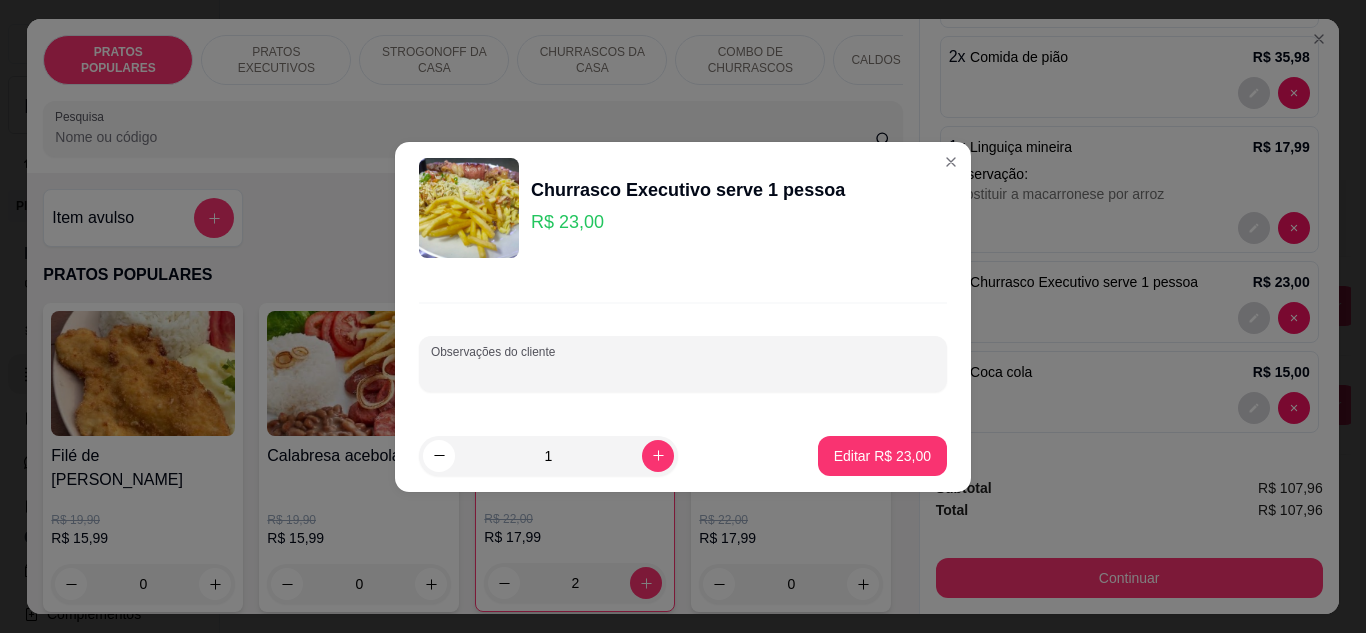 click on "Observações do cliente" at bounding box center (683, 372) 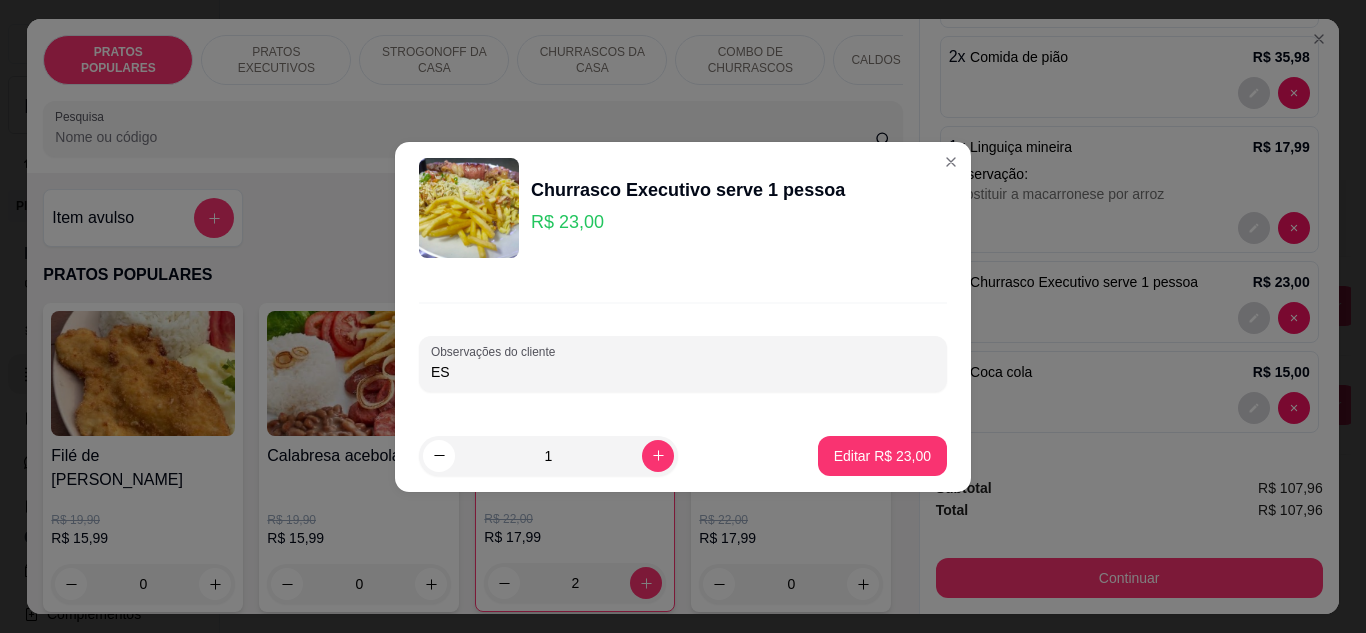 type on "E" 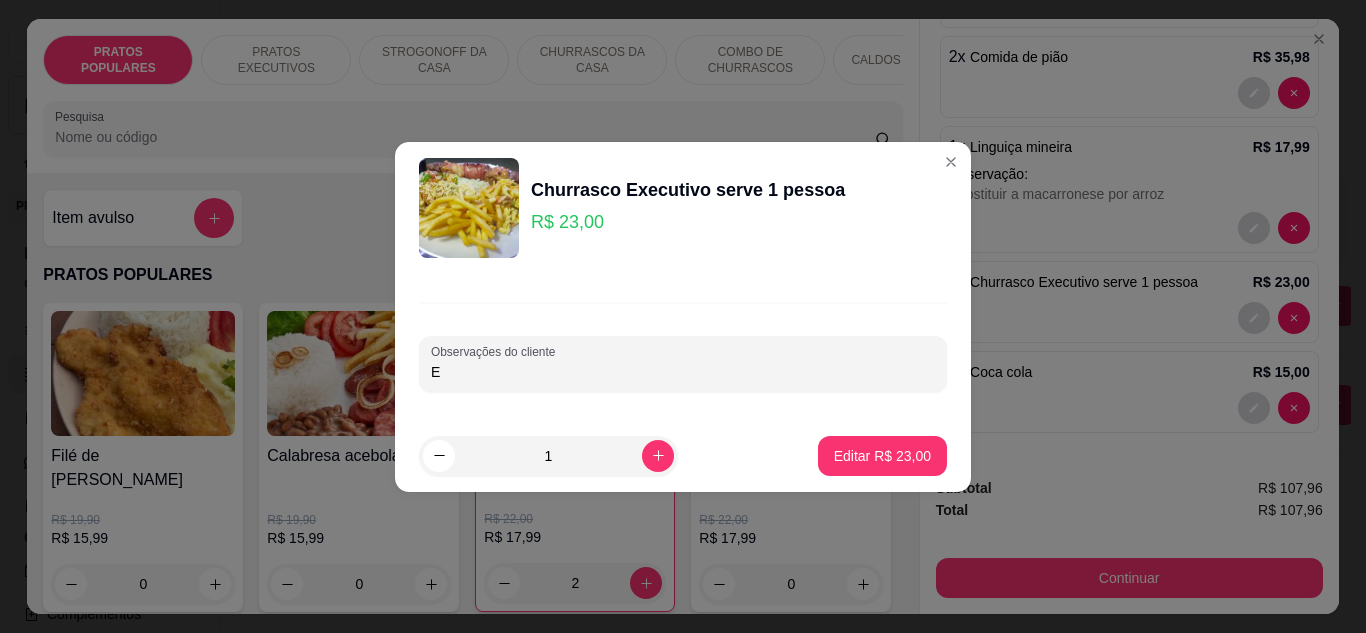 type 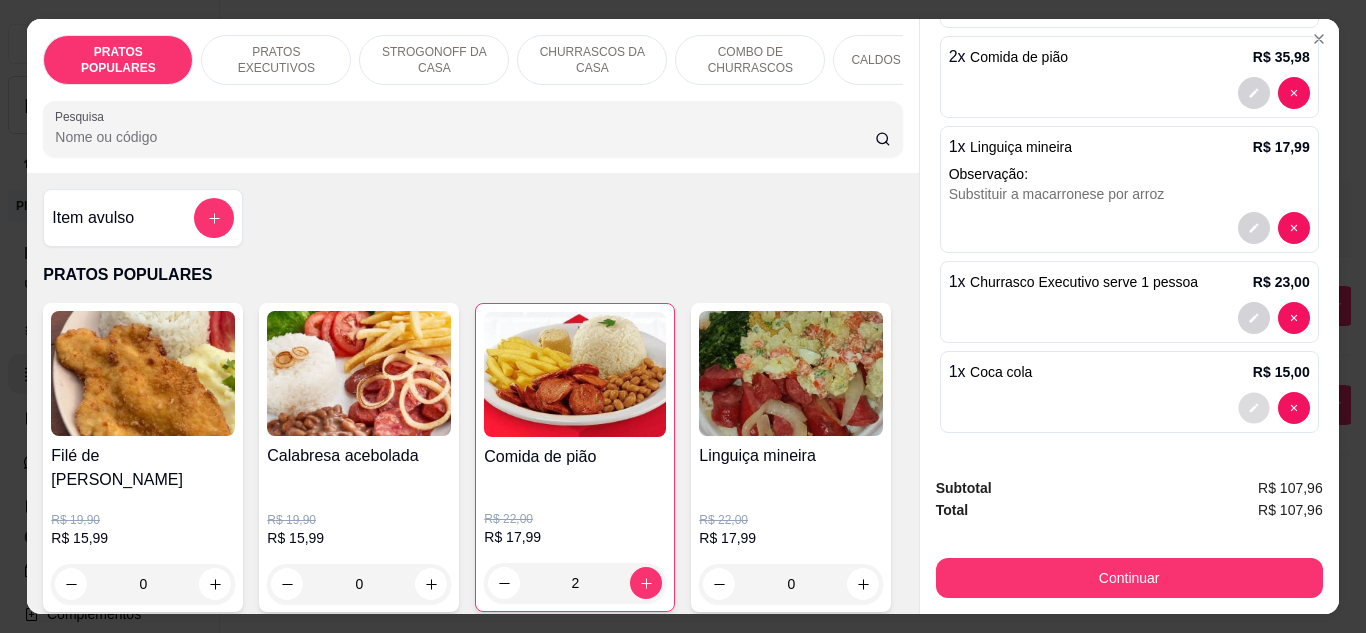 click 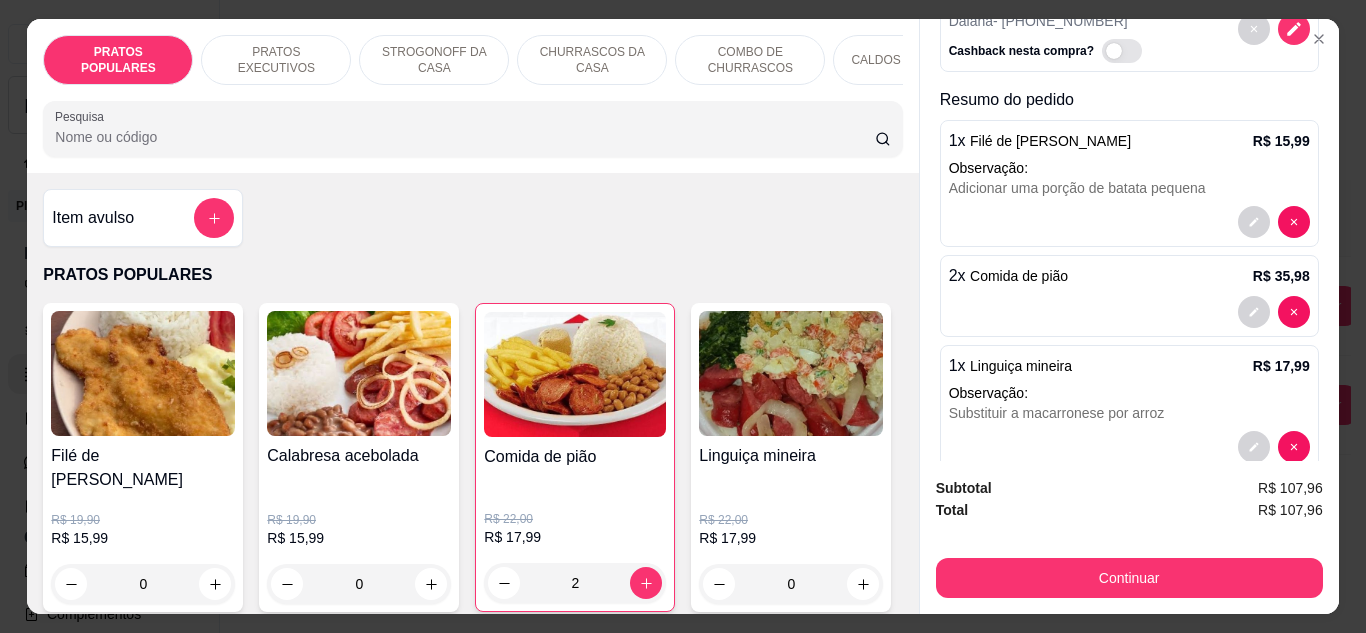 scroll, scrollTop: 108, scrollLeft: 0, axis: vertical 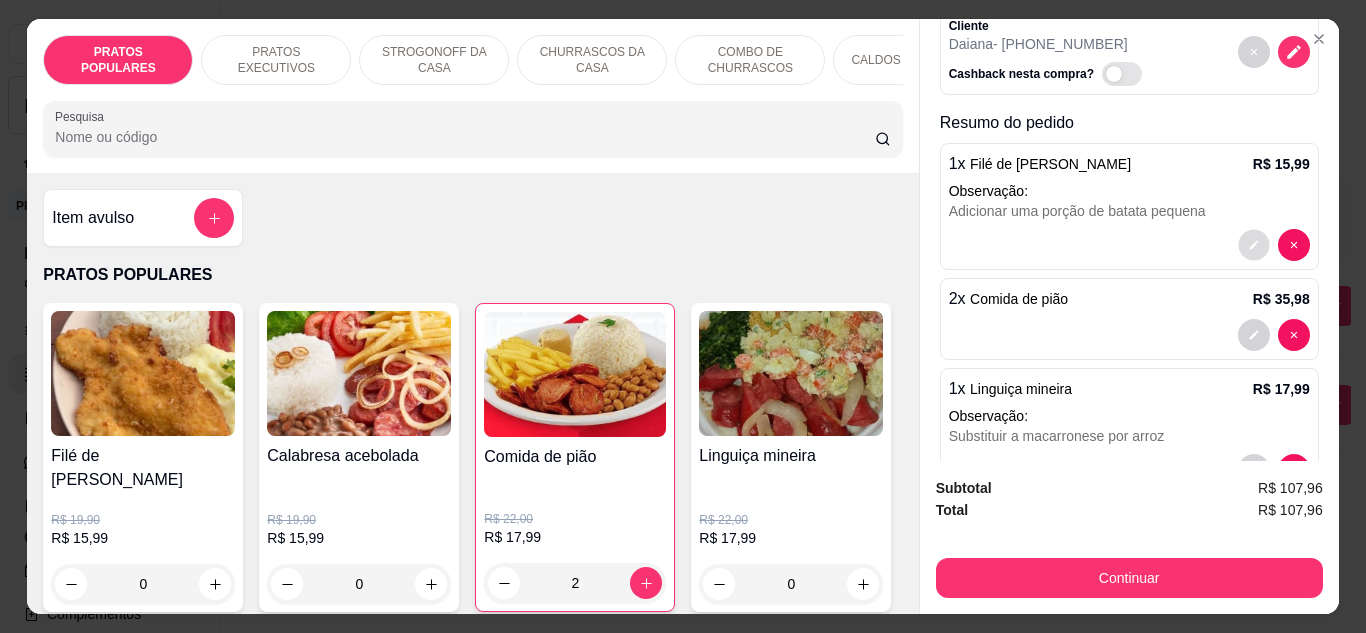 click 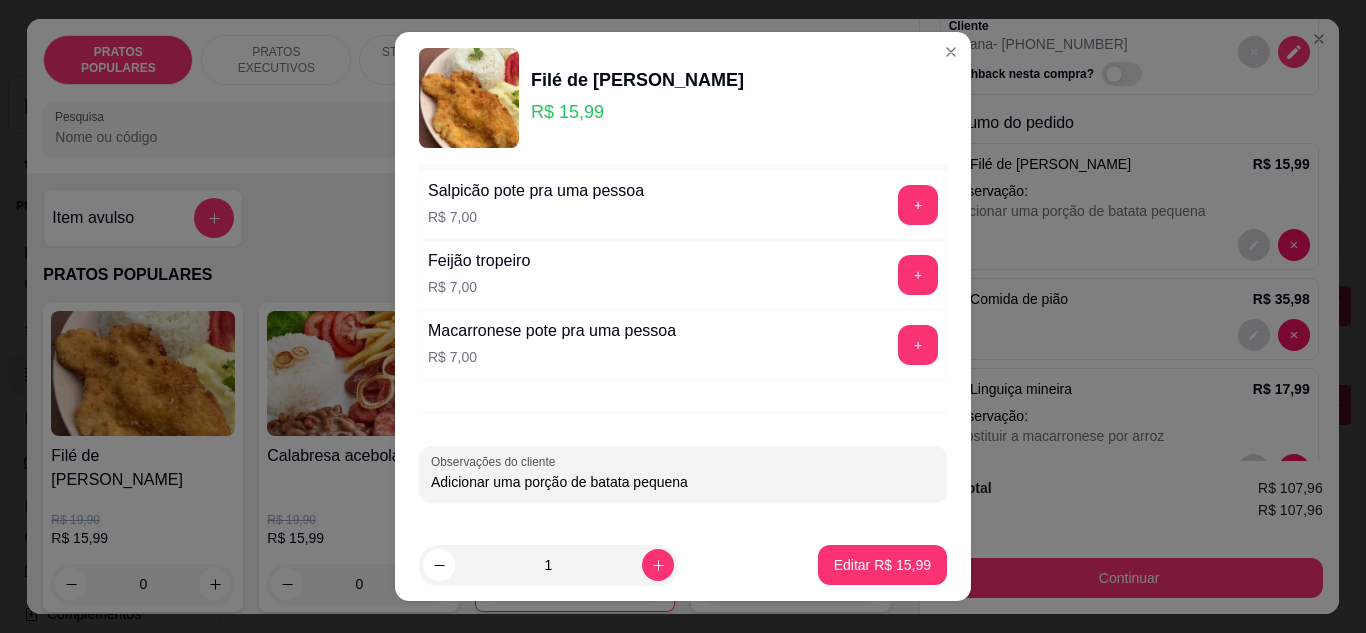 scroll, scrollTop: 0, scrollLeft: 0, axis: both 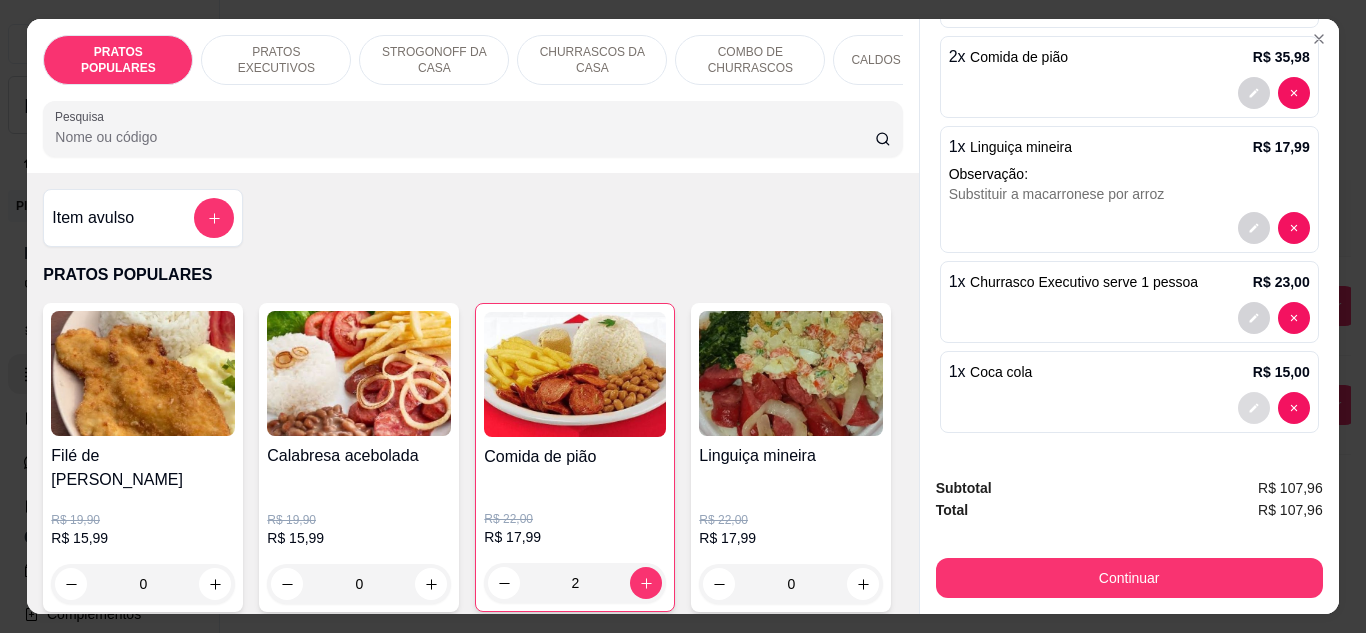 click at bounding box center [1254, 408] 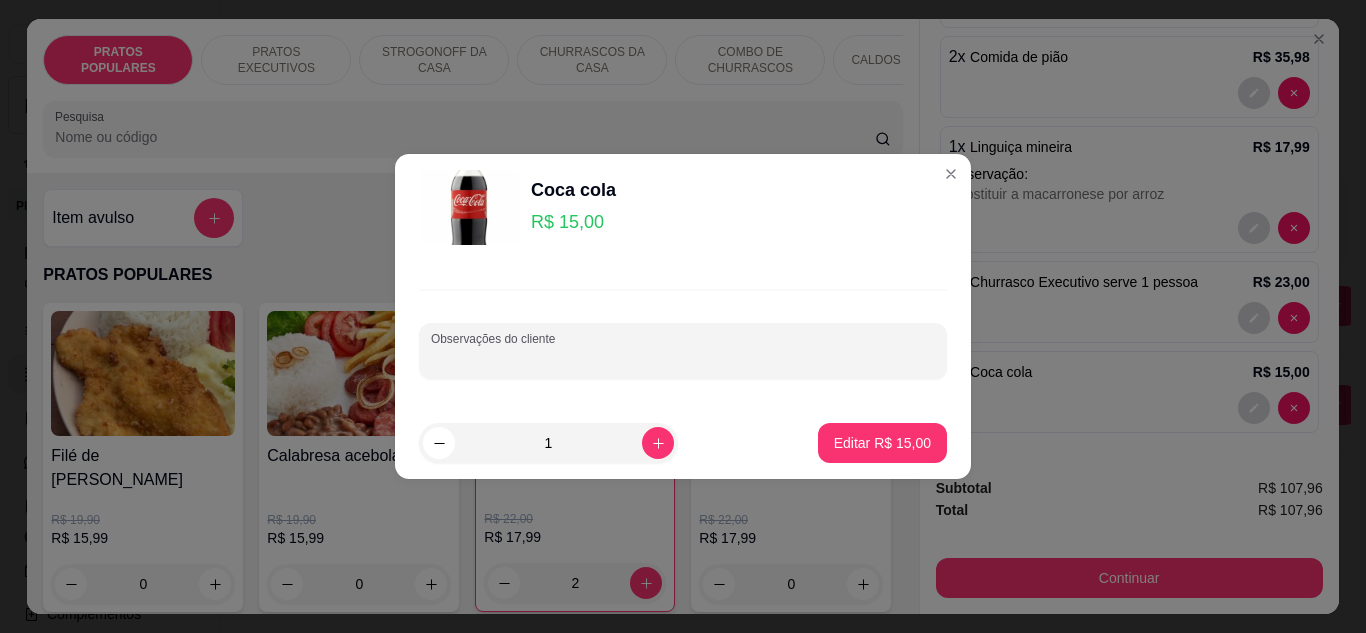 click on "Observações do cliente" at bounding box center [683, 359] 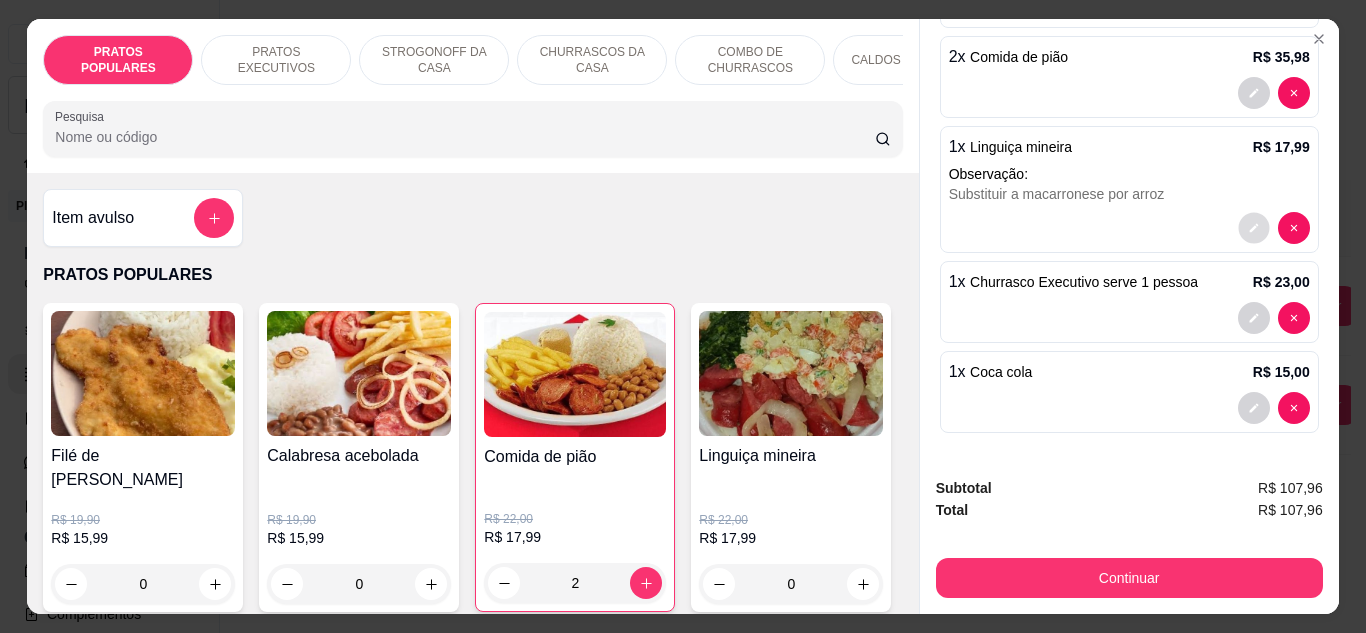 click at bounding box center (1253, 227) 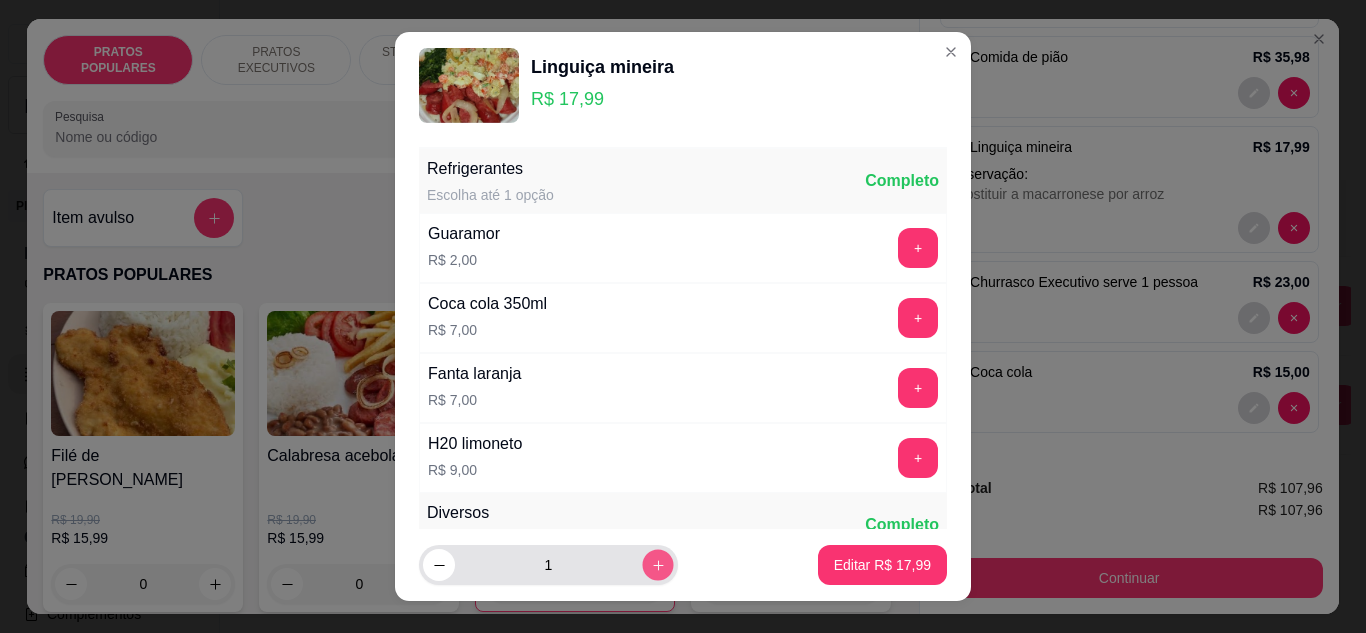 click 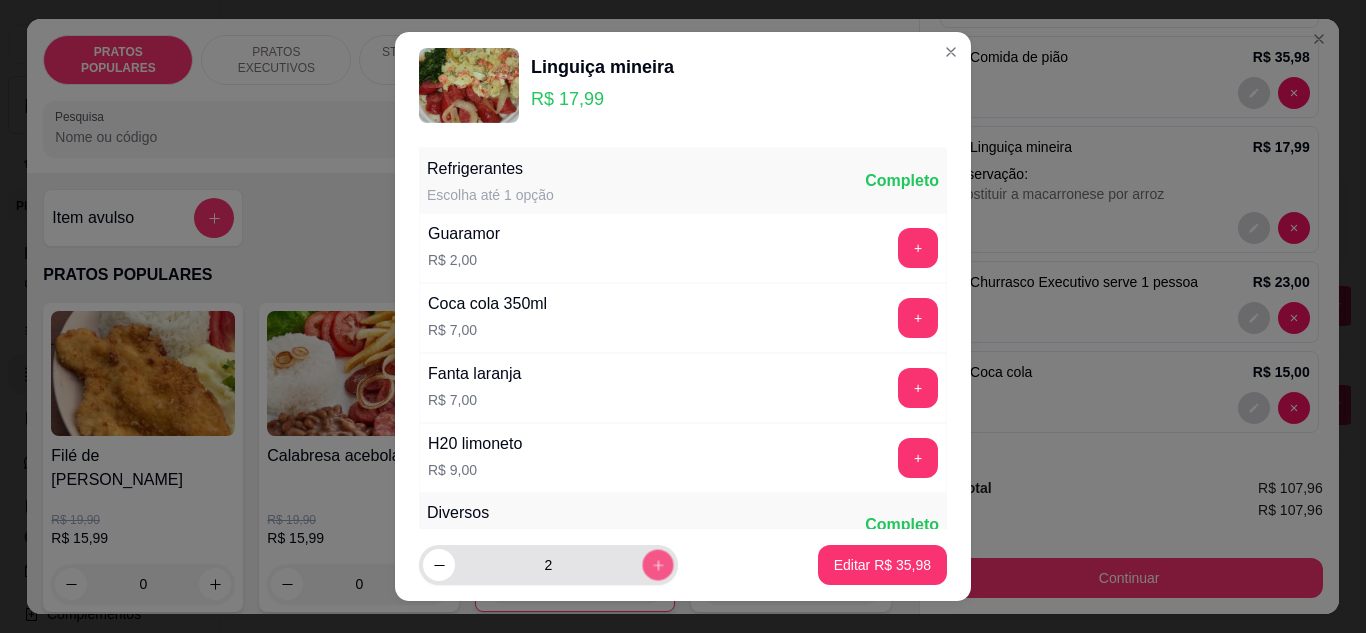 click 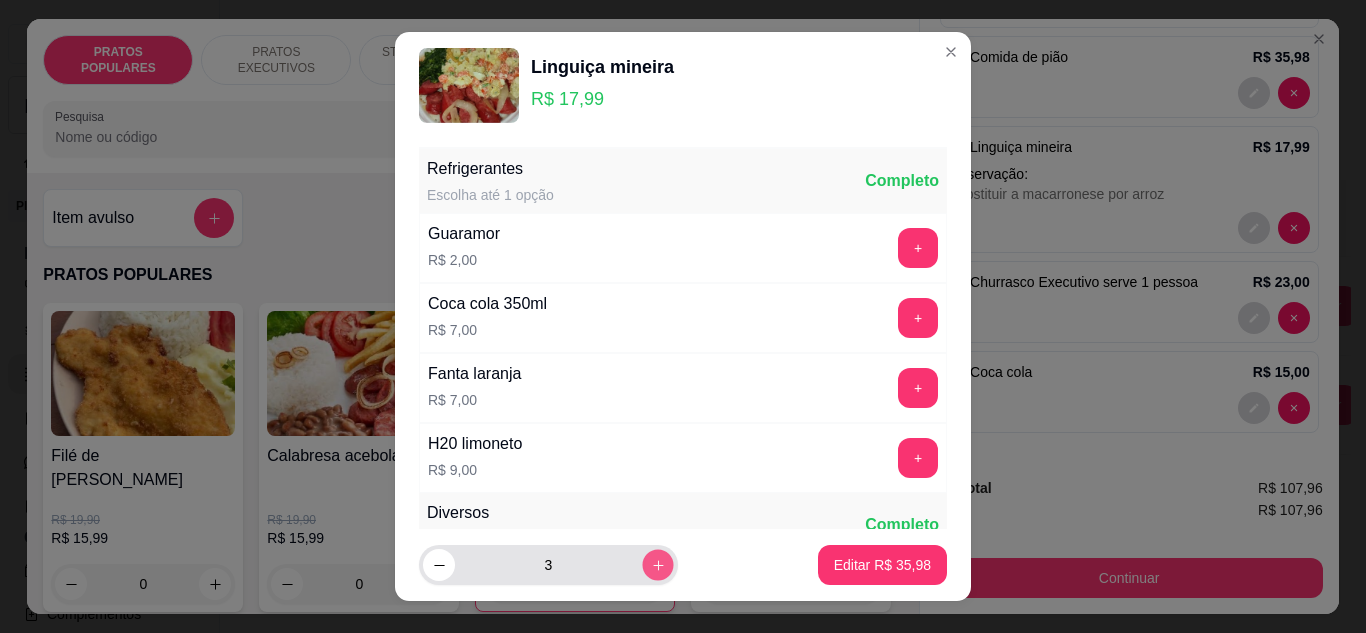 click 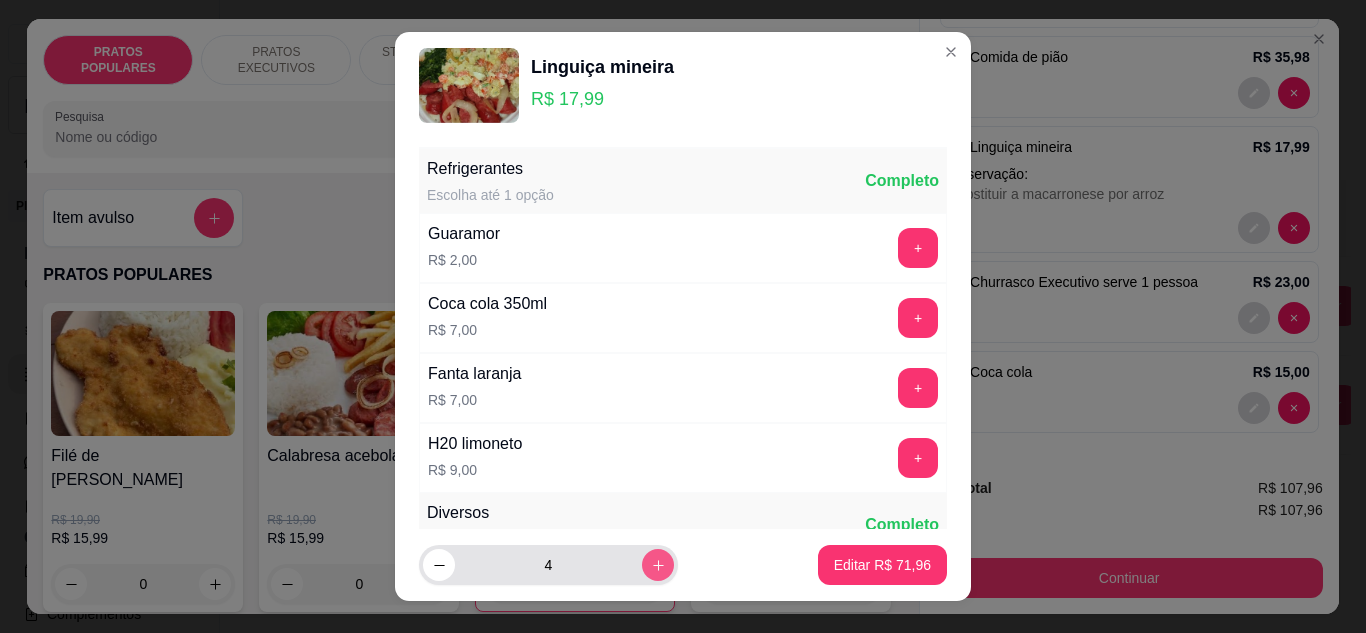 click 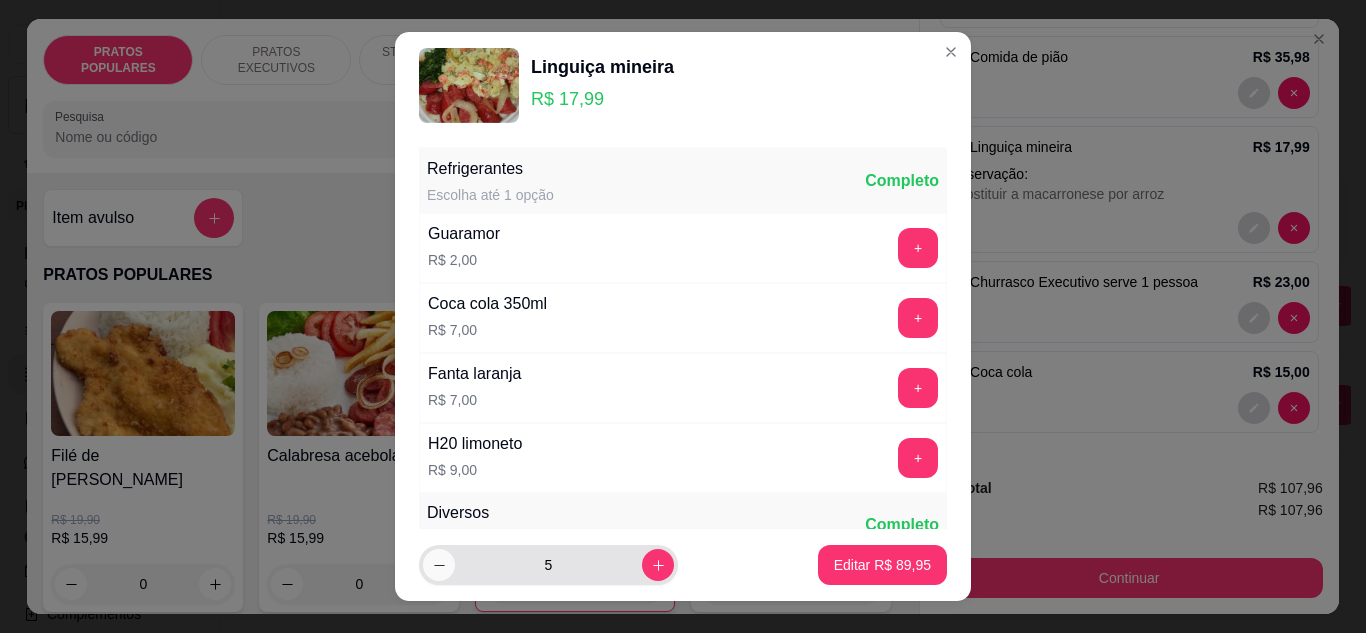 click at bounding box center [439, 565] 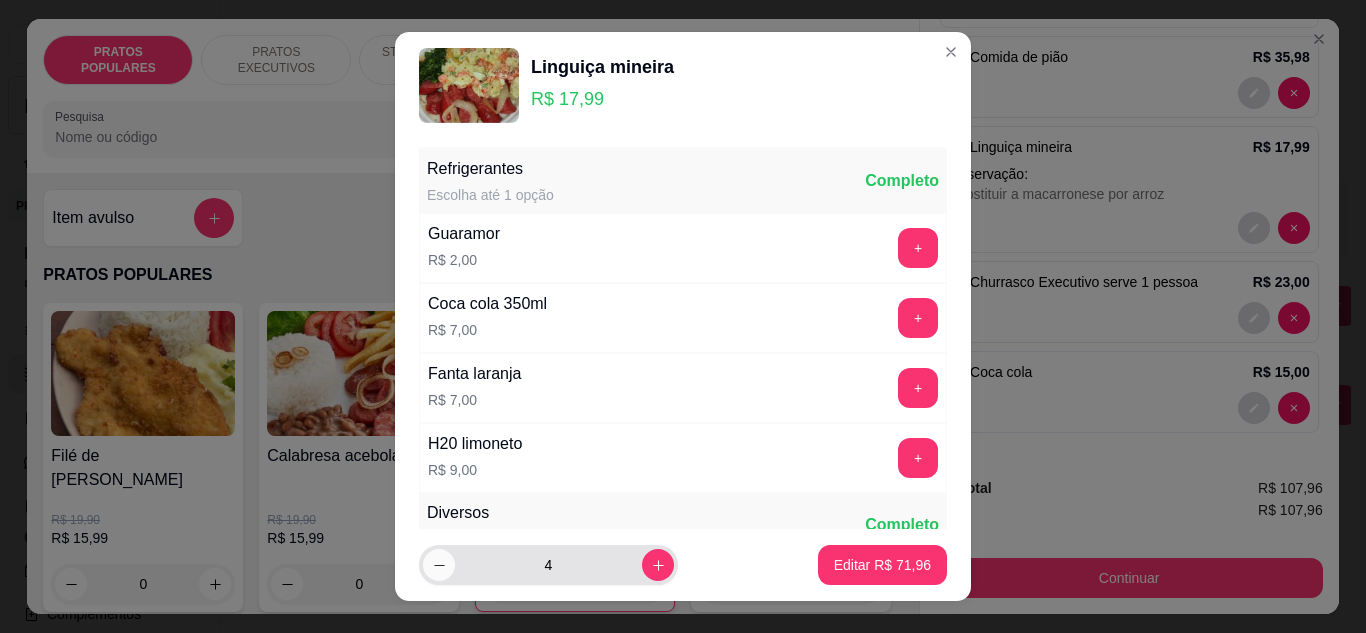 click at bounding box center (439, 565) 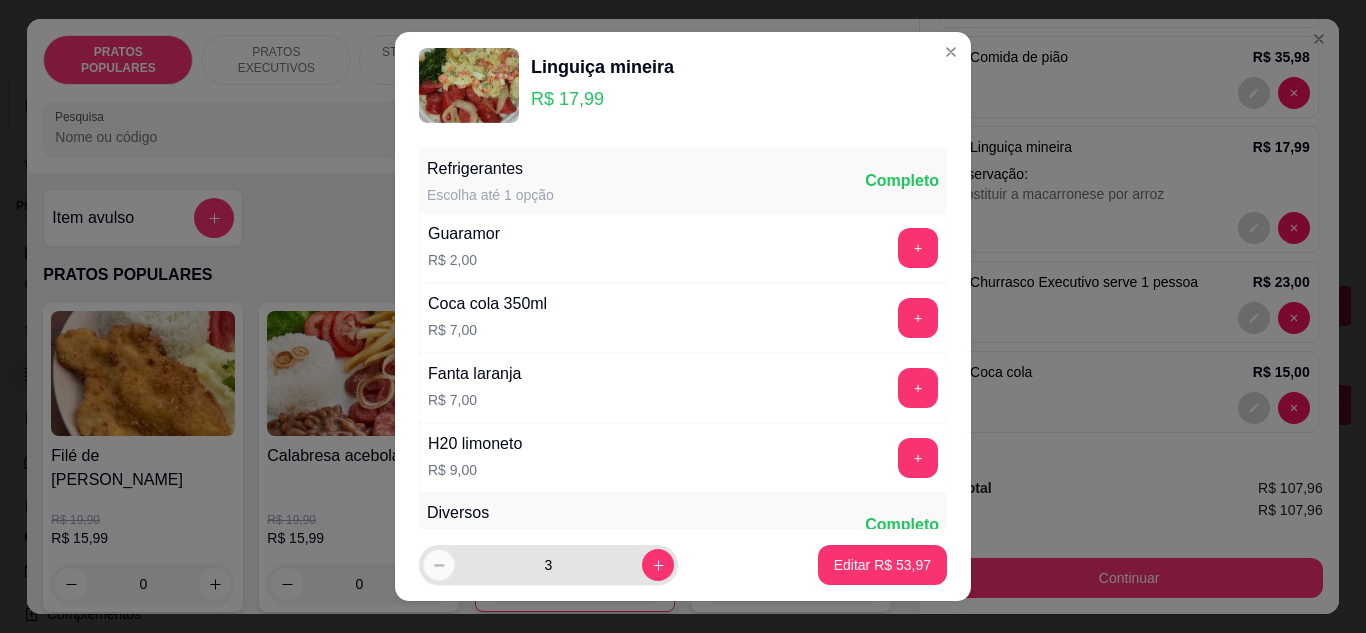 click at bounding box center [438, 565] 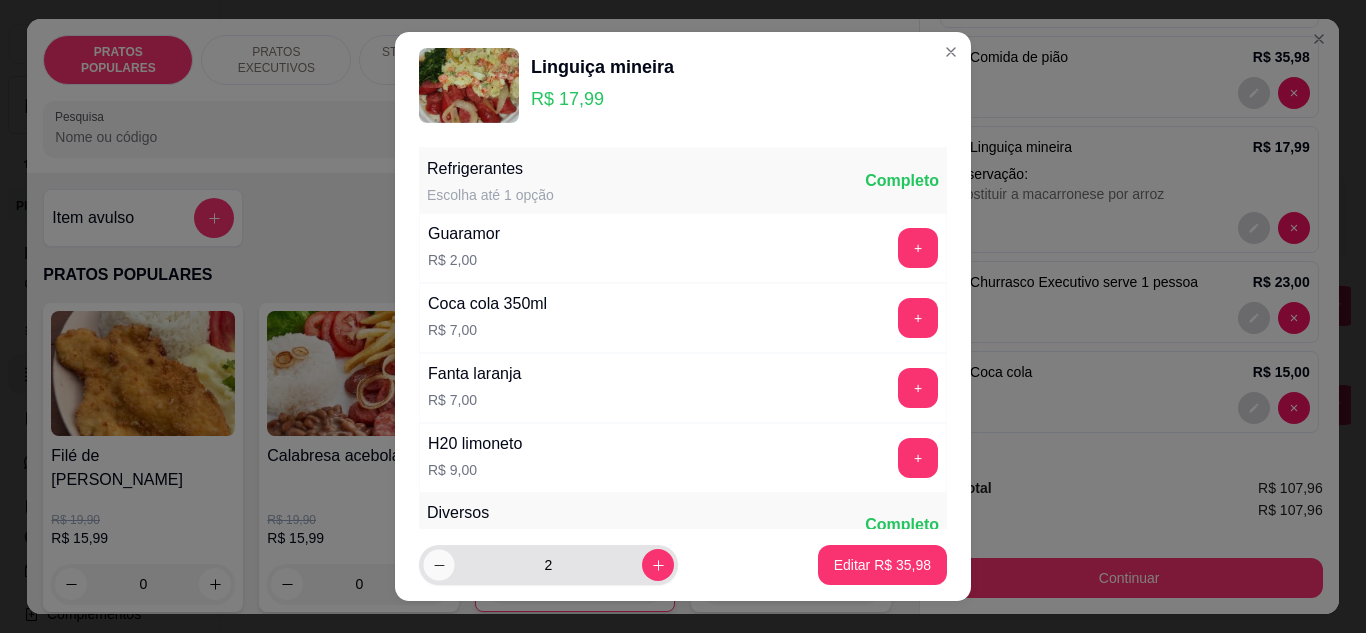 click at bounding box center [438, 565] 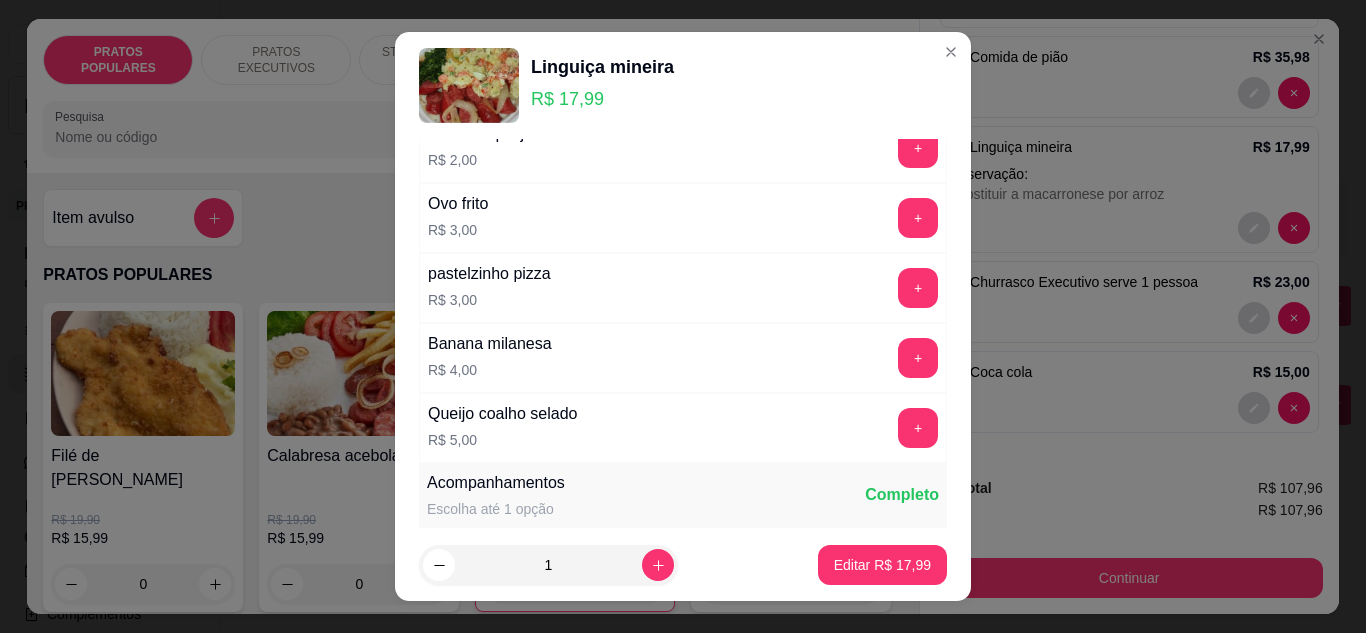 scroll, scrollTop: 196, scrollLeft: 0, axis: vertical 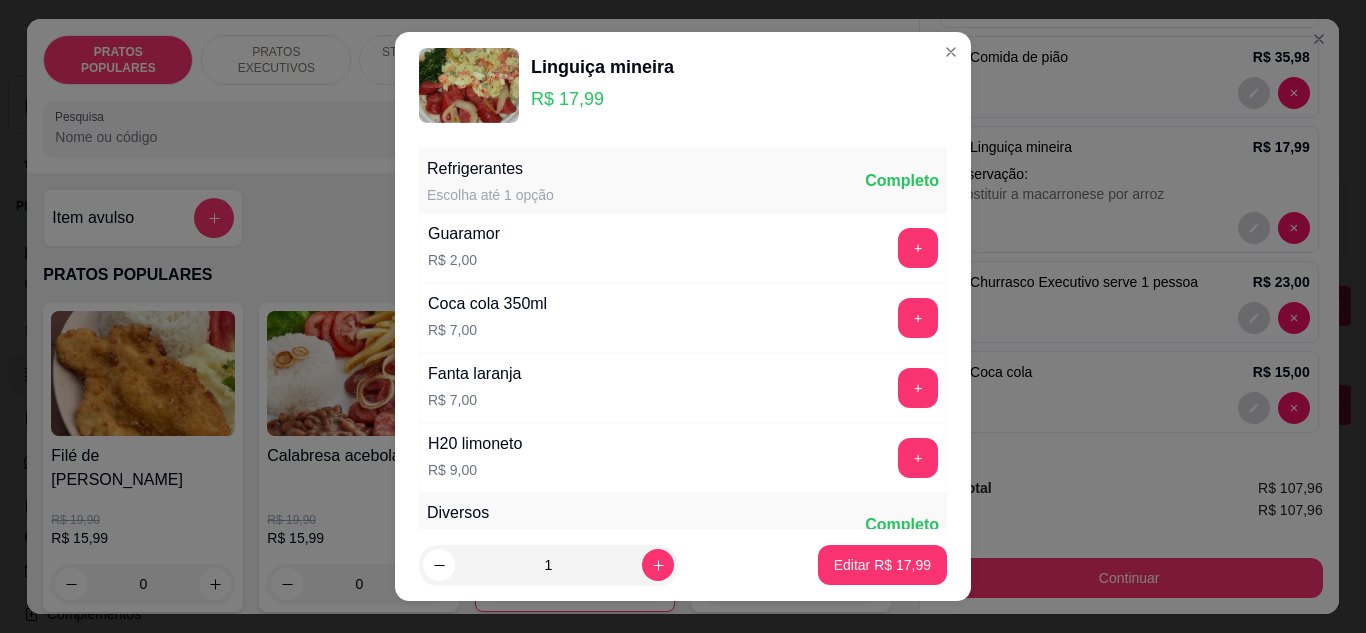 click on "Escolha até 1 opção" at bounding box center [490, 195] 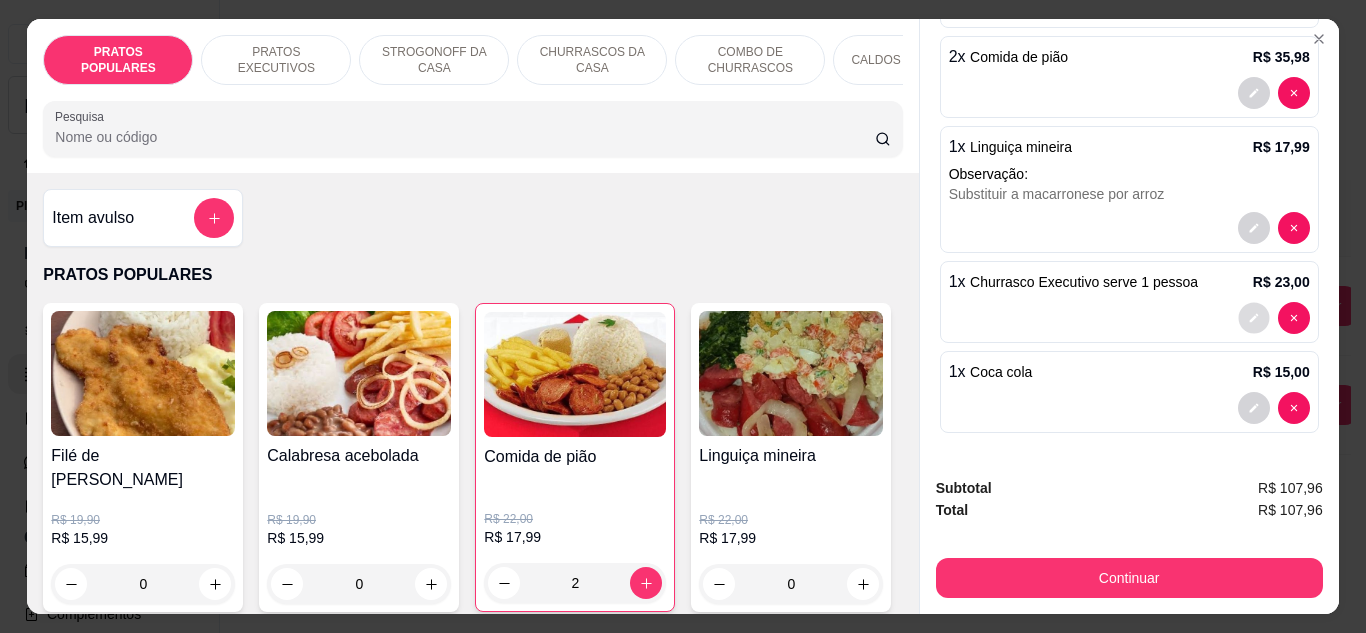 click at bounding box center (1253, 317) 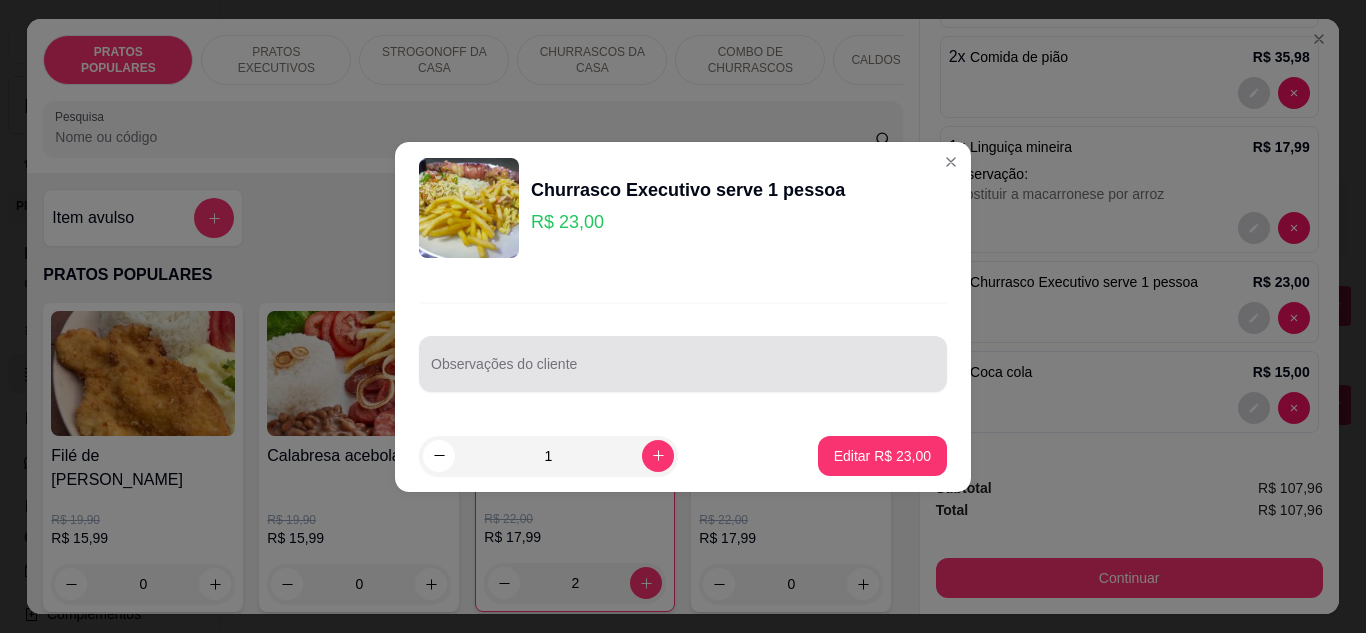 click at bounding box center [683, 364] 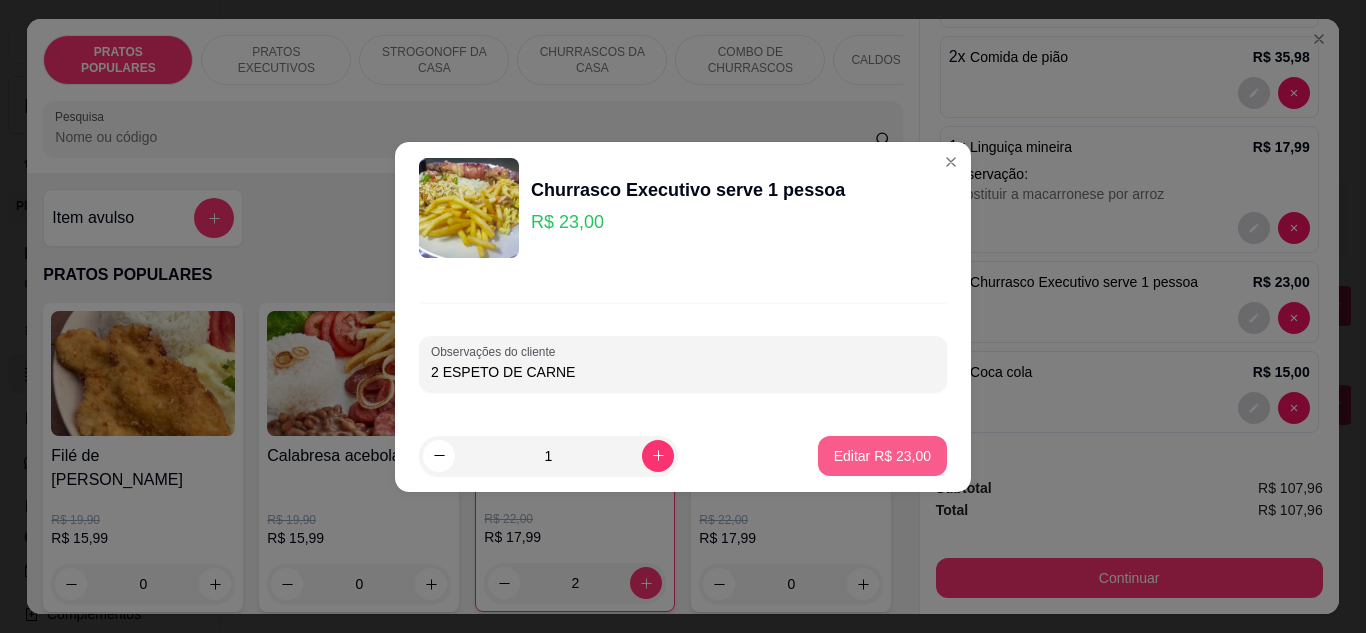 type on "2 ESPETO DE CARNE" 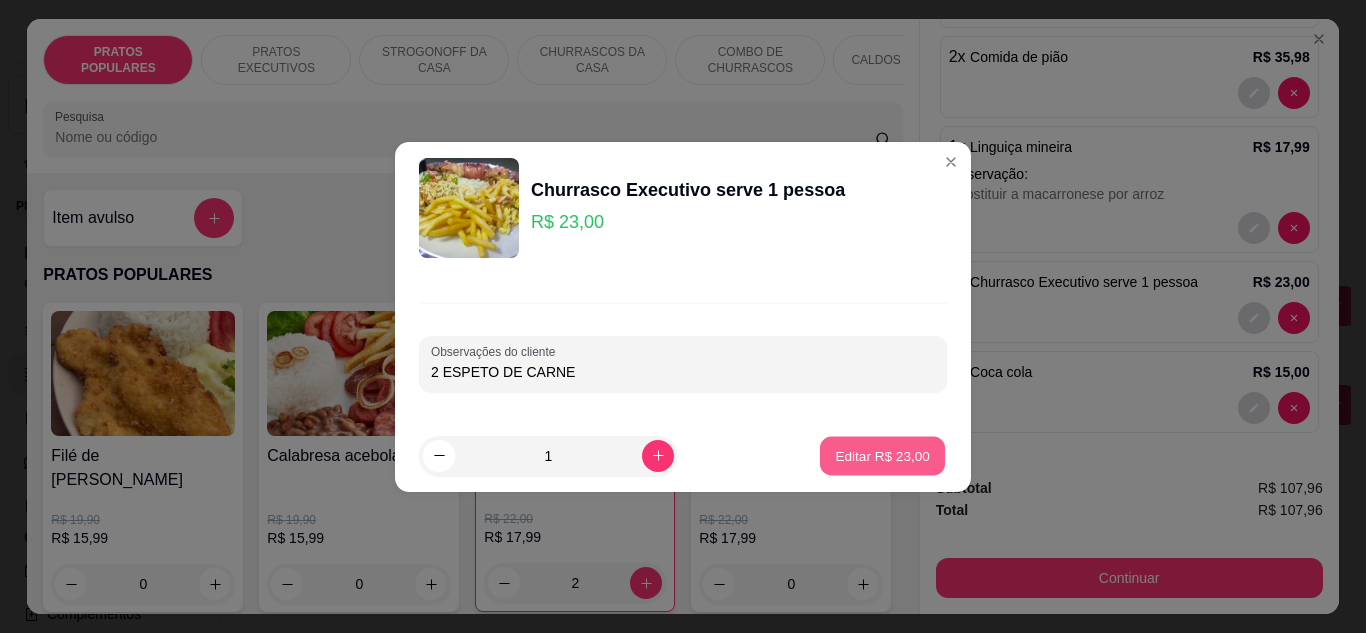 click on "Editar   R$ 23,00" at bounding box center [882, 455] 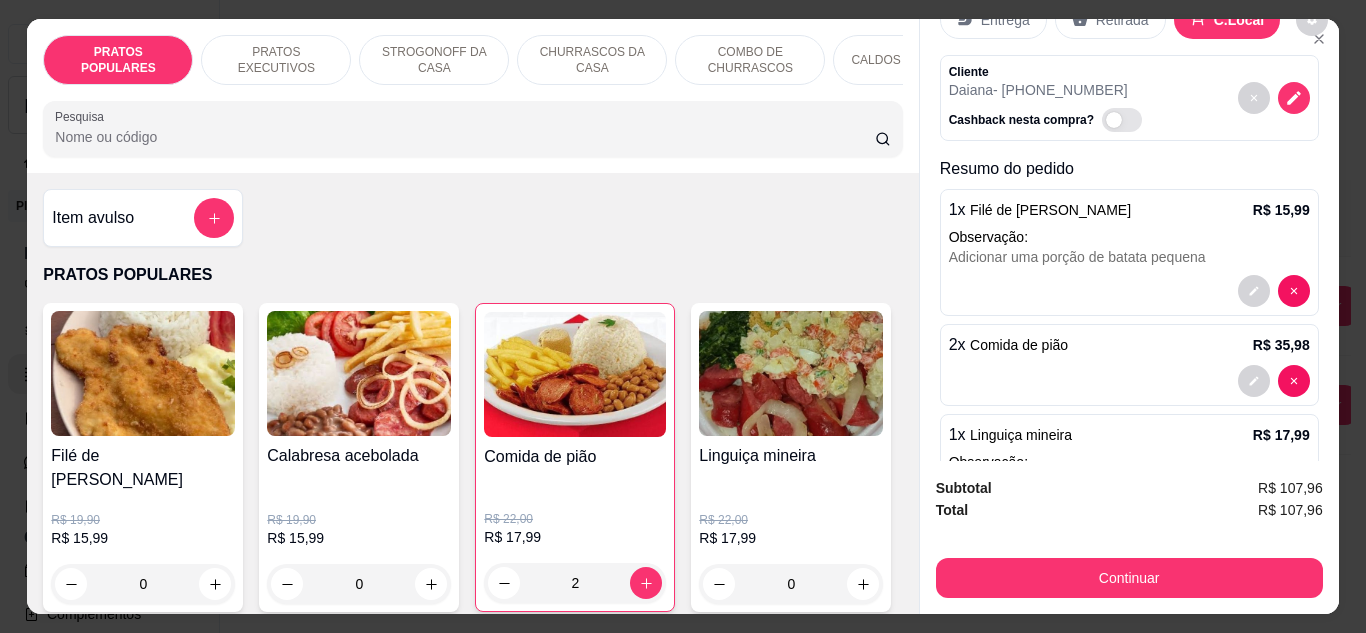 scroll, scrollTop: 4, scrollLeft: 0, axis: vertical 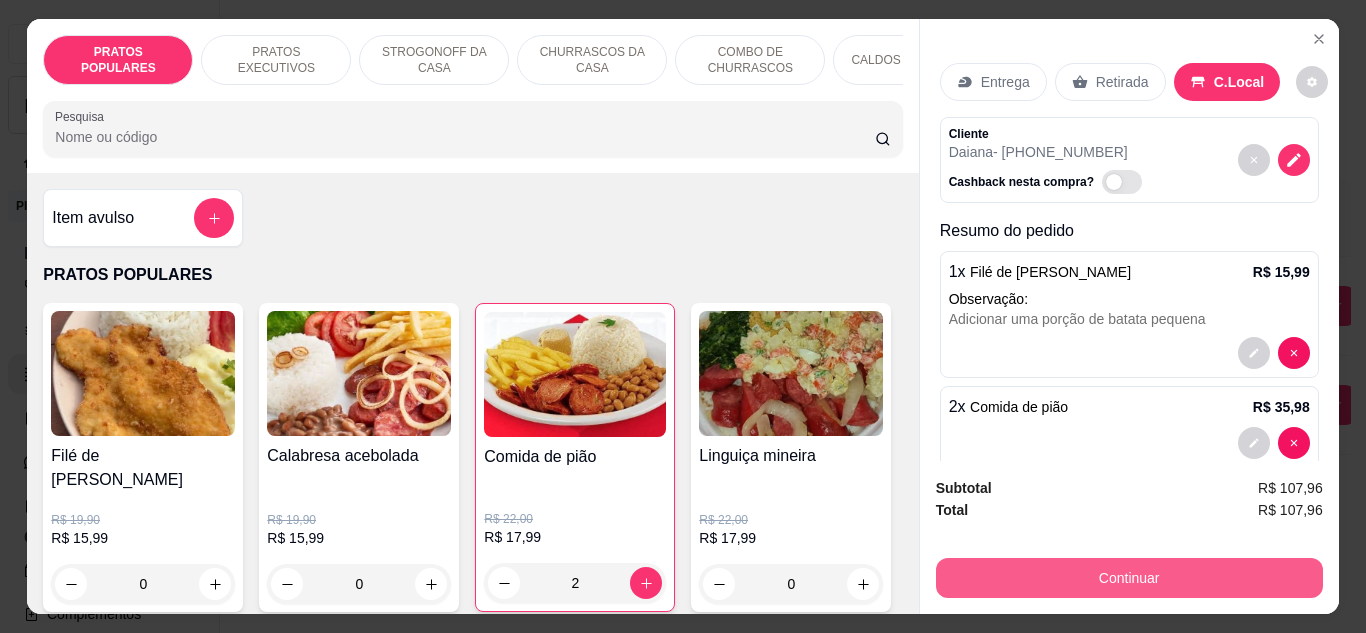 click on "Continuar" at bounding box center [1129, 578] 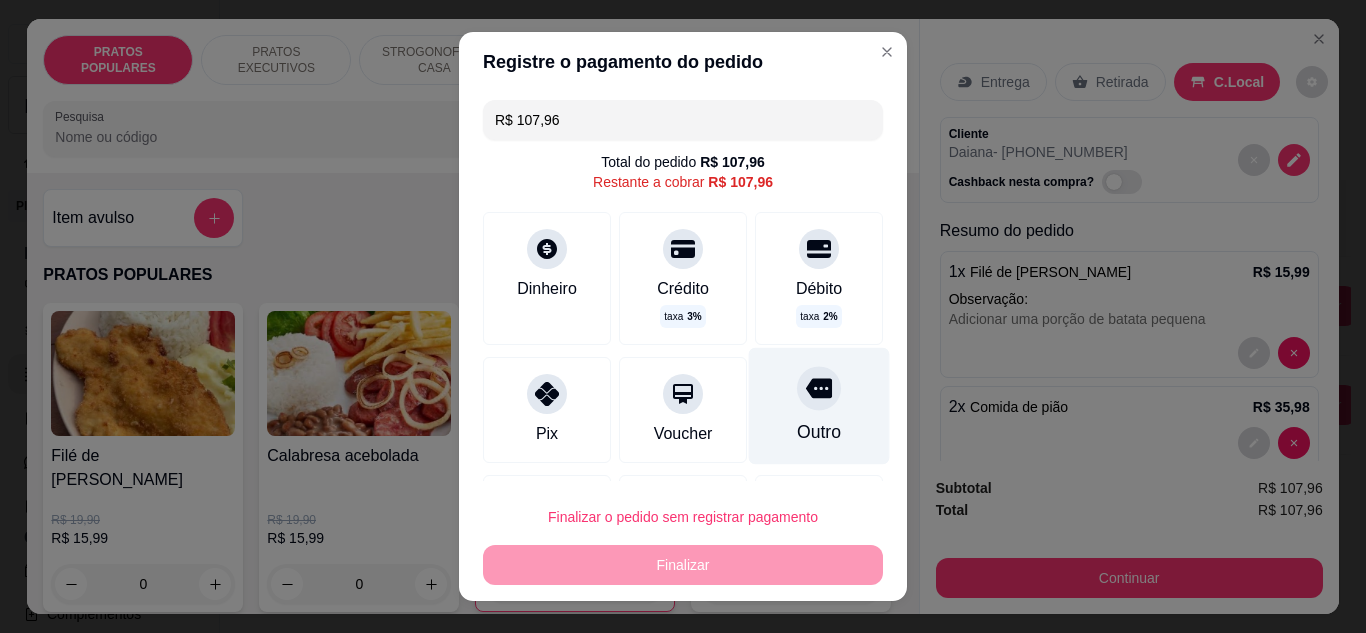 click on "Outro" at bounding box center [819, 405] 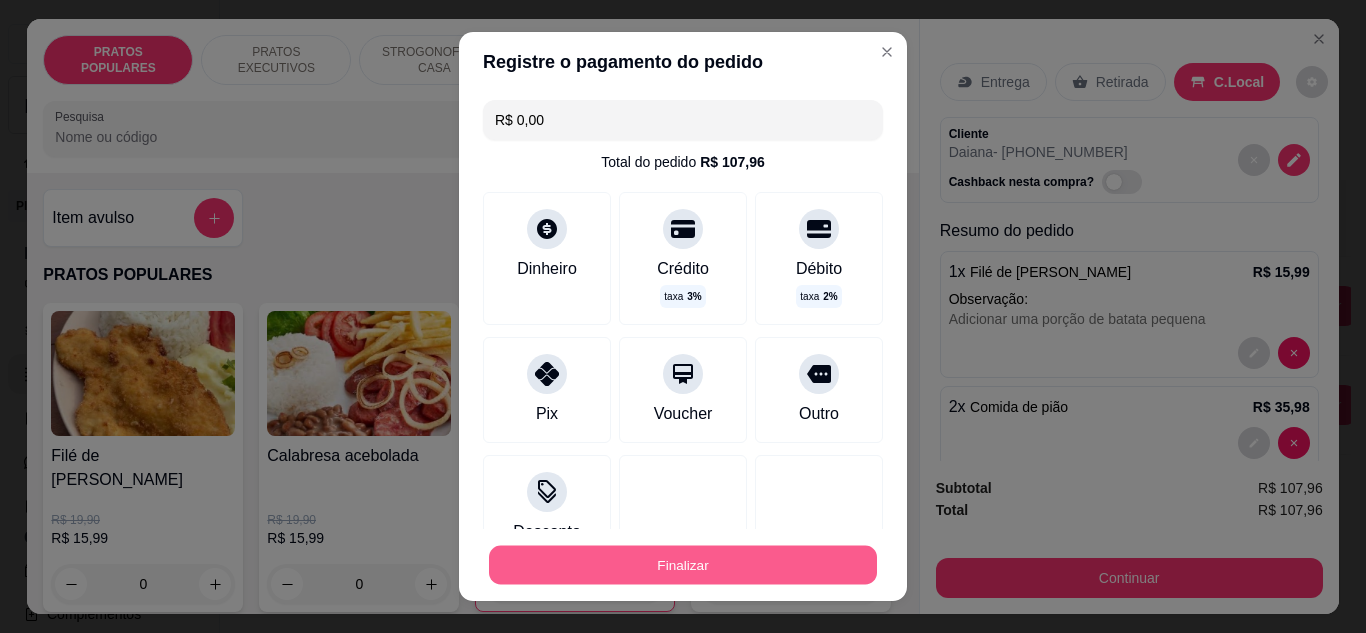 click on "Finalizar" at bounding box center [683, 565] 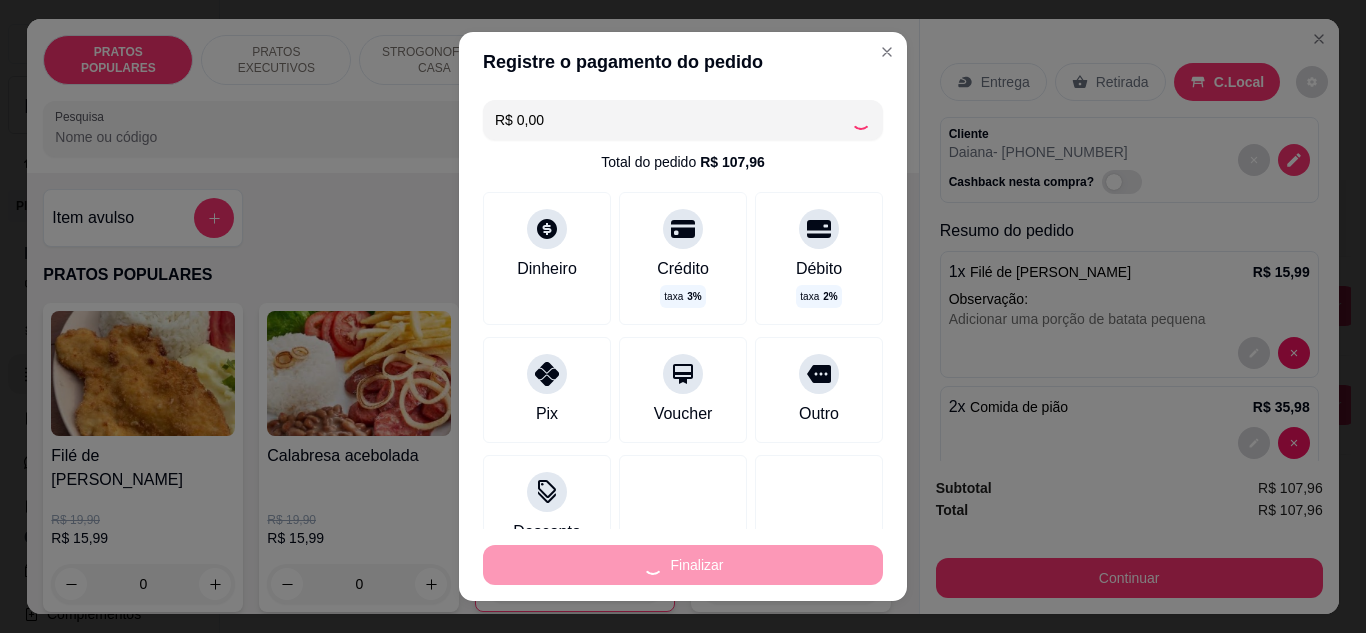 type on "0" 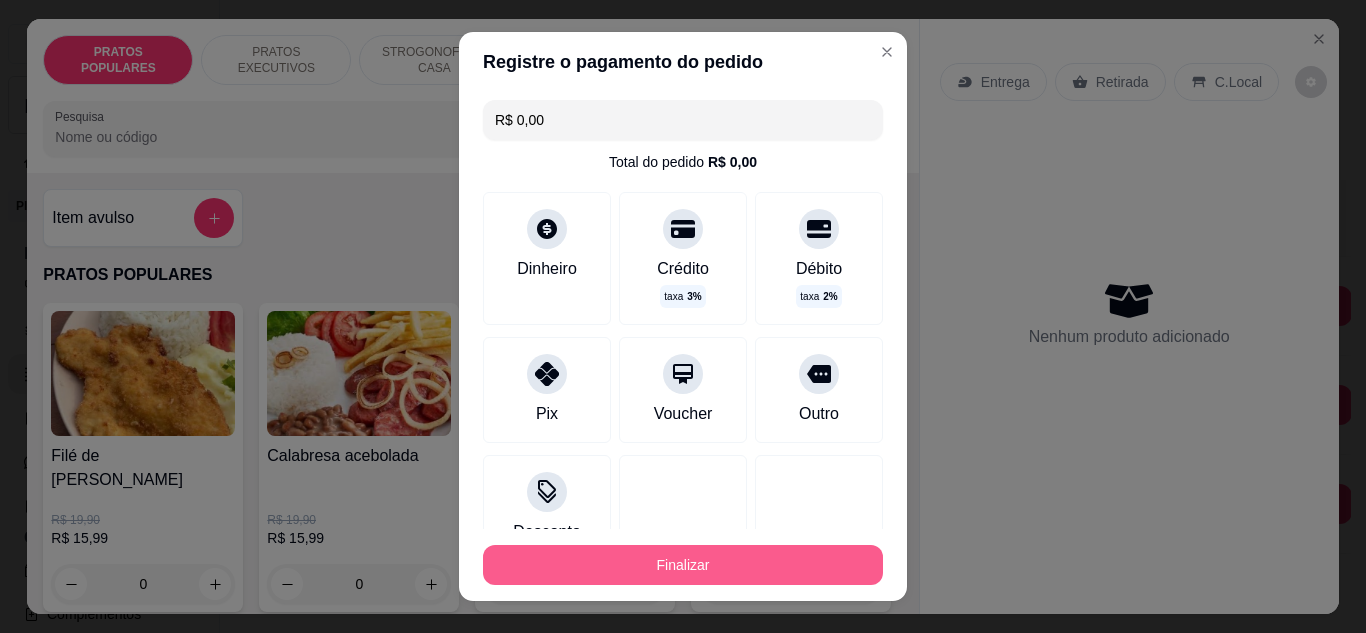 type on "-R$ 107,96" 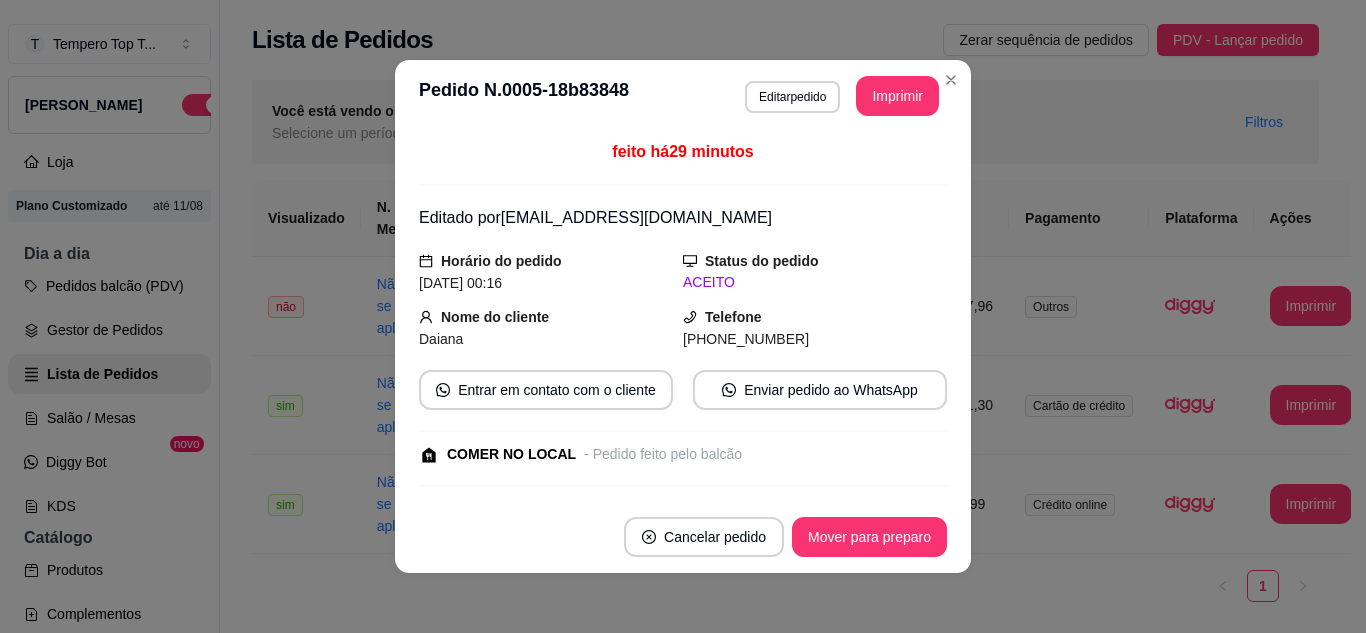 click on "- Pedido feito pelo balcão" at bounding box center (663, 454) 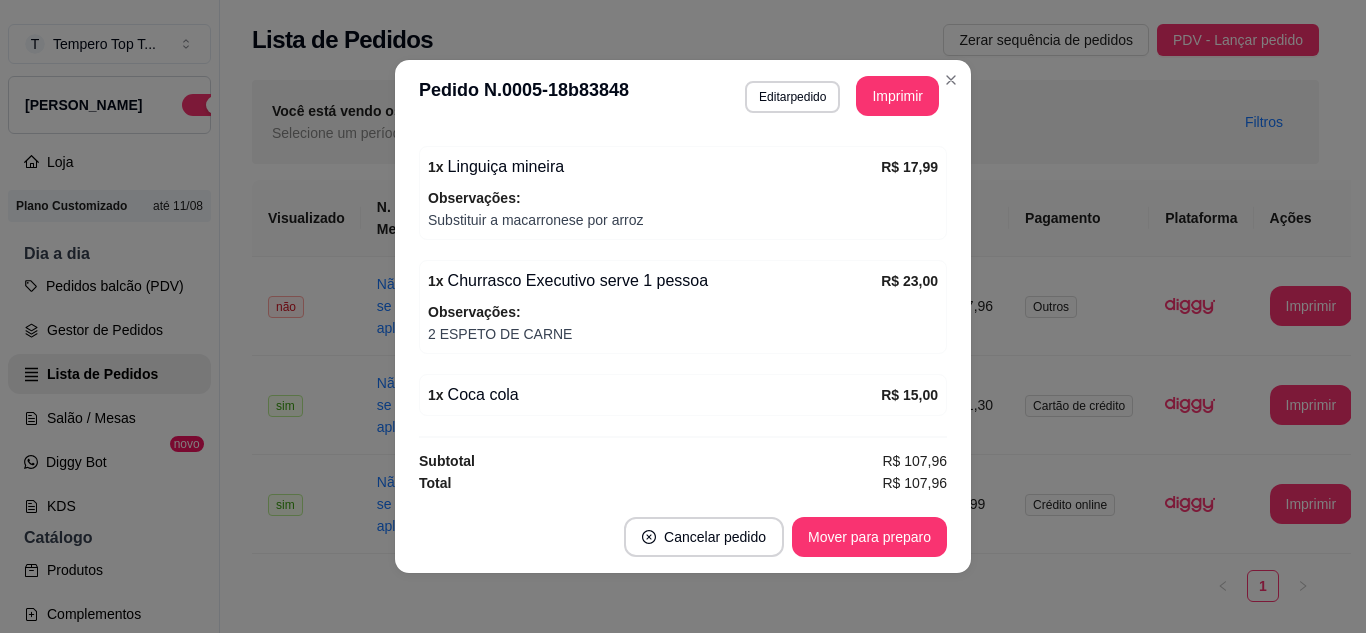 scroll, scrollTop: 656, scrollLeft: 0, axis: vertical 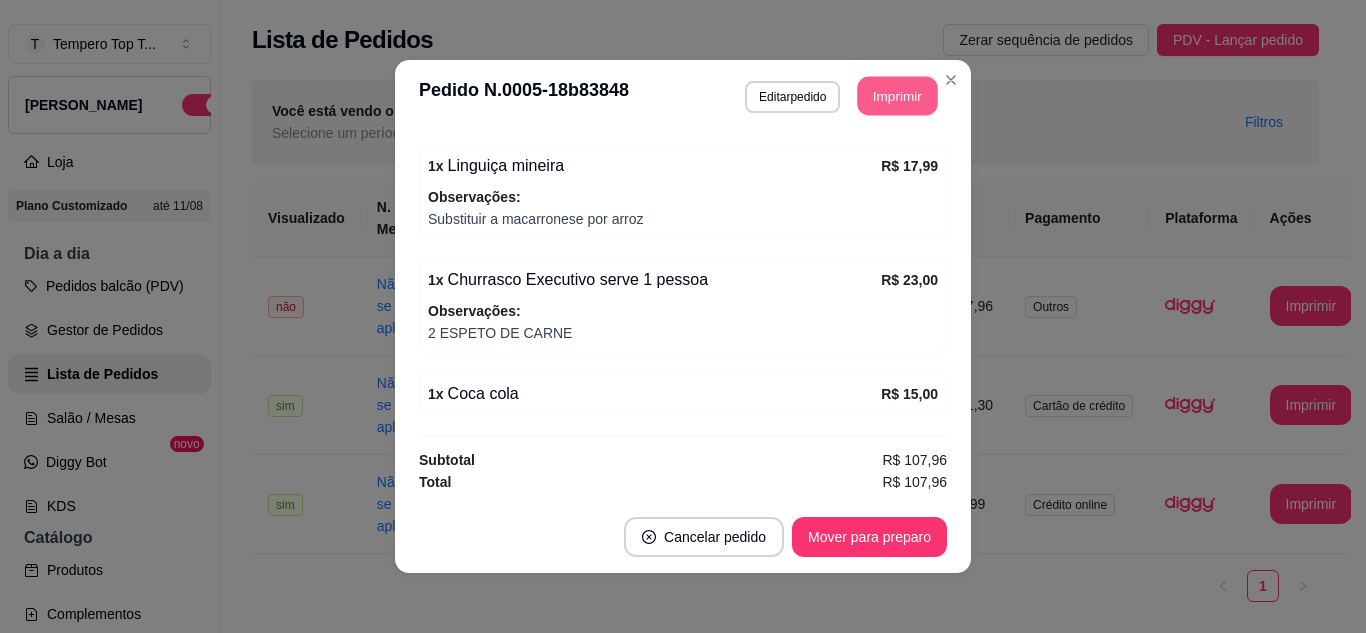 click on "Imprimir" at bounding box center (898, 96) 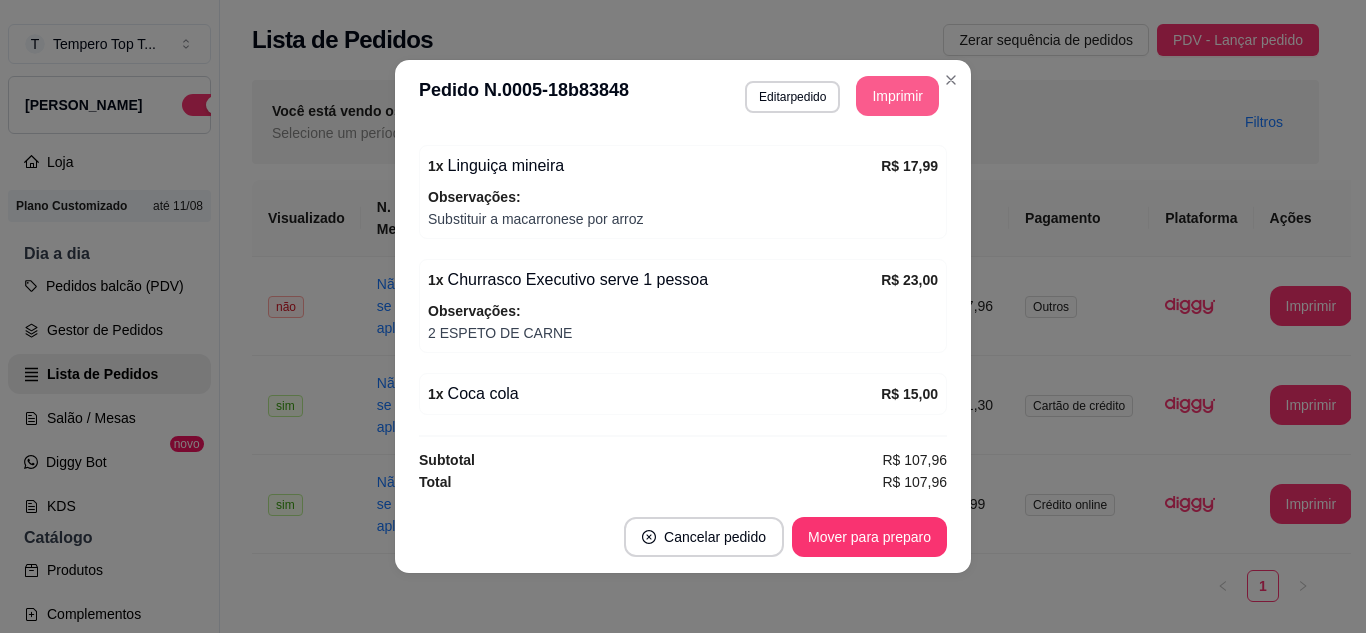 scroll, scrollTop: 0, scrollLeft: 0, axis: both 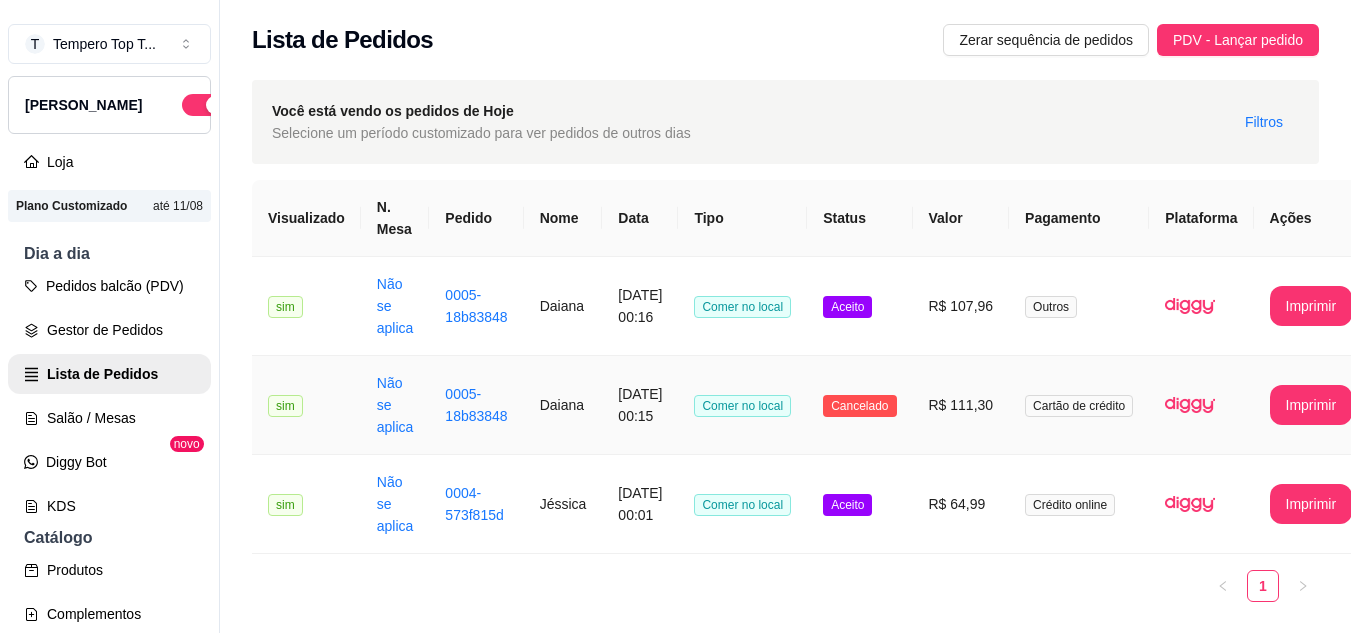 click on "Cancelado" at bounding box center [859, 406] 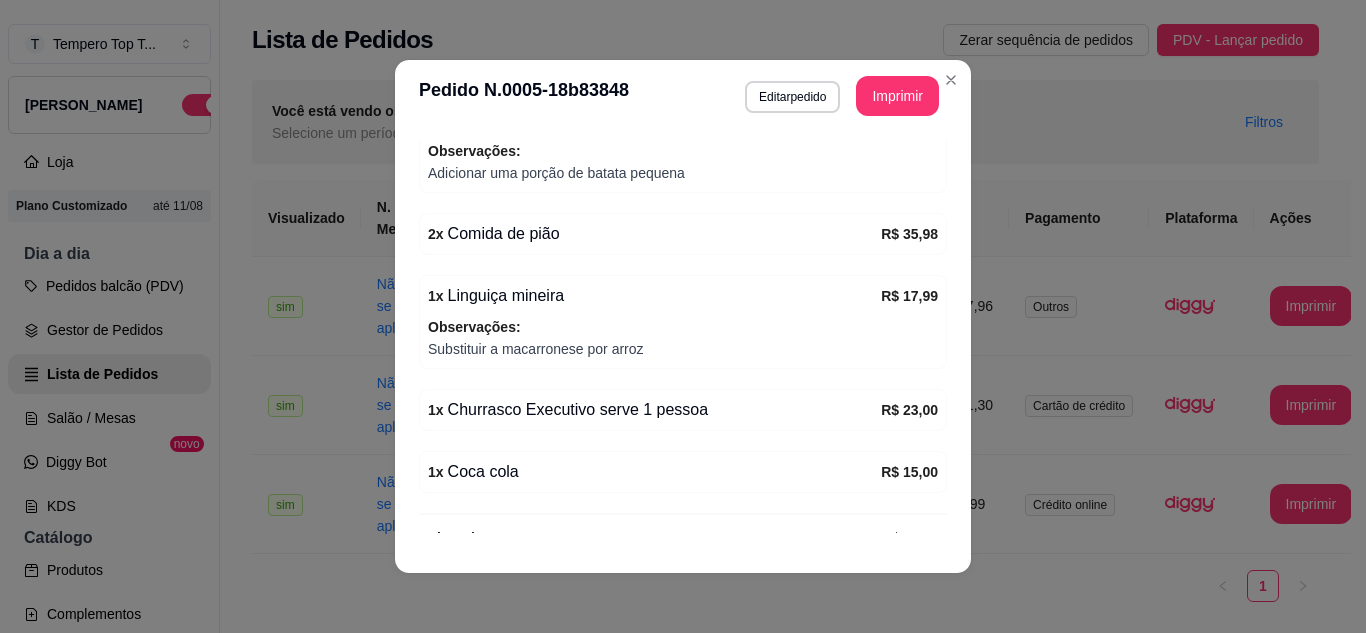 scroll, scrollTop: 520, scrollLeft: 0, axis: vertical 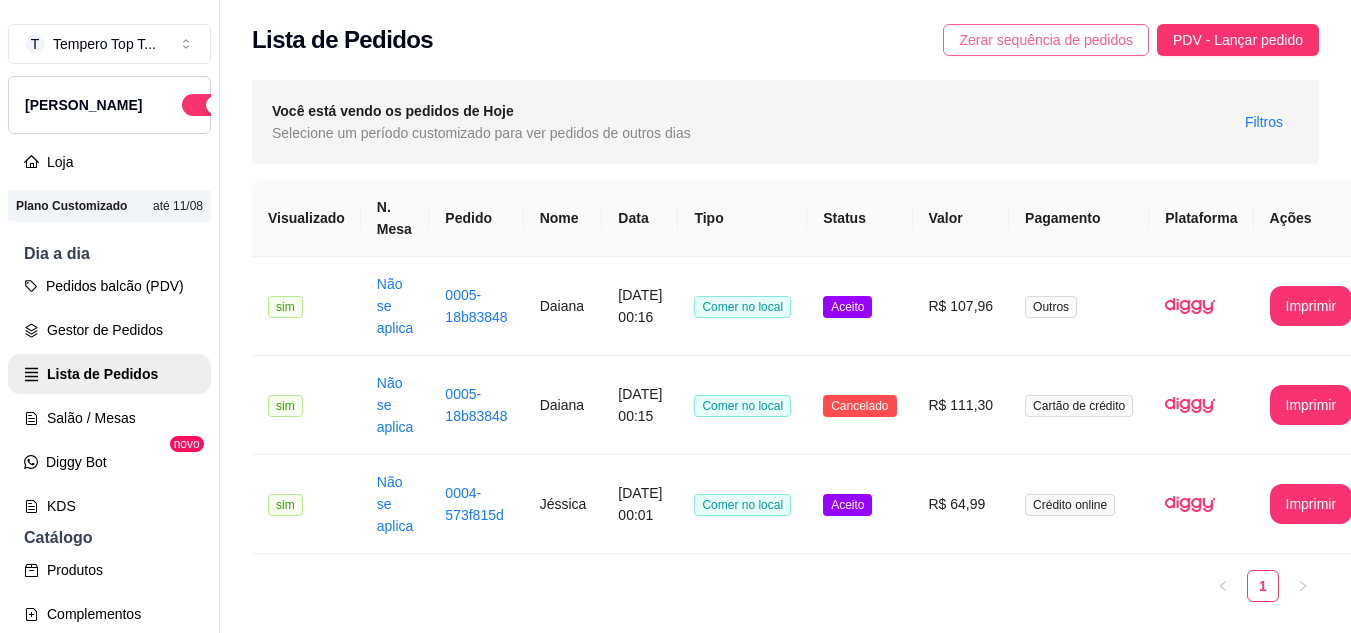 click on "Zerar sequência de pedidos" at bounding box center [1046, 40] 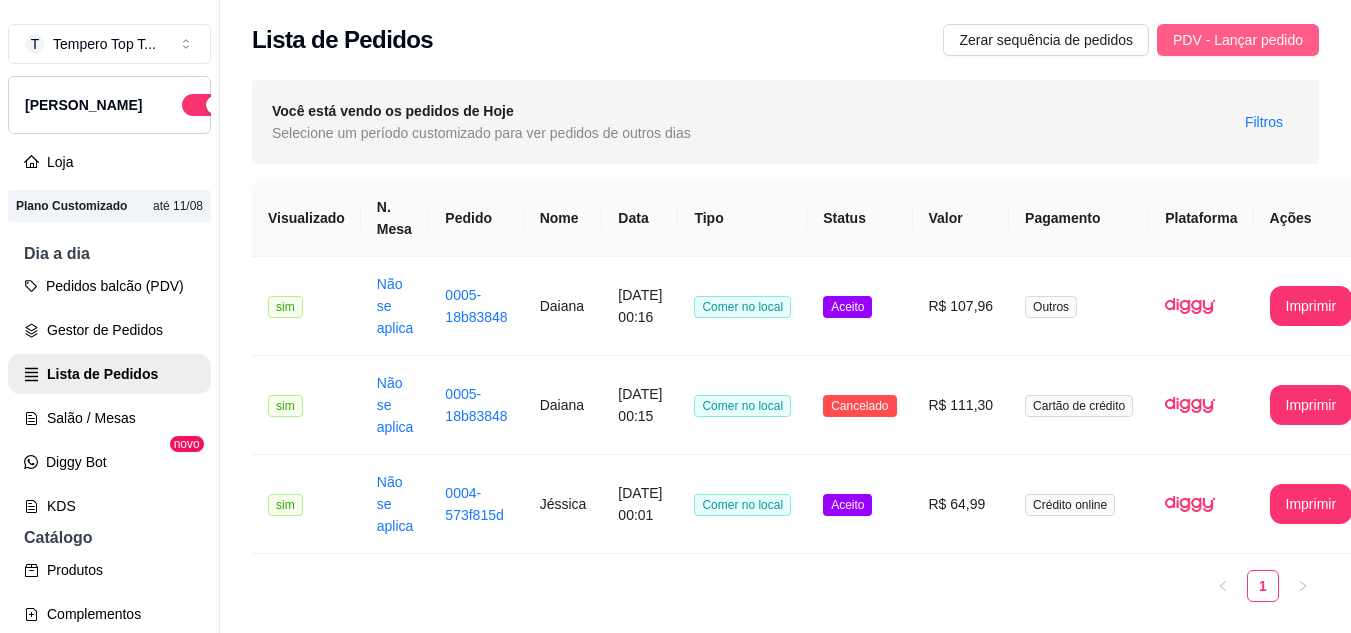 click on "PDV - Lançar pedido" at bounding box center [1238, 40] 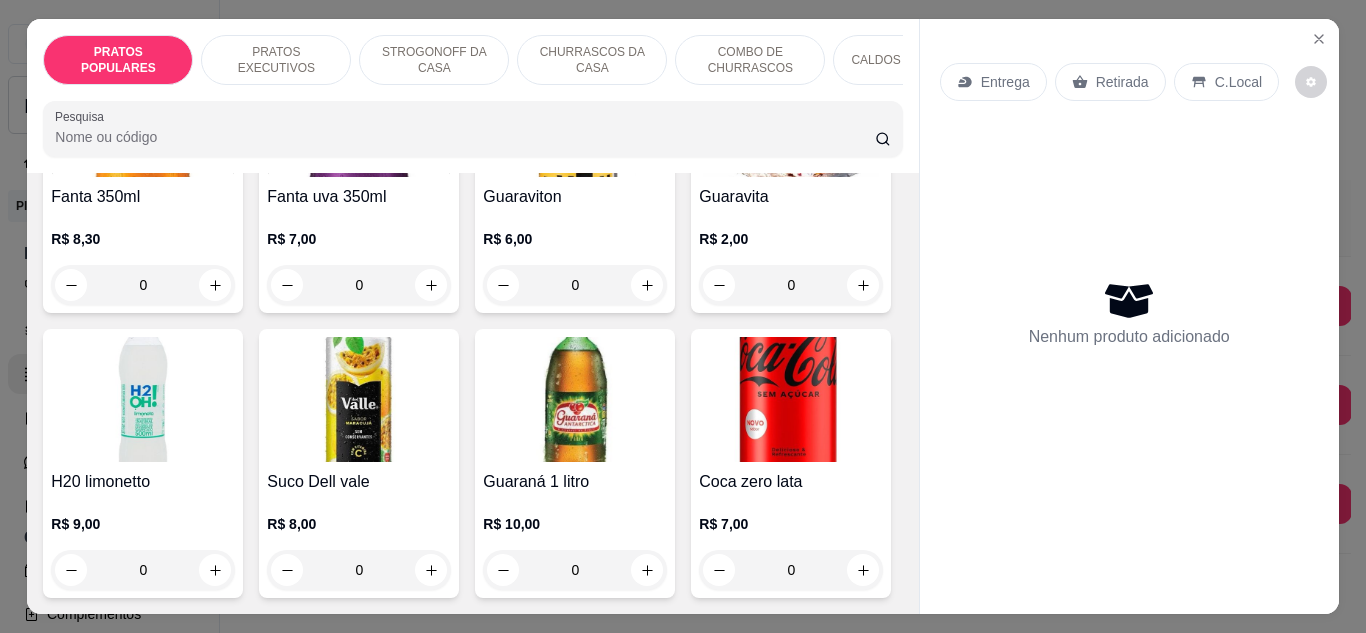 scroll, scrollTop: 5077, scrollLeft: 0, axis: vertical 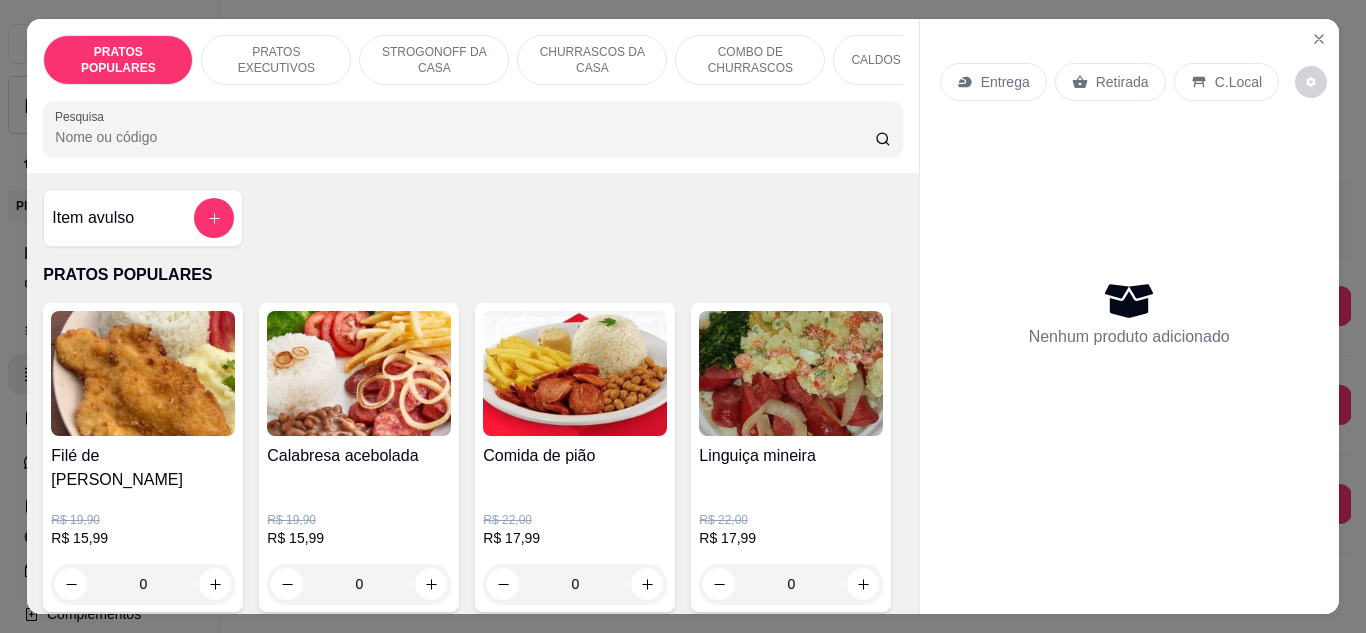 click on "Item avulso" at bounding box center [143, 218] 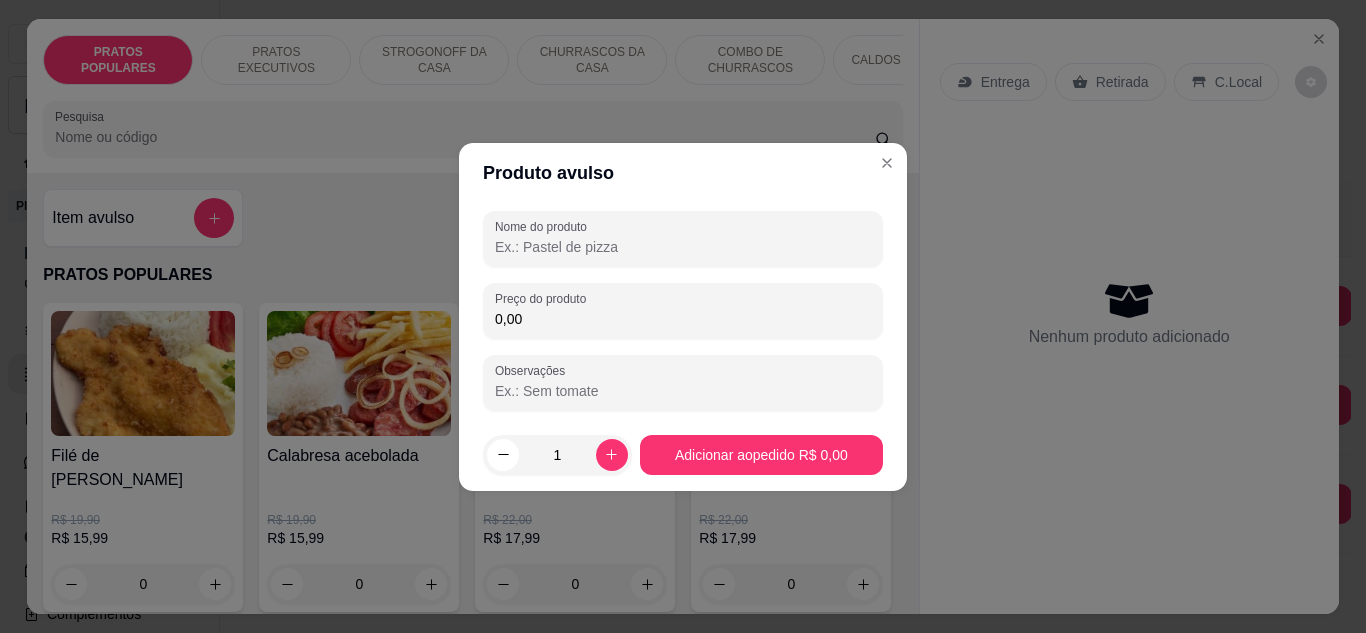 click on "Nome do produto" at bounding box center (683, 247) 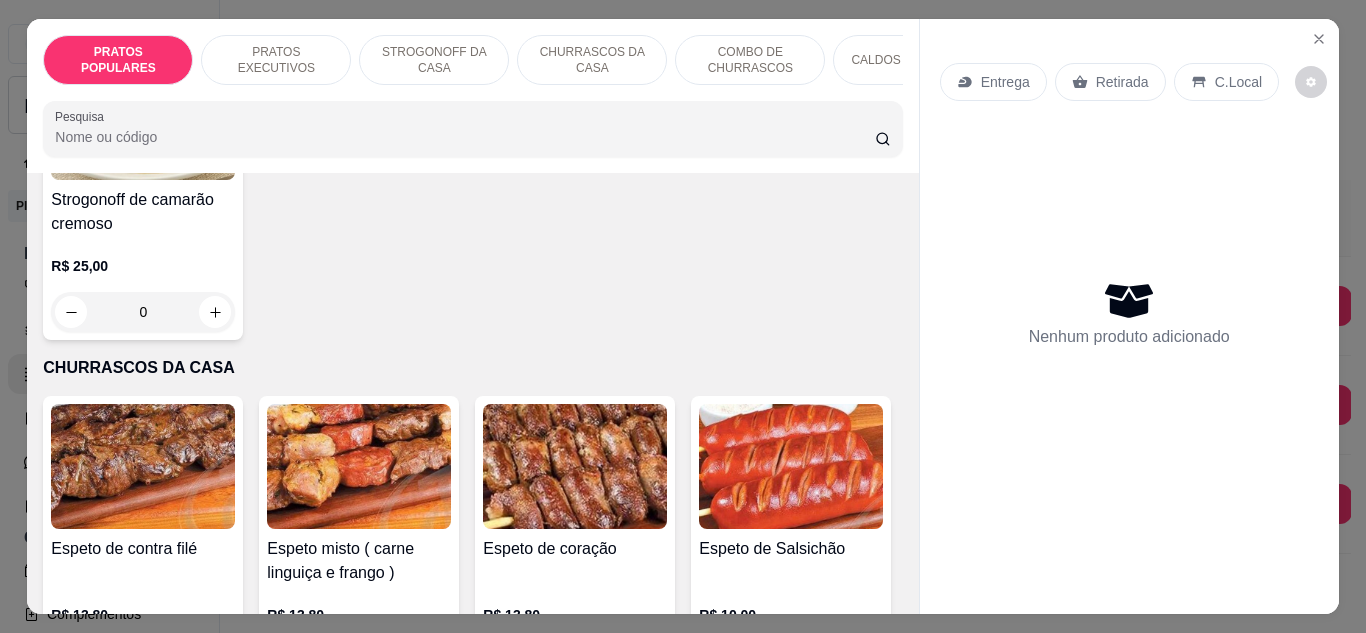 scroll, scrollTop: 960, scrollLeft: 0, axis: vertical 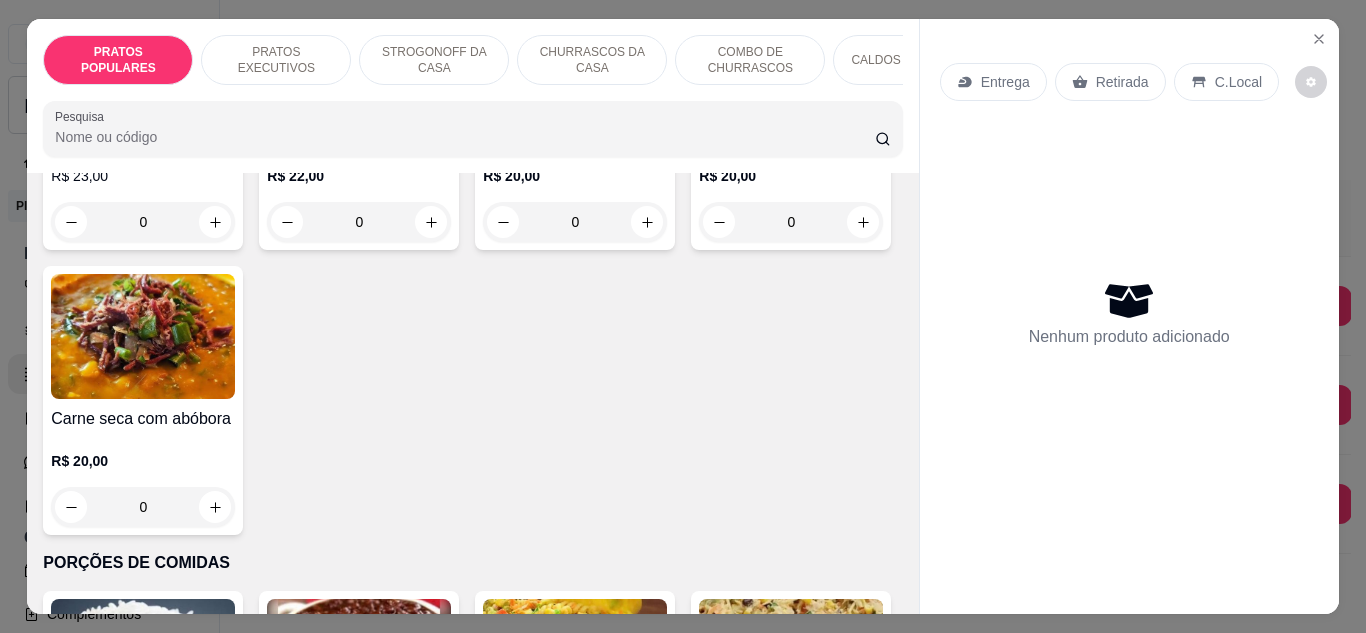 click on "Churrasco Executivo serve  1 pessoa    R$ 28,90 R$ 23,00 0 Completão Elite   pra 2  sucesso de vendas   R$ 95,00 R$ 64,99 0 Completão da casa come bem  4 pessoas   R$ 149,00 0" at bounding box center [472, -254] 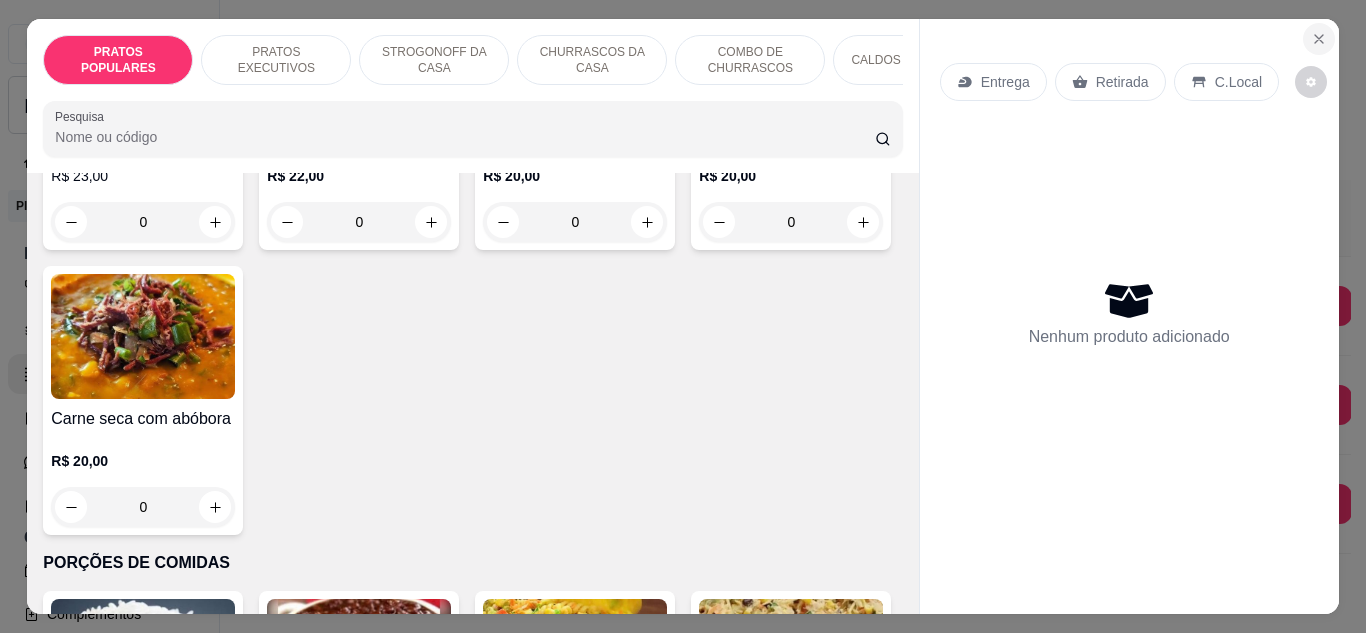 click 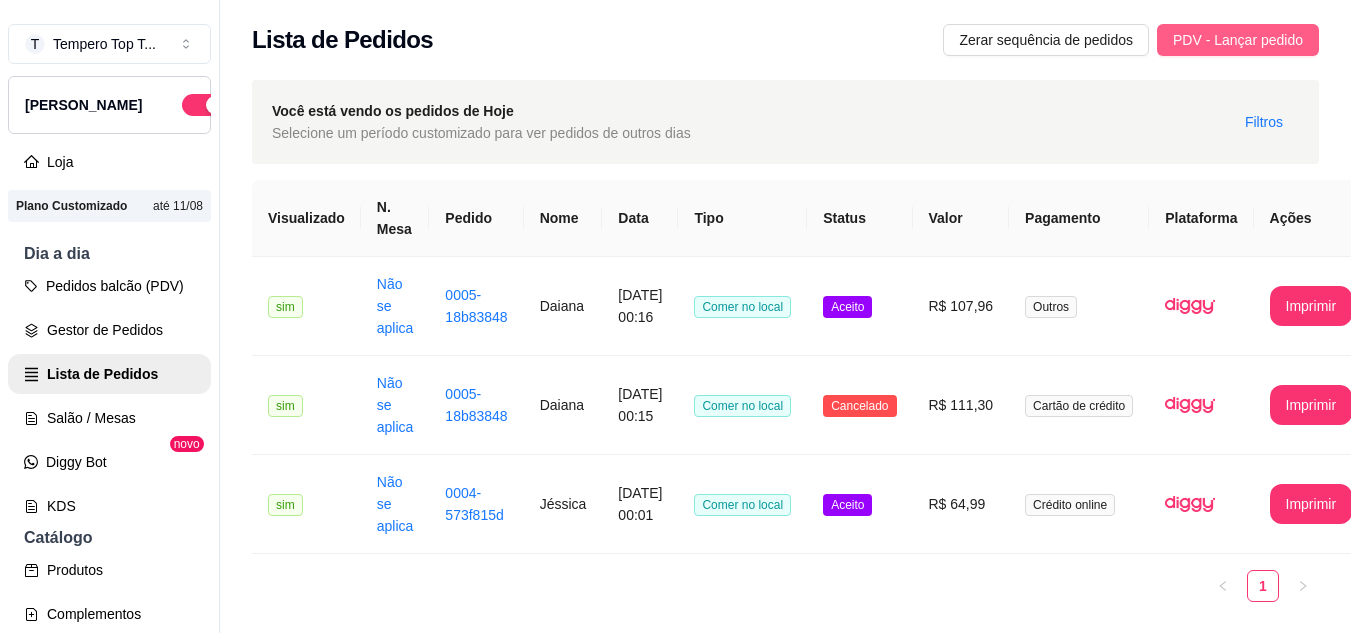 click on "PDV - Lançar pedido" at bounding box center (1238, 40) 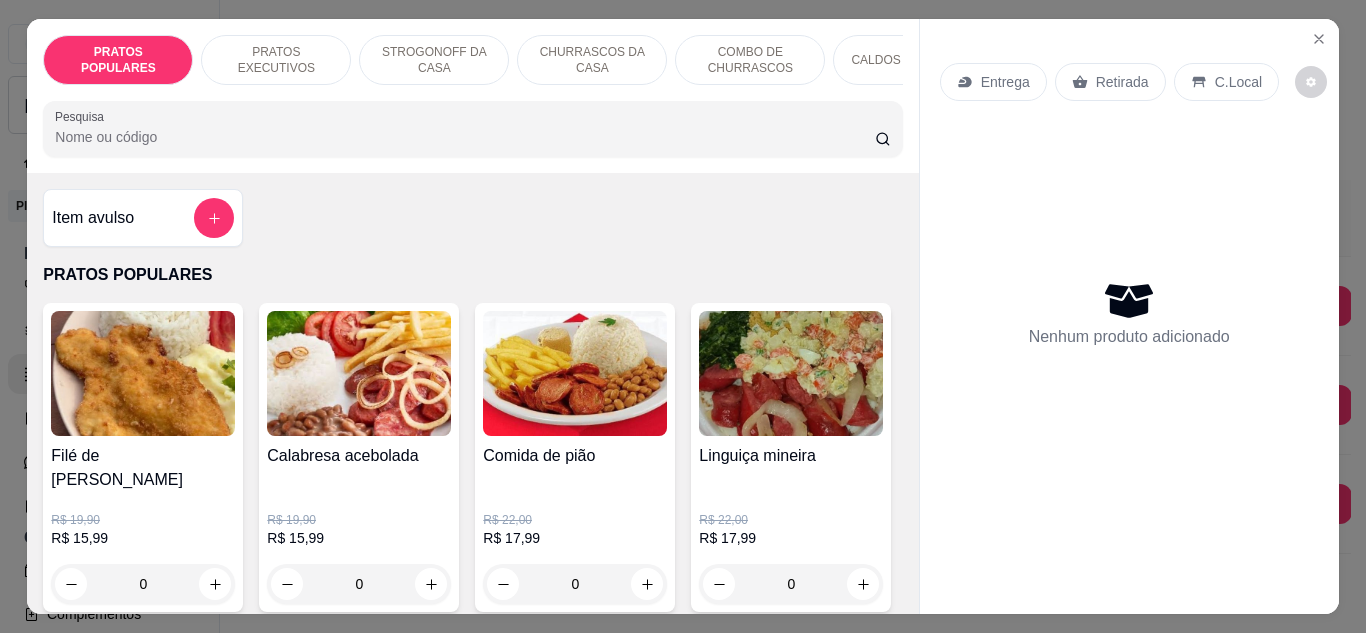 click on "PRATOS EXECUTIVOS" at bounding box center (276, 60) 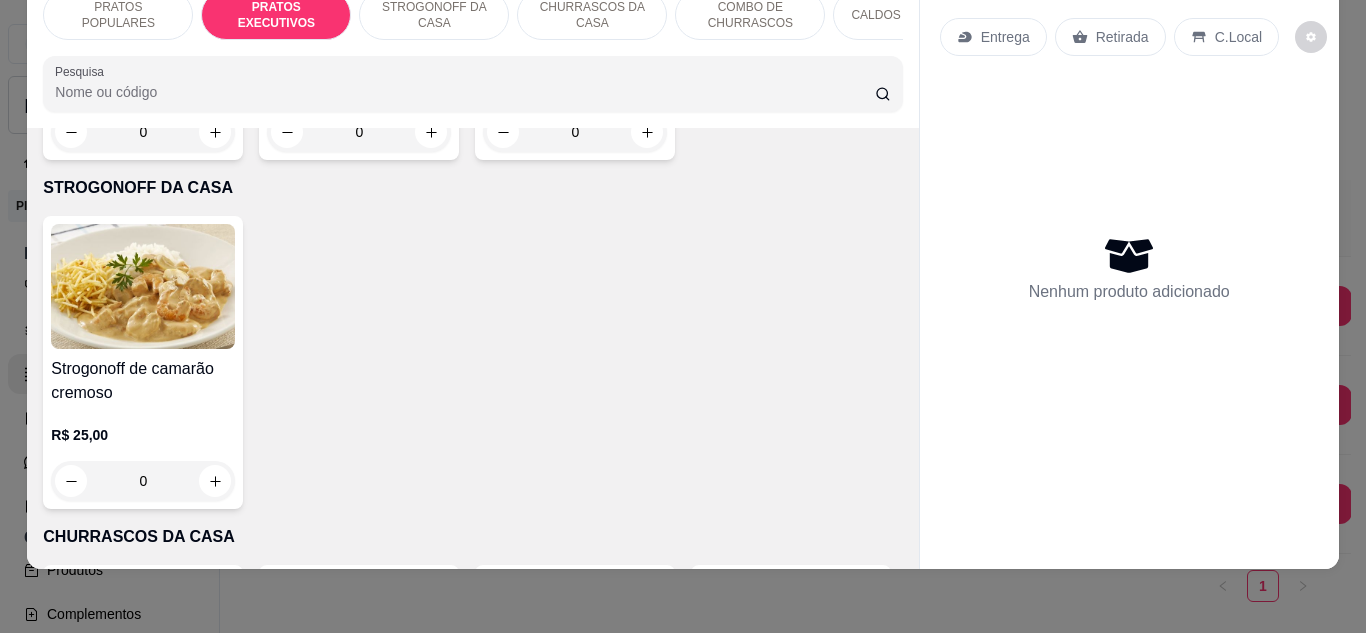 scroll, scrollTop: 0, scrollLeft: 0, axis: both 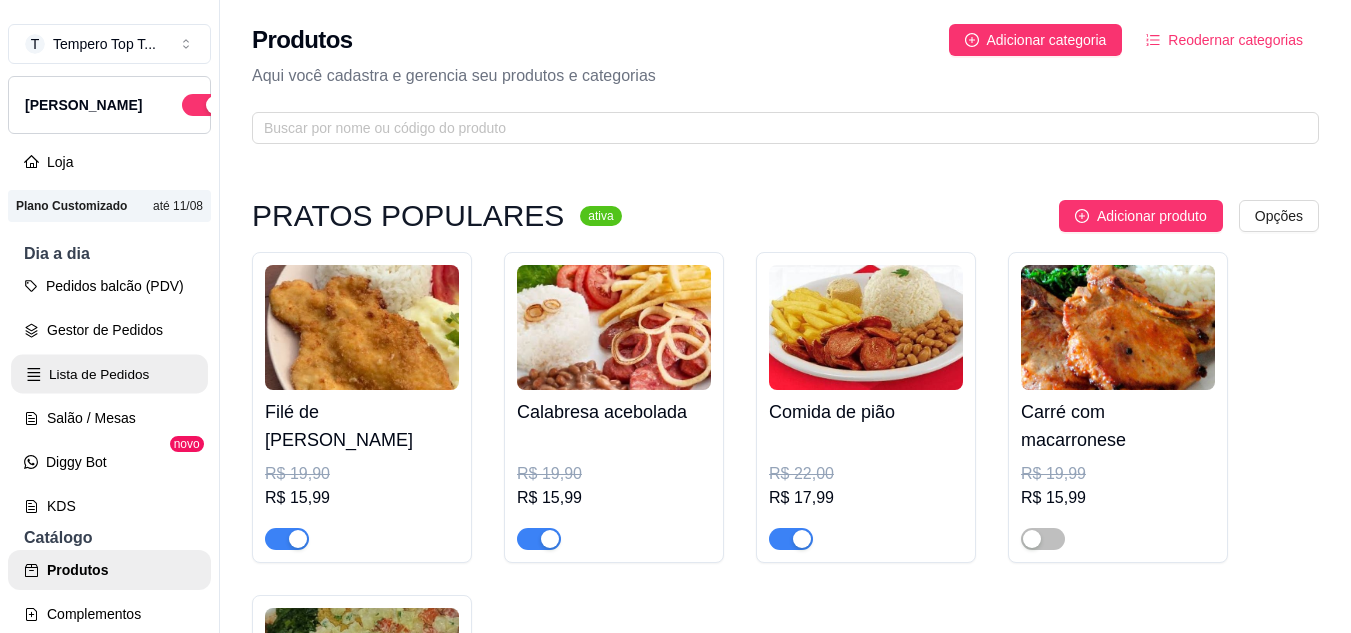 click on "Lista de Pedidos" at bounding box center [109, 374] 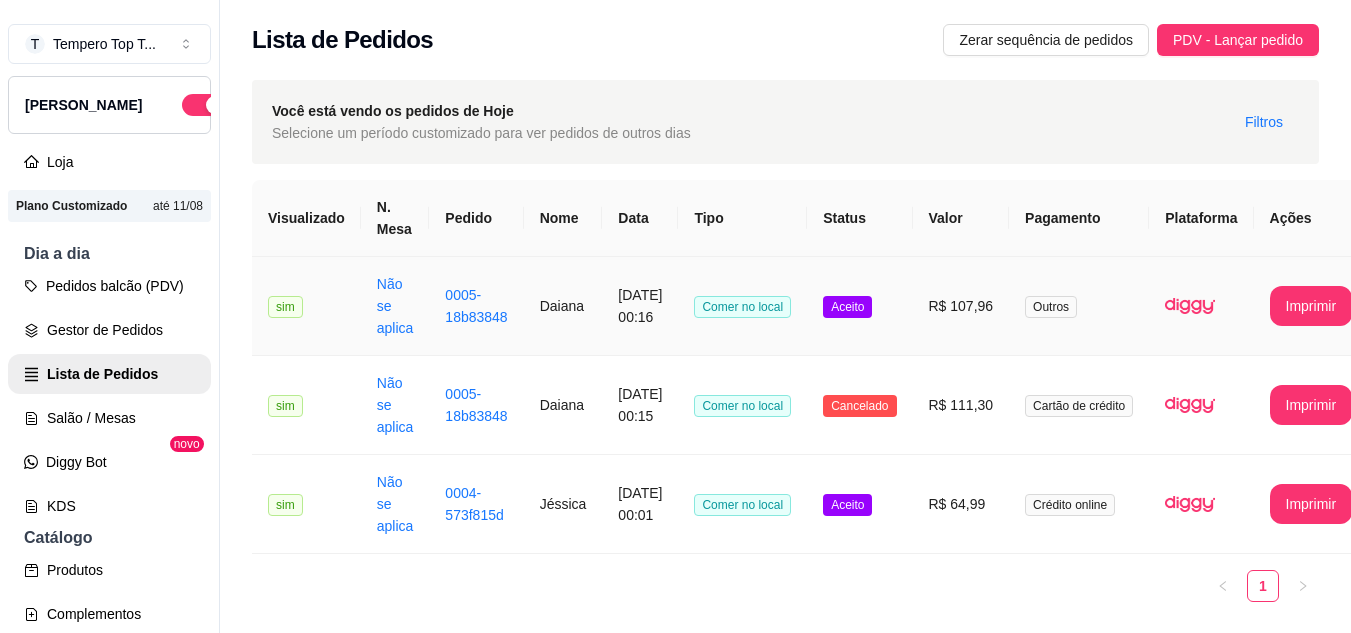 click on "[DATE] 00:16" at bounding box center [640, 306] 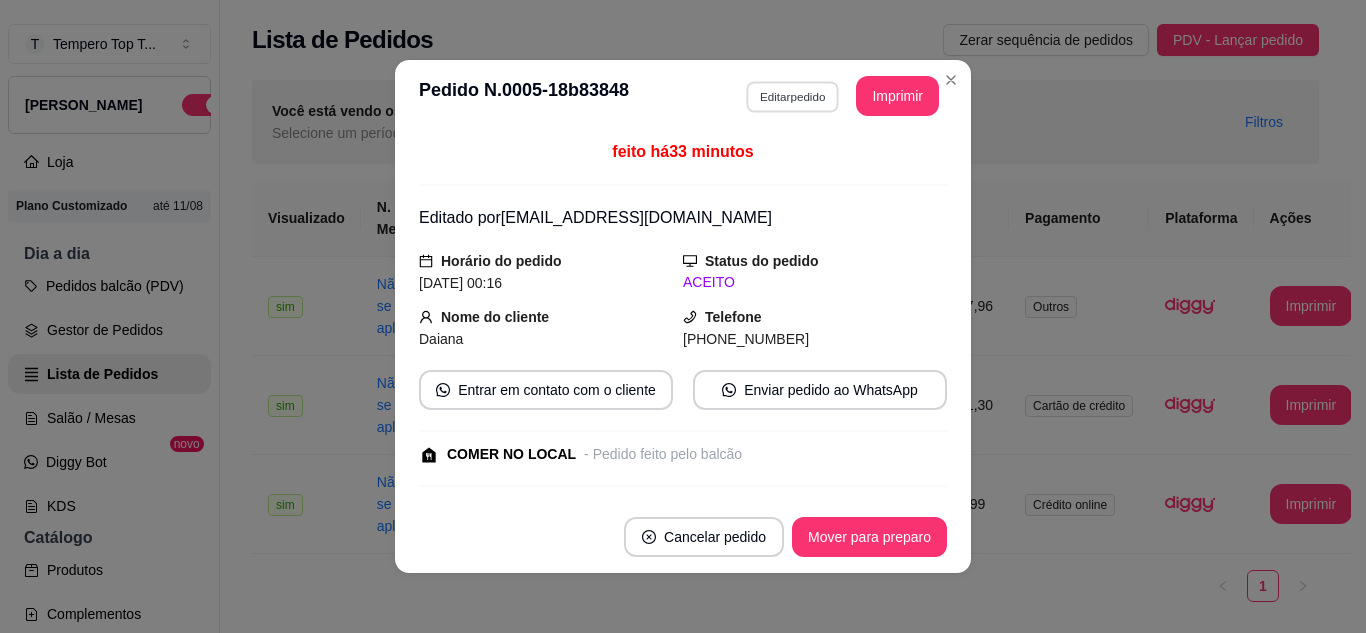click on "Editar  pedido" at bounding box center [792, 96] 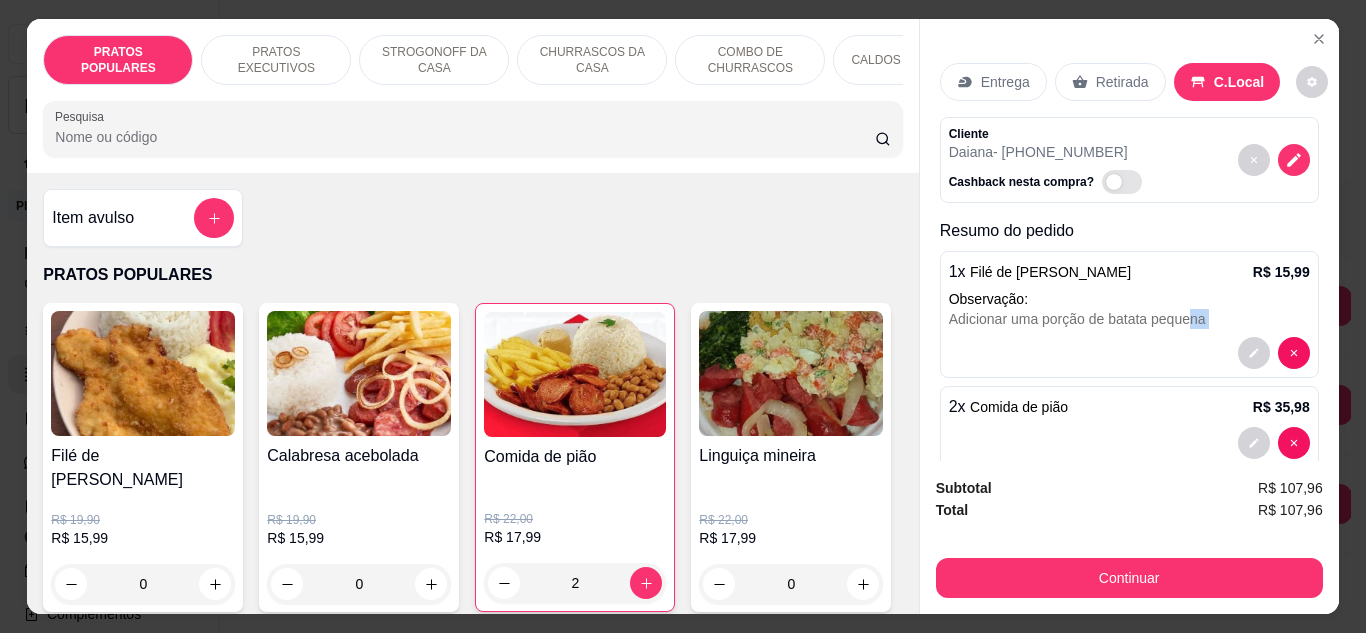 drag, startPoint x: 1182, startPoint y: 307, endPoint x: 1186, endPoint y: 368, distance: 61.13101 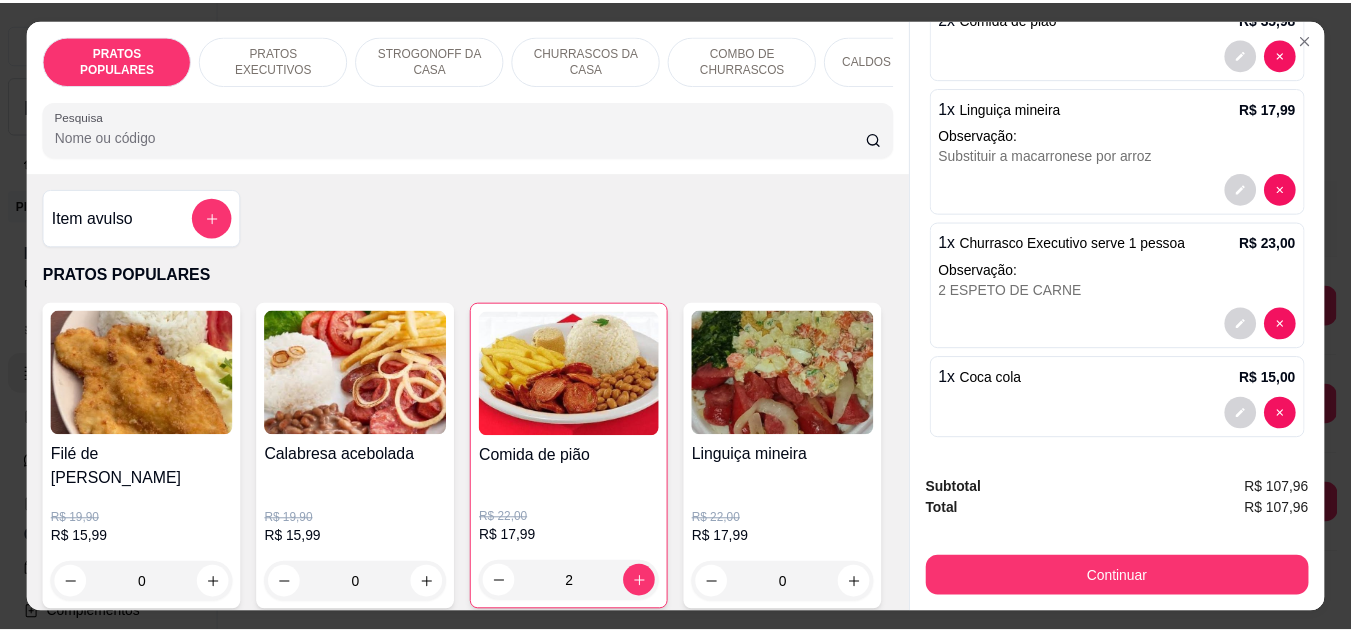 scroll, scrollTop: 395, scrollLeft: 0, axis: vertical 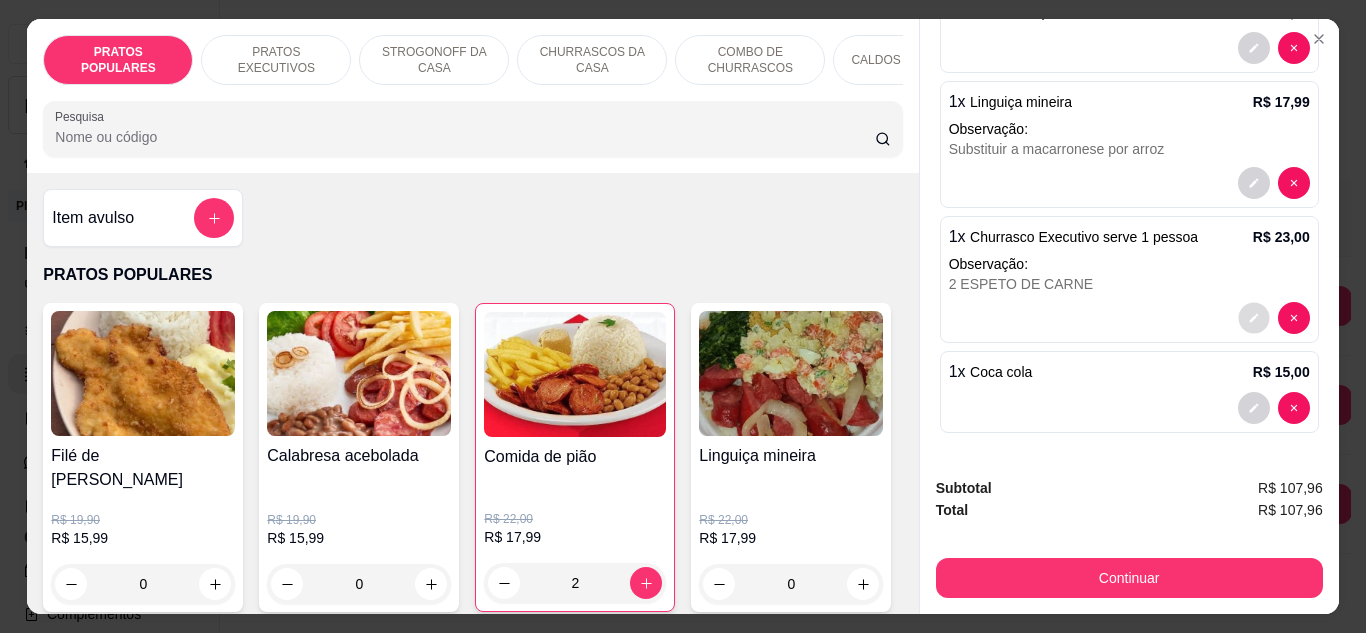 click 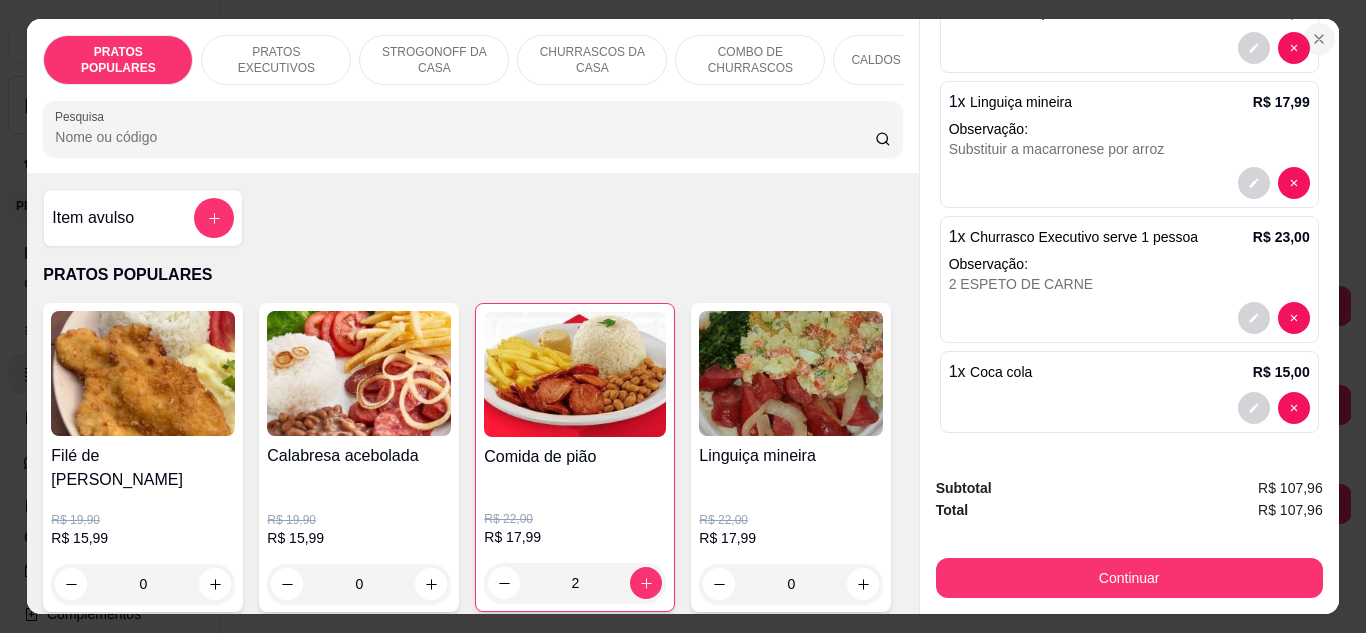 click 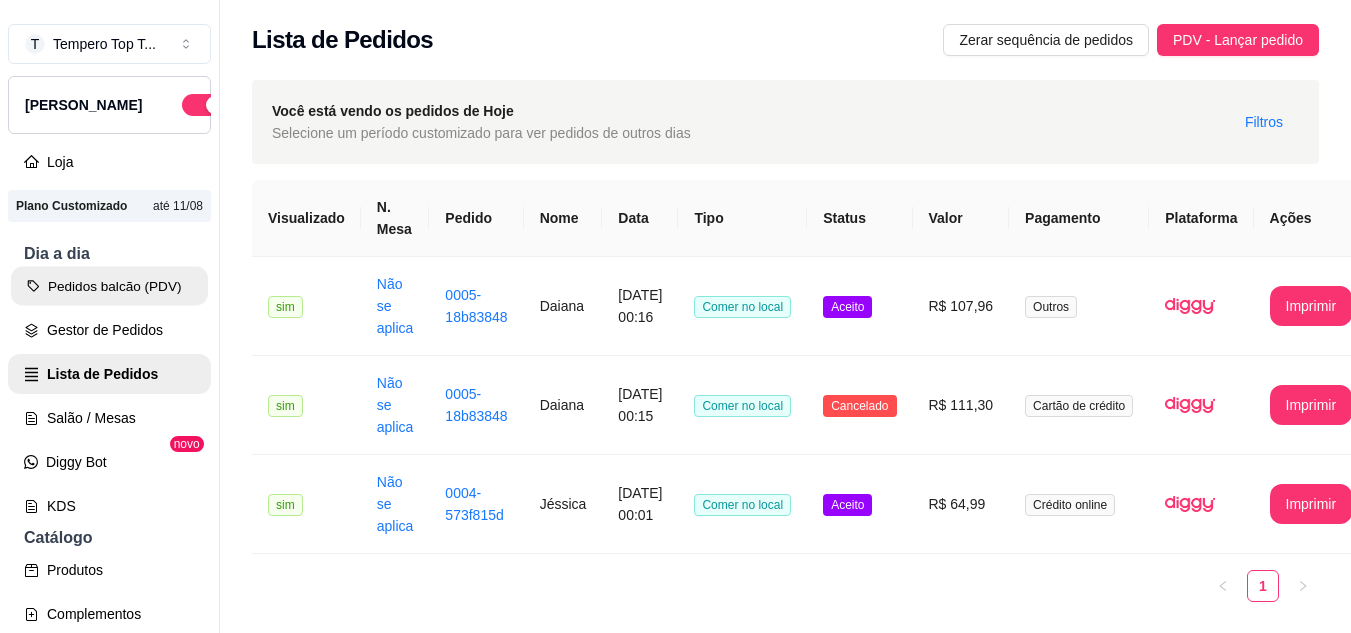 click on "Pedidos balcão (PDV)" at bounding box center [109, 286] 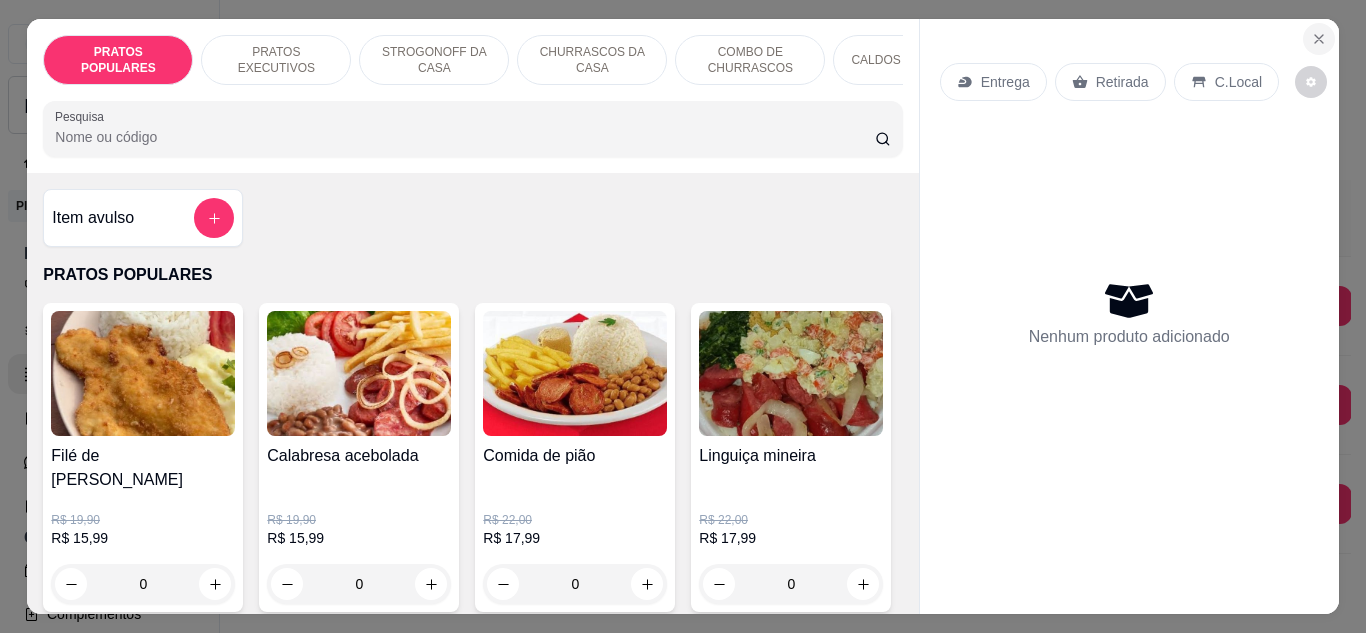 click at bounding box center (1319, 39) 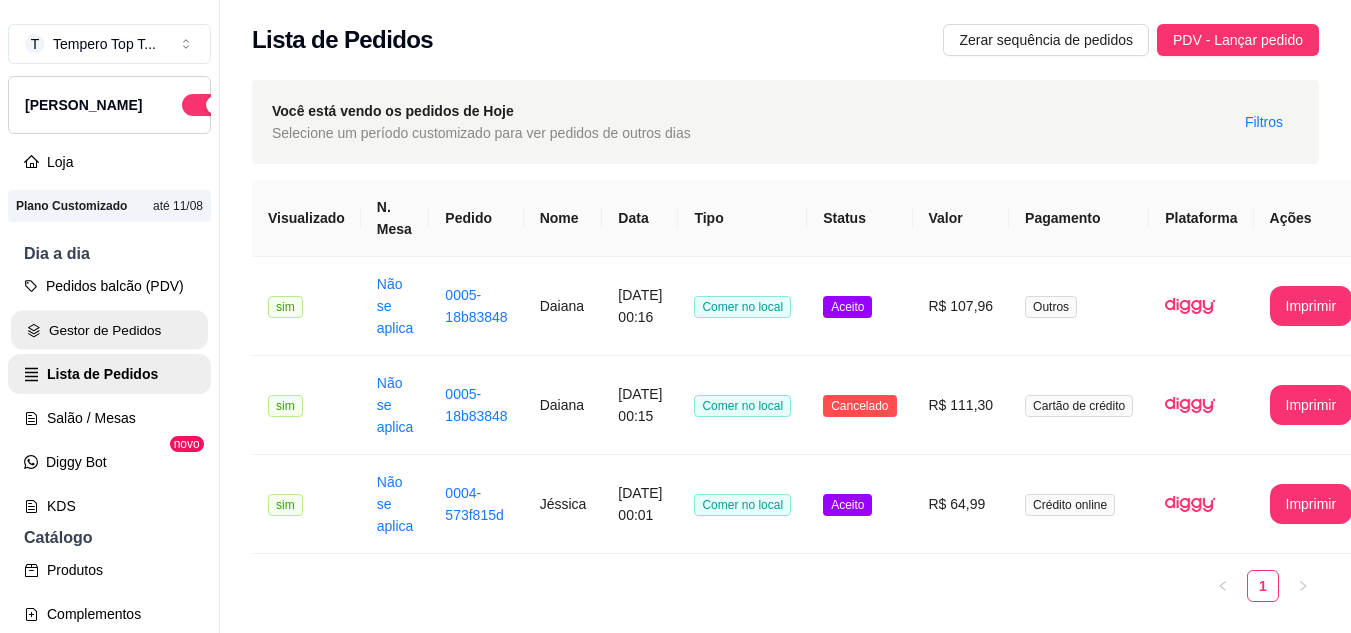 click on "Gestor de Pedidos" at bounding box center [109, 330] 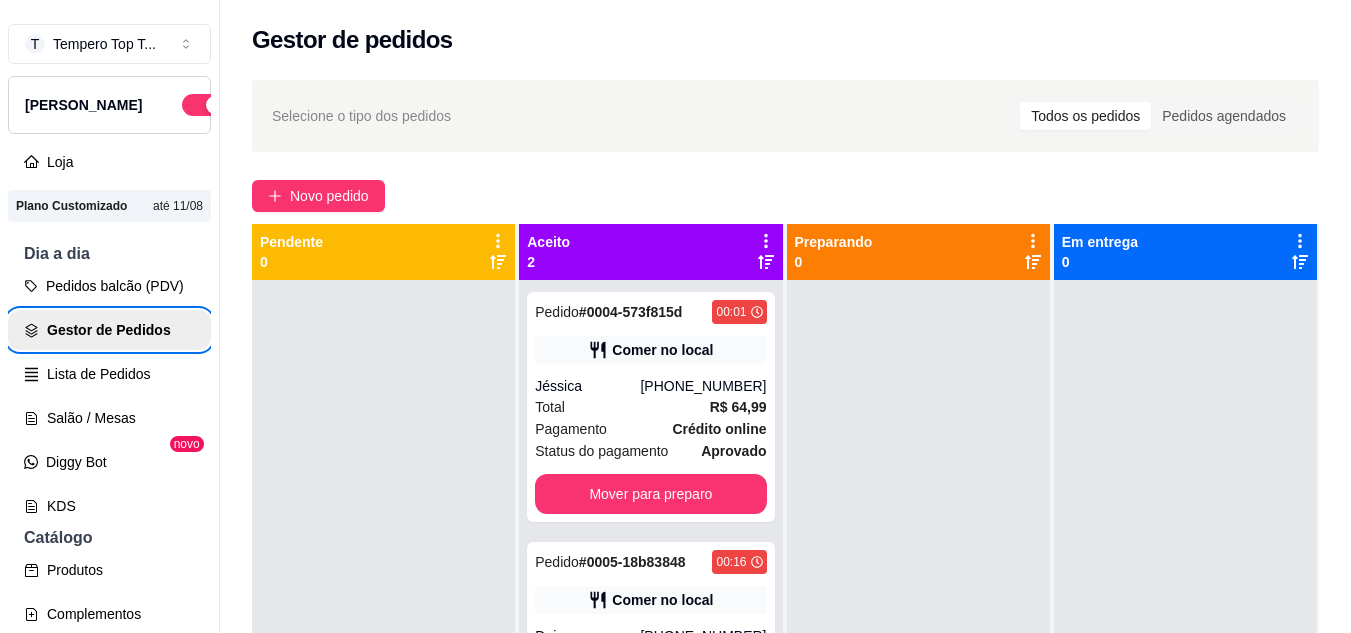 scroll, scrollTop: 40, scrollLeft: 0, axis: vertical 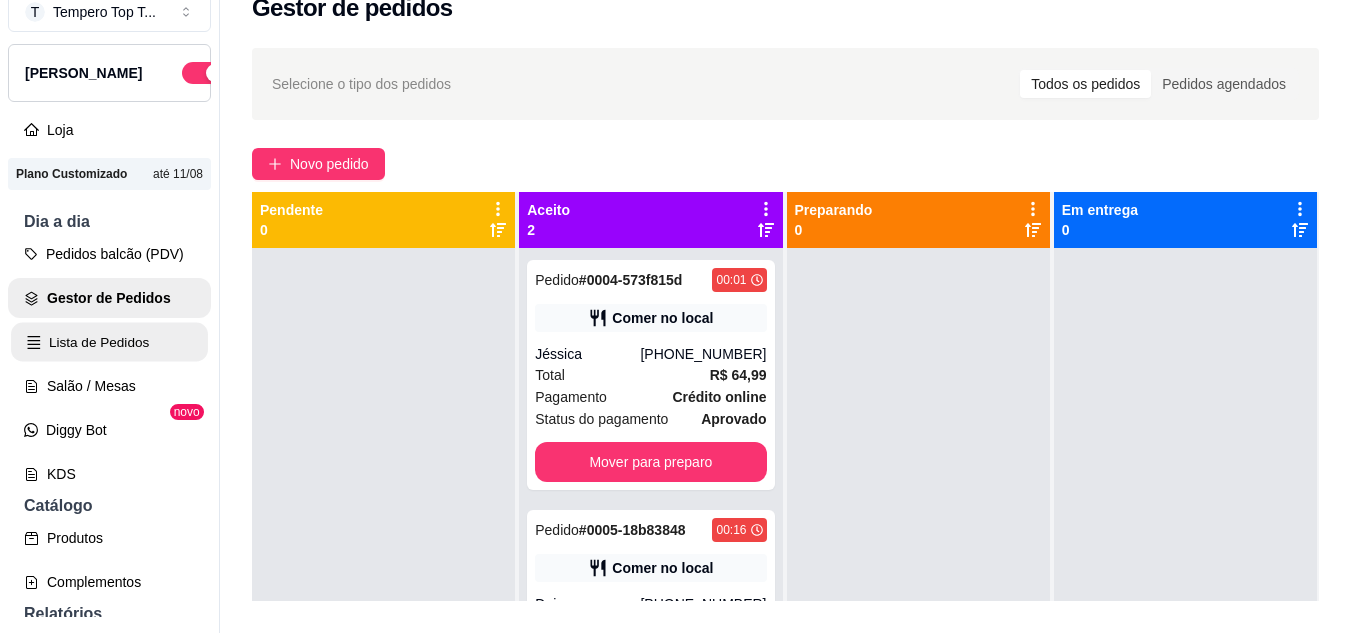 click on "Lista de Pedidos" at bounding box center [109, 342] 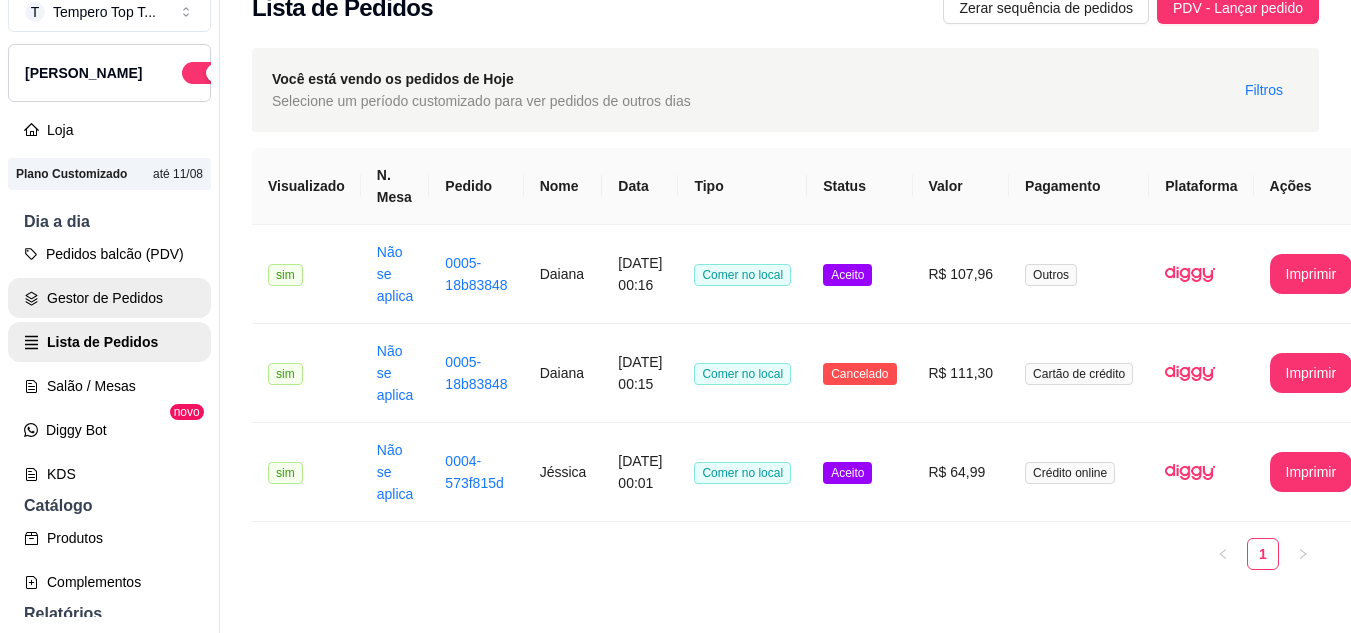 scroll, scrollTop: 0, scrollLeft: 0, axis: both 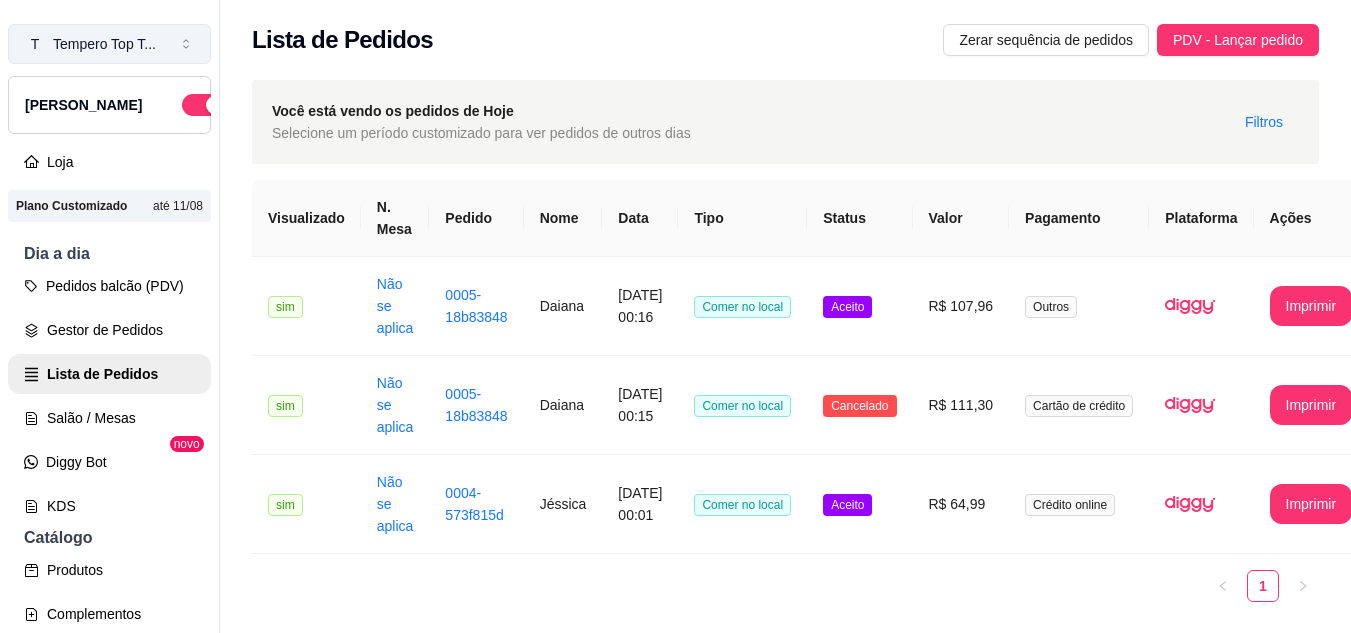 click on "Tempero Top T ..." at bounding box center (104, 44) 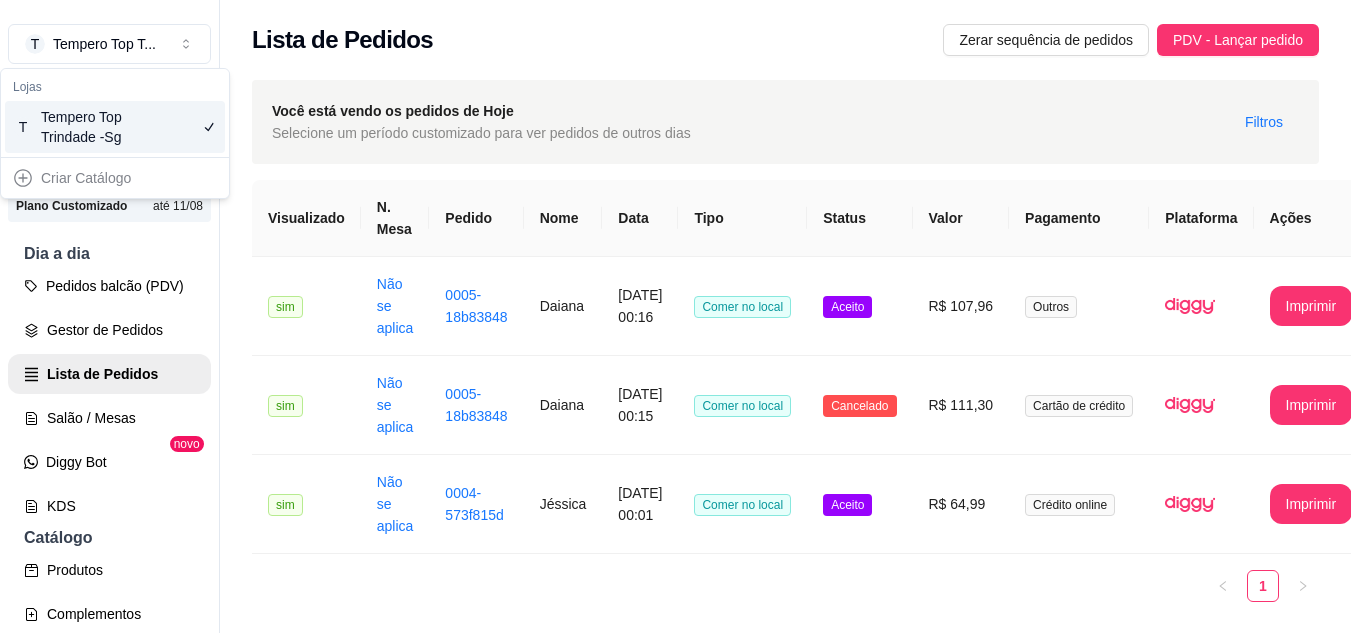 click on "Tempero Top Trindade -Sg" at bounding box center [86, 127] 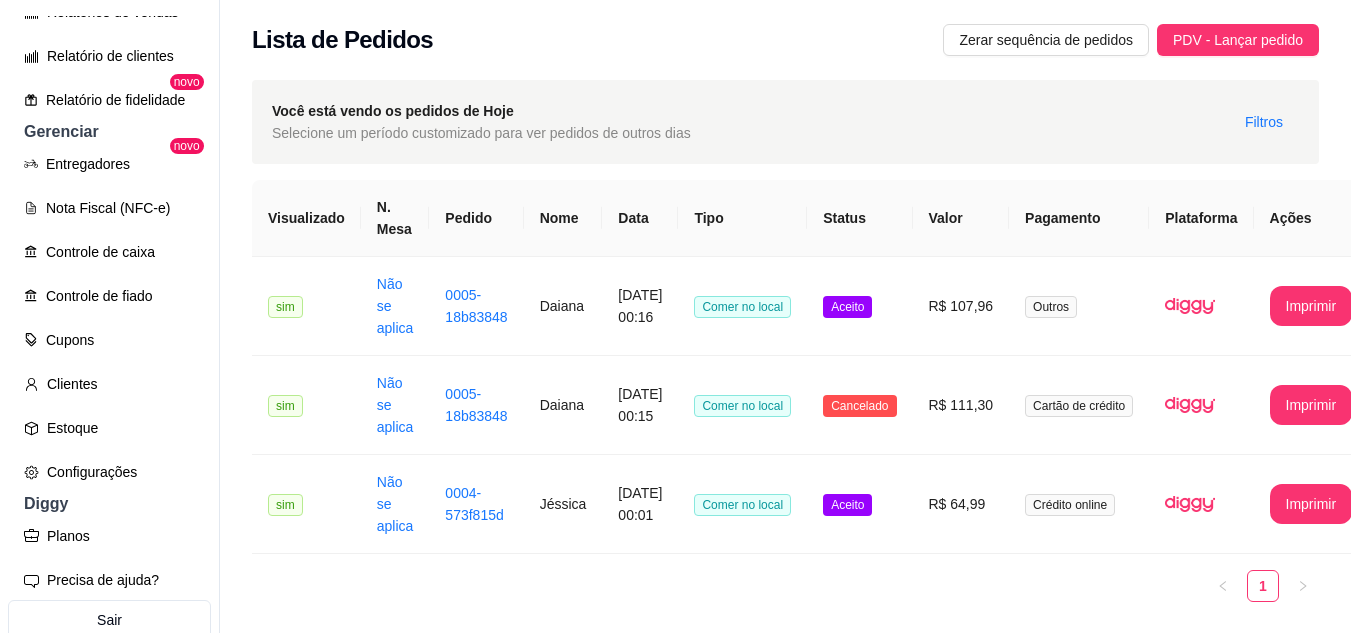 scroll, scrollTop: 689, scrollLeft: 0, axis: vertical 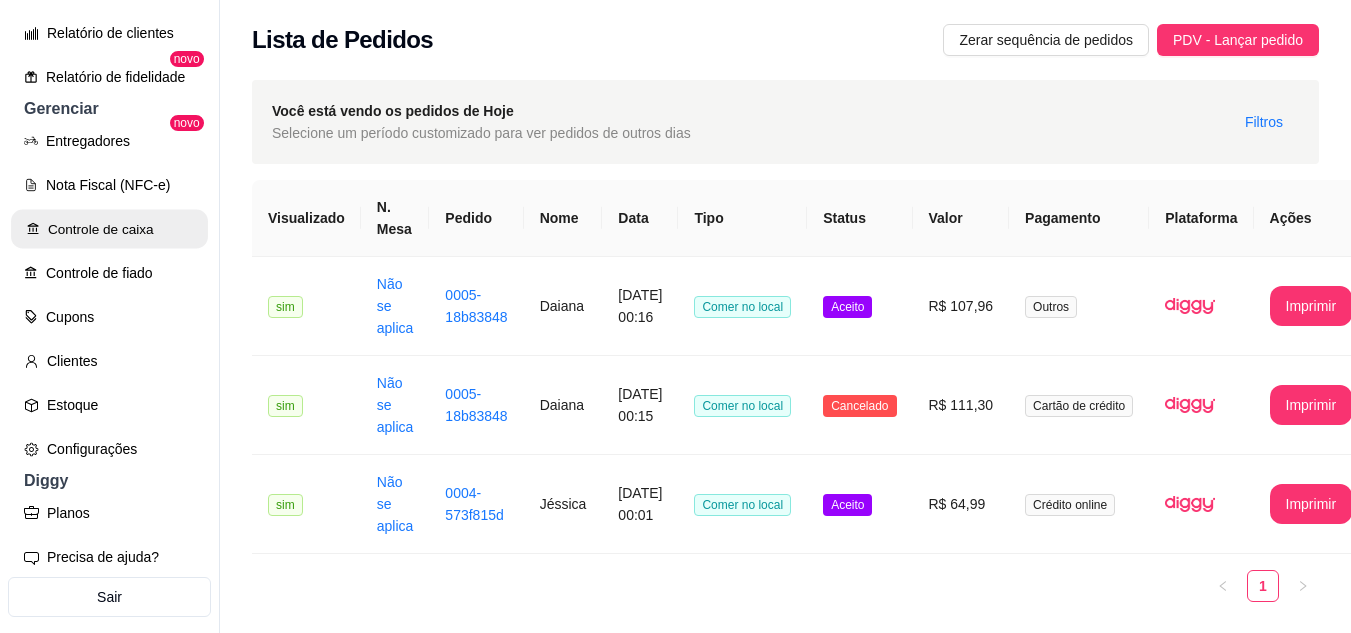 click on "Controle de caixa" at bounding box center [109, 229] 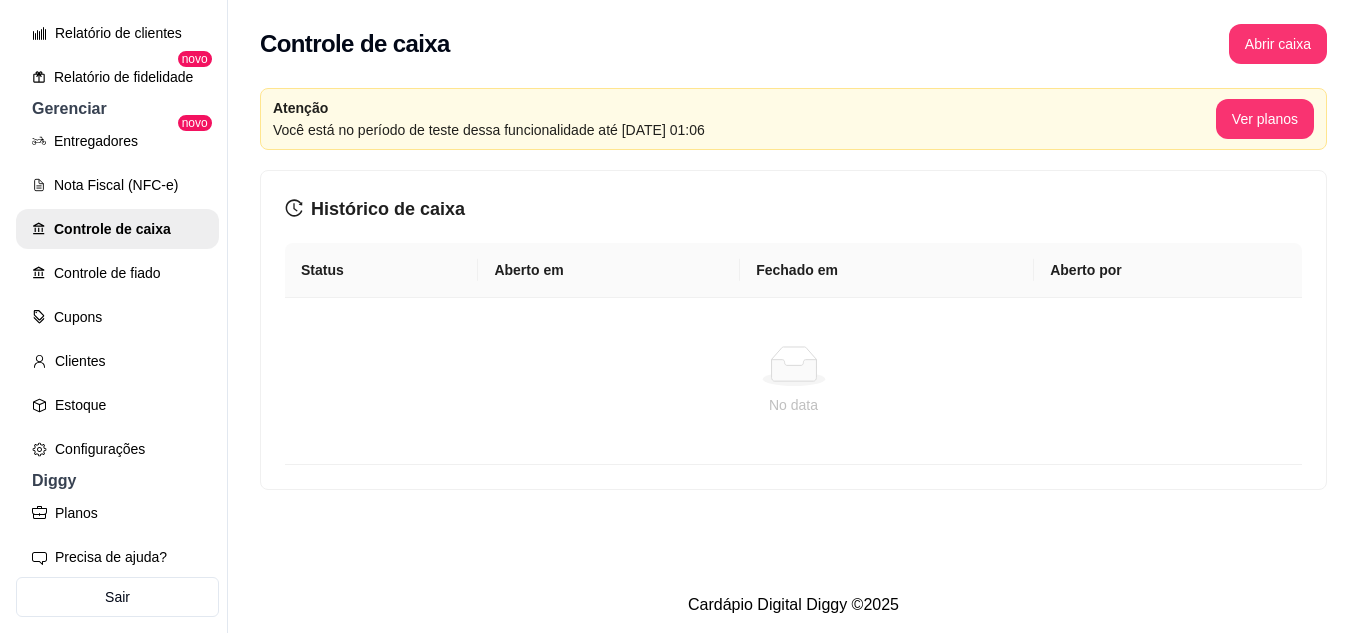 scroll, scrollTop: 737, scrollLeft: 0, axis: vertical 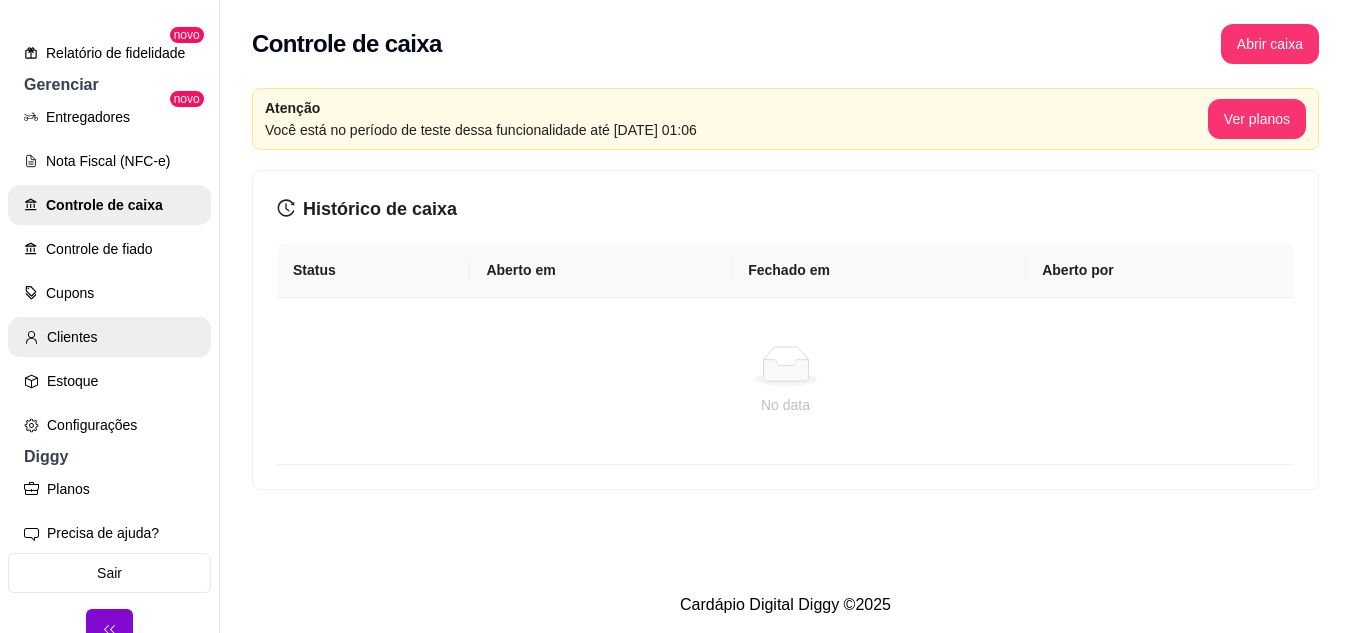 click on "Clientes" at bounding box center [109, 337] 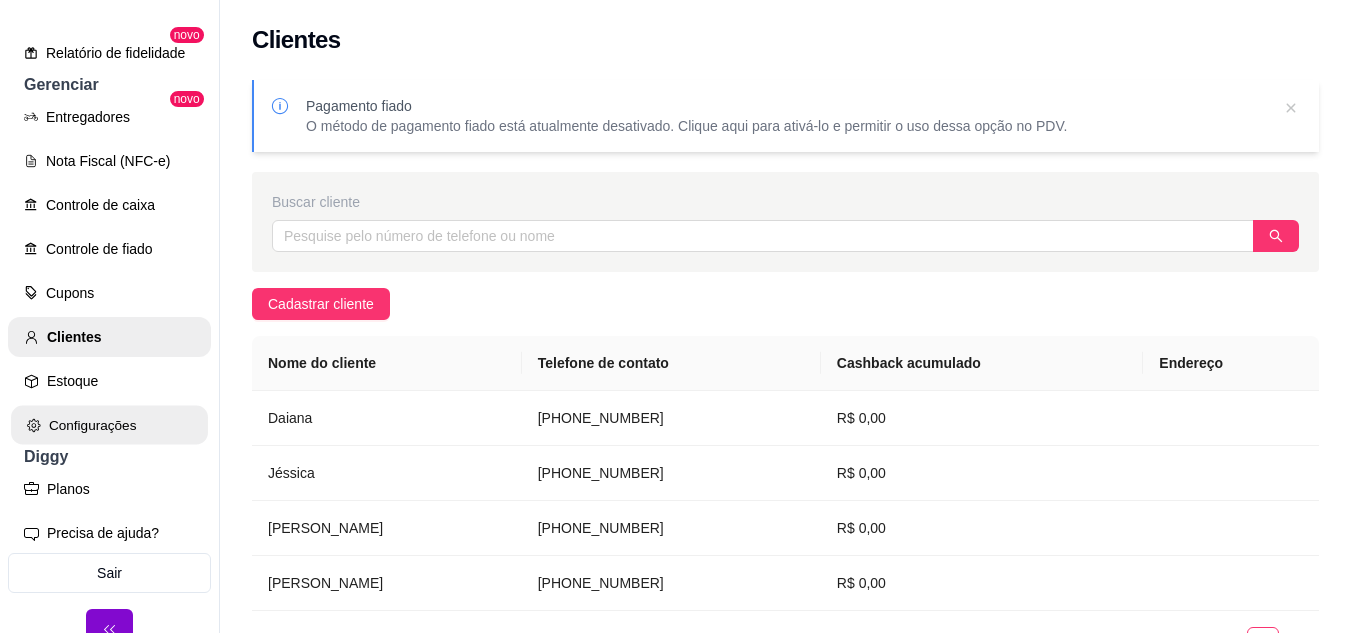 click on "Configurações" at bounding box center [109, 425] 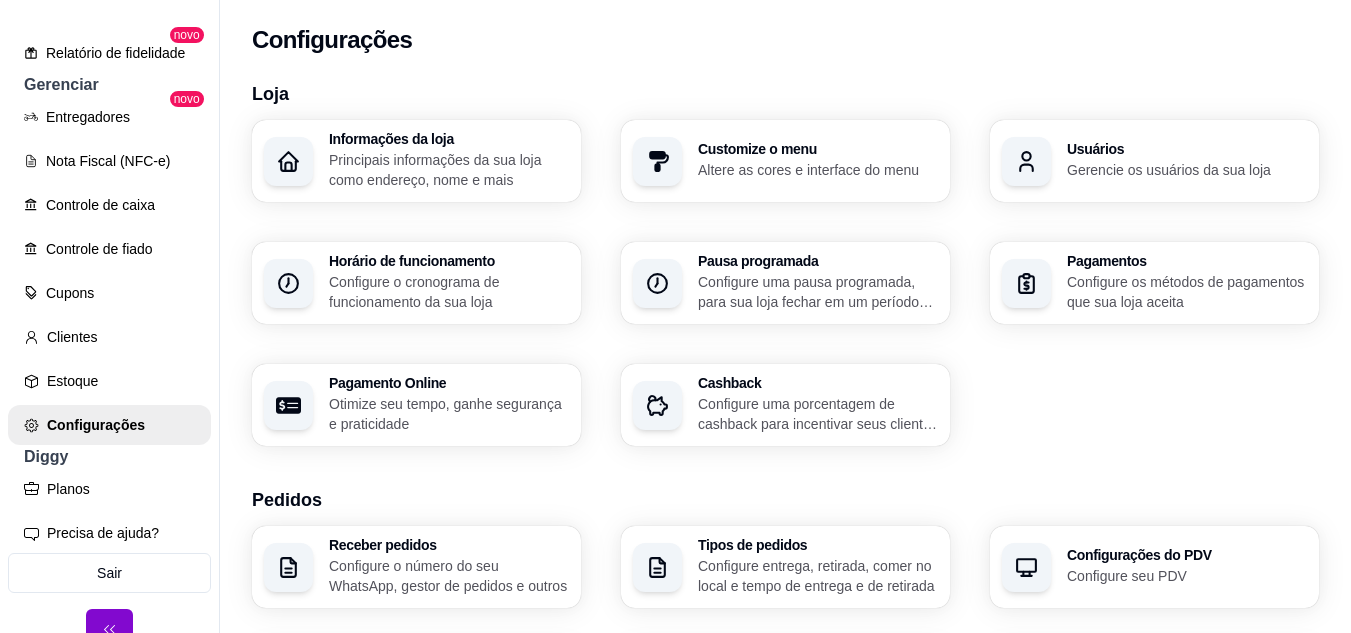 click on "Pagamentos" at bounding box center (1187, 261) 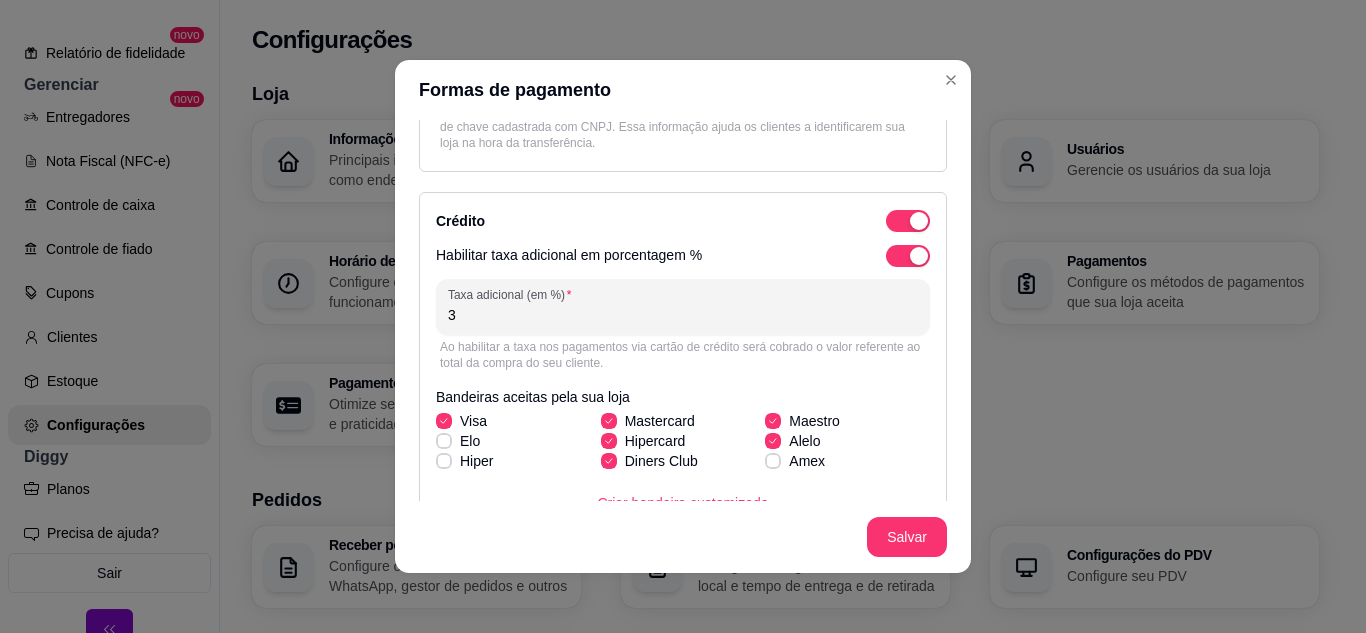 scroll, scrollTop: 304, scrollLeft: 0, axis: vertical 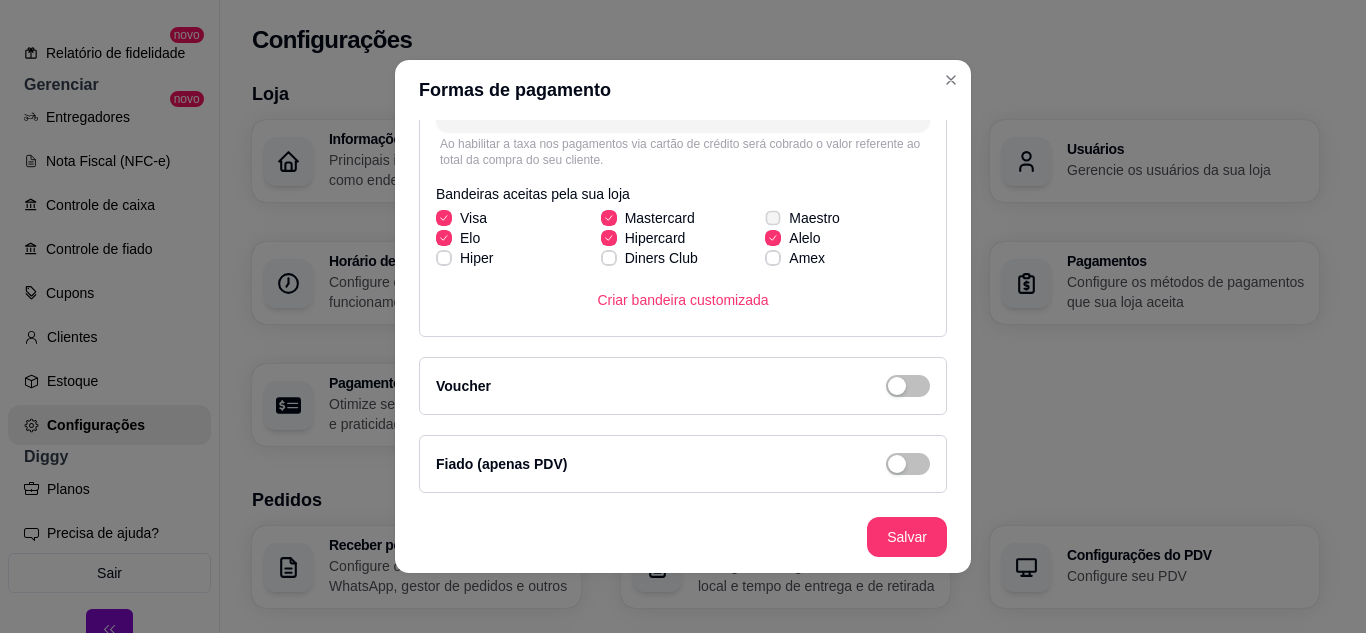click at bounding box center [773, 217] 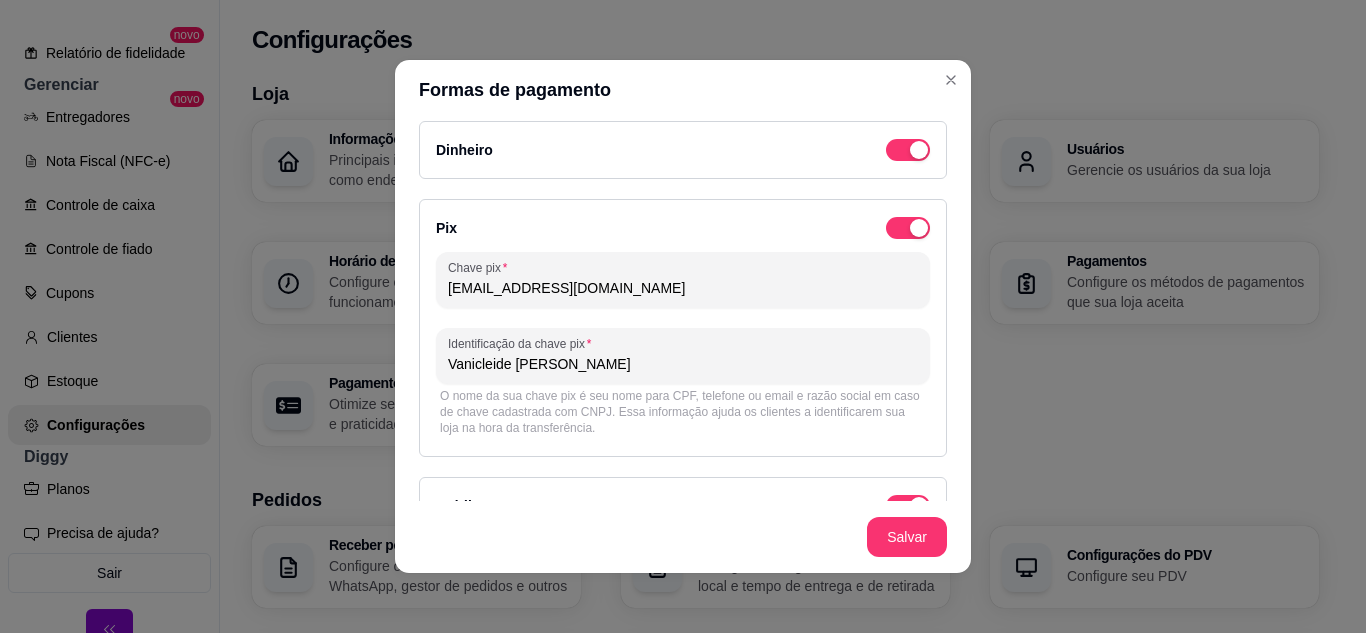 scroll, scrollTop: 0, scrollLeft: 0, axis: both 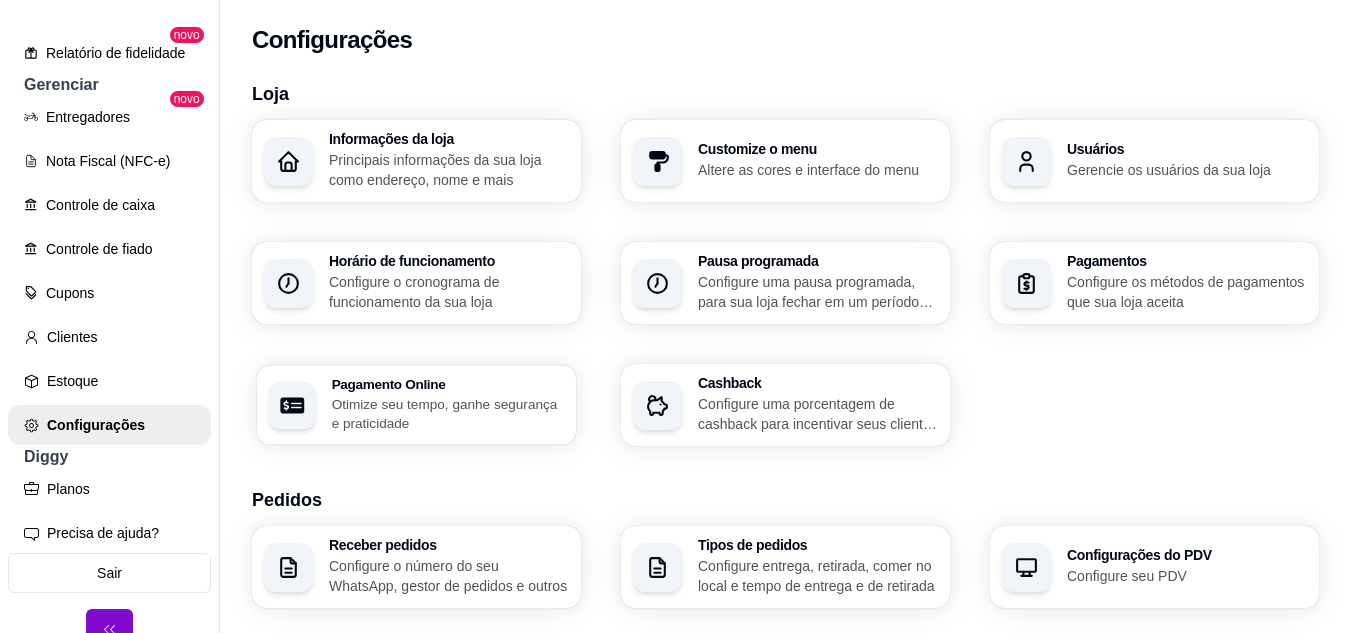 click on "Otimize seu tempo, ganhe segurança e praticidade" at bounding box center [448, 413] 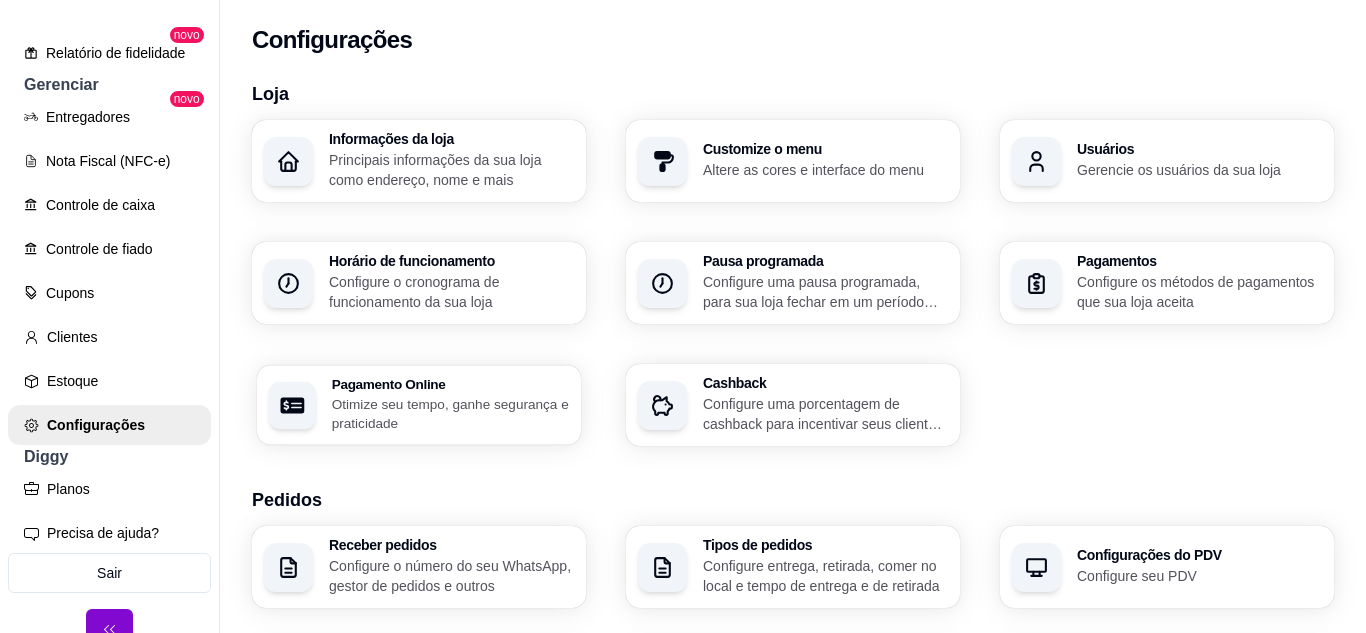 select on "4.98" 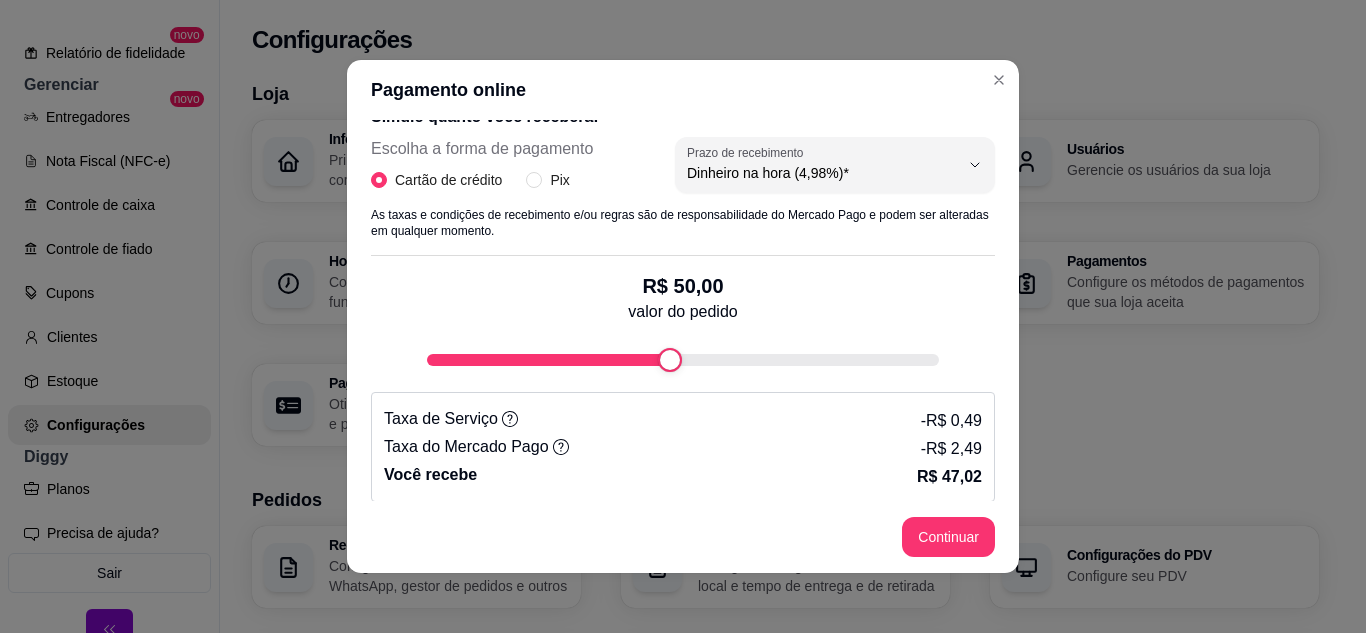 scroll, scrollTop: 424, scrollLeft: 0, axis: vertical 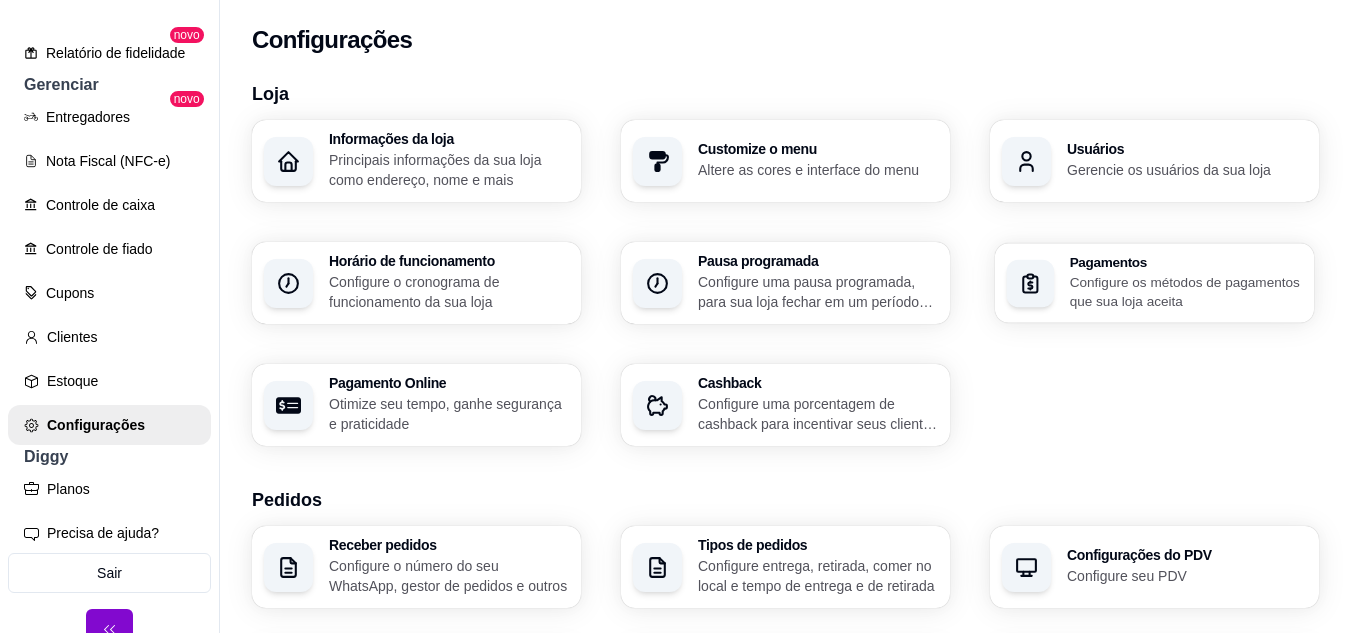 click on "Pagamentos Configure os métodos de pagamentos que sua loja aceita" at bounding box center (1186, 283) 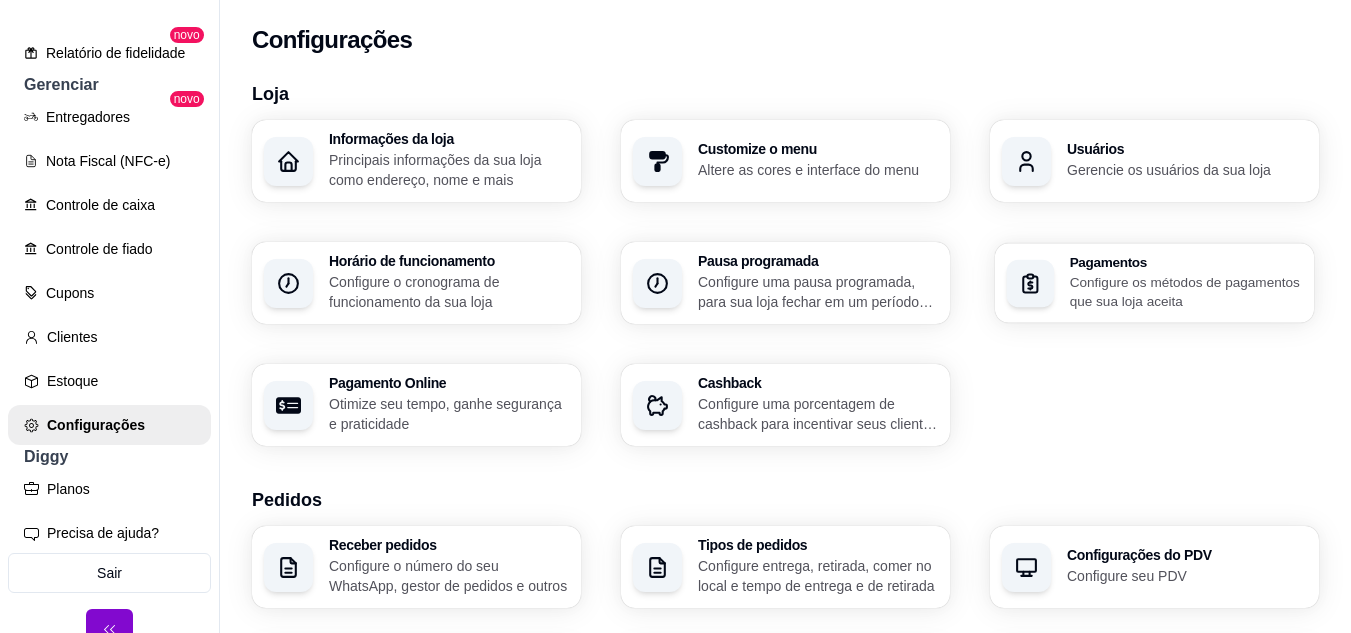 click on "Pagamentos Configure os métodos de pagamentos que sua loja aceita" at bounding box center [1186, 283] 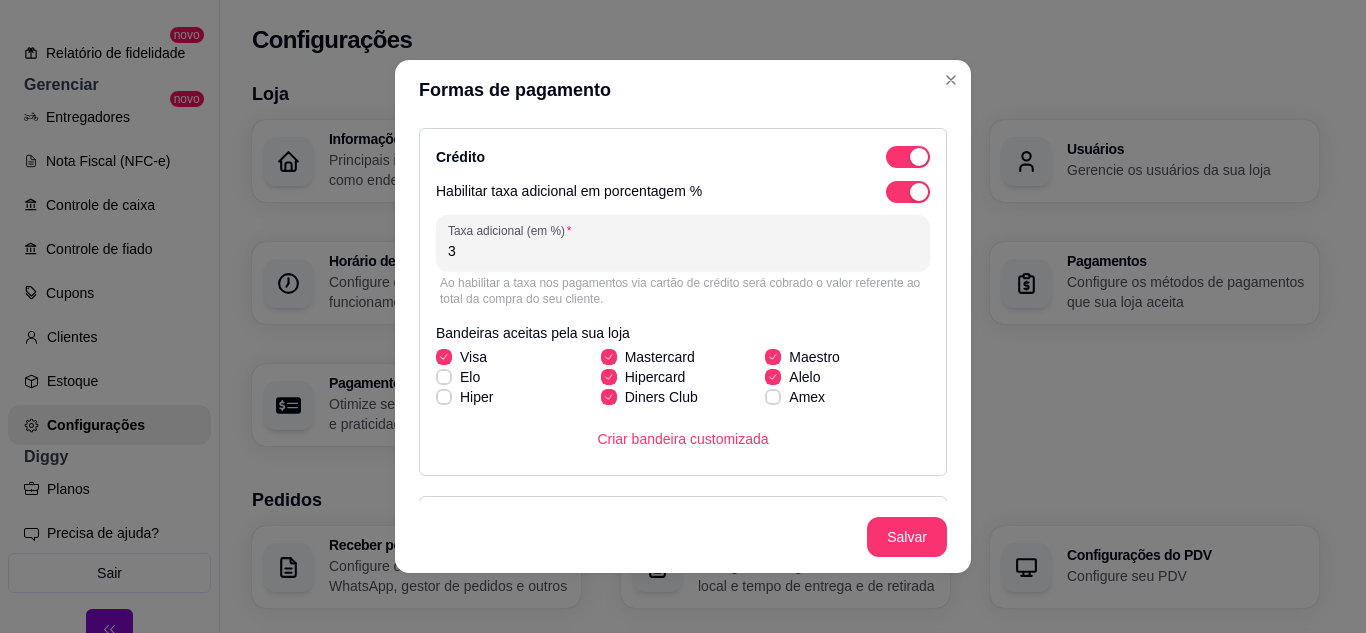 scroll, scrollTop: 360, scrollLeft: 0, axis: vertical 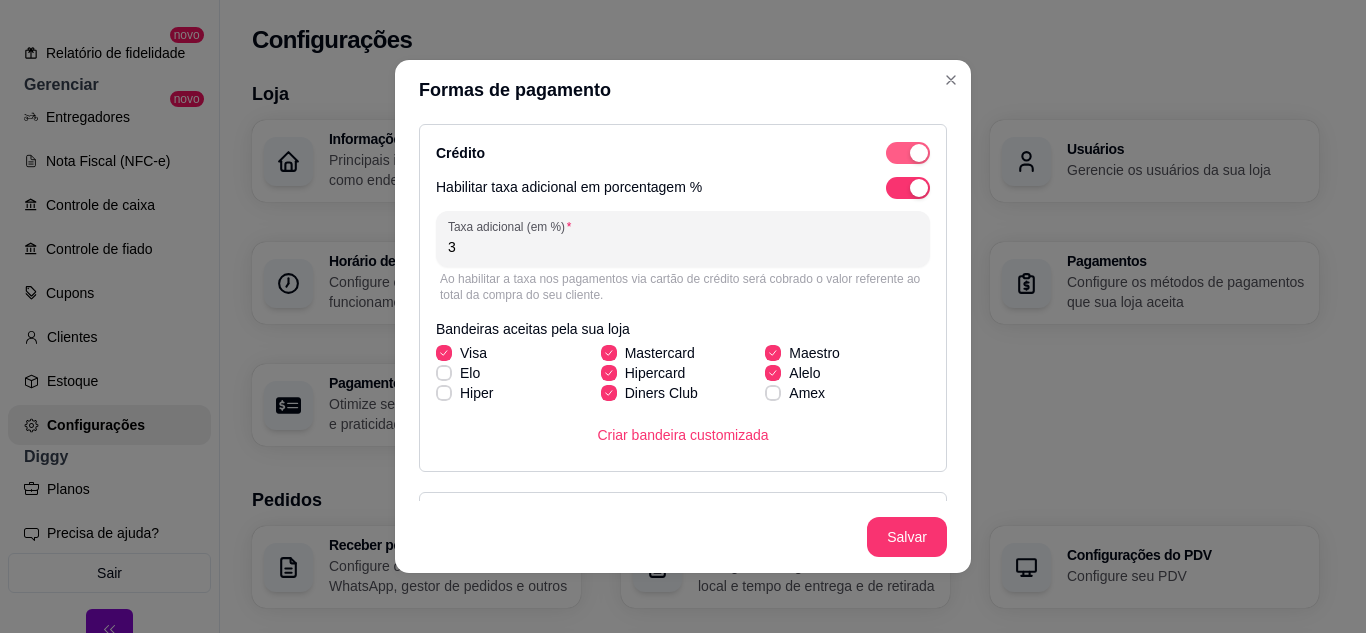 click at bounding box center (908, -203) 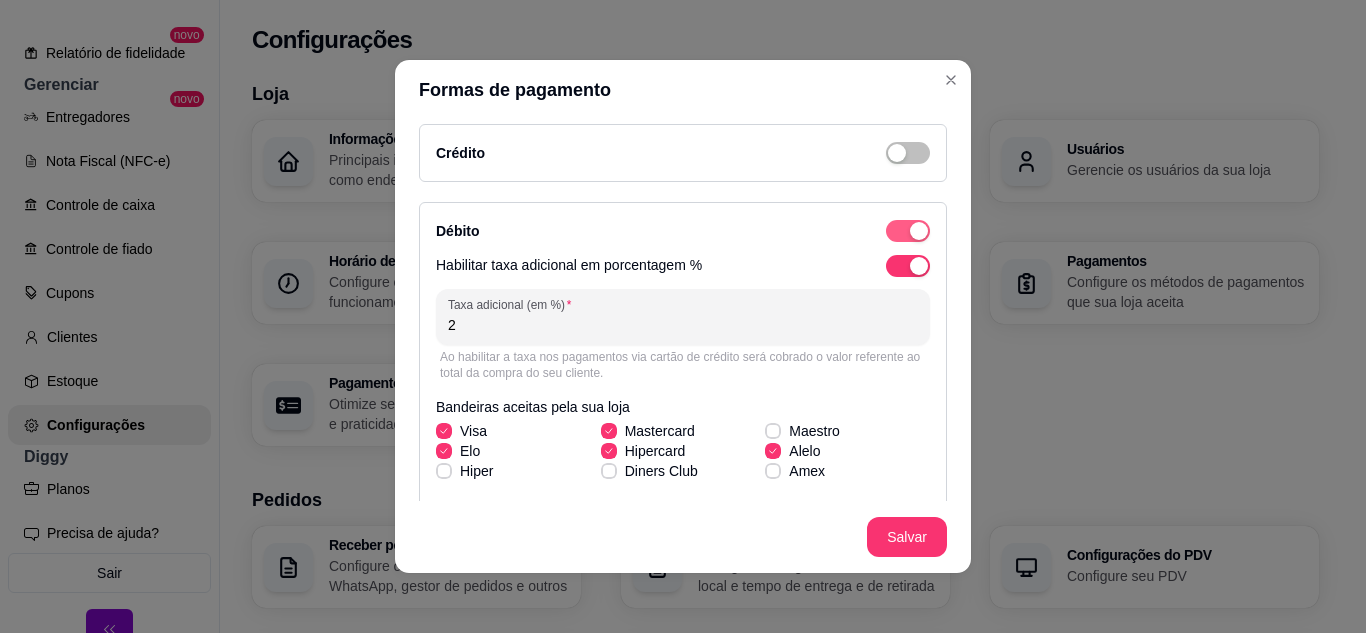 click at bounding box center (908, -203) 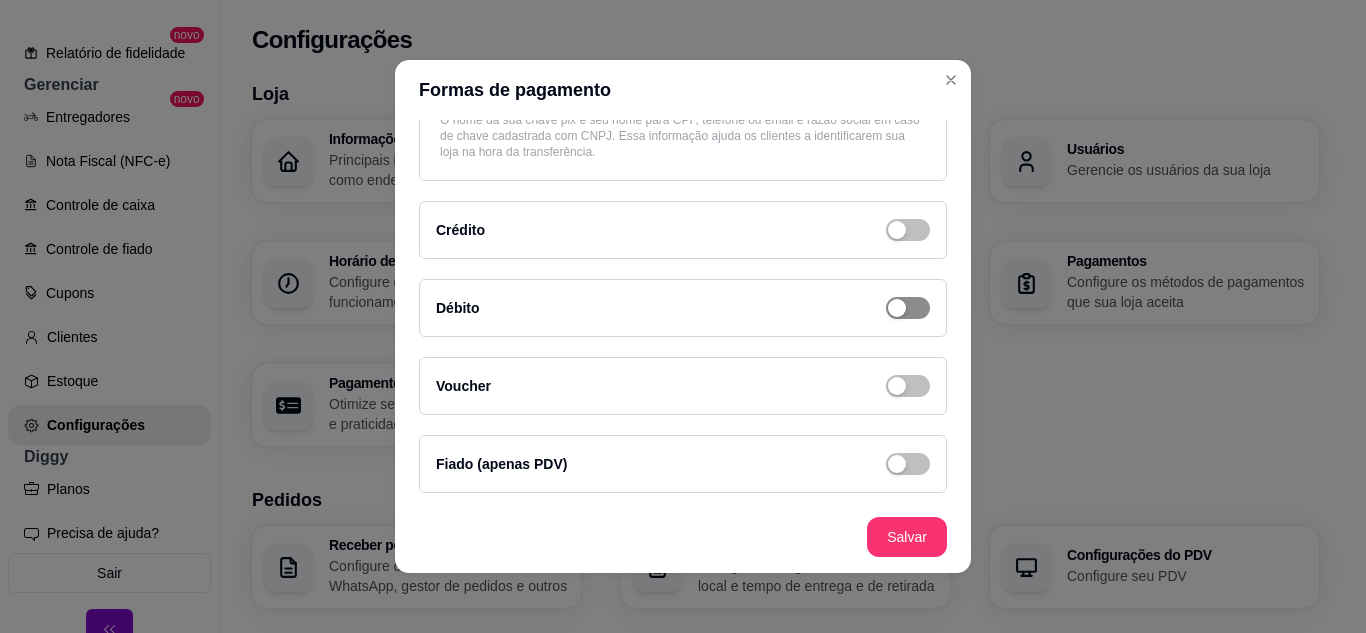 scroll, scrollTop: 283, scrollLeft: 0, axis: vertical 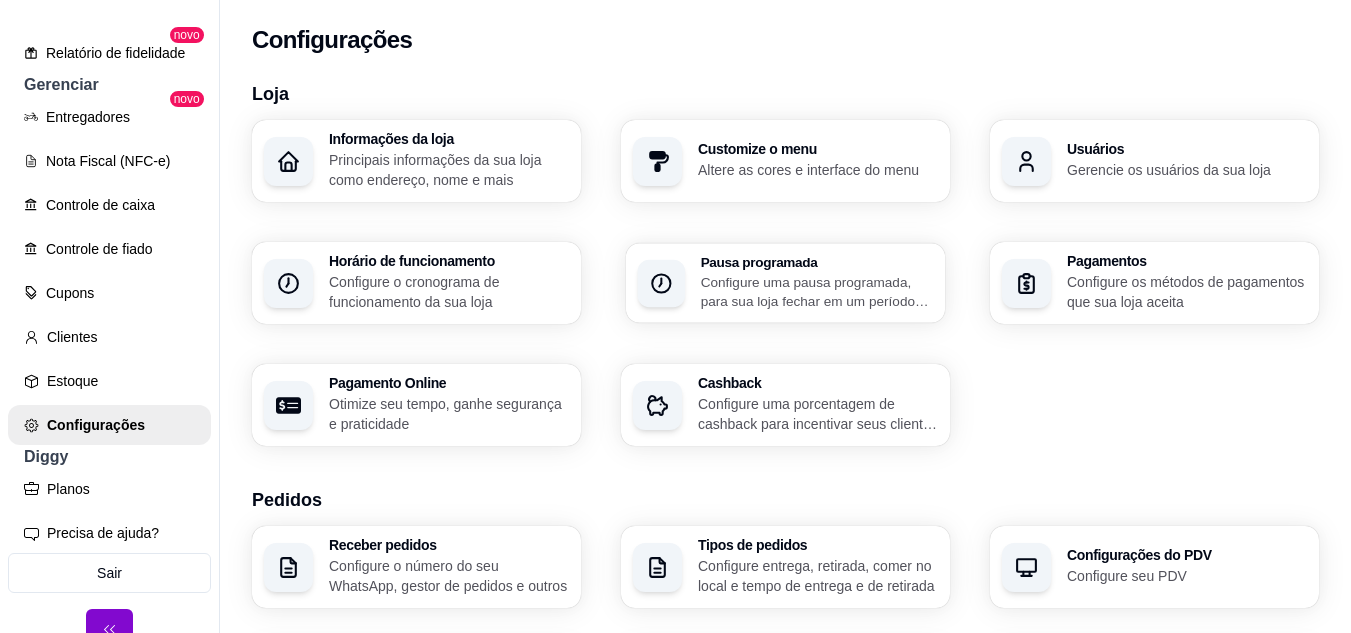 click on "Configure uma pausa programada, para sua loja fechar em um período específico" at bounding box center (817, 291) 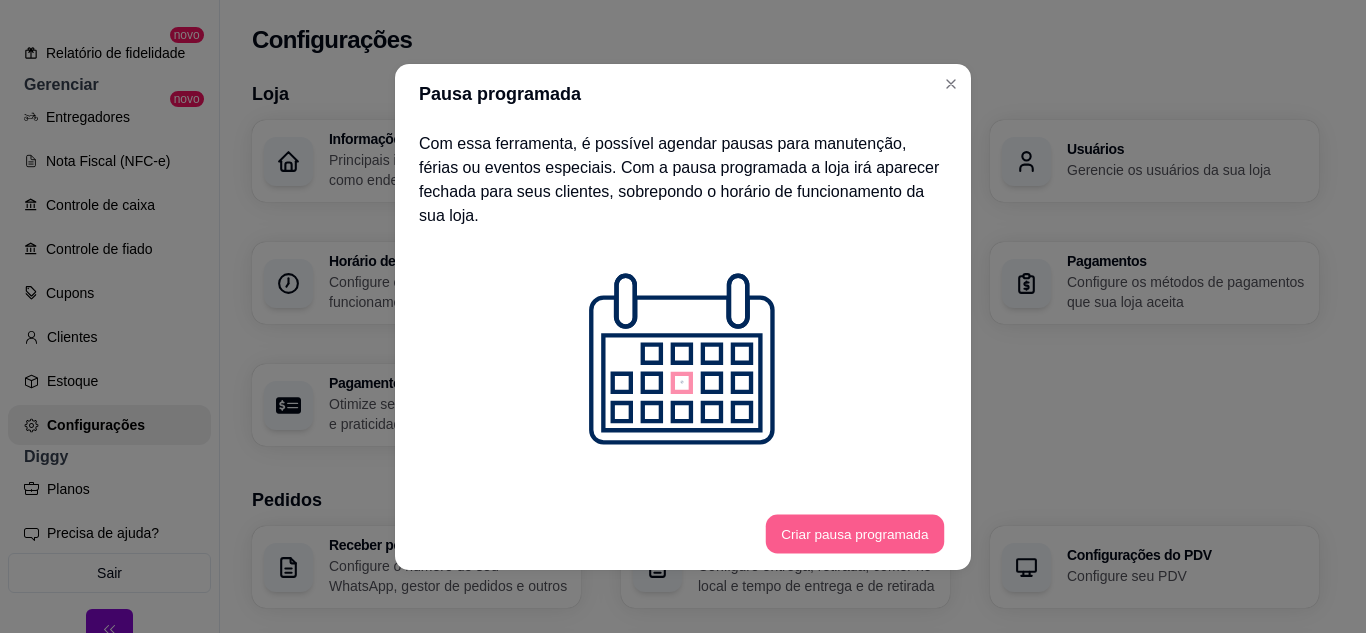 click on "Criar pausa programada" at bounding box center (855, 533) 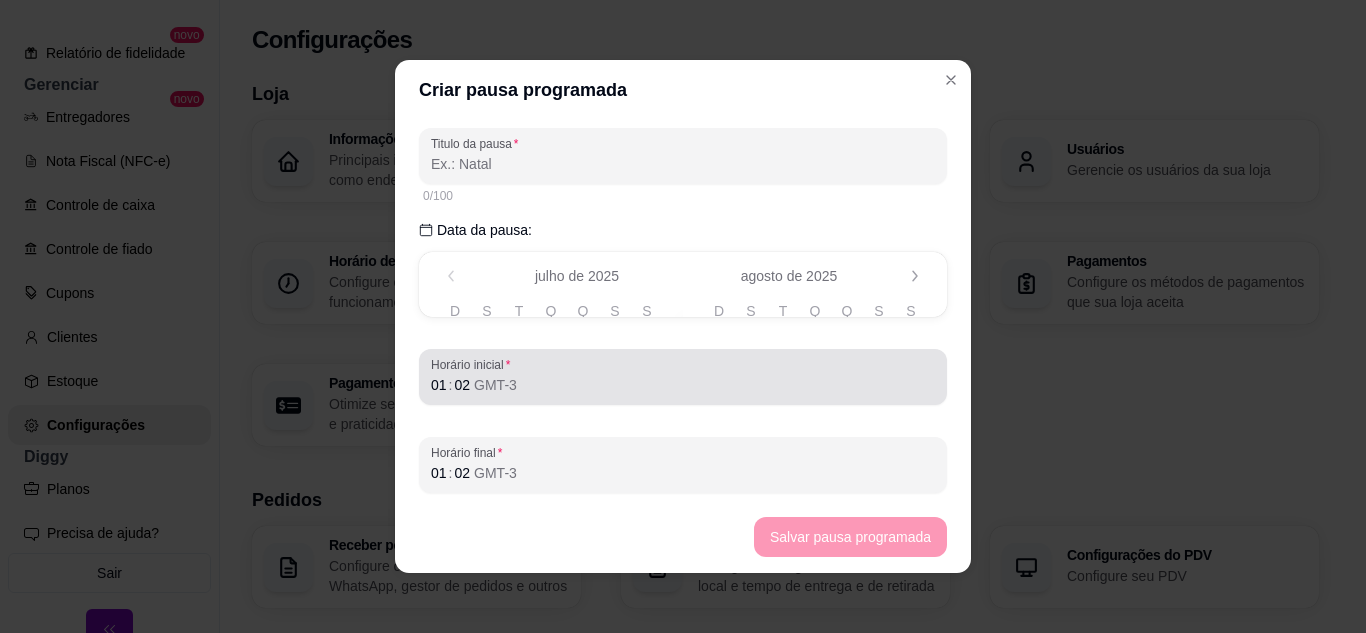 click on "Horário inicial 01 : 02   GMT-3" at bounding box center (683, 377) 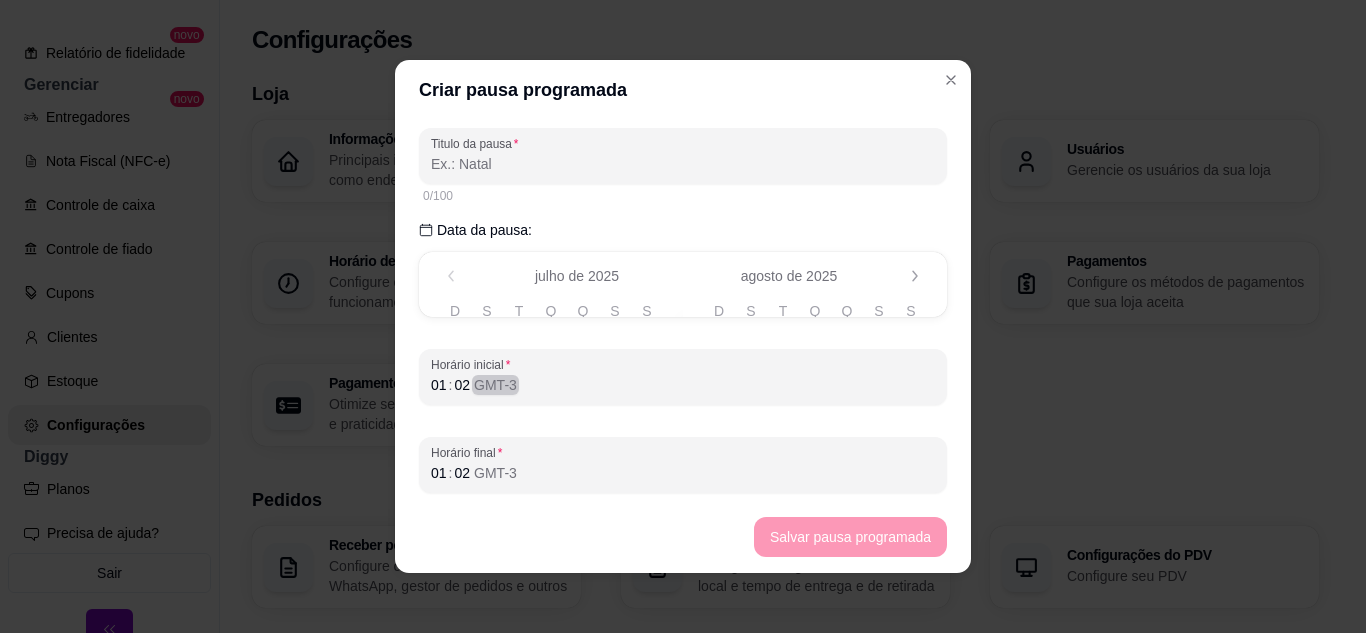 click on "GMT-3" at bounding box center (495, 385) 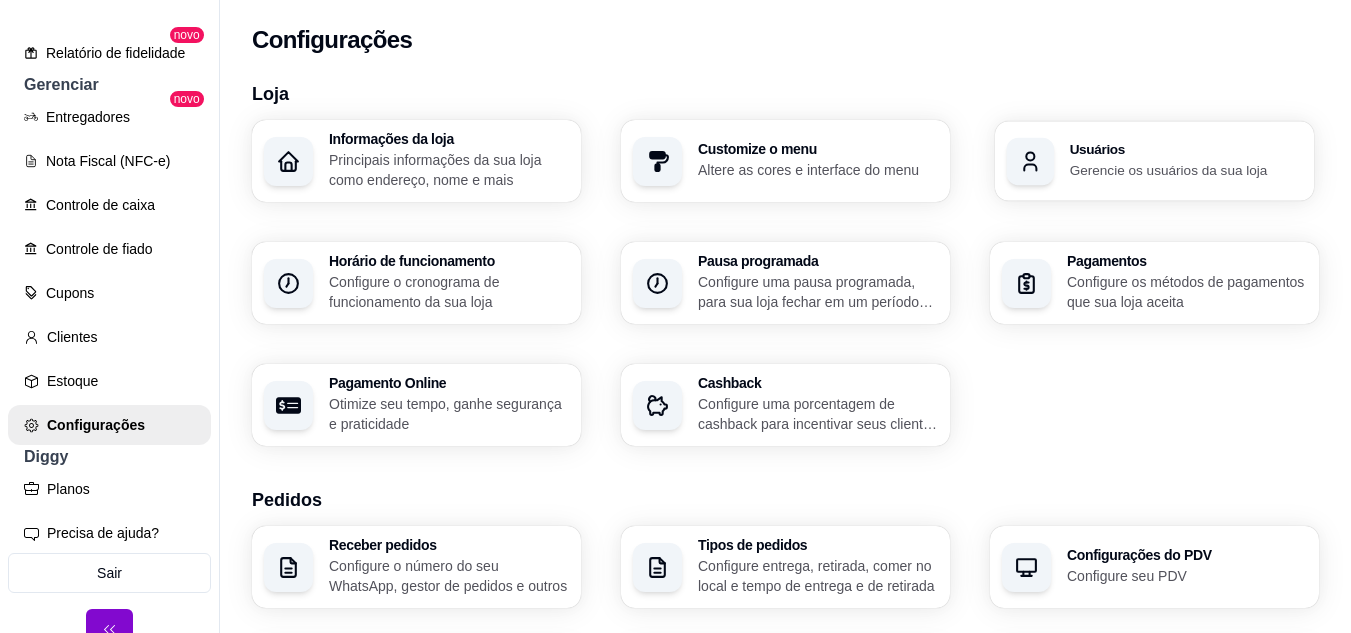 click on "Usuários Gerencie os usuários da sua loja" at bounding box center [1154, 161] 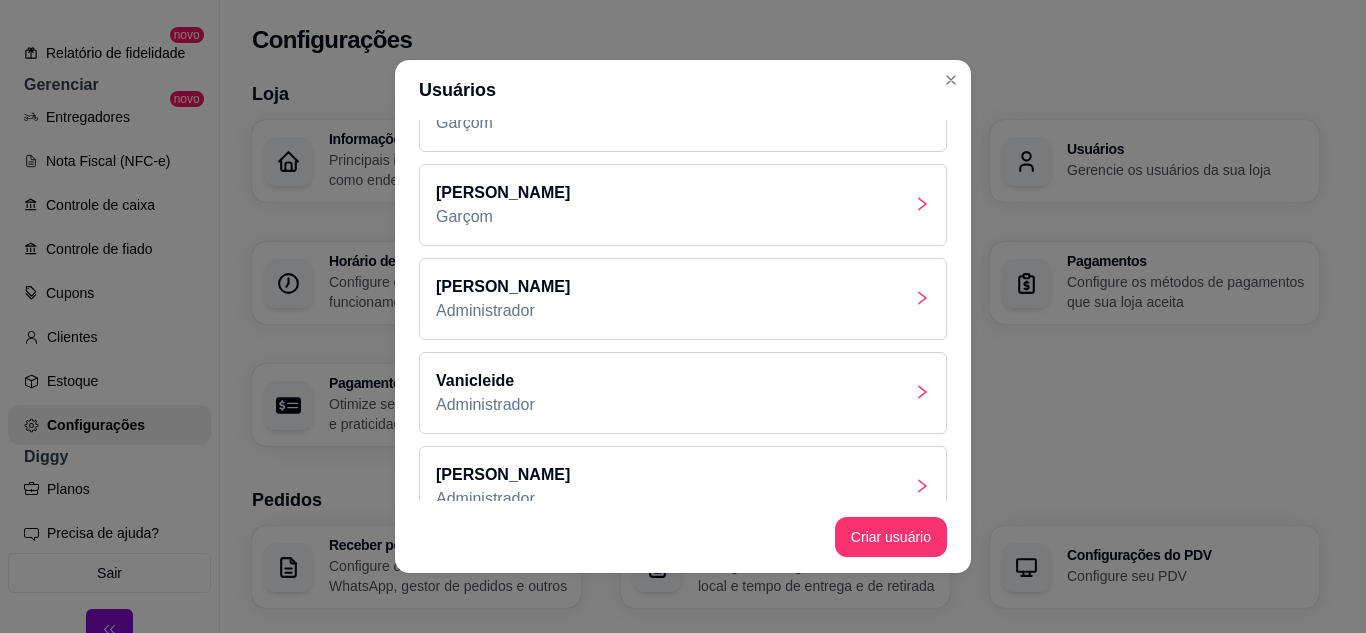 scroll, scrollTop: 375, scrollLeft: 0, axis: vertical 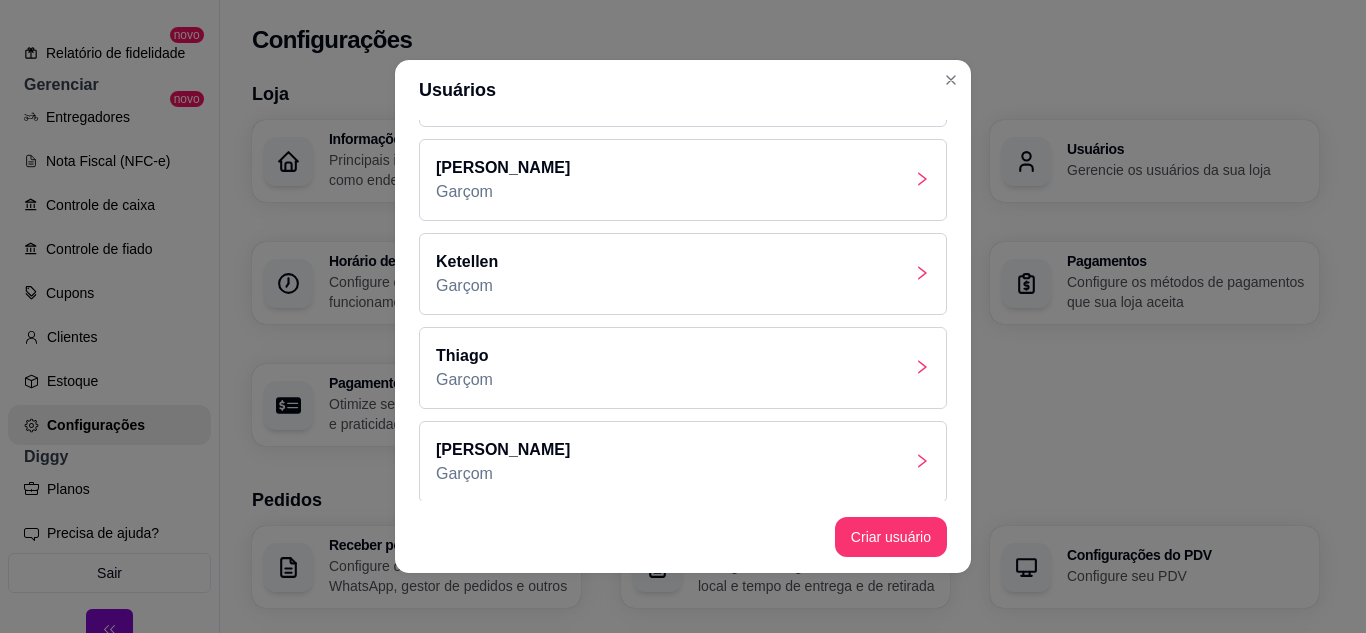 click on "Ketellen  Garçom" at bounding box center (683, 274) 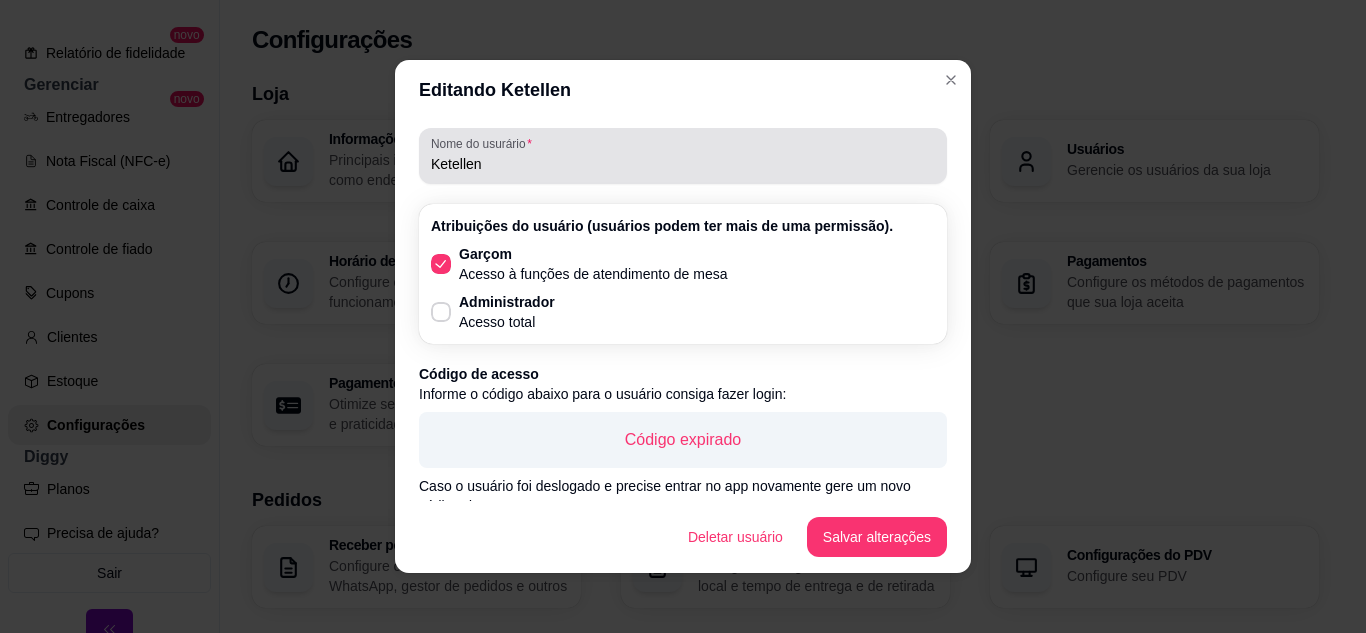 click on "Nome do usurário" at bounding box center (485, 143) 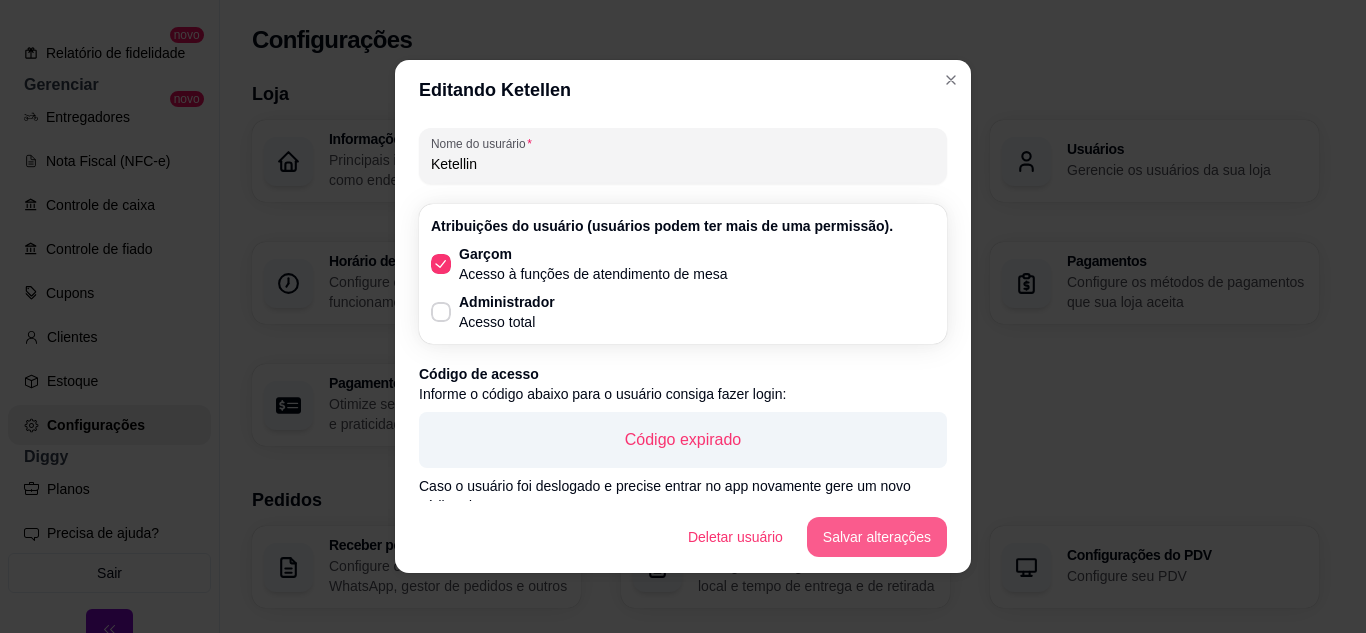 type on "Ketellin" 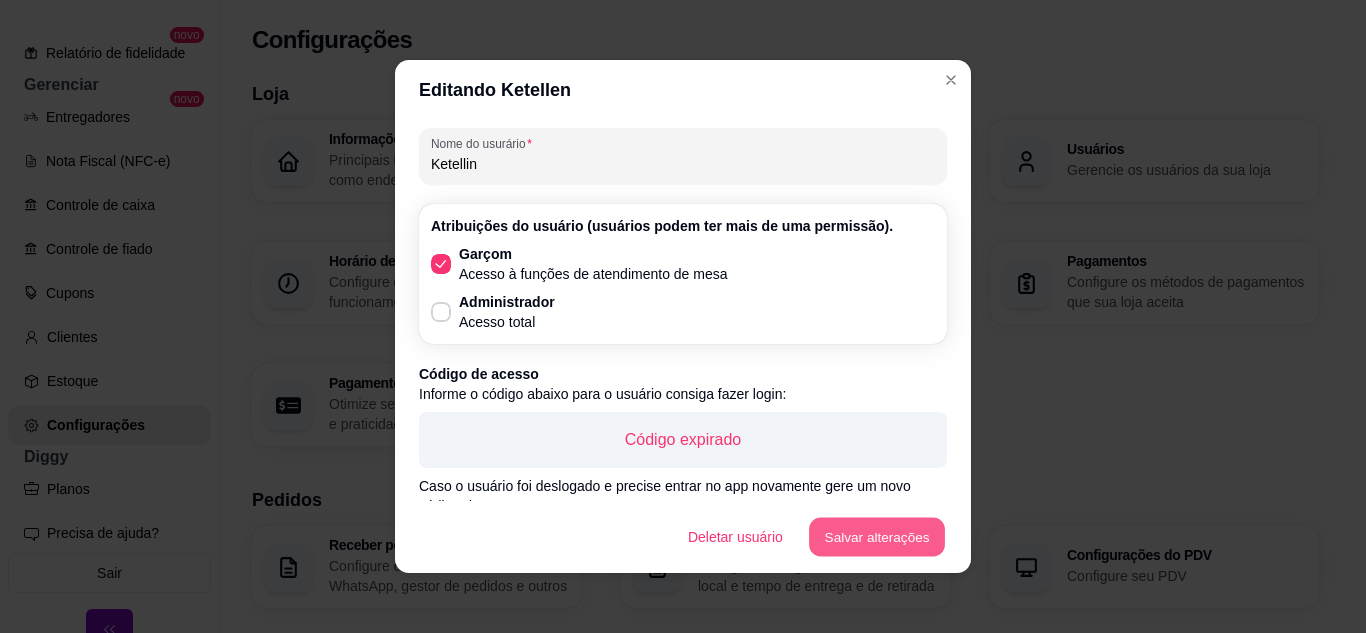 click on "Salvar alterações" at bounding box center [877, 537] 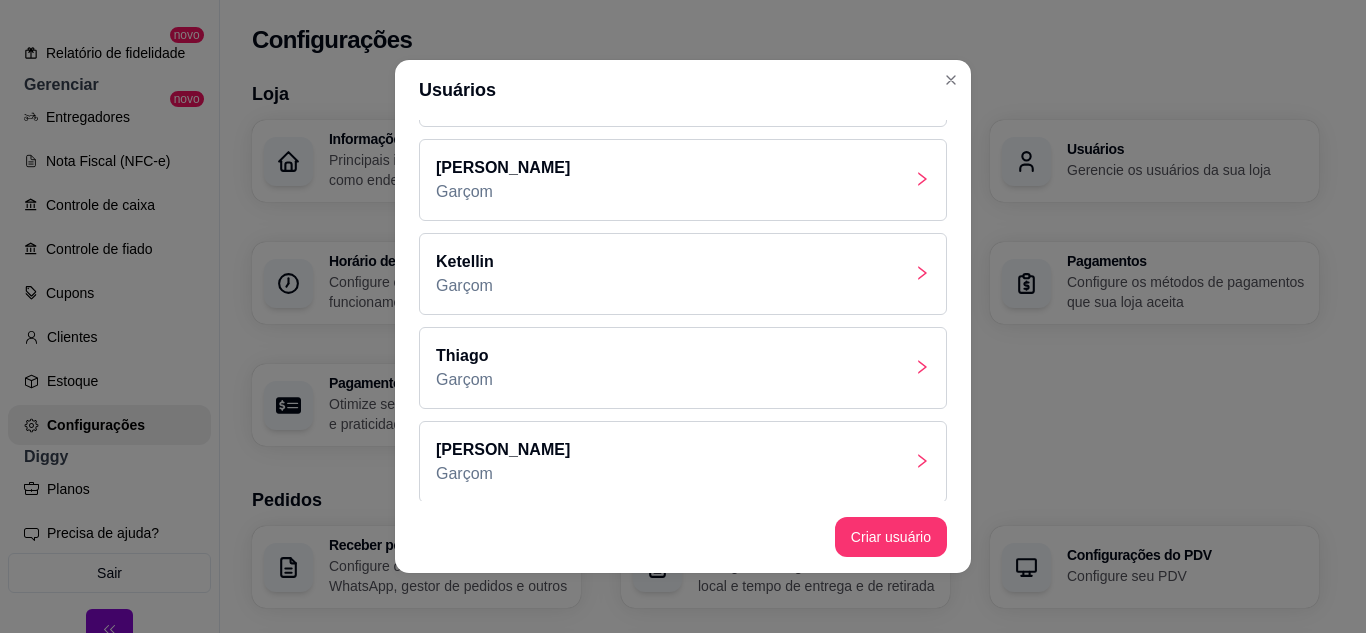 click on "[PERSON_NAME]" at bounding box center (683, 462) 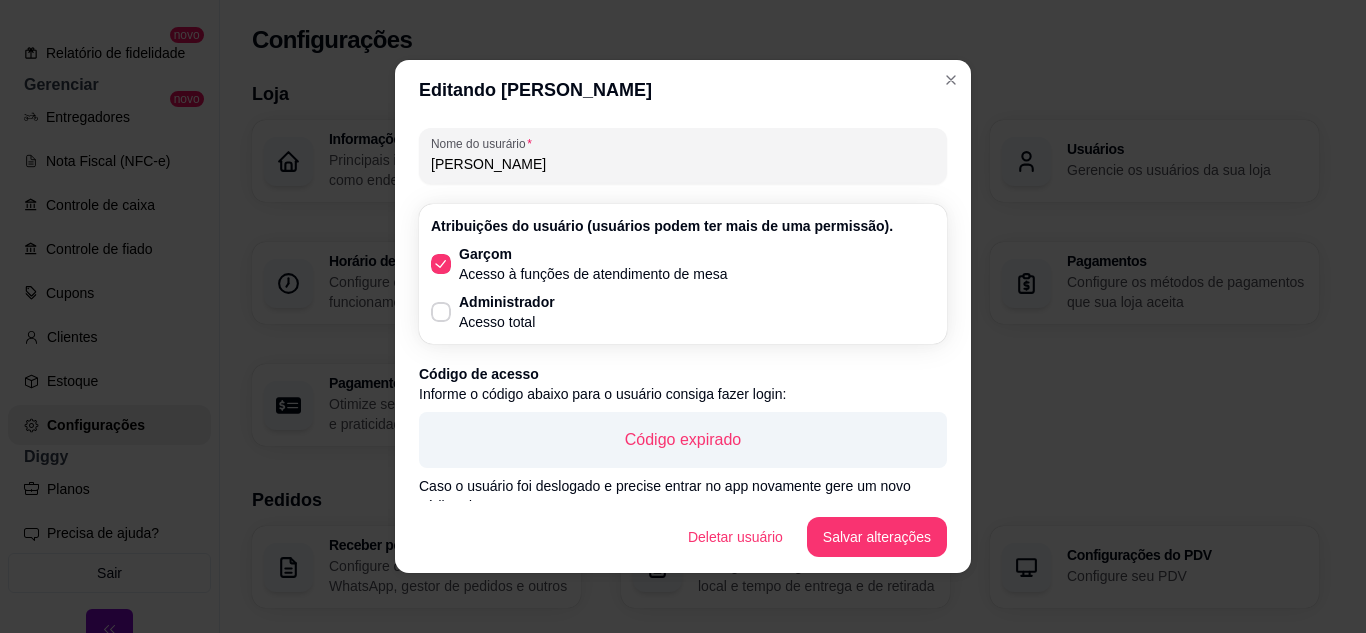 click on "[PERSON_NAME]" at bounding box center (683, 164) 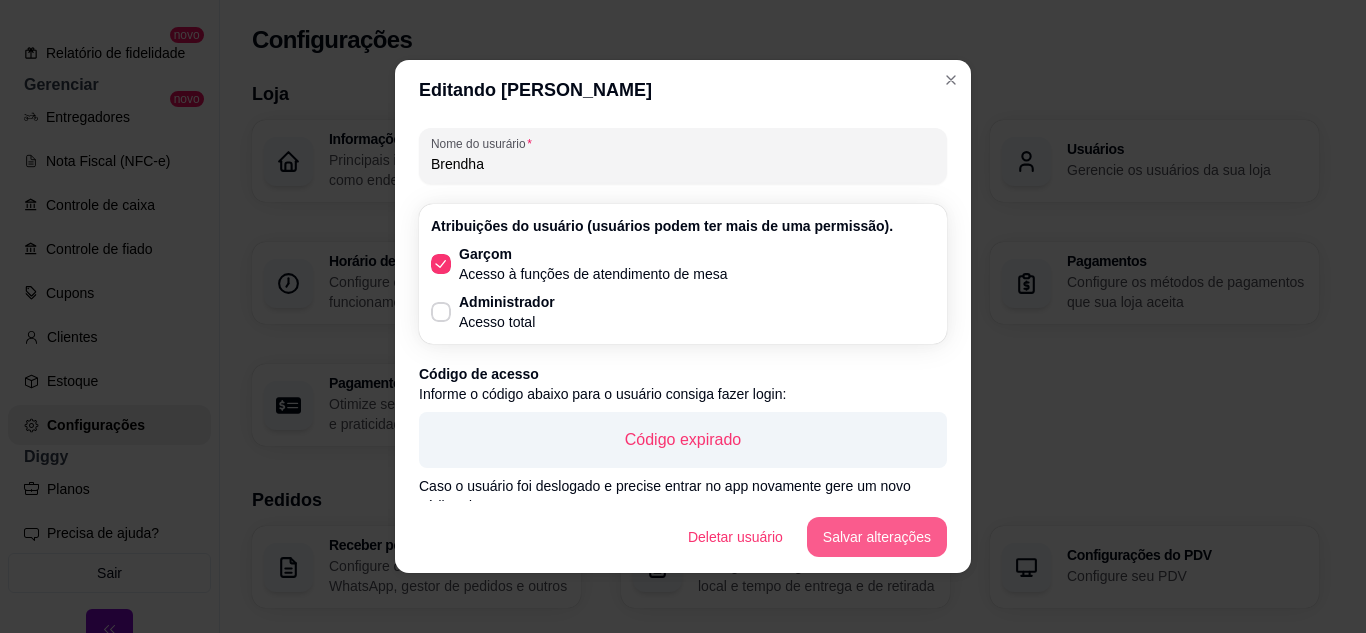 type on "Brendha" 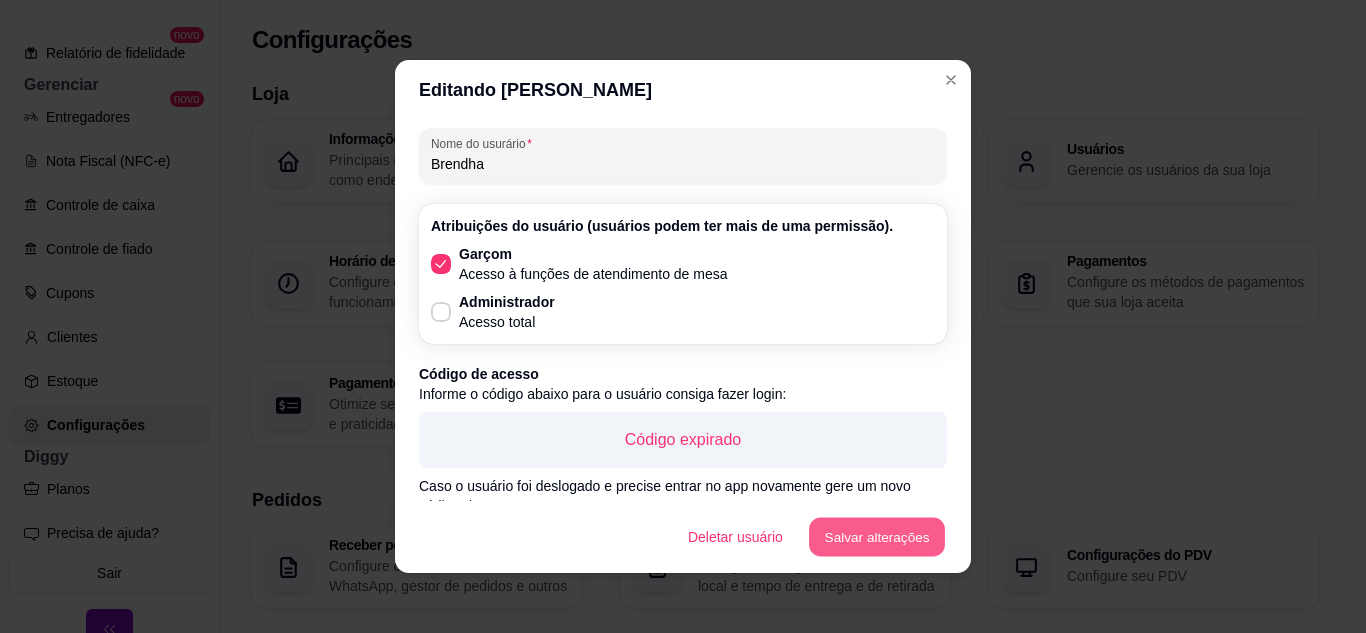 click on "Salvar alterações" at bounding box center (877, 537) 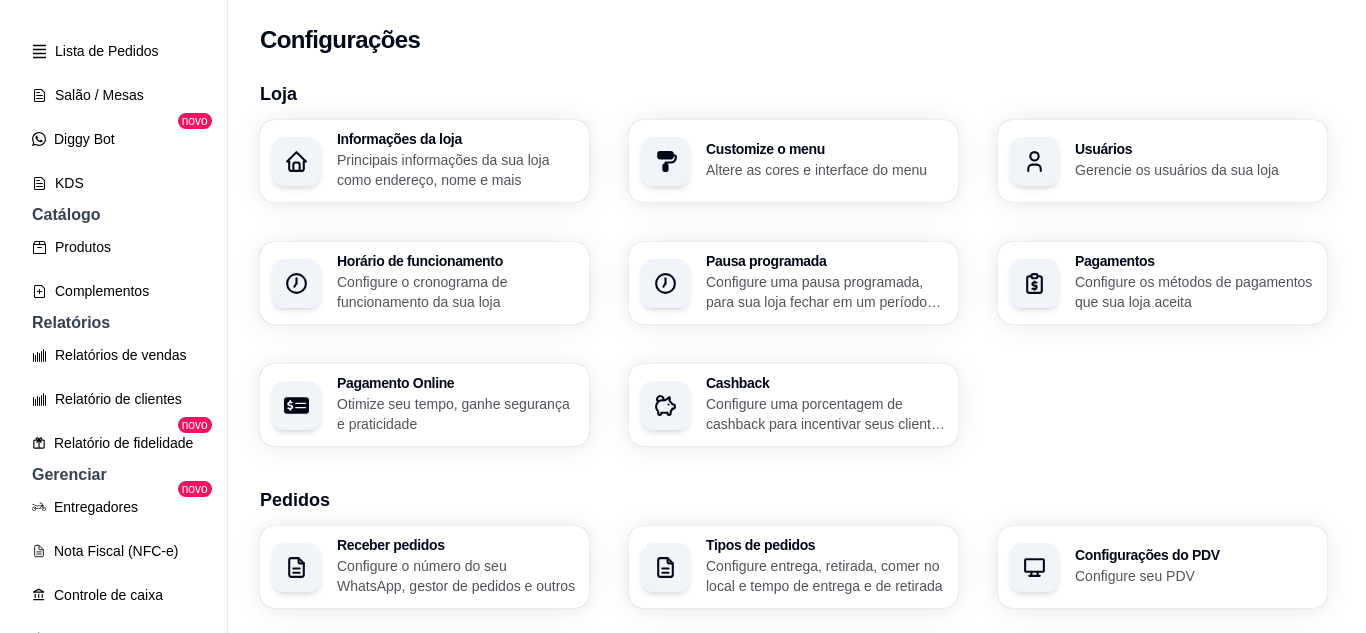 scroll, scrollTop: 150, scrollLeft: 0, axis: vertical 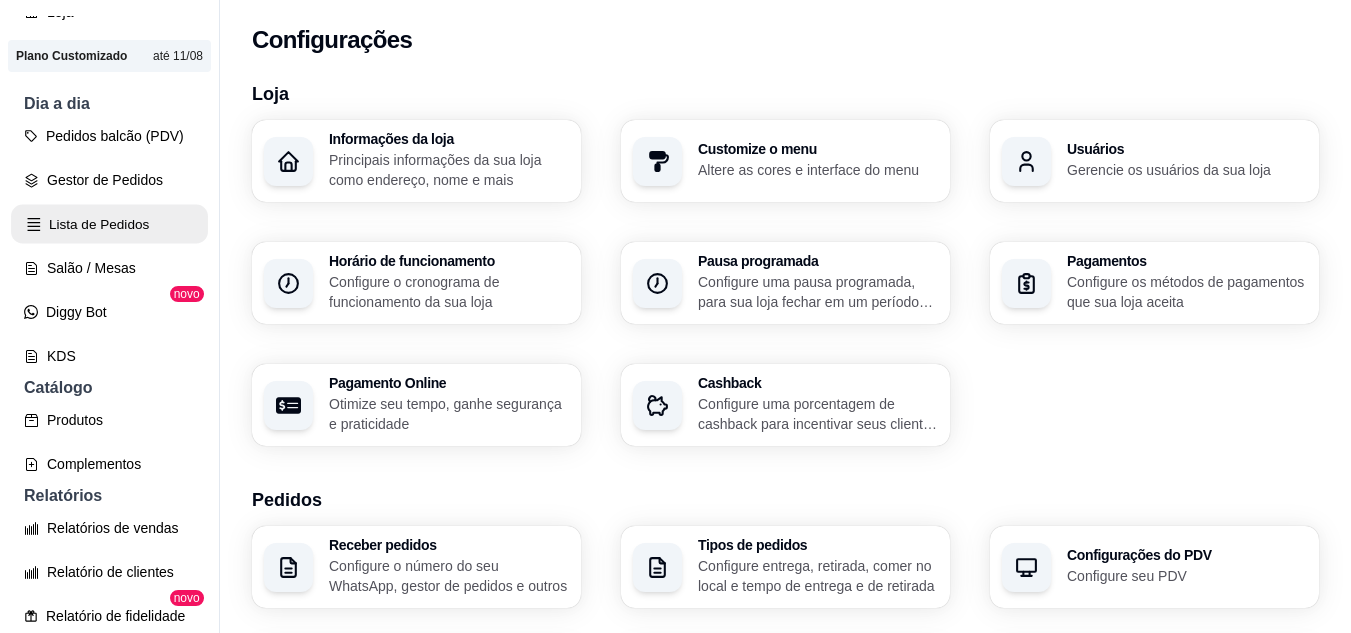 click on "Lista de Pedidos" at bounding box center (109, 224) 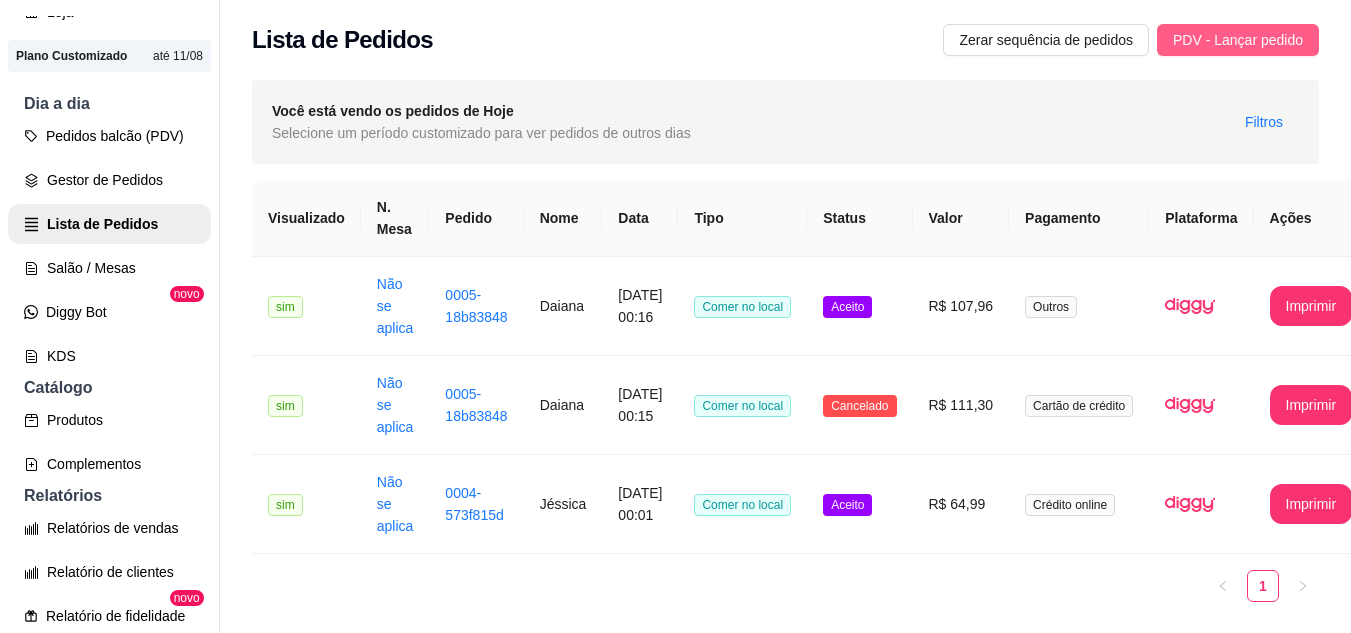 click on "PDV - Lançar pedido" at bounding box center (1238, 40) 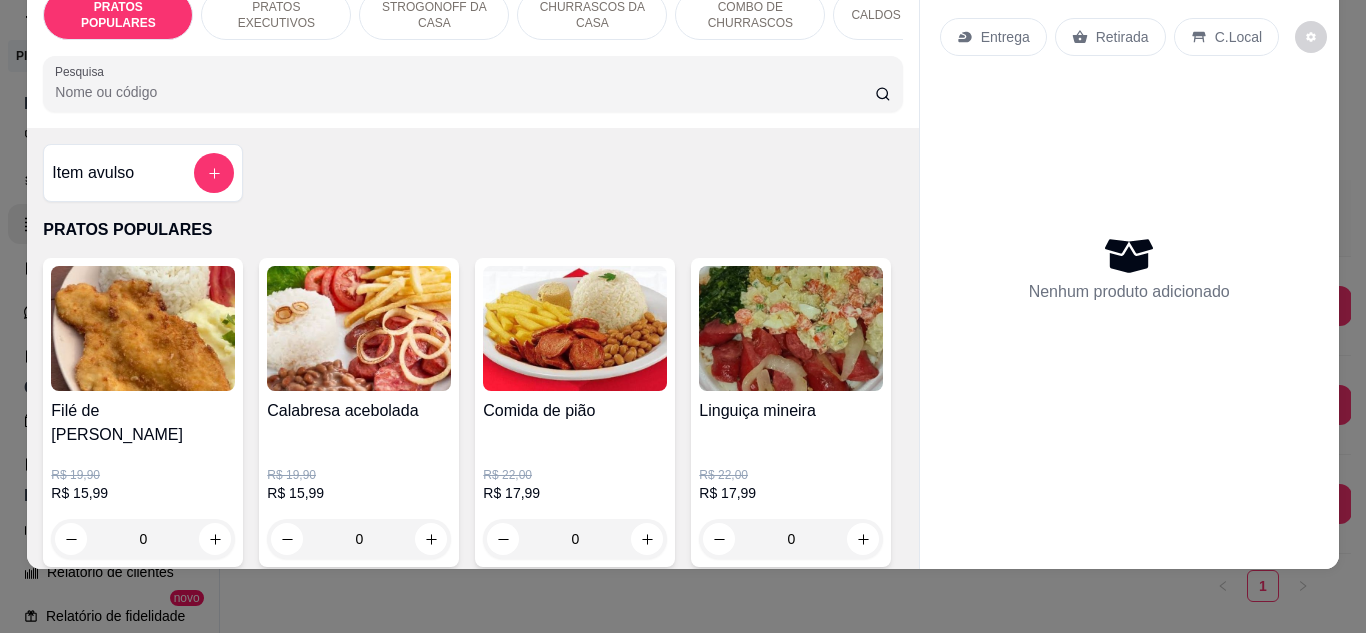 scroll, scrollTop: 0, scrollLeft: 0, axis: both 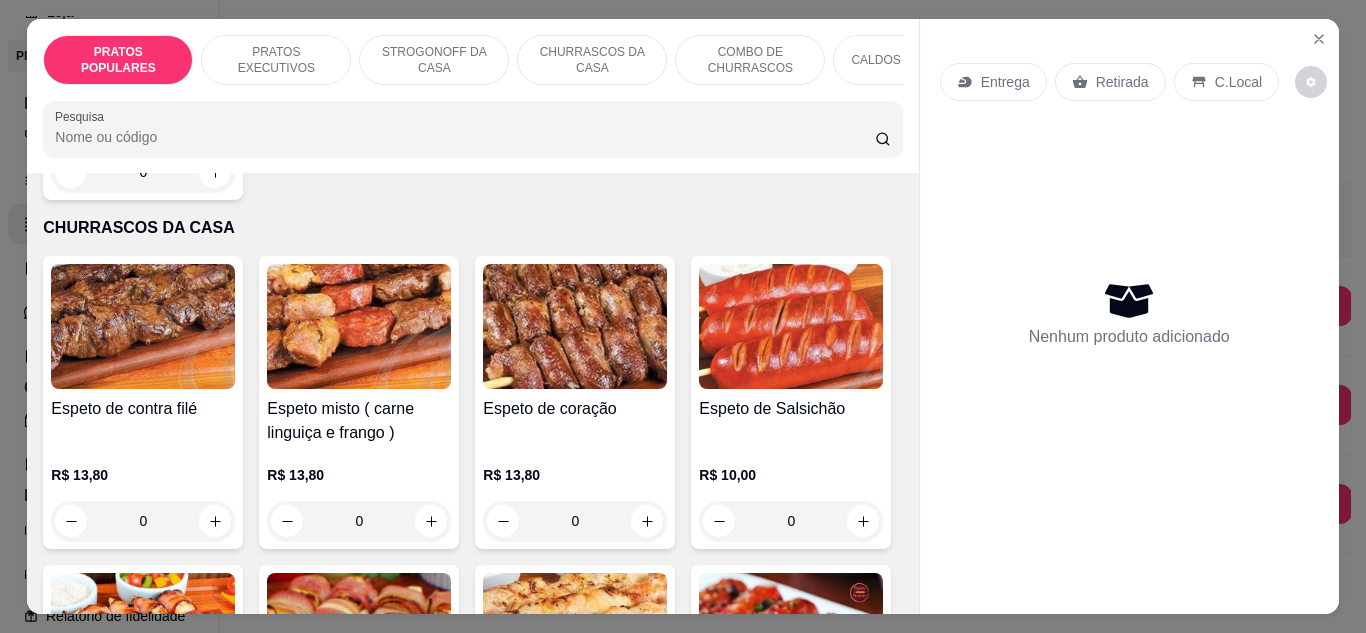 drag, startPoint x: 859, startPoint y: 273, endPoint x: 861, endPoint y: 202, distance: 71.02816 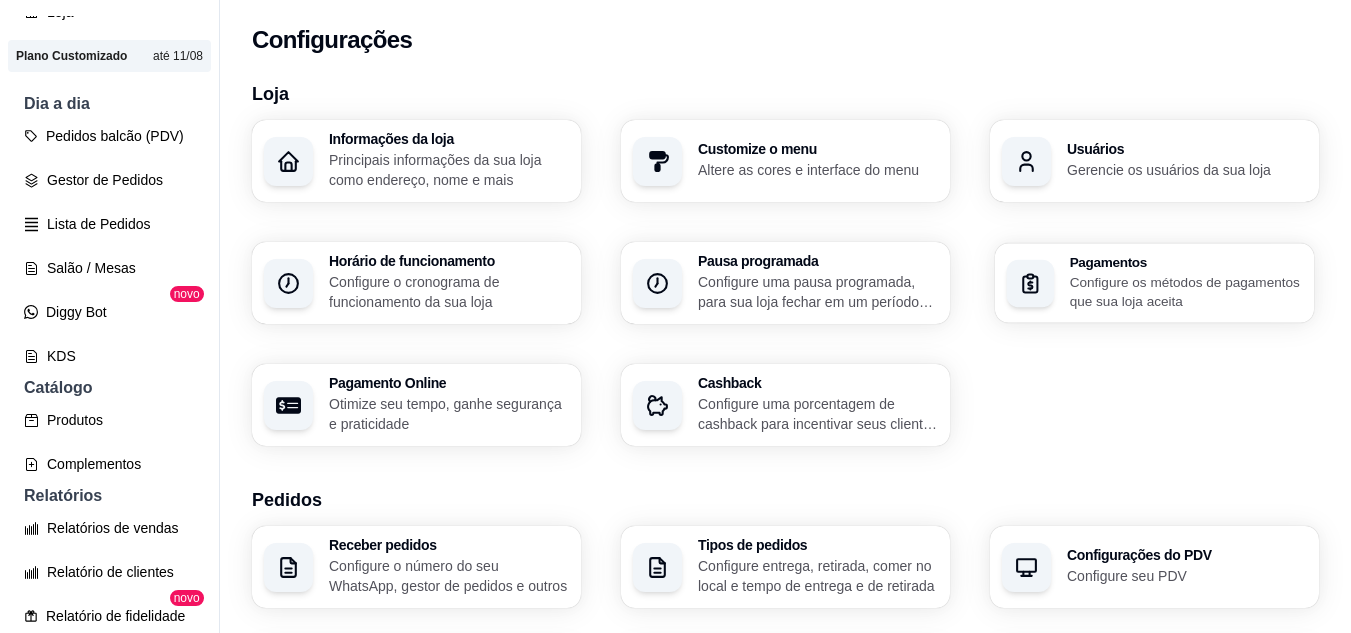 click on "Configure os métodos de pagamentos que sua loja aceita" at bounding box center [1186, 291] 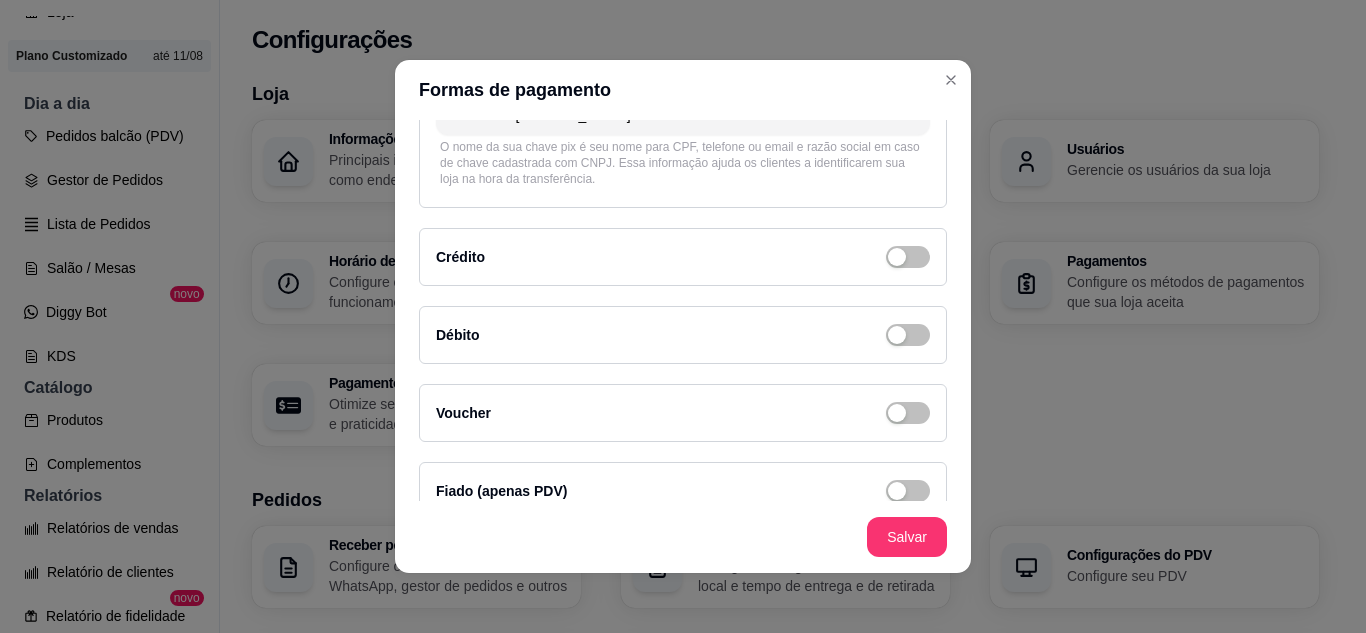 scroll, scrollTop: 283, scrollLeft: 0, axis: vertical 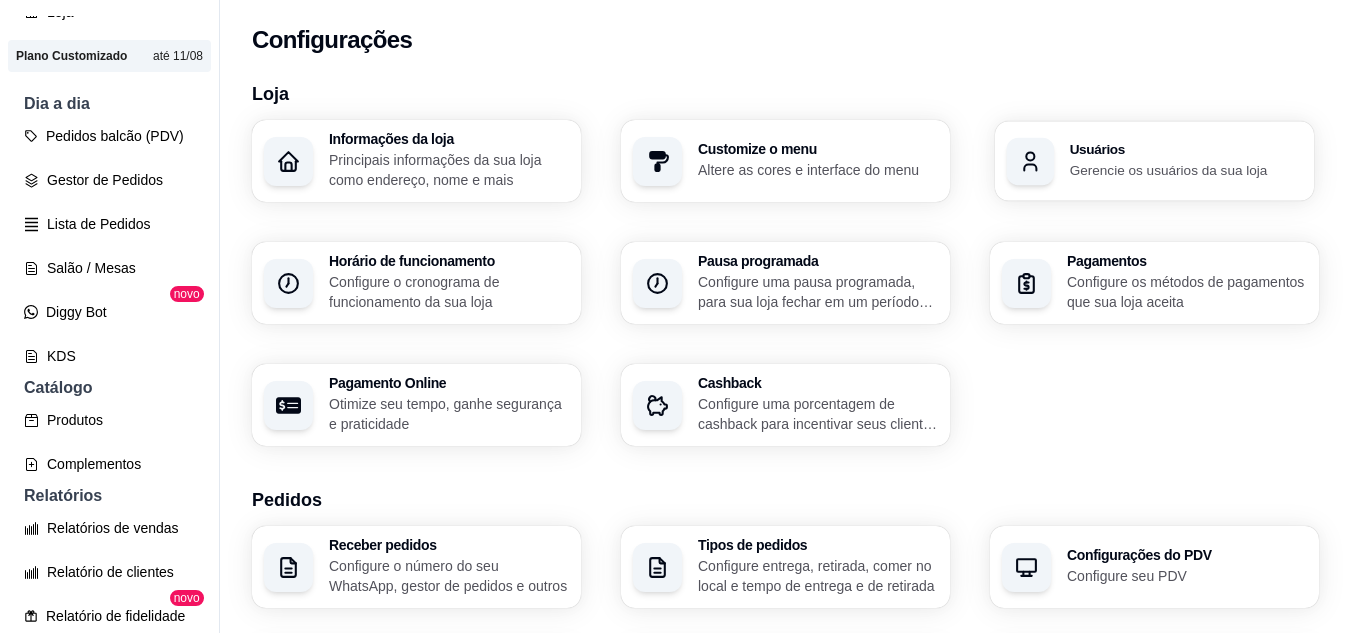 click on "Usuários Gerencie os usuários da sua loja" at bounding box center [1154, 161] 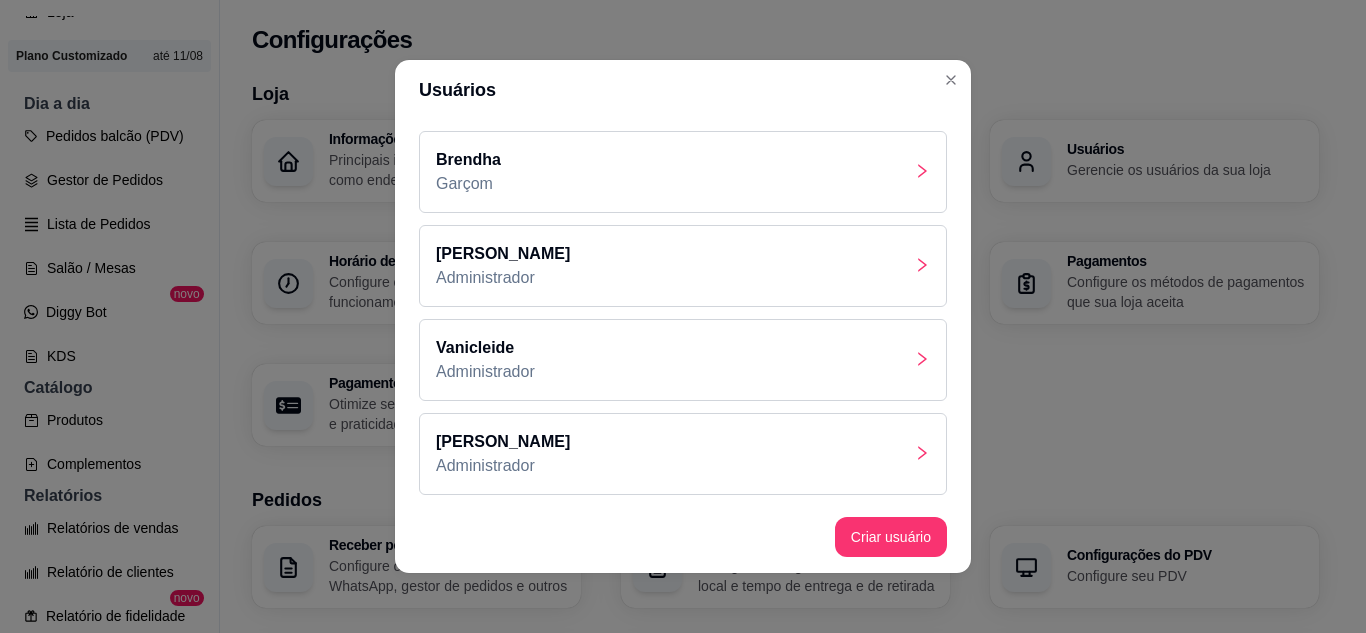 scroll, scrollTop: 375, scrollLeft: 0, axis: vertical 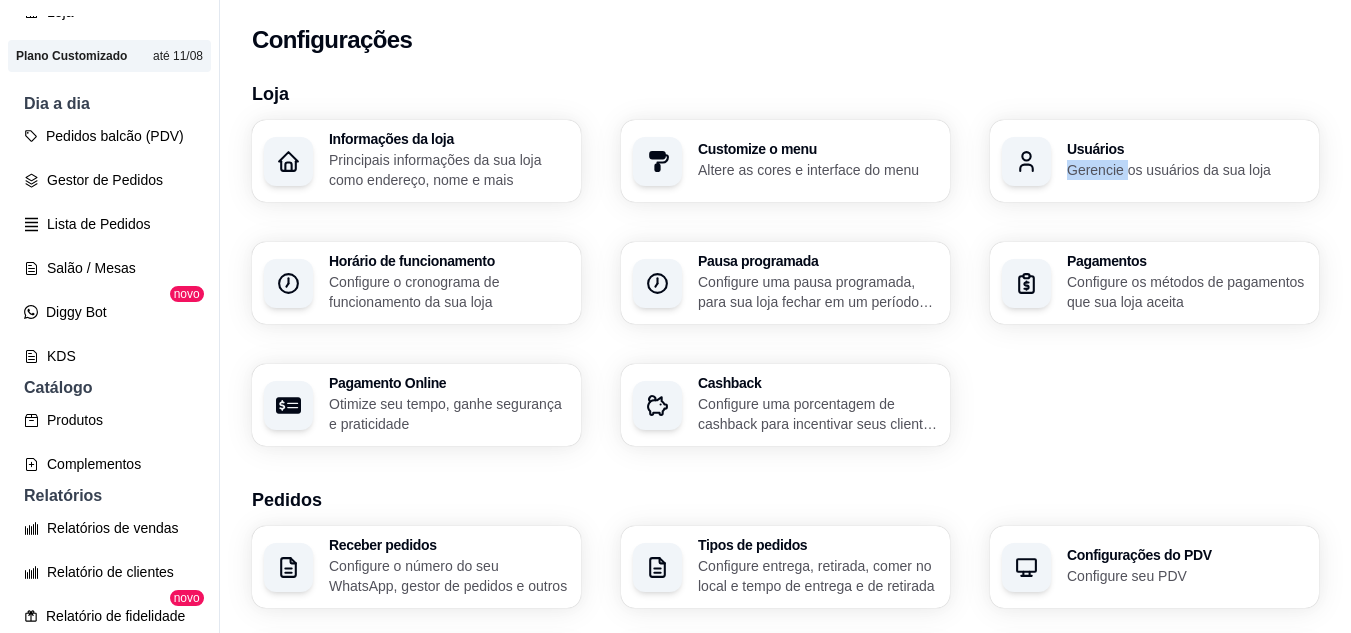 drag, startPoint x: 1117, startPoint y: 210, endPoint x: 1121, endPoint y: 154, distance: 56.142673 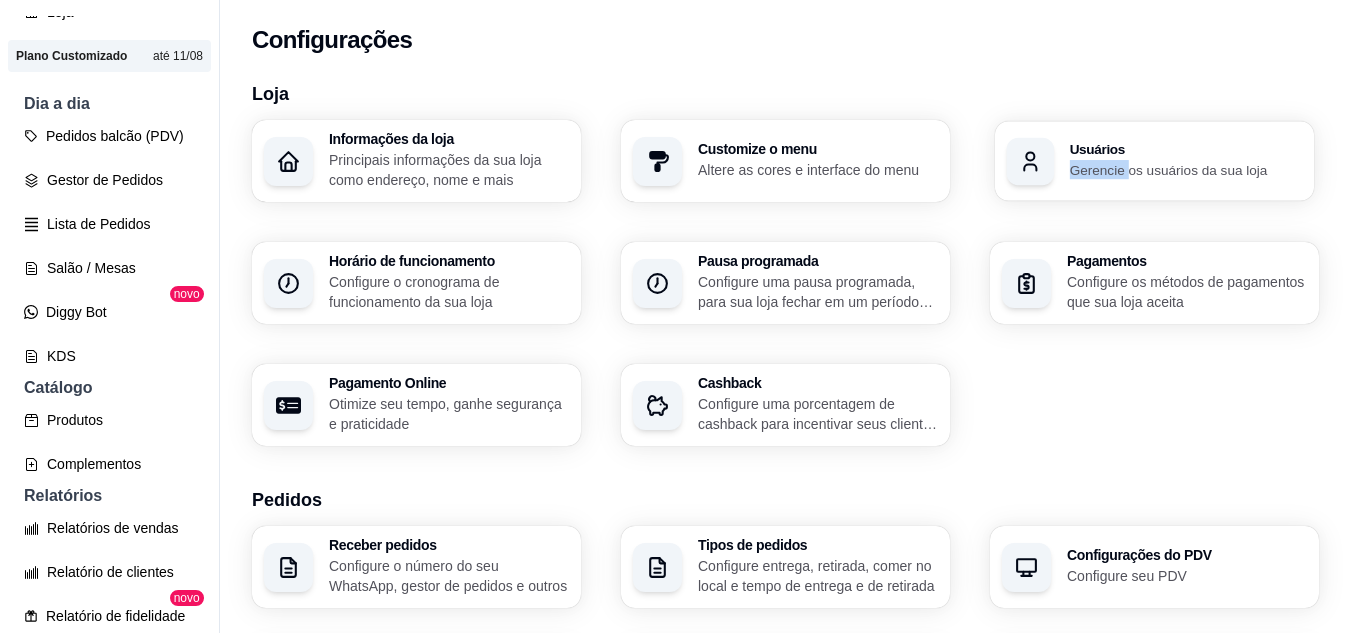 click on "Usuários" at bounding box center [1186, 150] 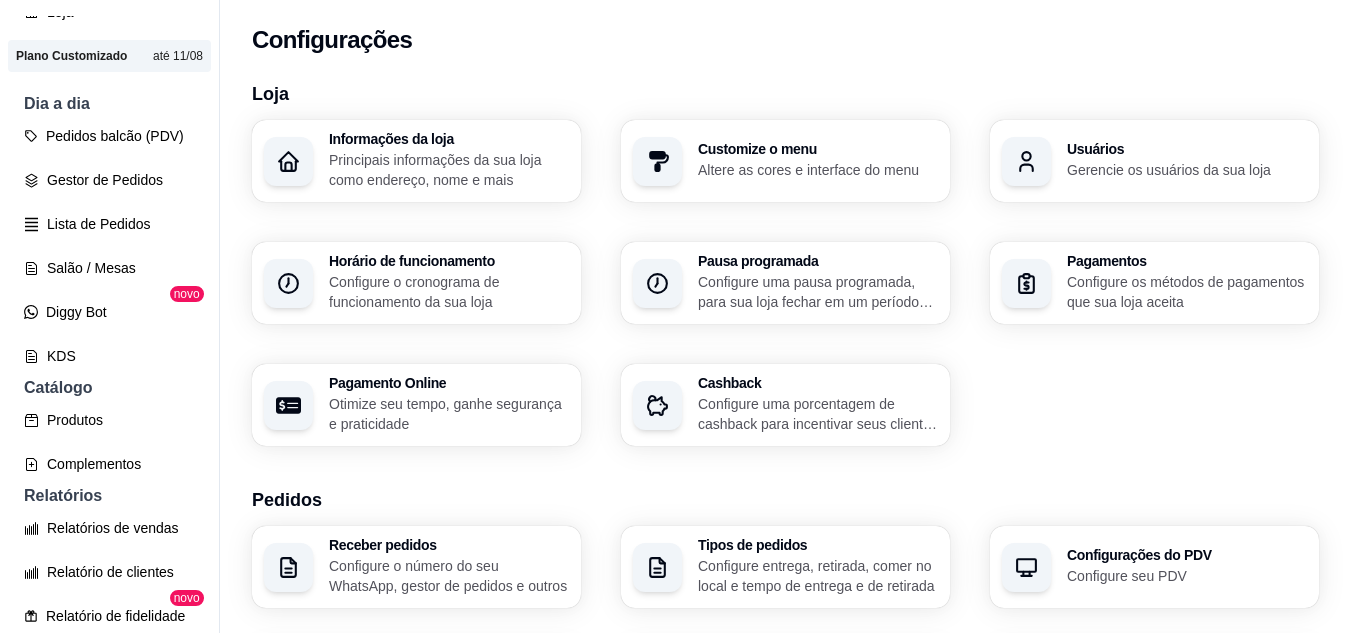 click on "Informações da loja Principais informações da sua loja como endereço, nome e mais Customize o menu Altere as cores e interface do menu Usuários Gerencie os usuários da sua loja Horário de funcionamento Configure o cronograma de funcionamento da sua loja Pausa programada Configure uma pausa programada, para sua loja fechar em um período específico Pagamentos Configure os métodos de pagamentos que sua loja aceita Pagamento Online Otimize seu tempo, ganhe segurança e praticidade Cashback Configure uma porcentagem de cashback para incentivar seus clientes a comprarem em sua loja" at bounding box center (785, 283) 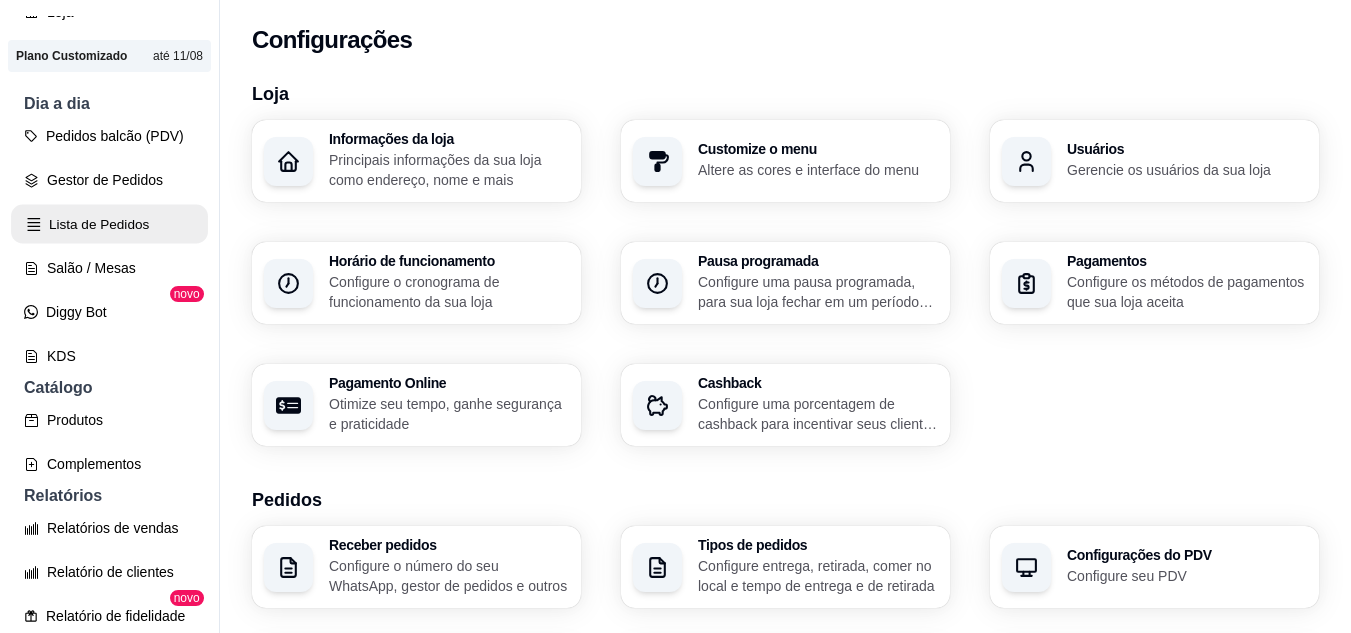 click on "Lista de Pedidos" at bounding box center (109, 224) 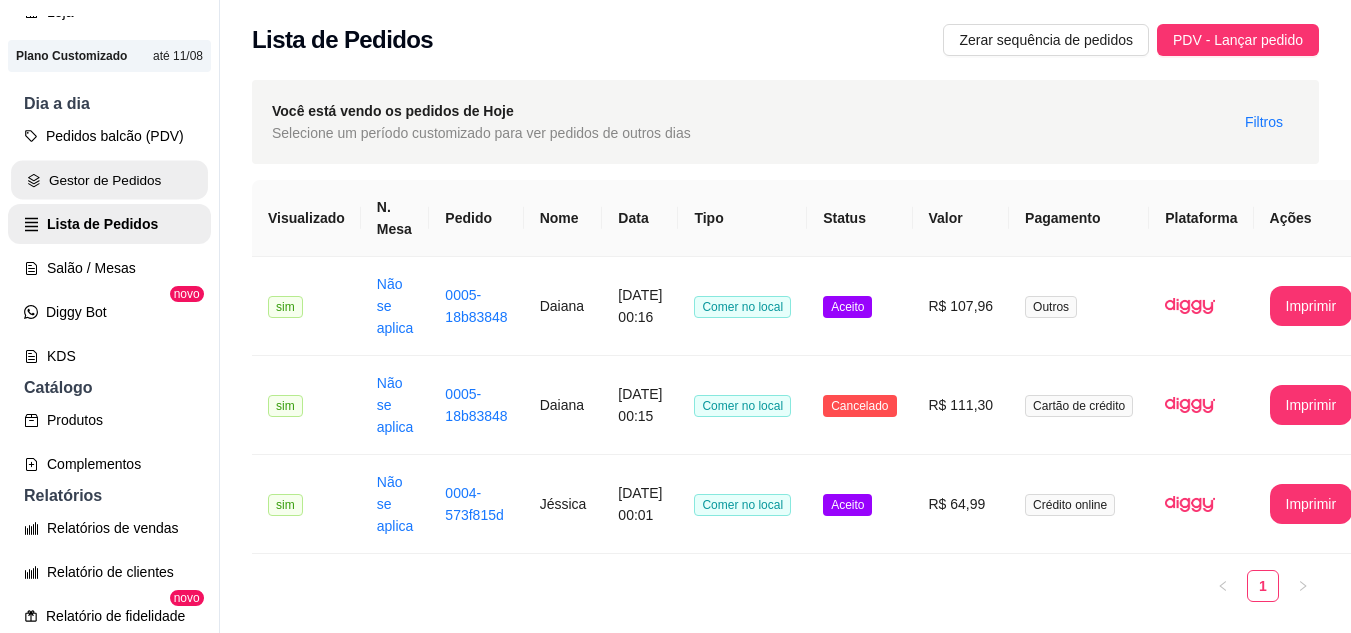 click on "Gestor de Pedidos" at bounding box center [109, 180] 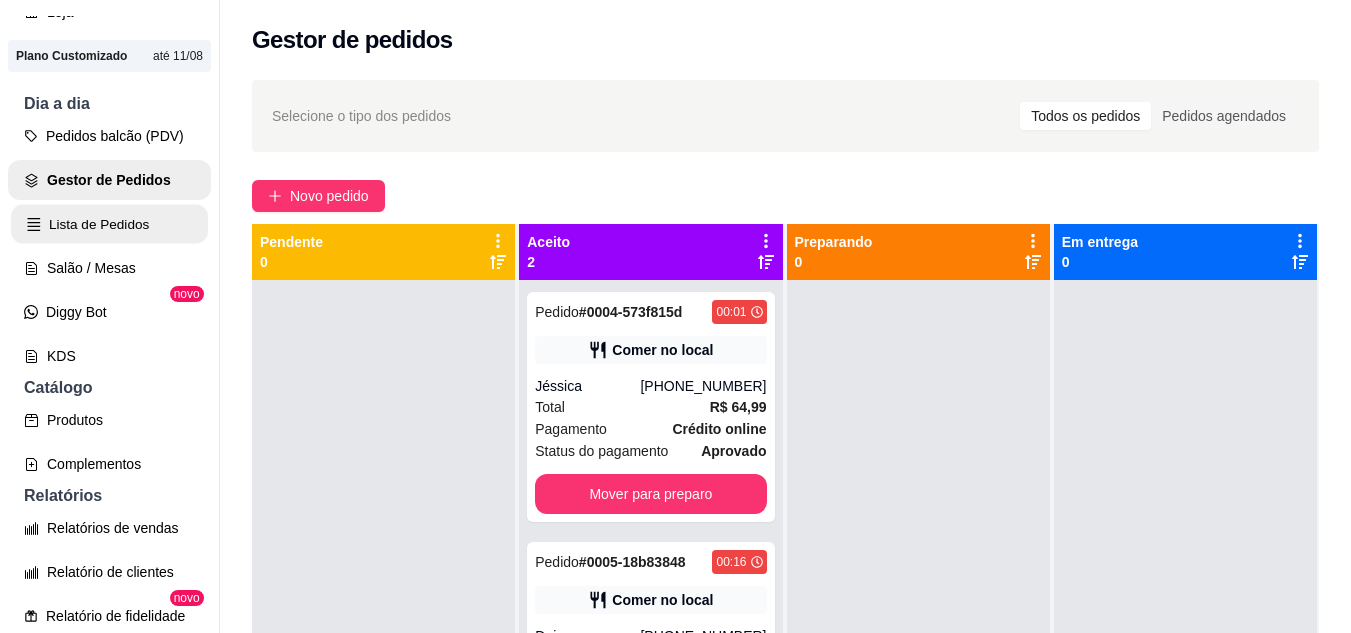 click on "Lista de Pedidos" at bounding box center [109, 224] 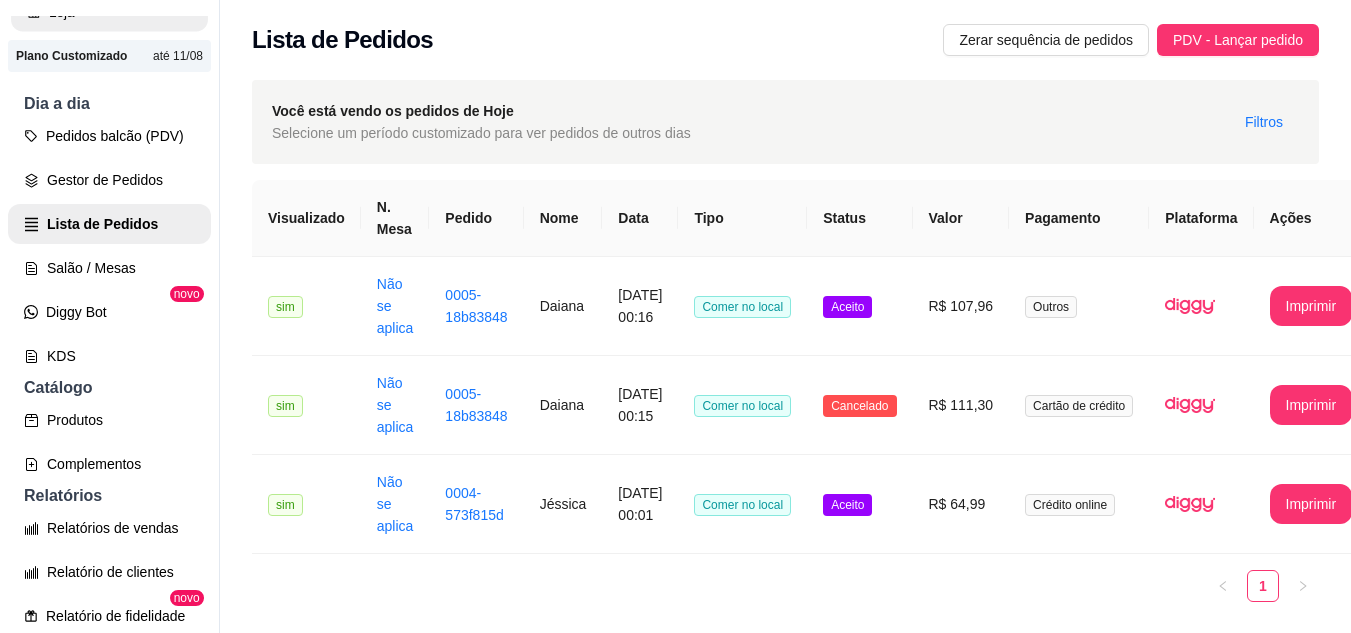 click on "Loja" at bounding box center (109, 12) 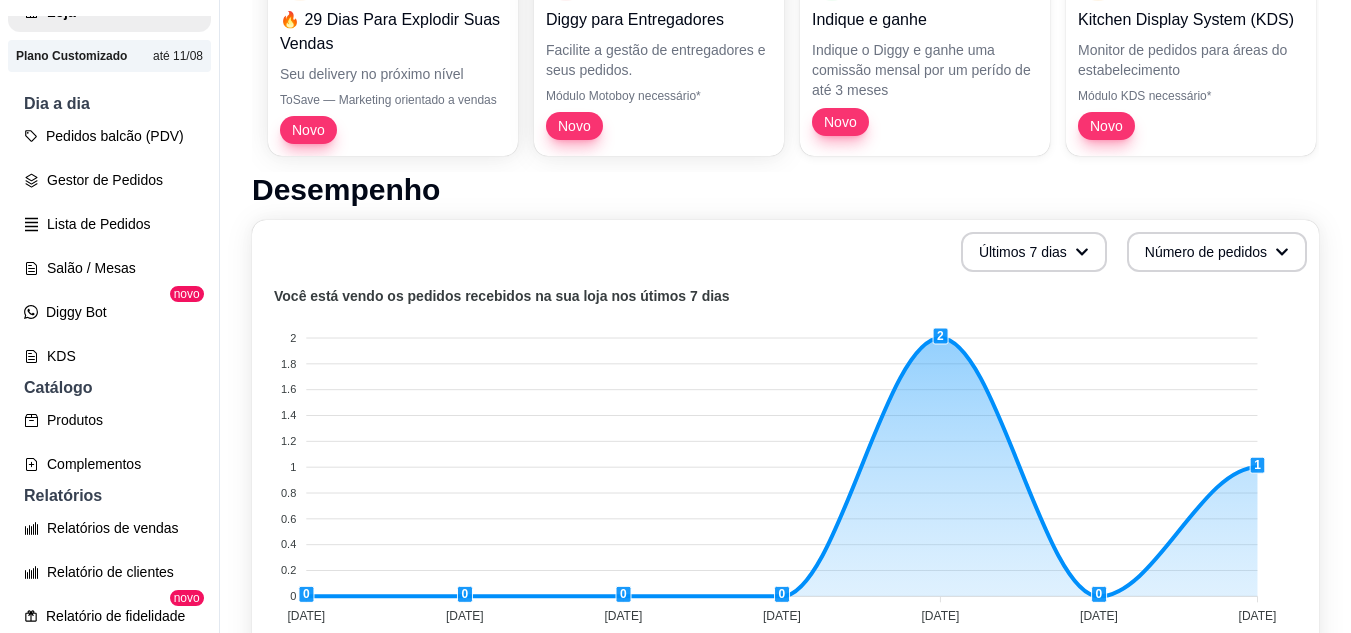 scroll, scrollTop: 0, scrollLeft: 0, axis: both 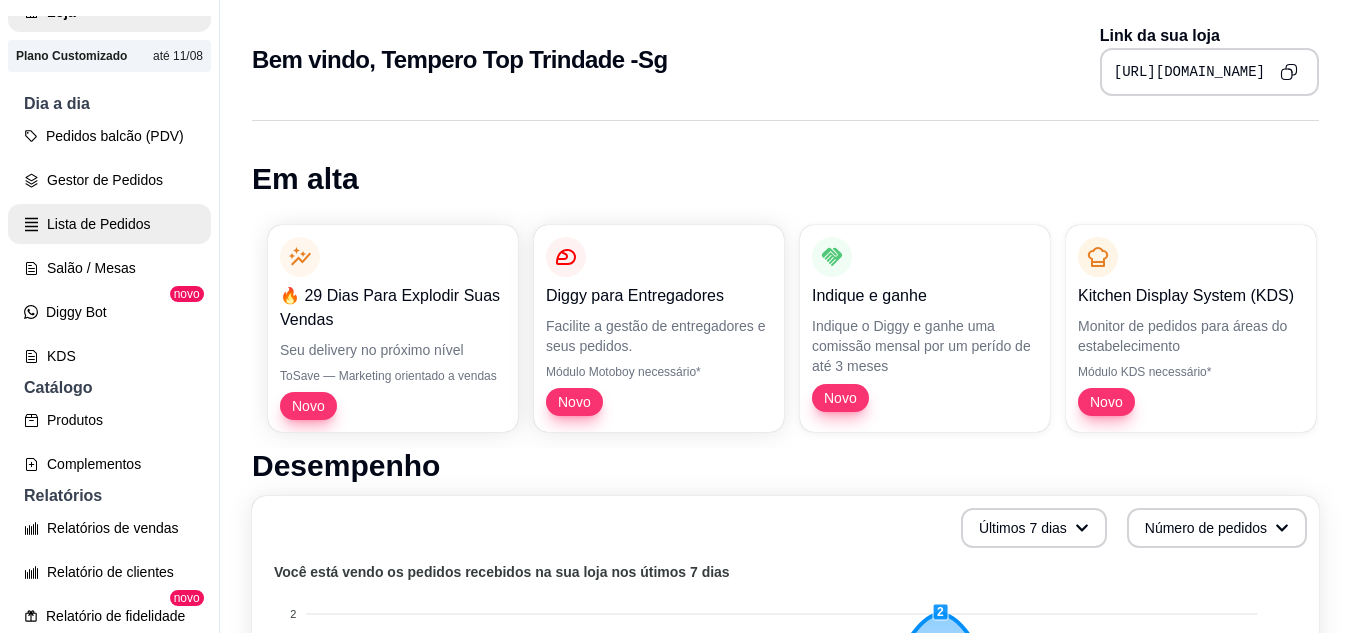 click on "Lista de Pedidos" at bounding box center (109, 224) 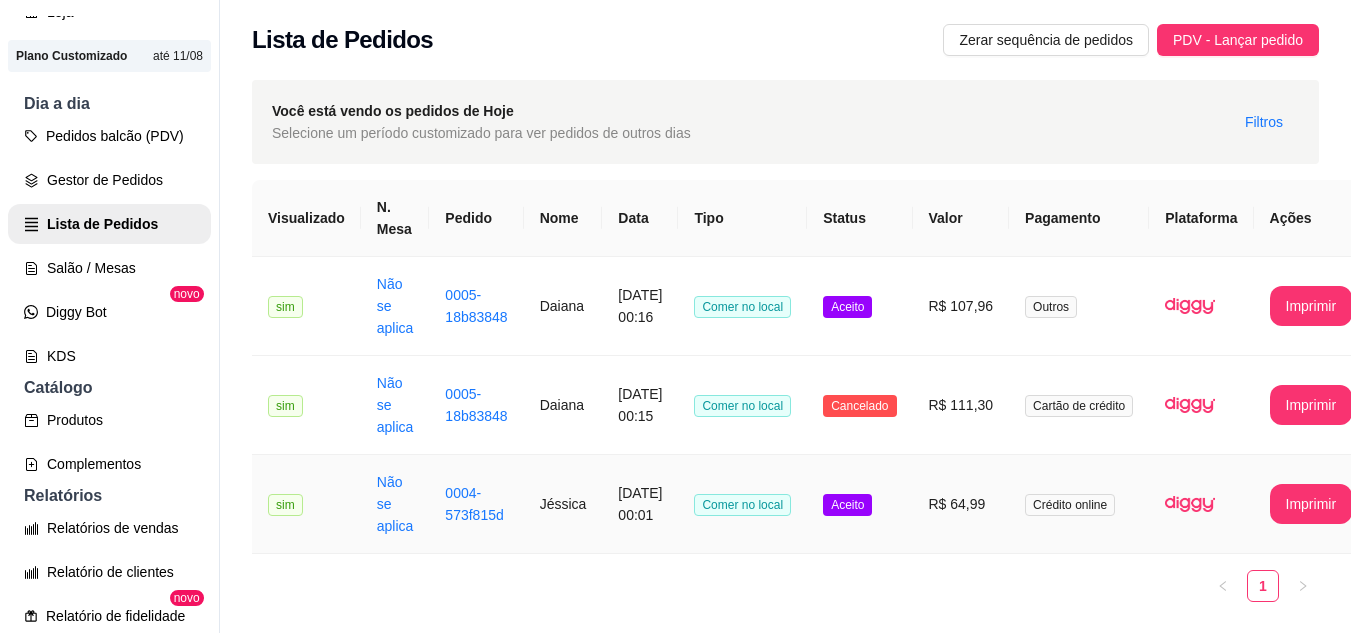 click on "R$ 64,99" at bounding box center [961, 504] 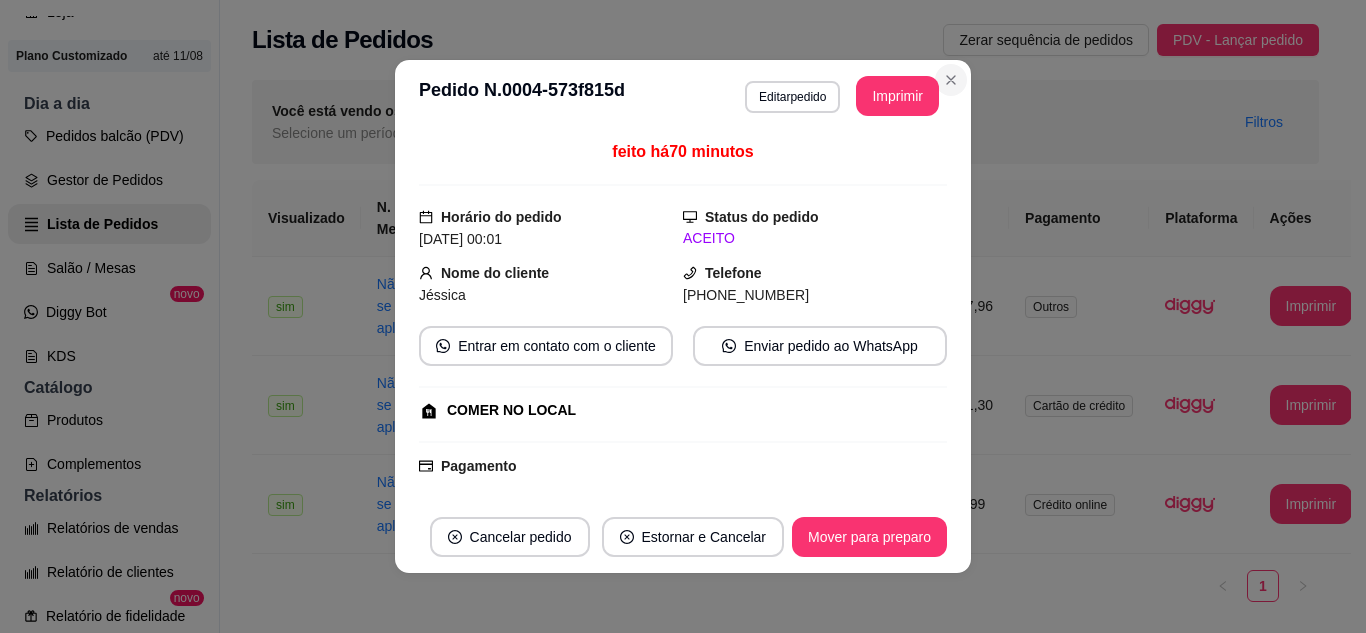 click on "**********" at bounding box center [683, 316] 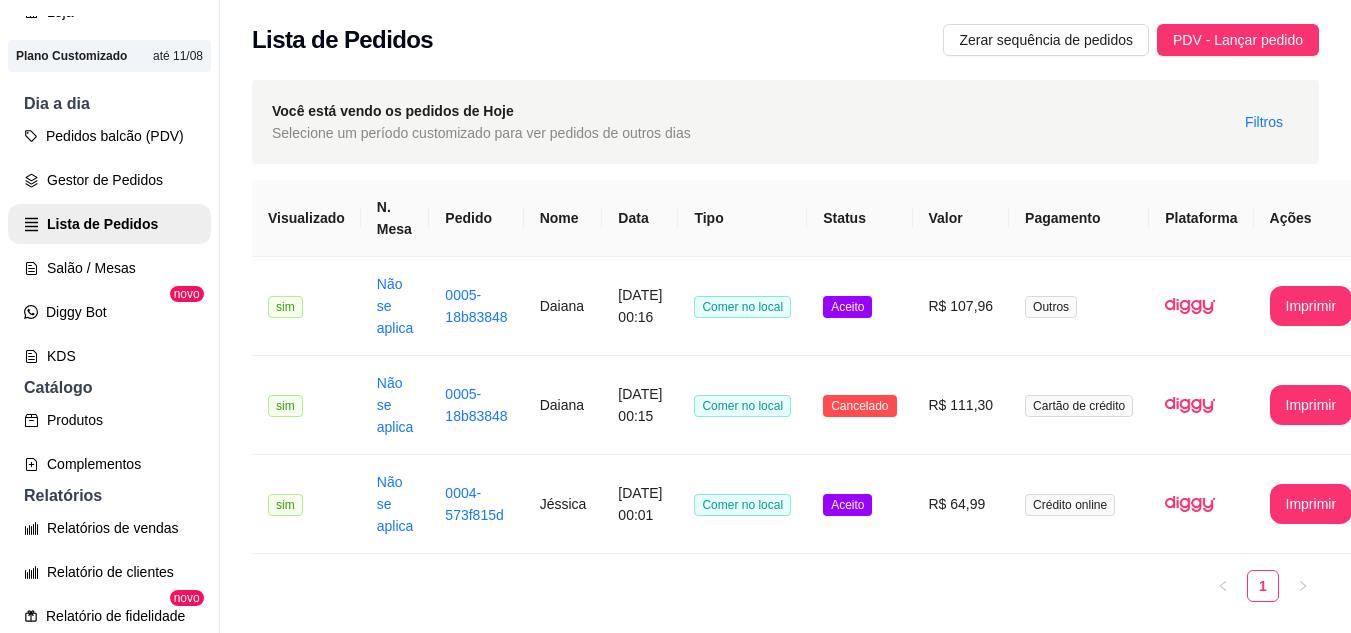 scroll, scrollTop: 0, scrollLeft: 0, axis: both 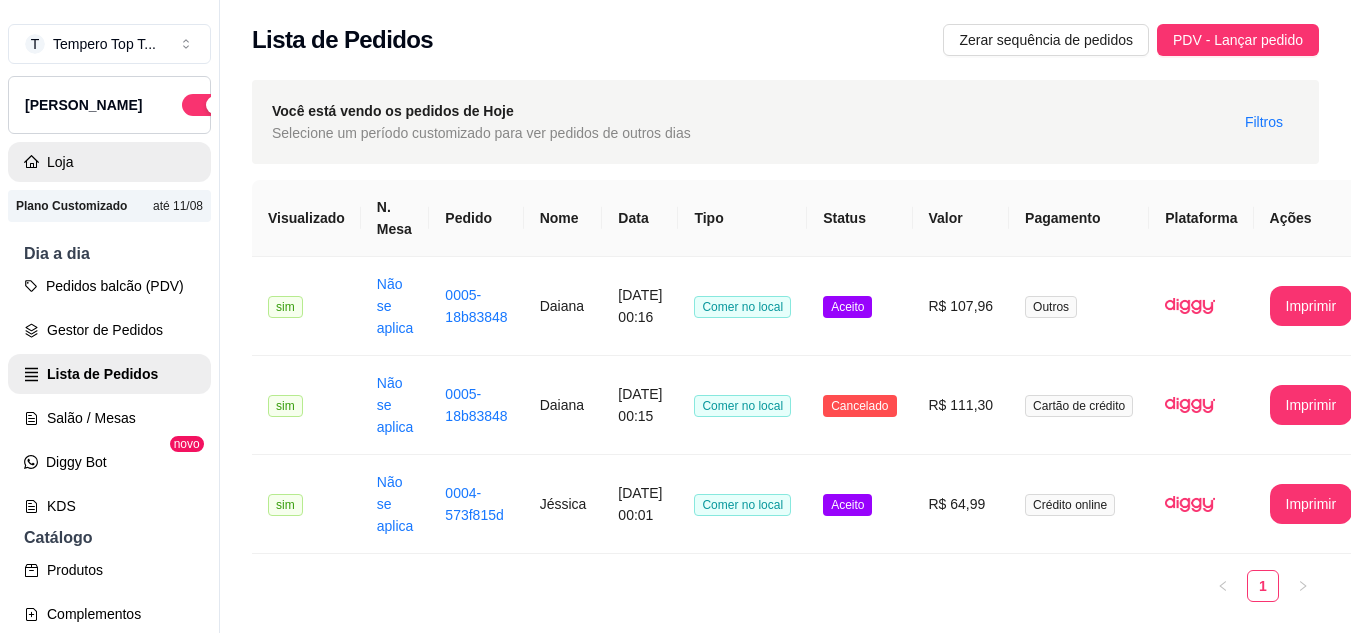 click 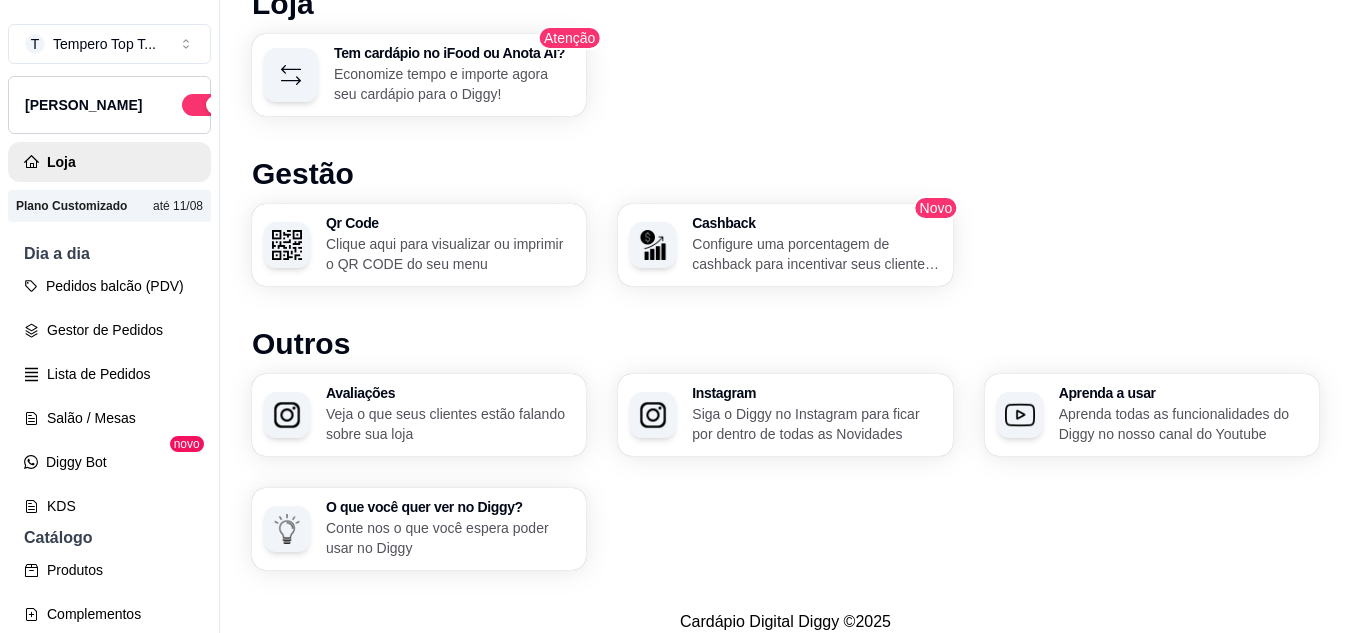 scroll, scrollTop: 1166, scrollLeft: 0, axis: vertical 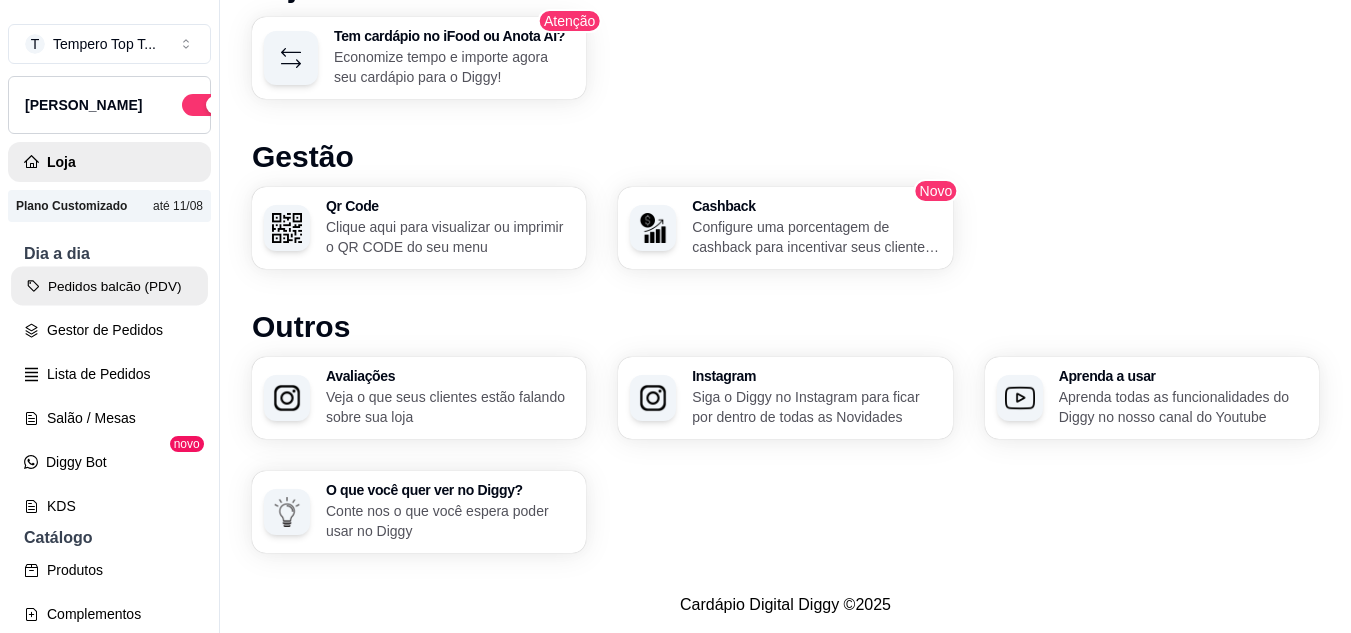 click on "Pedidos balcão (PDV)" at bounding box center [109, 286] 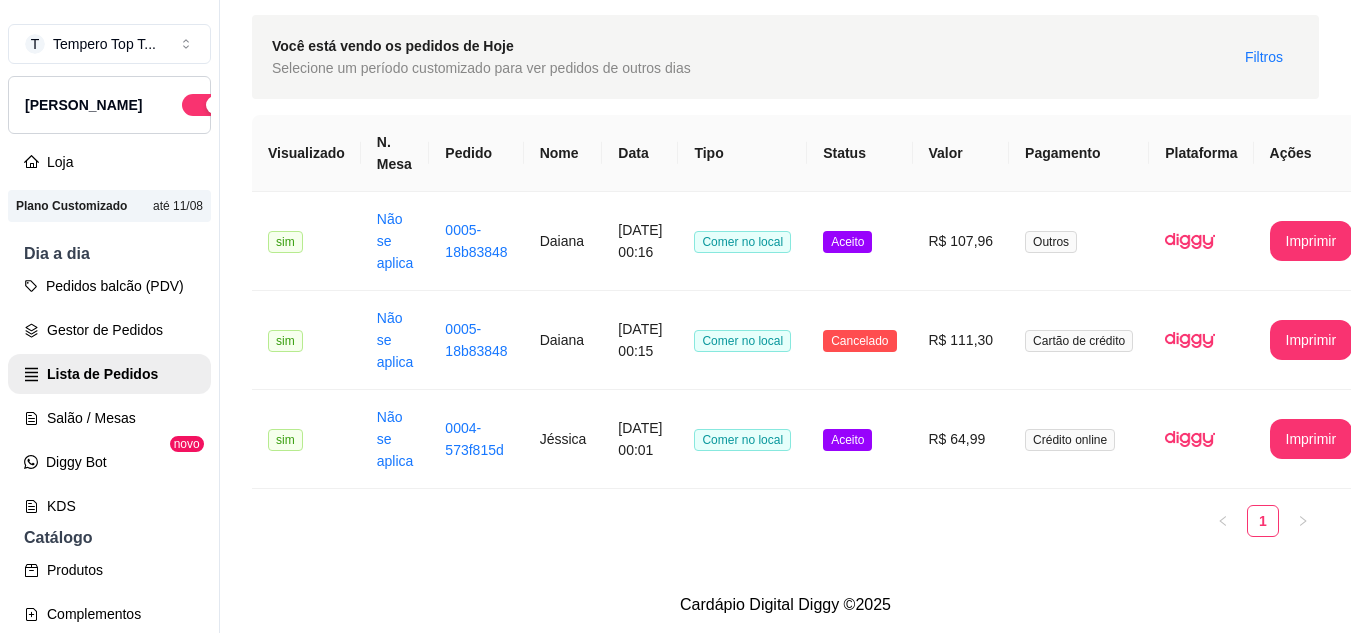 scroll, scrollTop: 80, scrollLeft: 0, axis: vertical 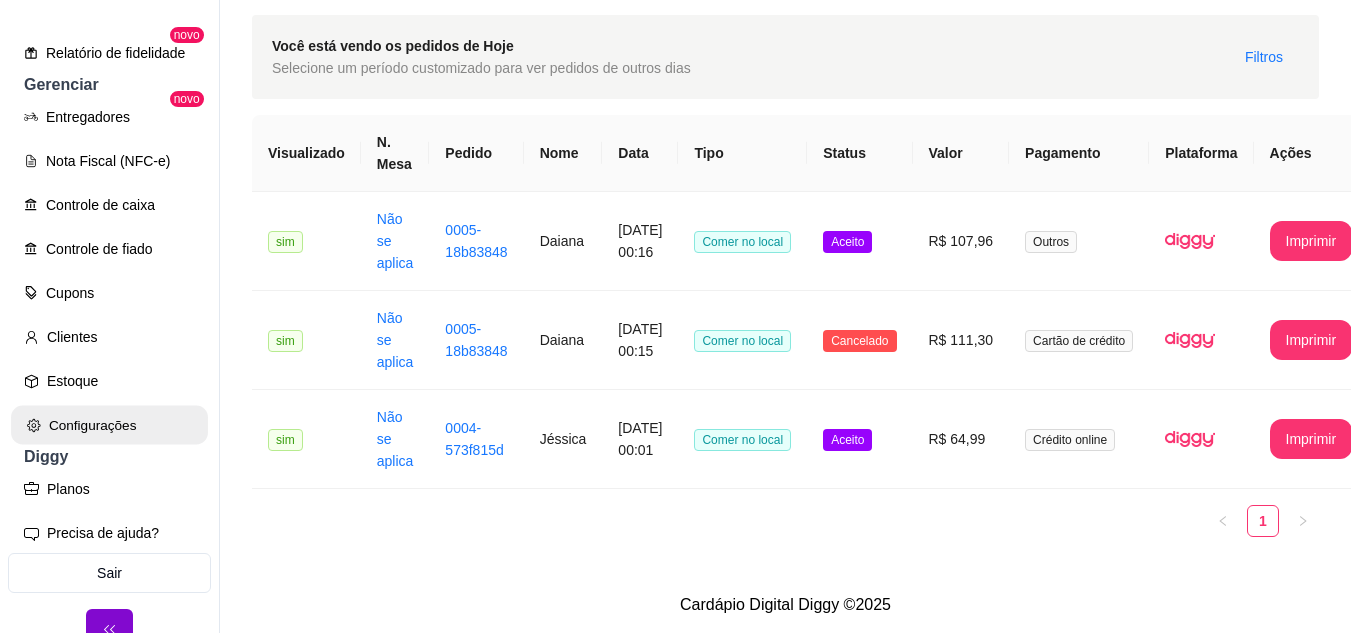 click on "Configurações" at bounding box center (109, 425) 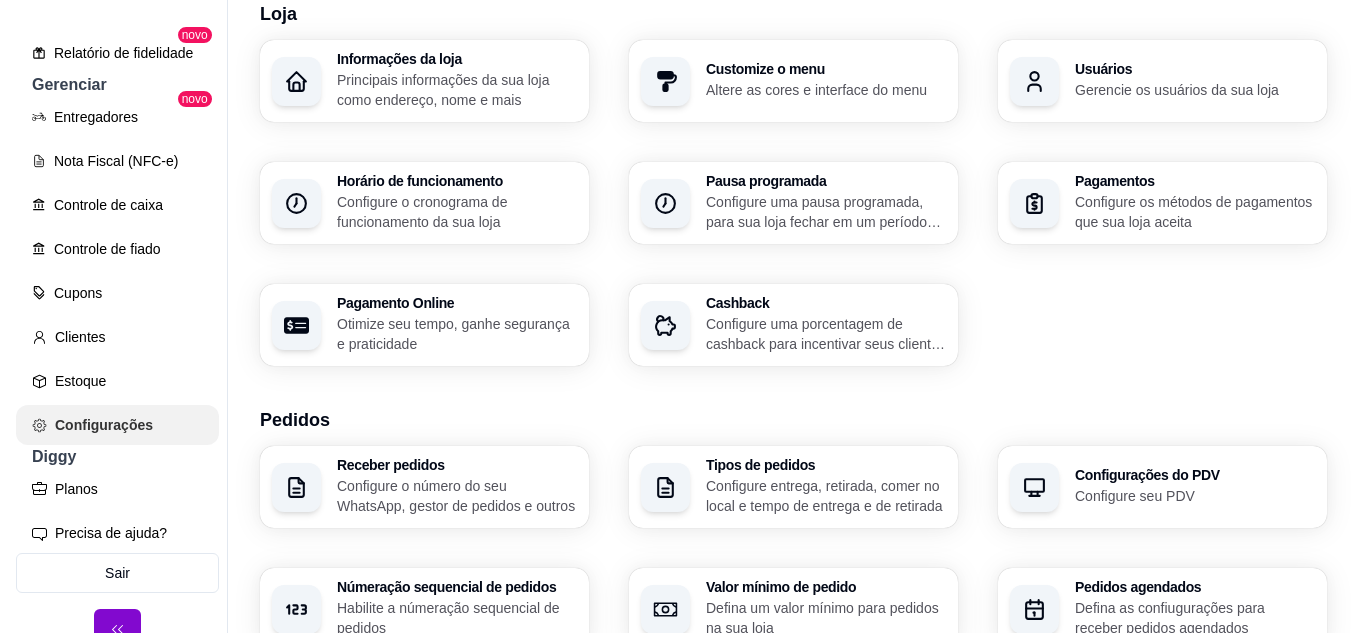 scroll, scrollTop: 0, scrollLeft: 0, axis: both 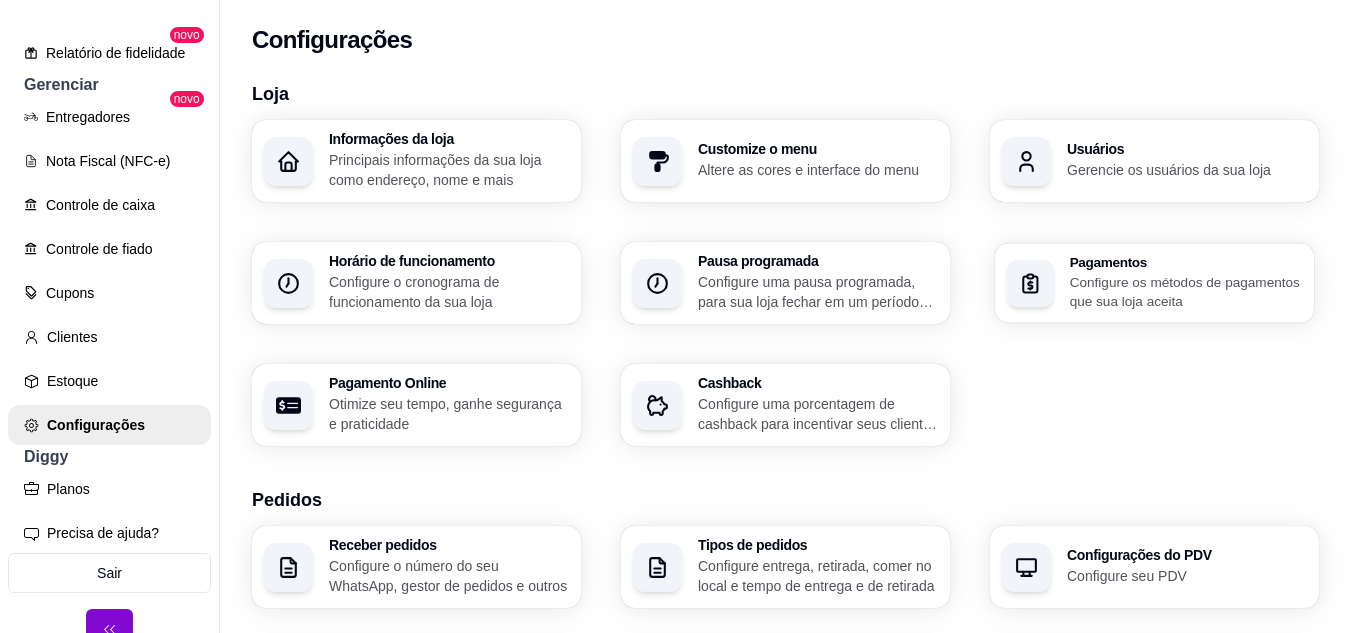 click on "Configure os métodos de pagamentos que sua loja aceita" at bounding box center [1186, 291] 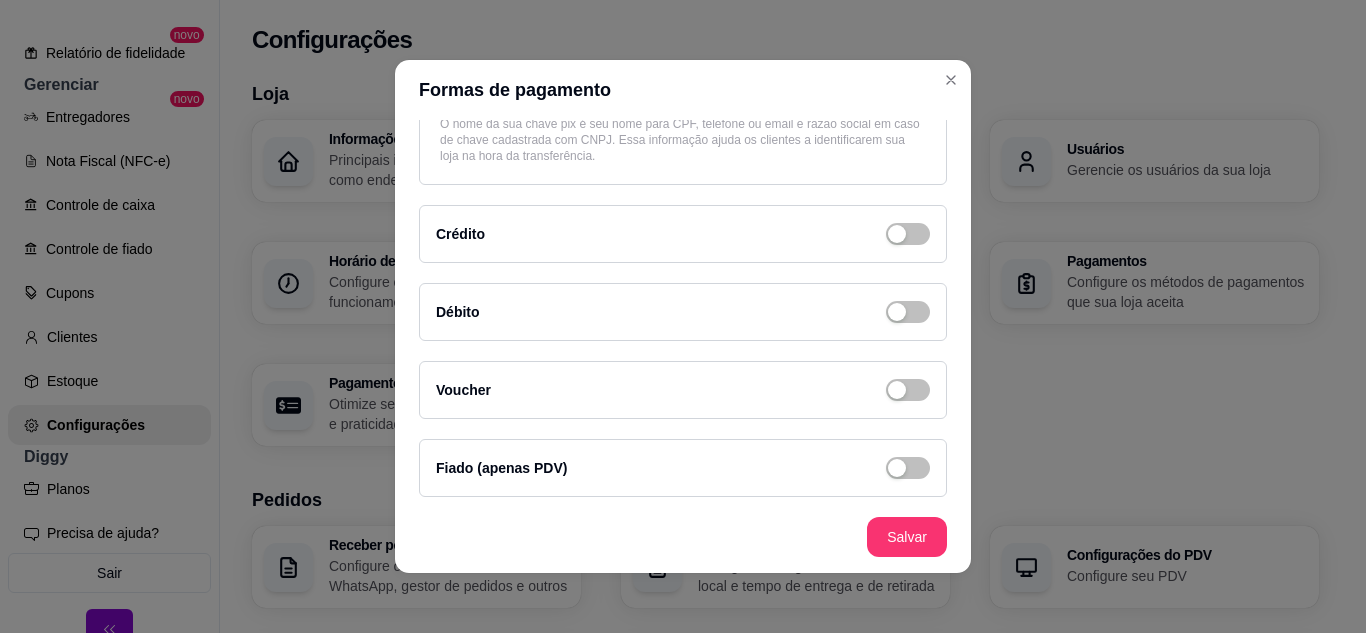 scroll, scrollTop: 281, scrollLeft: 0, axis: vertical 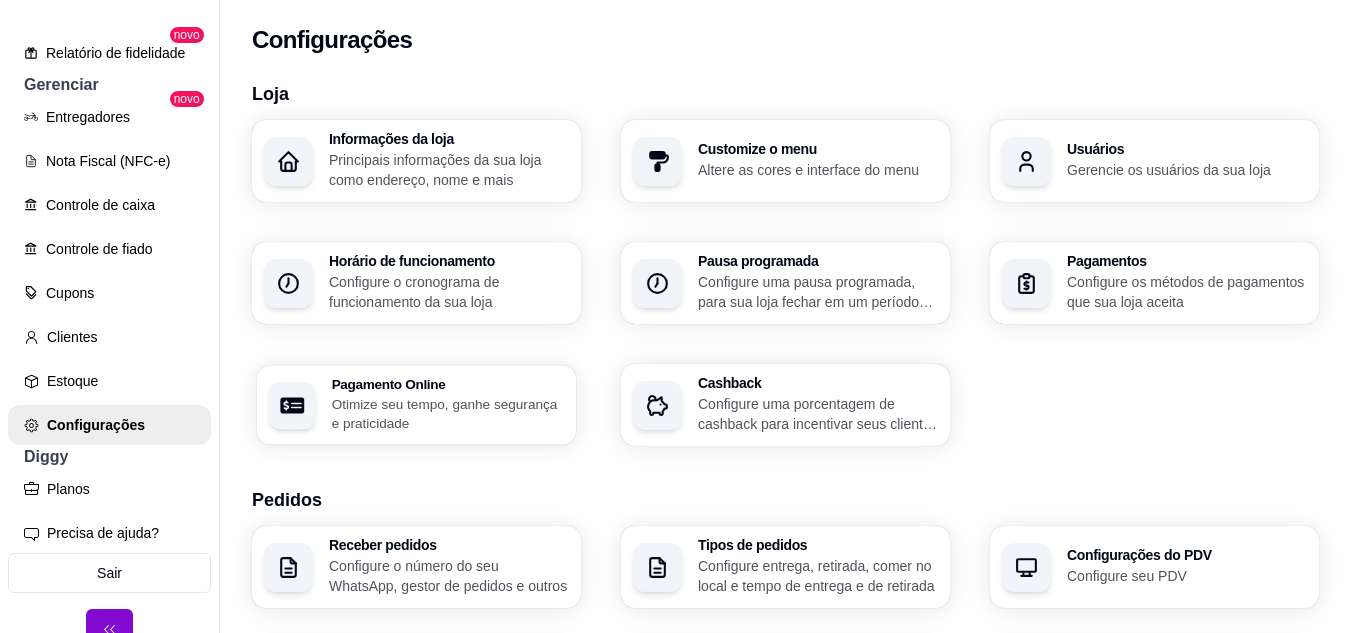 click on "Otimize seu tempo, ganhe segurança e praticidade" at bounding box center [448, 413] 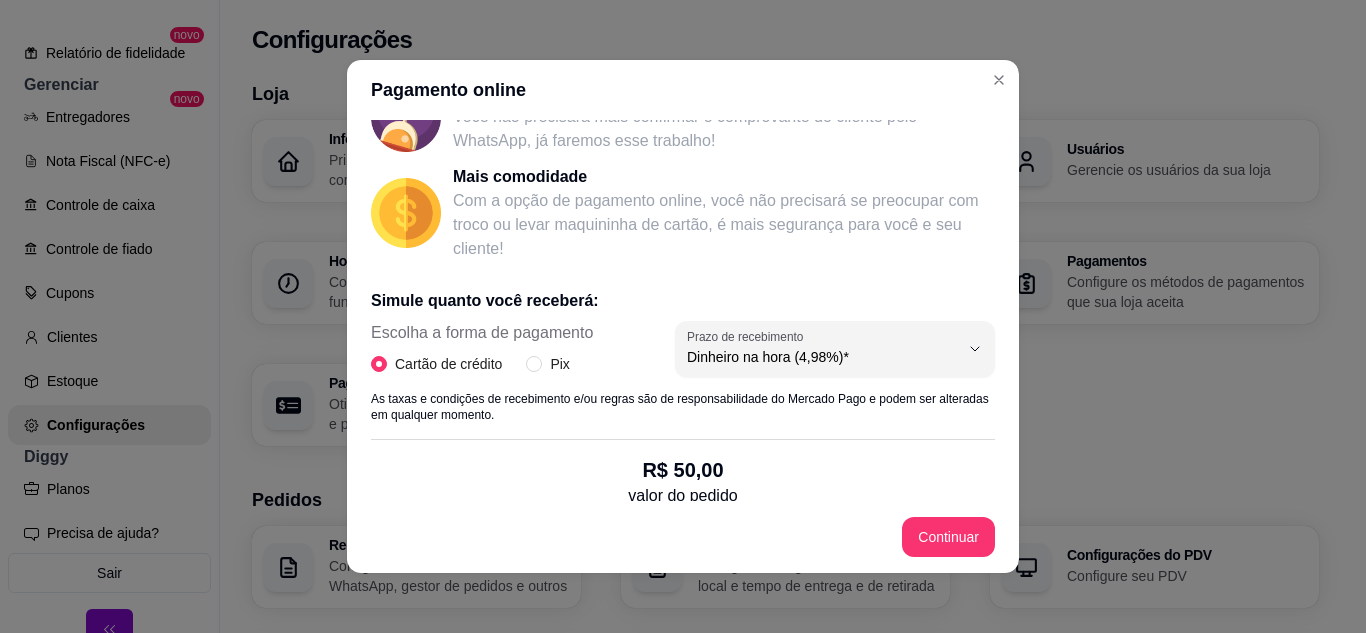 scroll, scrollTop: 237, scrollLeft: 0, axis: vertical 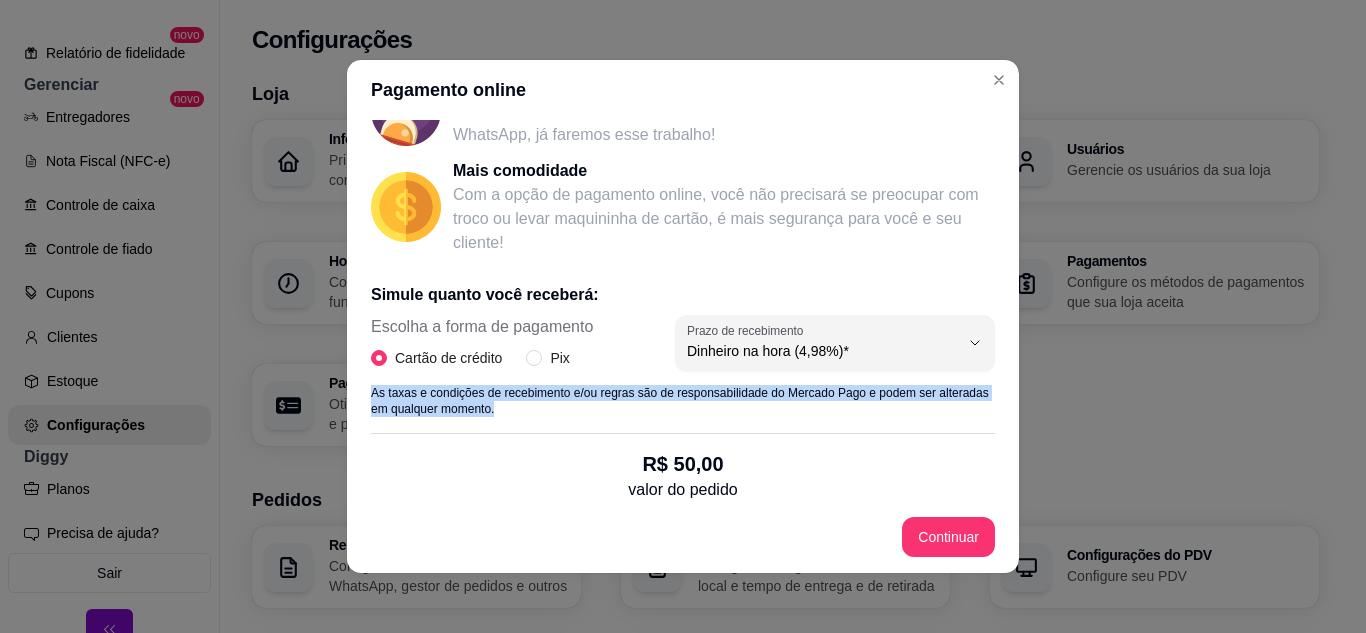 drag, startPoint x: 995, startPoint y: 349, endPoint x: 985, endPoint y: 404, distance: 55.9017 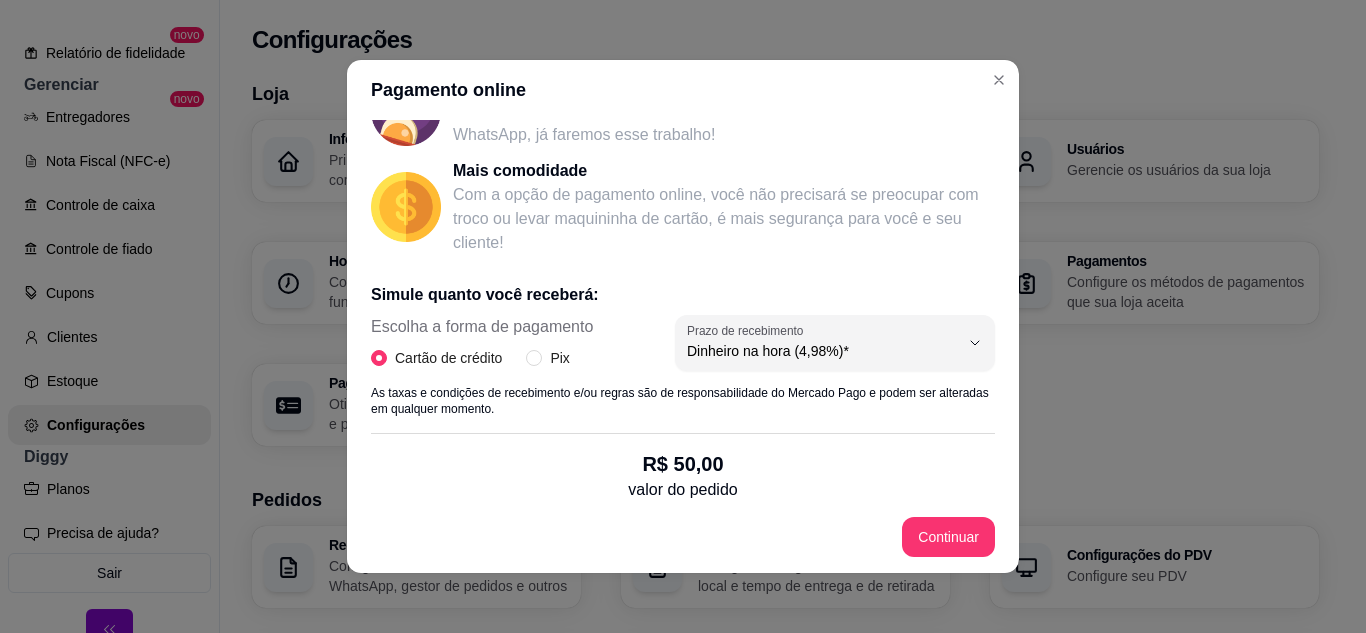 click on "R$ 50,00 valor do pedido" at bounding box center [683, 492] 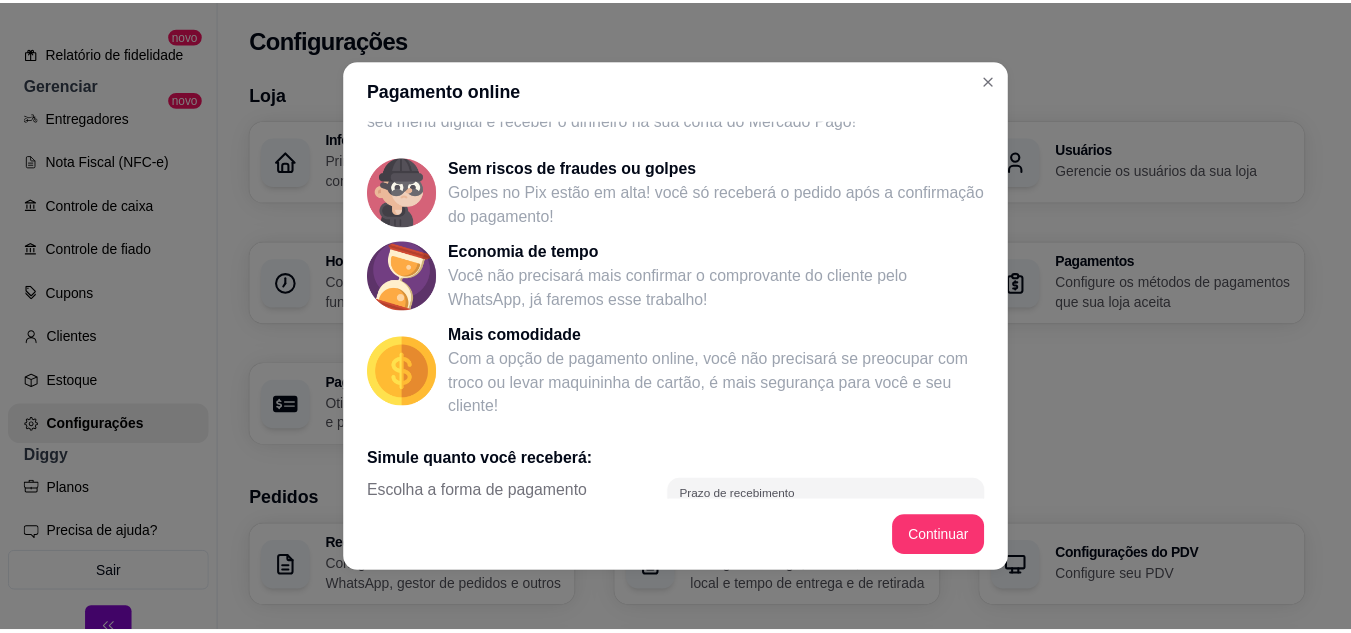 scroll, scrollTop: 0, scrollLeft: 0, axis: both 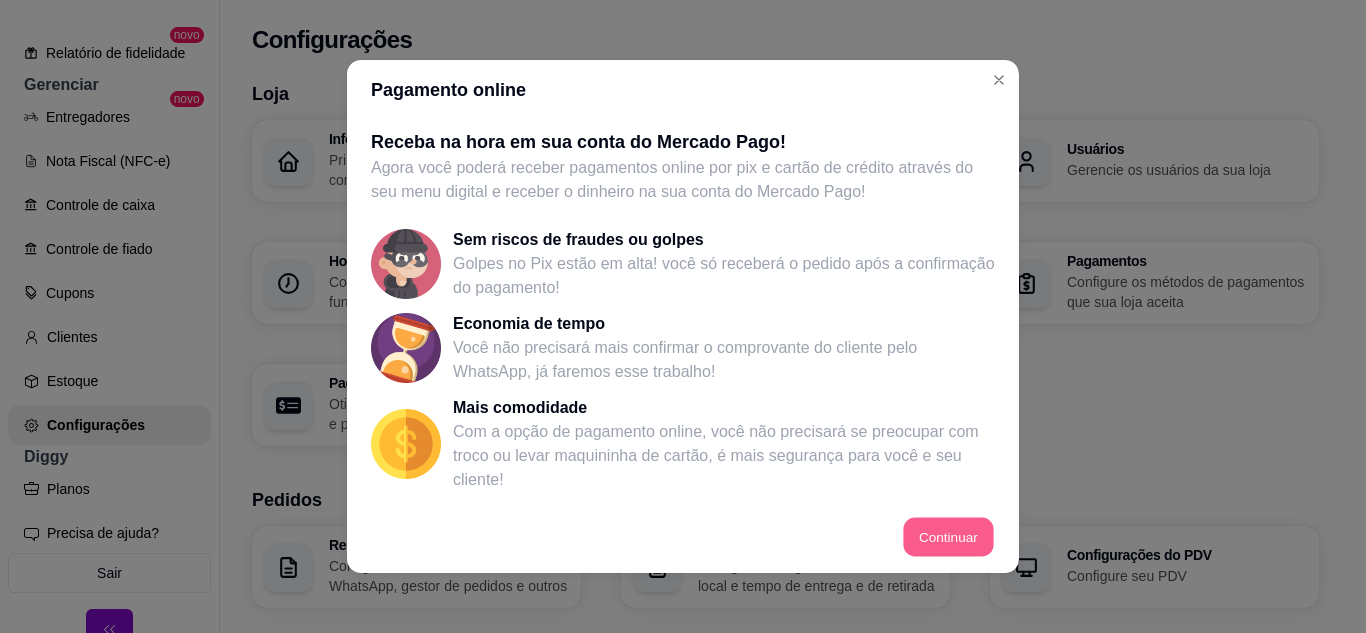 click on "Continuar" at bounding box center [949, 537] 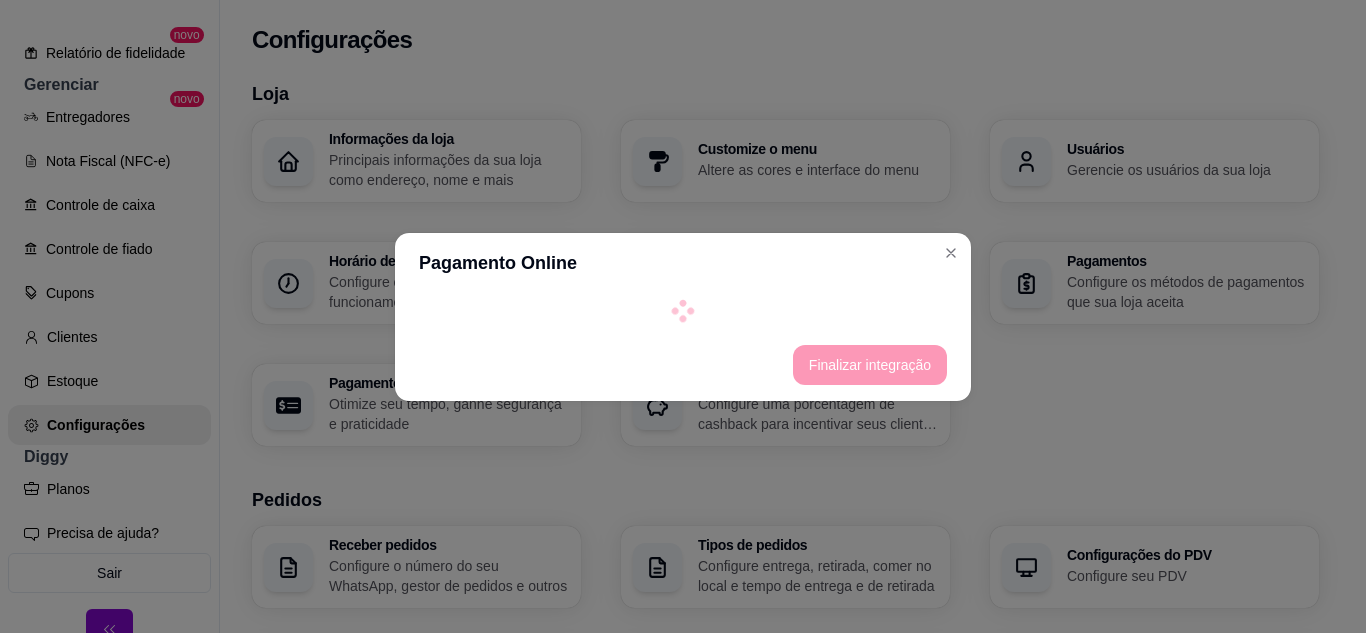 select on "4.98" 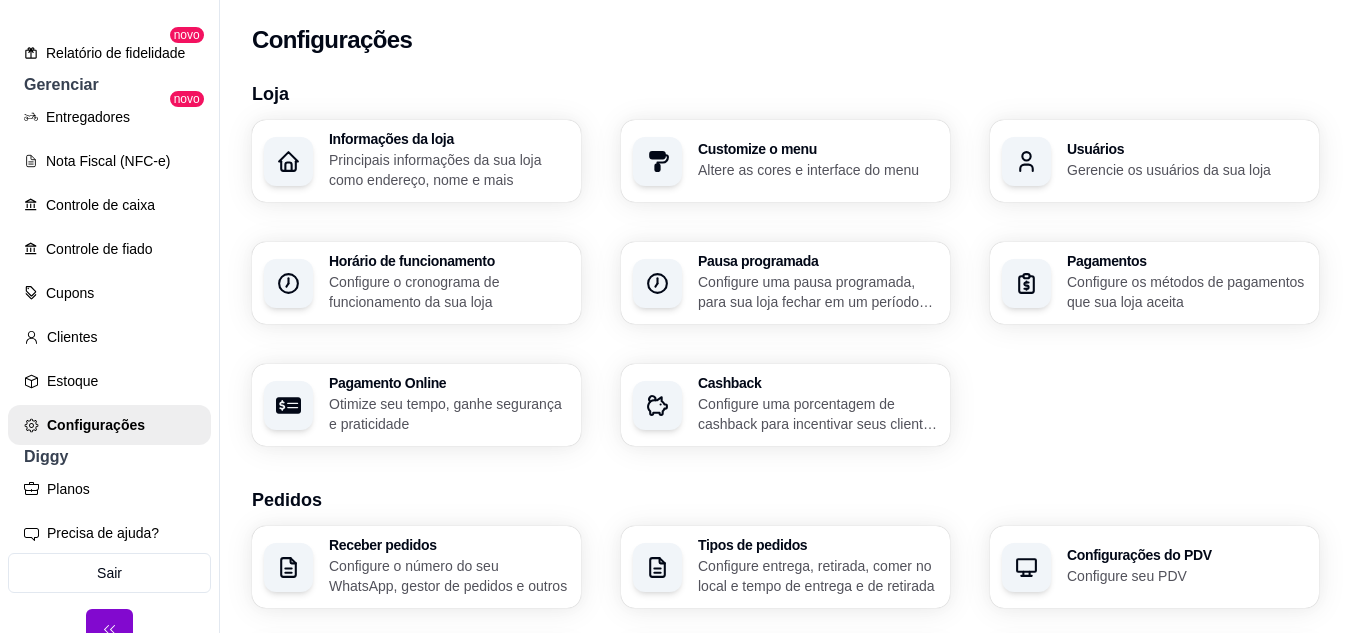 scroll, scrollTop: 737, scrollLeft: 0, axis: vertical 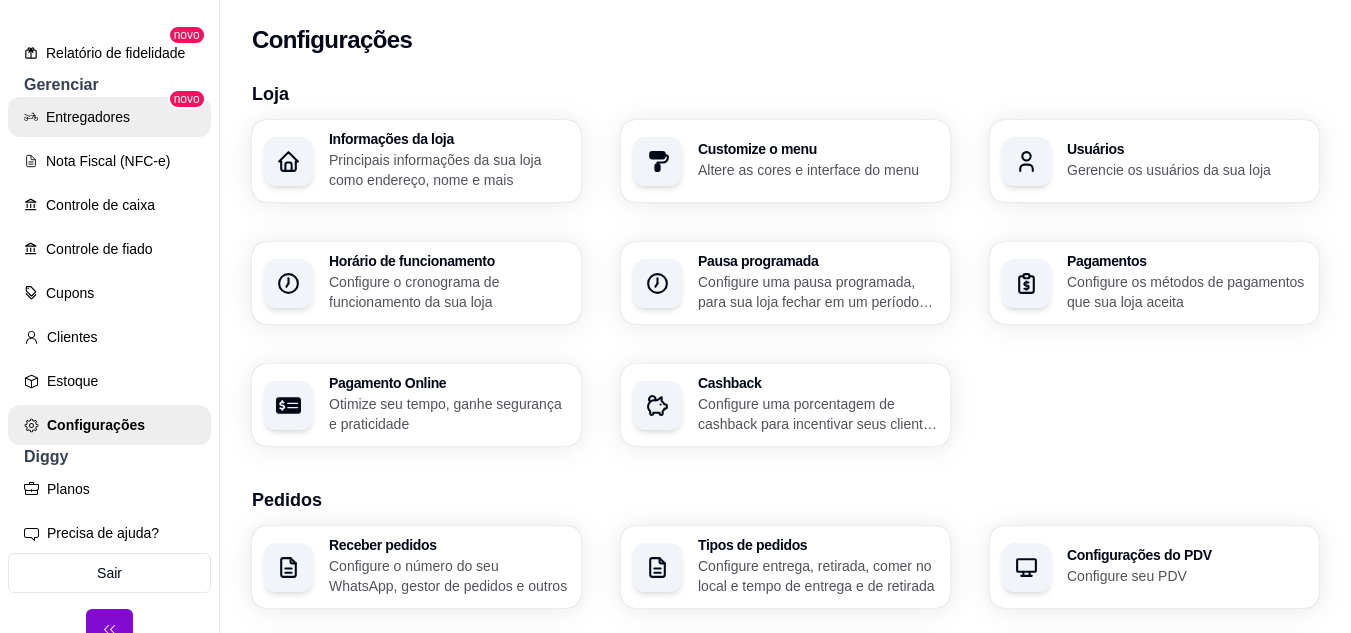 click on "Entregadores" at bounding box center (109, 117) 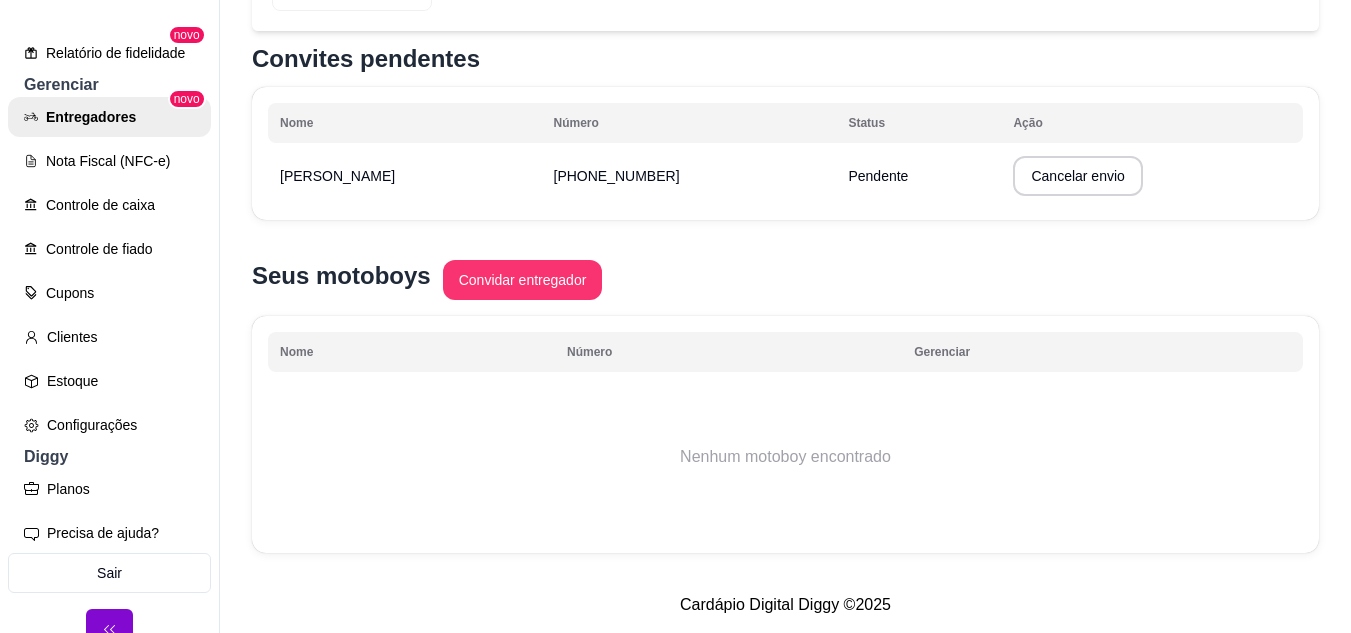 scroll, scrollTop: 505, scrollLeft: 0, axis: vertical 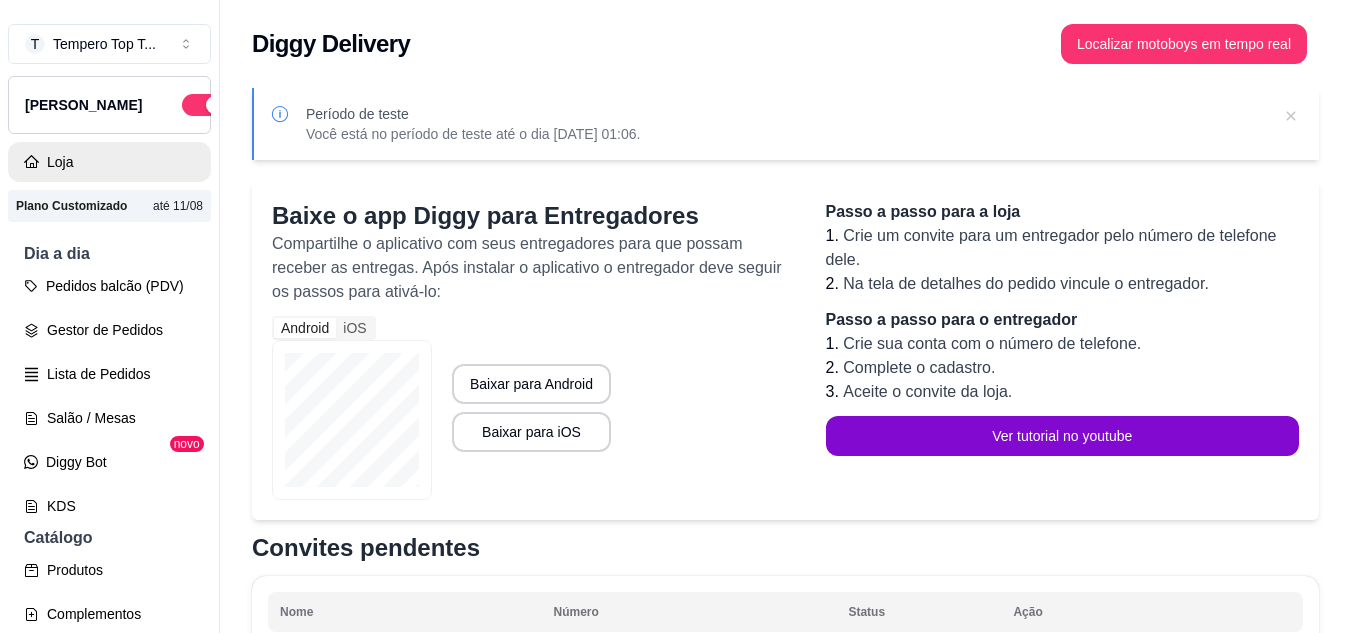 click on "Loja" at bounding box center (109, 162) 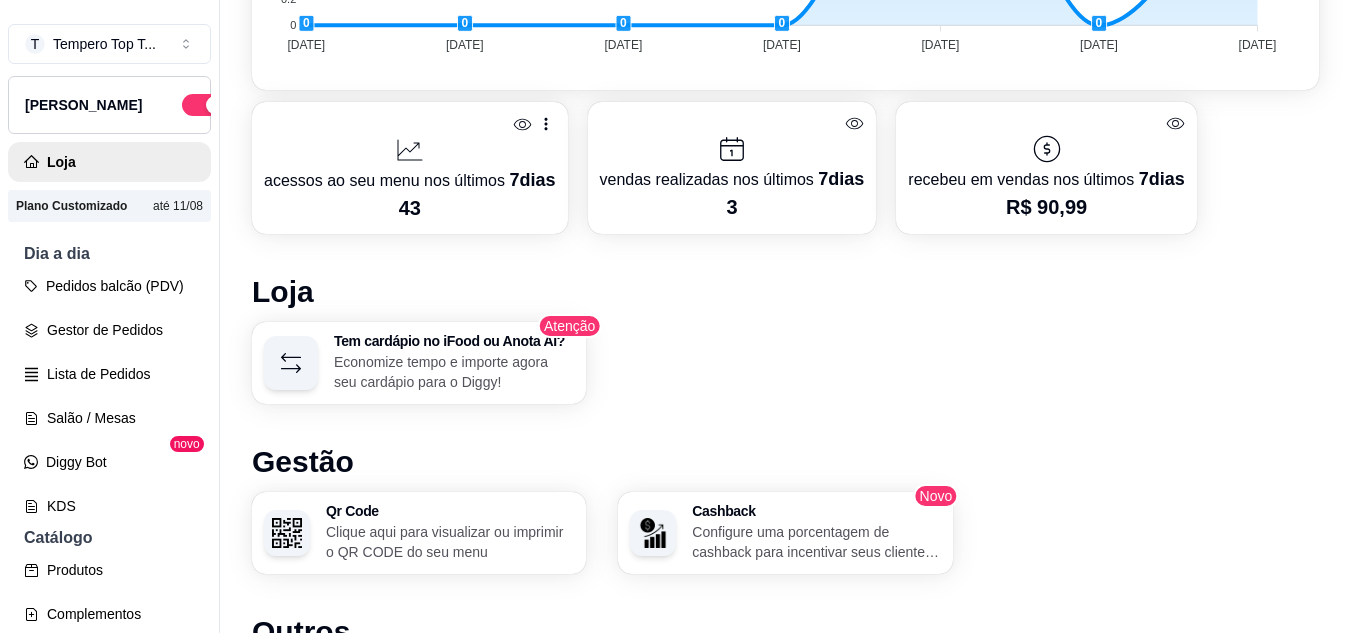 scroll, scrollTop: 865, scrollLeft: 0, axis: vertical 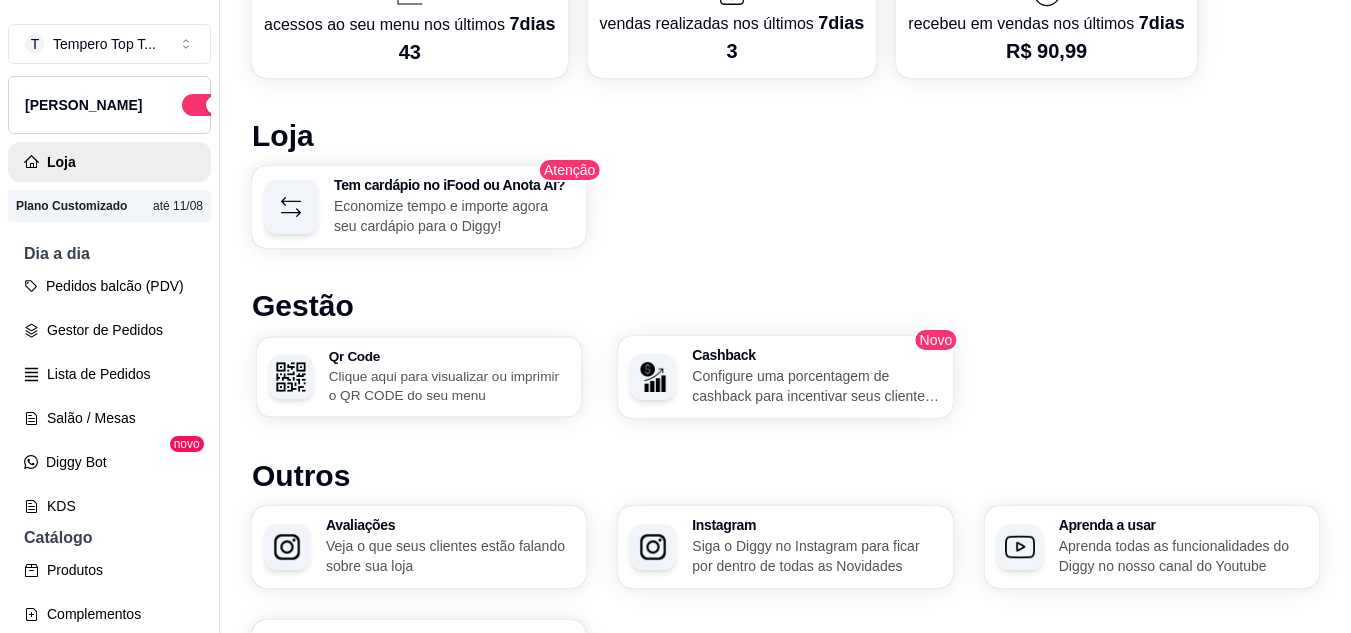 click on "Qr Code" at bounding box center [449, 356] 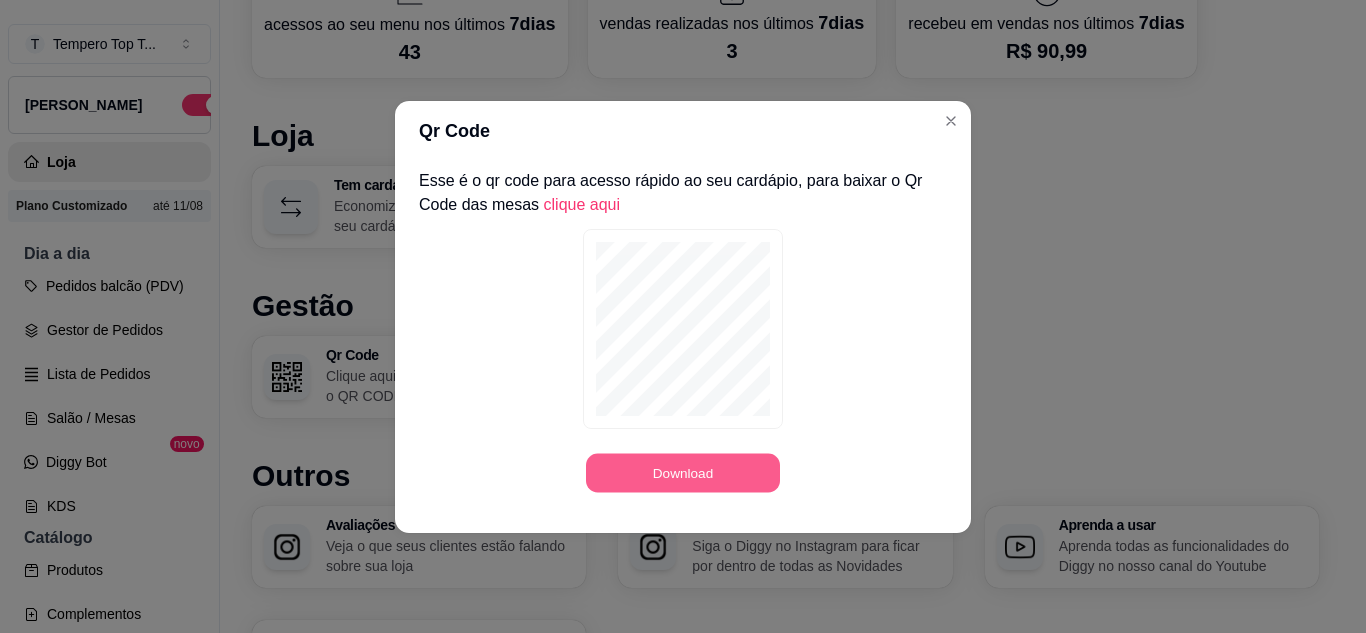 click on "Download" at bounding box center (683, 472) 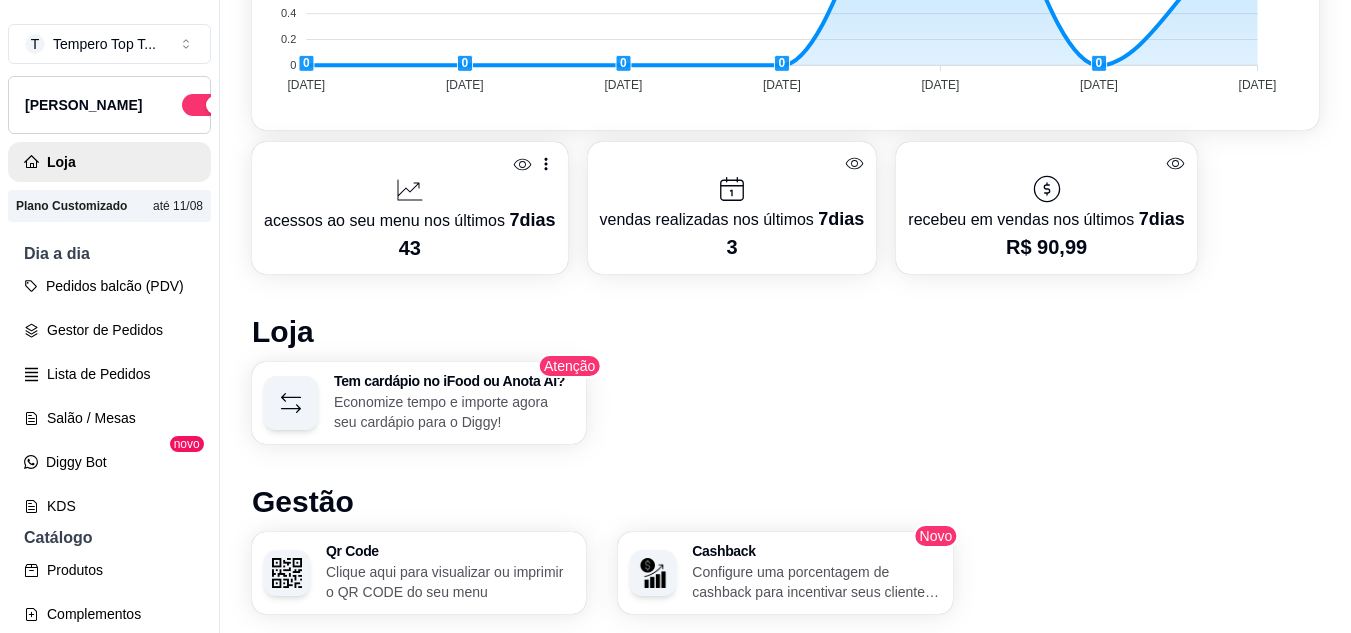 scroll, scrollTop: 712, scrollLeft: 0, axis: vertical 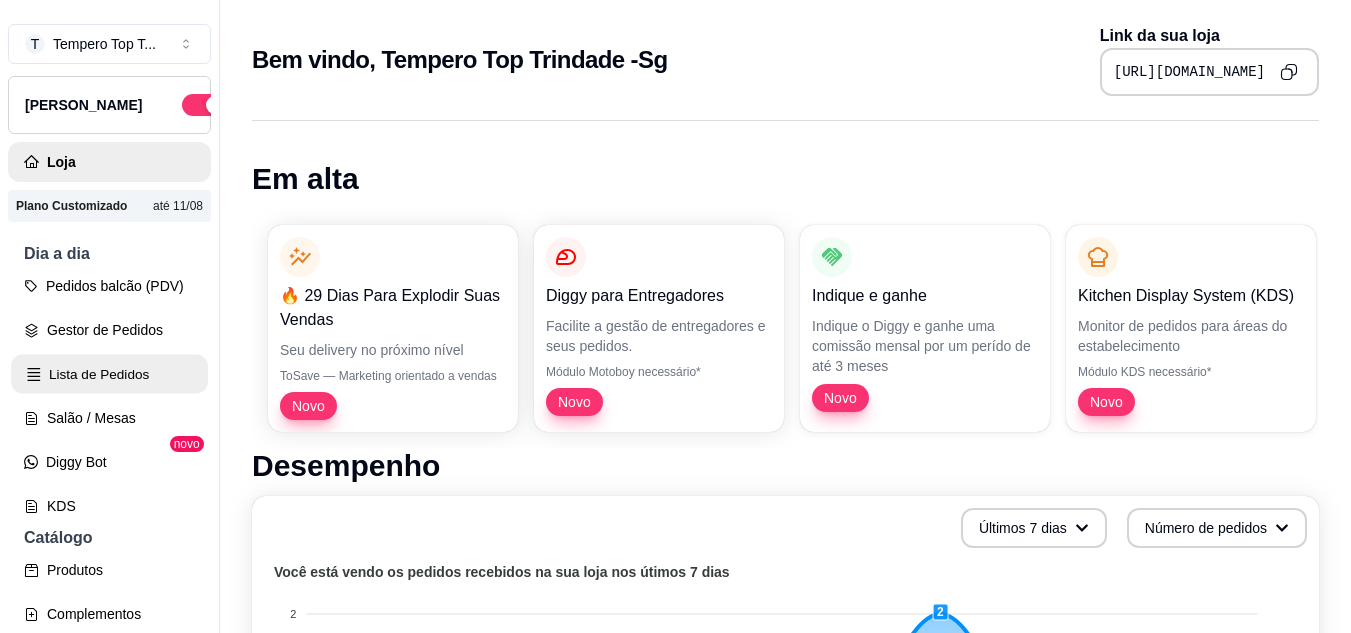click on "Lista de Pedidos" at bounding box center (109, 374) 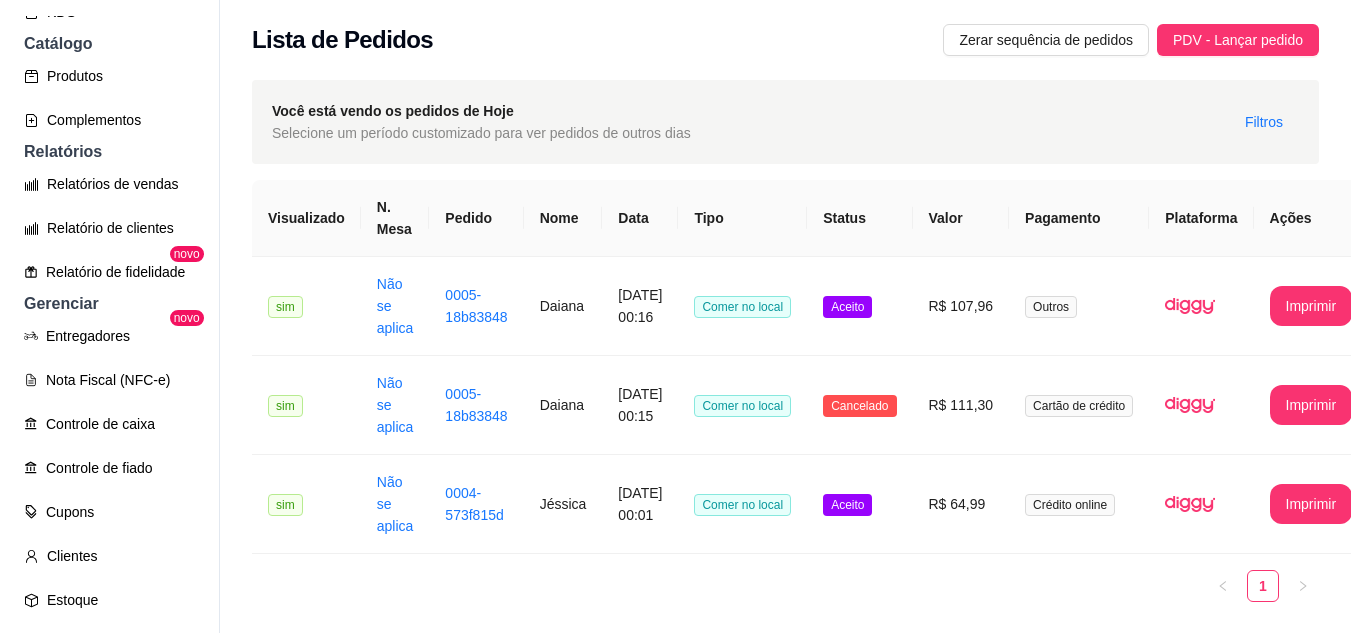 scroll, scrollTop: 737, scrollLeft: 0, axis: vertical 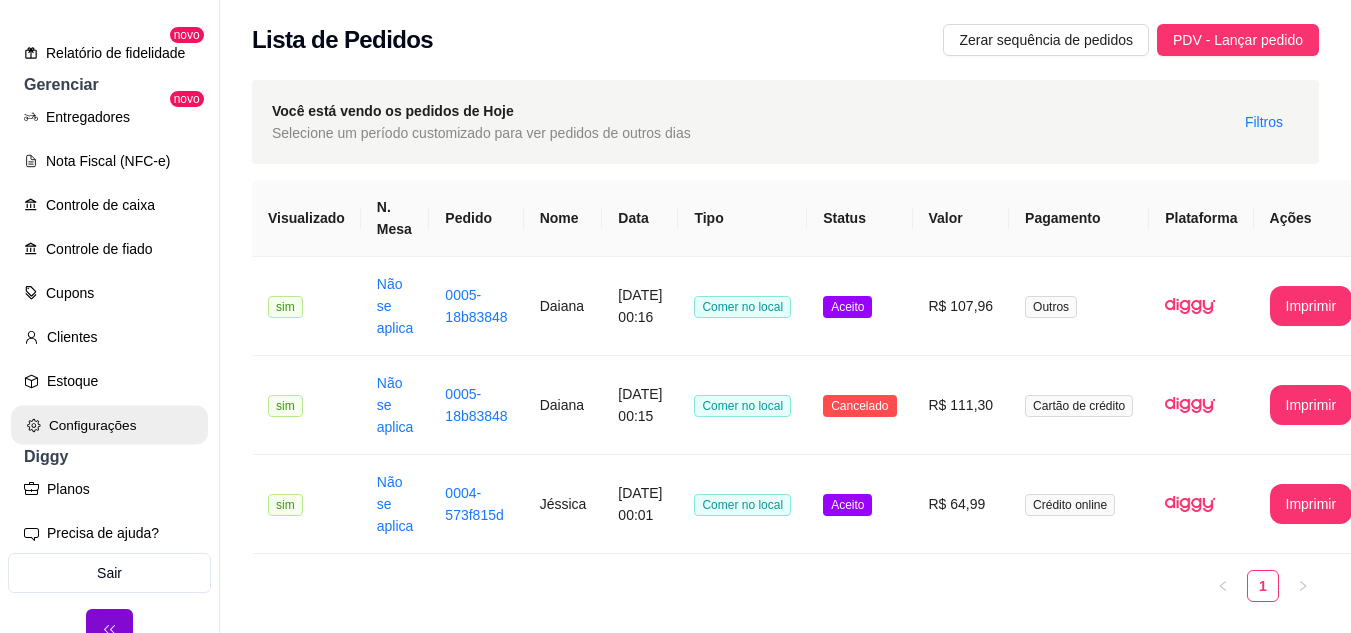 click on "Configurações" at bounding box center [109, 425] 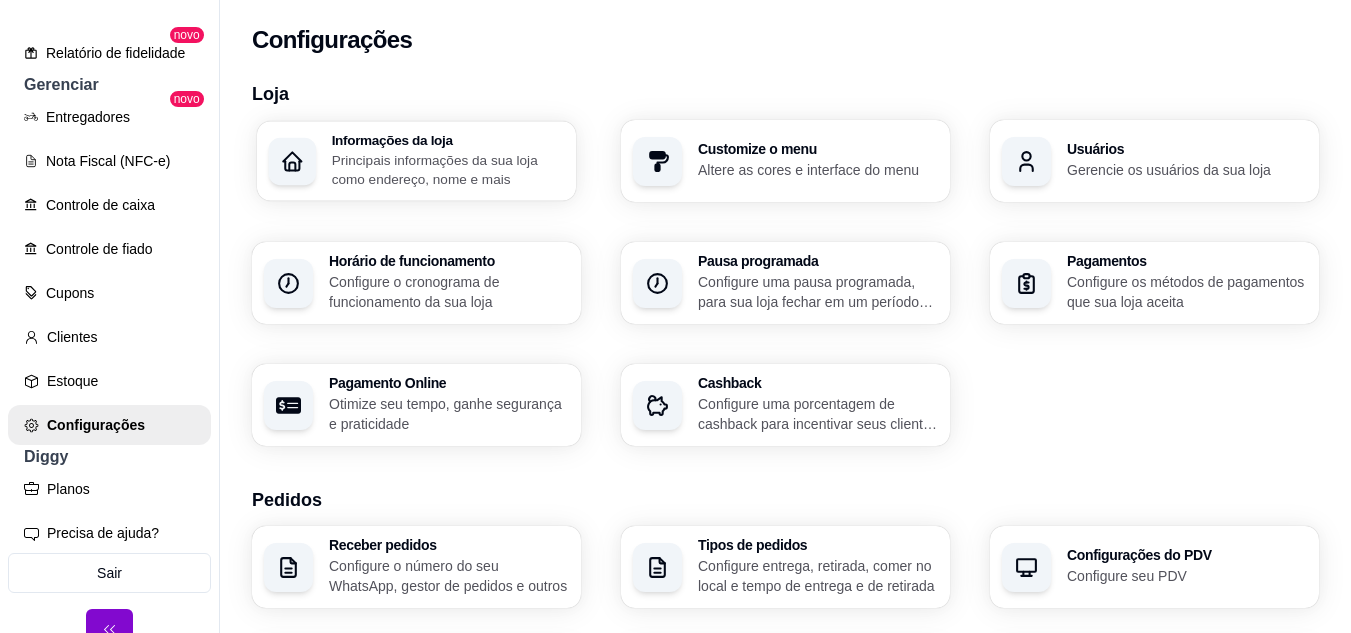 click on "Principais informações da sua loja como endereço, nome e mais" at bounding box center (448, 169) 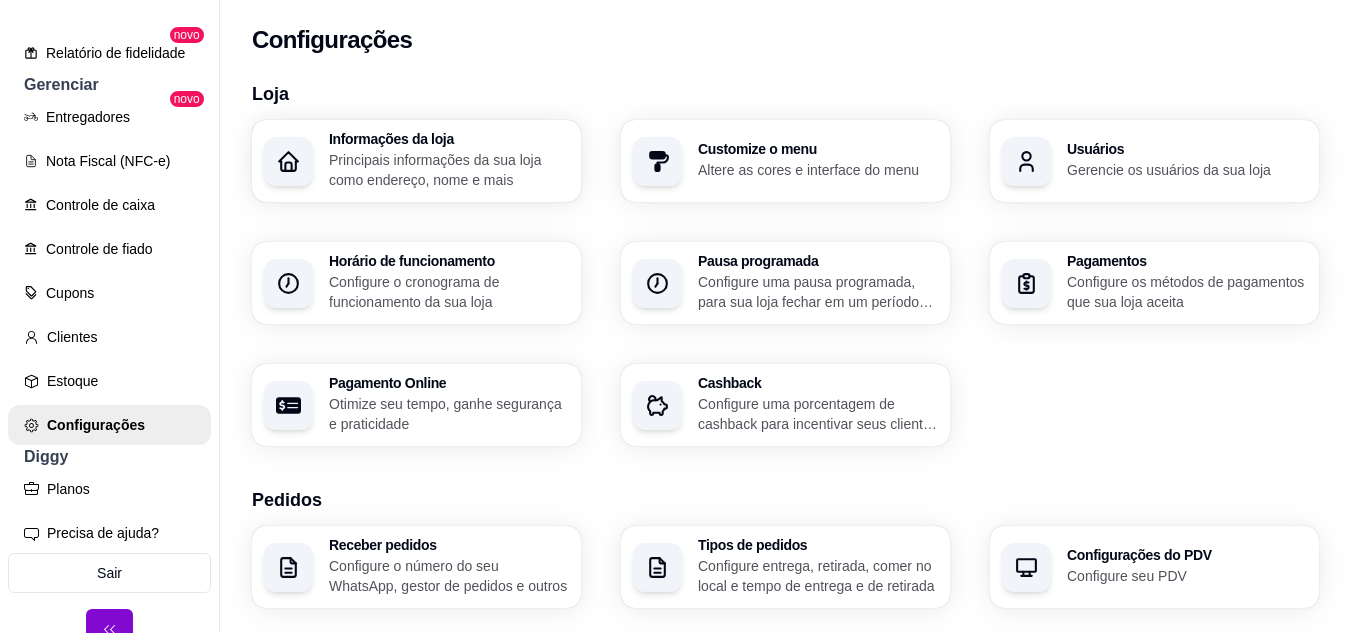 type on "Tempero Top – O sabor que conquista!Somos uma espetaria especializada em espetos variados, comidas caseiras de qualidade e caldos irresistíveis. No Tempero Top, cada prato é preparado com muito amor, carinho e aquele tempero especial que só a gente tem.Aqui você encontra um cardápio completo para satisfazer sua fome em grande estilo, com churrasco no ponto certo, caldos encorpados e saborosos, além de refeições caseiras feitas com ingredientes selecionados, sempre fresquinhos.Estamos localizados no coração do Polo Gastronômico da Trindade, na cidade de [GEOGRAPHIC_DATA] – [GEOGRAPHIC_DATA], na [STREET_ADDRESS]. Nosso atendimento vai de quinta a domingo, das 19h às 3h da manhã – perfeito para quem busca uma ótima refeição no jantar ou na madrugada.Venha nos visitar e experimente o melhor da comida caseira e do churrasco no Tempero Top!Aqui, quem prova… volta sempre!" 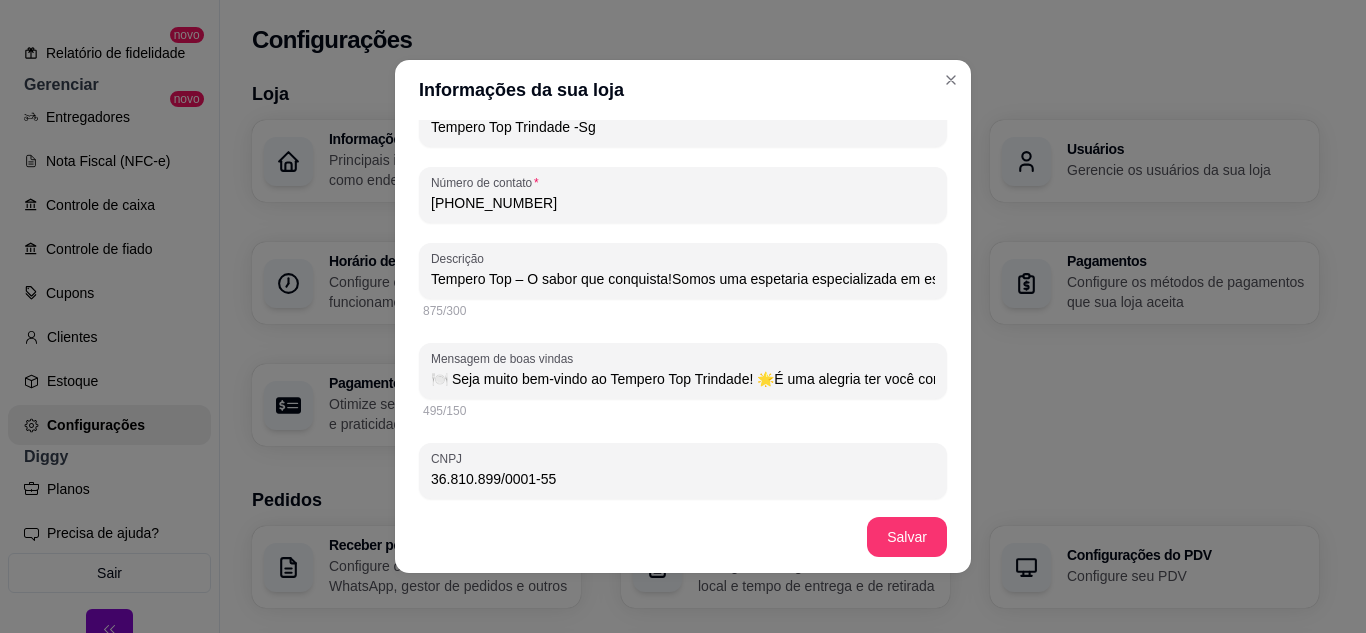scroll, scrollTop: 325, scrollLeft: 0, axis: vertical 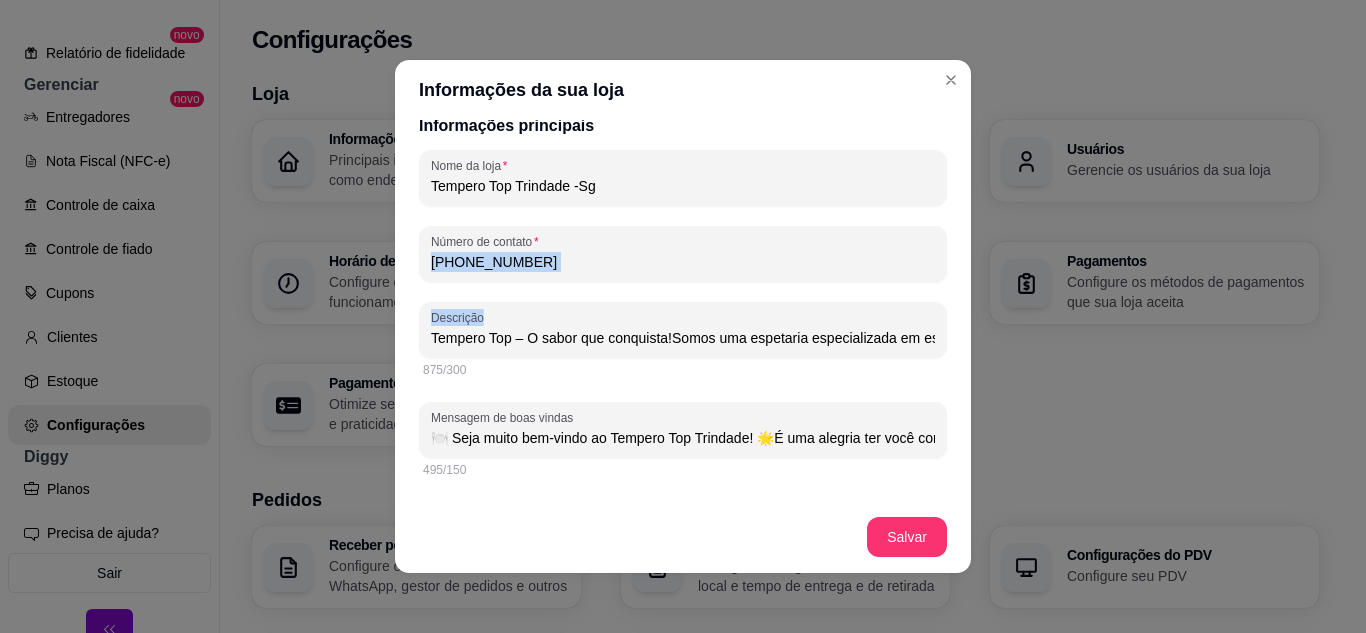drag, startPoint x: 940, startPoint y: 277, endPoint x: 944, endPoint y: 300, distance: 23.345236 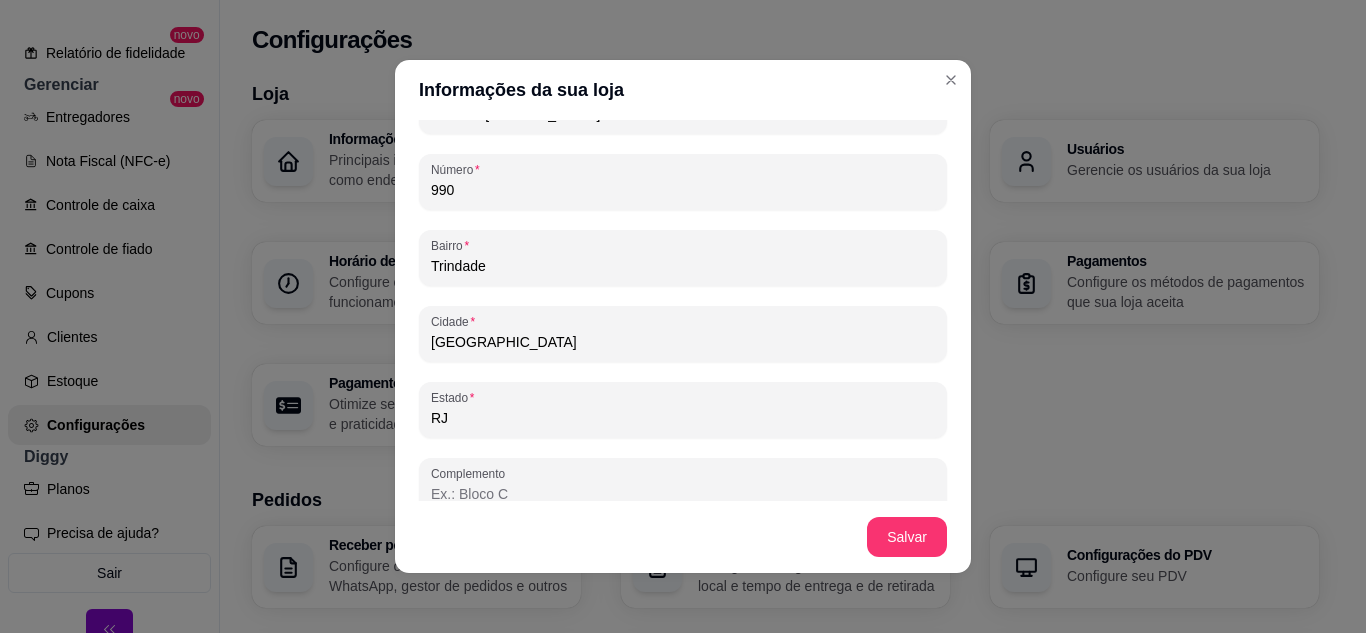 scroll, scrollTop: 1297, scrollLeft: 0, axis: vertical 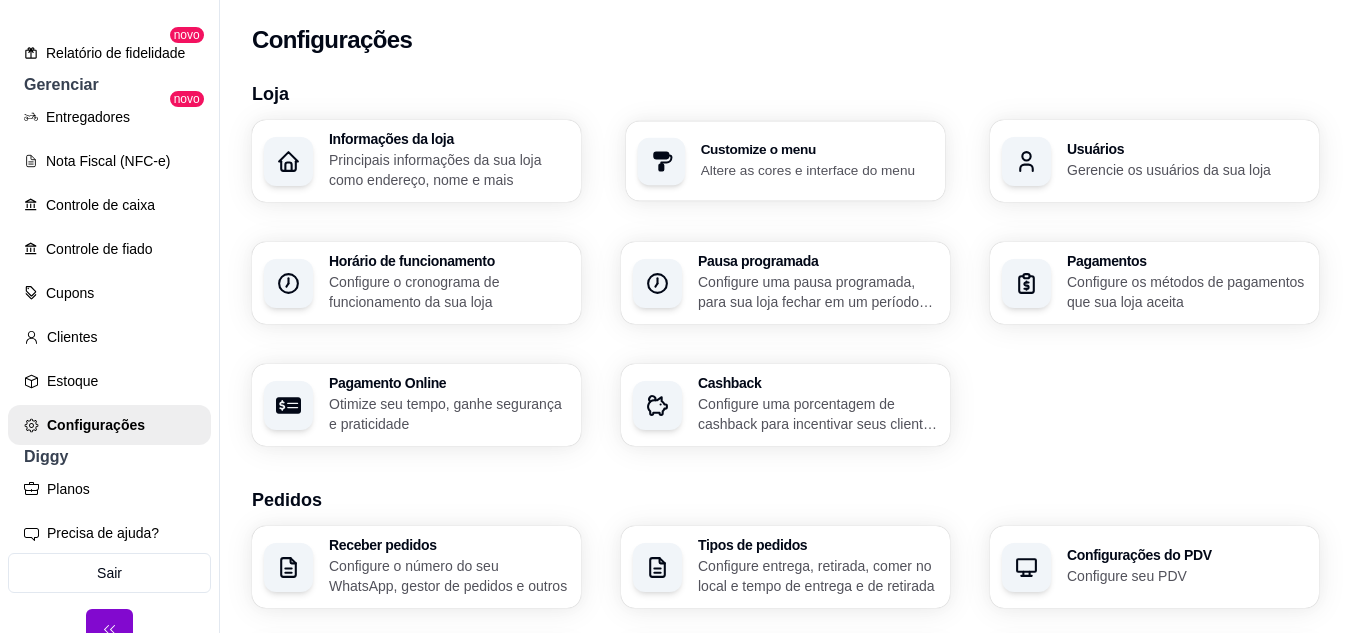 click on "Altere as cores e interface do menu" at bounding box center [817, 169] 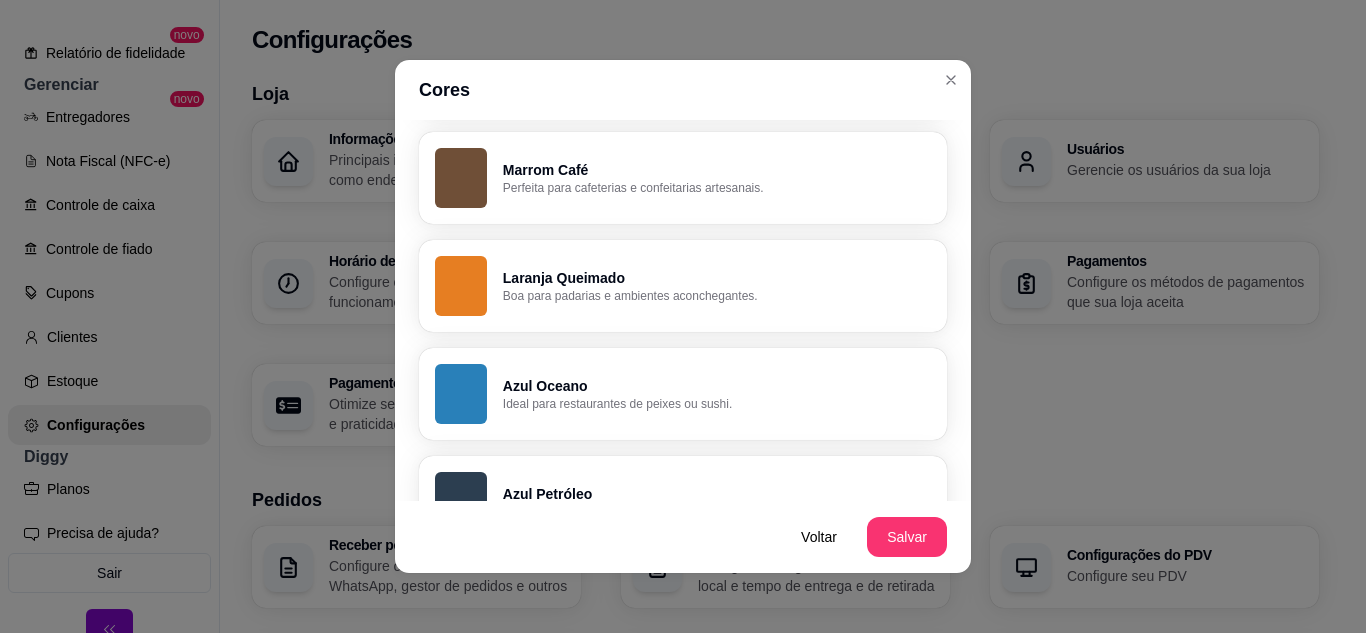 scroll, scrollTop: 720, scrollLeft: 0, axis: vertical 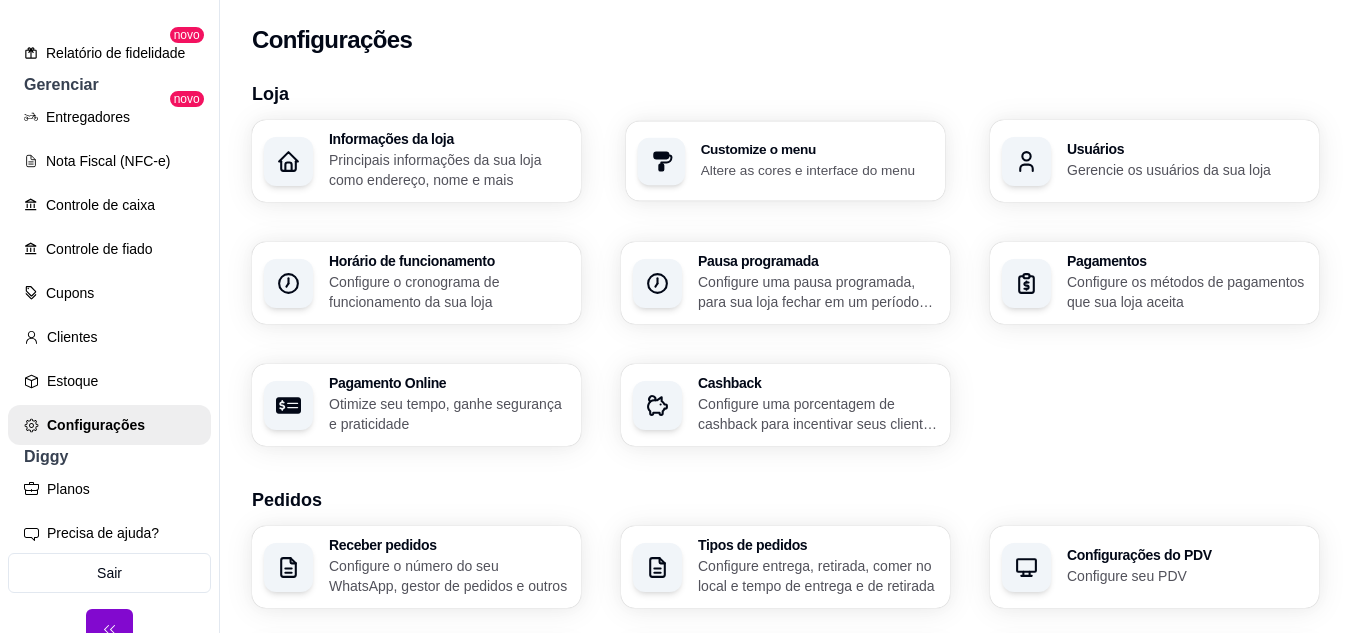 click on "Customize o menu Altere as cores e interface do menu" at bounding box center [785, 161] 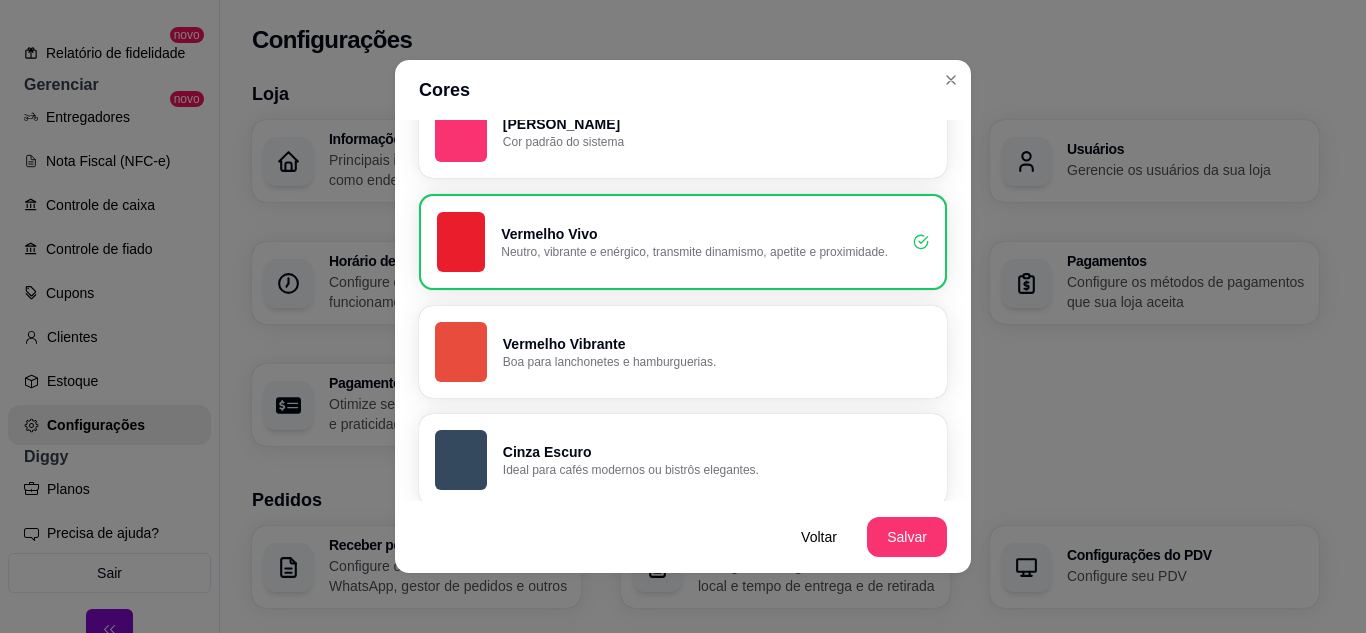 scroll, scrollTop: 155, scrollLeft: 0, axis: vertical 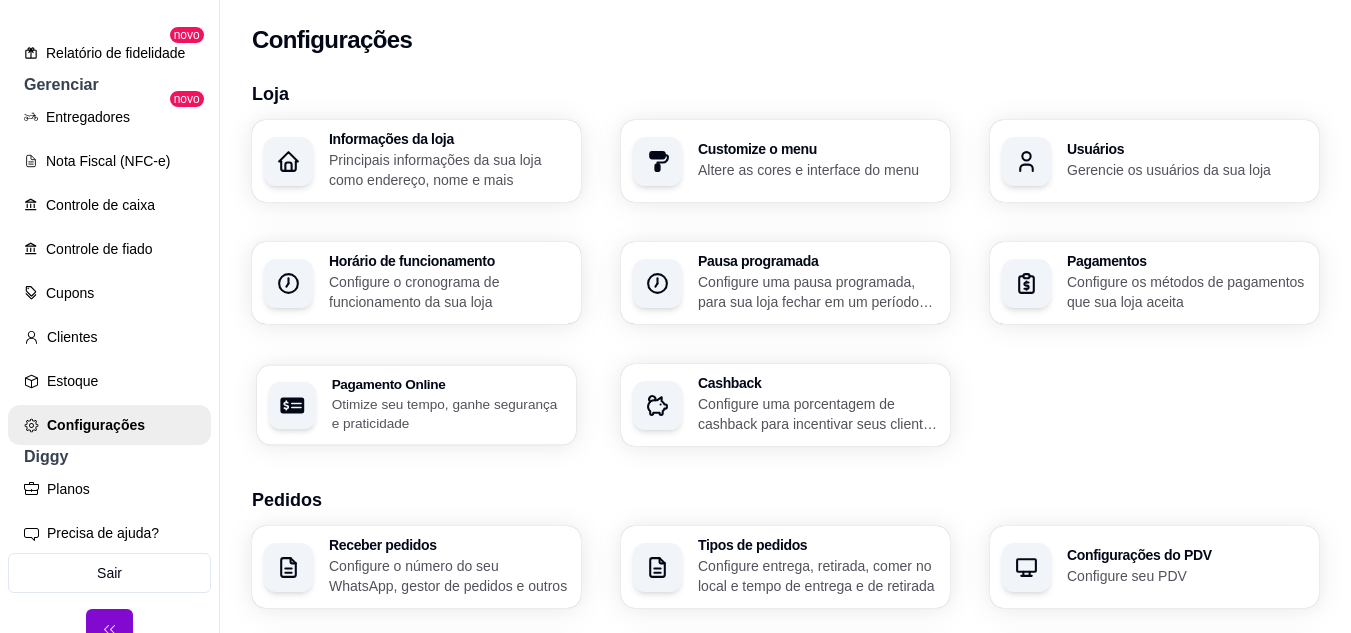 click on "Pagamento Online" at bounding box center (448, 384) 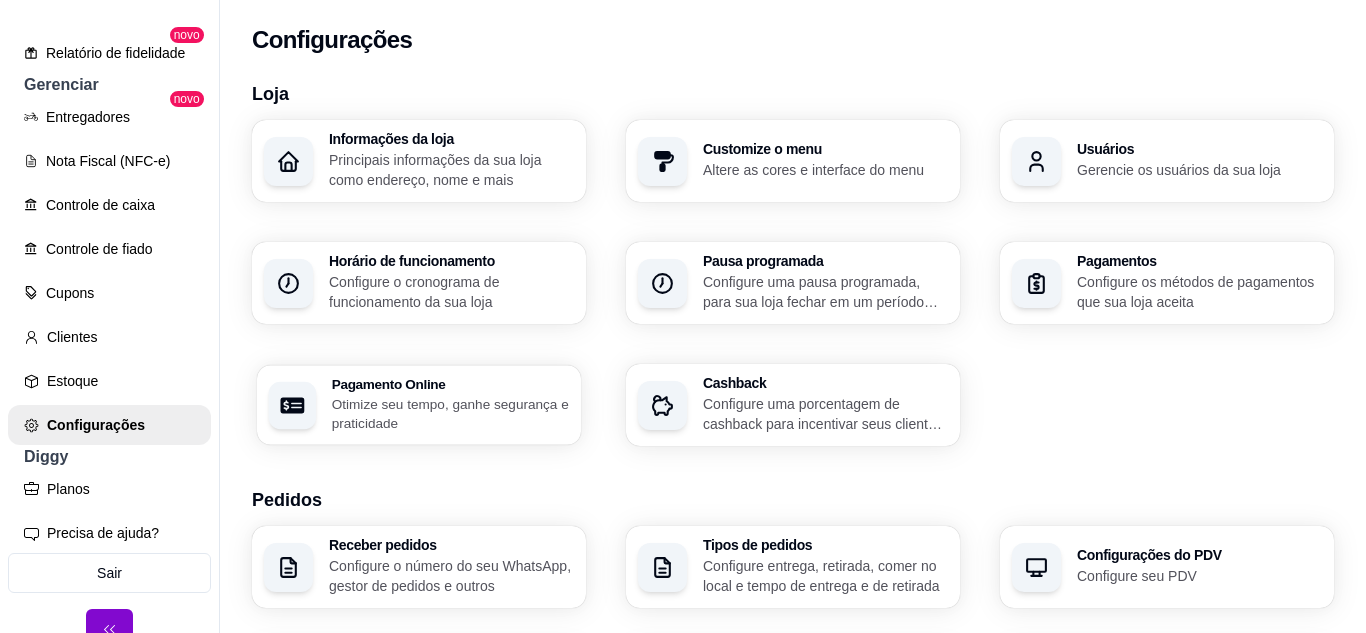 select on "4.98" 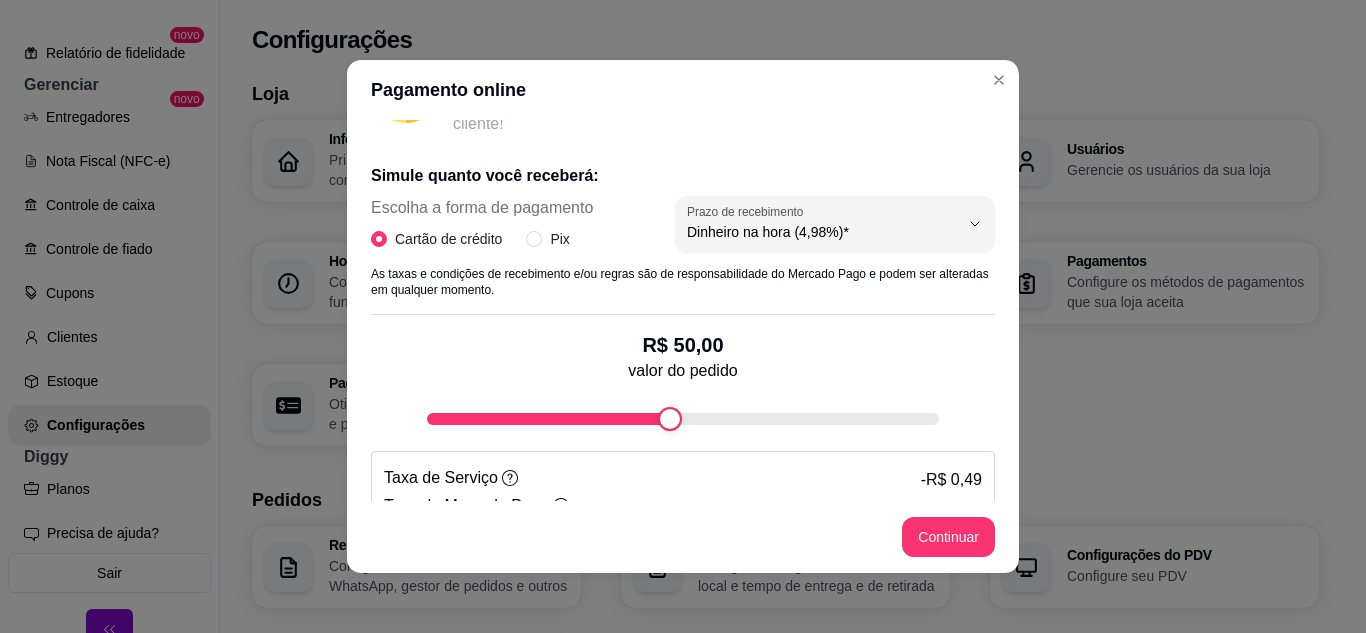 scroll, scrollTop: 360, scrollLeft: 0, axis: vertical 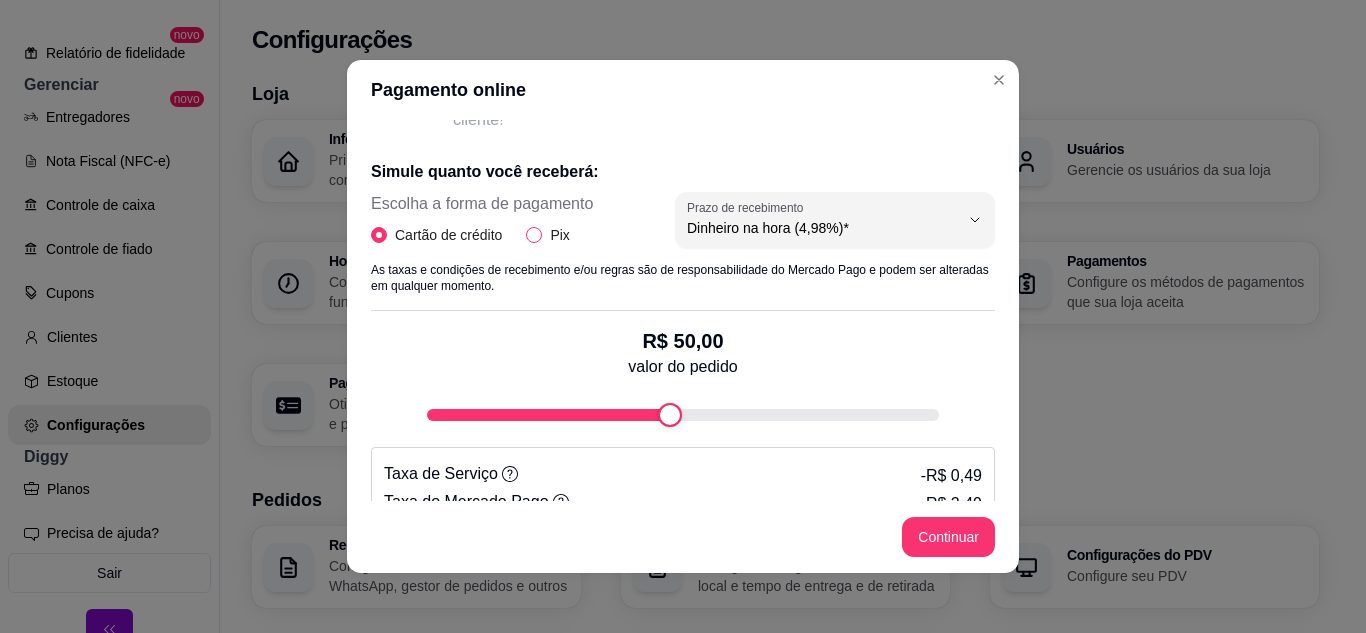 click on "Pix" at bounding box center (559, 235) 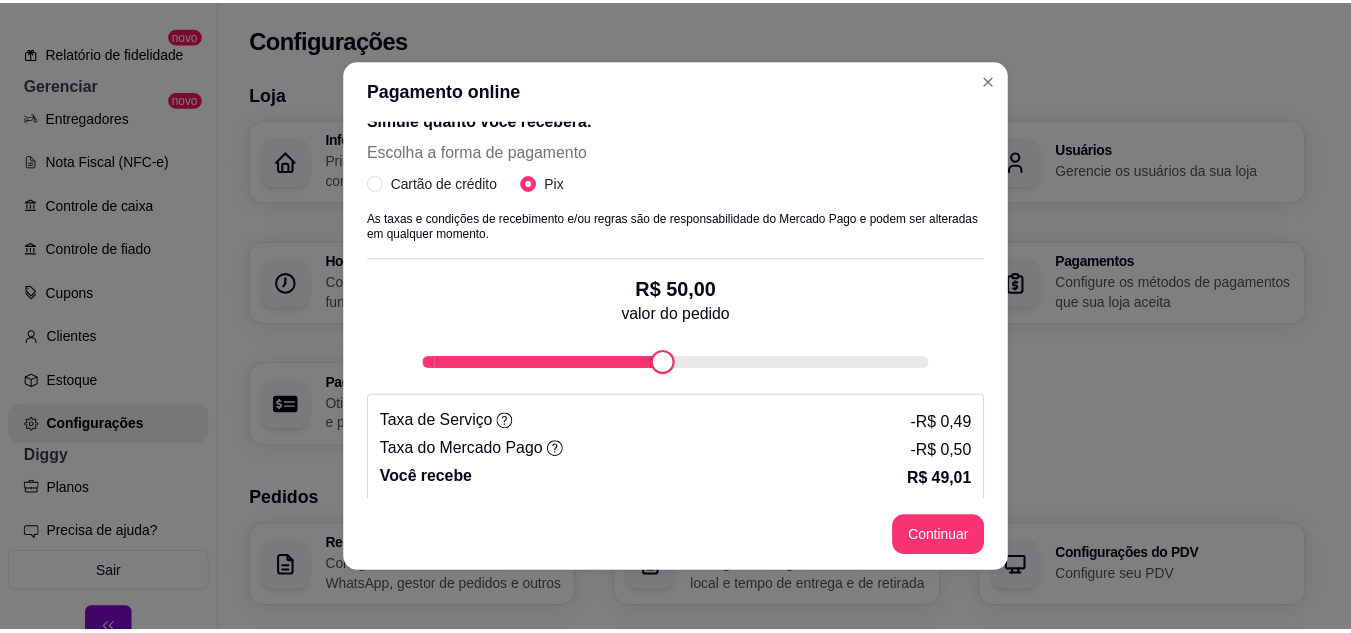 scroll, scrollTop: 424, scrollLeft: 0, axis: vertical 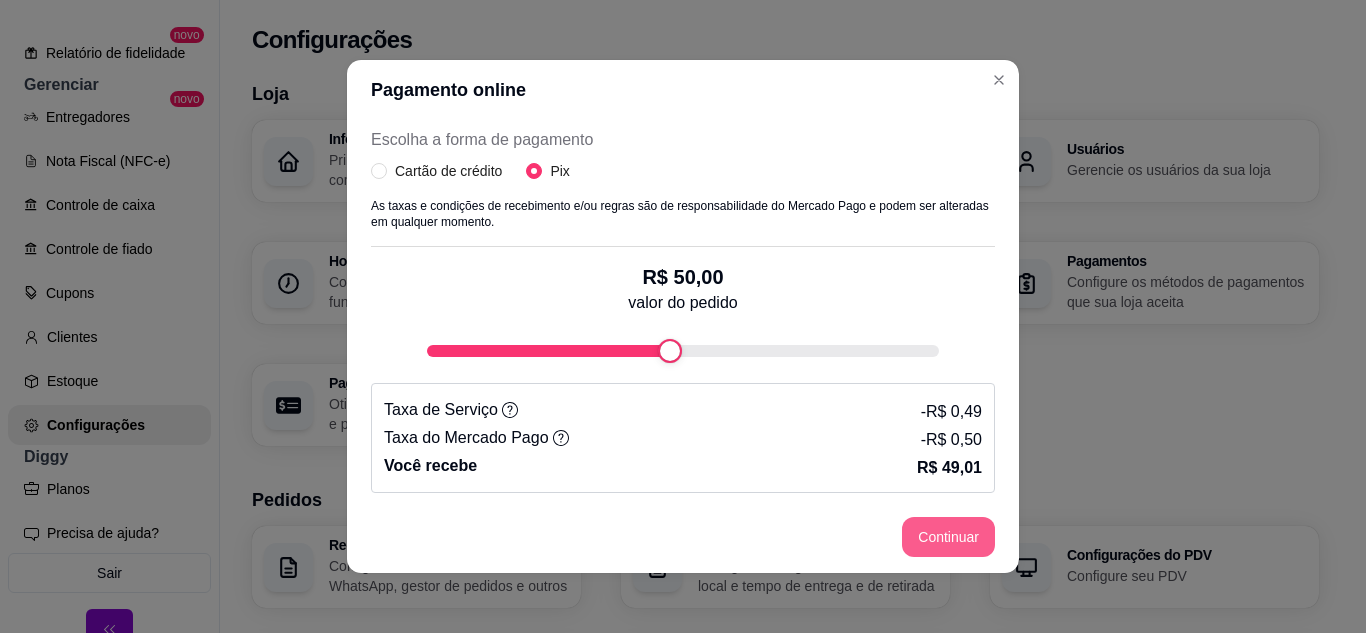 click on "Continuar" at bounding box center [948, 537] 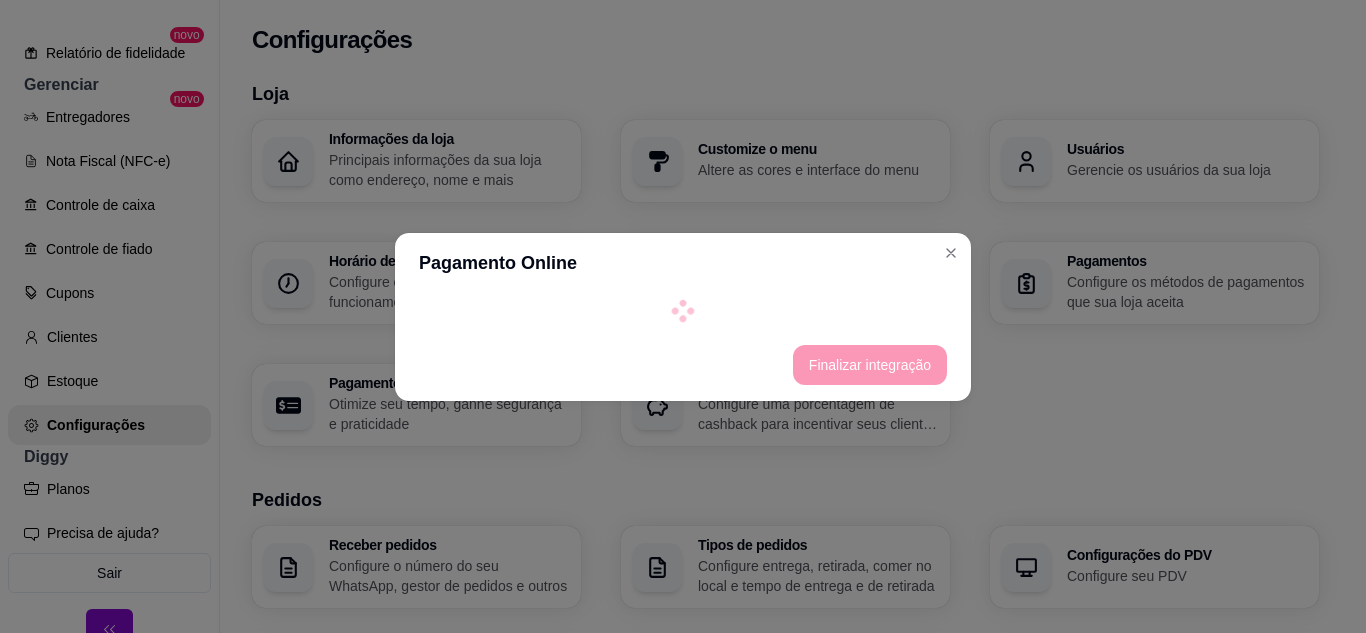 select on "4.98" 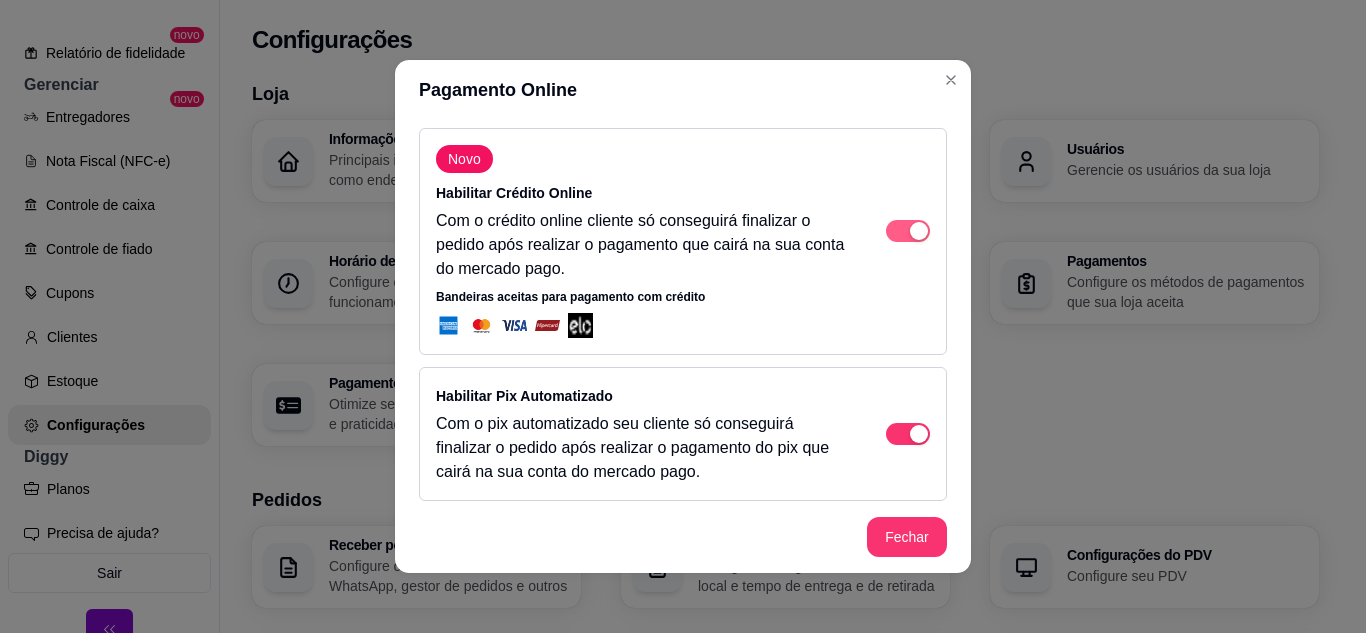 click at bounding box center (919, 231) 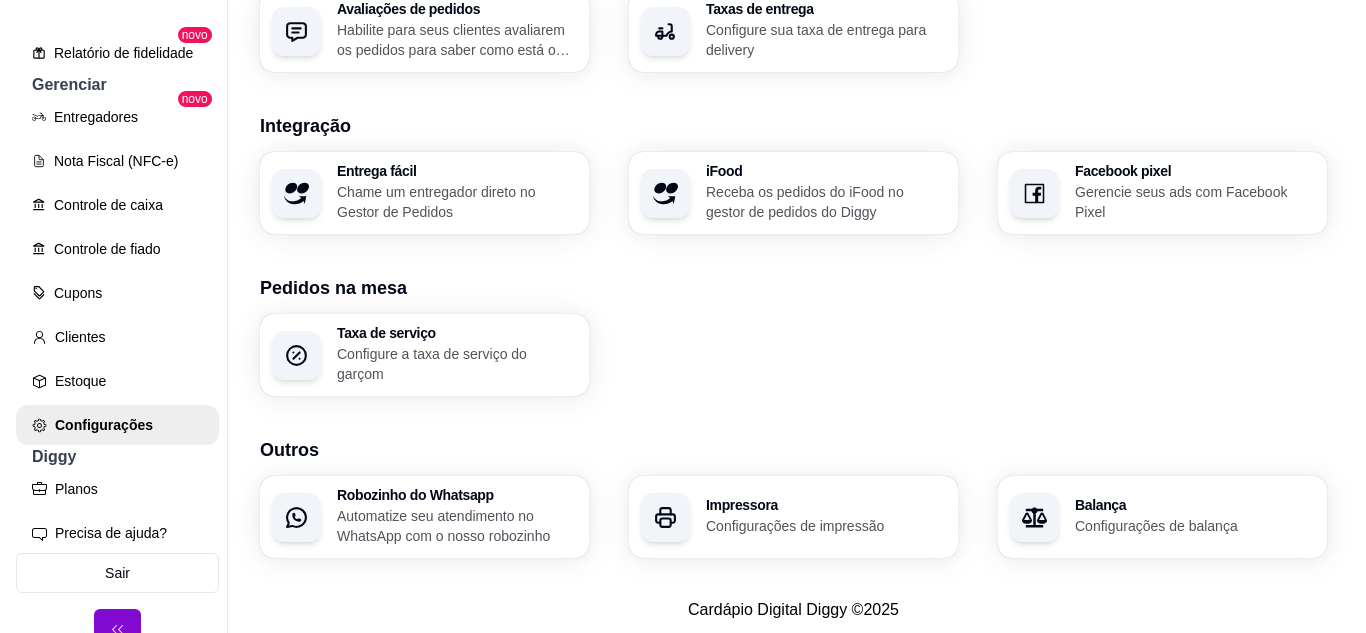 scroll, scrollTop: 800, scrollLeft: 0, axis: vertical 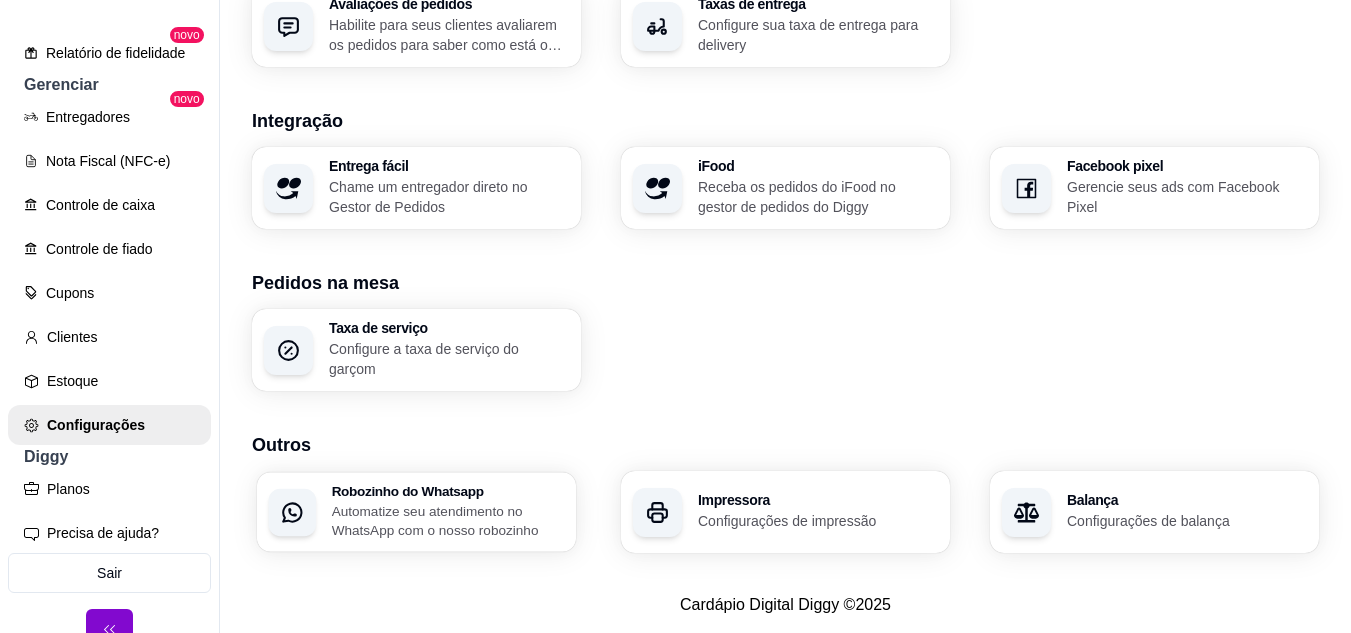 click on "Automatize seu atendimento no WhatsApp com o nosso robozinho" at bounding box center [448, 520] 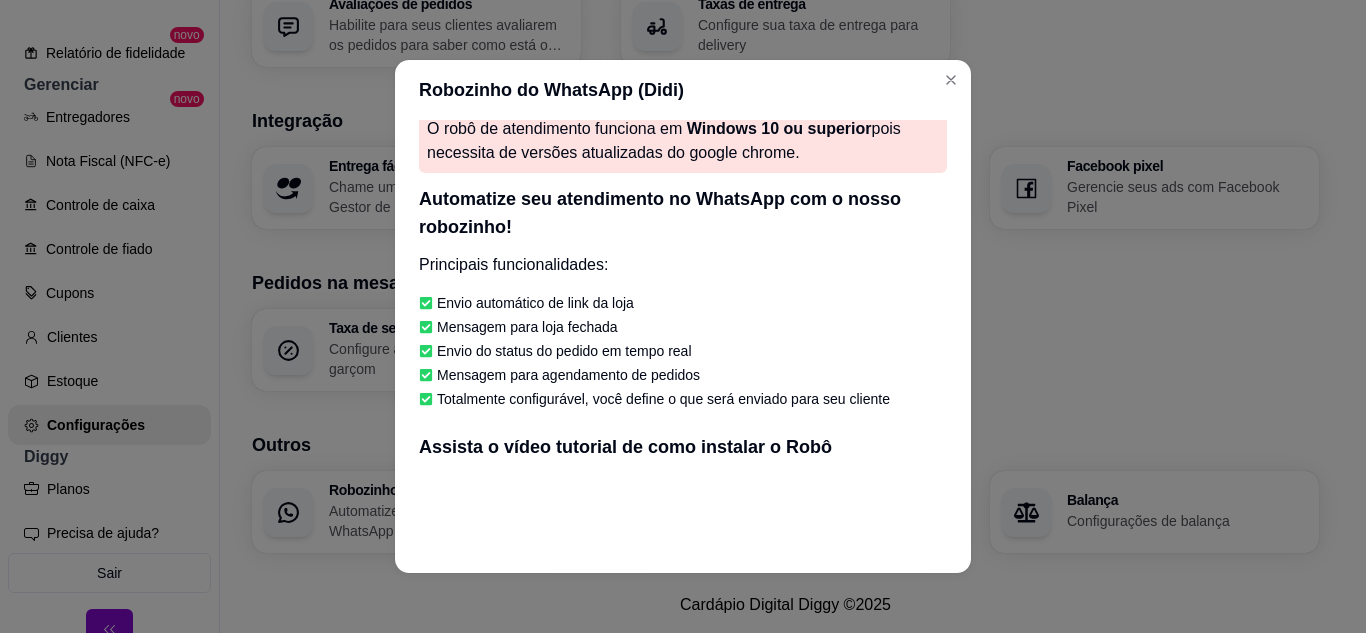 scroll, scrollTop: 0, scrollLeft: 0, axis: both 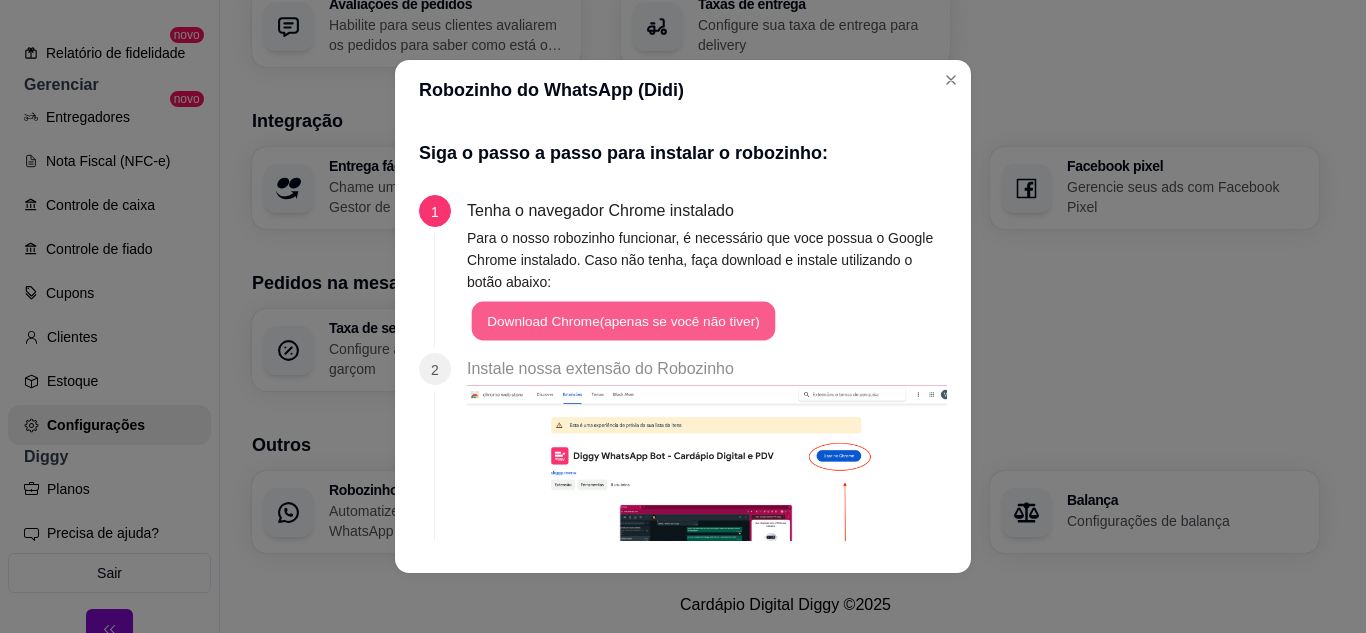 click on "Download Chrome(apenas se você não tiver)" at bounding box center (624, 321) 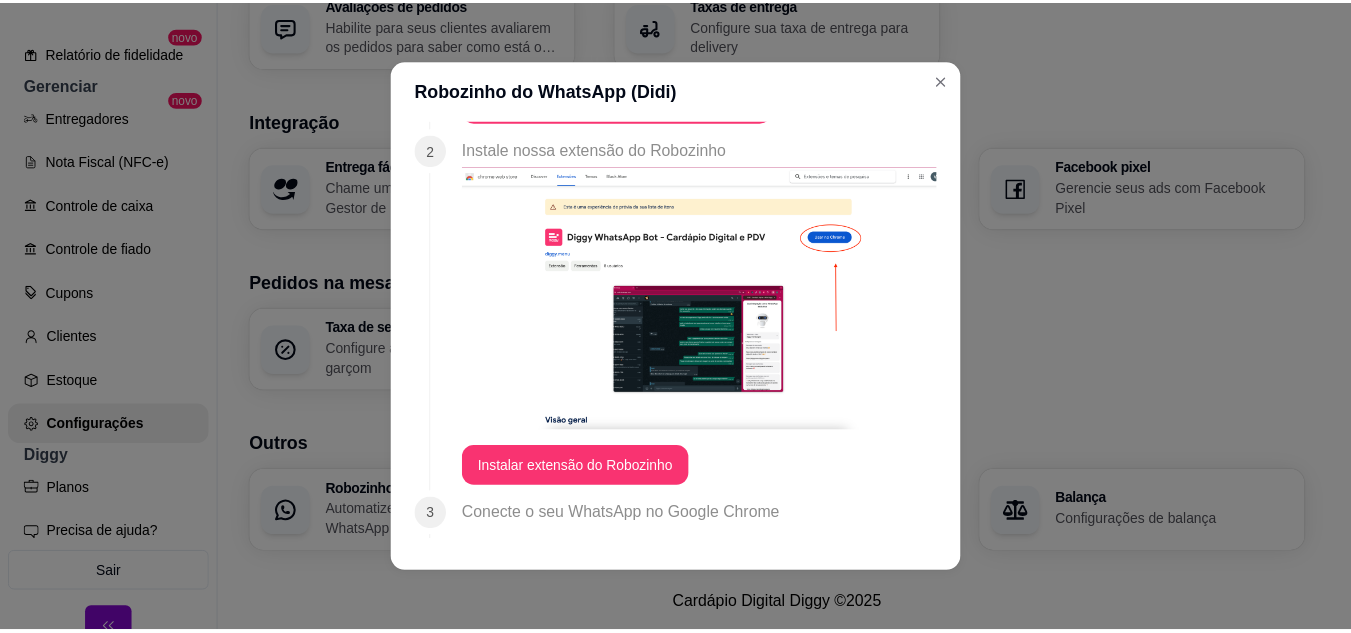 scroll, scrollTop: 1059, scrollLeft: 0, axis: vertical 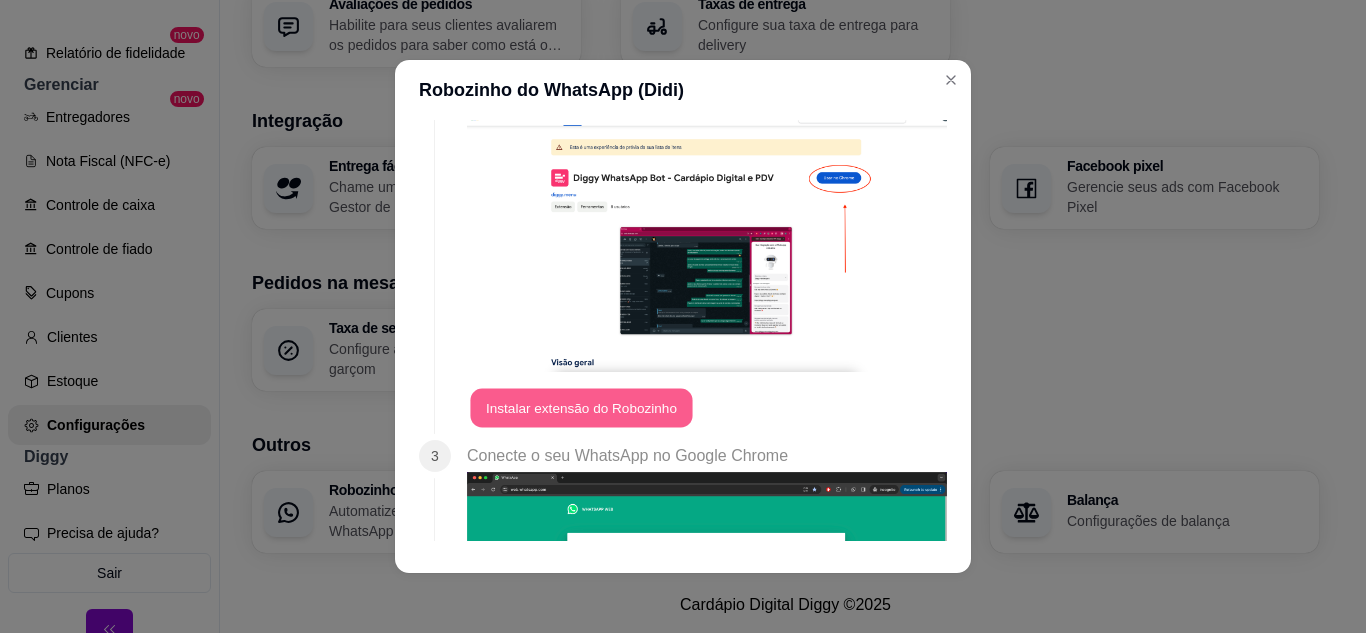click on "Instalar extensão do Robozinho" at bounding box center (581, 407) 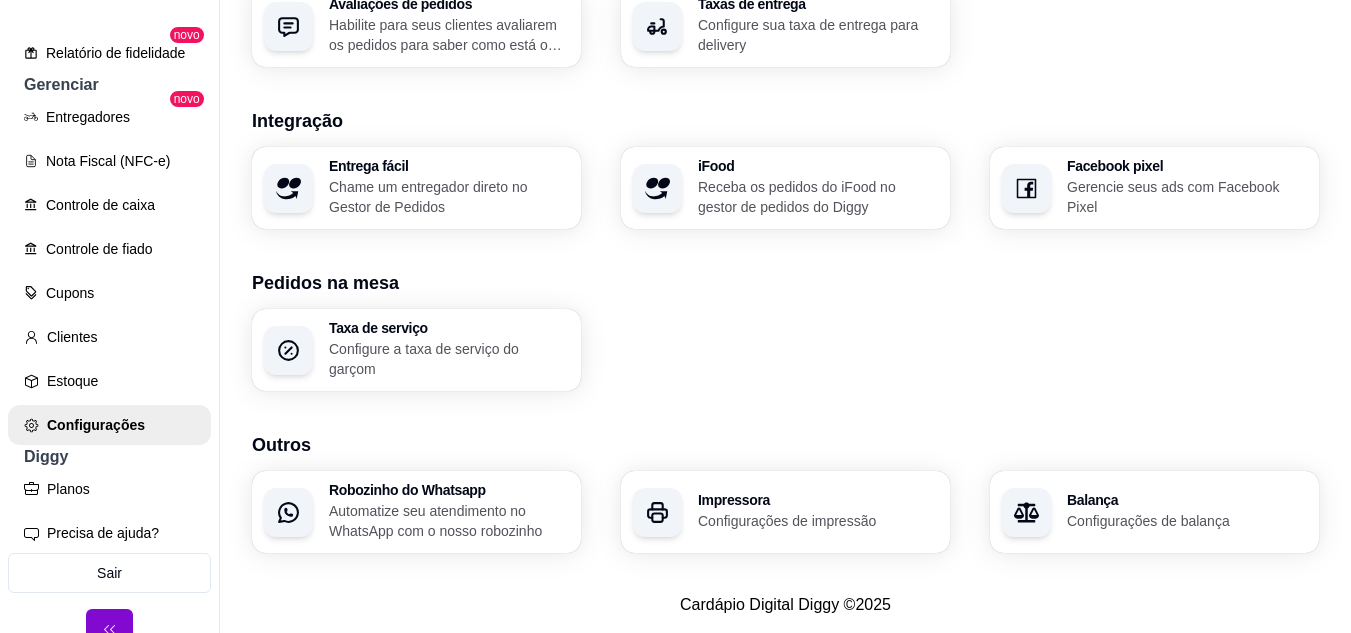 scroll, scrollTop: 260, scrollLeft: 0, axis: vertical 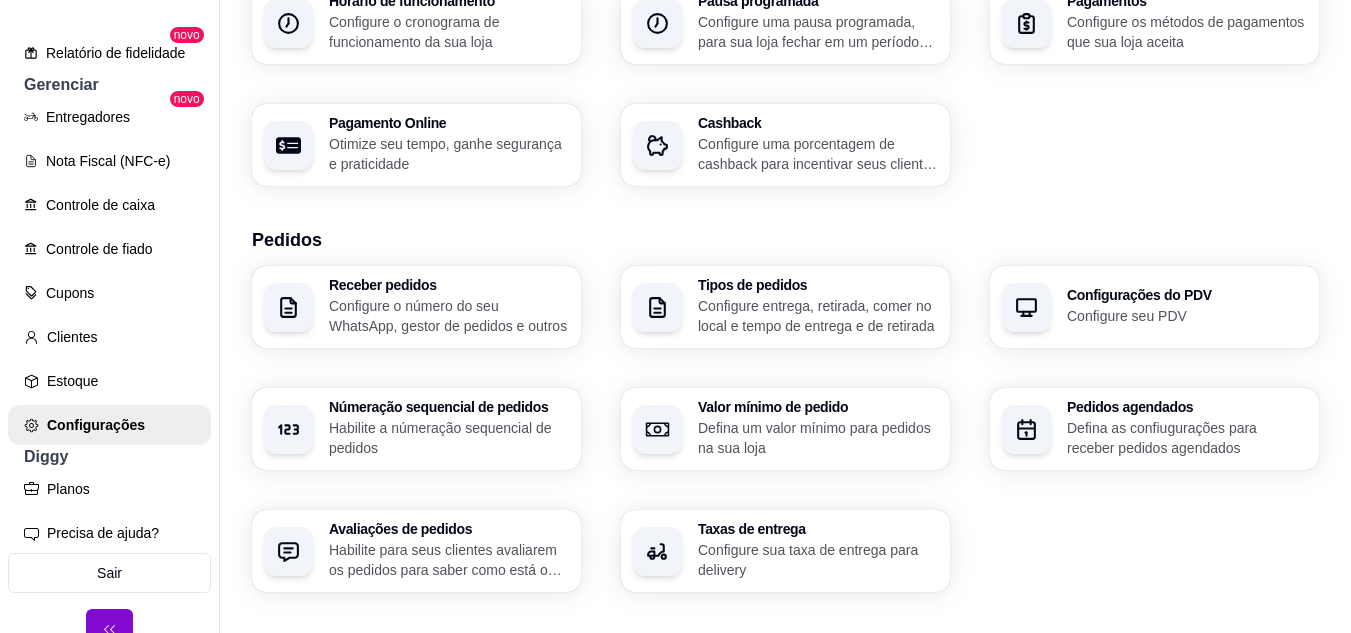 drag, startPoint x: 1325, startPoint y: 171, endPoint x: 1324, endPoint y: 124, distance: 47.010635 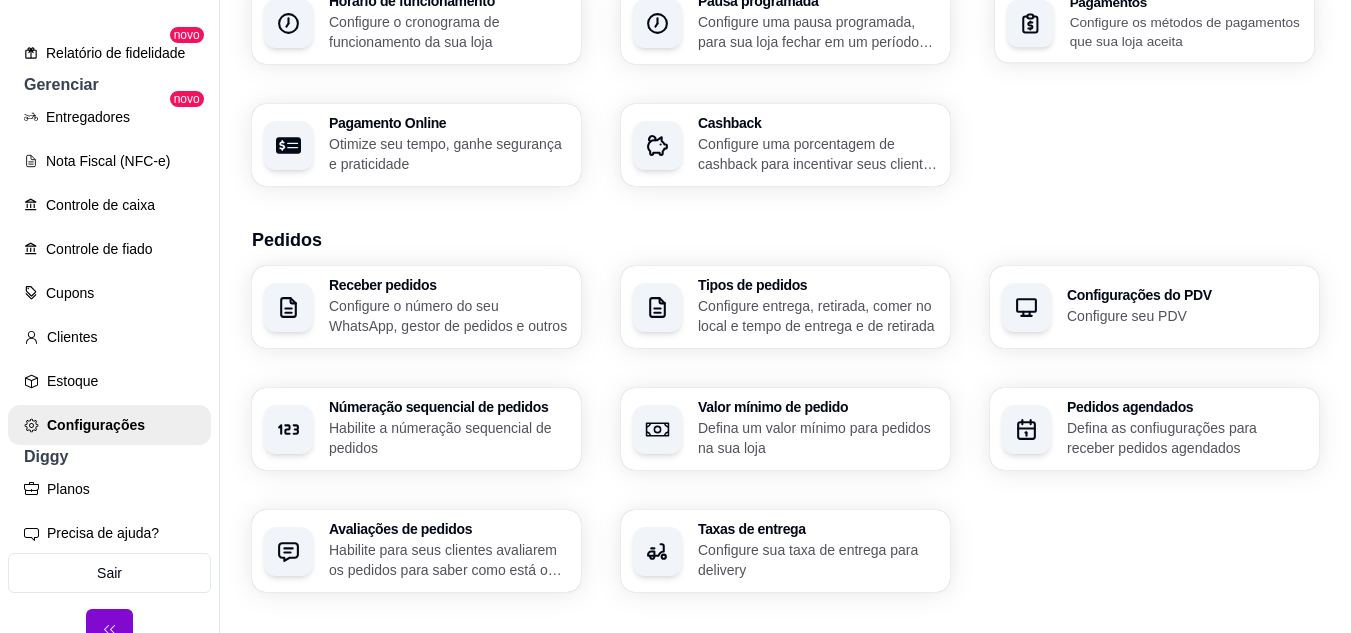click on "Configure os métodos de pagamentos que sua loja aceita" at bounding box center [1186, 31] 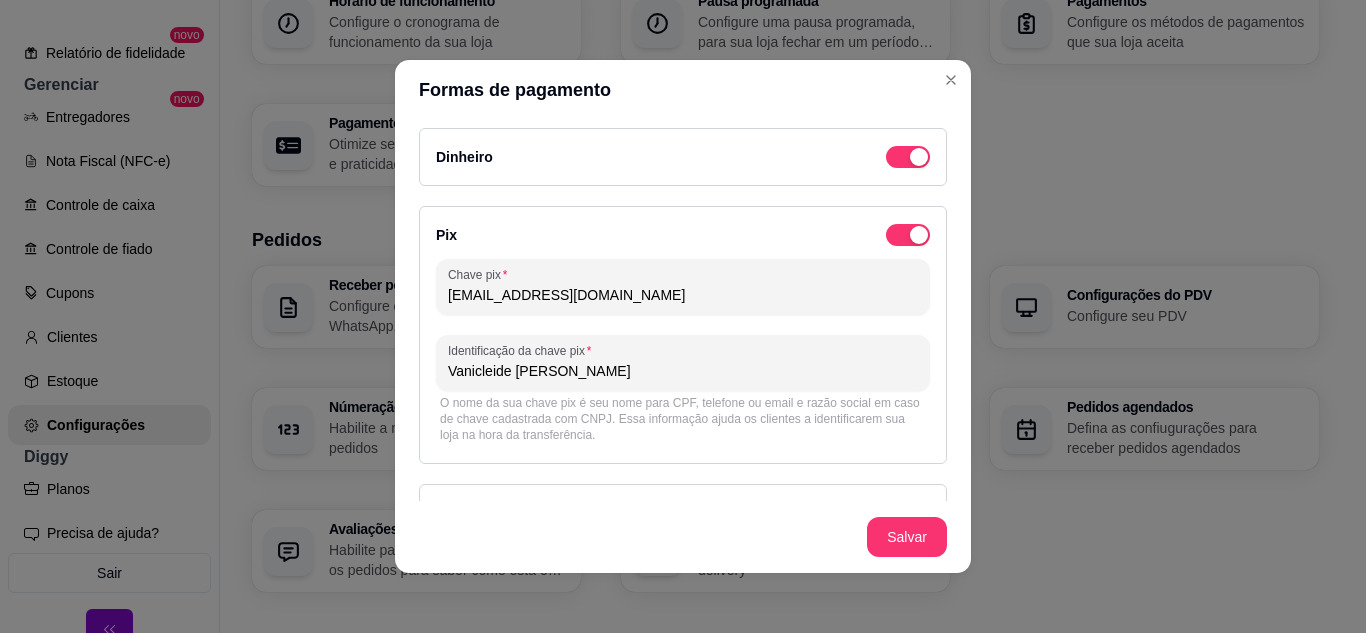 drag, startPoint x: 673, startPoint y: 305, endPoint x: 410, endPoint y: 314, distance: 263.15396 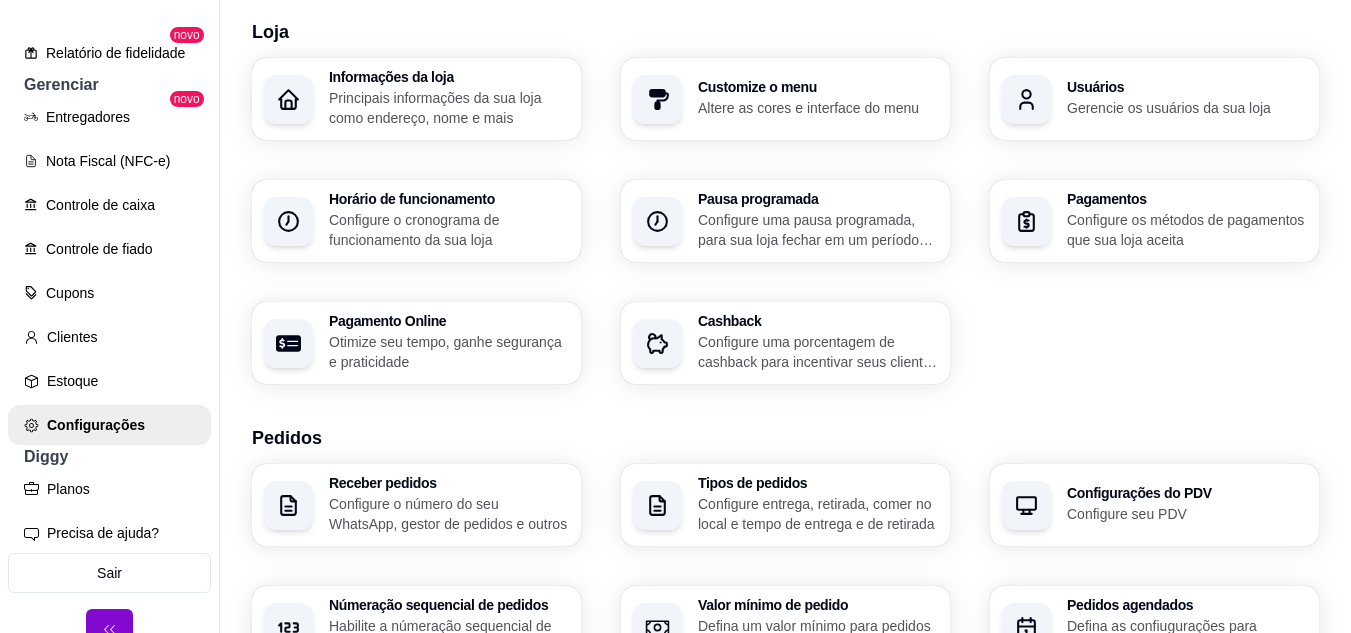 scroll, scrollTop: 6, scrollLeft: 0, axis: vertical 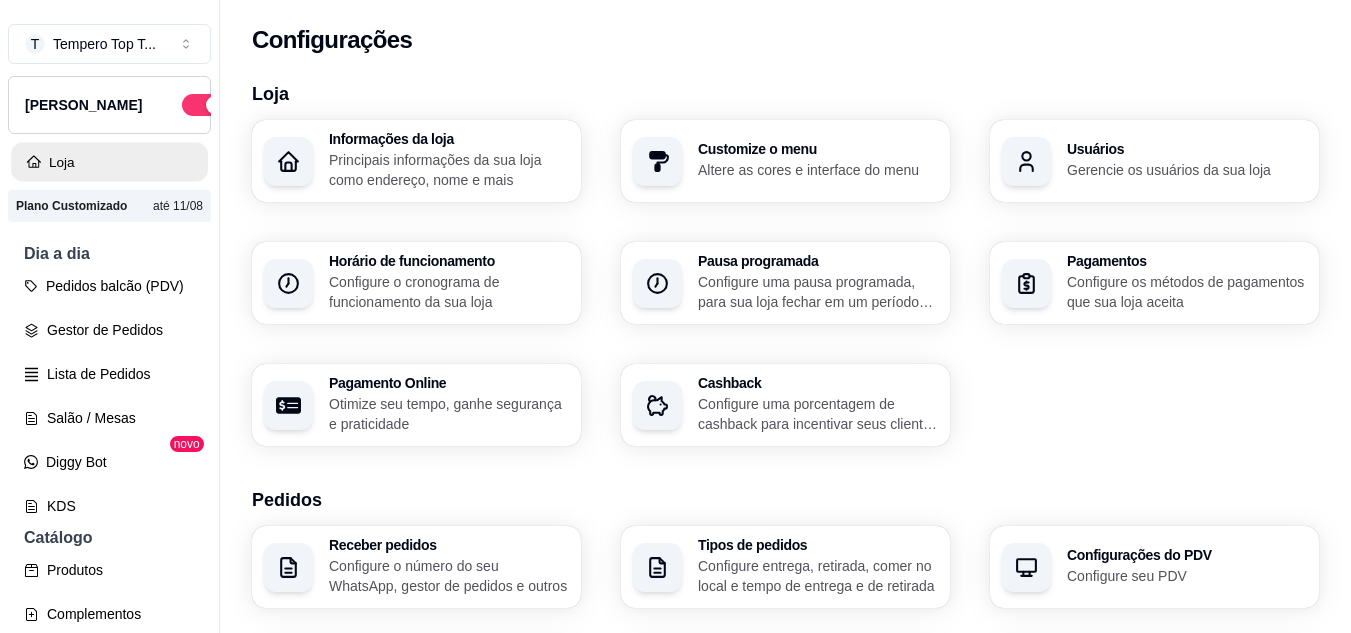 click on "Loja" at bounding box center [109, 162] 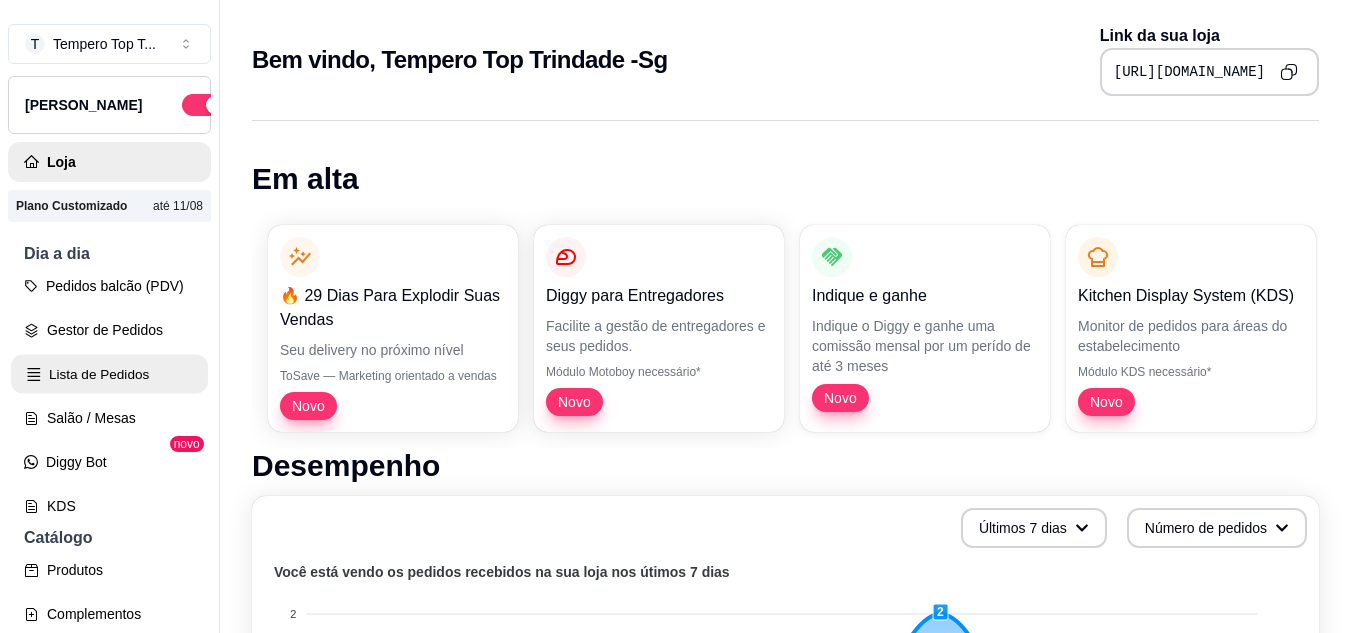 click on "Lista de Pedidos" at bounding box center (109, 374) 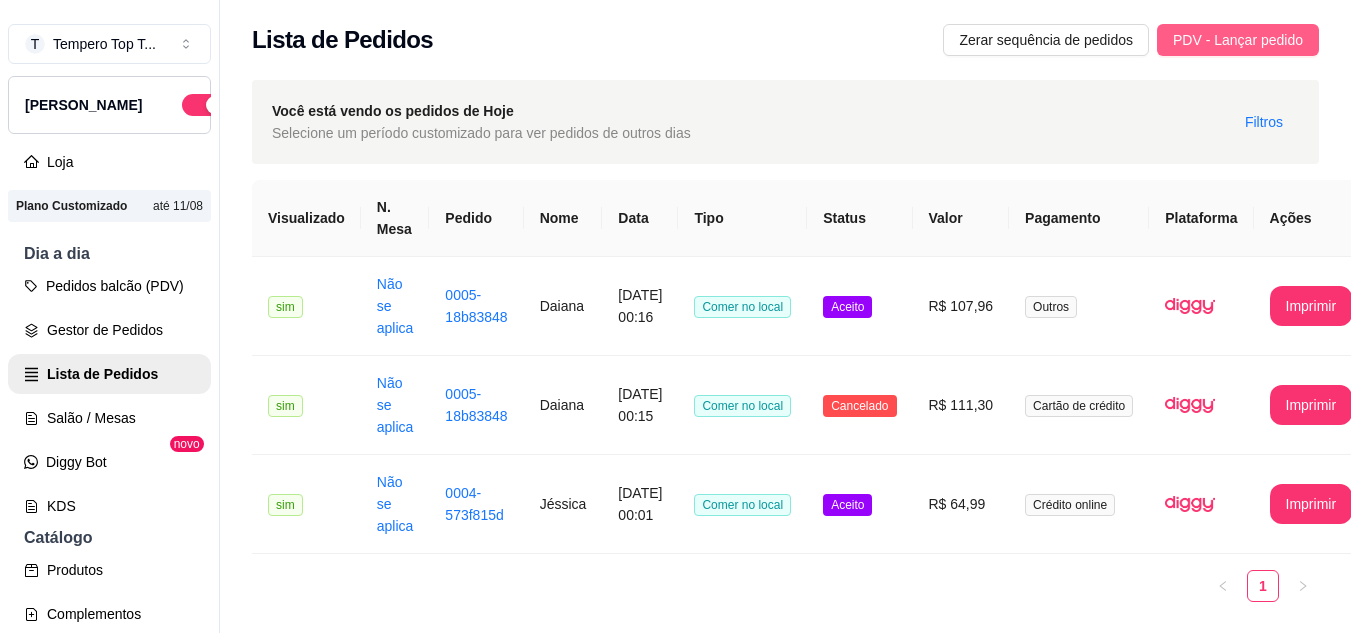 click on "PDV - Lançar pedido" at bounding box center [1238, 40] 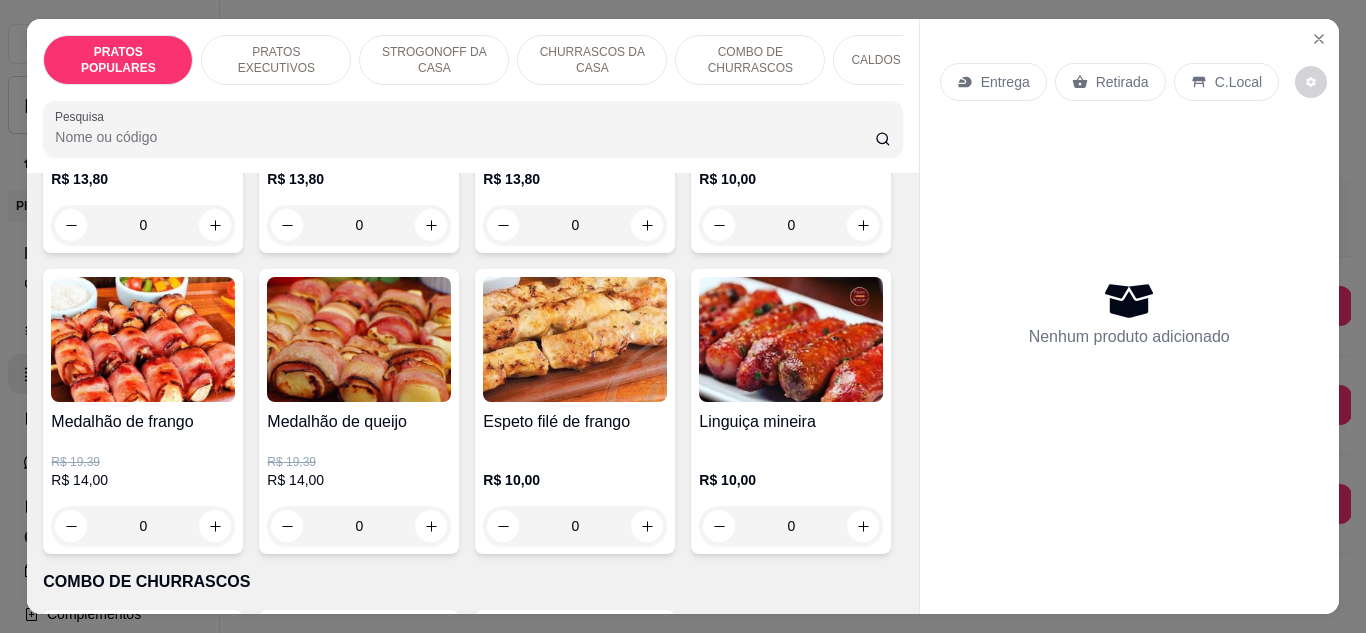 scroll, scrollTop: 0, scrollLeft: 0, axis: both 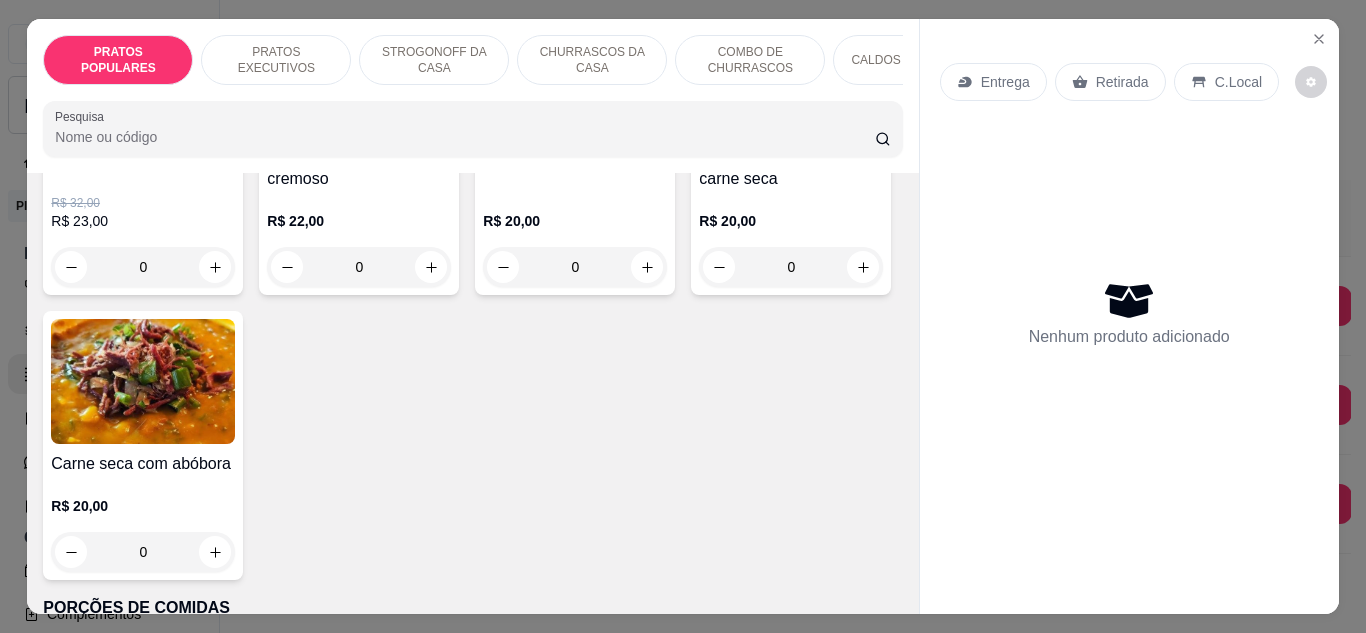click at bounding box center (215, -83) 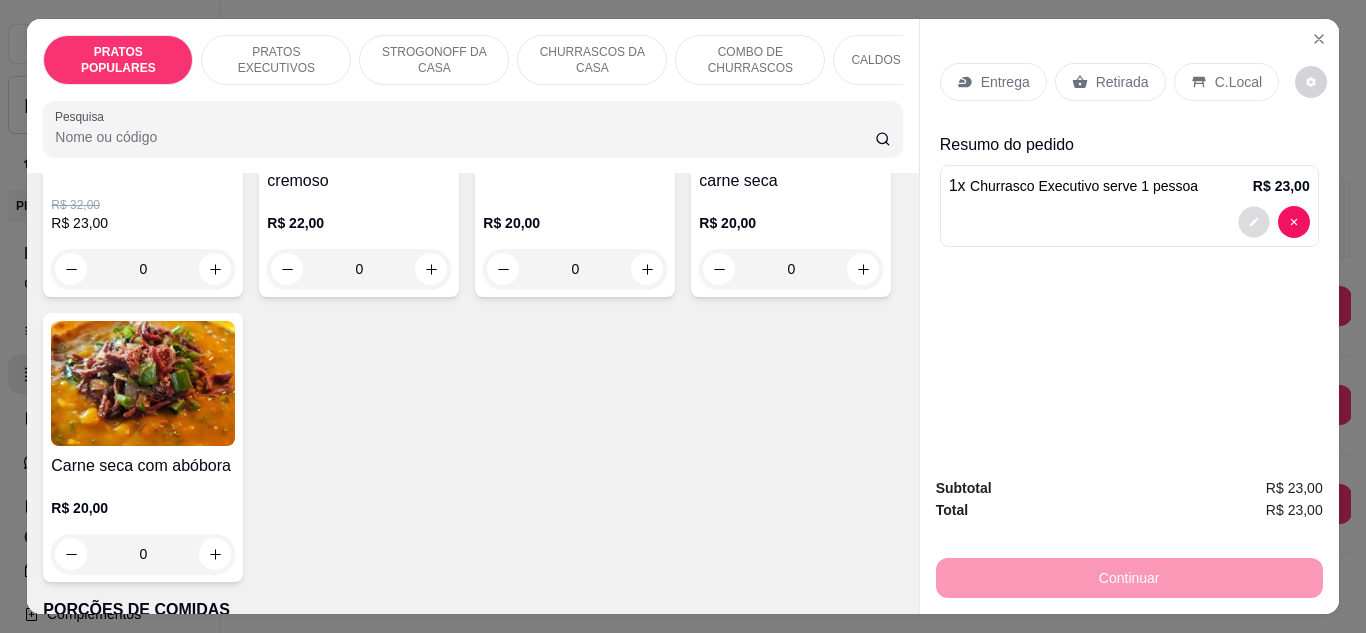 click at bounding box center [1253, 221] 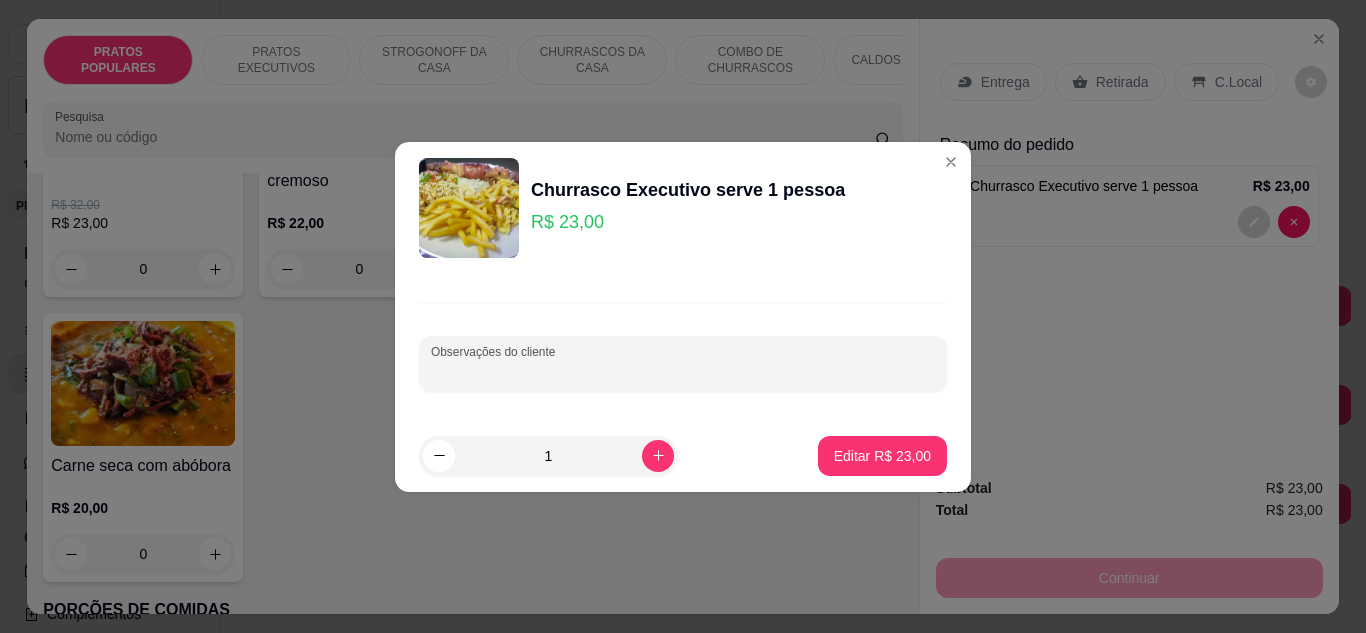 click on "Observações do cliente" at bounding box center (683, 372) 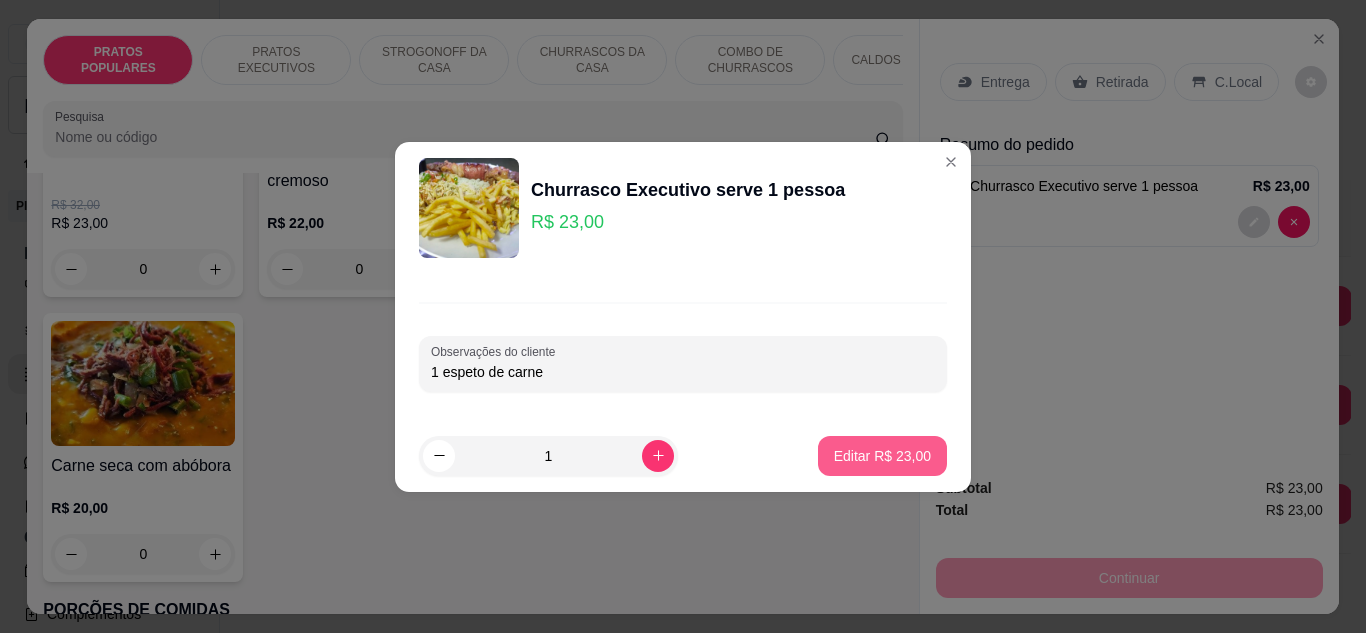 type on "1 espeto de carne" 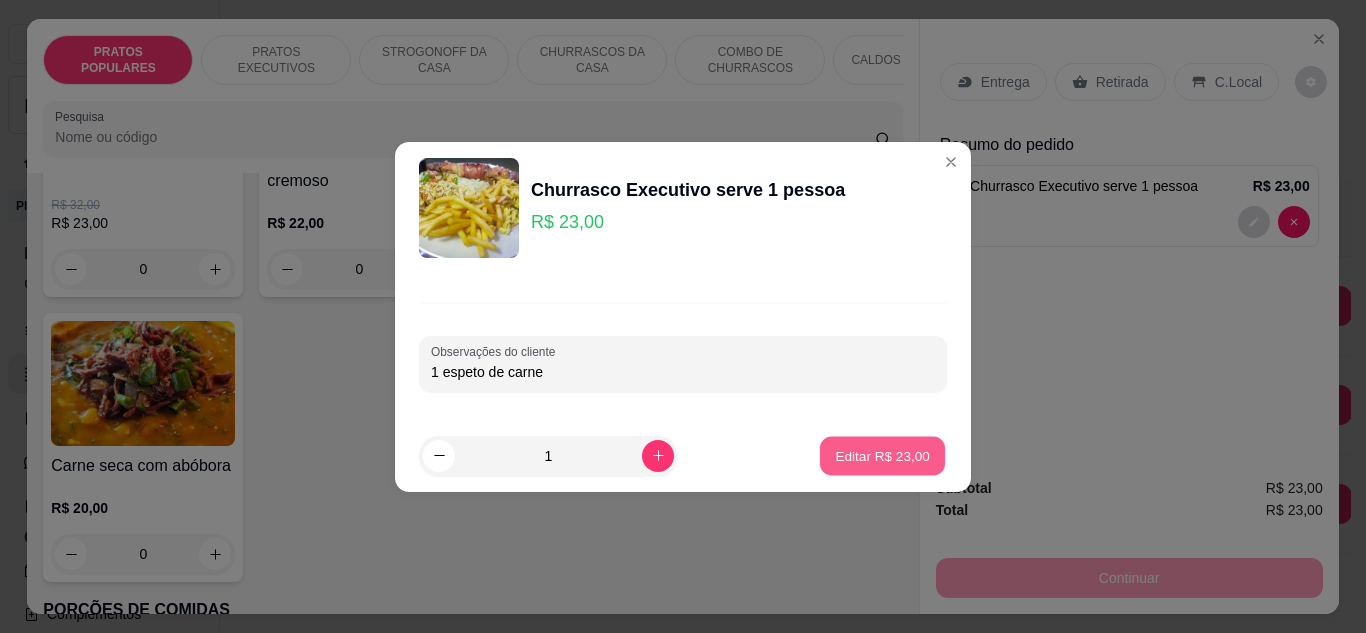 click on "Editar   R$ 23,00" at bounding box center [882, 455] 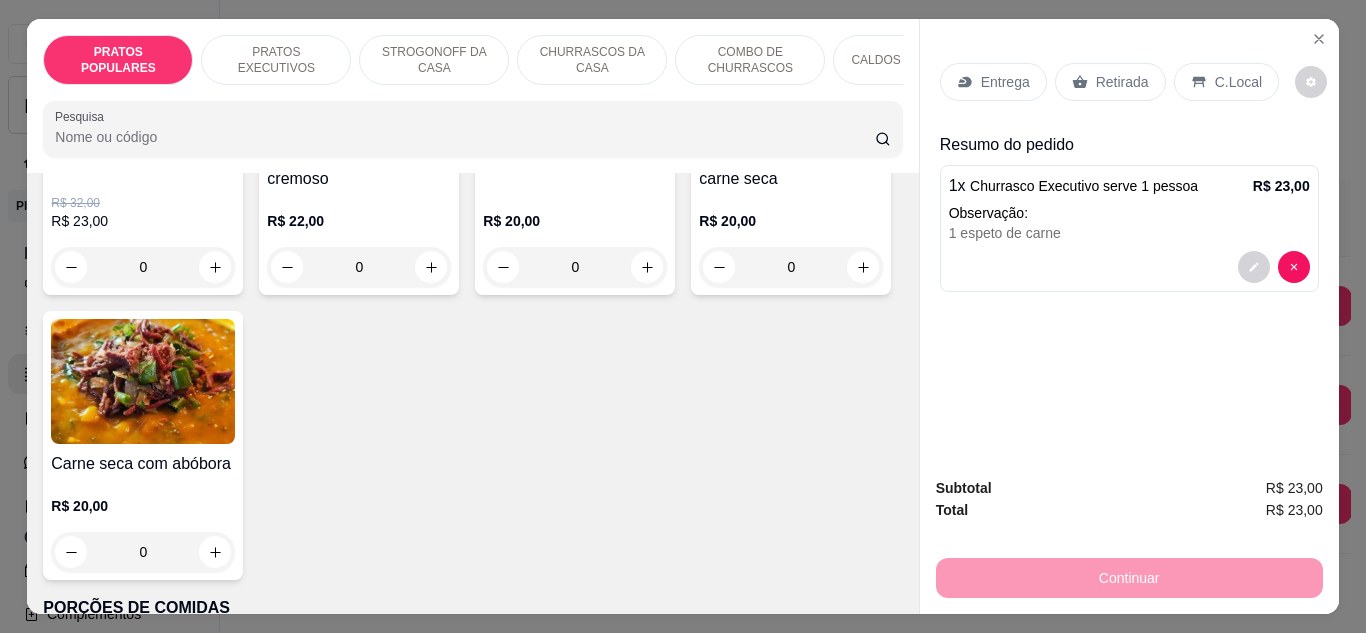 click on "Continuar" at bounding box center [1129, 575] 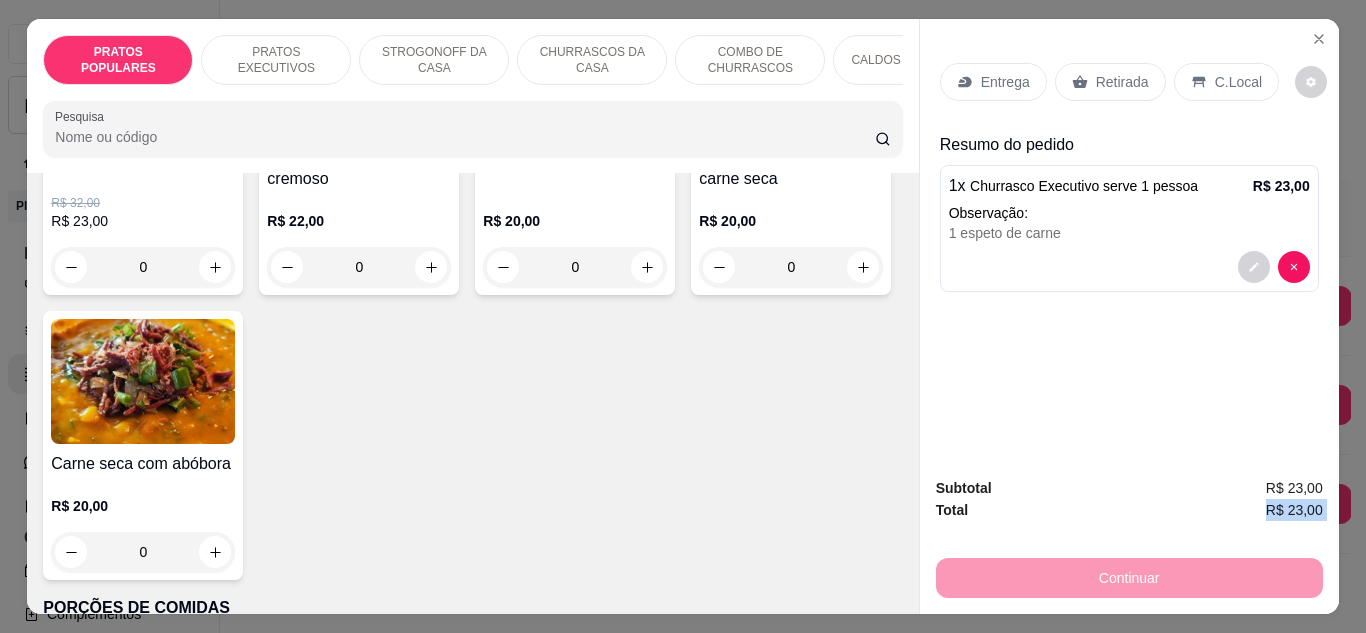 click on "Continuar" at bounding box center [1129, 575] 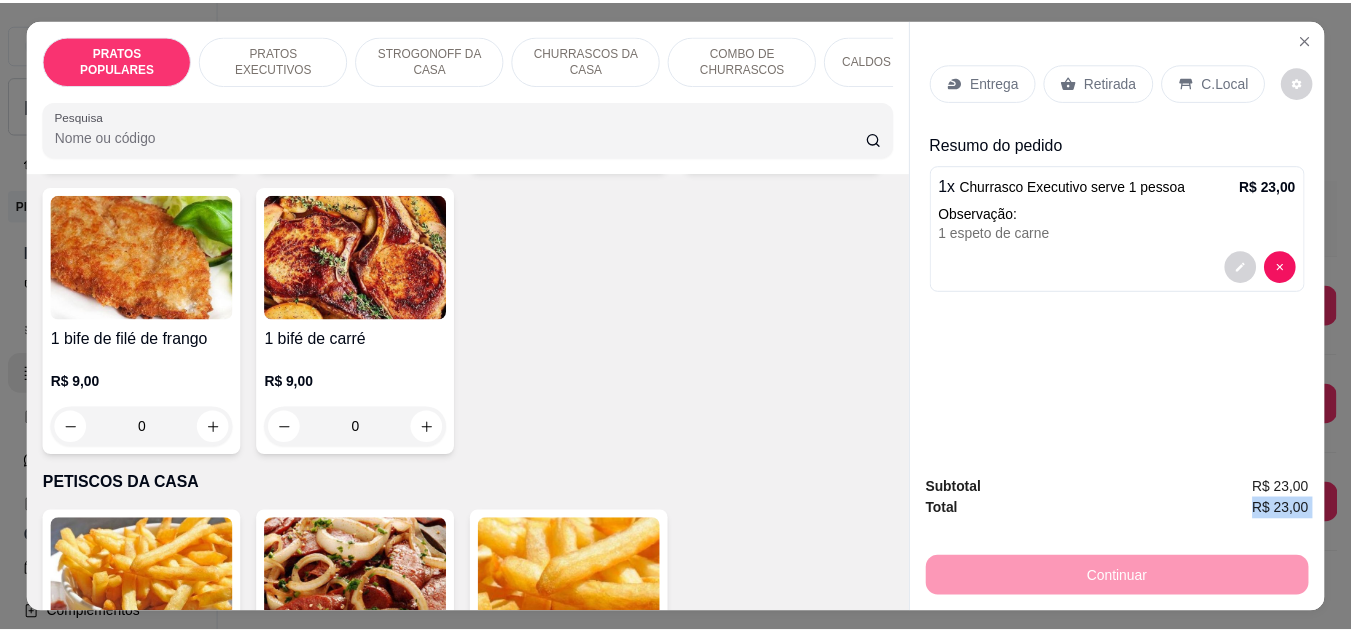 scroll, scrollTop: 3131, scrollLeft: 0, axis: vertical 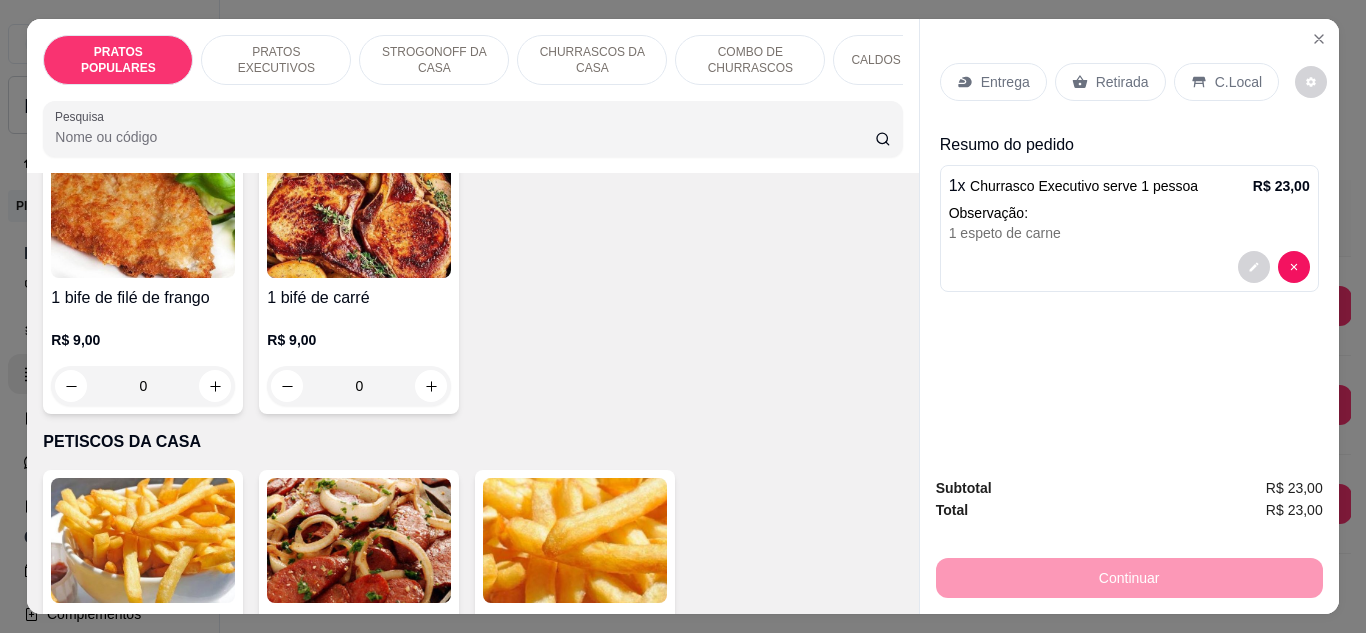 click on "Entrega Retirada C.Local Resumo do pedido 1 x    Churrasco Executivo serve  1 pessoa  R$ 23,00 Observação:  1 espeto de carne" at bounding box center [1129, 240] 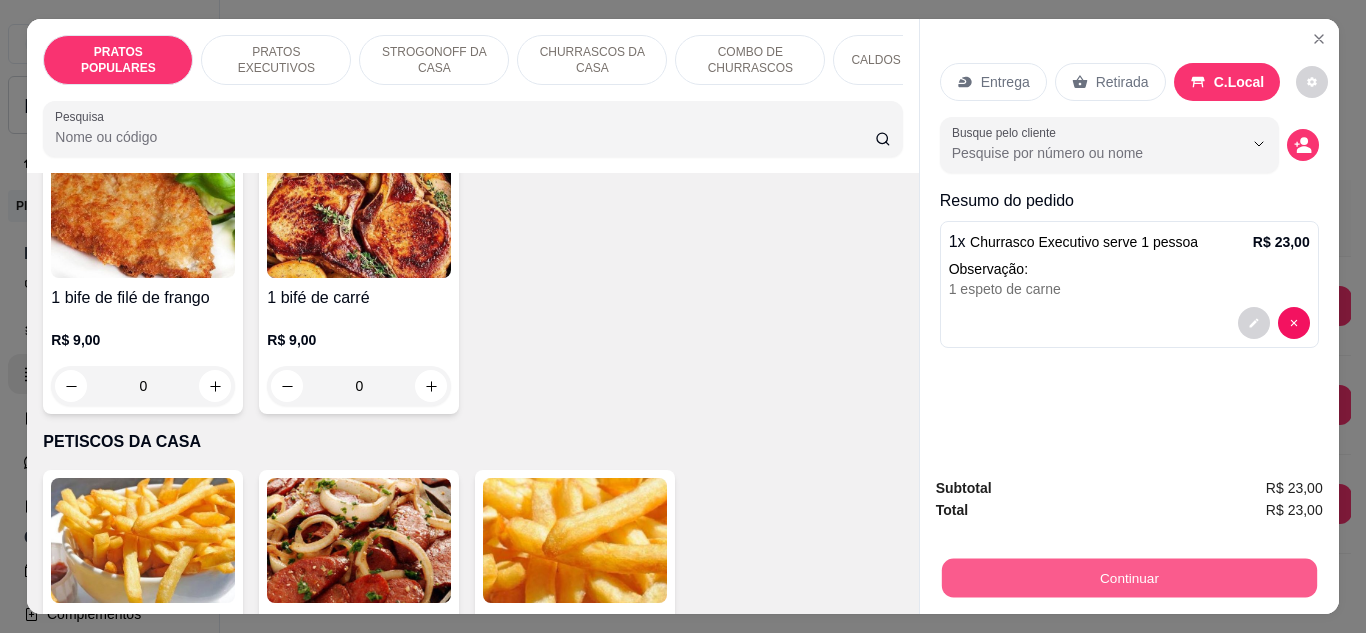 click on "Continuar" at bounding box center (1128, 578) 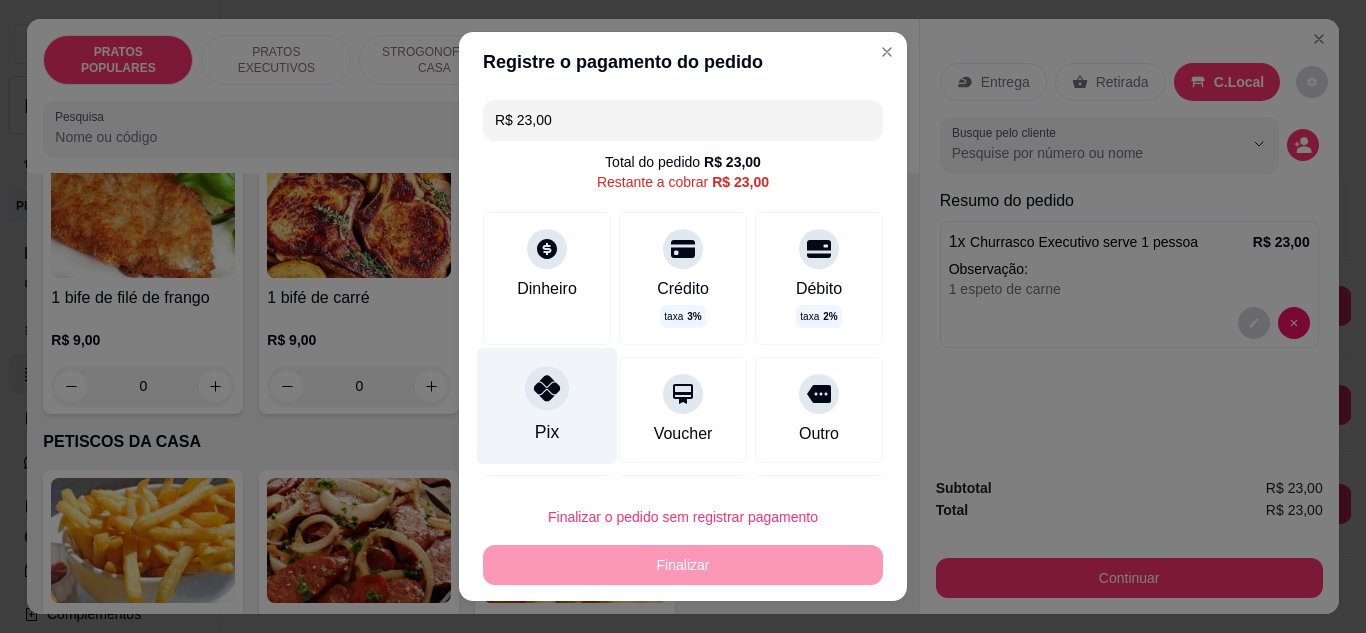 click at bounding box center [547, 388] 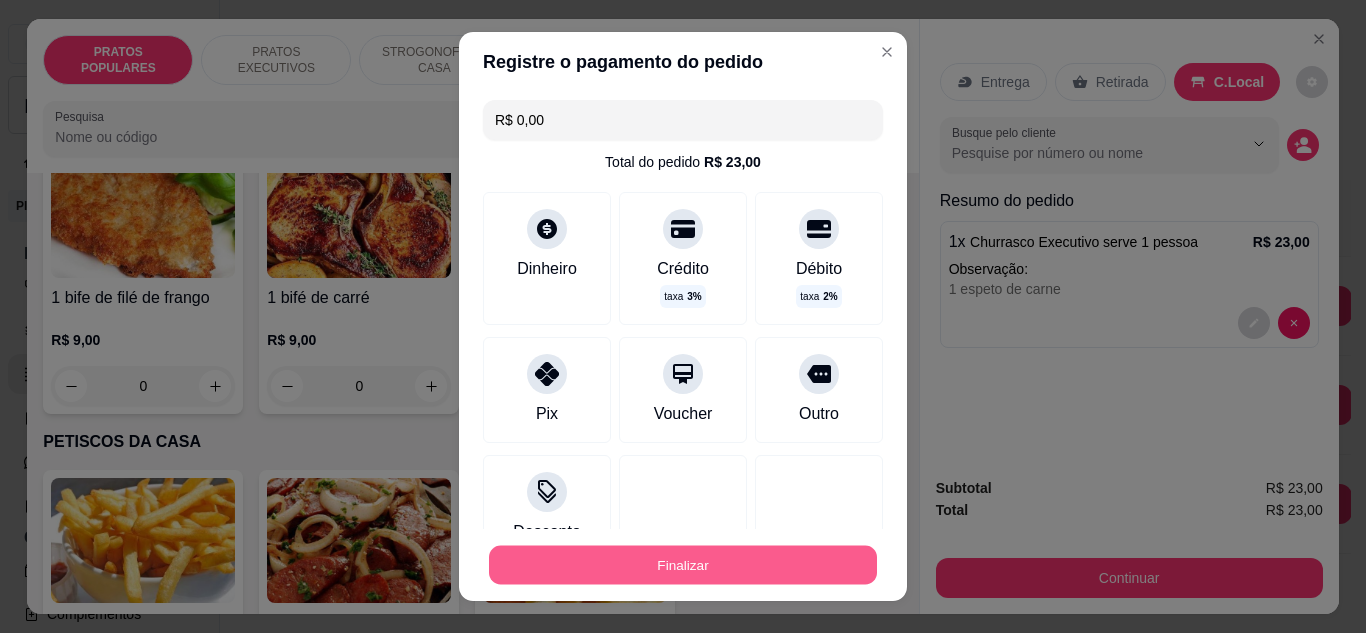 click on "Finalizar" at bounding box center (683, 565) 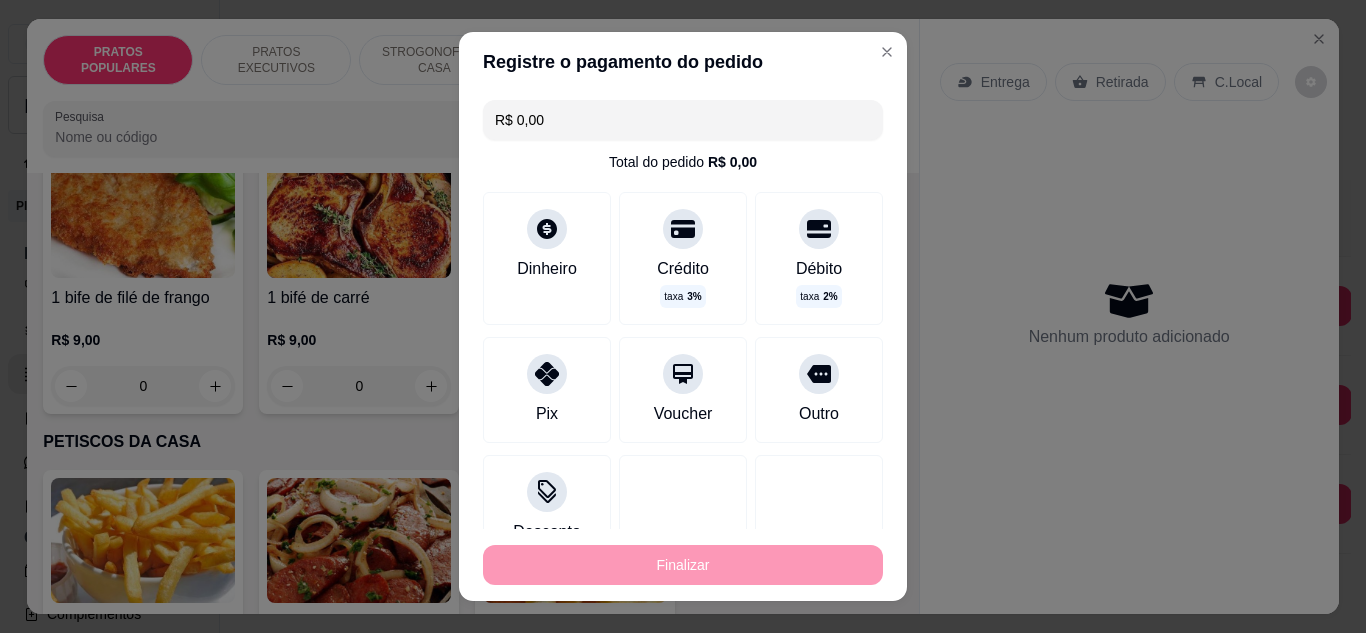 type on "-R$ 23,00" 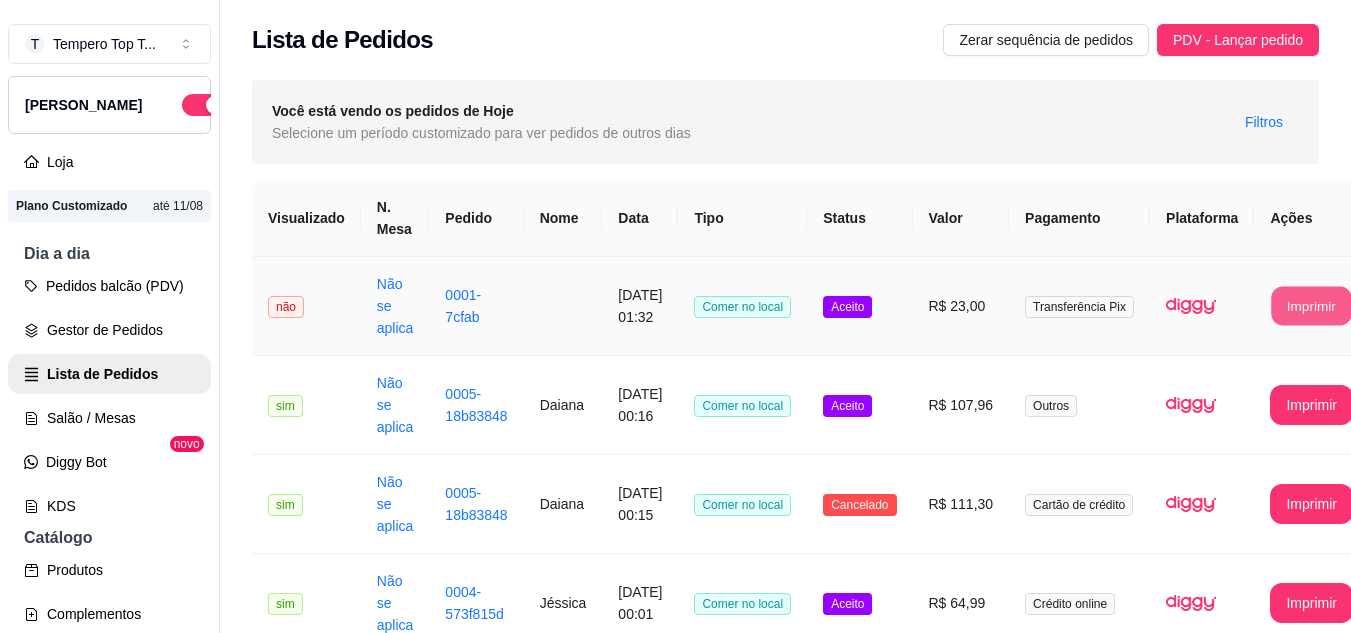 click on "Imprimir" at bounding box center (1312, 306) 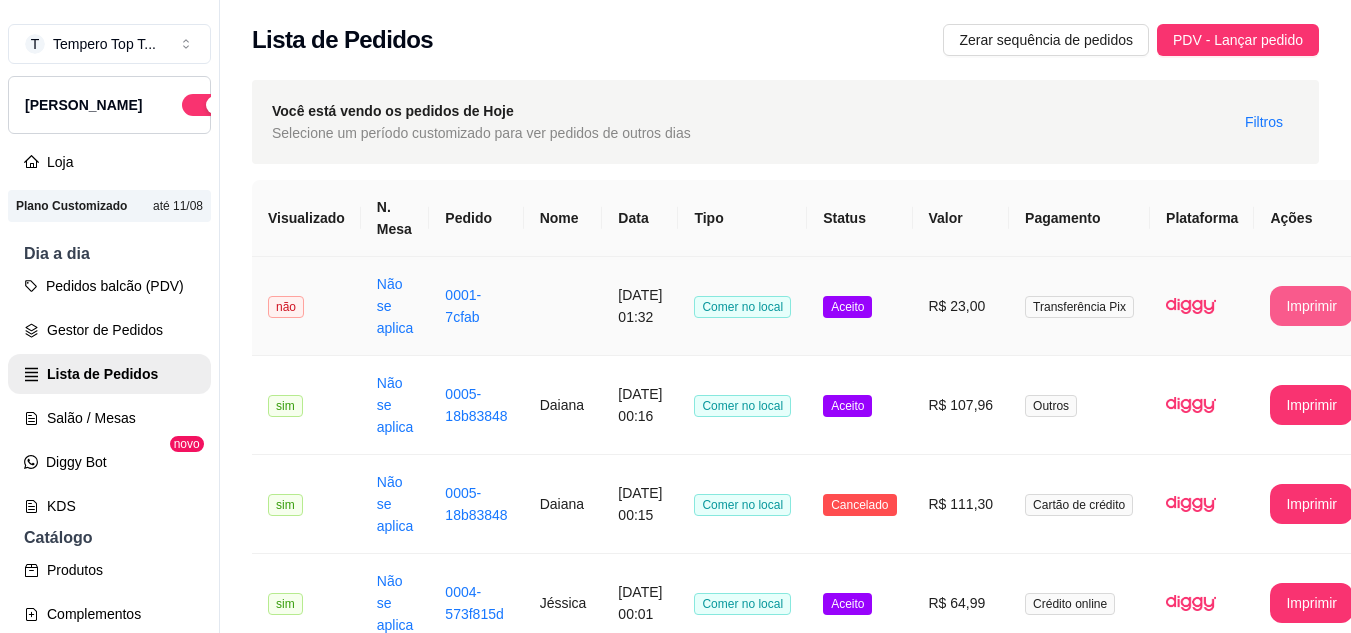 scroll, scrollTop: 0, scrollLeft: 0, axis: both 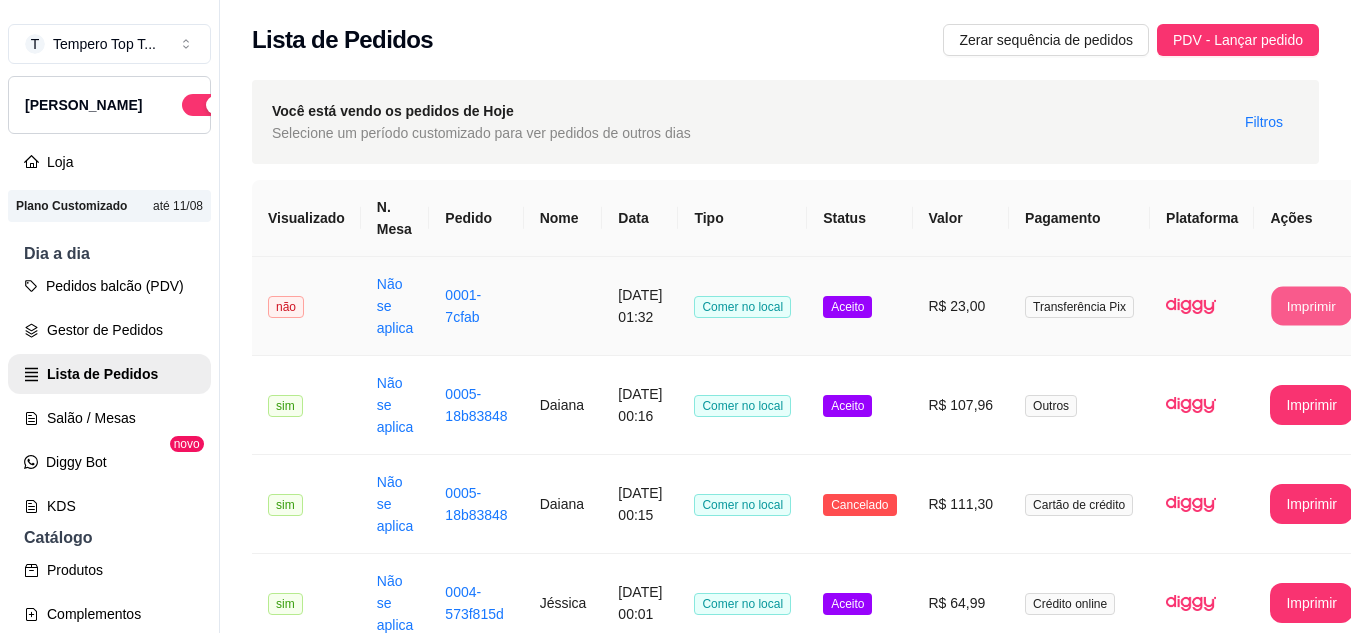click on "Imprimir" at bounding box center [1312, 306] 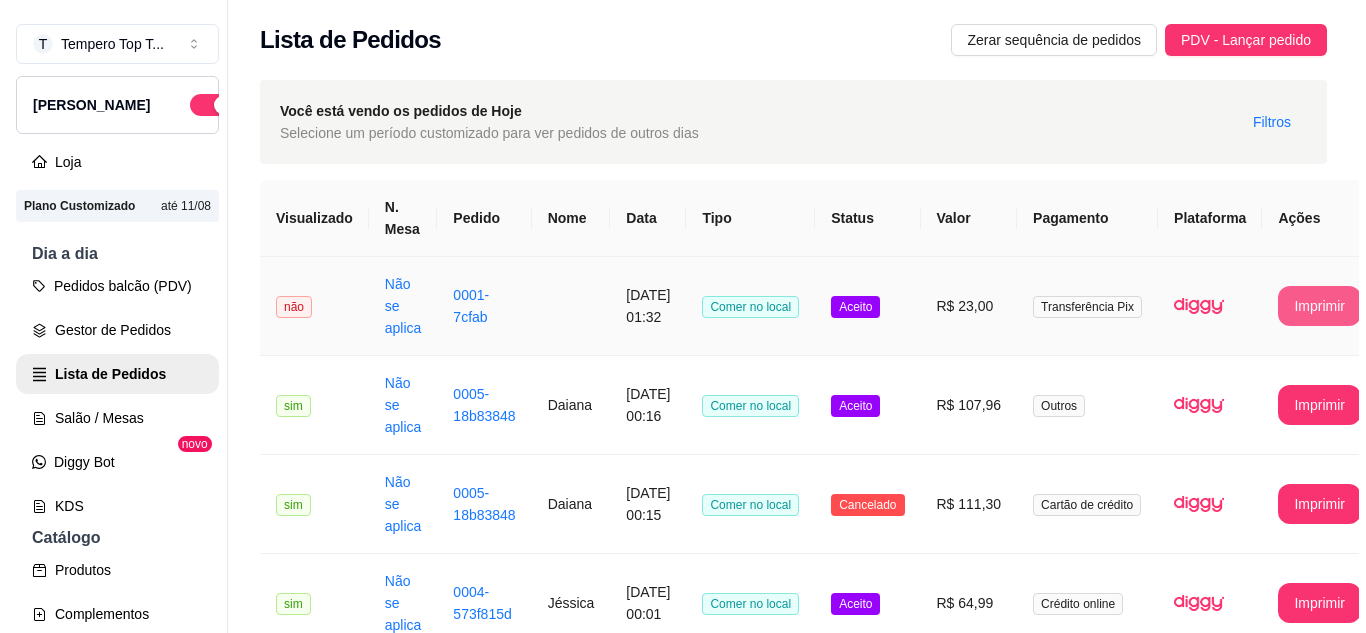 scroll, scrollTop: 0, scrollLeft: 0, axis: both 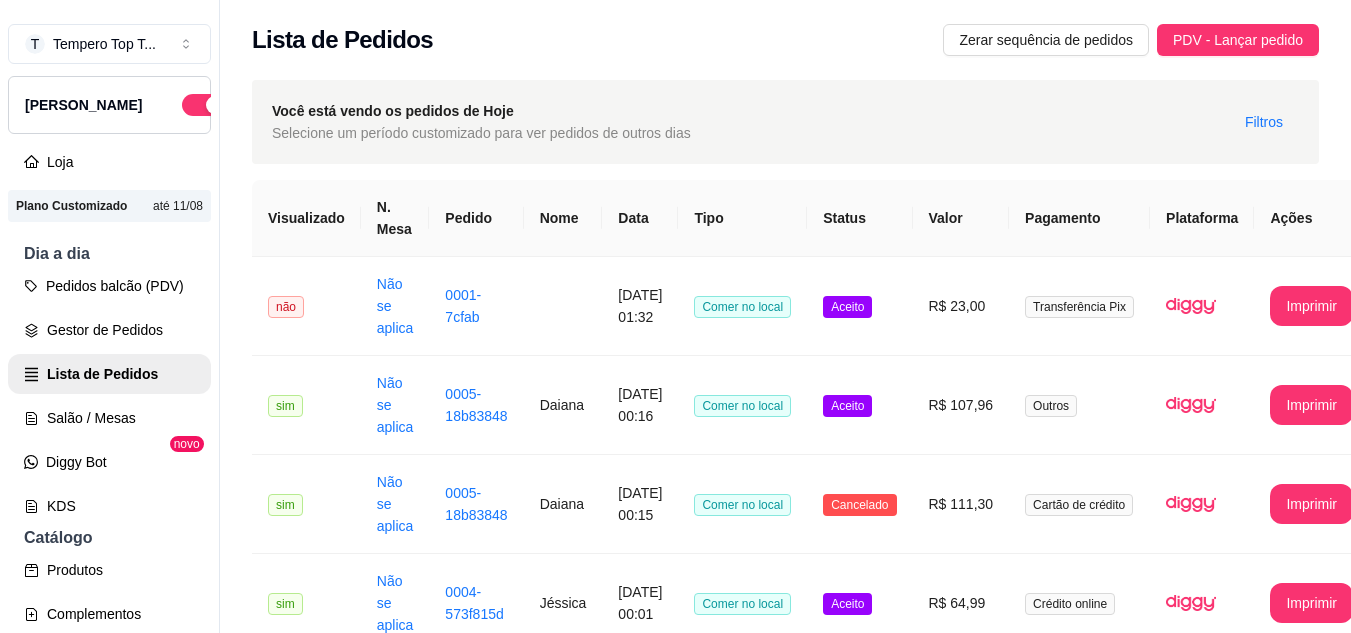 click on "Você está vendo os pedidos de   [PERSON_NAME]" at bounding box center (481, 111) 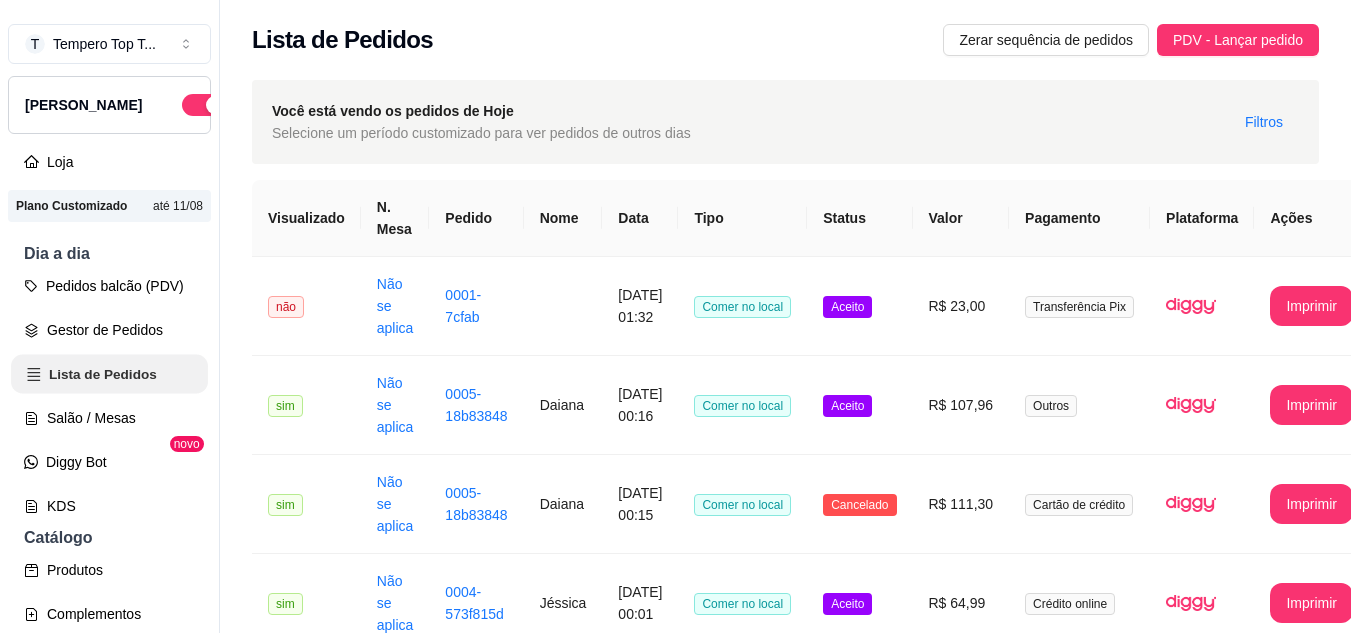click on "Lista de Pedidos" at bounding box center (109, 374) 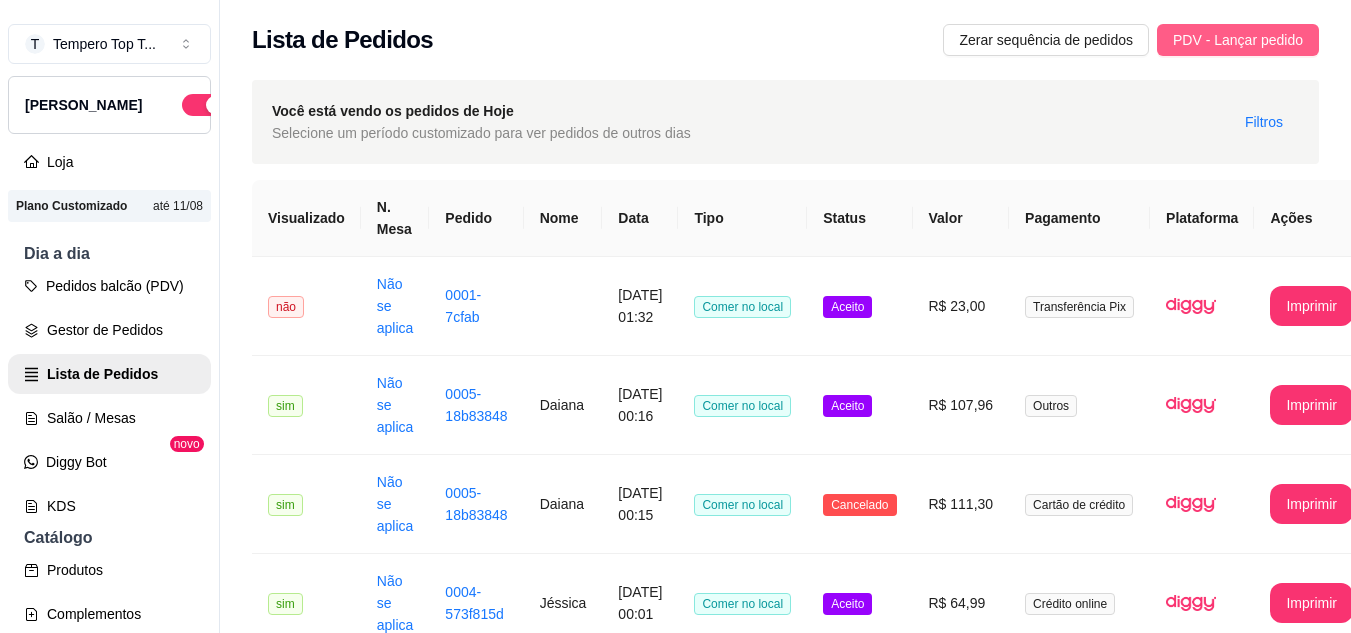 click on "PDV - Lançar pedido" at bounding box center (1238, 40) 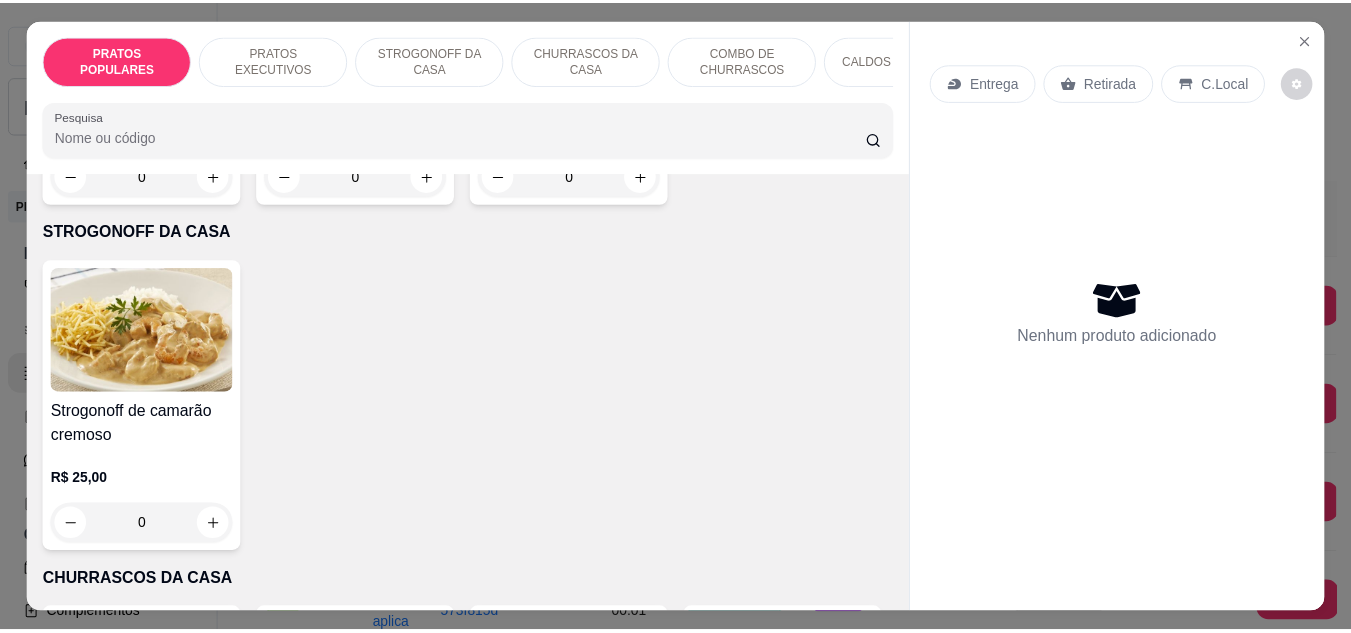 scroll, scrollTop: 776, scrollLeft: 0, axis: vertical 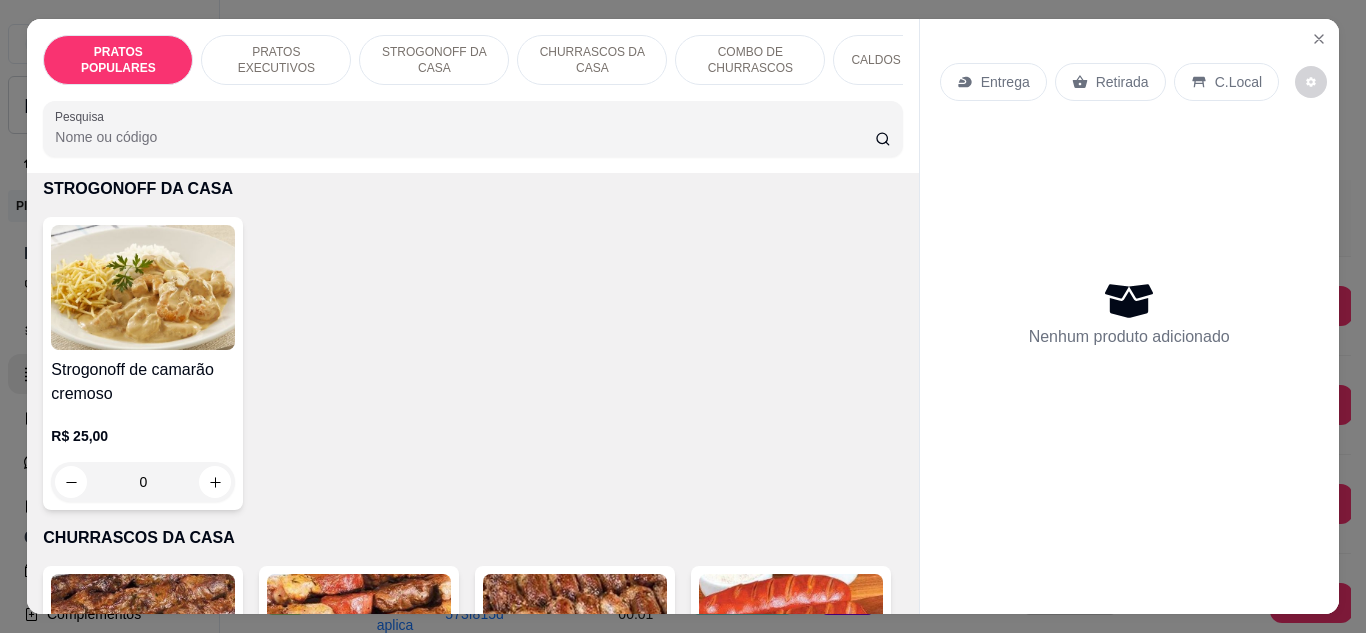 click 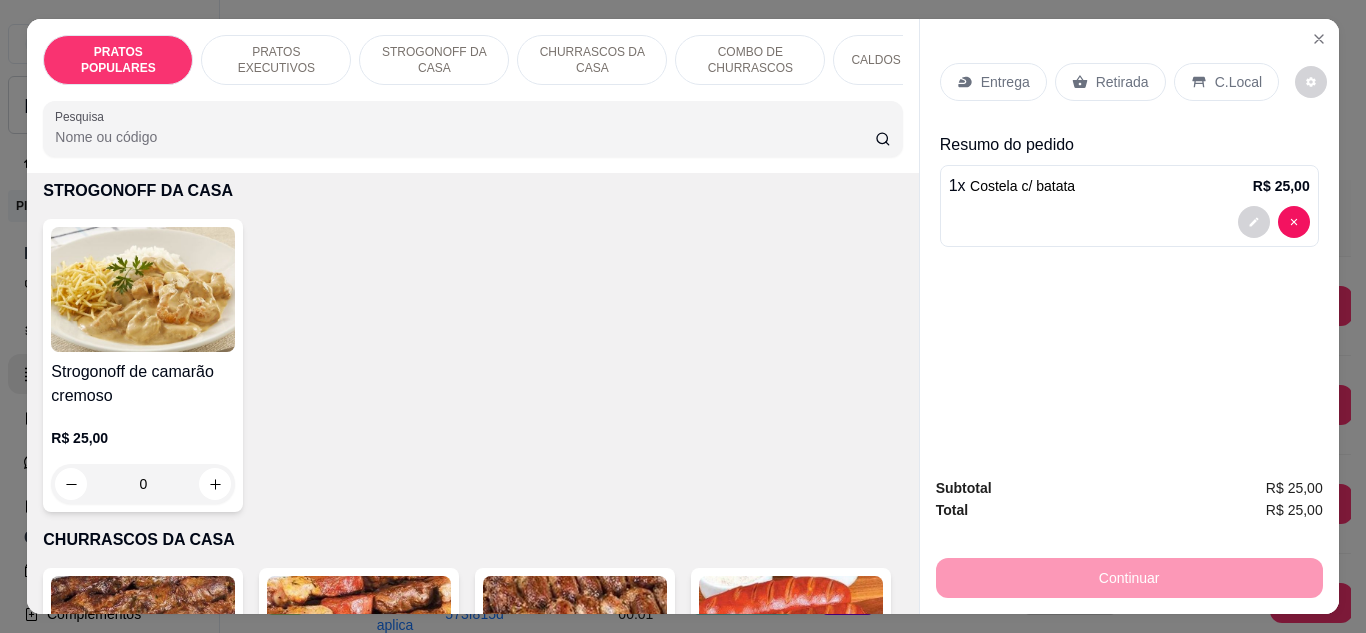 click on "Entrega" at bounding box center (1005, 82) 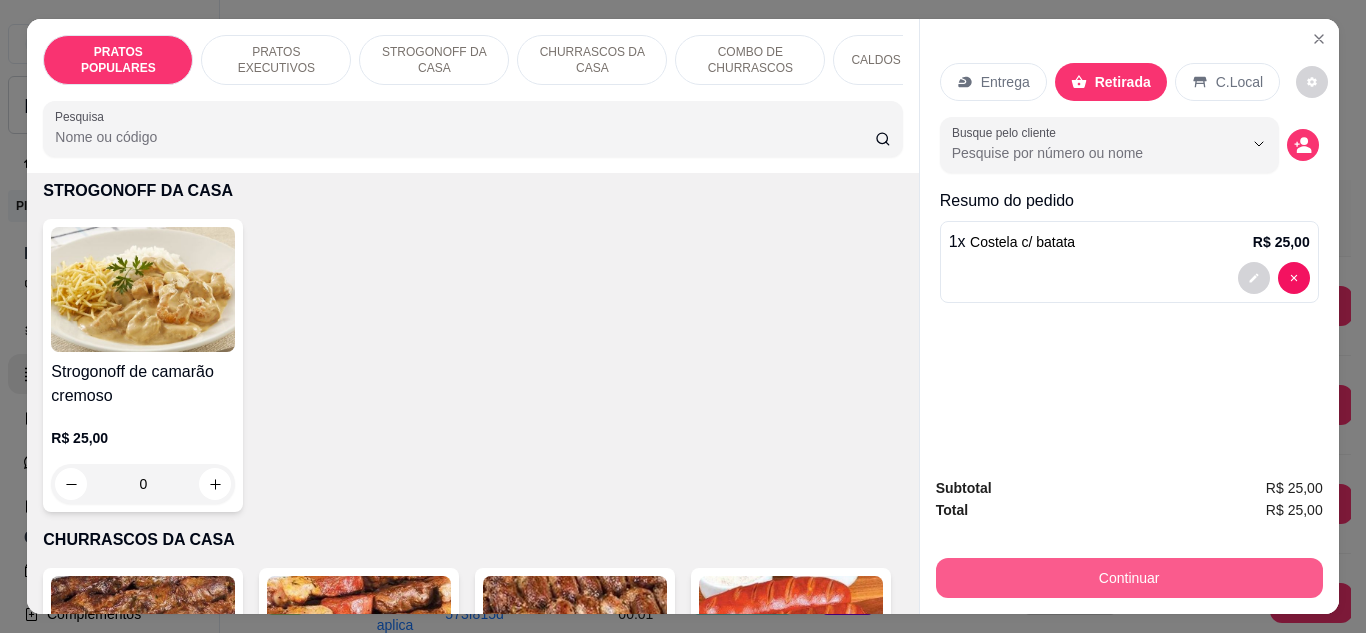 click on "Continuar" at bounding box center [1129, 578] 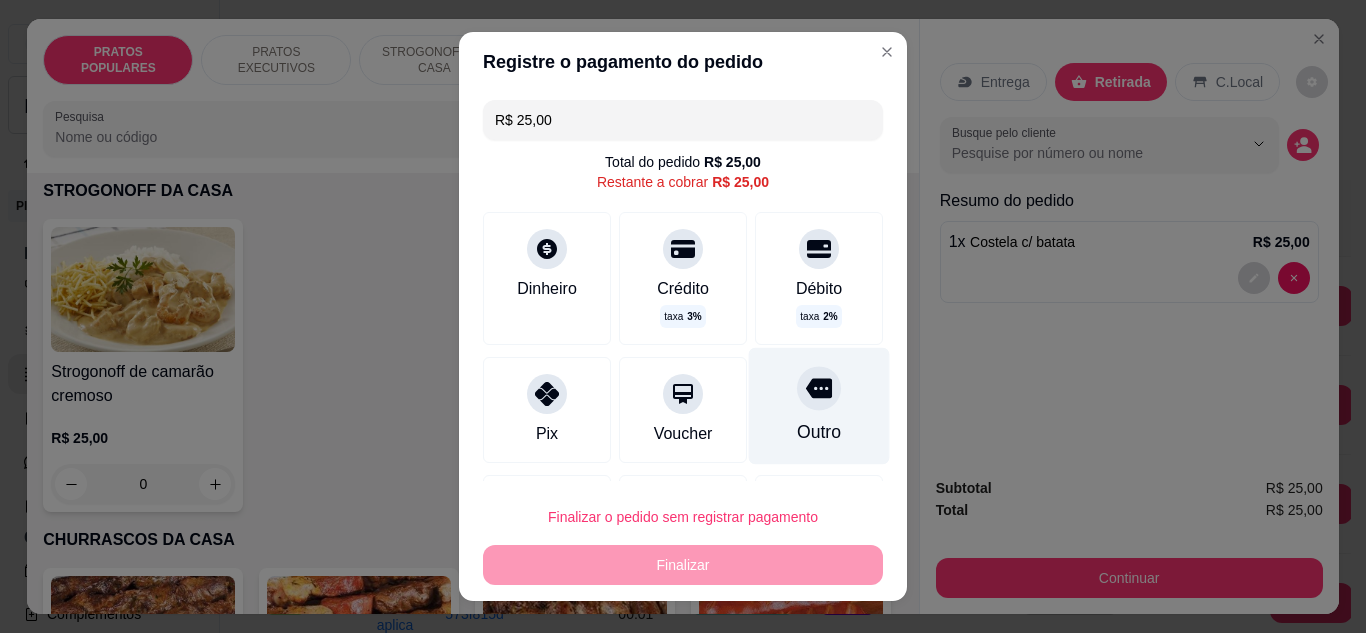 click on "Outro" at bounding box center [819, 405] 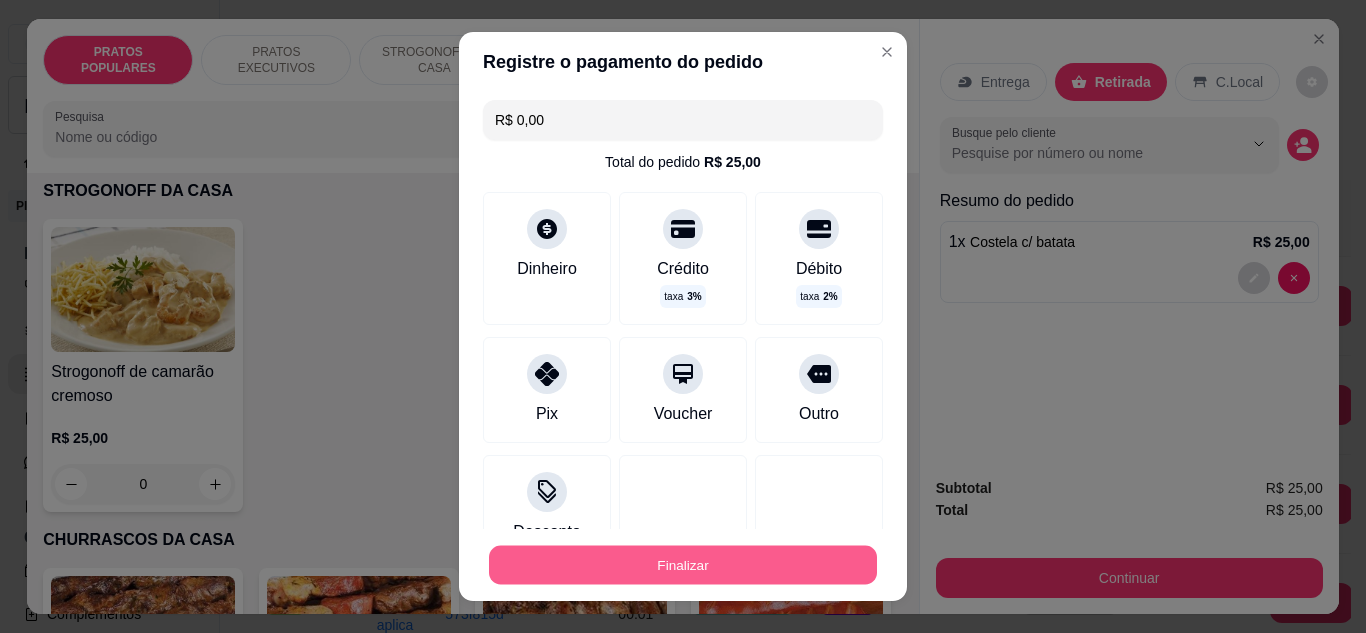 click on "Finalizar" at bounding box center [683, 565] 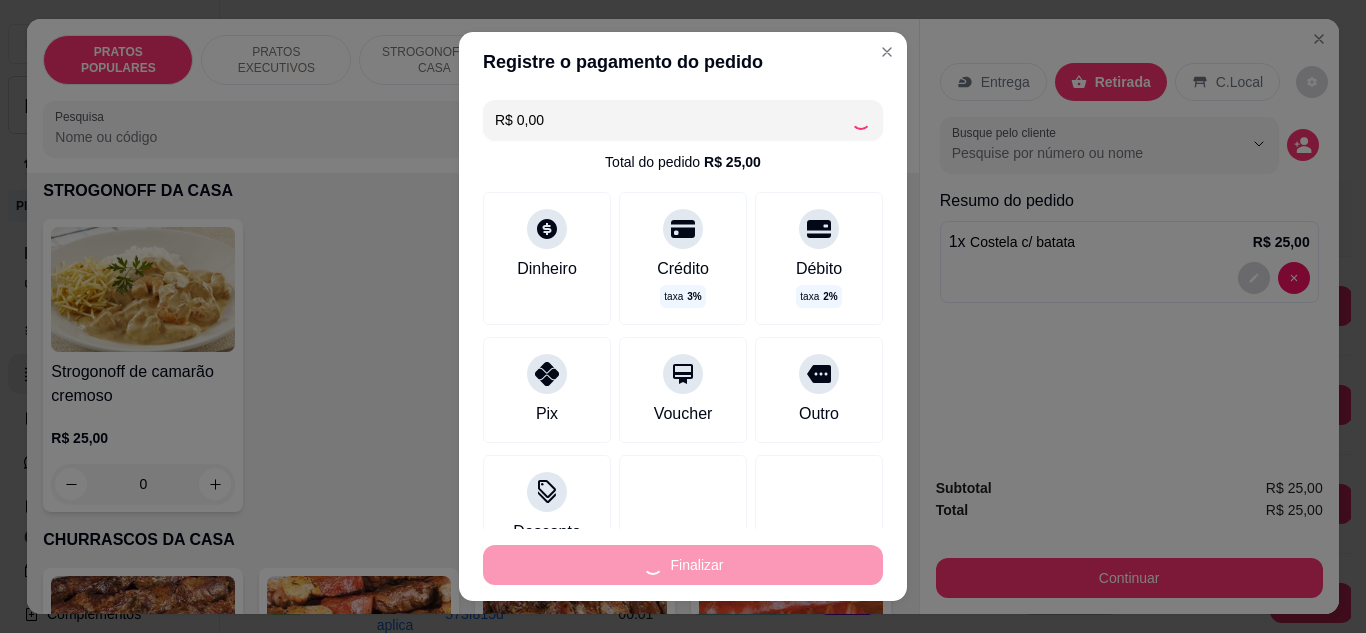 type on "0" 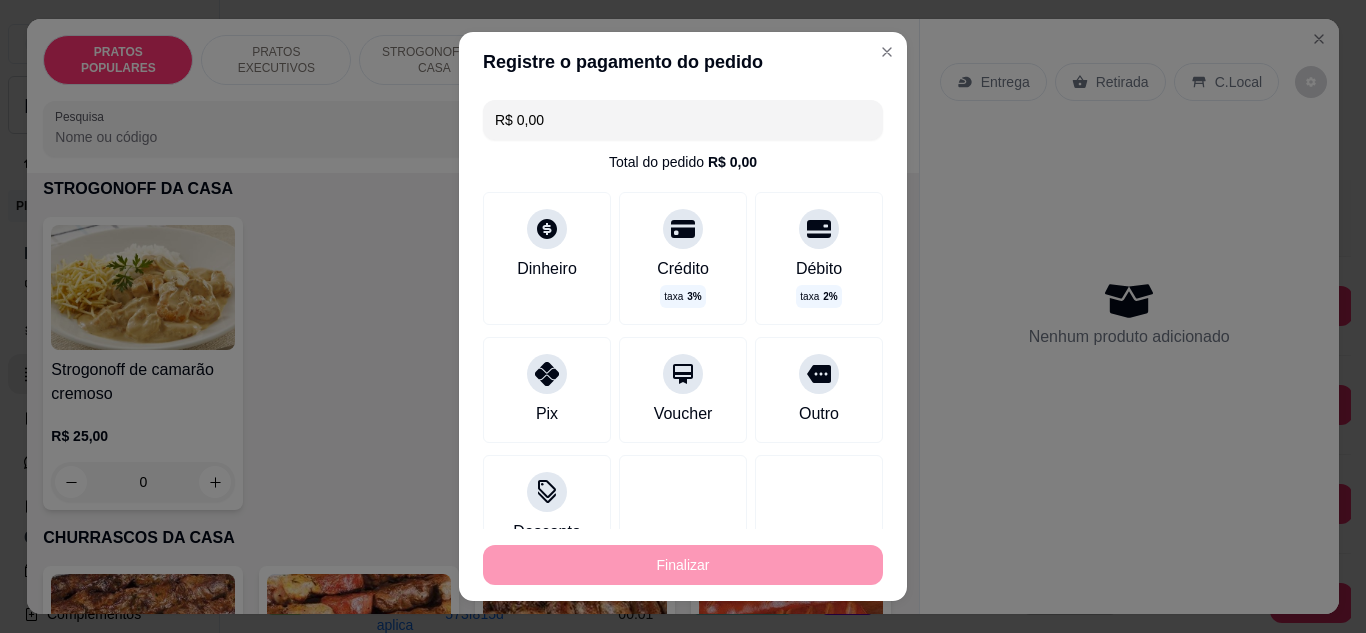 type on "-R$ 25,00" 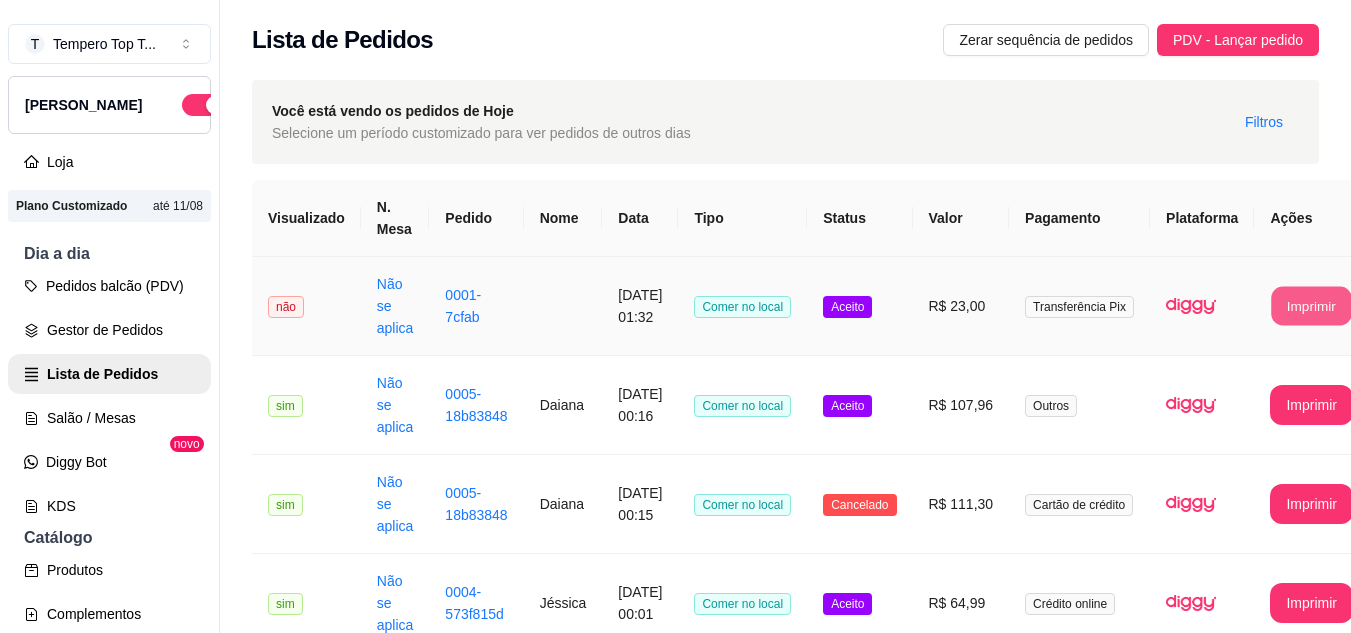 click on "Imprimir" at bounding box center [1312, 306] 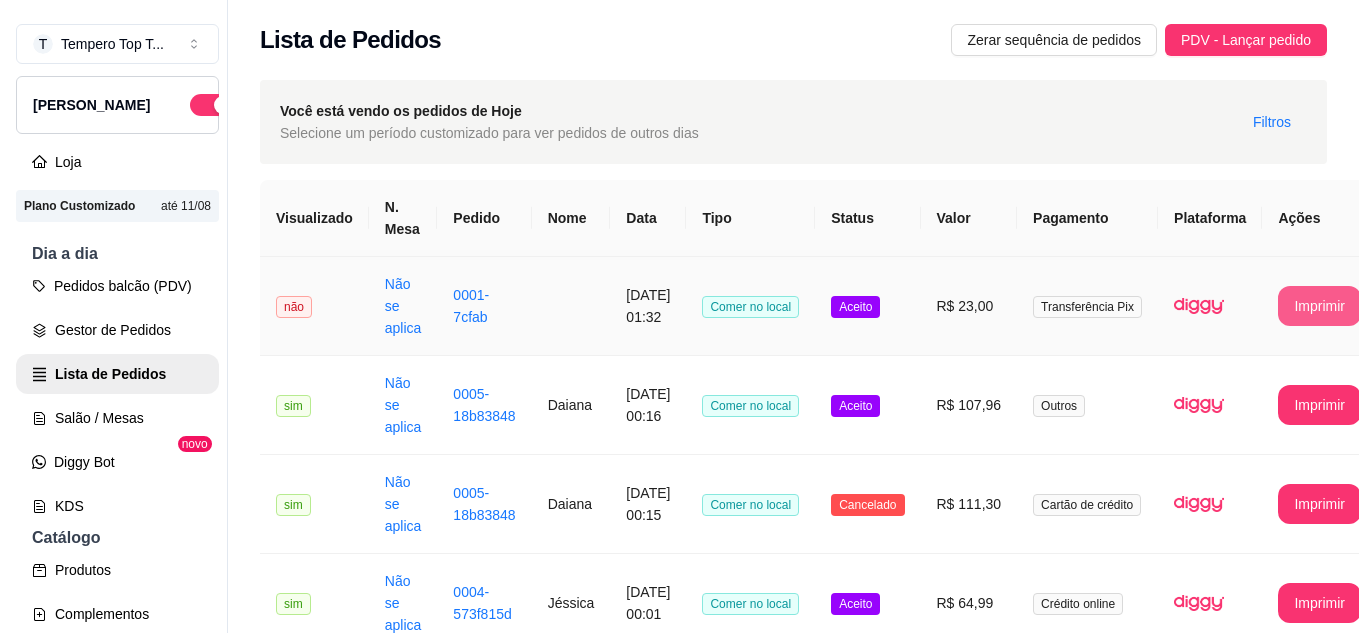 scroll, scrollTop: 0, scrollLeft: 0, axis: both 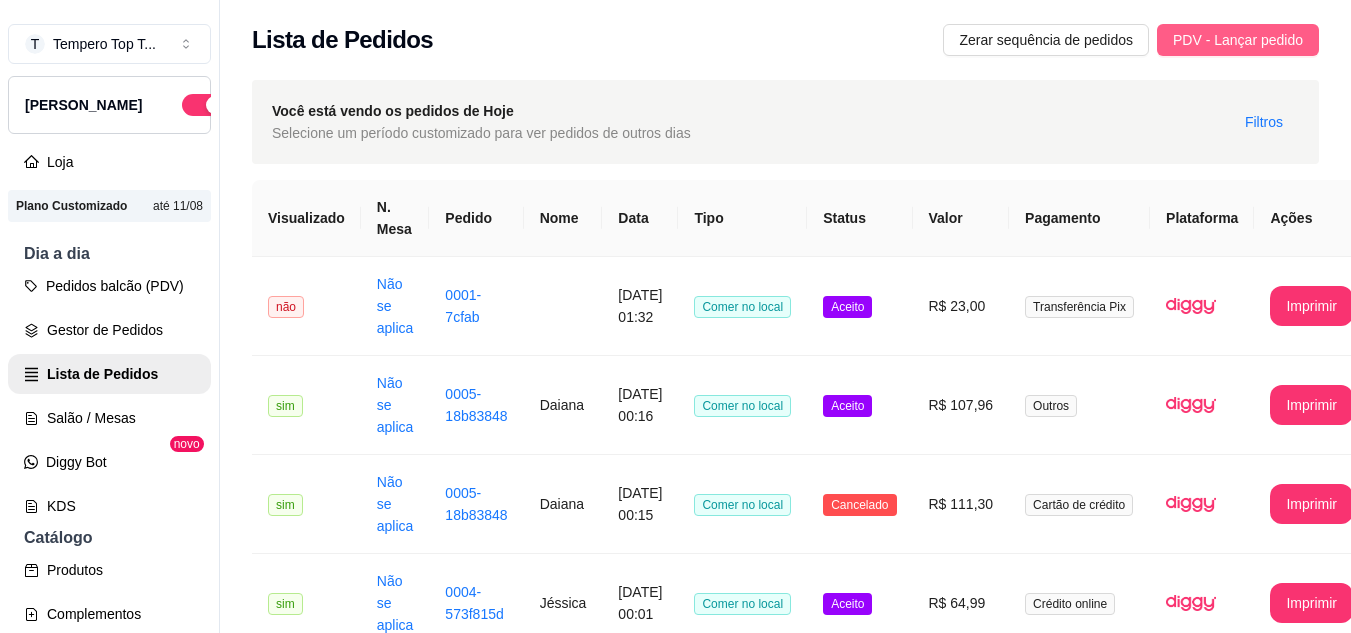 click on "PDV - Lançar pedido" at bounding box center (1238, 40) 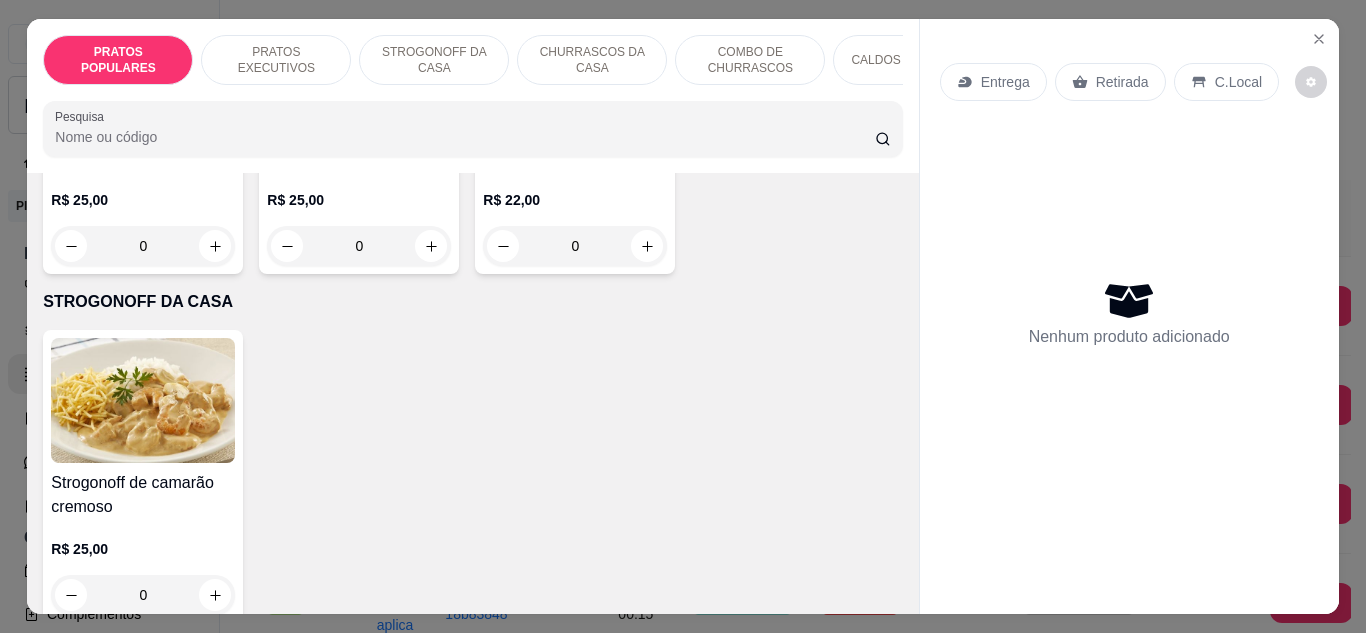 scroll, scrollTop: 776, scrollLeft: 0, axis: vertical 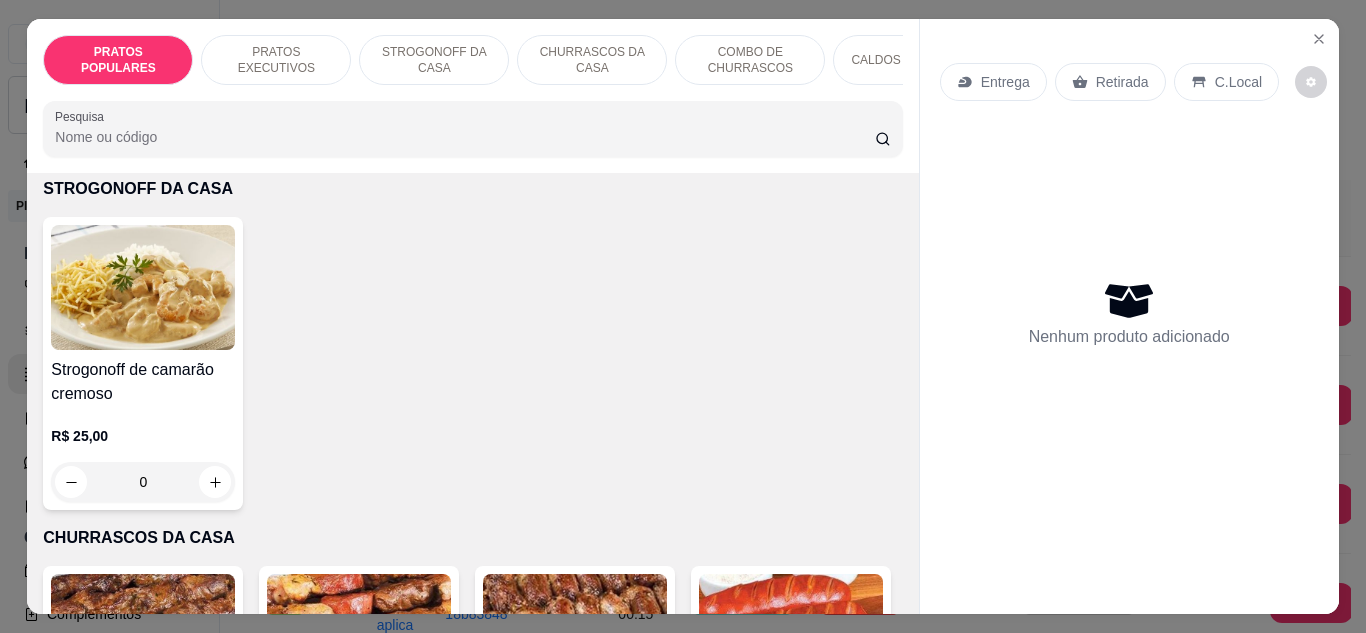 click 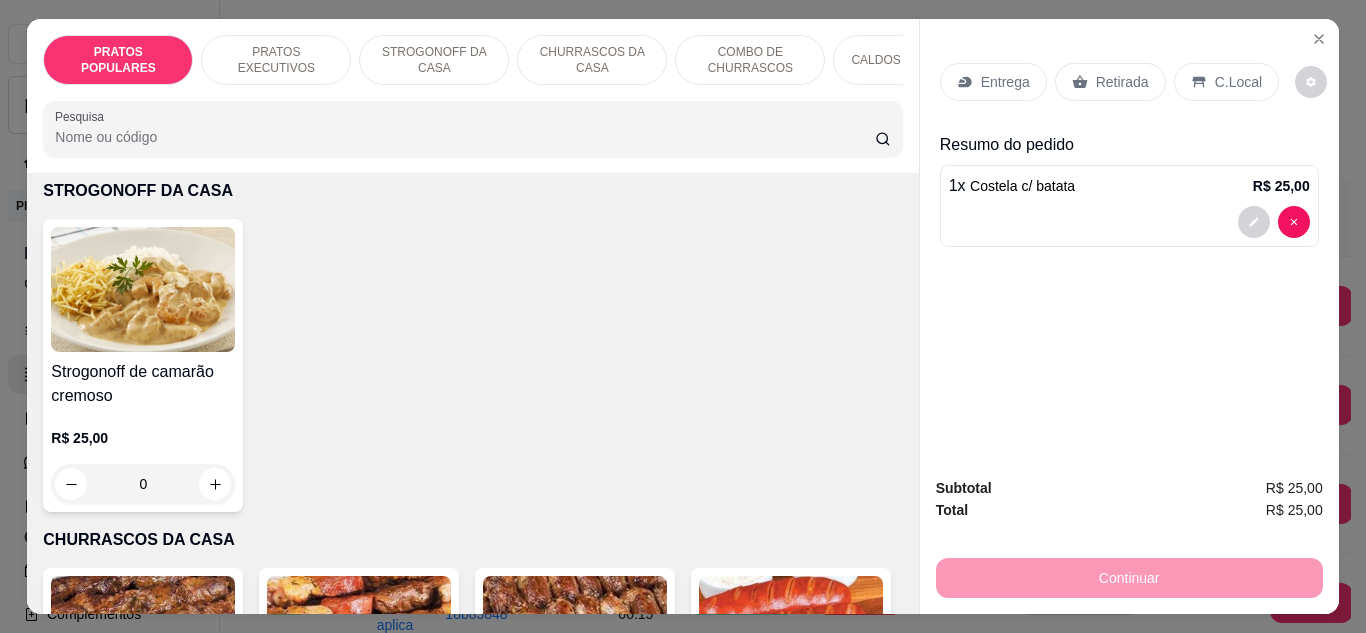 click on "Retirada" at bounding box center (1122, 82) 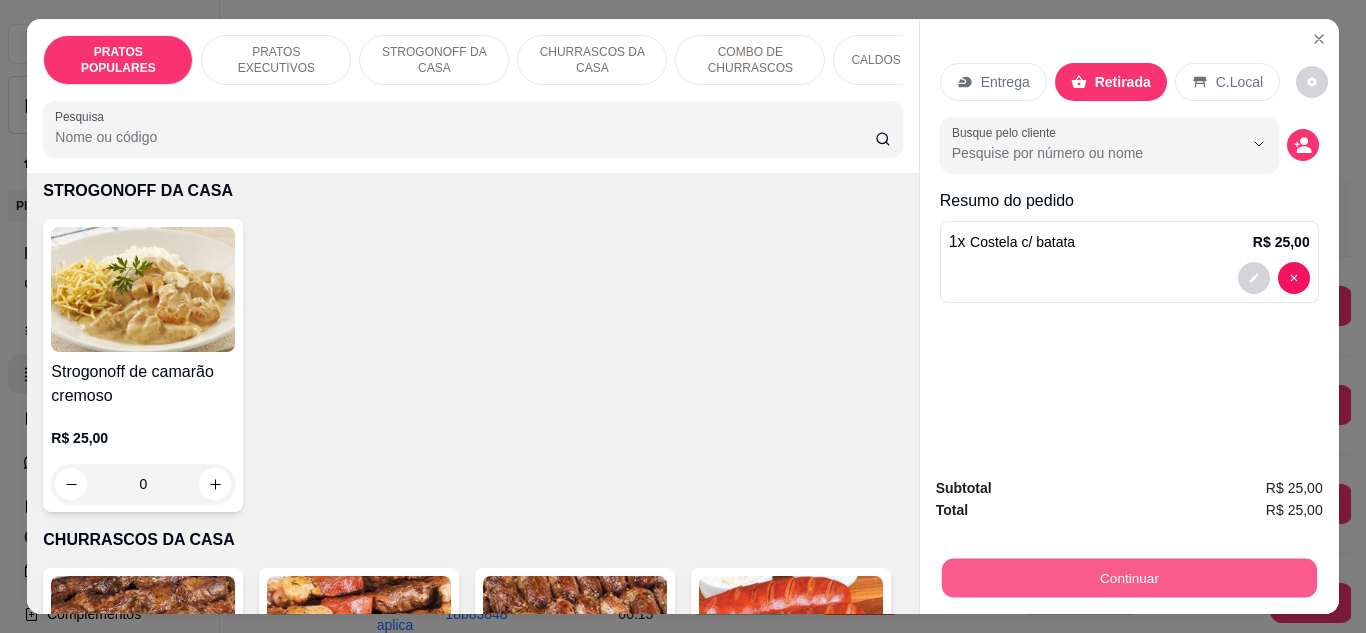 click on "Continuar" at bounding box center (1128, 578) 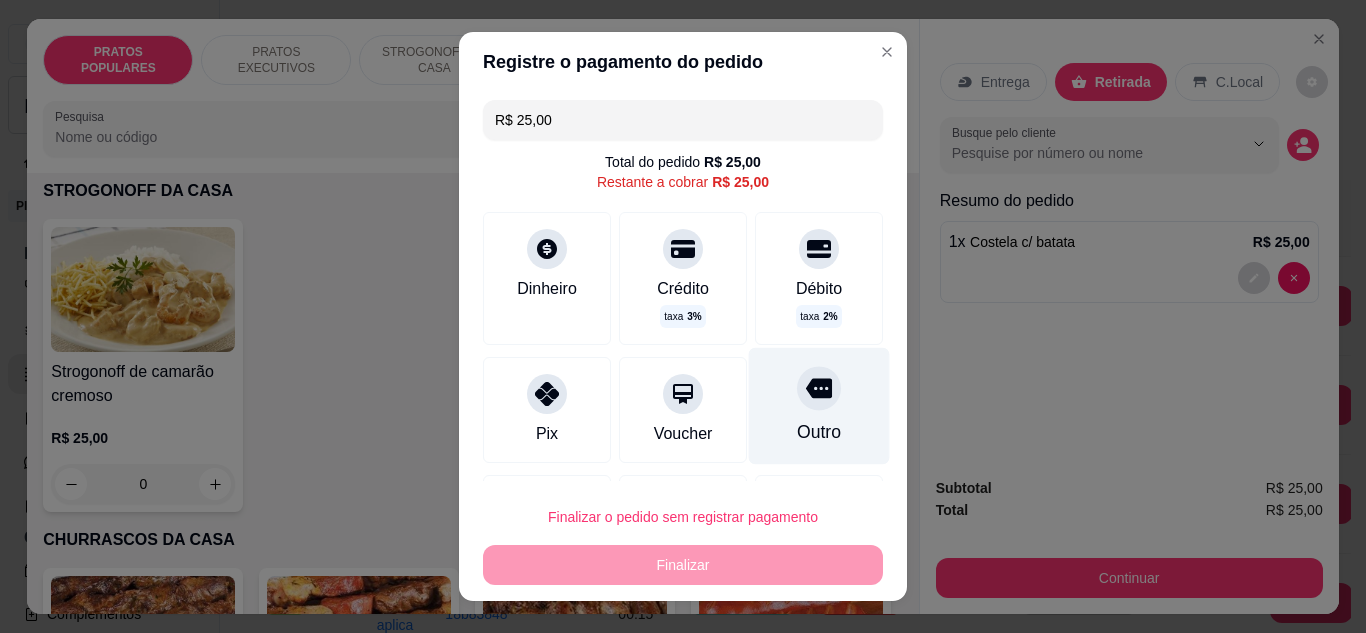 click 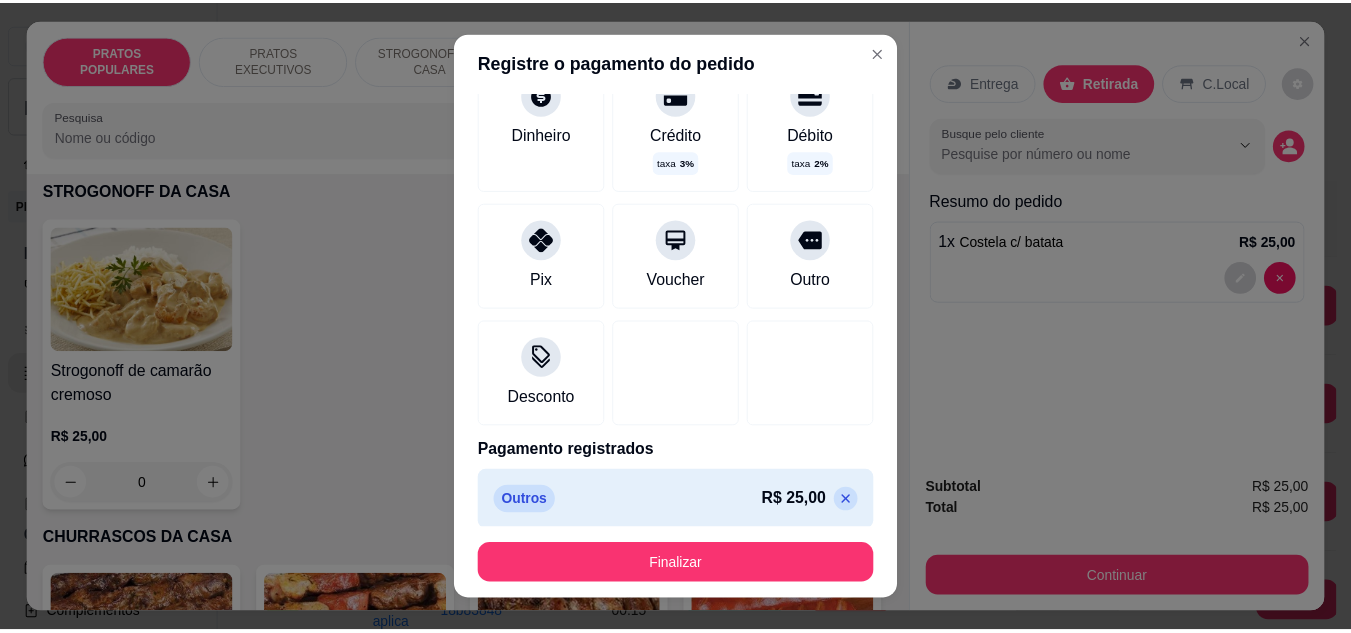 scroll, scrollTop: 143, scrollLeft: 0, axis: vertical 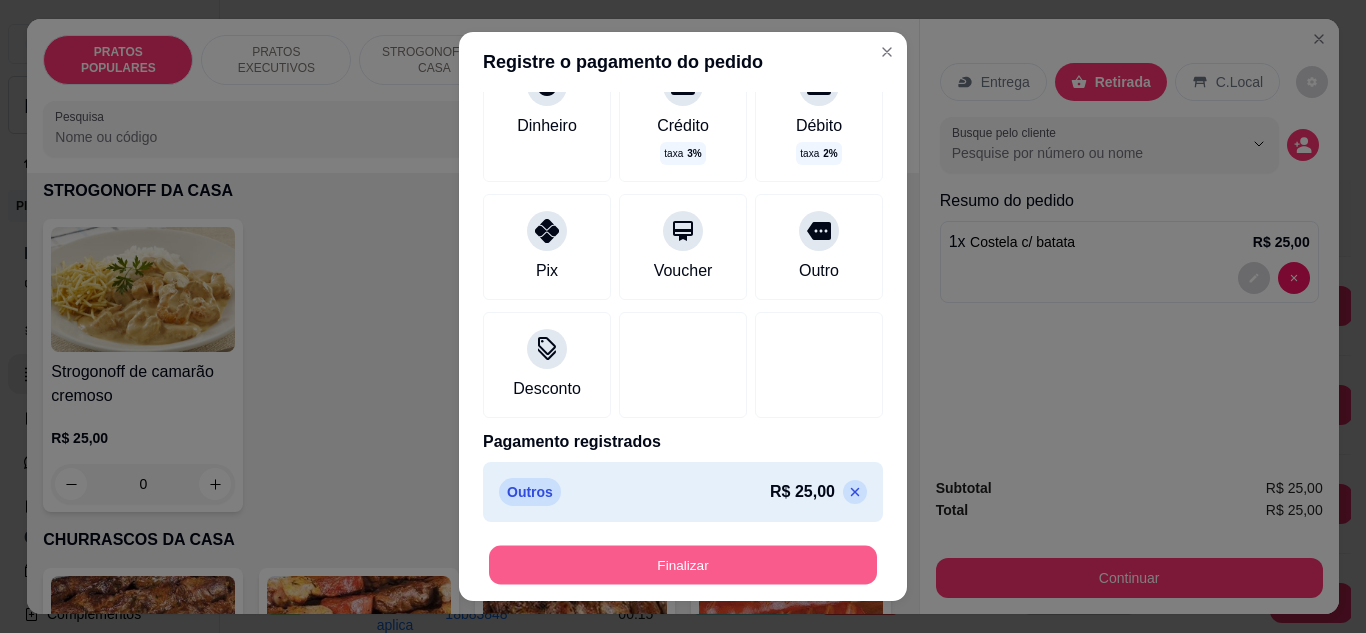 click on "Finalizar" at bounding box center (683, 565) 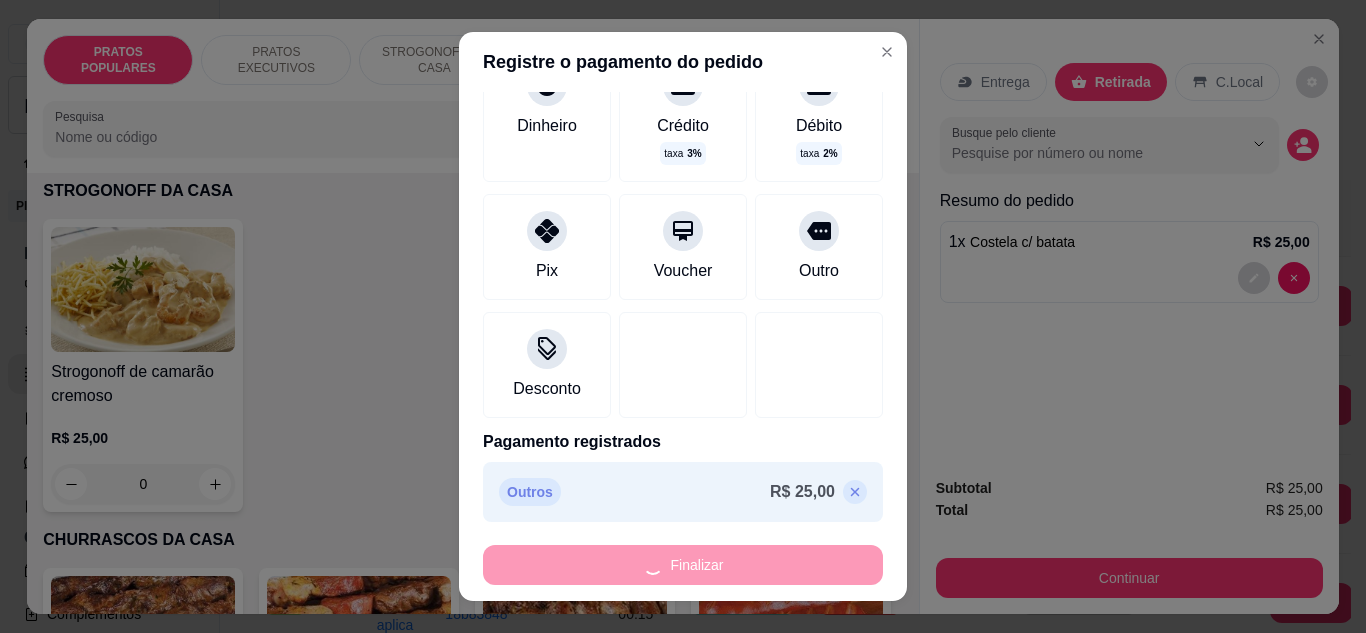 type on "0" 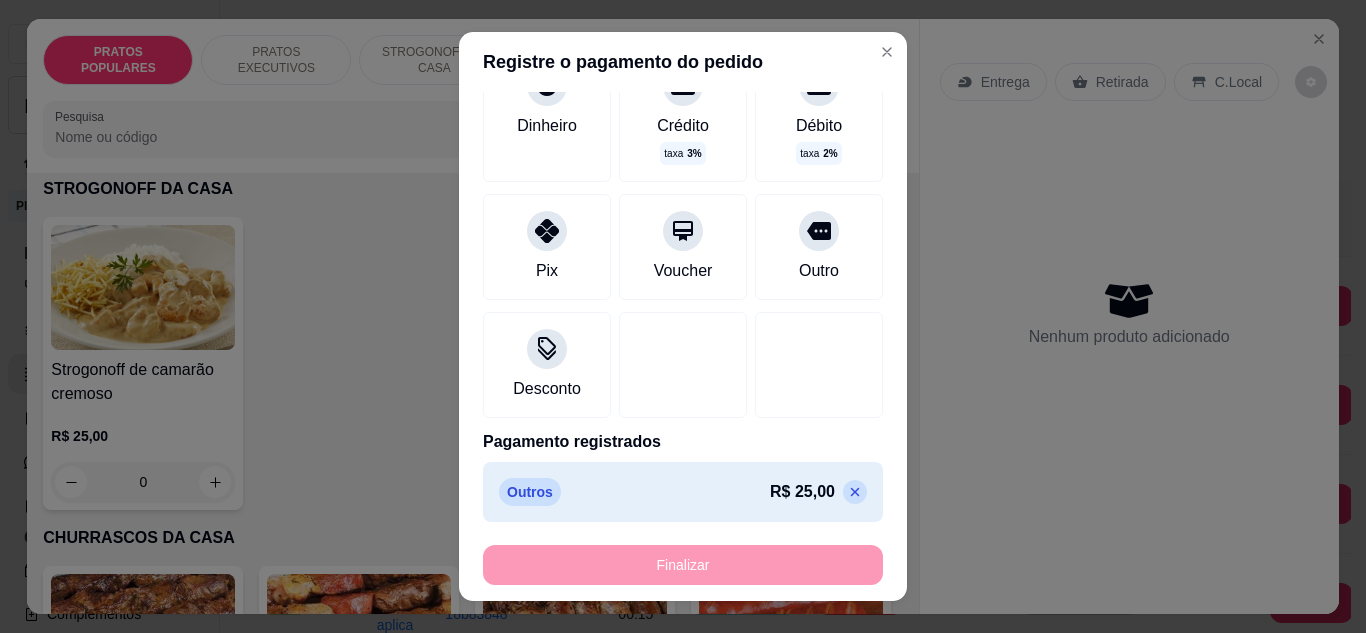 type on "-R$ 25,00" 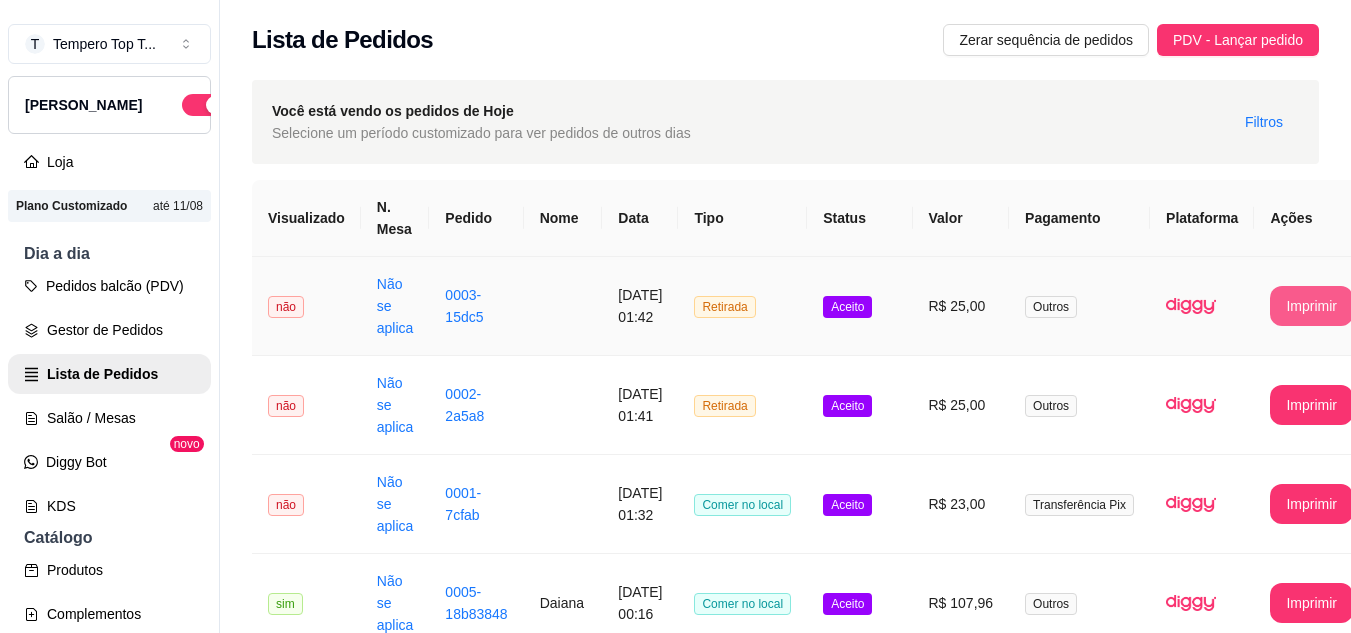 click on "Imprimir" at bounding box center [1311, 306] 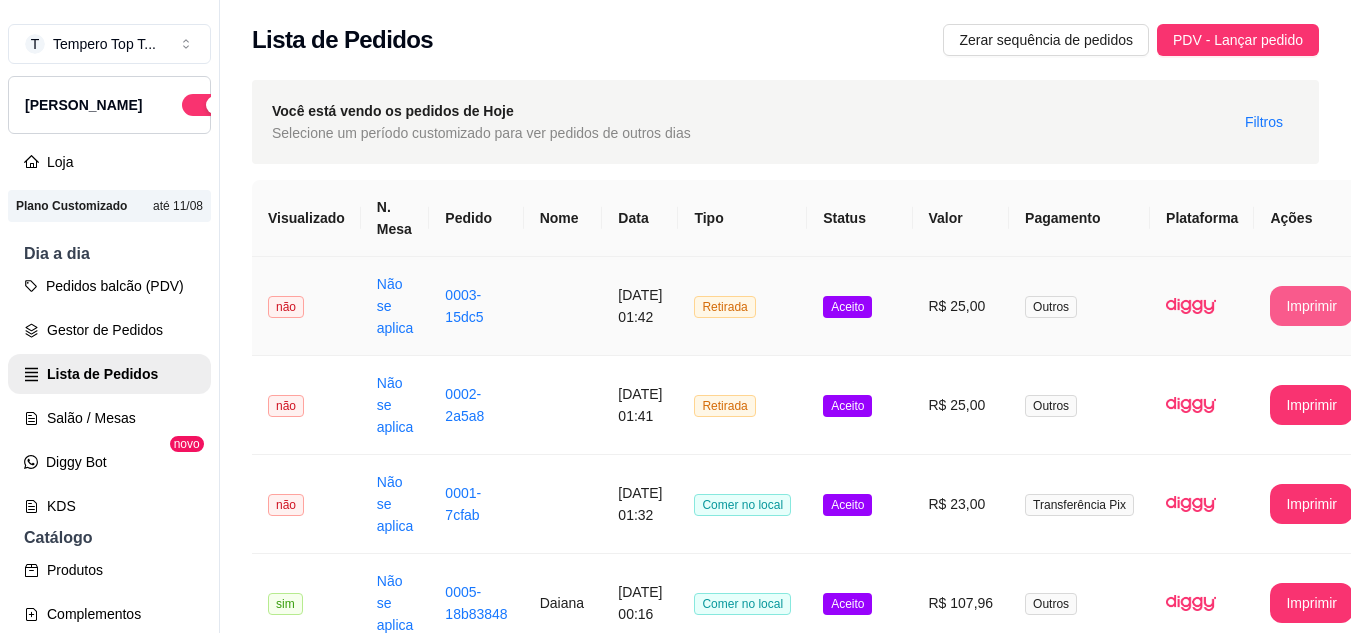 scroll, scrollTop: 0, scrollLeft: 0, axis: both 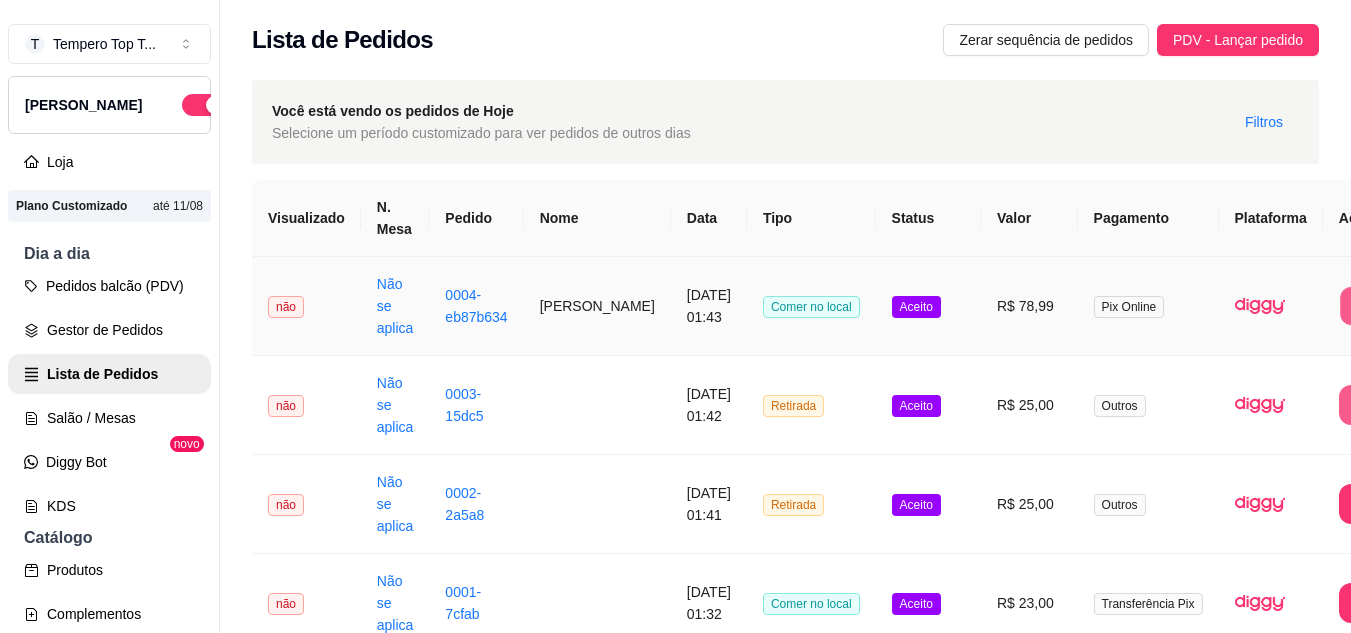 click on "Imprimir" at bounding box center [1380, 306] 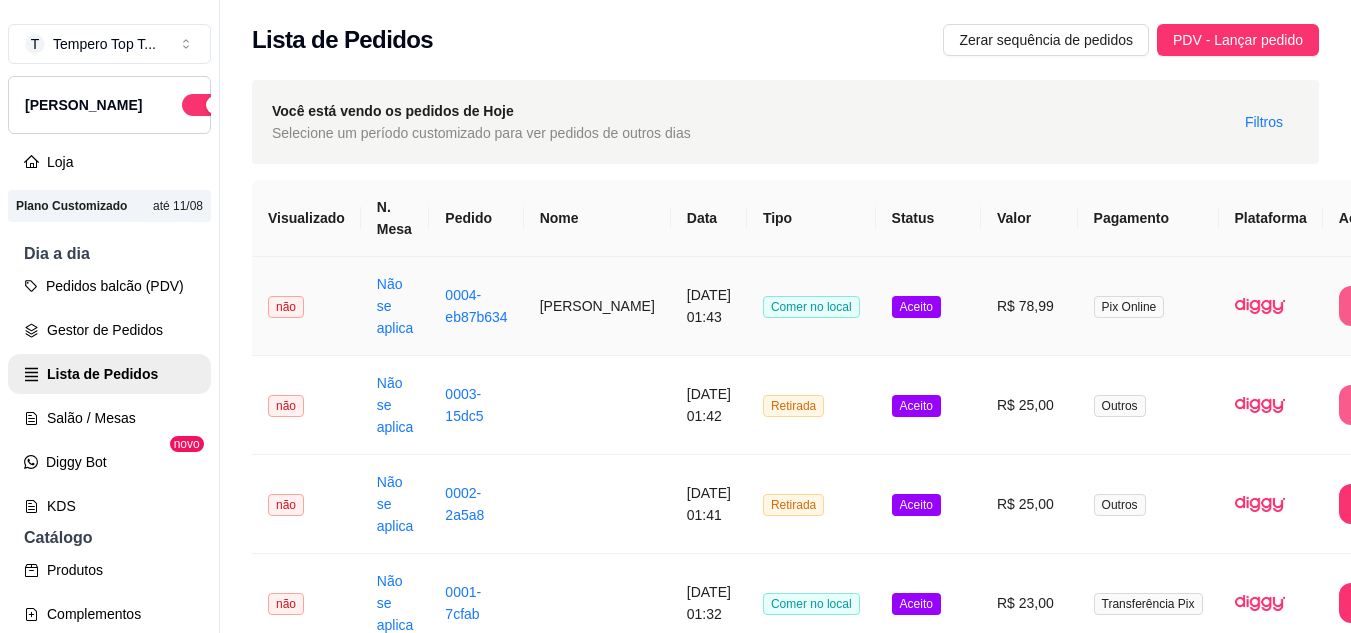 scroll, scrollTop: 0, scrollLeft: 0, axis: both 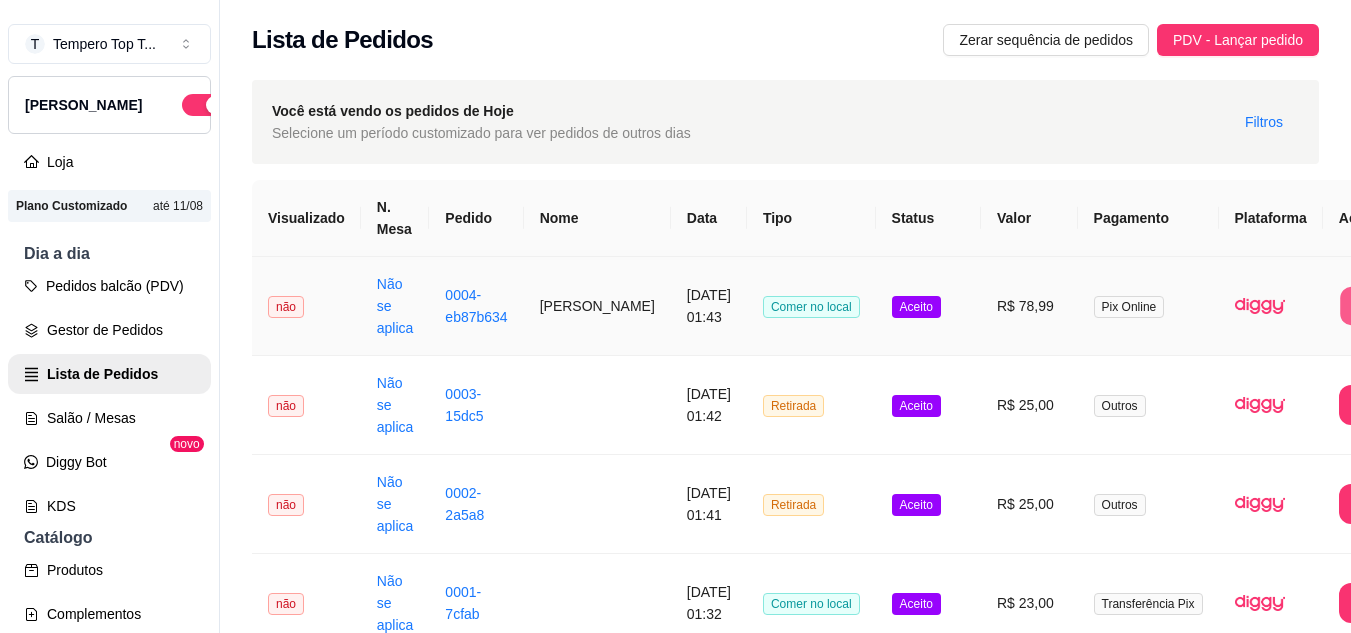 click on "Imprimir" at bounding box center (1380, 306) 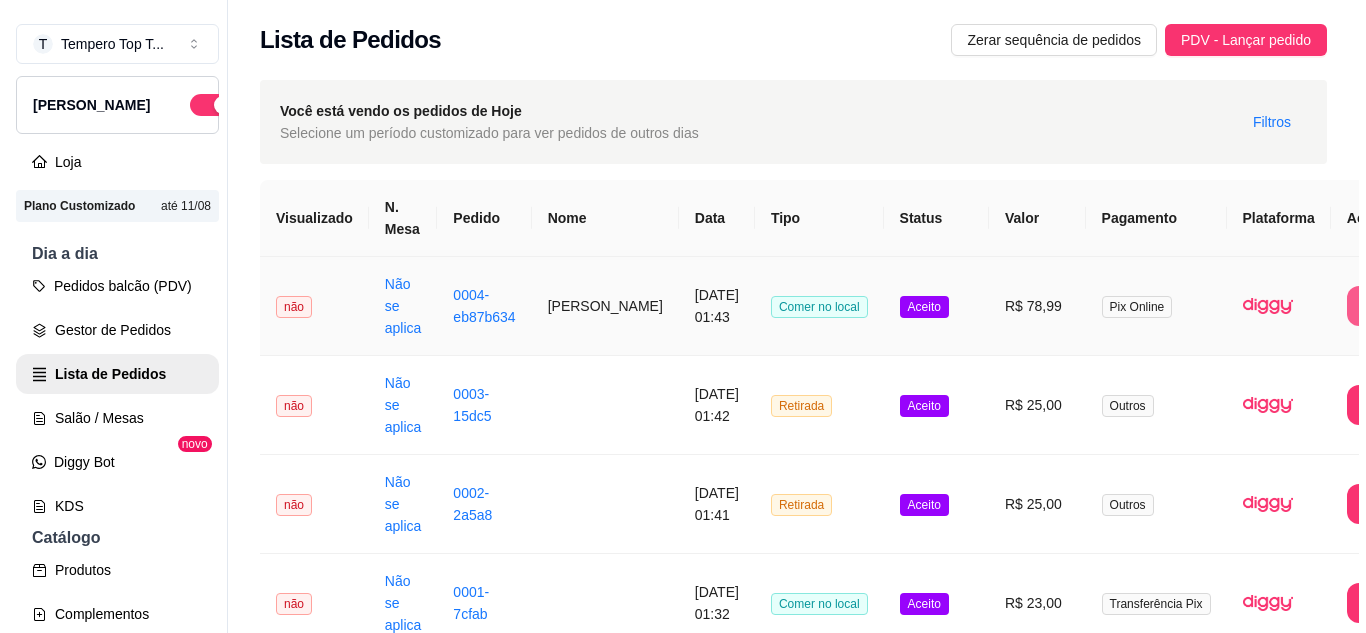 scroll, scrollTop: 0, scrollLeft: 0, axis: both 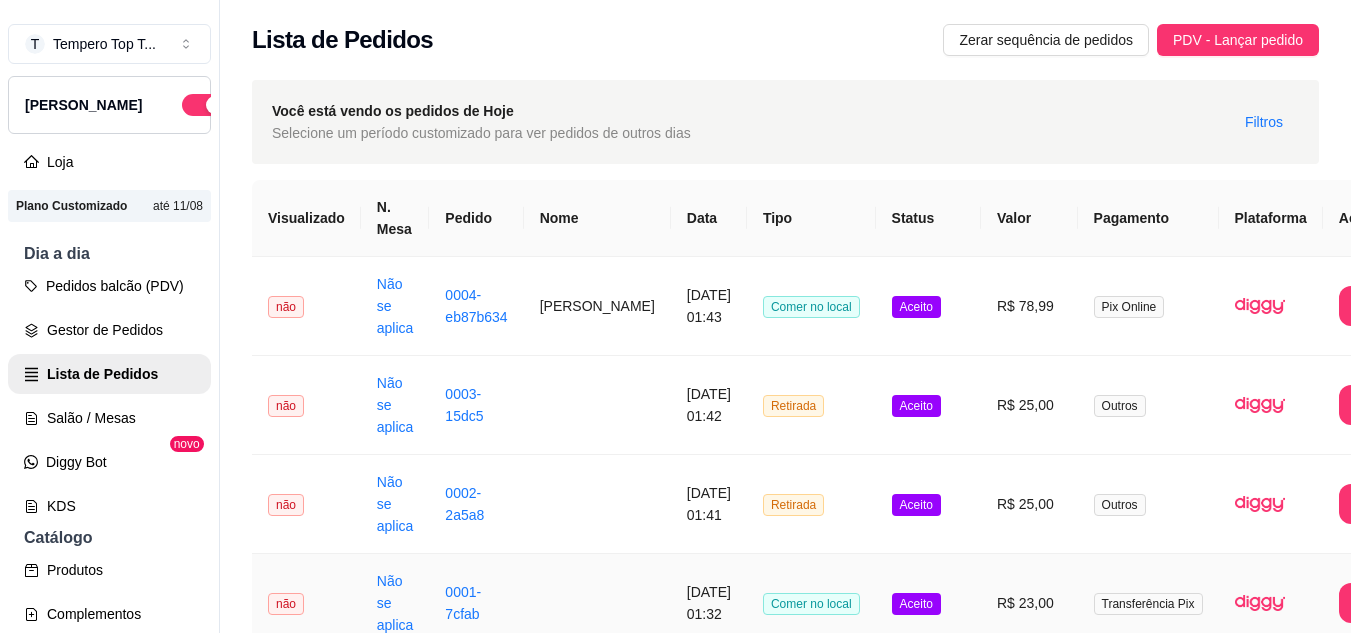 click on "R$ 23,00" at bounding box center (1029, 603) 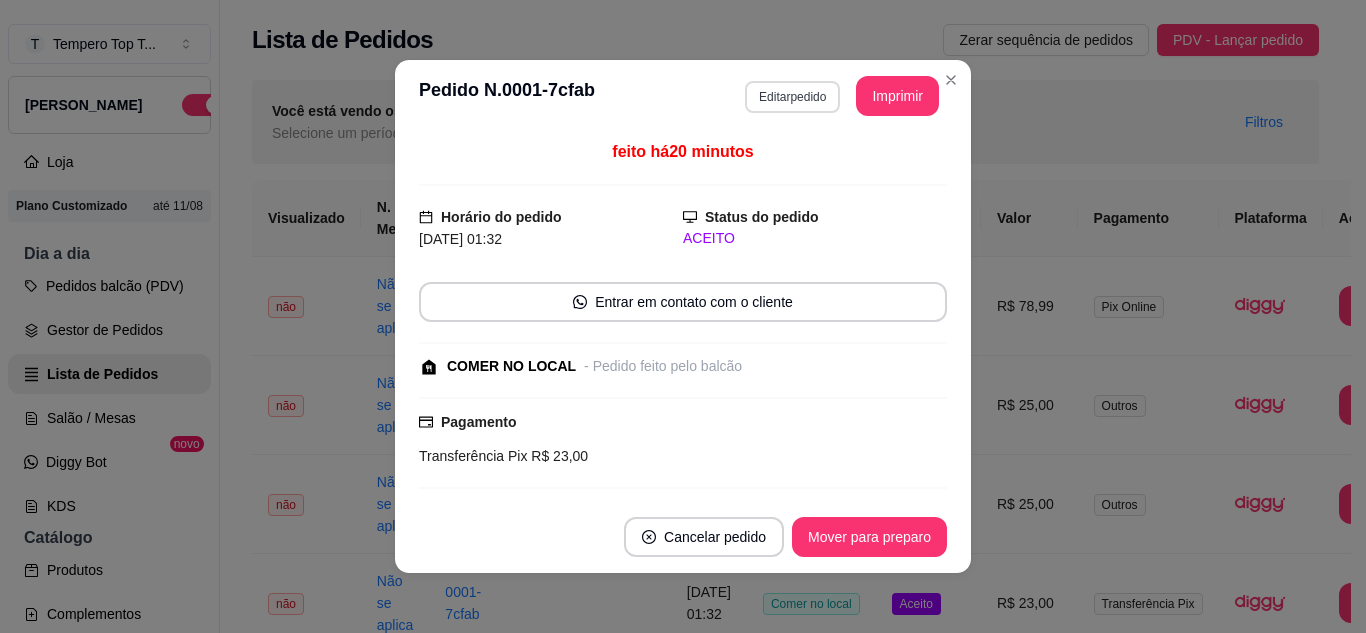 click on "Editar  pedido" at bounding box center (792, 97) 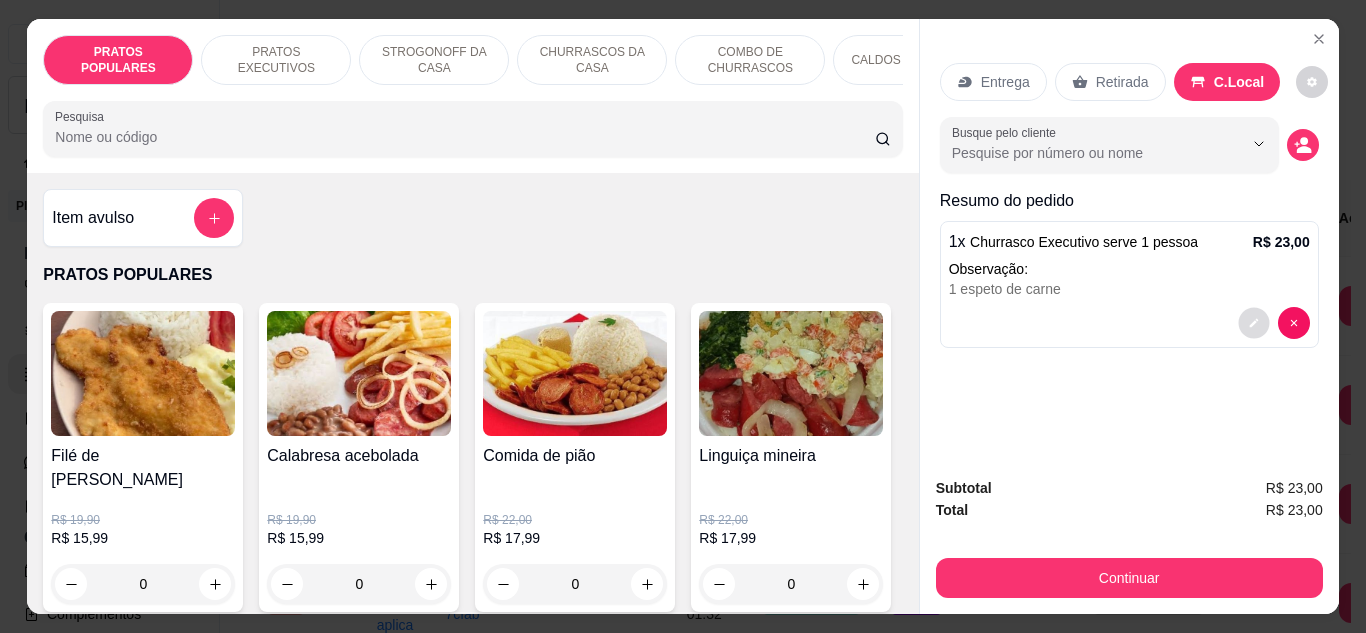 click 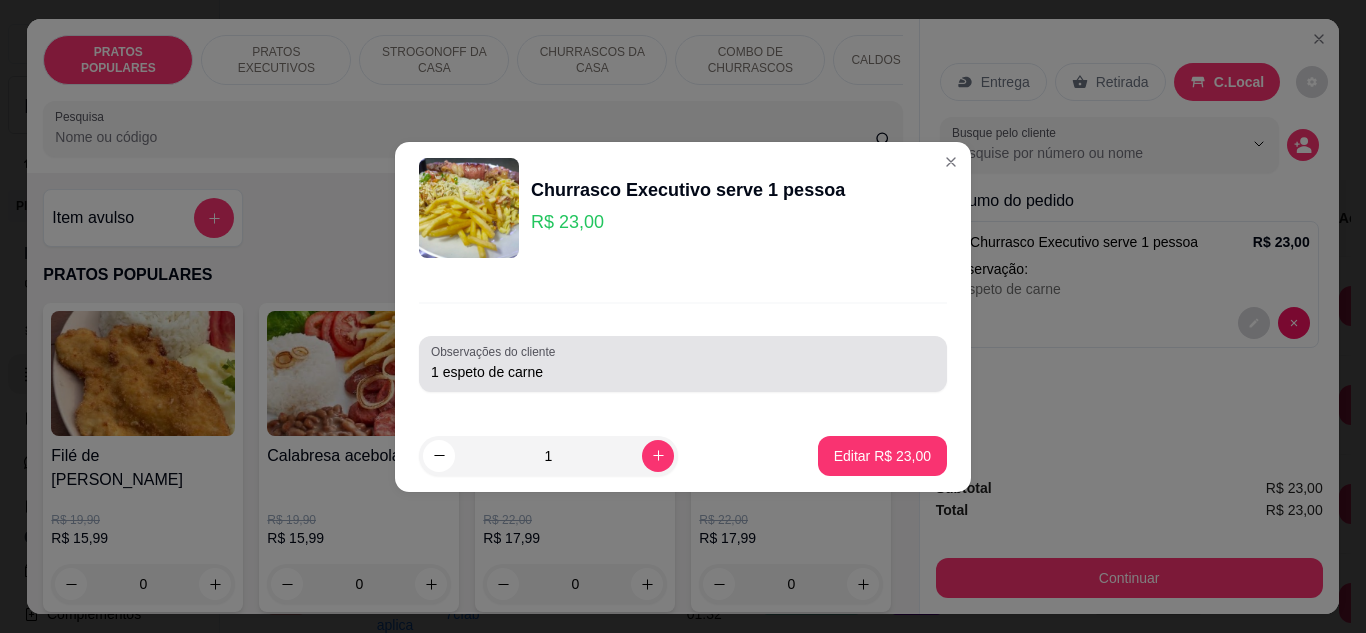 click on "1 espeto de carne" at bounding box center (683, 372) 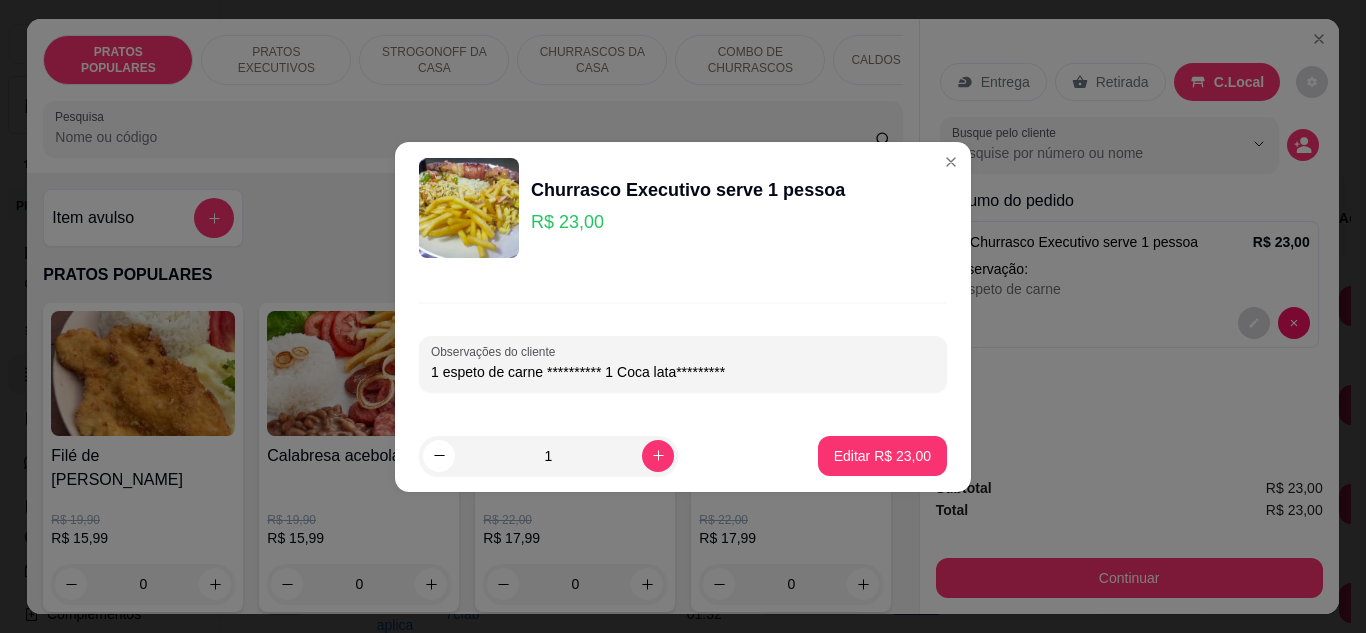 click on "**********" at bounding box center (683, 372) 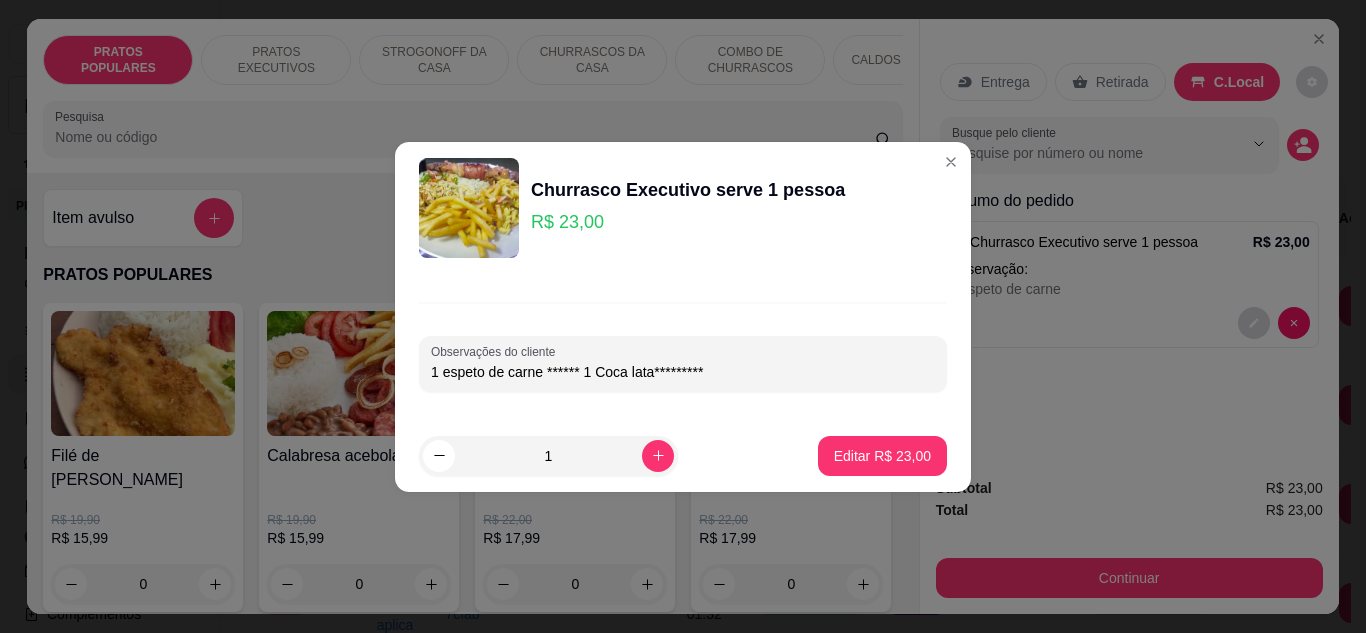 click on "1 espeto de carne ****** 1 Coca lata*********" at bounding box center (683, 372) 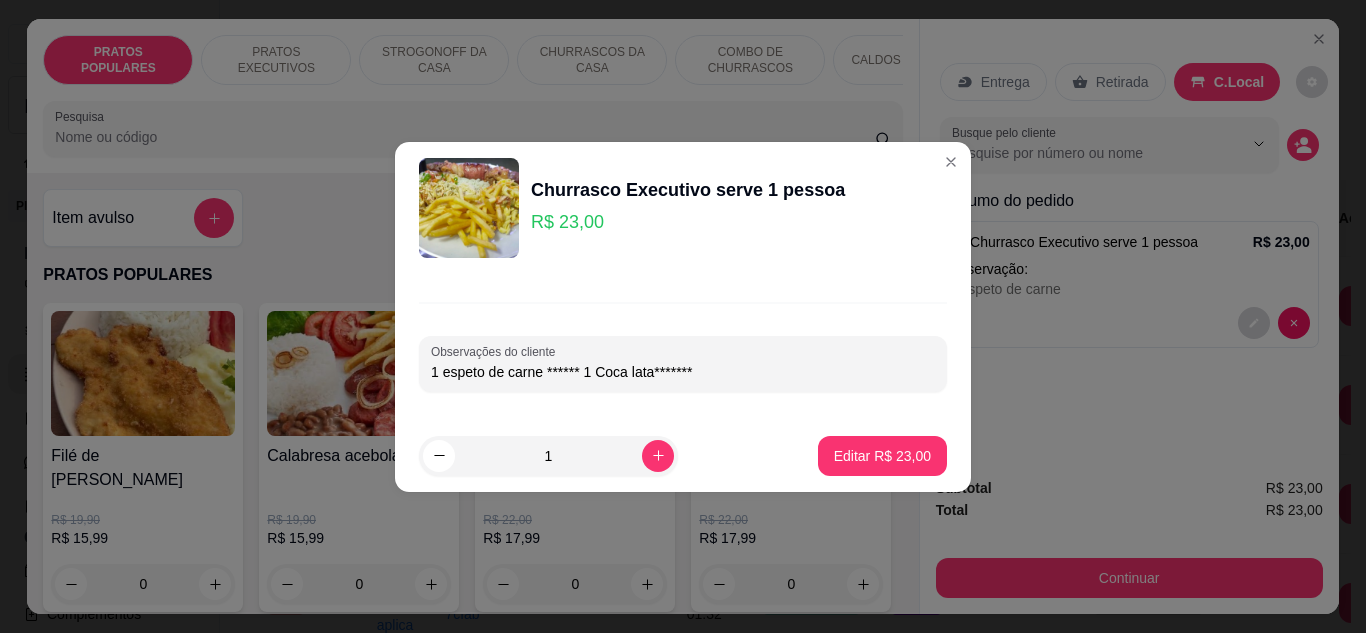 click on "1 espeto de carne ****** 1 Coca lata*******" at bounding box center (683, 372) 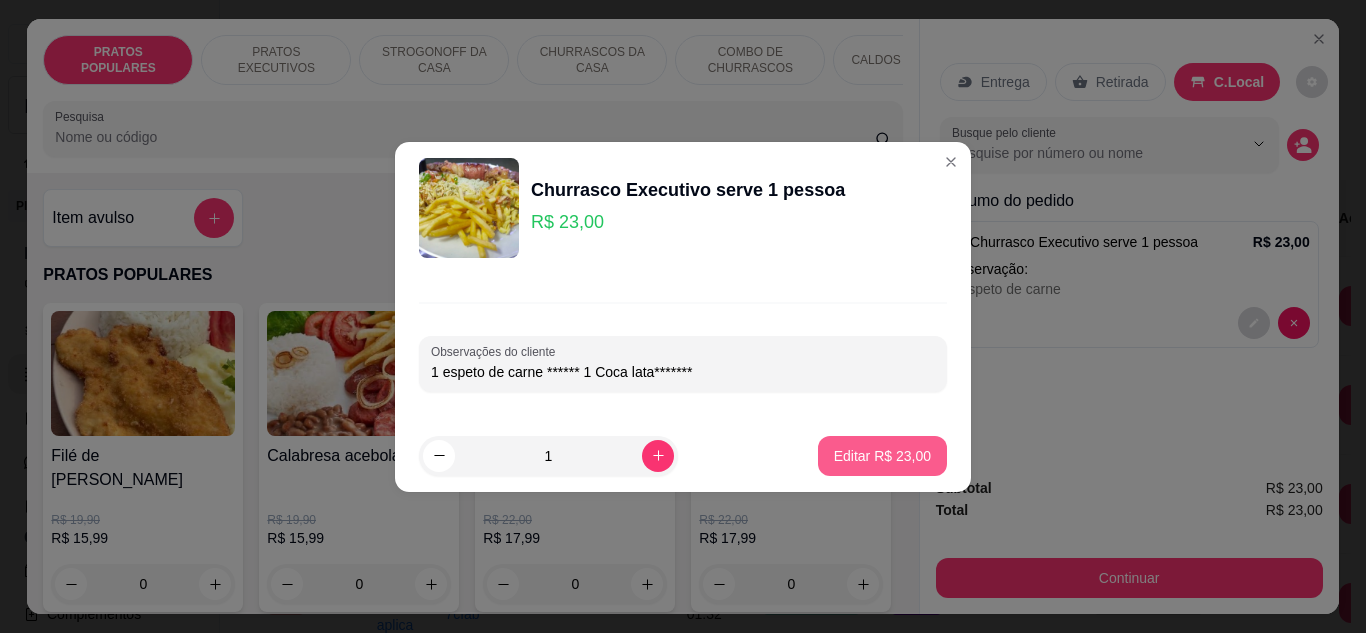 type on "1 espeto de carne ****** 1 Coca lata*******" 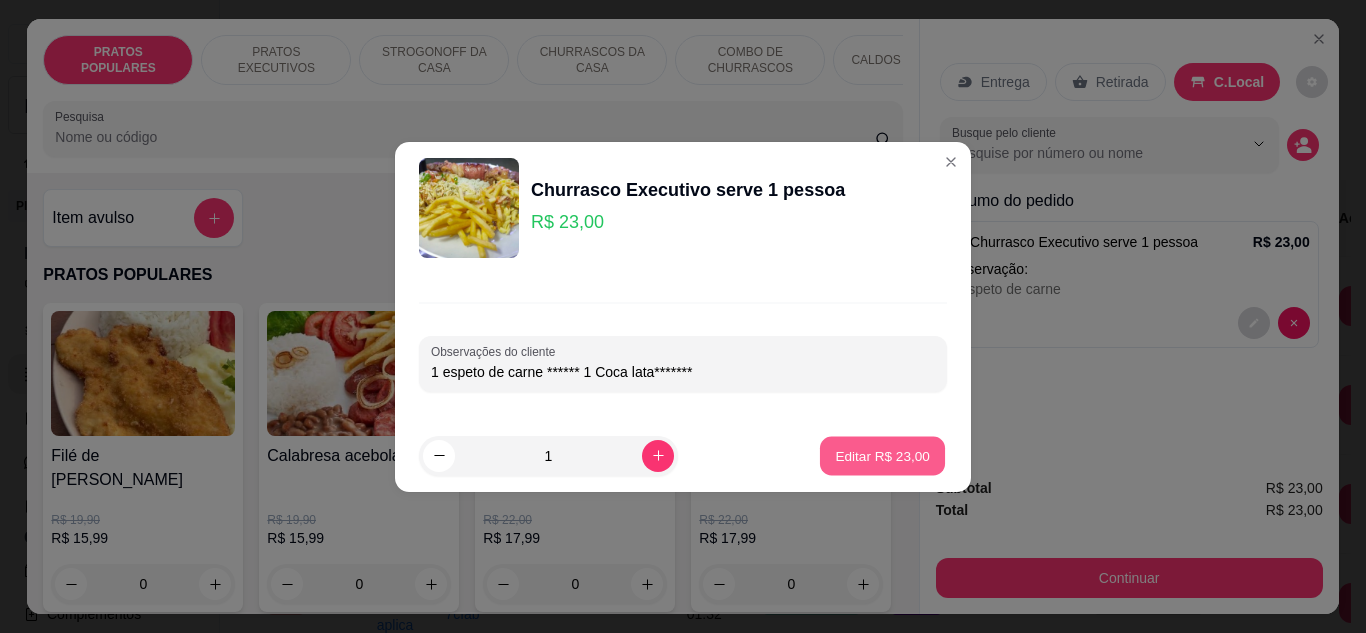 click on "Editar   R$ 23,00" at bounding box center [882, 455] 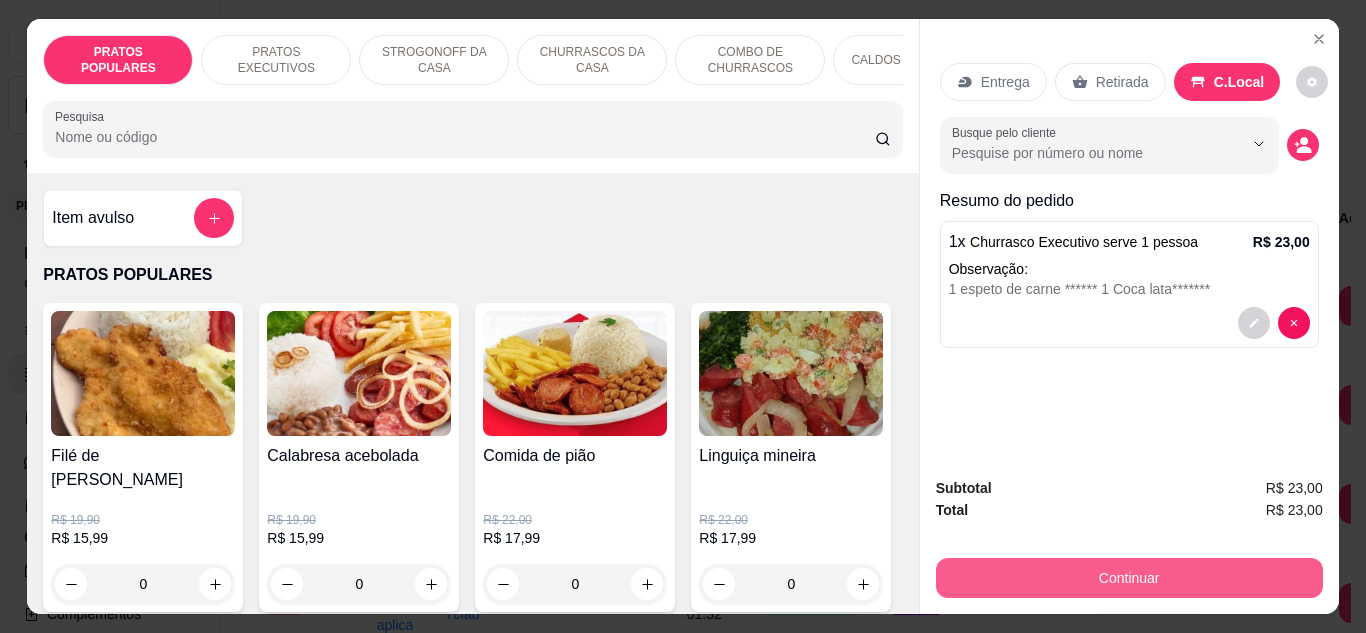 click on "Continuar" at bounding box center (1129, 578) 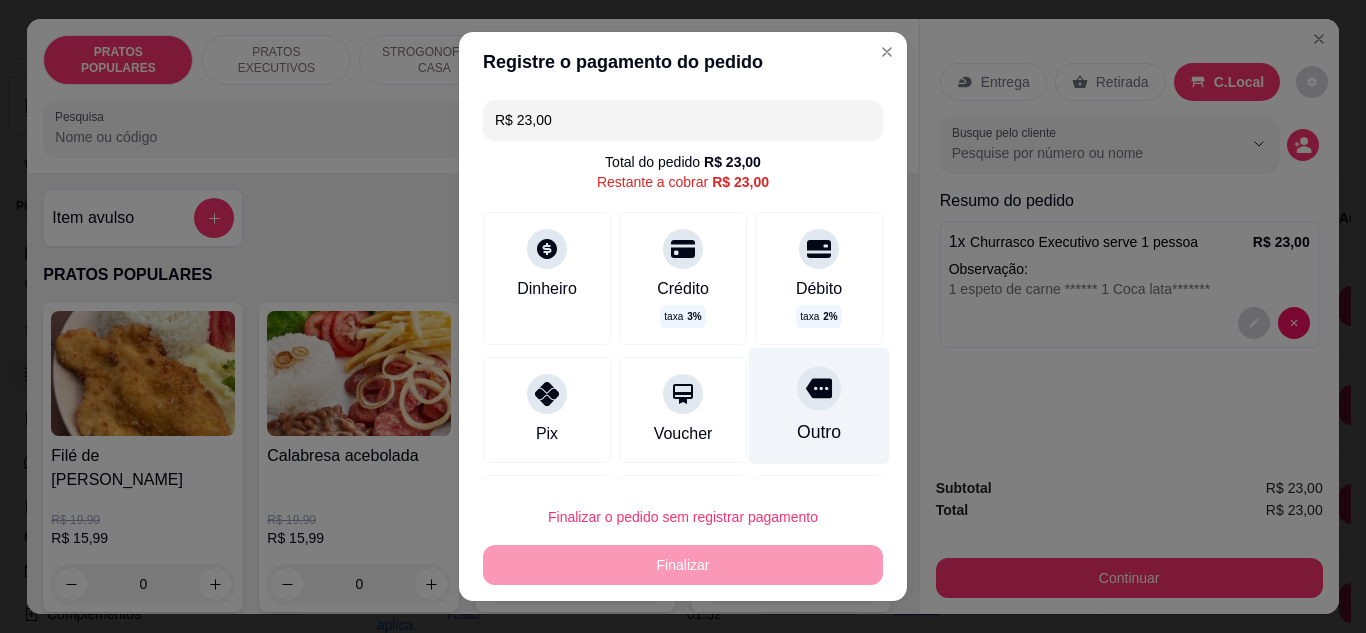 click on "Outro" at bounding box center [819, 405] 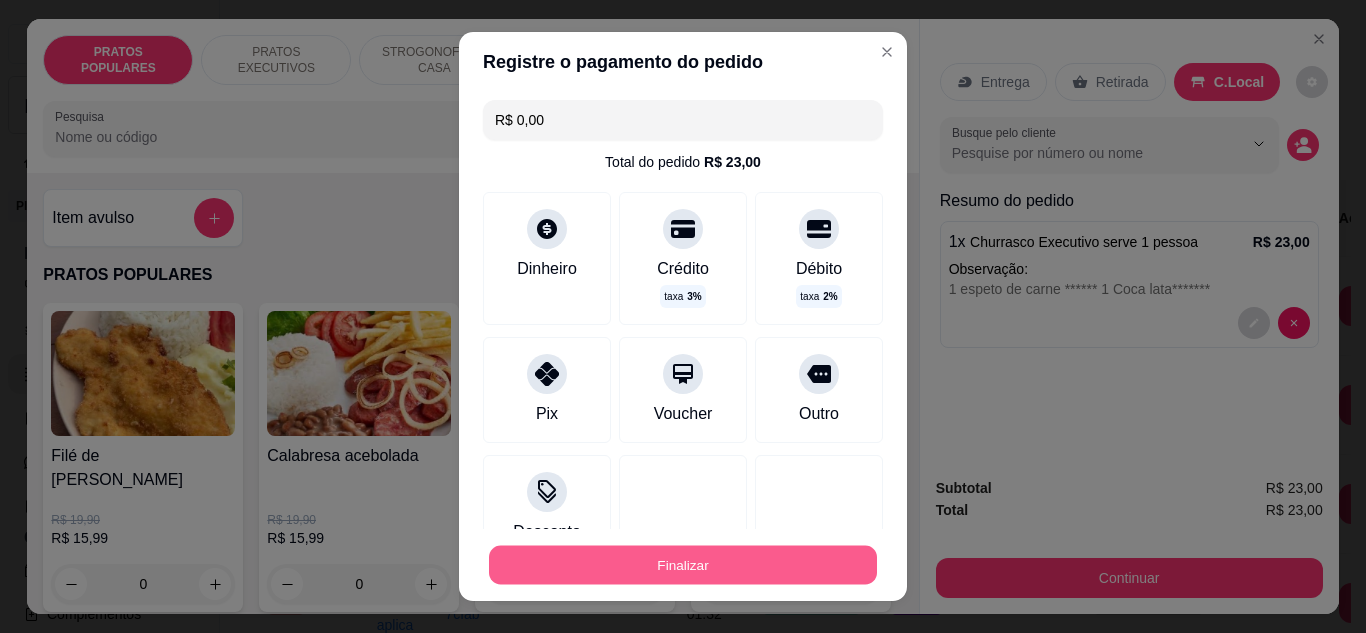click on "Finalizar" at bounding box center [683, 565] 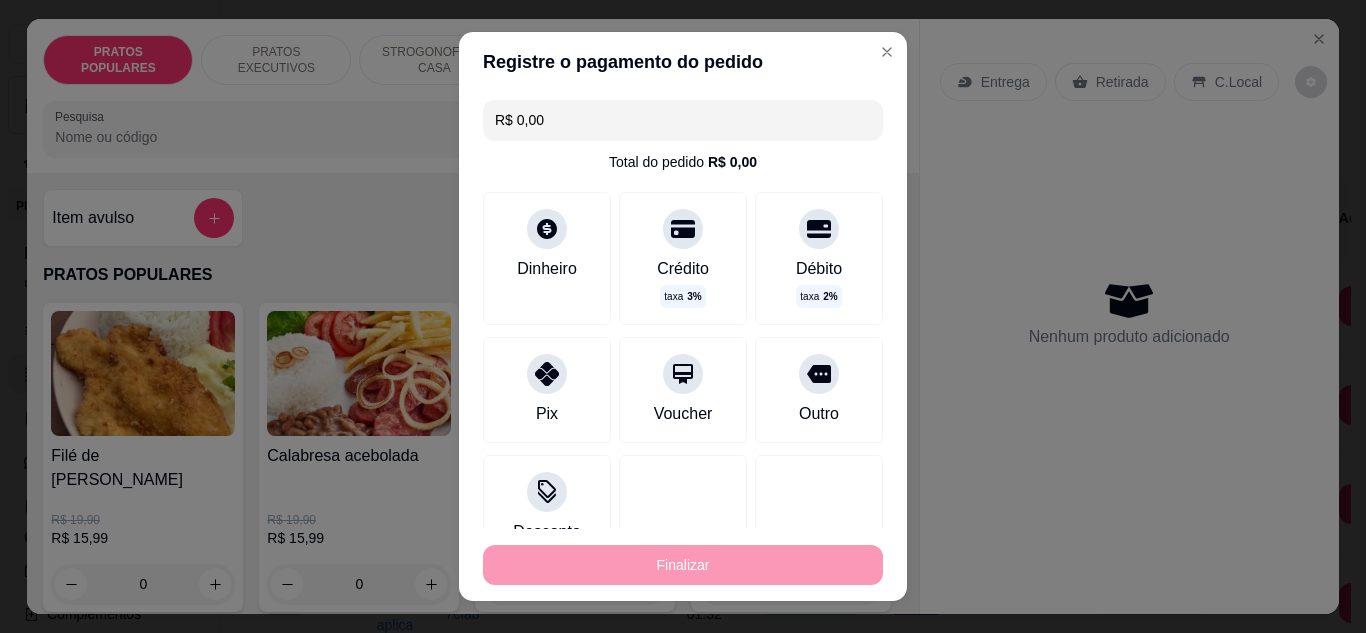 type on "-R$ 23,00" 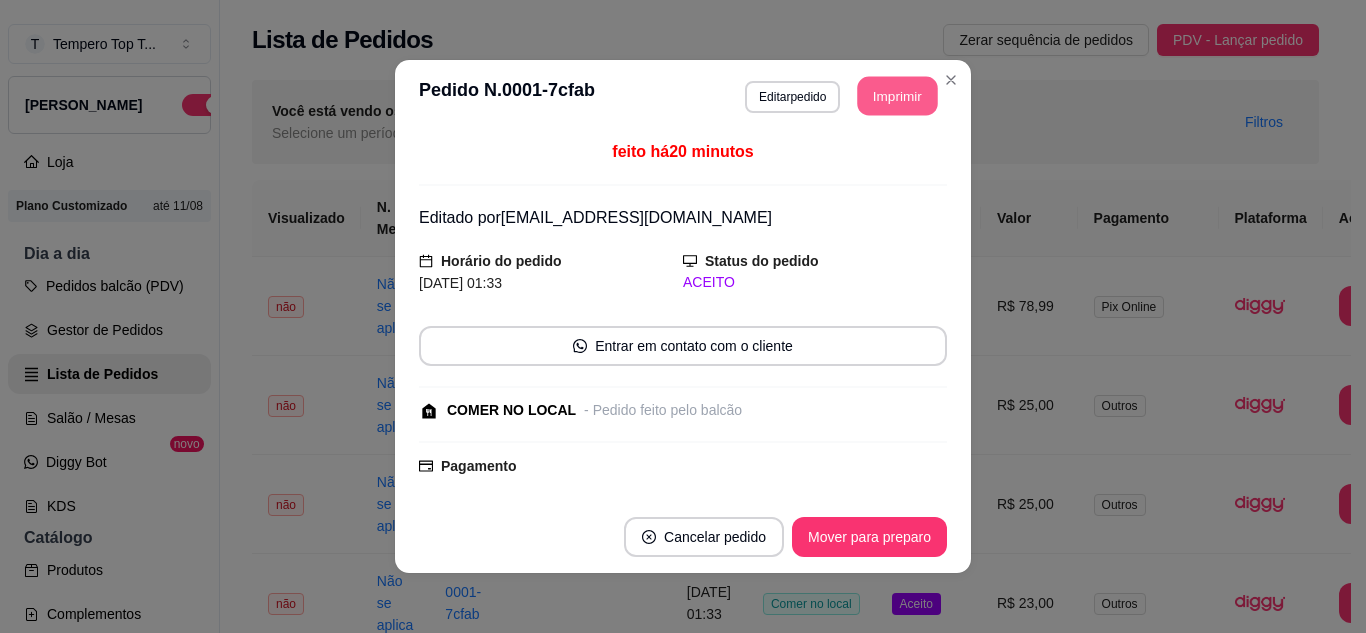 click on "Imprimir" at bounding box center [898, 96] 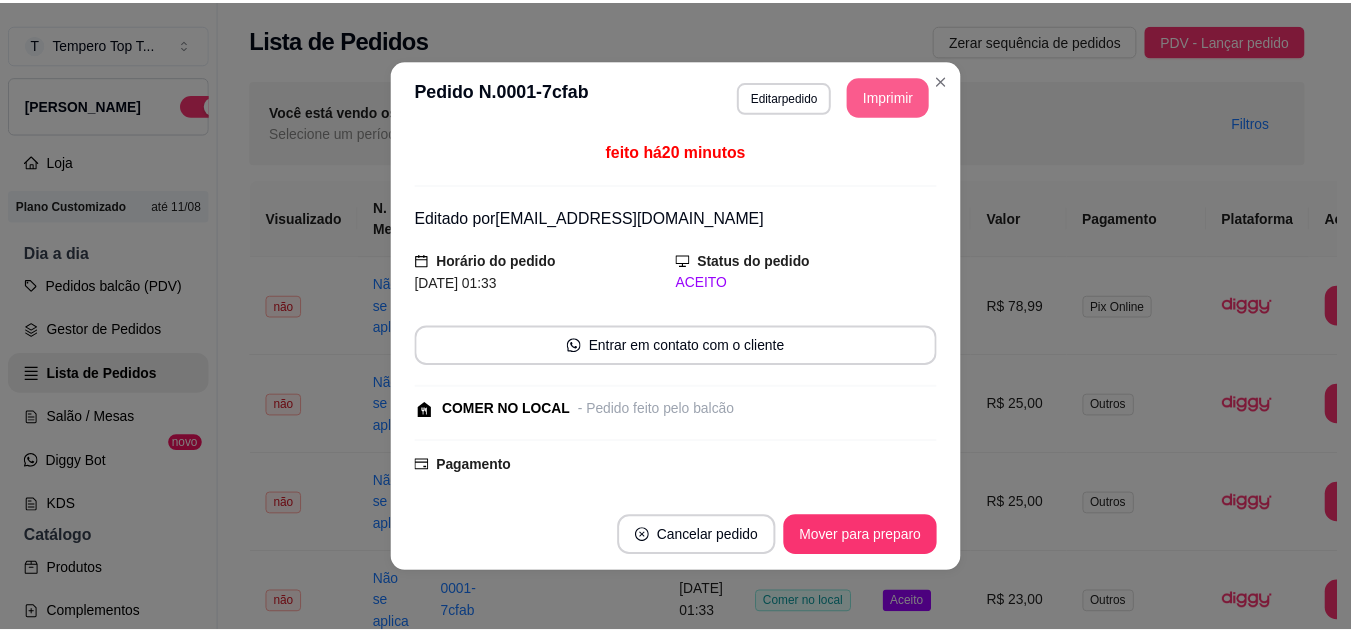 scroll, scrollTop: 0, scrollLeft: 0, axis: both 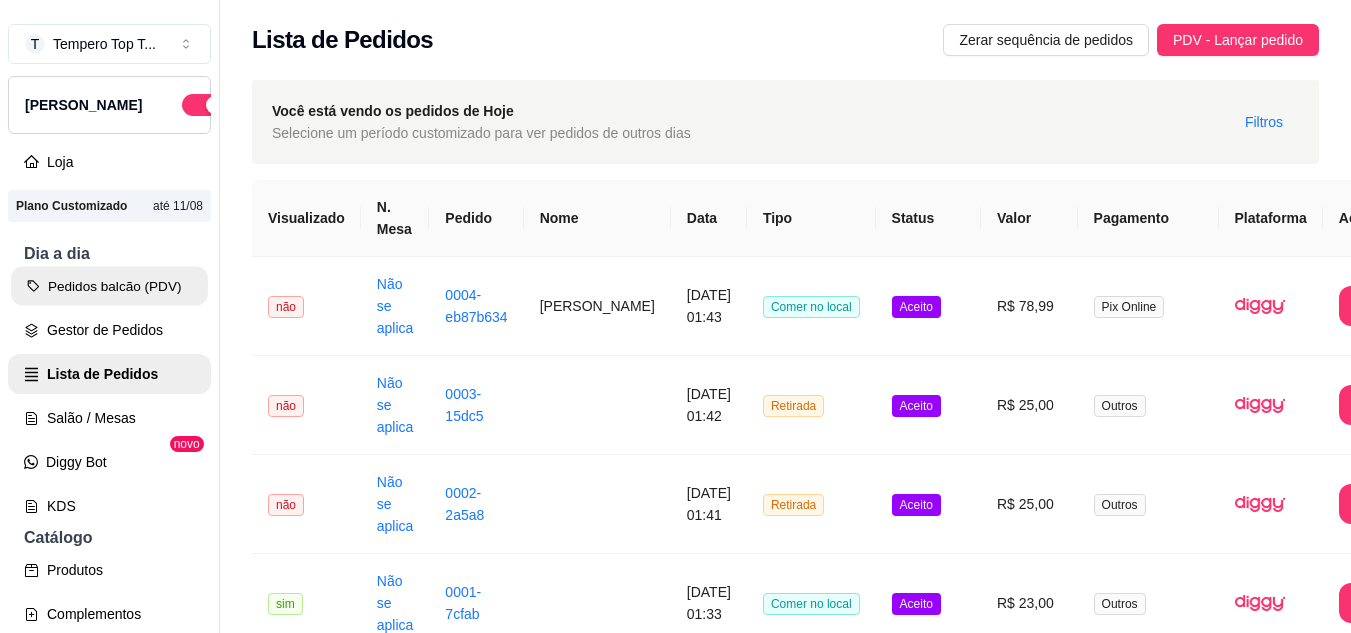 click on "Pedidos balcão (PDV)" at bounding box center (109, 286) 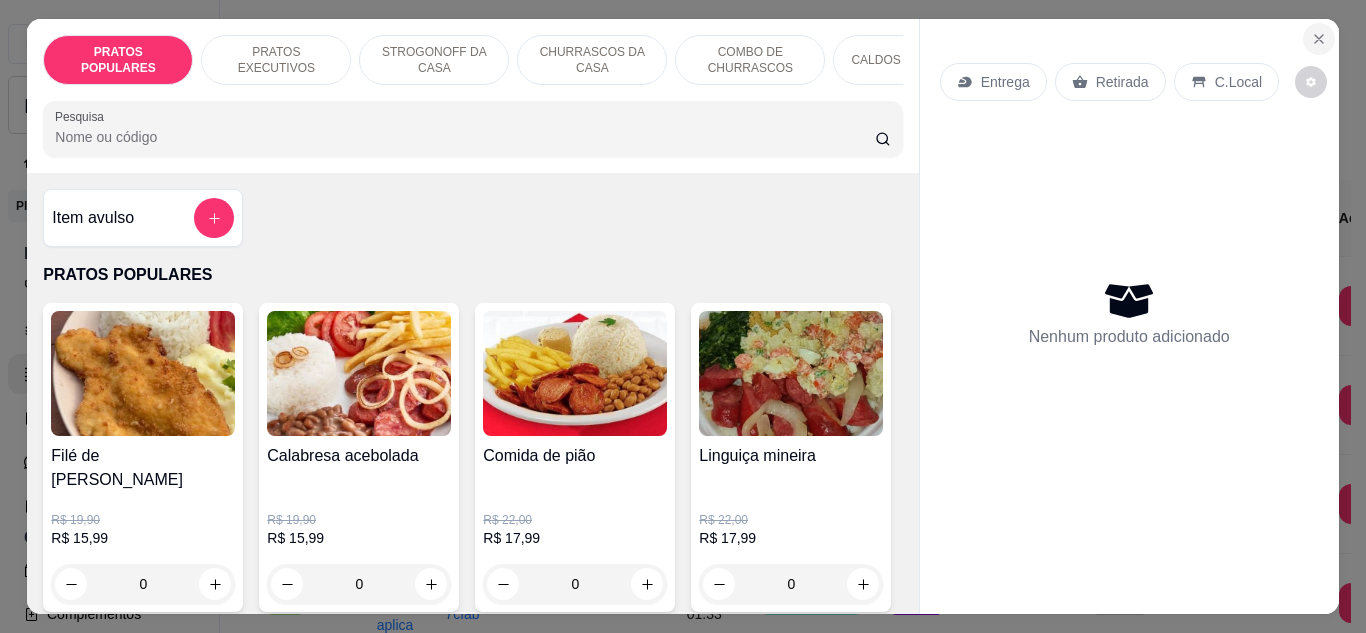 click 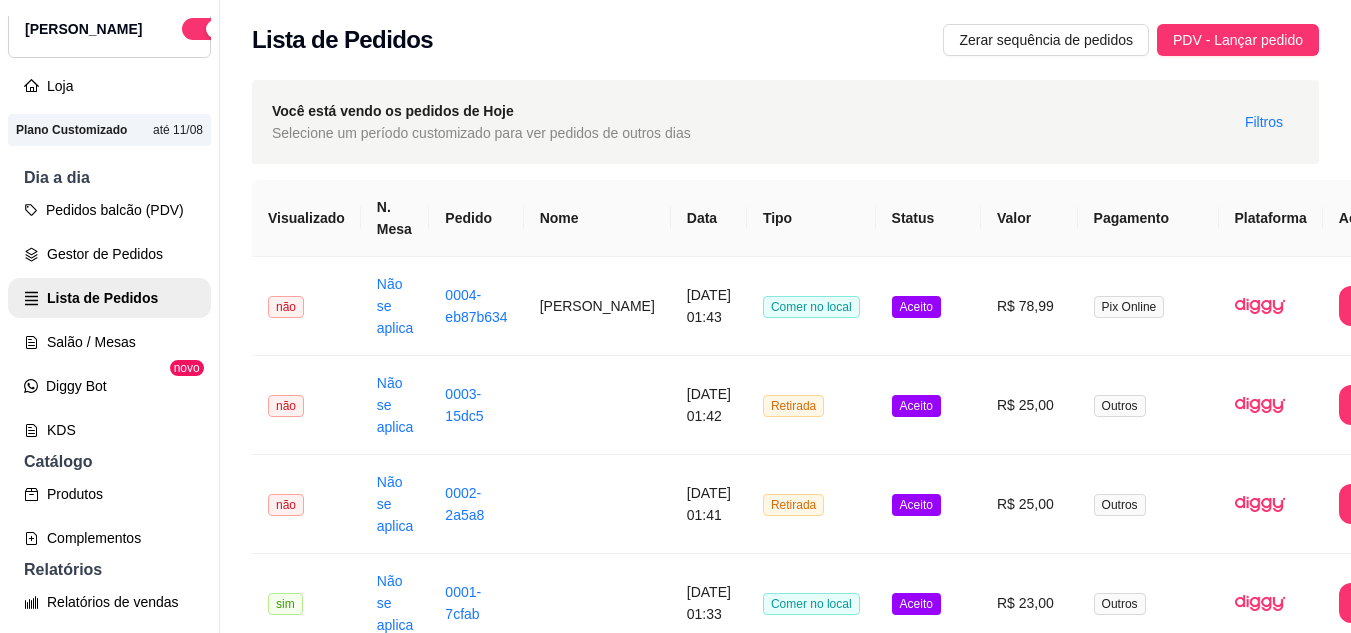 scroll, scrollTop: 0, scrollLeft: 0, axis: both 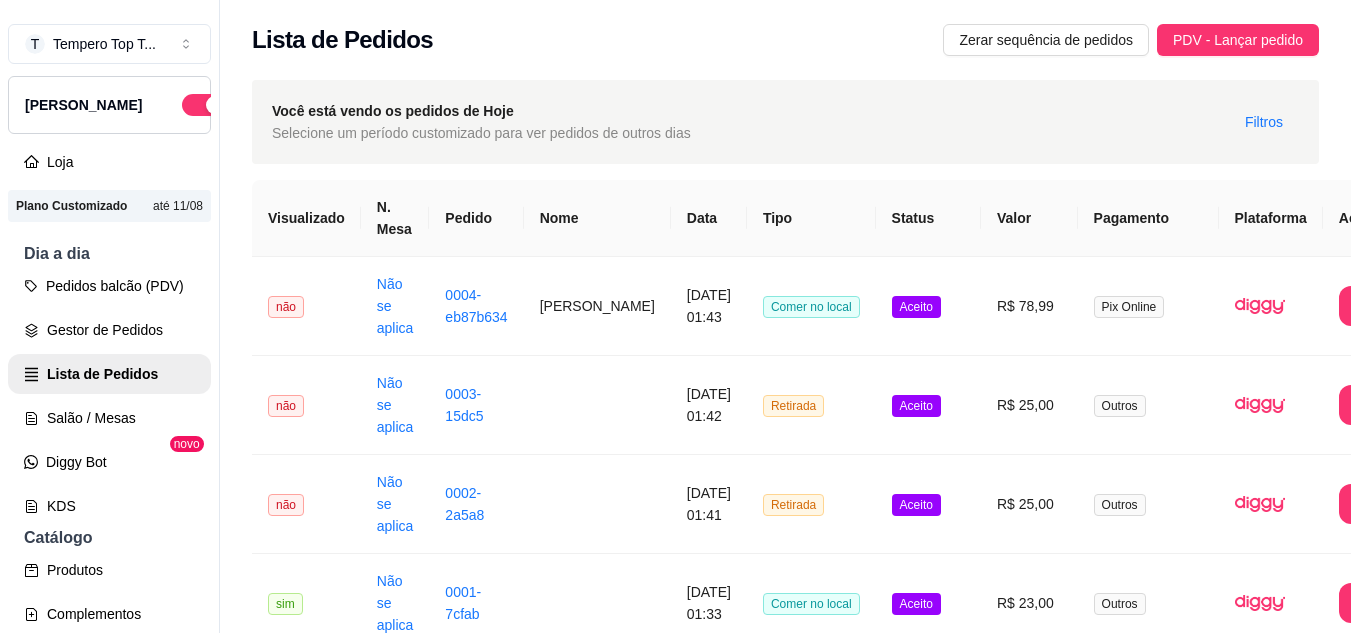 click on "[PERSON_NAME]" at bounding box center [83, 105] 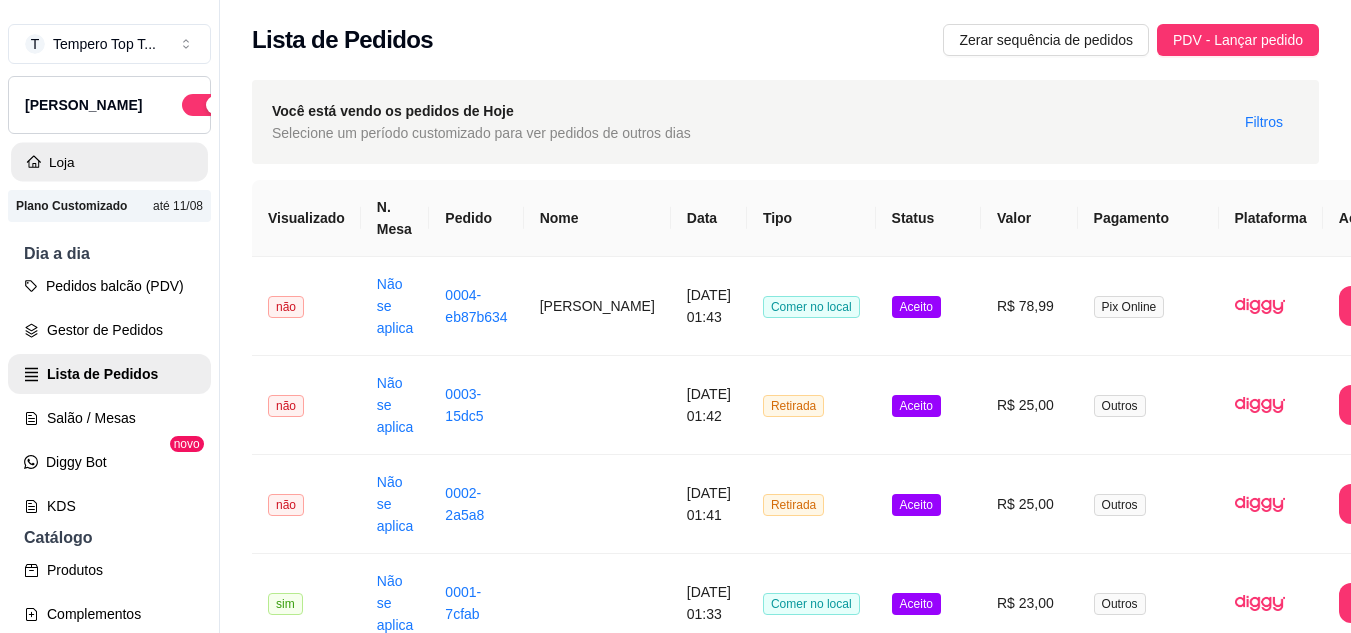 click on "Loja" at bounding box center [109, 162] 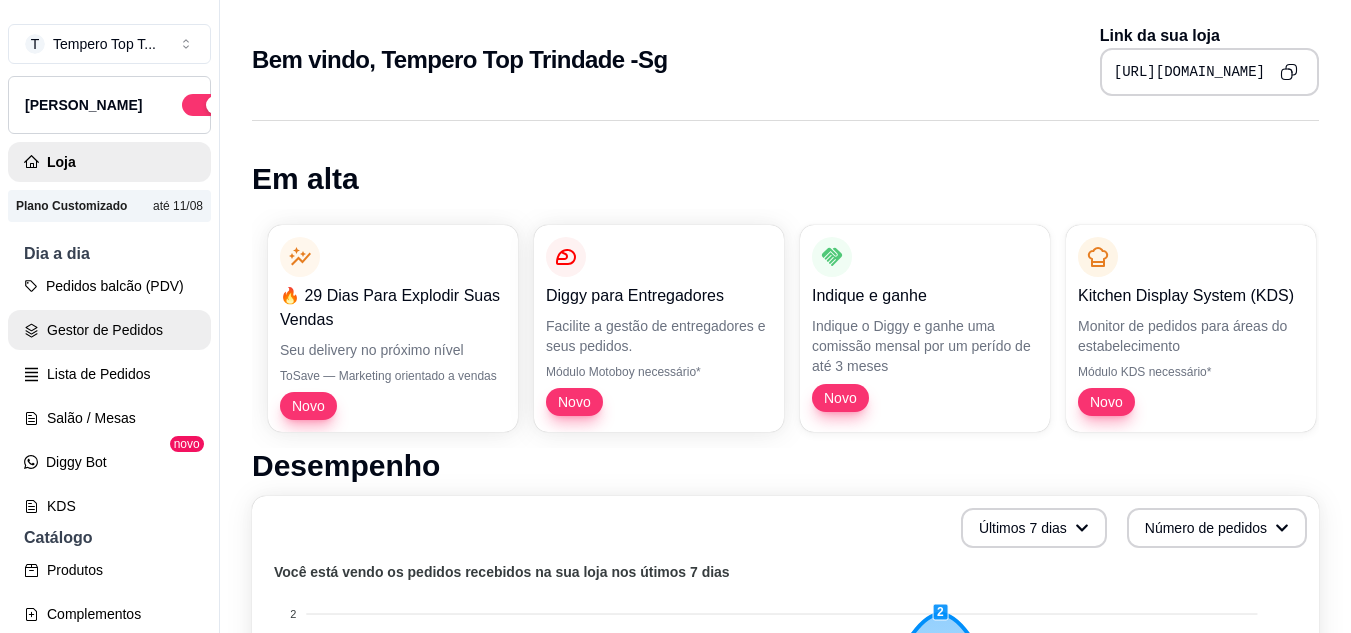 click on "Gestor de Pedidos" at bounding box center (109, 330) 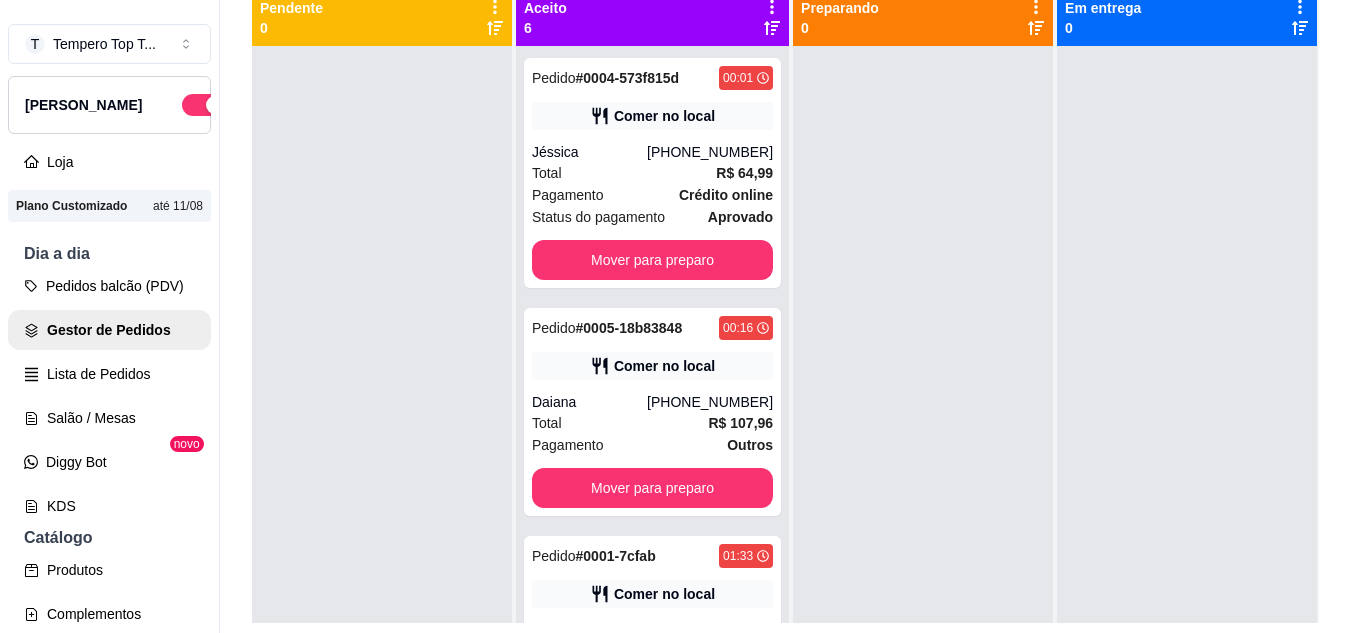 scroll, scrollTop: 0, scrollLeft: 0, axis: both 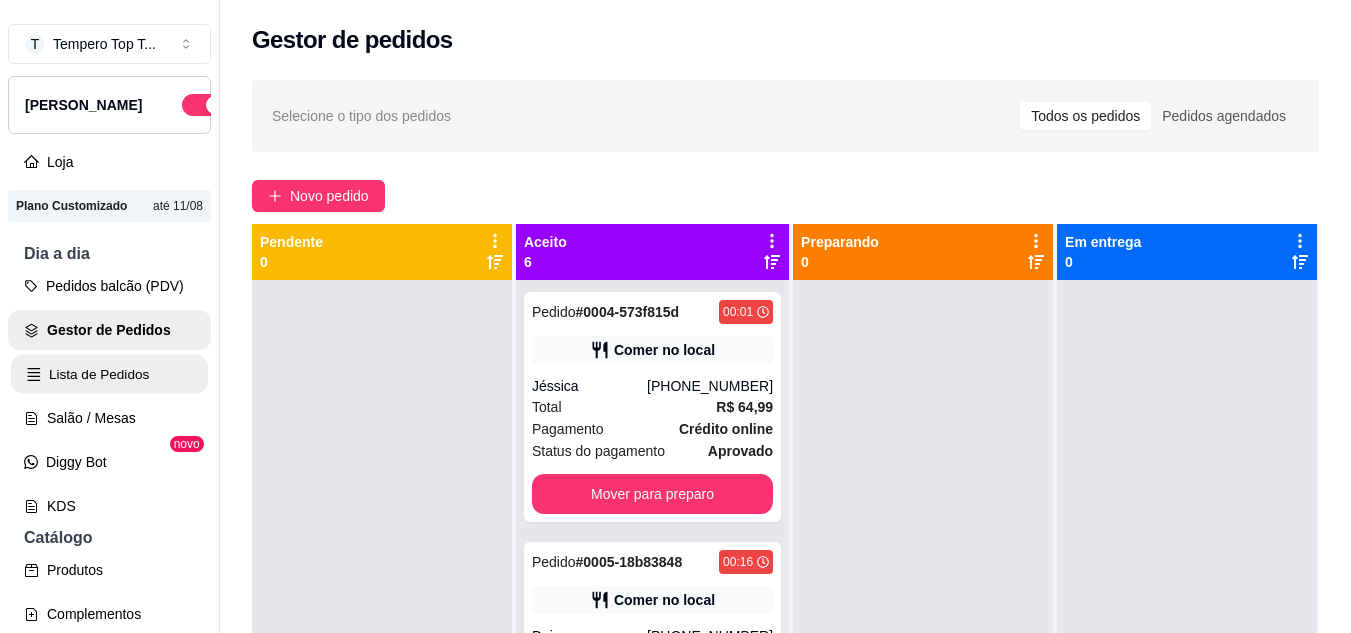 click on "Lista de Pedidos" at bounding box center [109, 374] 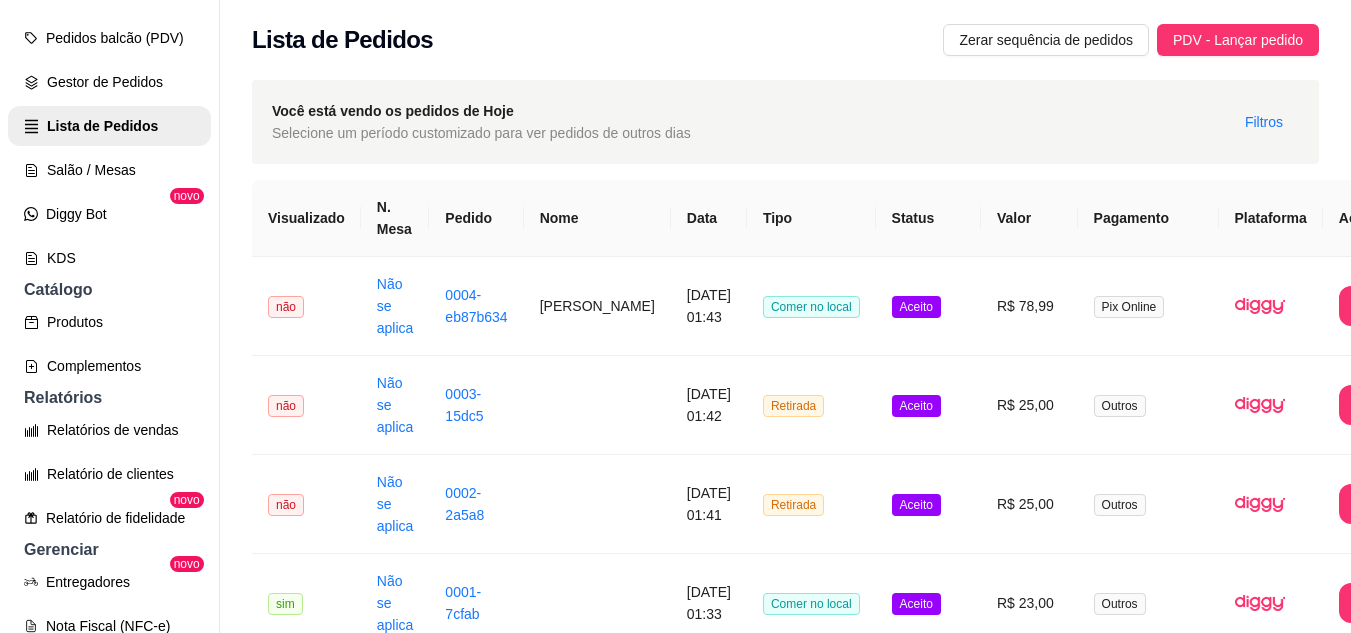 scroll, scrollTop: 253, scrollLeft: 0, axis: vertical 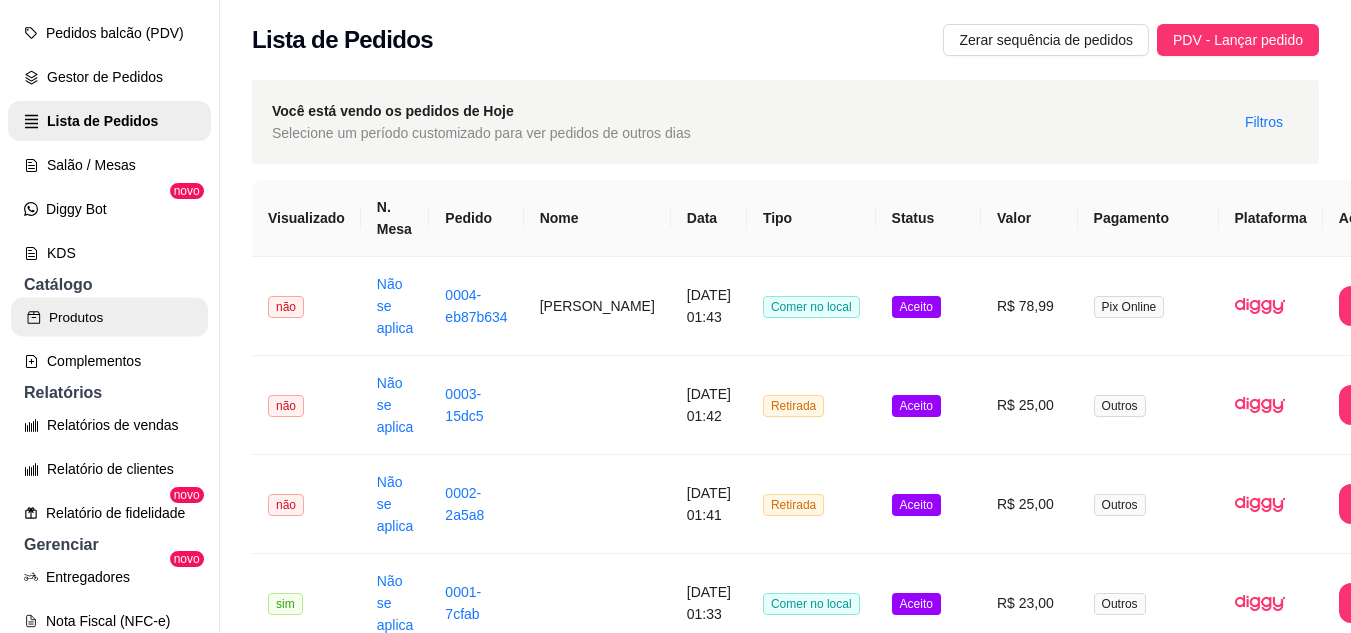 click on "Produtos" at bounding box center [109, 317] 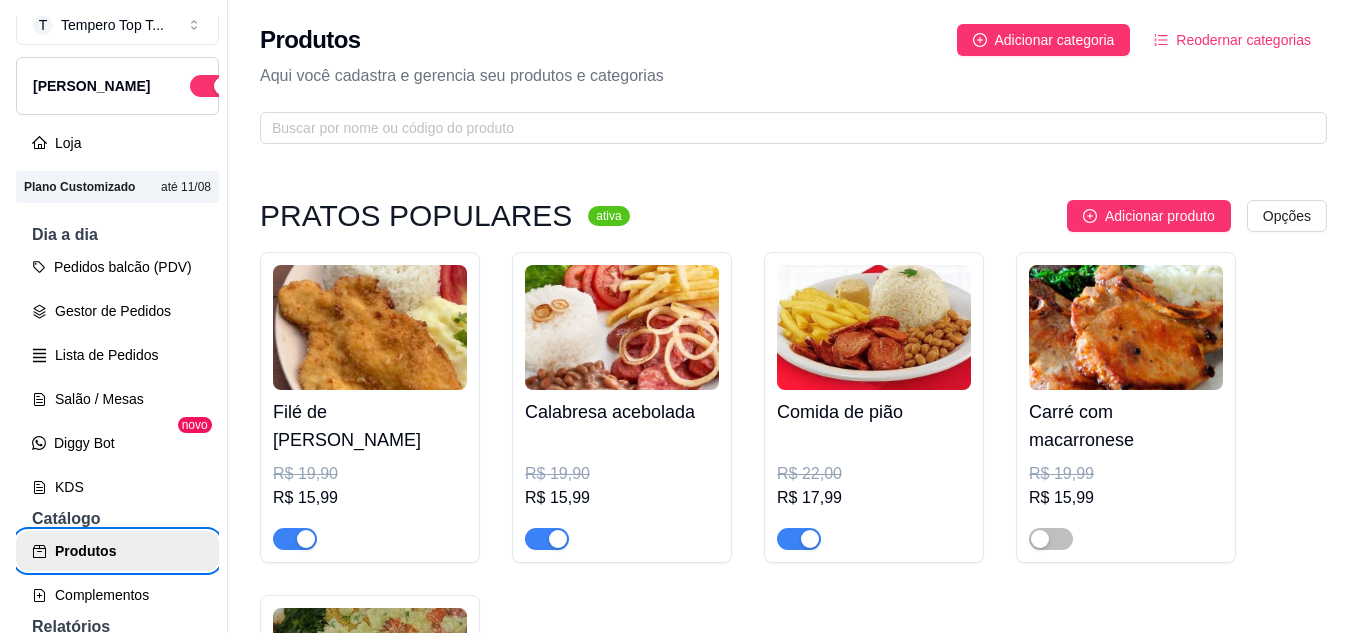 scroll, scrollTop: 0, scrollLeft: 0, axis: both 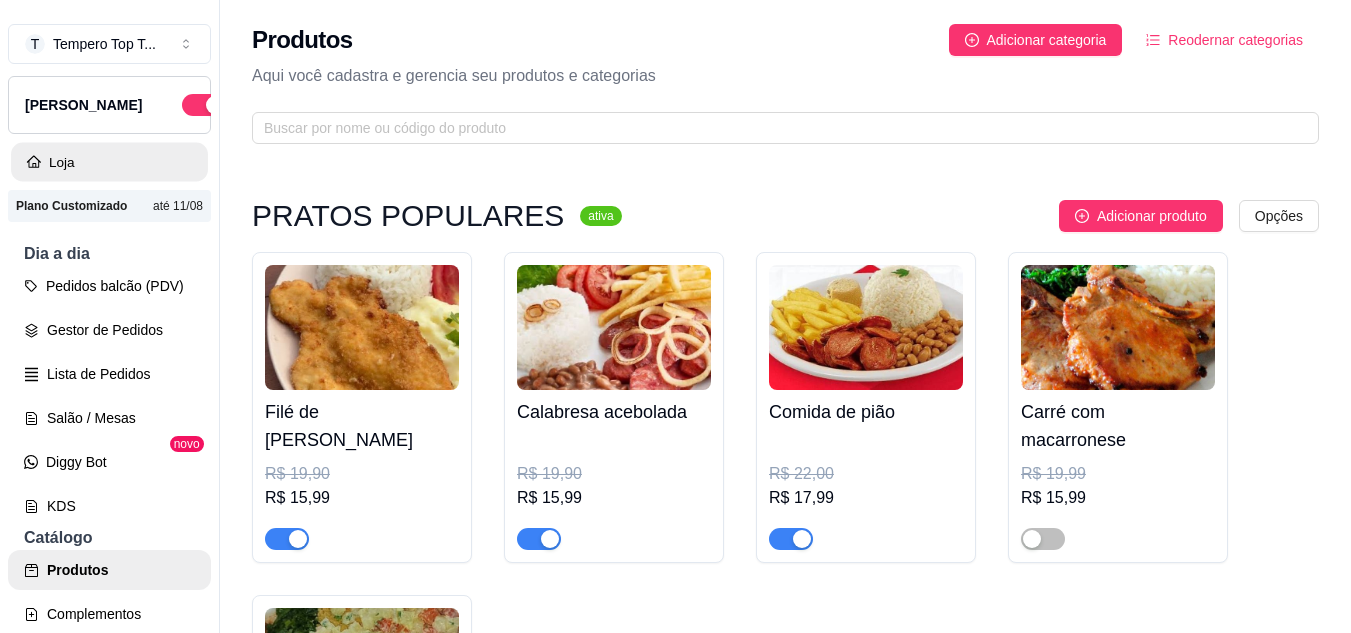 click on "Loja" at bounding box center (109, 162) 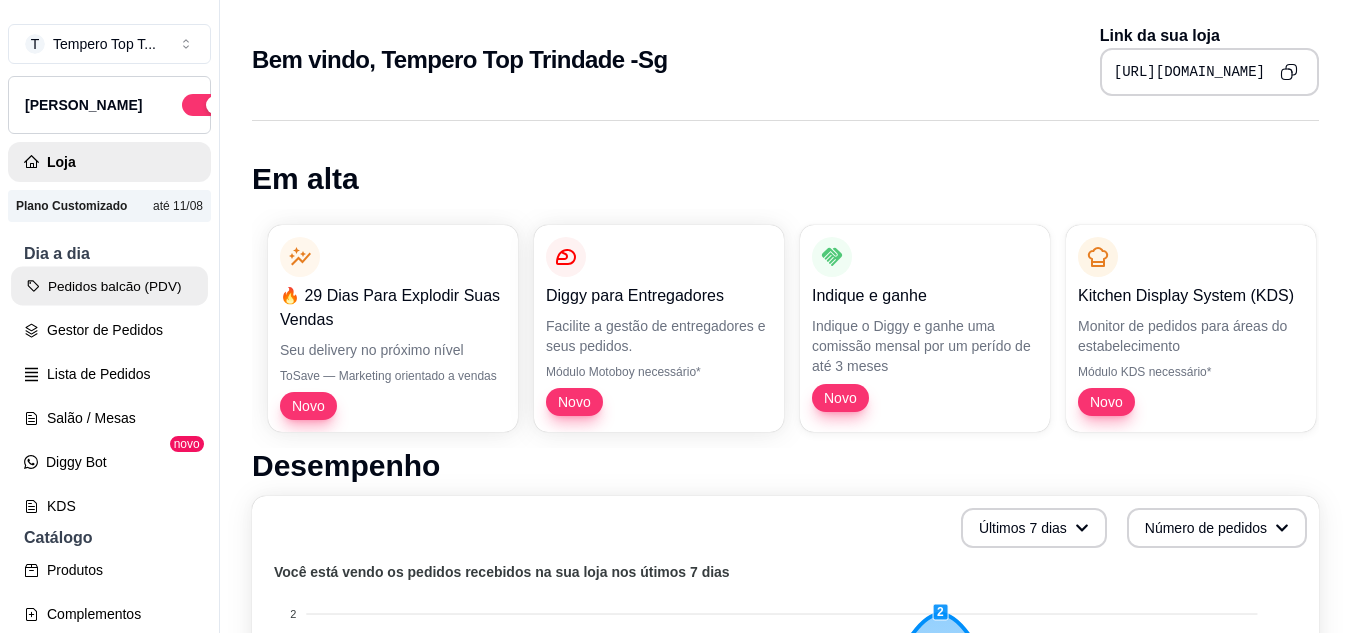 click on "Pedidos balcão (PDV)" at bounding box center (109, 286) 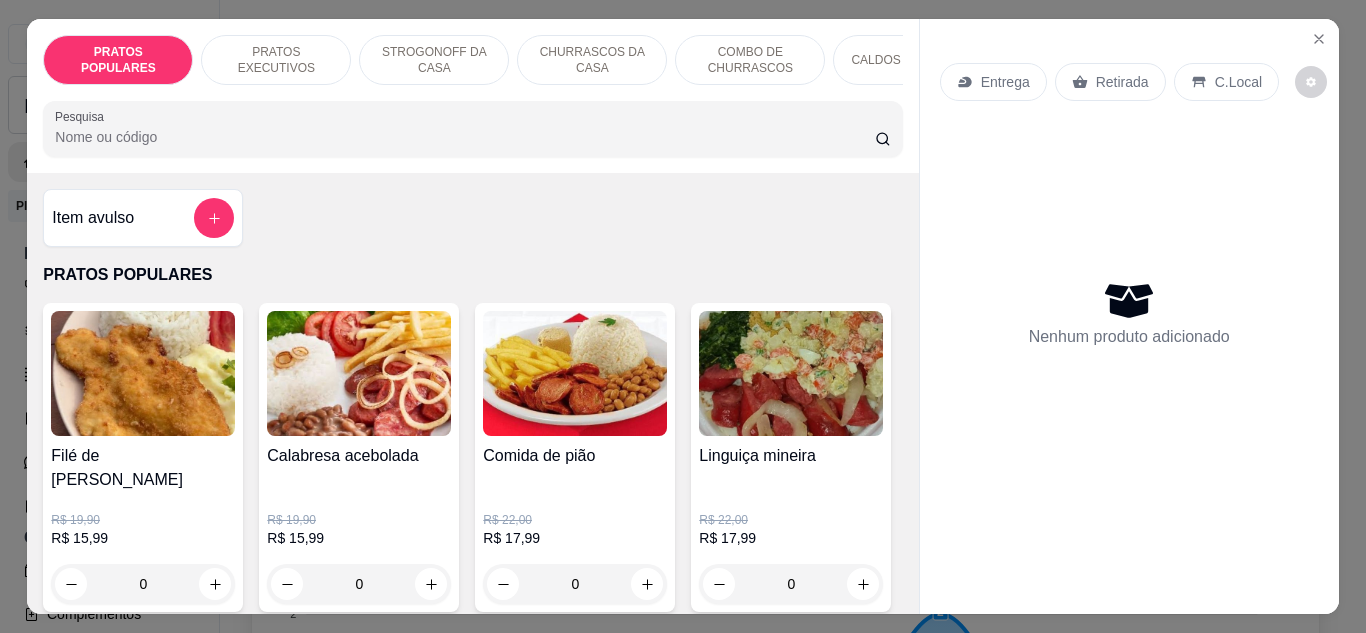 click at bounding box center [143, 373] 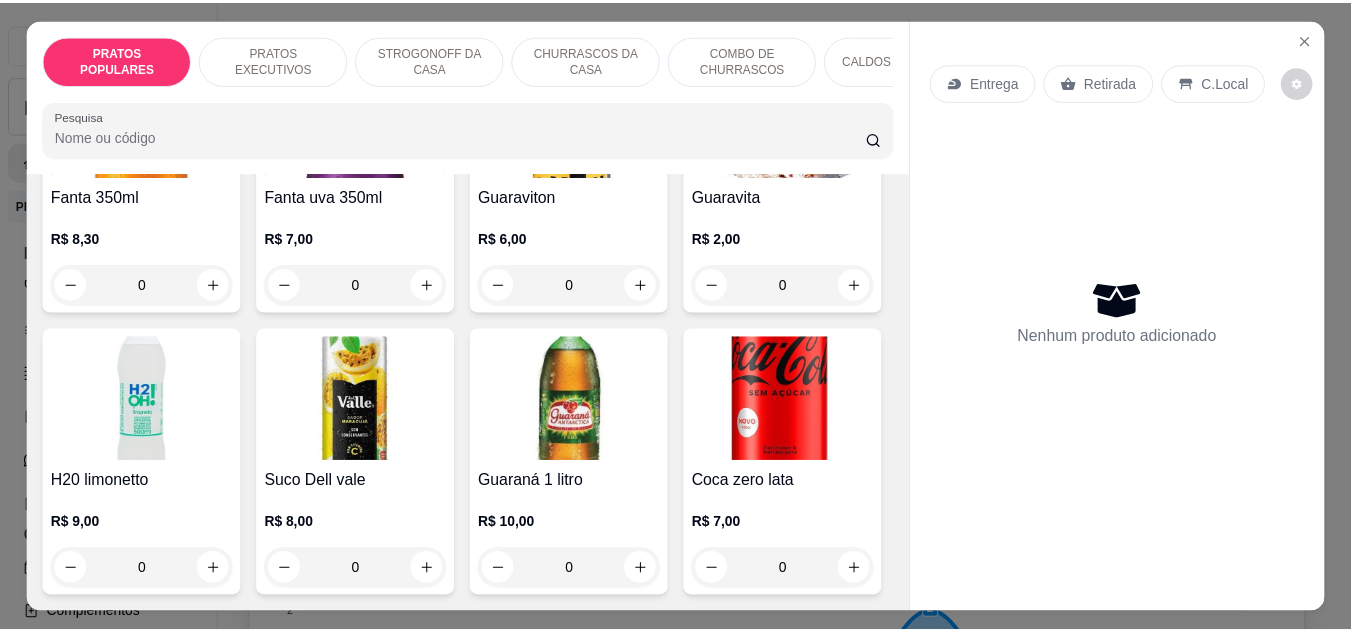 scroll, scrollTop: 5000, scrollLeft: 0, axis: vertical 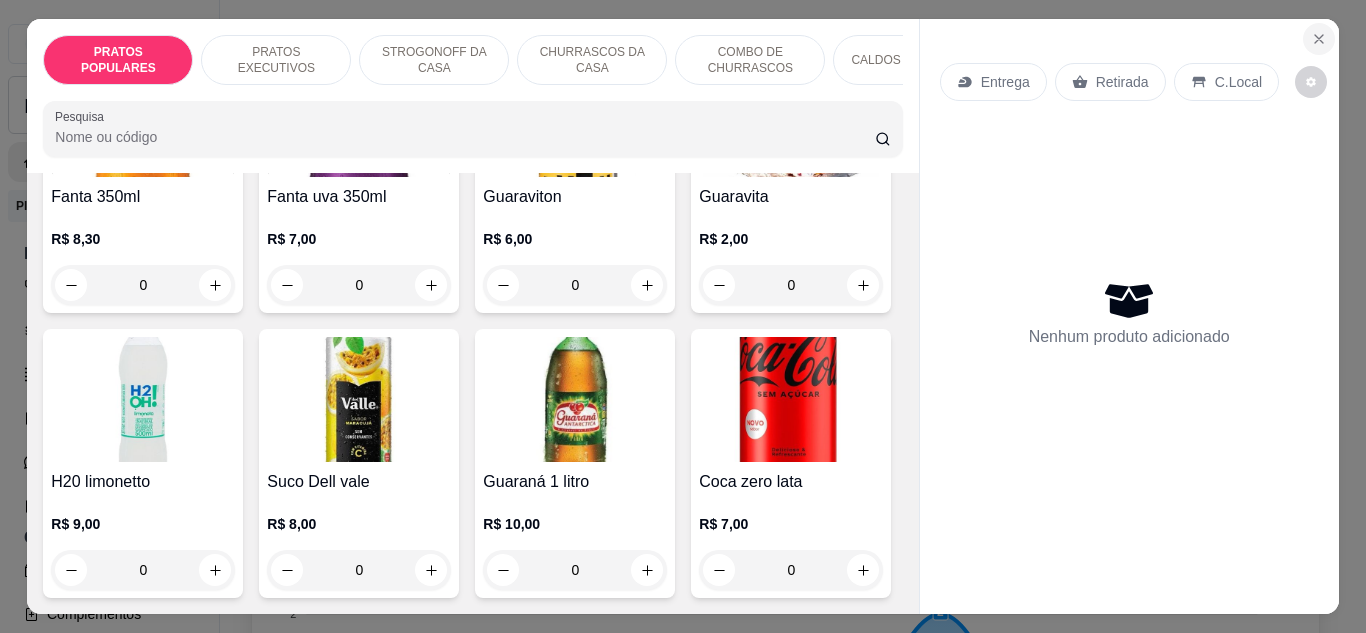 click 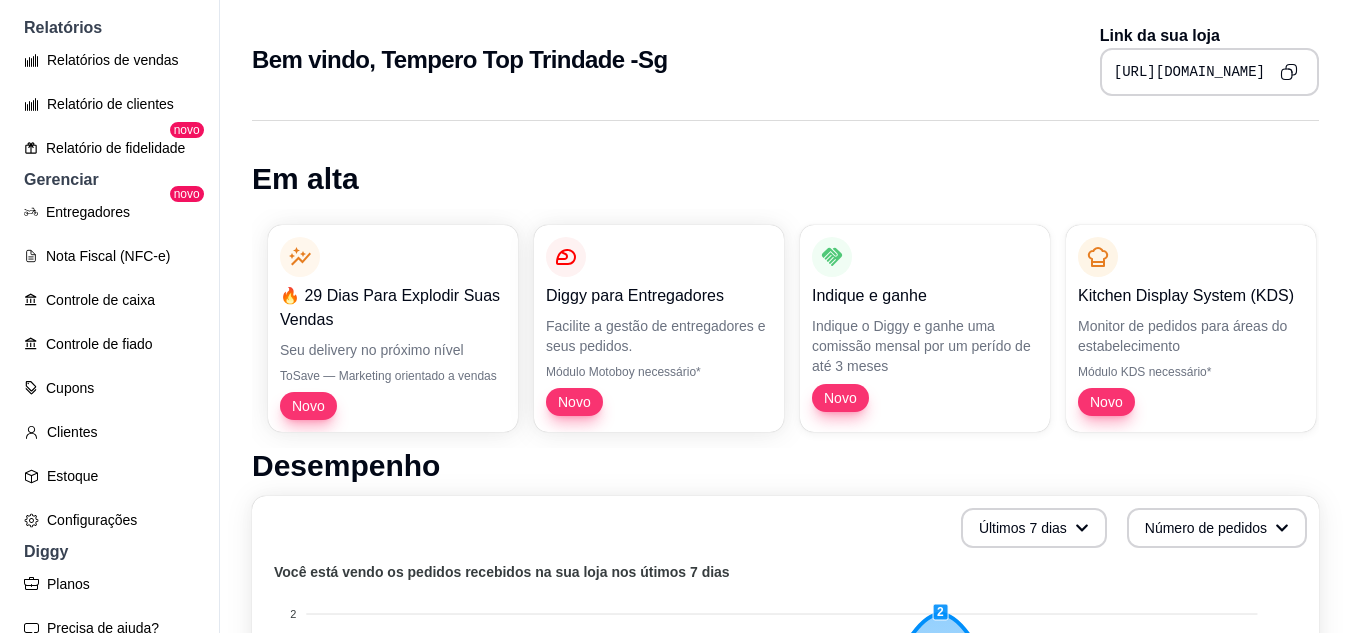 scroll, scrollTop: 652, scrollLeft: 0, axis: vertical 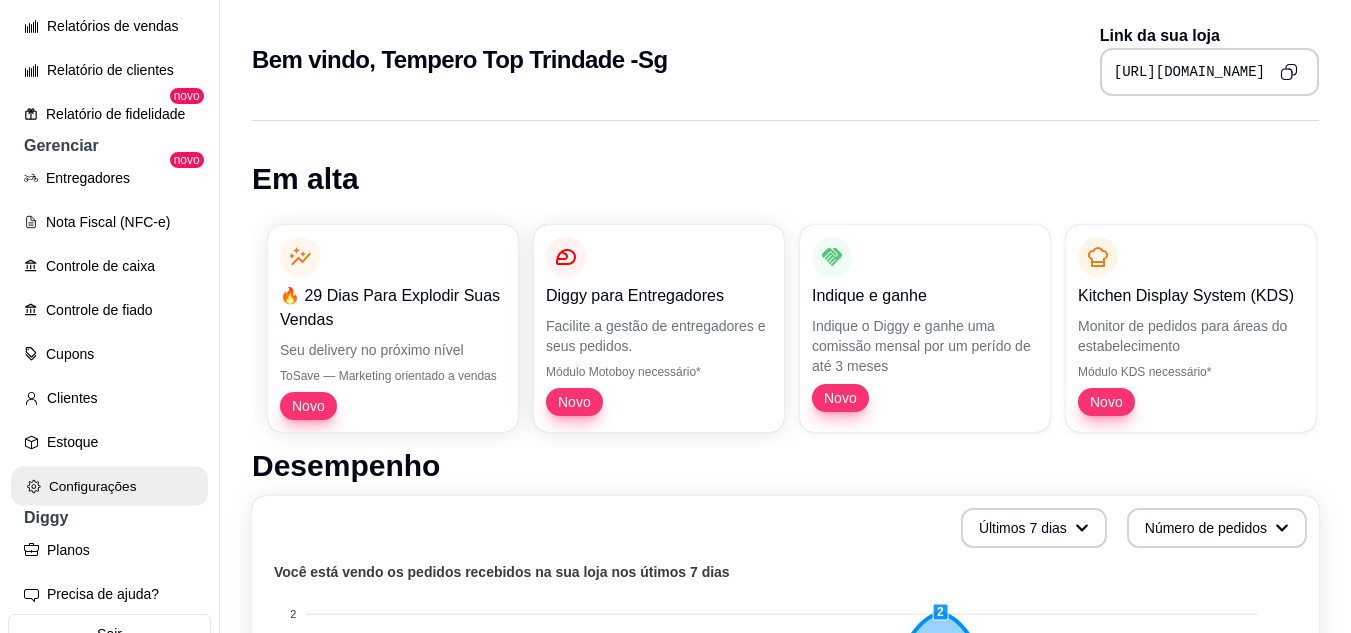 click on "Configurações" at bounding box center (109, 486) 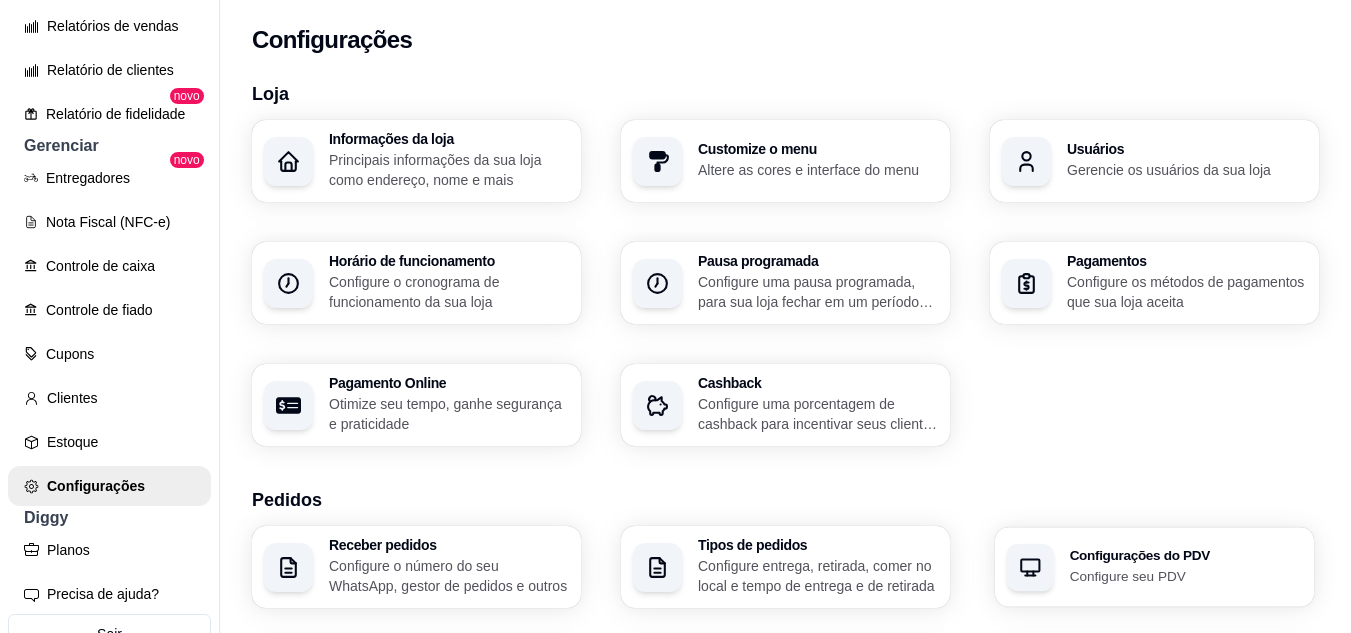 click on "Configurações do PDV Configure seu PDV" at bounding box center (1186, 567) 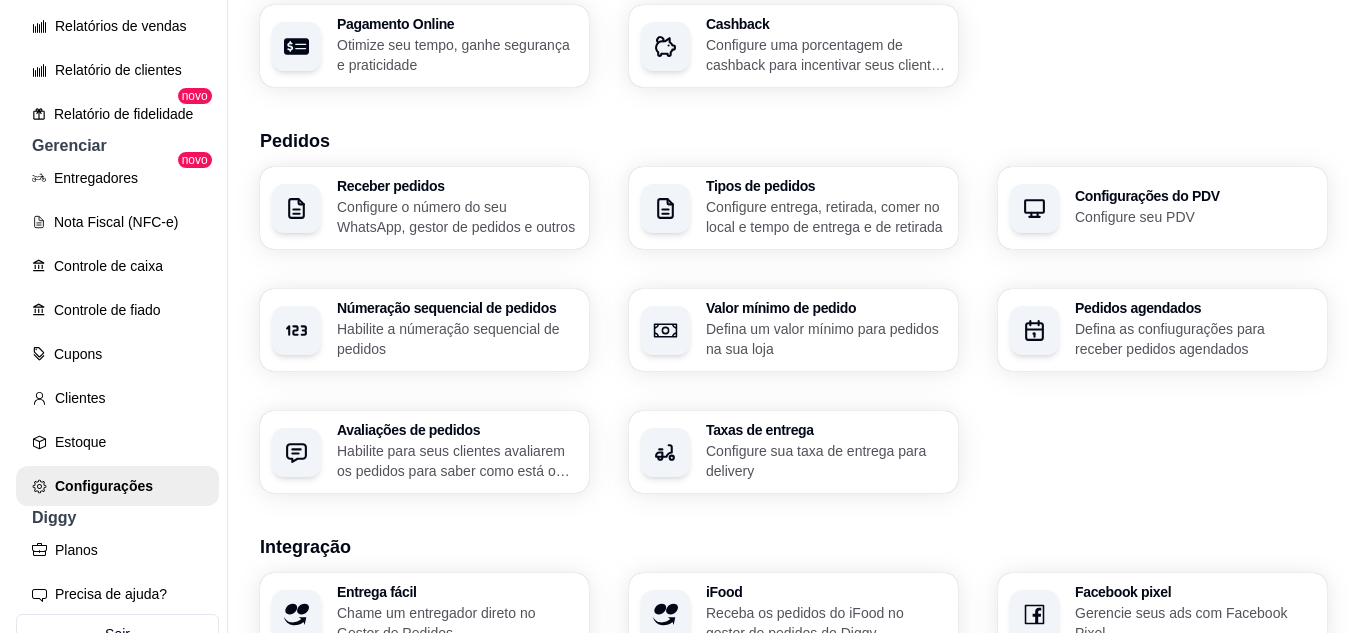 scroll, scrollTop: 361, scrollLeft: 0, axis: vertical 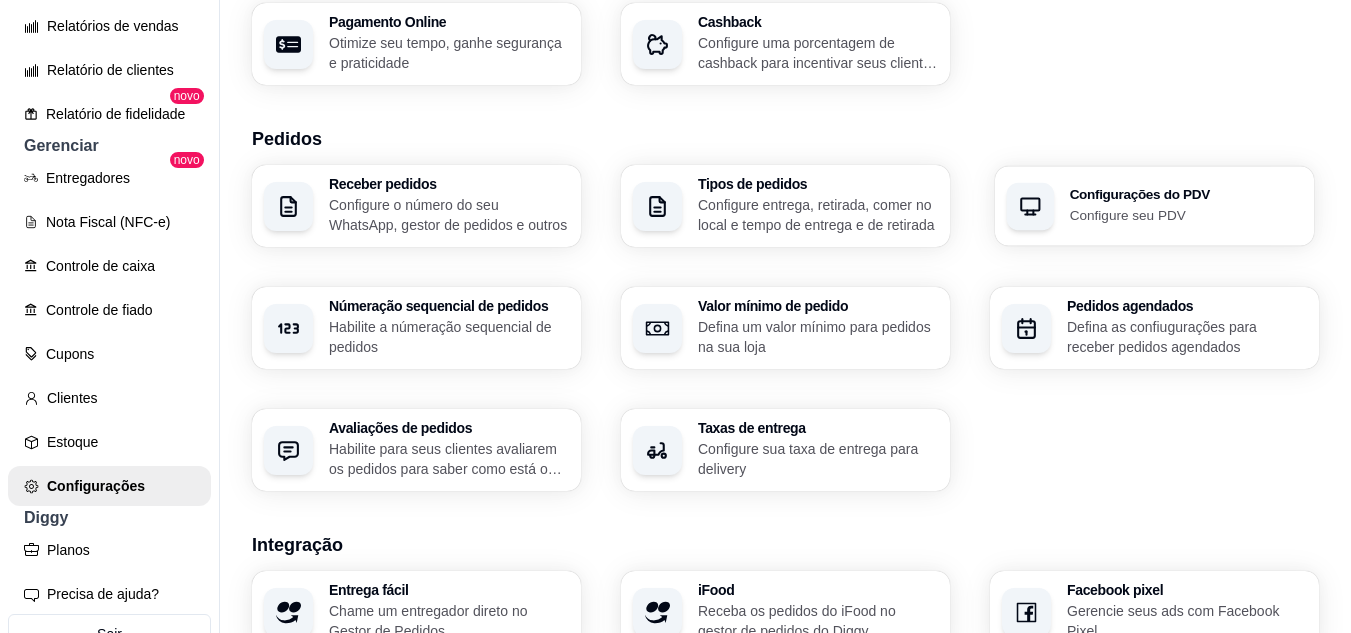 click on "Configure seu PDV" at bounding box center [1186, 214] 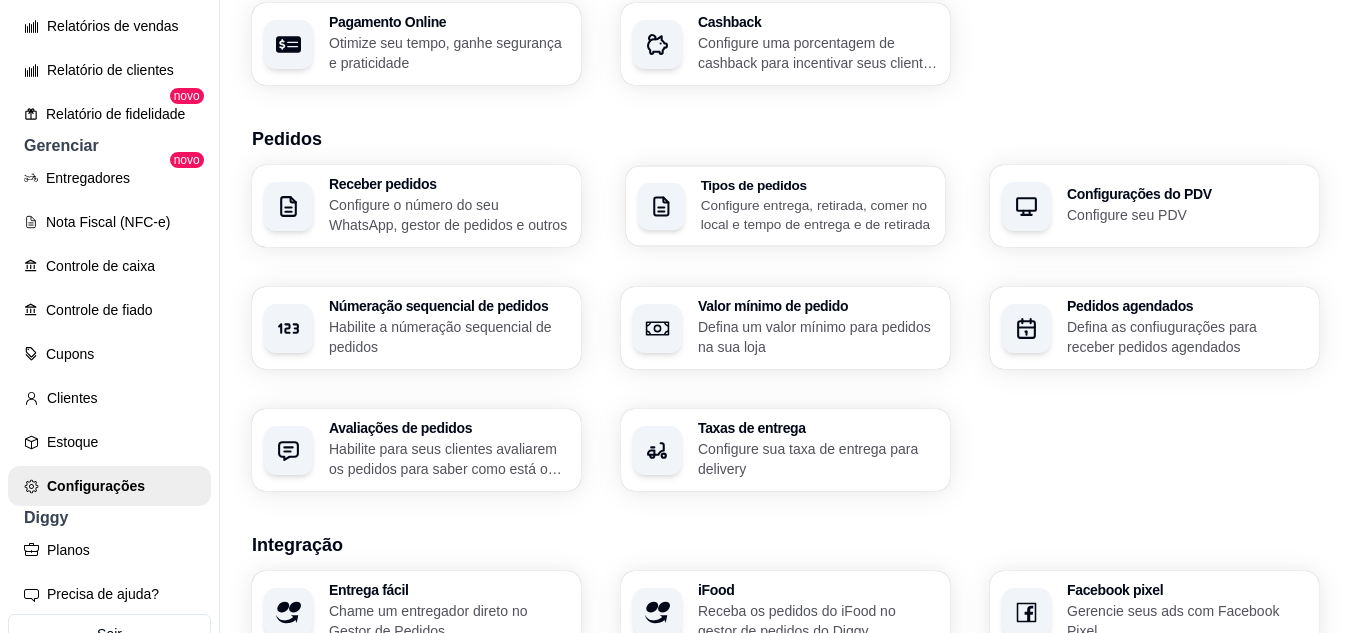 click on "Configure entrega, retirada, comer no local e tempo de entrega e de retirada" at bounding box center (817, 214) 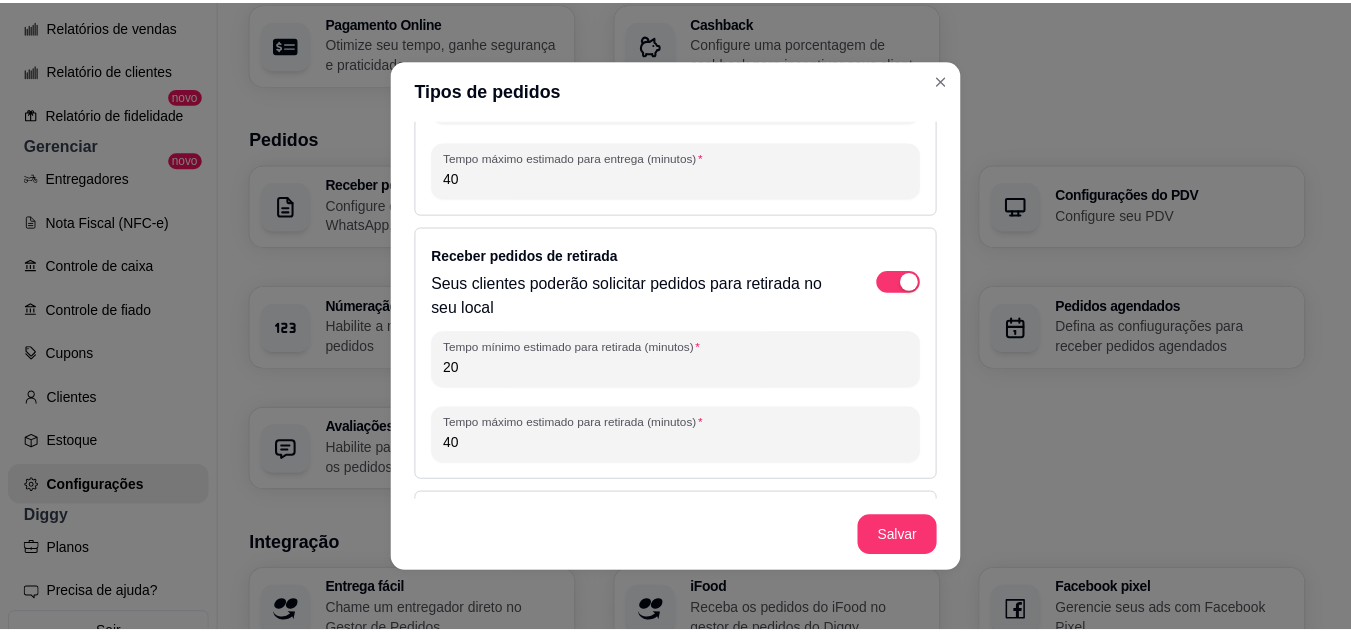 scroll, scrollTop: 253, scrollLeft: 0, axis: vertical 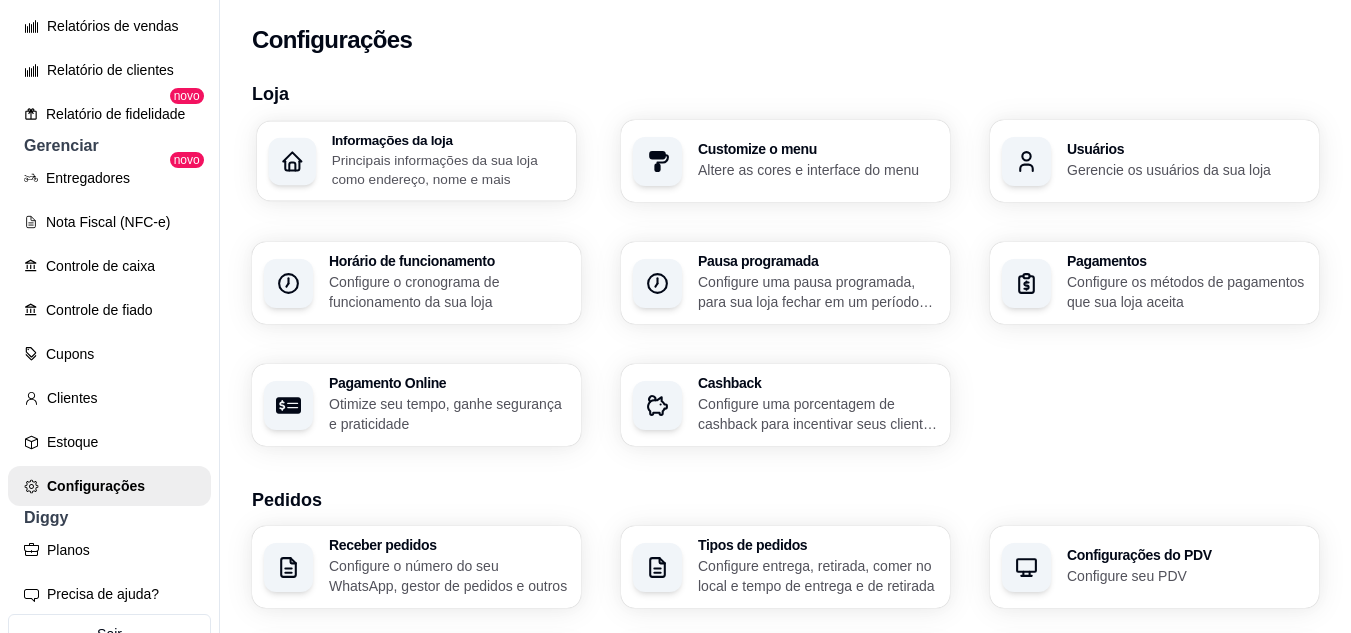 click on "Principais informações da sua loja como endereço, nome e mais" at bounding box center [448, 169] 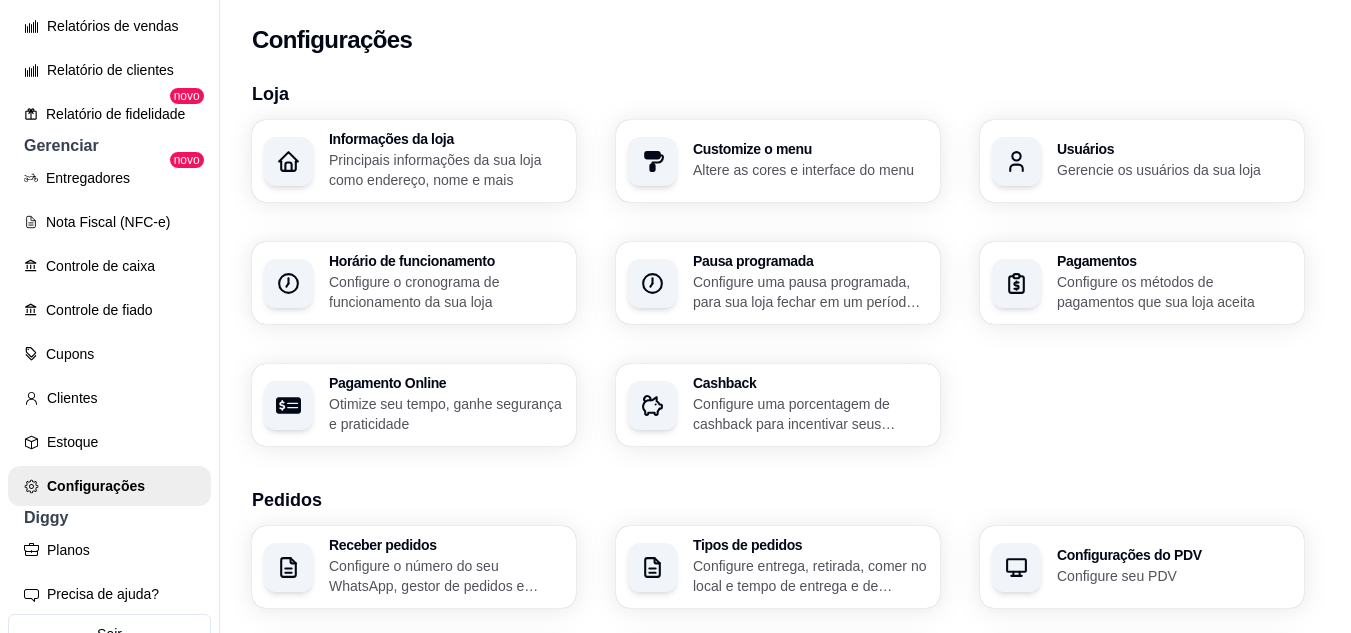 type on "Tempero Top – O sabor que conquista!Somos uma espetaria especializada em espetos variados, comidas caseiras de qualidade e caldos irresistíveis. No Tempero Top, cada prato é preparado com muito amor, carinho e aquele tempero especial que só a gente tem.Aqui você encontra um cardápio completo para satisfazer sua fome em grande estilo, com churrasco no ponto certo, caldos encorpados e saborosos, além de refeições caseiras feitas com ingredientes selecionados, sempre fresquinhos.Estamos localizados no coração do Polo Gastronômico da Trindade, na cidade de [GEOGRAPHIC_DATA] – [GEOGRAPHIC_DATA], na [STREET_ADDRESS]. Nosso atendimento vai de quinta a domingo, das 19h às 3h da manhã – perfeito para quem busca uma ótima refeição no jantar ou na madrugada.Venha nos visitar e experimente o melhor da comida caseira e do churrasco no Tempero Top!Aqui, quem prova… volta sempre!" 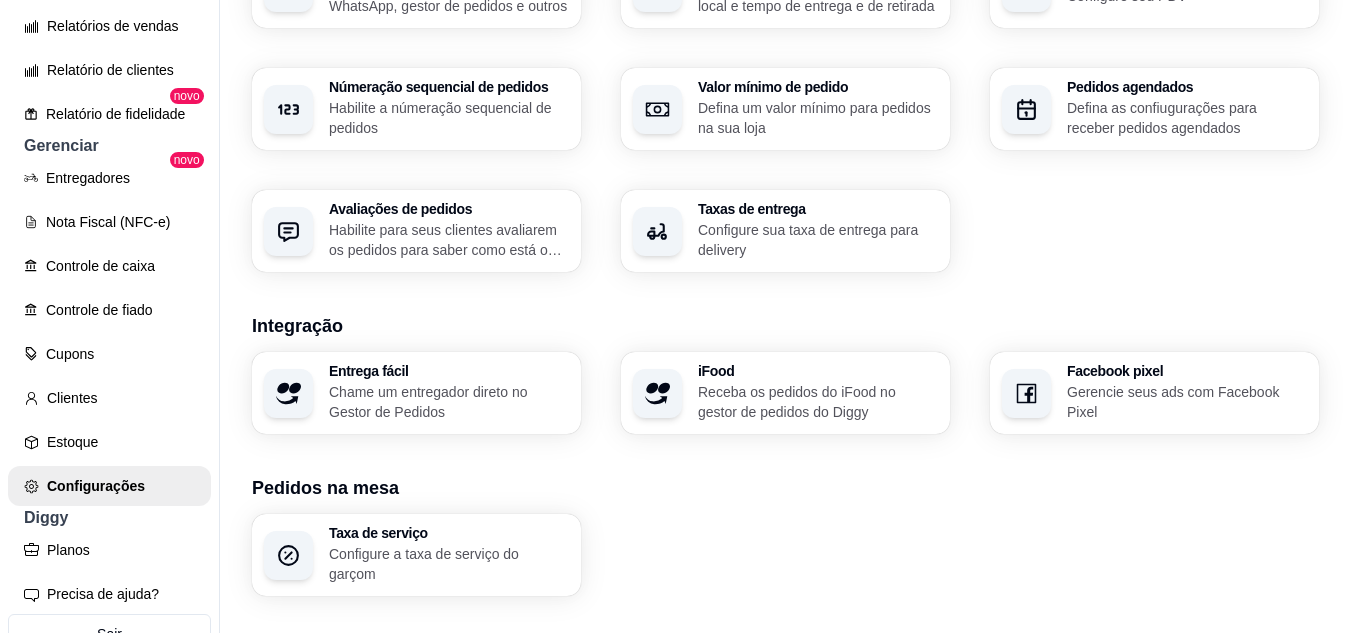 scroll, scrollTop: 427, scrollLeft: 0, axis: vertical 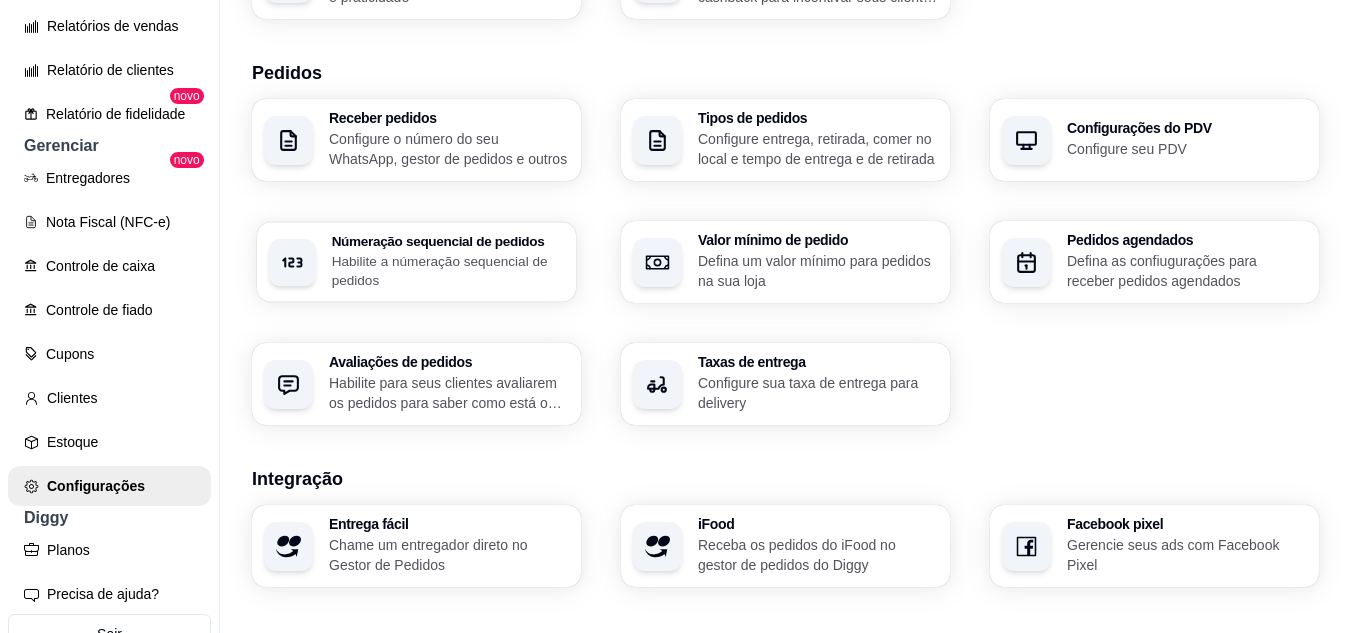 click on "Númeração sequencial de pedidos Habilite a númeração sequencial de pedidos" at bounding box center (448, 262) 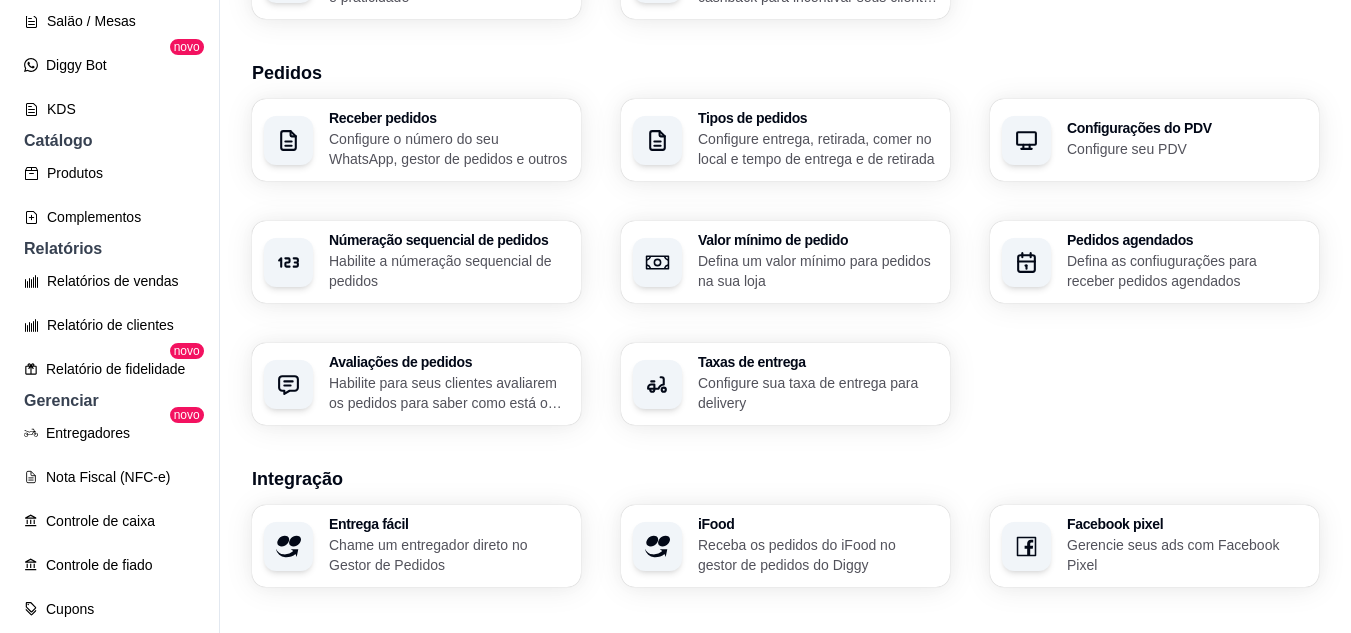 scroll, scrollTop: 395, scrollLeft: 0, axis: vertical 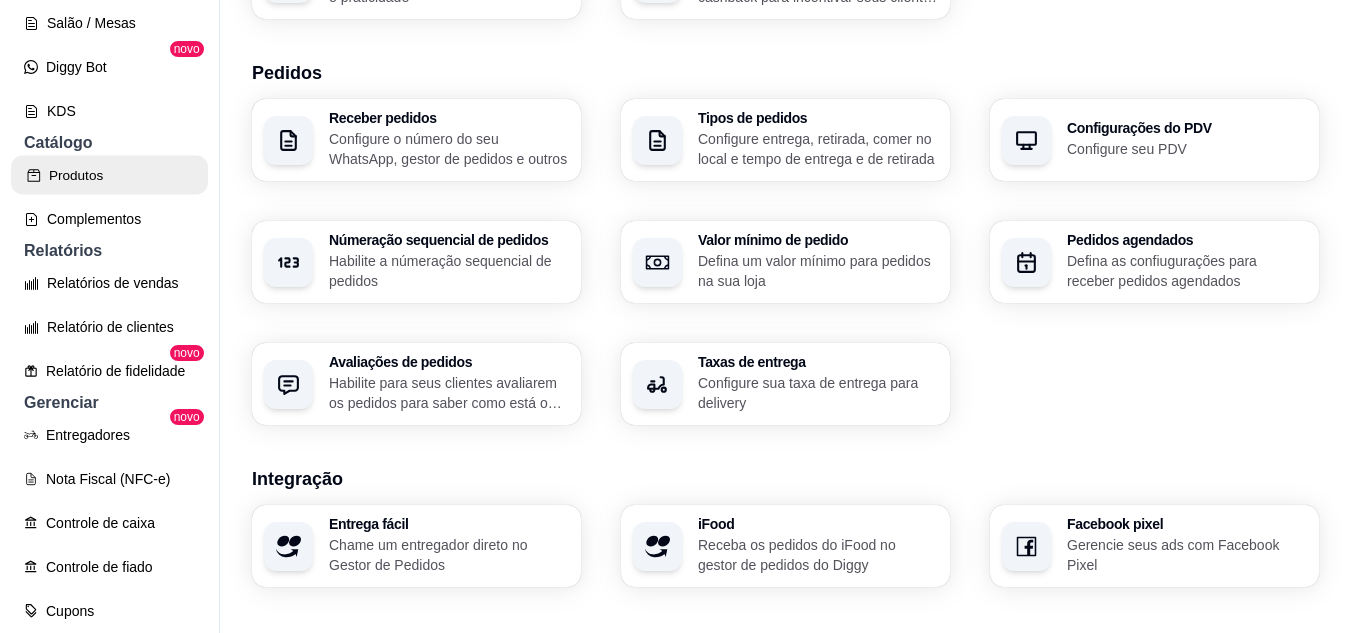 click on "Produtos" at bounding box center [109, 175] 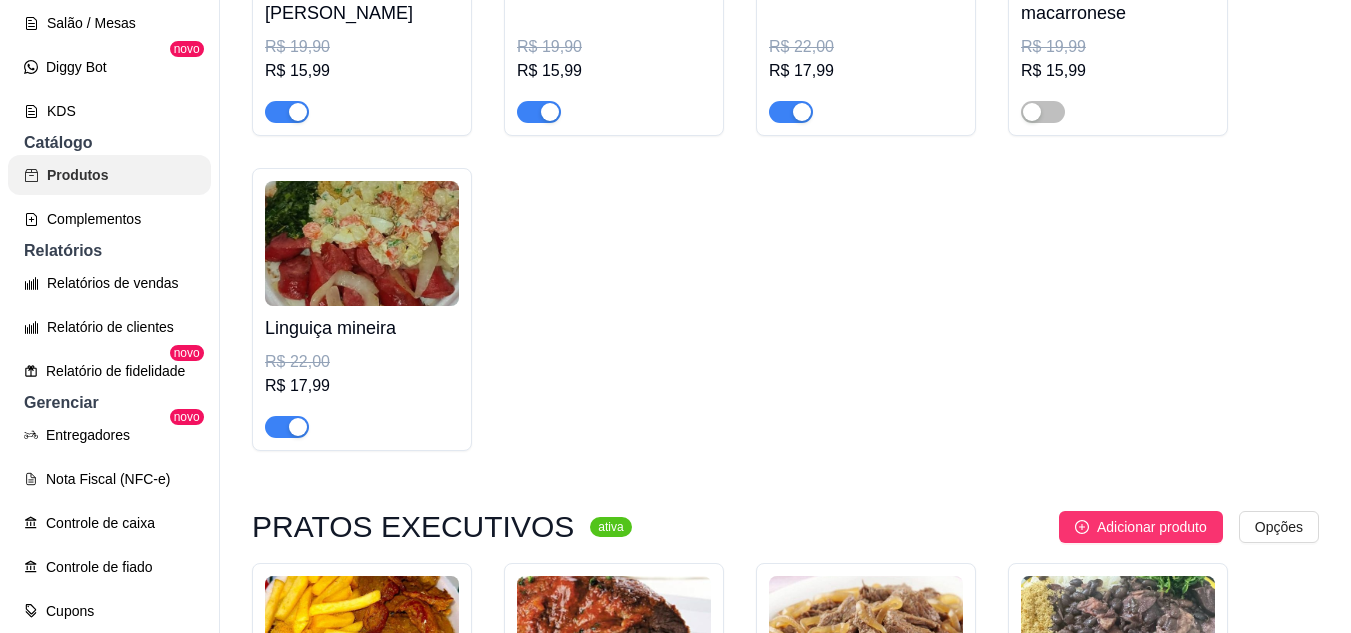 scroll, scrollTop: 0, scrollLeft: 0, axis: both 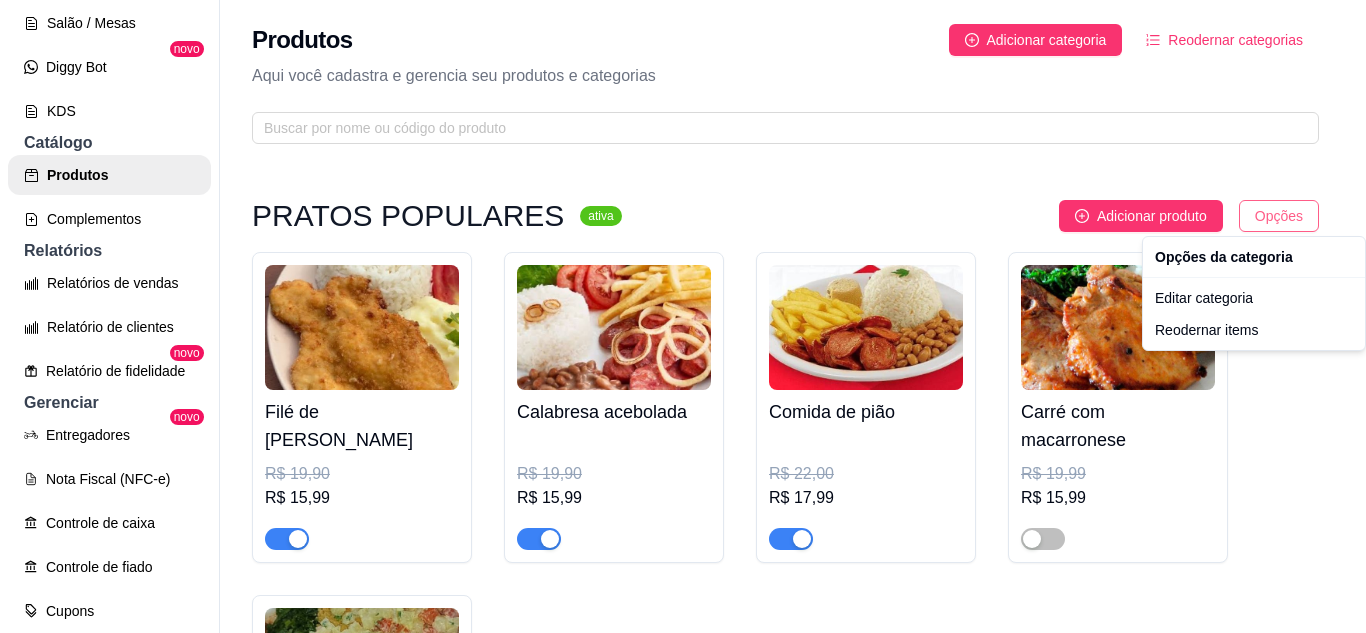 click on "T Tempero Top T ... Loja Aberta Loja Plano Customizado até 11/08   Dia a dia Pedidos balcão (PDV) Gestor de Pedidos Lista de Pedidos Salão / Mesas Diggy Bot novo KDS Catálogo Produtos Complementos Relatórios Relatórios de vendas Relatório de clientes Relatório de fidelidade novo Gerenciar Entregadores novo Nota Fiscal (NFC-e) Controle de caixa Controle de fiado Cupons Clientes Estoque Configurações Diggy Planos Precisa de ajuda? Sair Produtos Adicionar categoria Reodernar categorias Aqui você cadastra e gerencia seu produtos e categorias PRATOS POPULARES  ativa Adicionar produto Opções Filé de frango á milanesa    R$ 19,90 R$ 15,99 Calabresa acebolada    R$ 19,90 R$ 15,99 Comida de pião   R$ 22,00 R$ 17,99 Carré com macarronese   R$ 19,99 R$ 15,99 Linguiça mineira   R$ 22,00 R$ 17,99 PRATOS EXECUTIVOS  ativa Adicionar produto Opções Contra filé com fritas   R$ 29,90 Carne assada suculenta   R$ 25,00 R$ 23,00 Feijoada tradicional   R$ 25,00   R$ 23,00 Costela c/ batata" at bounding box center [683, 316] 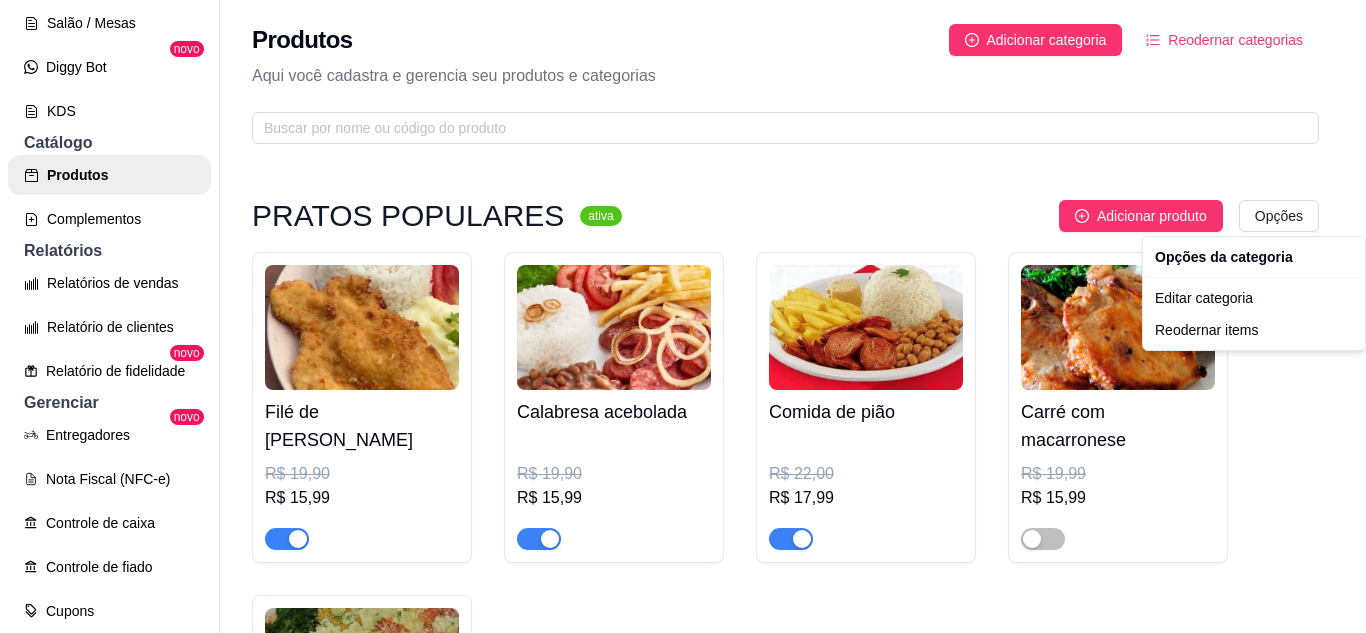click on "T Tempero Top T ... Loja Aberta Loja Plano Customizado até 11/08   Dia a dia Pedidos balcão (PDV) Gestor de Pedidos Lista de Pedidos Salão / Mesas Diggy Bot novo KDS Catálogo Produtos Complementos Relatórios Relatórios de vendas Relatório de clientes Relatório de fidelidade novo Gerenciar Entregadores novo Nota Fiscal (NFC-e) Controle de caixa Controle de fiado Cupons Clientes Estoque Configurações Diggy Planos Precisa de ajuda? Sair Produtos Adicionar categoria Reodernar categorias Aqui você cadastra e gerencia seu produtos e categorias PRATOS POPULARES  ativa Adicionar produto Opções Filé de frango á milanesa    R$ 19,90 R$ 15,99 Calabresa acebolada    R$ 19,90 R$ 15,99 Comida de pião   R$ 22,00 R$ 17,99 Carré com macarronese   R$ 19,99 R$ 15,99 Linguiça mineira   R$ 22,00 R$ 17,99 PRATOS EXECUTIVOS  ativa Adicionar produto Opções Contra filé com fritas   R$ 29,90 Carne assada suculenta   R$ 25,00 R$ 23,00 Feijoada tradicional   R$ 25,00   R$ 23,00 Costela c/ batata" at bounding box center (683, 316) 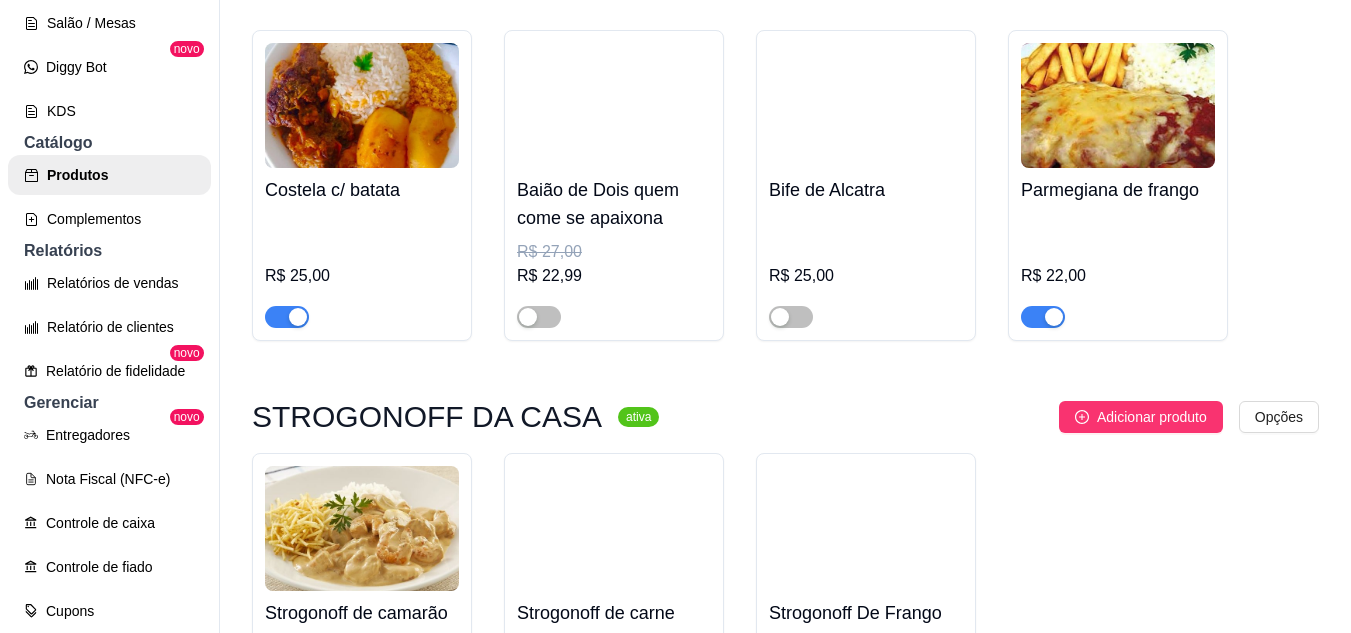 scroll, scrollTop: 1363, scrollLeft: 0, axis: vertical 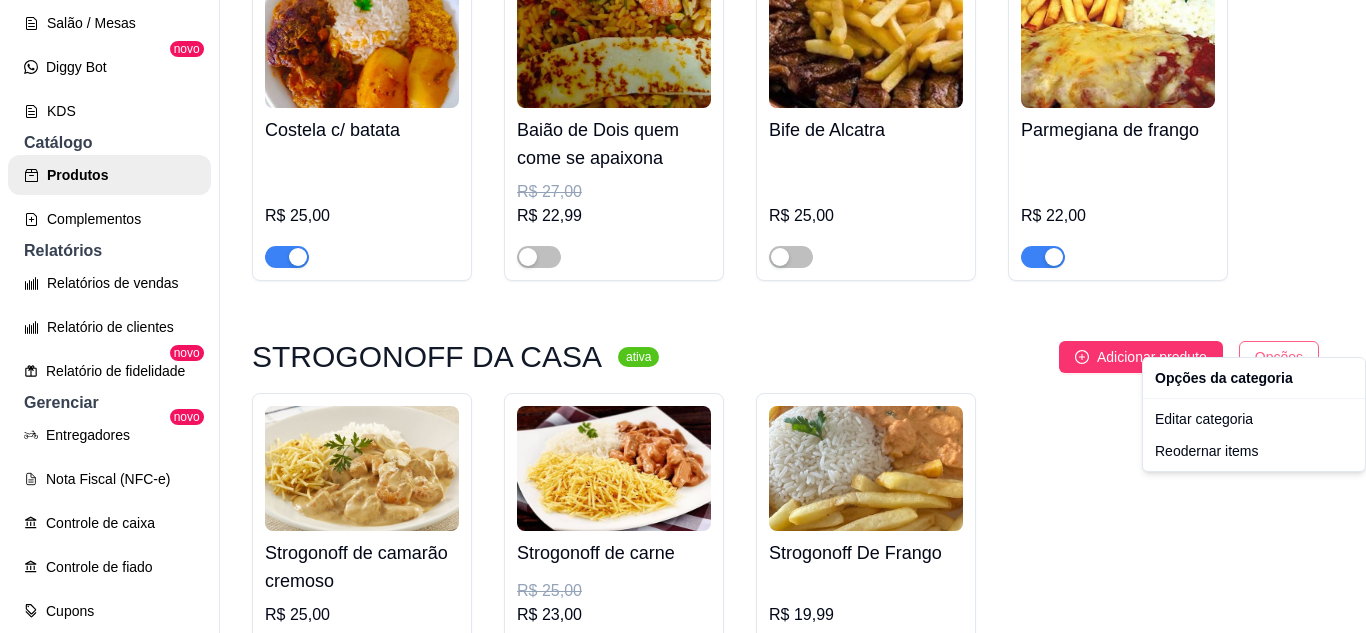 click on "T Tempero Top T ... Loja Aberta Loja Plano Customizado até 11/08   Dia a dia Pedidos balcão (PDV) Gestor de Pedidos Lista de Pedidos Salão / Mesas Diggy Bot novo KDS Catálogo Produtos Complementos Relatórios Relatórios de vendas Relatório de clientes Relatório de fidelidade novo Gerenciar Entregadores novo Nota Fiscal (NFC-e) Controle de caixa Controle de fiado Cupons Clientes Estoque Configurações Diggy Planos Precisa de ajuda? Sair Produtos Adicionar categoria Reodernar categorias Aqui você cadastra e gerencia seu produtos e categorias PRATOS POPULARES  ativa Adicionar produto Opções Filé de frango á milanesa    R$ 19,90 R$ 15,99 Calabresa acebolada    R$ 19,90 R$ 15,99 Comida de pião   R$ 22,00 R$ 17,99 Carré com macarronese   R$ 19,99 R$ 15,99 Linguiça mineira   R$ 22,00 R$ 17,99 PRATOS EXECUTIVOS  ativa Adicionar produto Opções Contra filé com fritas   R$ 29,90 Carne assada suculenta   R$ 25,00 R$ 23,00 Feijoada tradicional   R$ 25,00   R$ 23,00 Costela c/ batata" at bounding box center [683, 316] 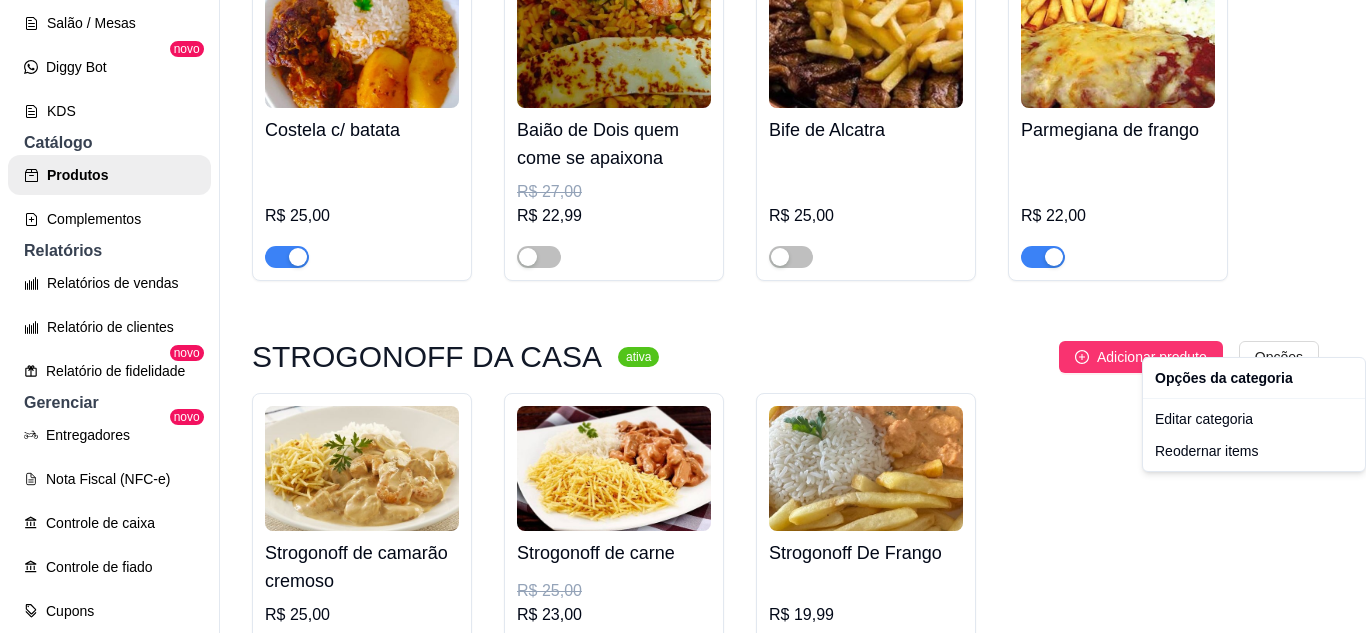 click on "T Tempero Top T ... Loja Aberta Loja Plano Customizado até 11/08   Dia a dia Pedidos balcão (PDV) Gestor de Pedidos Lista de Pedidos Salão / Mesas Diggy Bot novo KDS Catálogo Produtos Complementos Relatórios Relatórios de vendas Relatório de clientes Relatório de fidelidade novo Gerenciar Entregadores novo Nota Fiscal (NFC-e) Controle de caixa Controle de fiado Cupons Clientes Estoque Configurações Diggy Planos Precisa de ajuda? Sair Produtos Adicionar categoria Reodernar categorias Aqui você cadastra e gerencia seu produtos e categorias PRATOS POPULARES  ativa Adicionar produto Opções Filé de frango á milanesa    R$ 19,90 R$ 15,99 Calabresa acebolada    R$ 19,90 R$ 15,99 Comida de pião   R$ 22,00 R$ 17,99 Carré com macarronese   R$ 19,99 R$ 15,99 Linguiça mineira   R$ 22,00 R$ 17,99 PRATOS EXECUTIVOS  ativa Adicionar produto Opções Contra filé com fritas   R$ 29,90 Carne assada suculenta   R$ 25,00 R$ 23,00 Feijoada tradicional   R$ 25,00   R$ 23,00 Costela c/ batata" at bounding box center [683, 316] 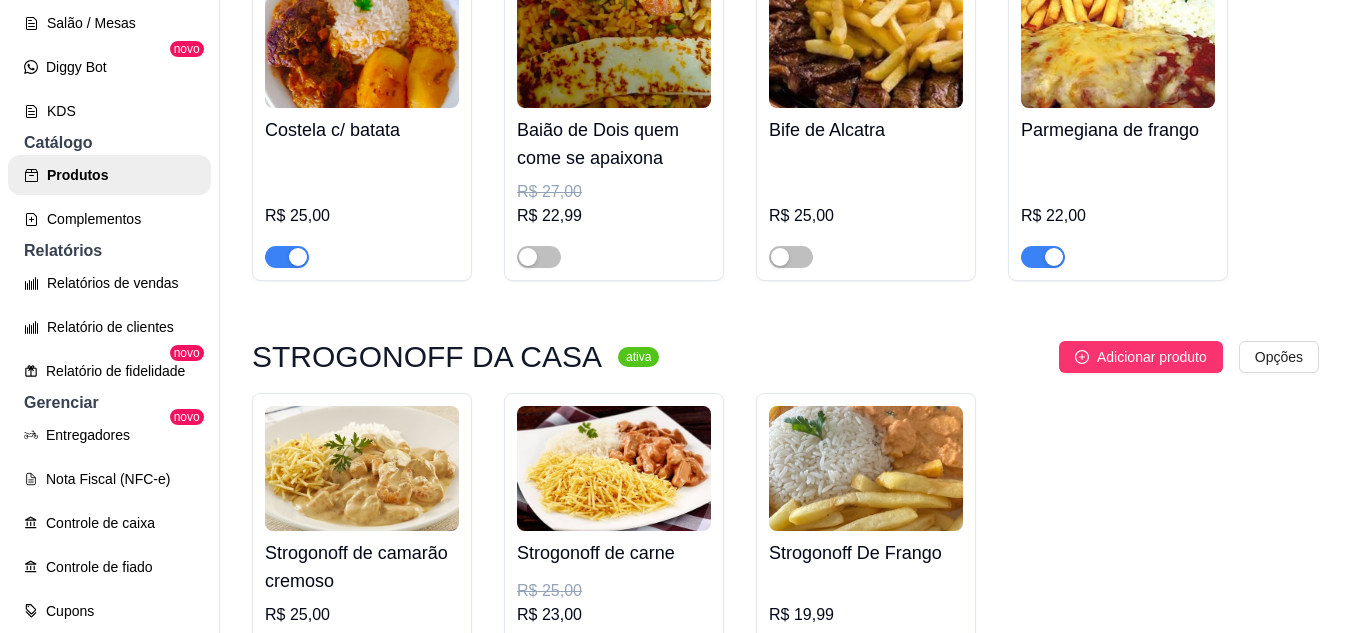 drag, startPoint x: 1222, startPoint y: 255, endPoint x: 335, endPoint y: 283, distance: 887.44183 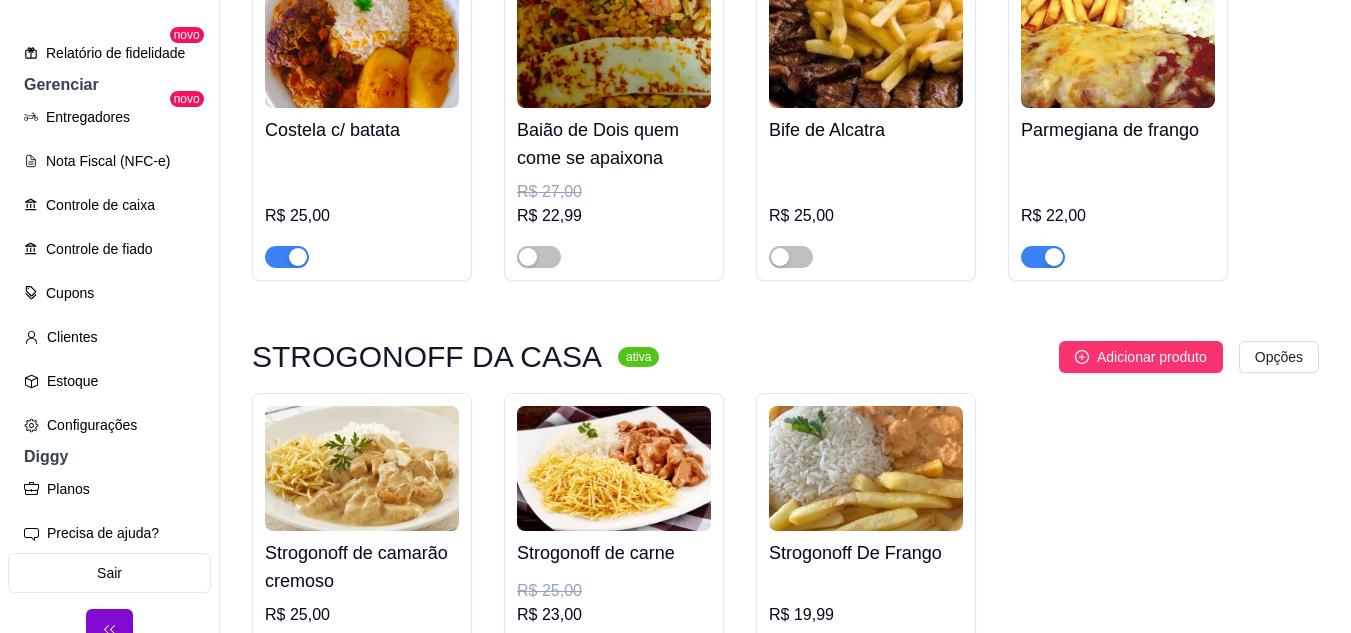 scroll, scrollTop: 737, scrollLeft: 0, axis: vertical 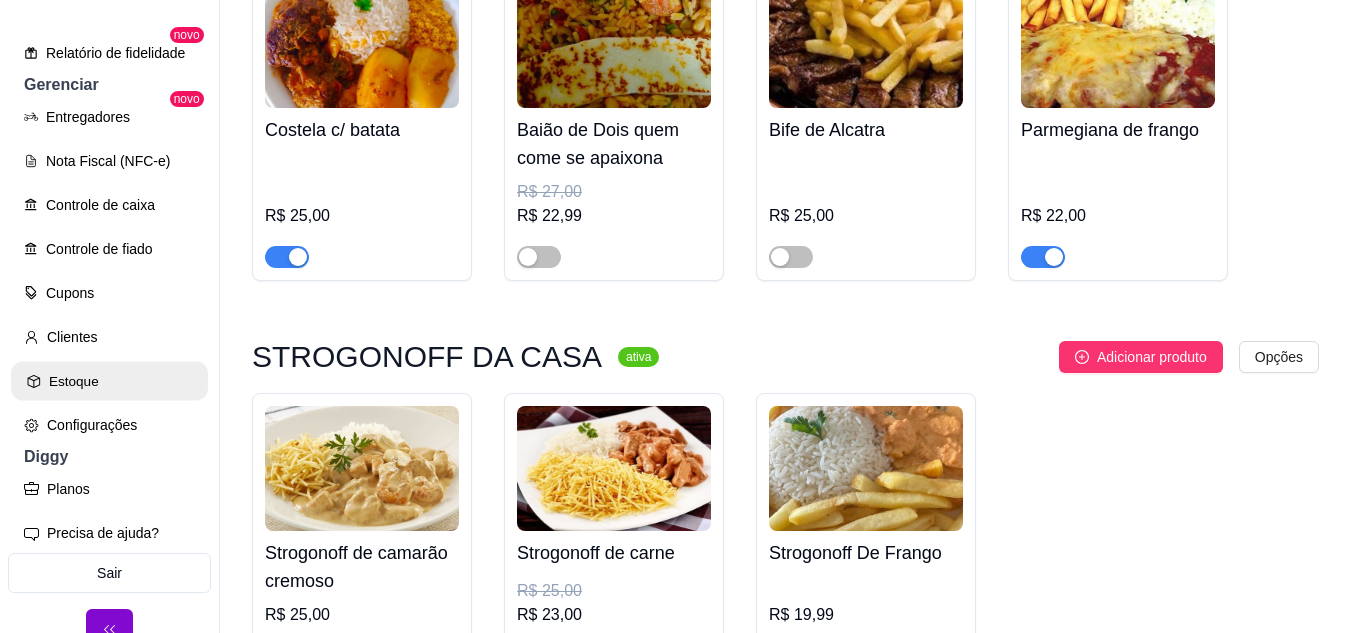 click on "Estoque" at bounding box center [109, 381] 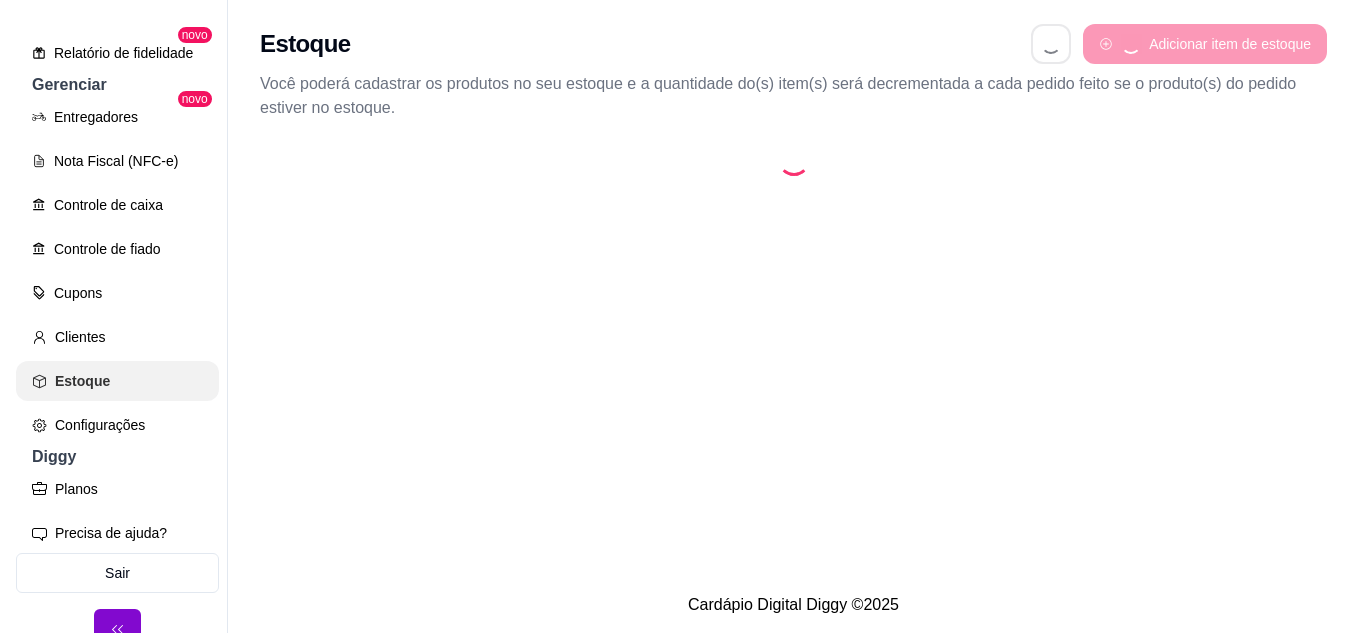 scroll, scrollTop: 0, scrollLeft: 0, axis: both 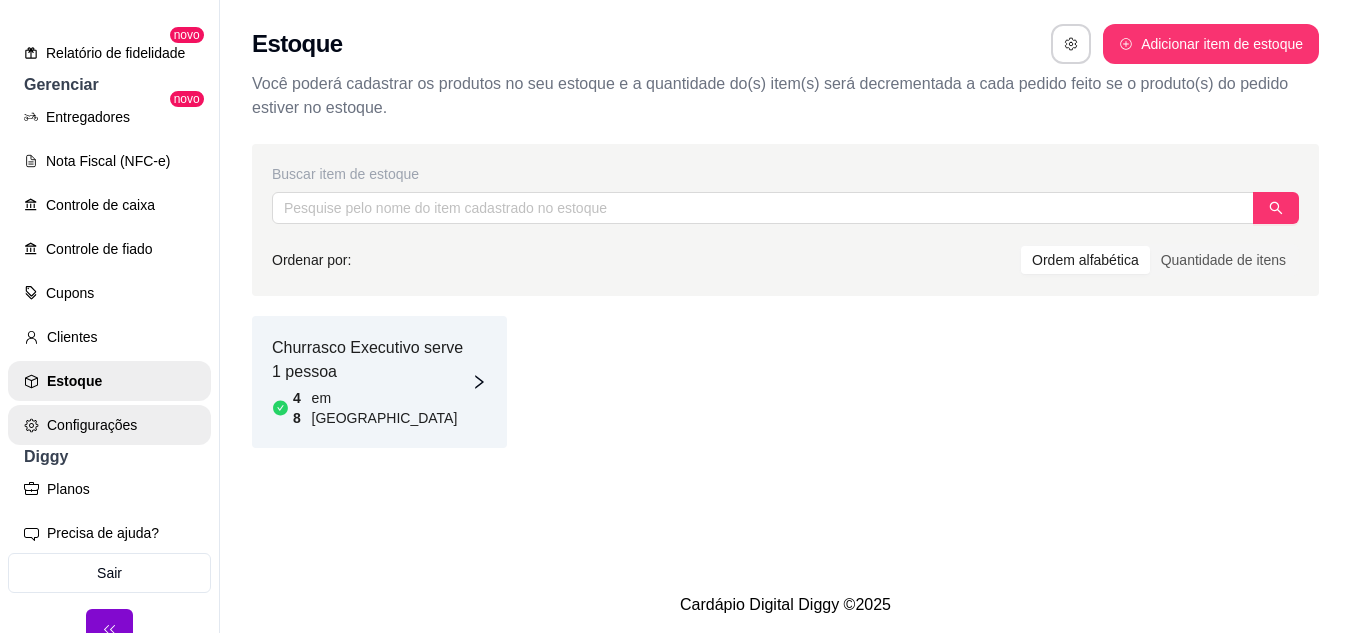 click on "Configurações" at bounding box center (109, 425) 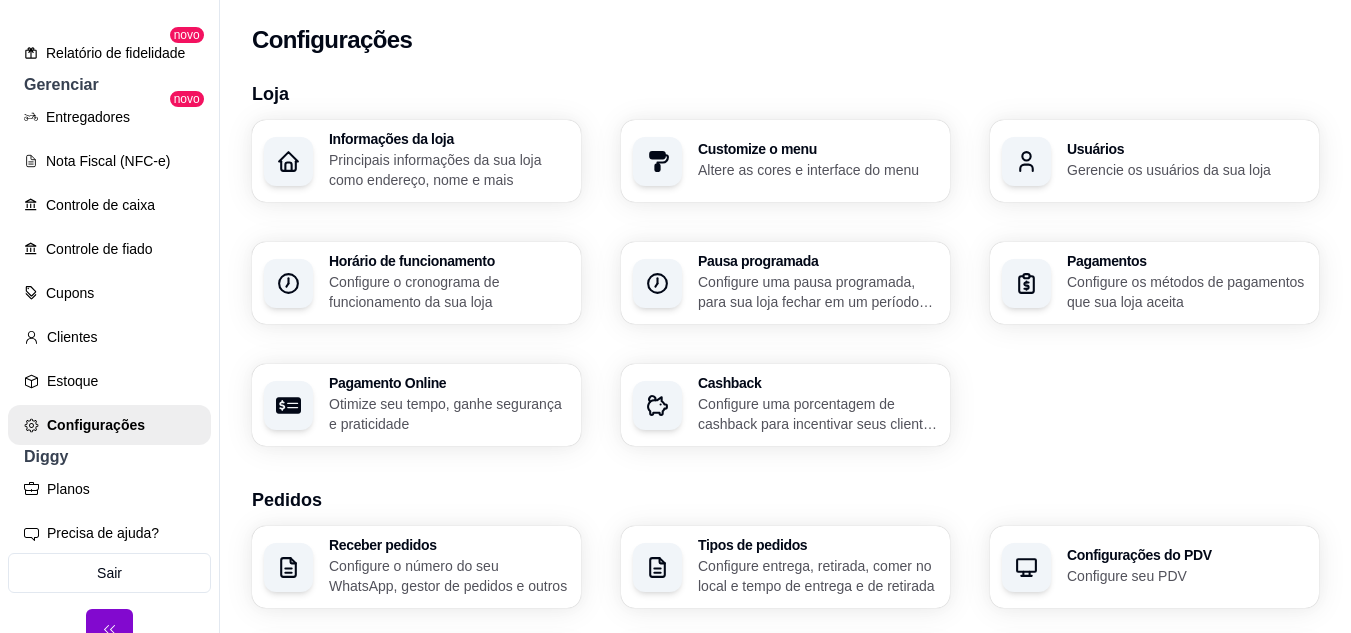 click on "Altere as cores e interface do menu" at bounding box center [818, 170] 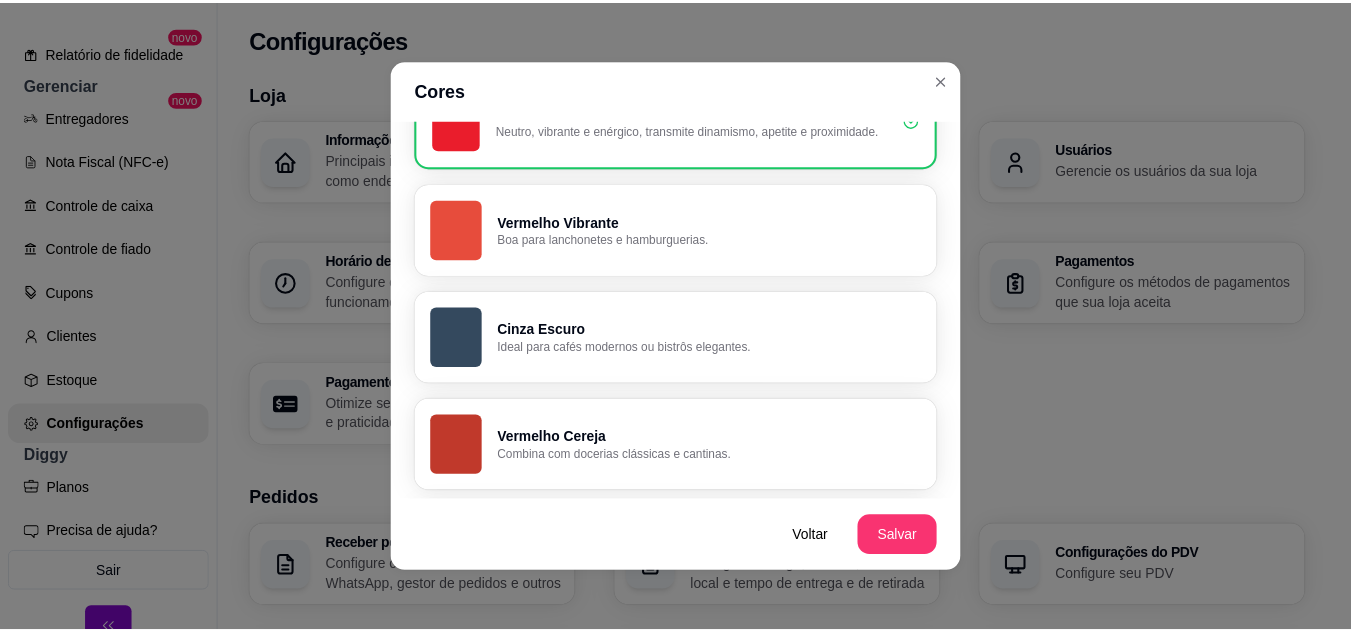 scroll, scrollTop: 305, scrollLeft: 0, axis: vertical 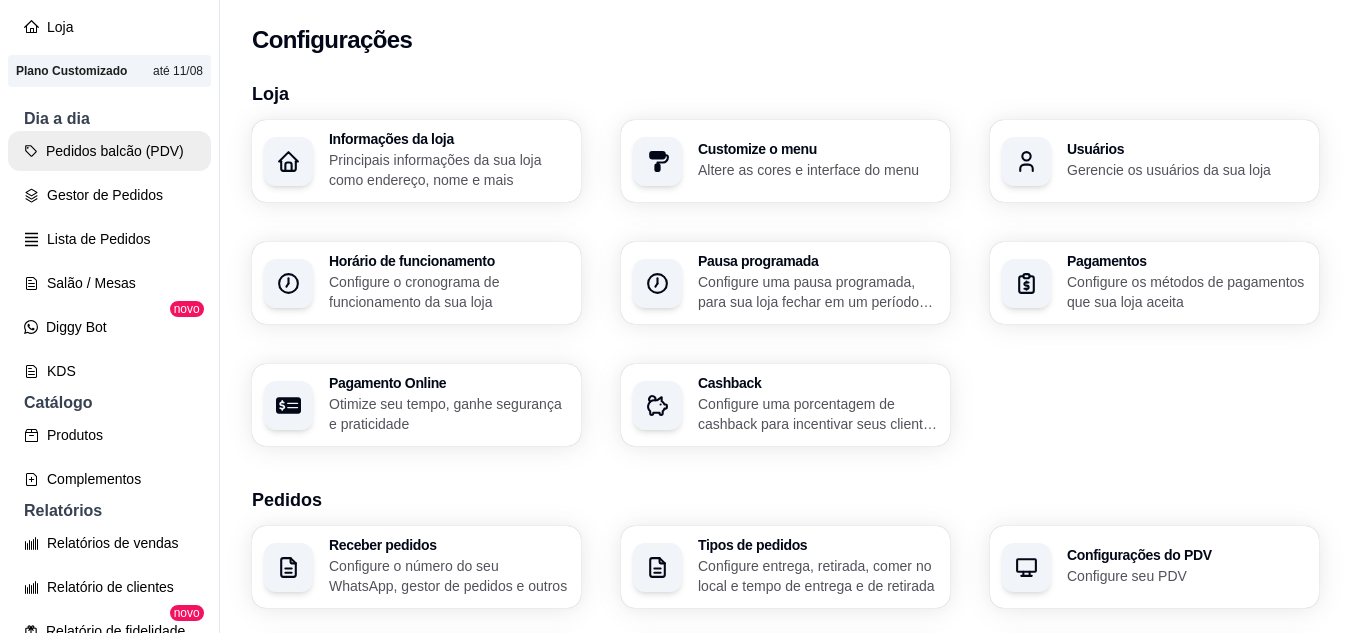 click on "Pedidos balcão (PDV)" at bounding box center [109, 151] 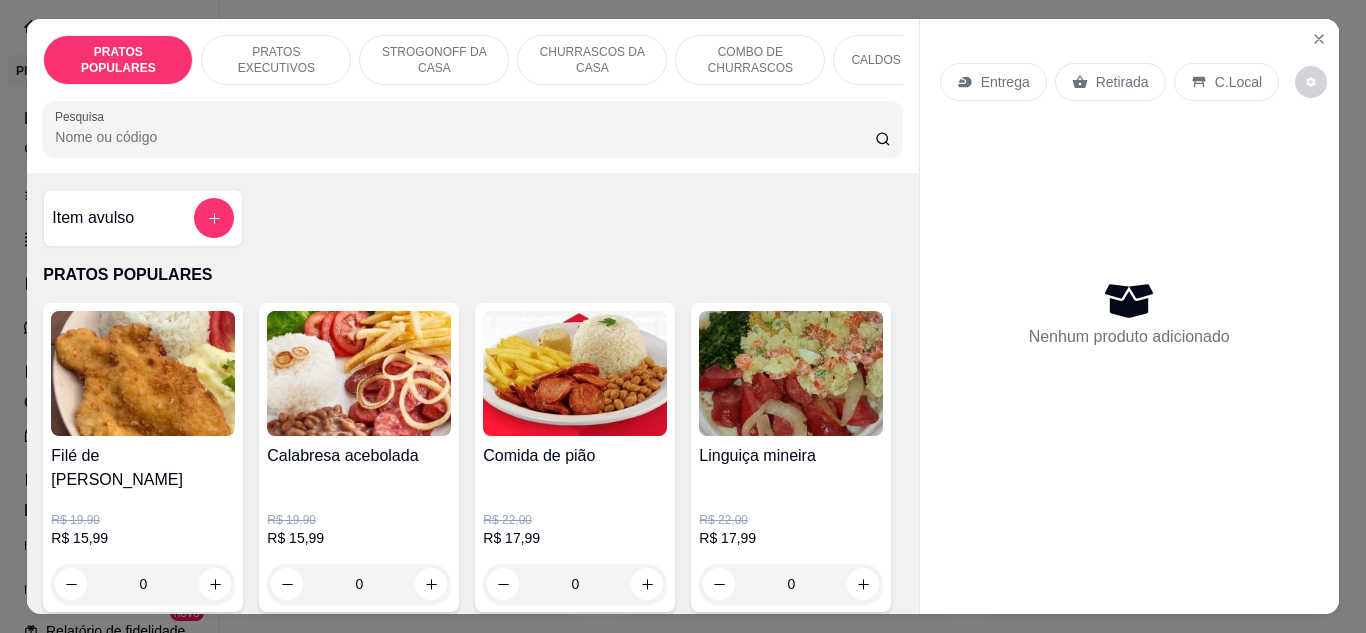 click at bounding box center [575, 373] 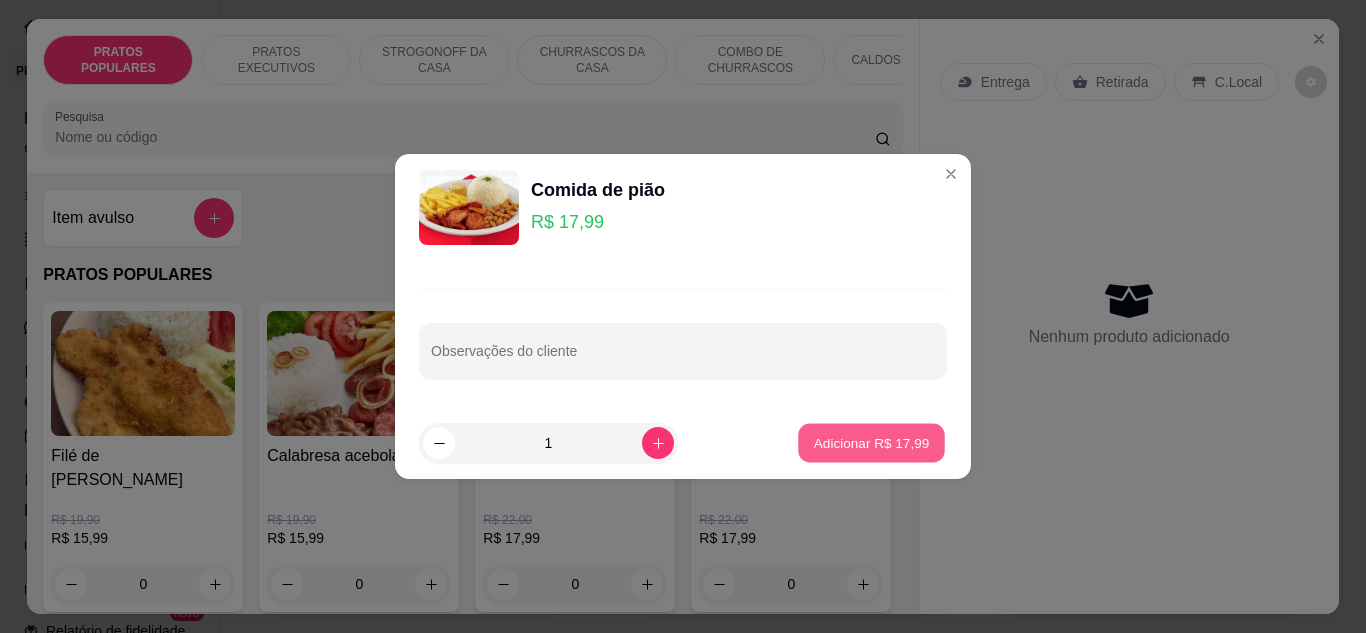 click on "Adicionar   R$ 17,99" at bounding box center (872, 442) 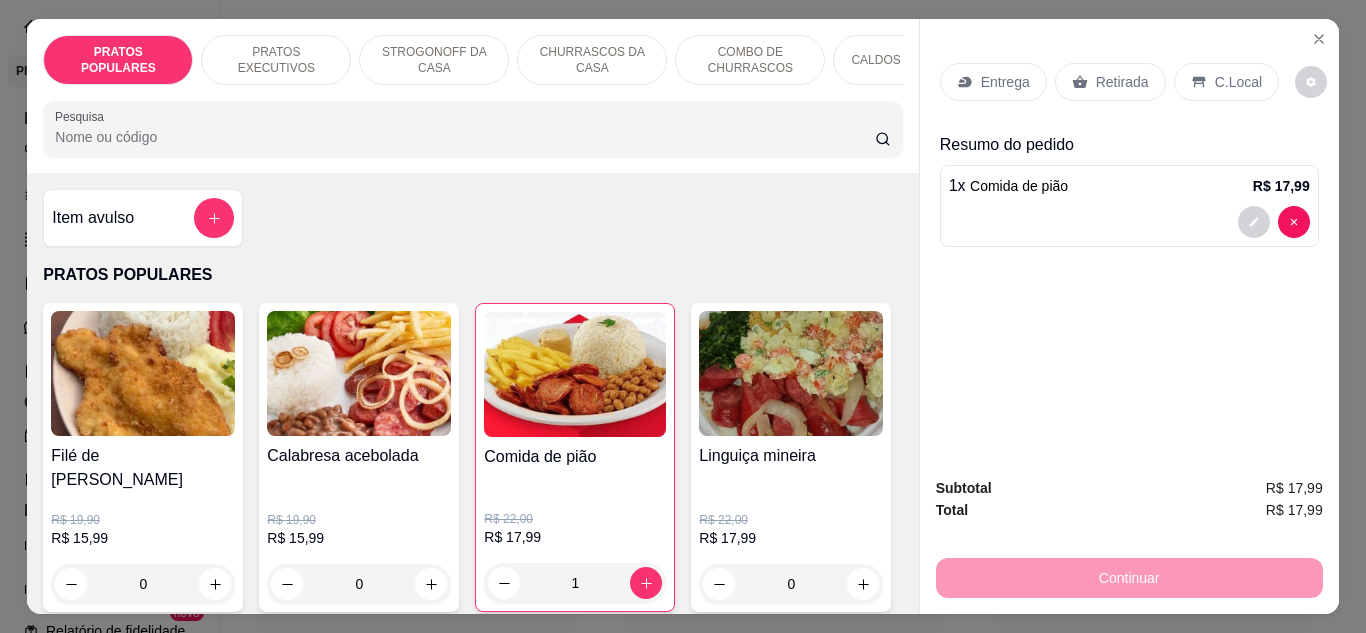 click on "Filé de frango á milanesa    R$ 19,90 R$ 15,99 0 Calabresa acebolada    R$ 19,90 R$ 15,99 0 Comida de pião   R$ 22,00 R$ 17,99 1 Linguiça mineira   R$ 22,00 R$ 17,99 0" at bounding box center [472, 457] 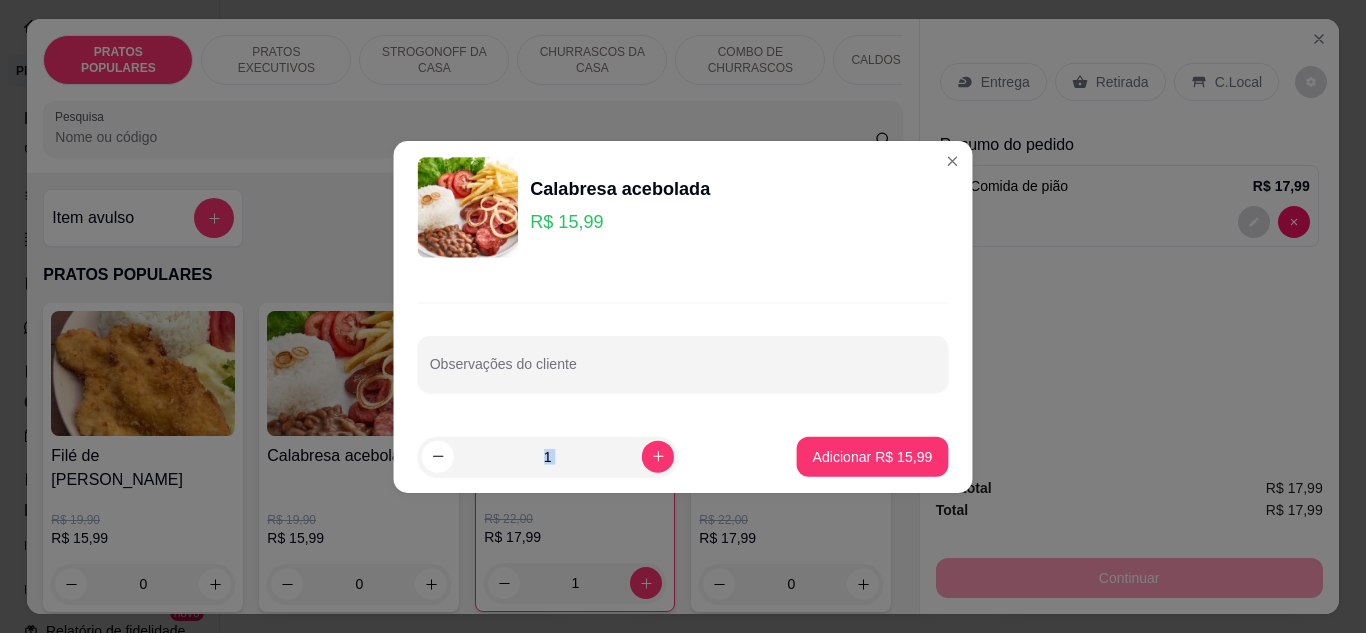 click on "Observações do cliente" at bounding box center (682, 346) 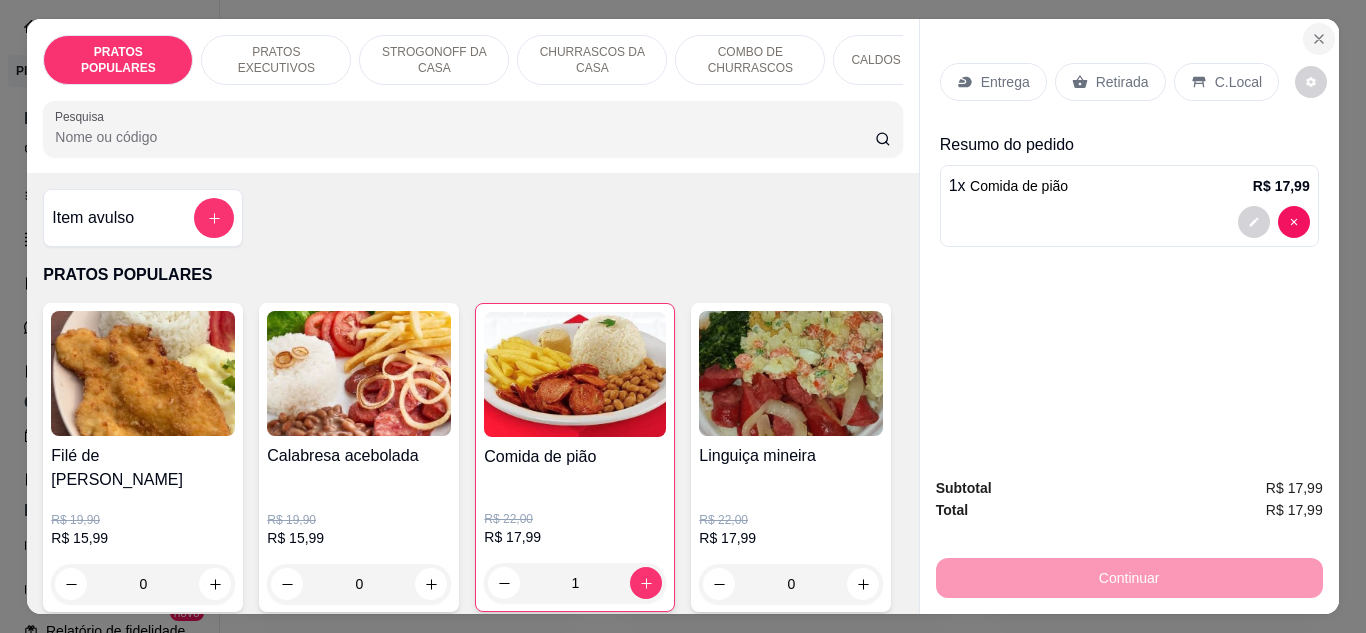 click 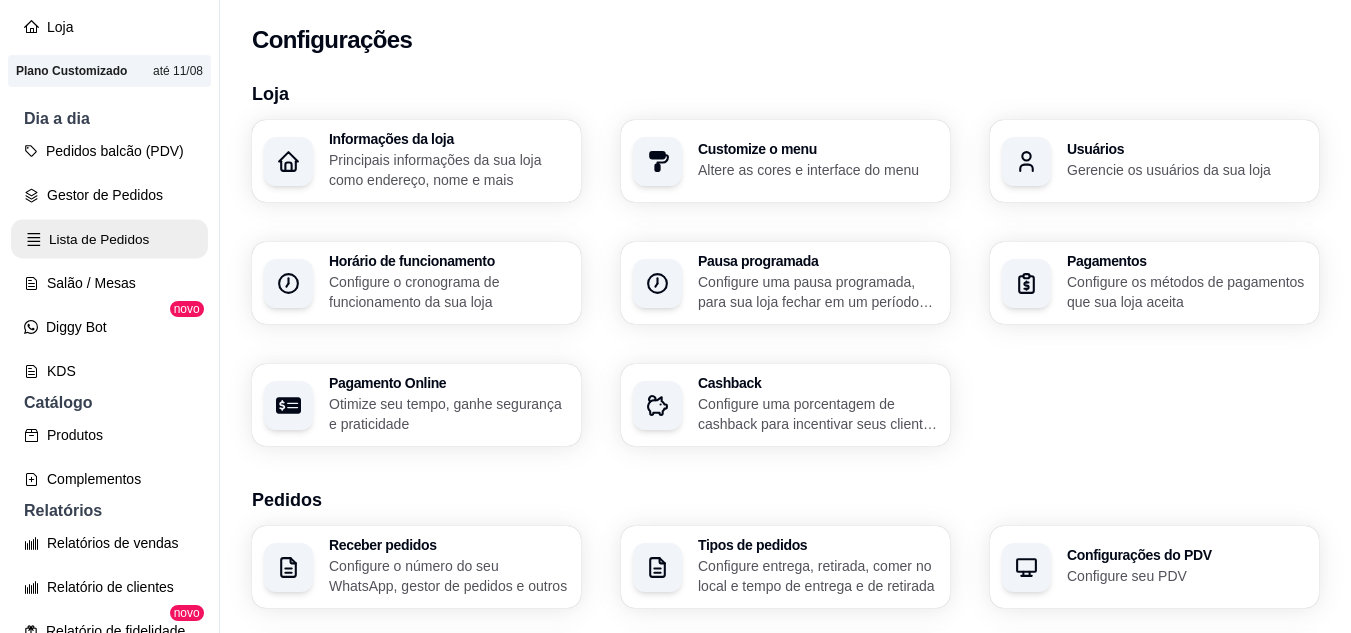 click on "Lista de Pedidos" at bounding box center [109, 239] 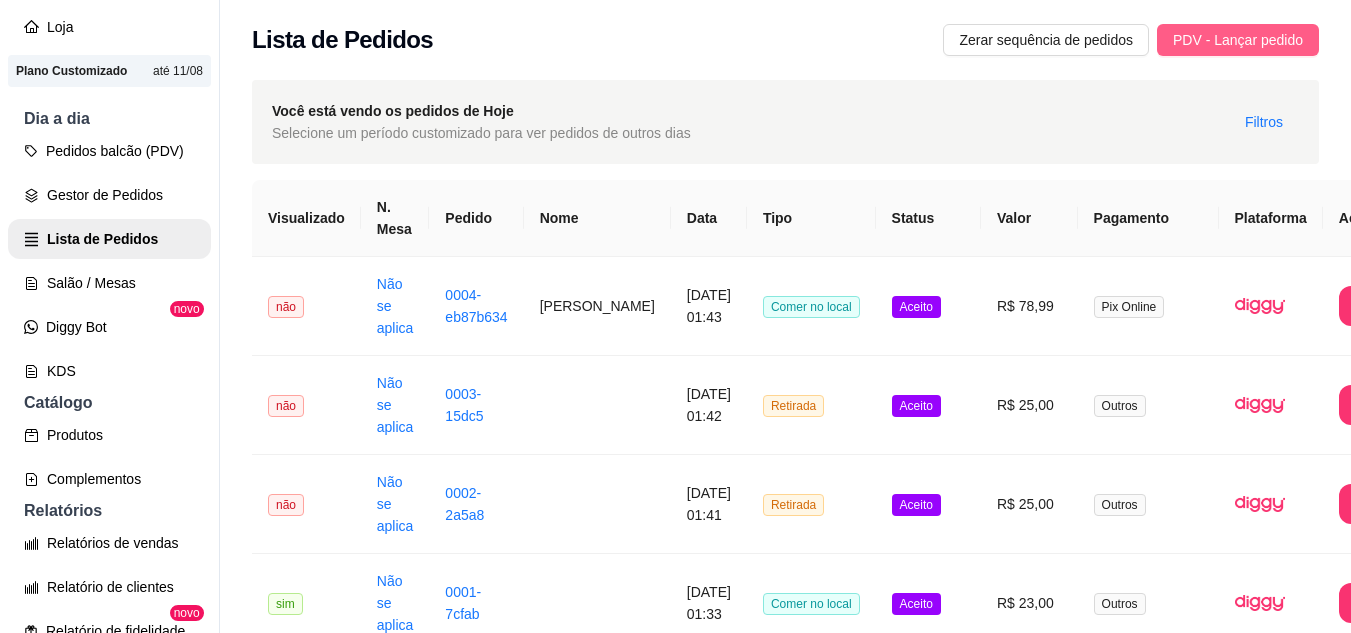 click on "PDV - Lançar pedido" at bounding box center (1238, 40) 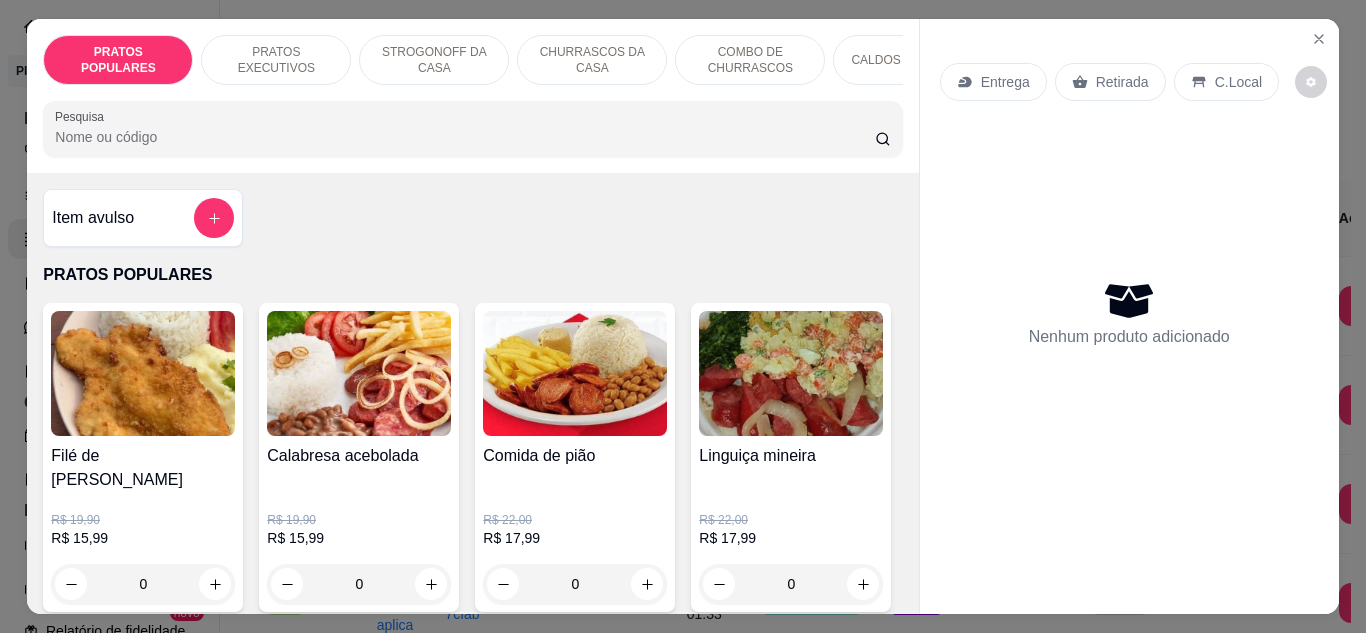 click on "0" at bounding box center (143, 584) 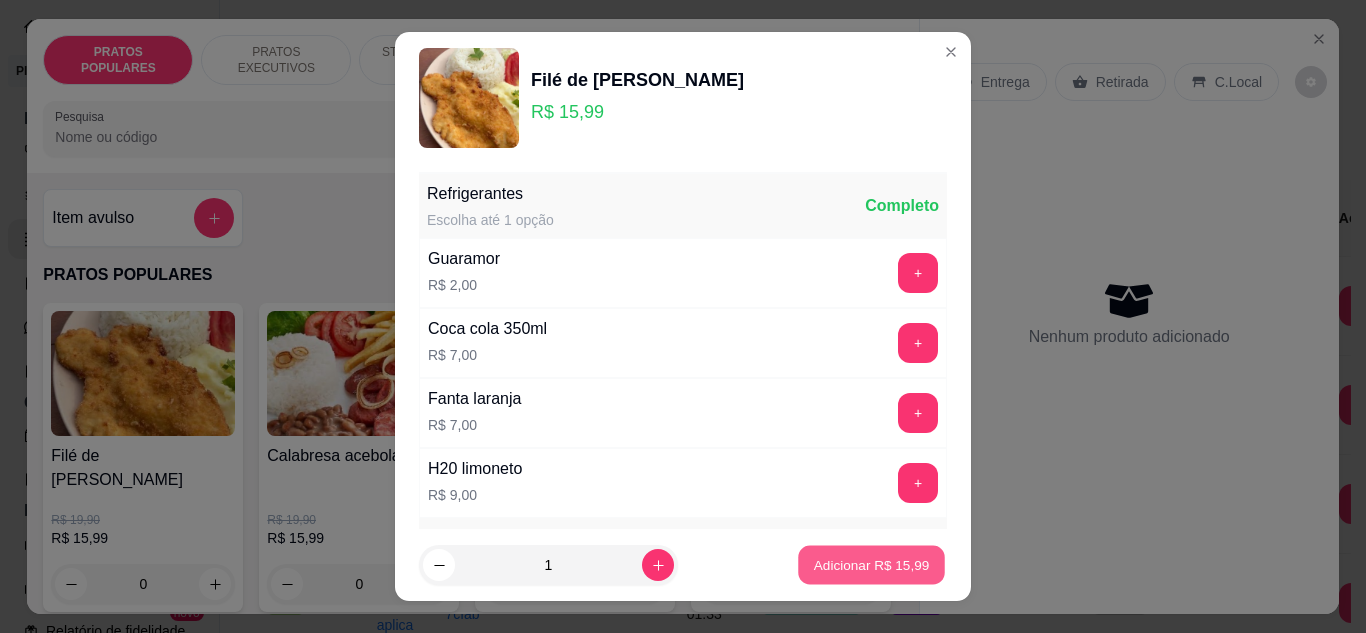 click on "Adicionar   R$ 15,99" at bounding box center [872, 565] 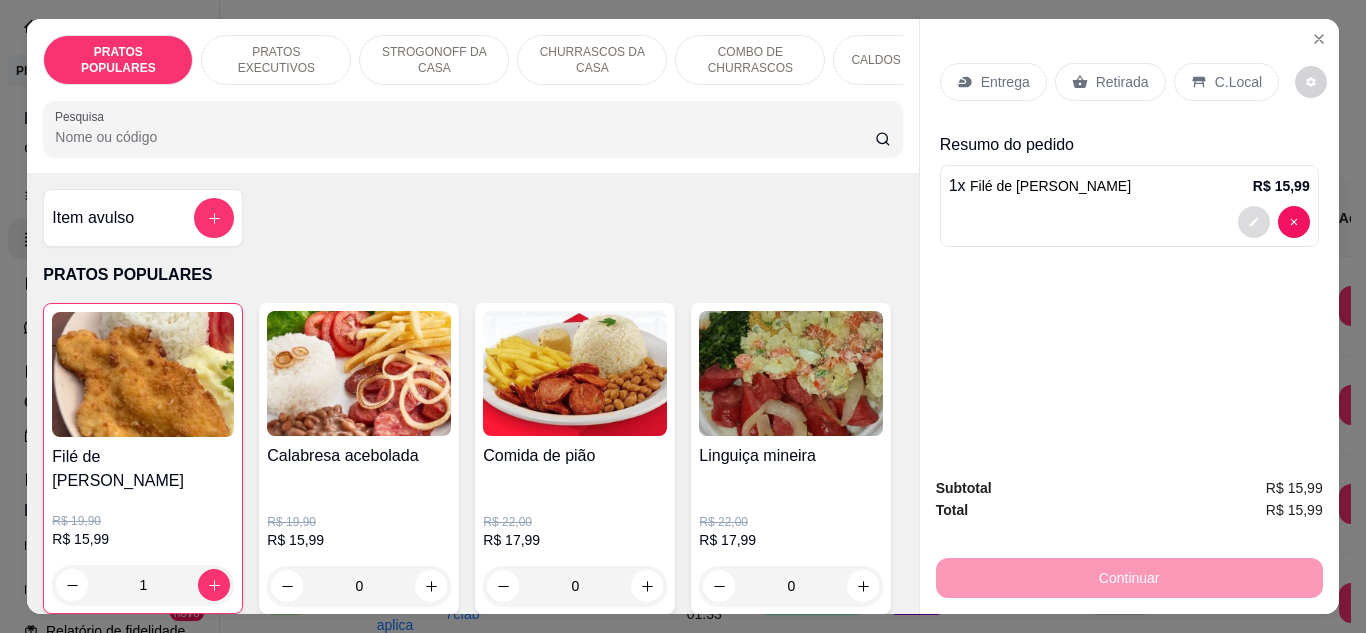 click 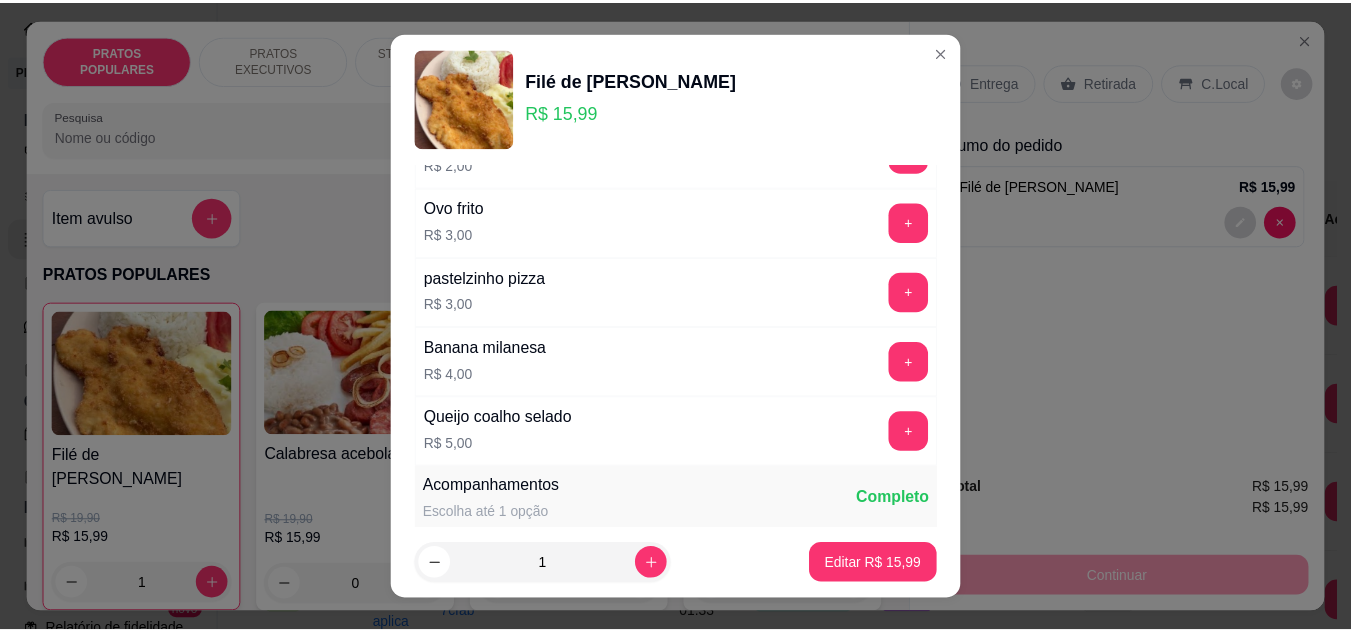 scroll, scrollTop: 428, scrollLeft: 0, axis: vertical 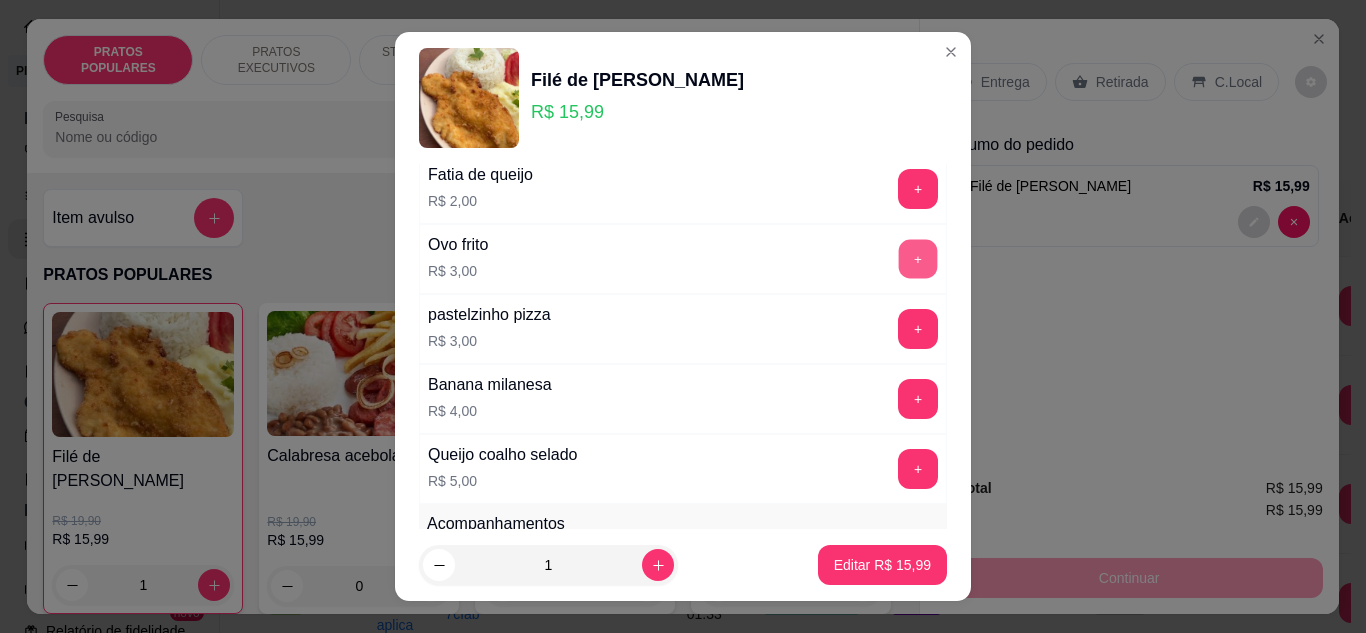 click on "+" at bounding box center (918, 258) 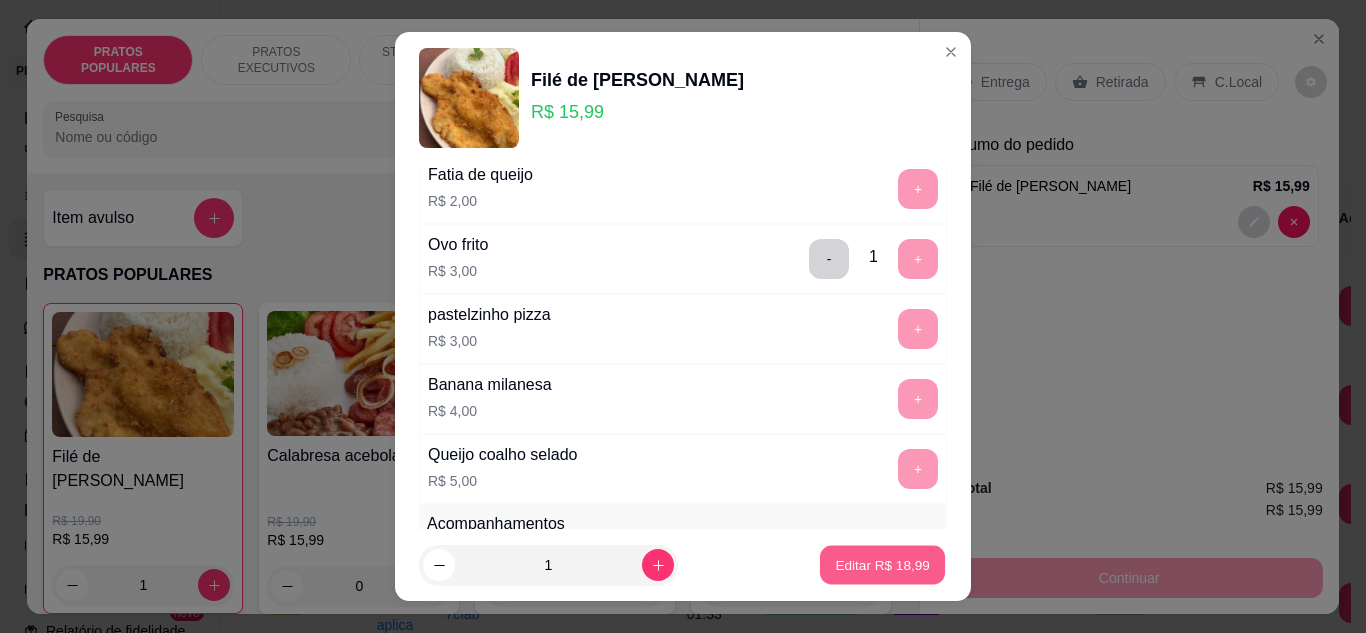 click on "Editar   R$ 18,99" at bounding box center (882, 565) 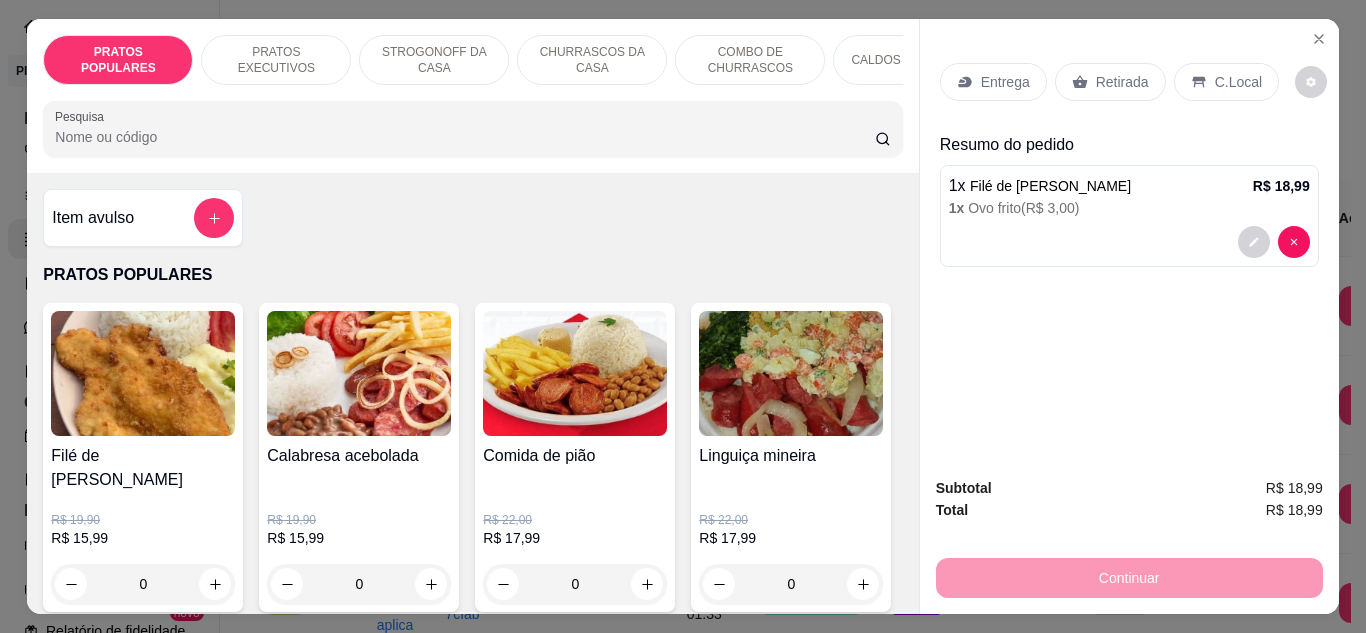 click on "C.Local" at bounding box center [1238, 82] 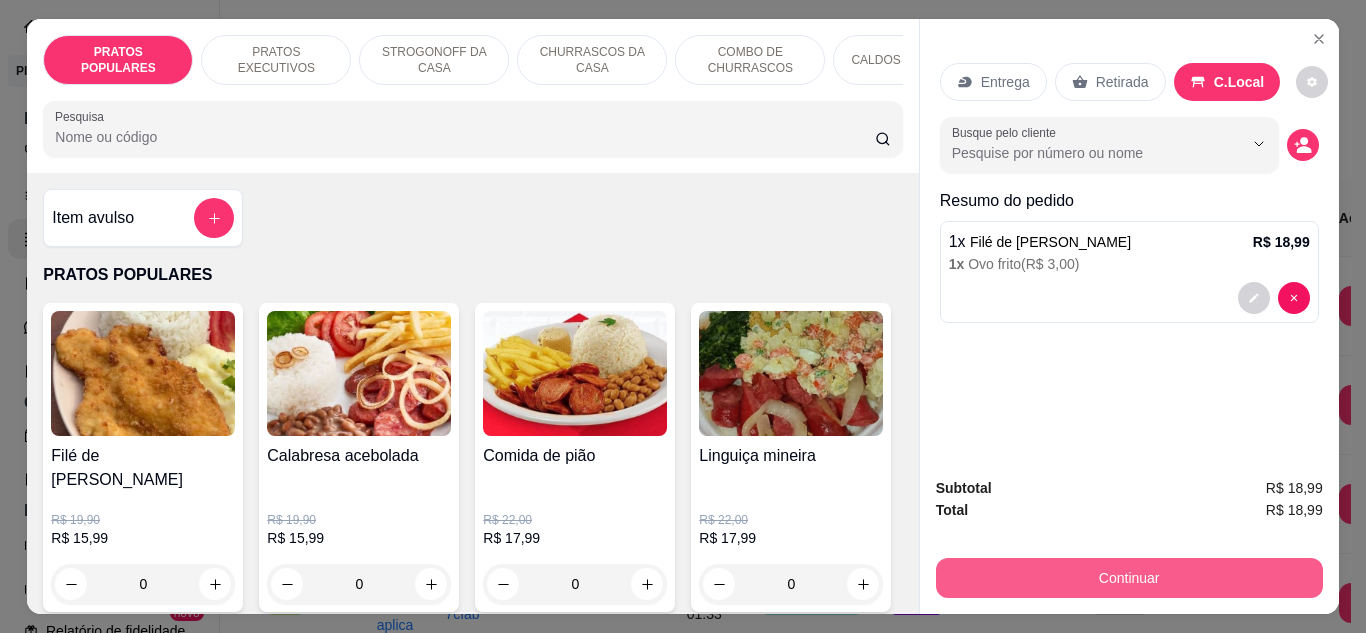 click on "Continuar" at bounding box center [1129, 578] 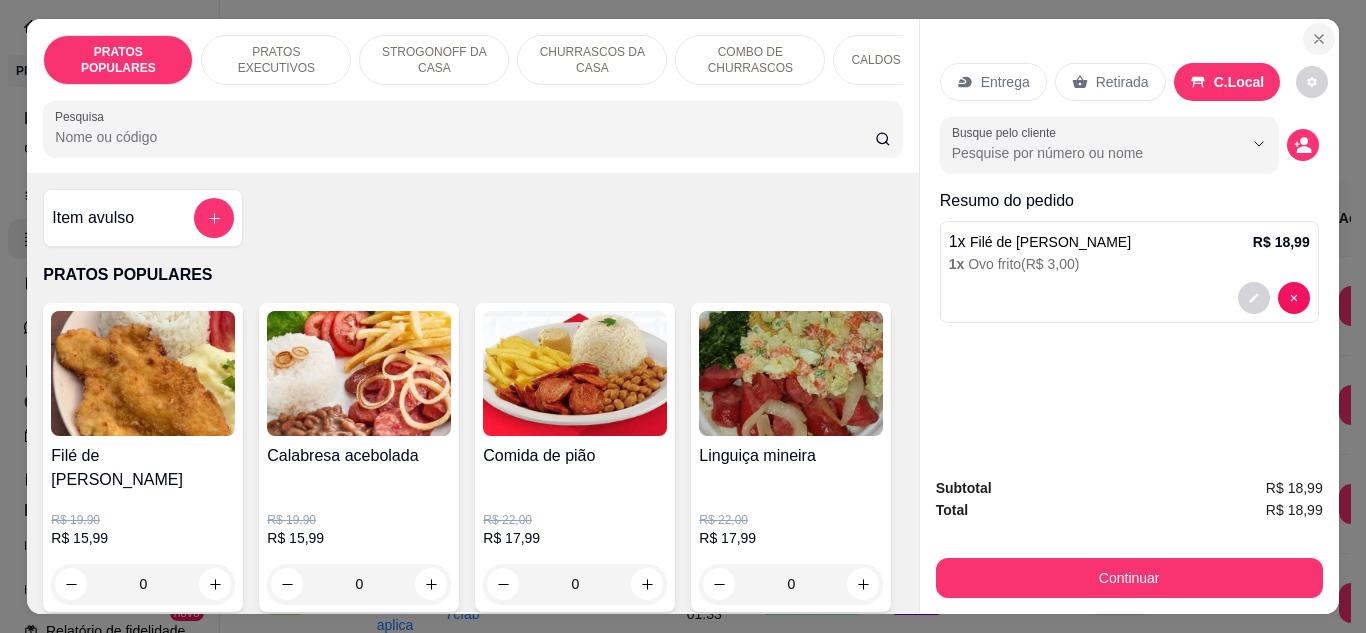click 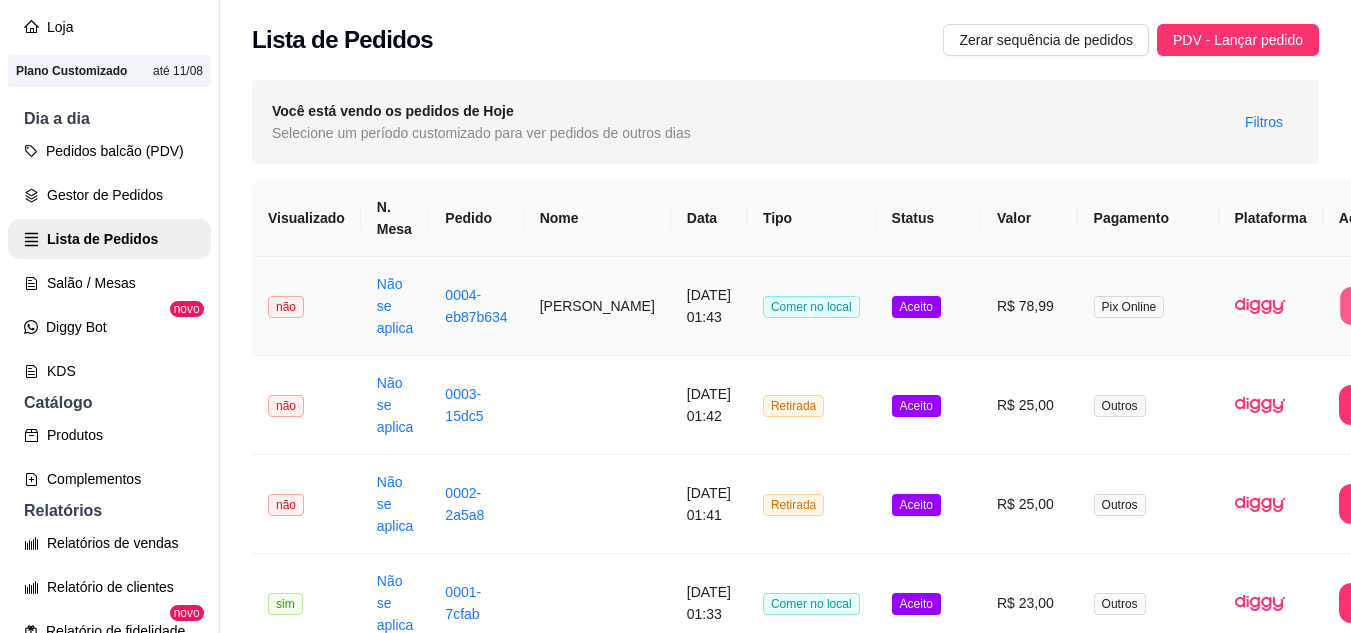 click on "Imprimir" at bounding box center (1380, 306) 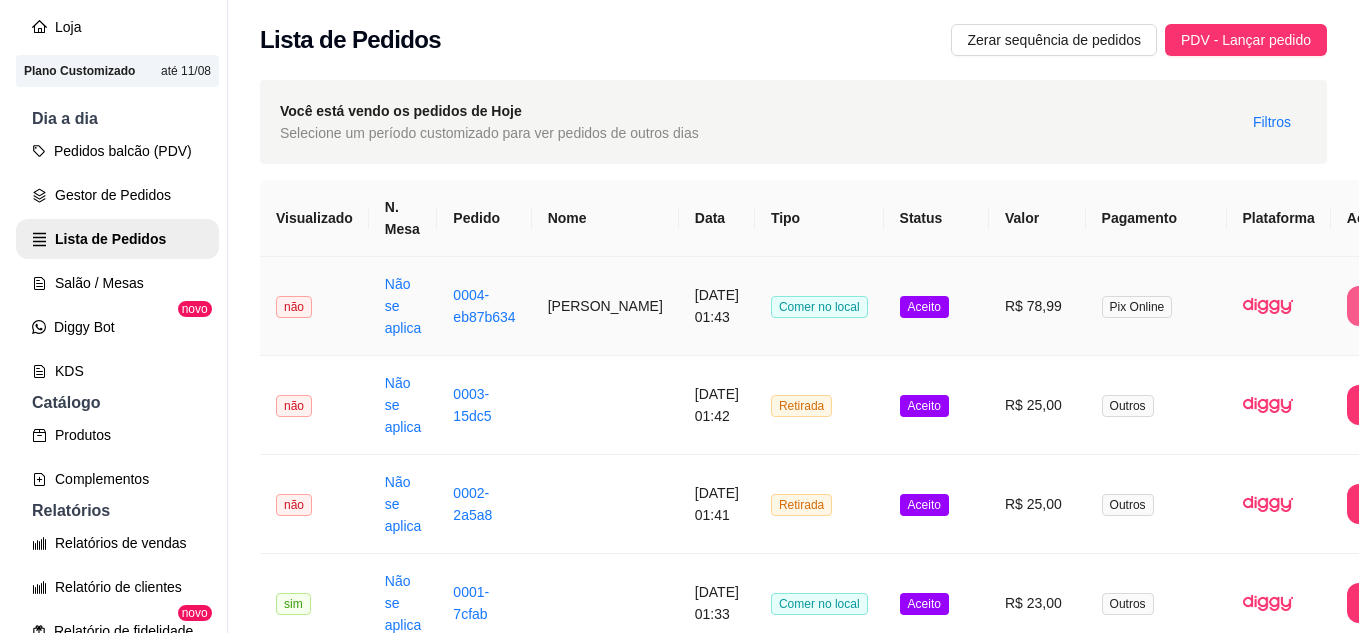 scroll, scrollTop: 0, scrollLeft: 0, axis: both 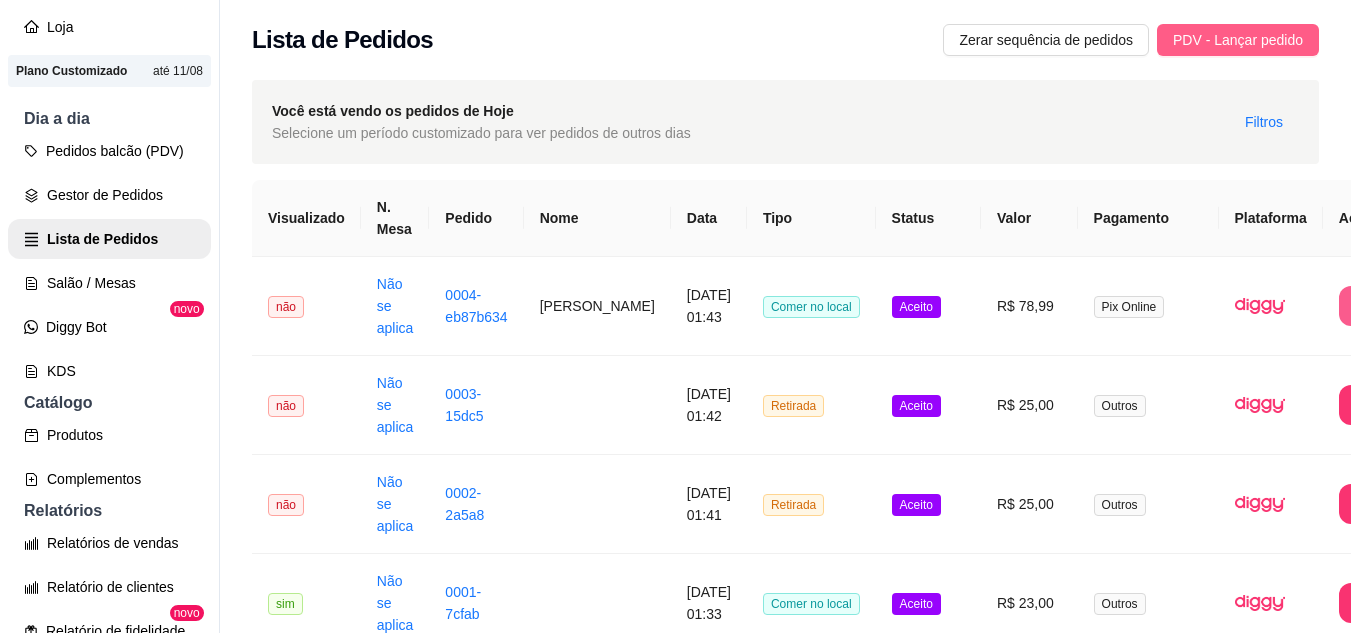 click on "PDV - Lançar pedido" at bounding box center (1238, 40) 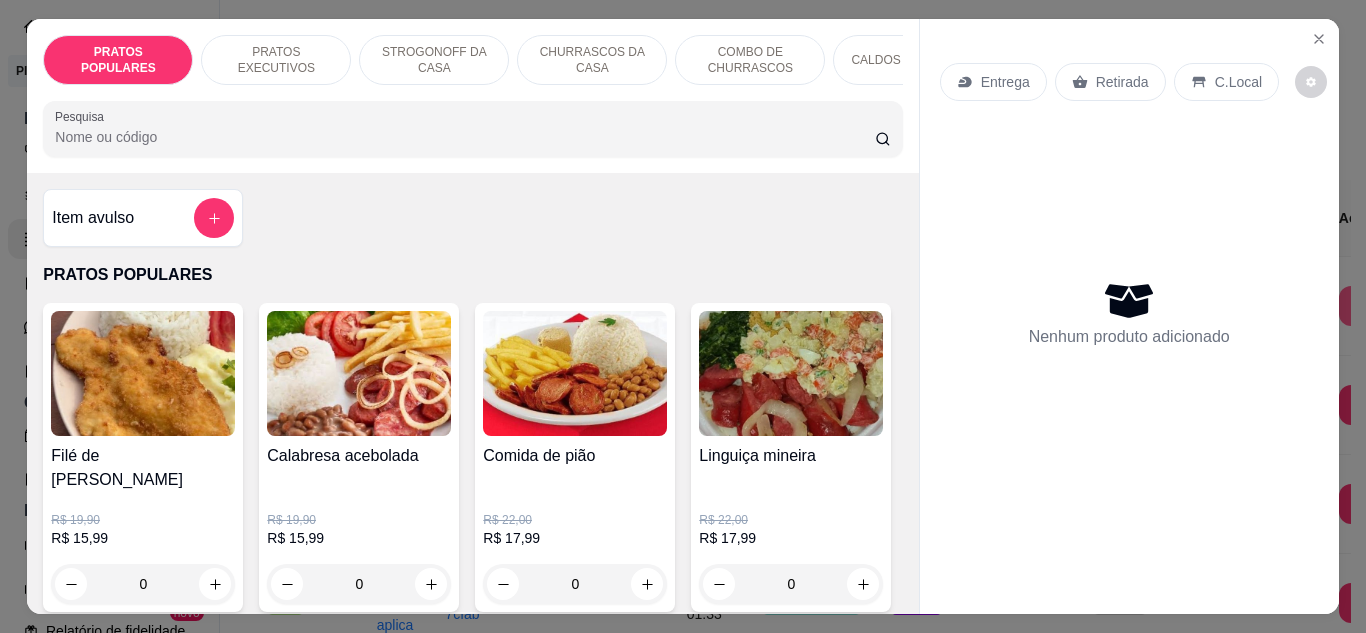 click on "0" at bounding box center (143, 584) 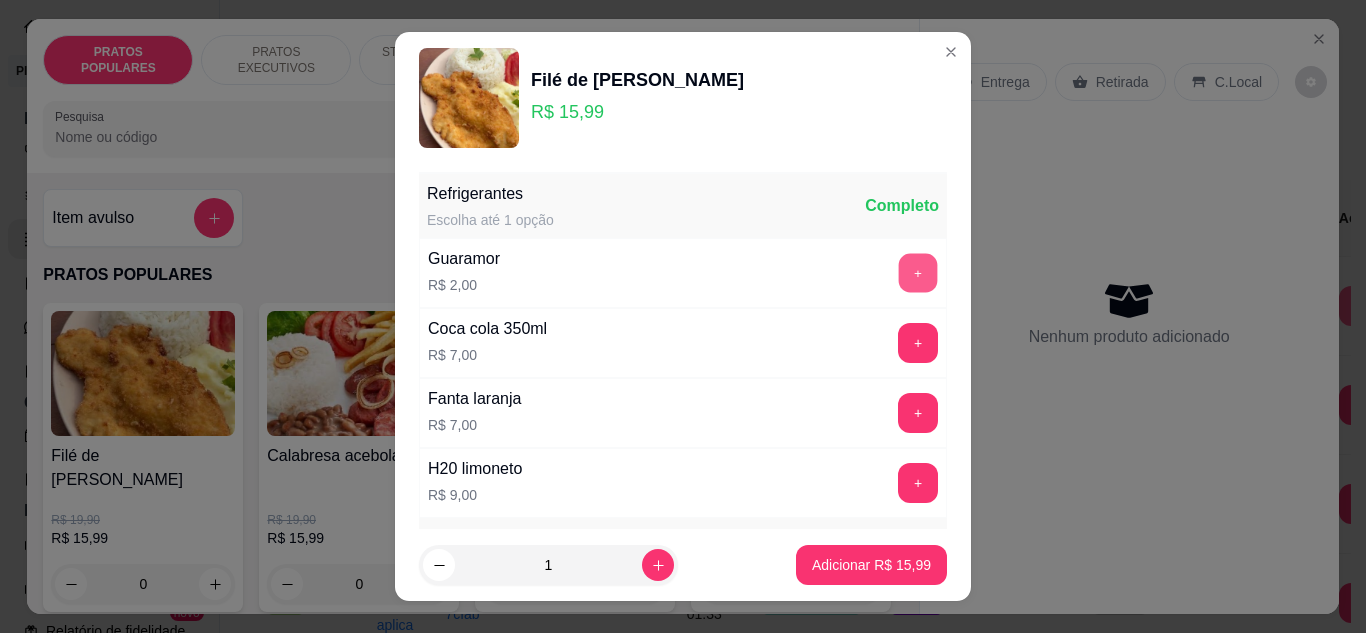 click on "+" at bounding box center [918, 272] 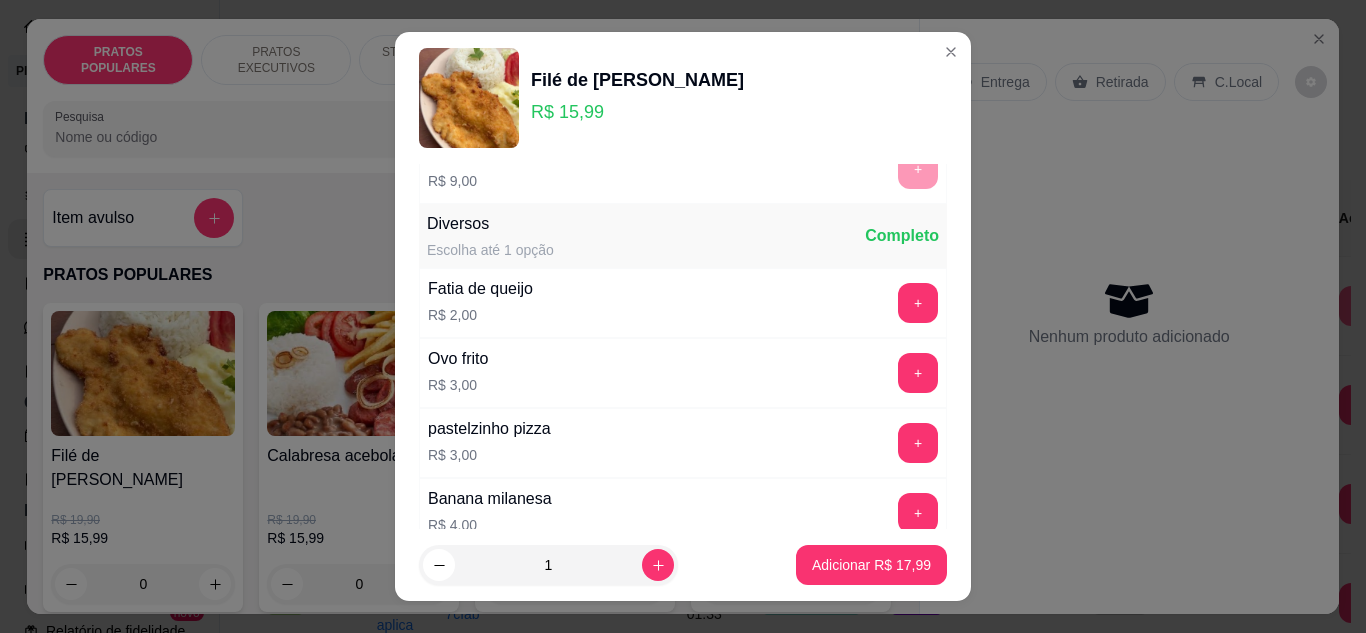 scroll, scrollTop: 320, scrollLeft: 0, axis: vertical 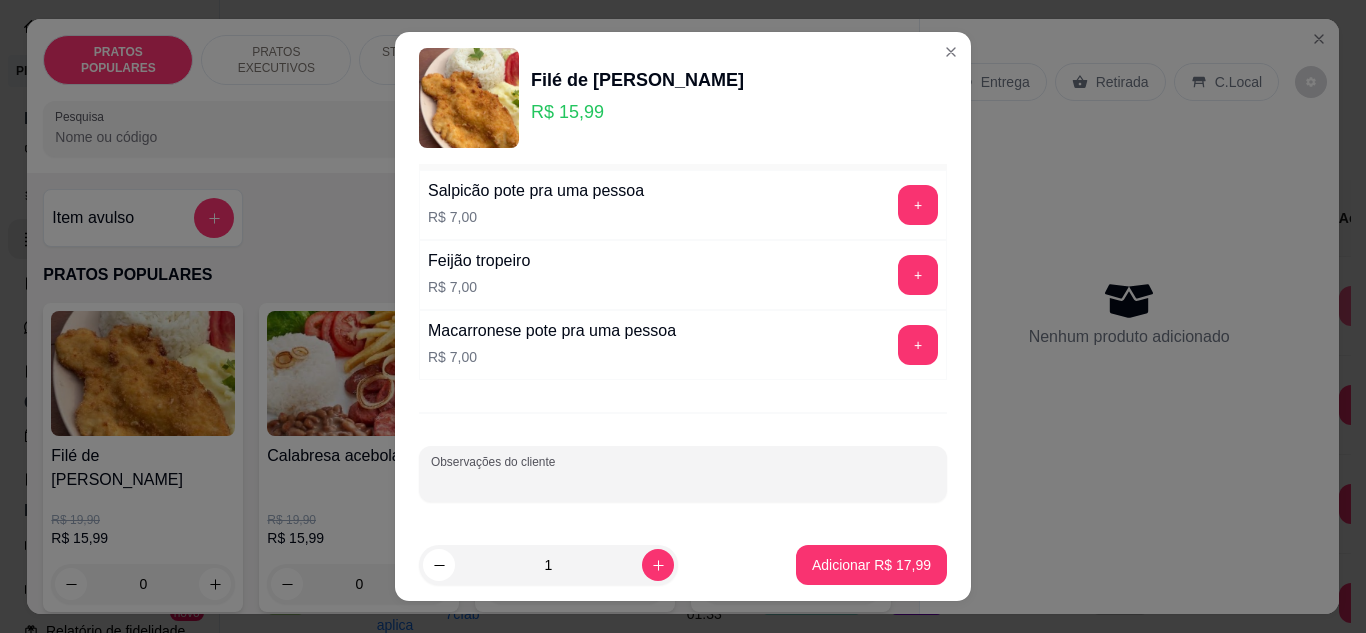 click on "Observações do cliente" at bounding box center [683, 482] 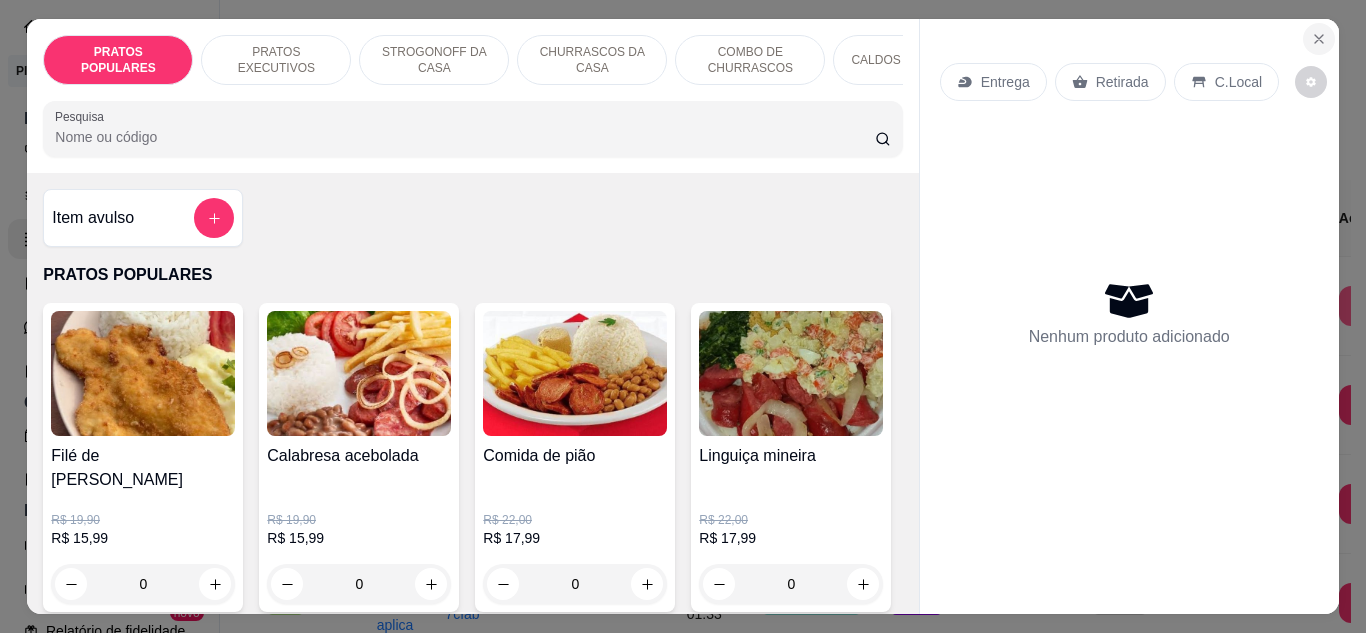 click 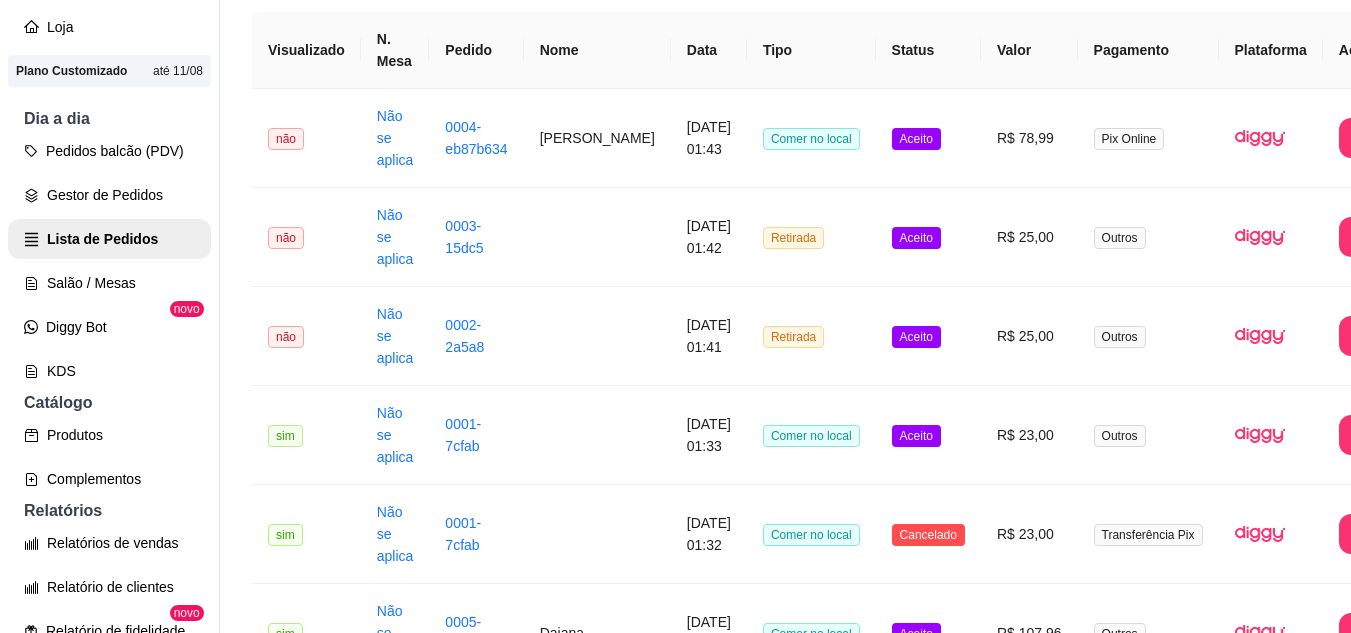 scroll, scrollTop: 213, scrollLeft: 0, axis: vertical 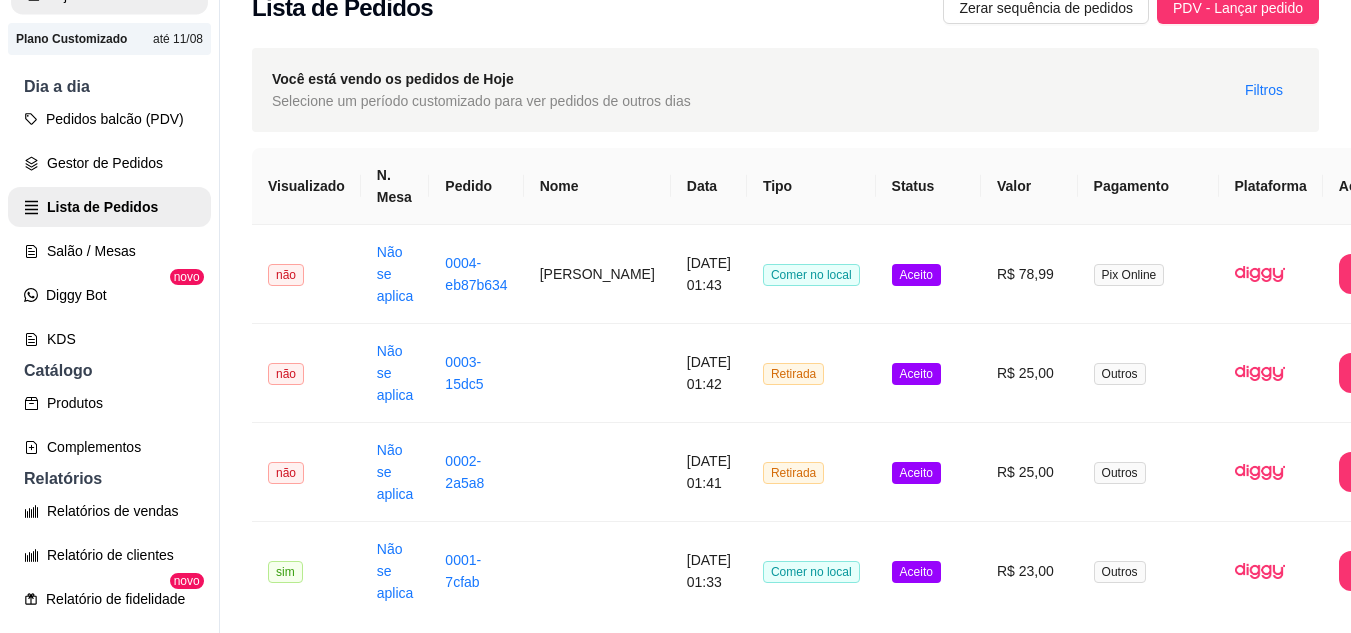 click on "Loja" at bounding box center (109, -5) 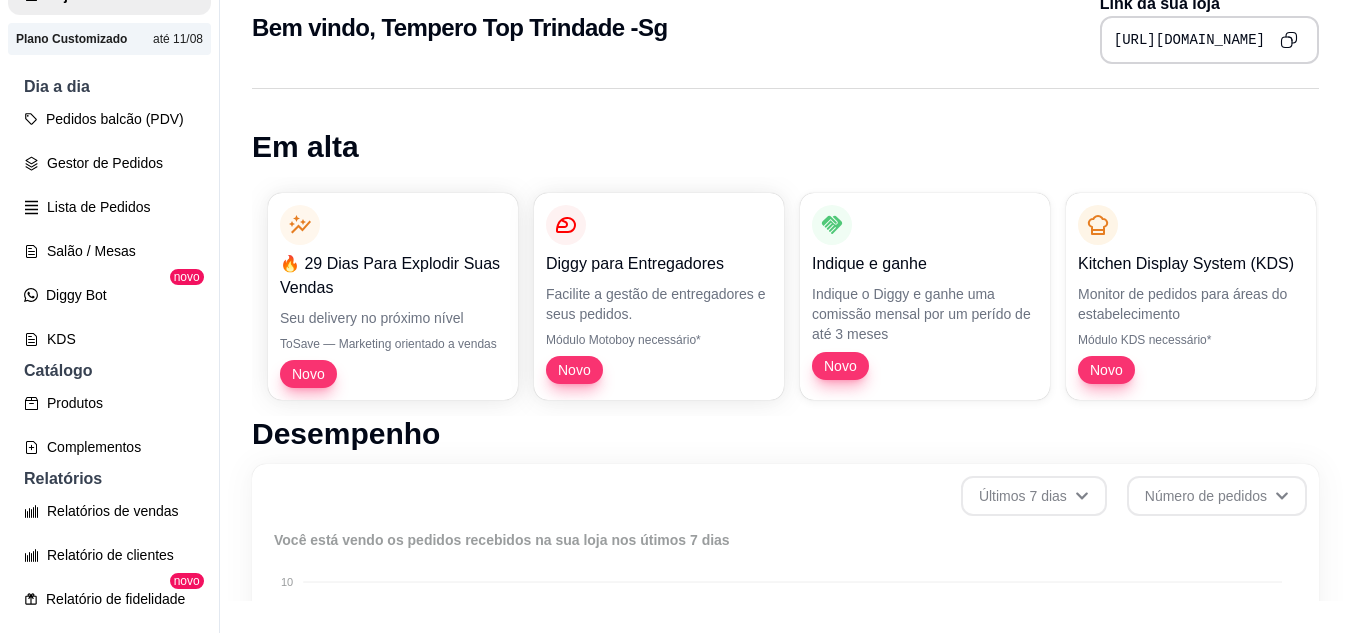 scroll, scrollTop: 0, scrollLeft: 0, axis: both 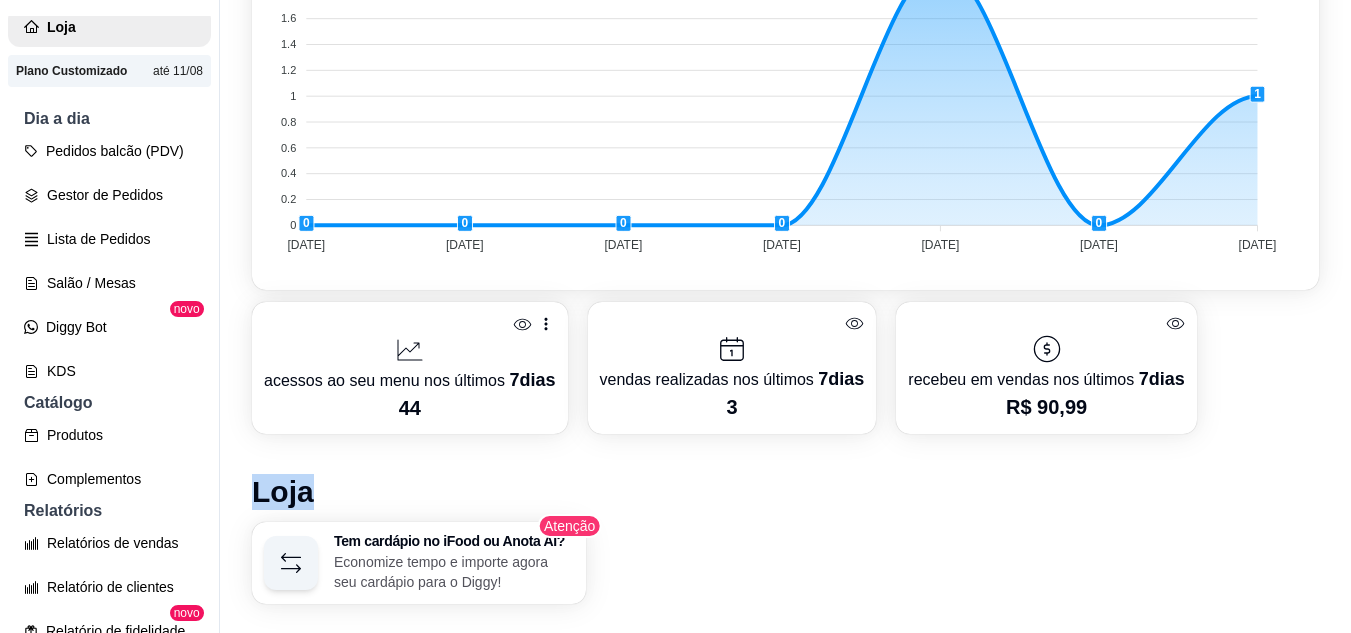drag, startPoint x: 1331, startPoint y: 410, endPoint x: 1329, endPoint y: 456, distance: 46.043457 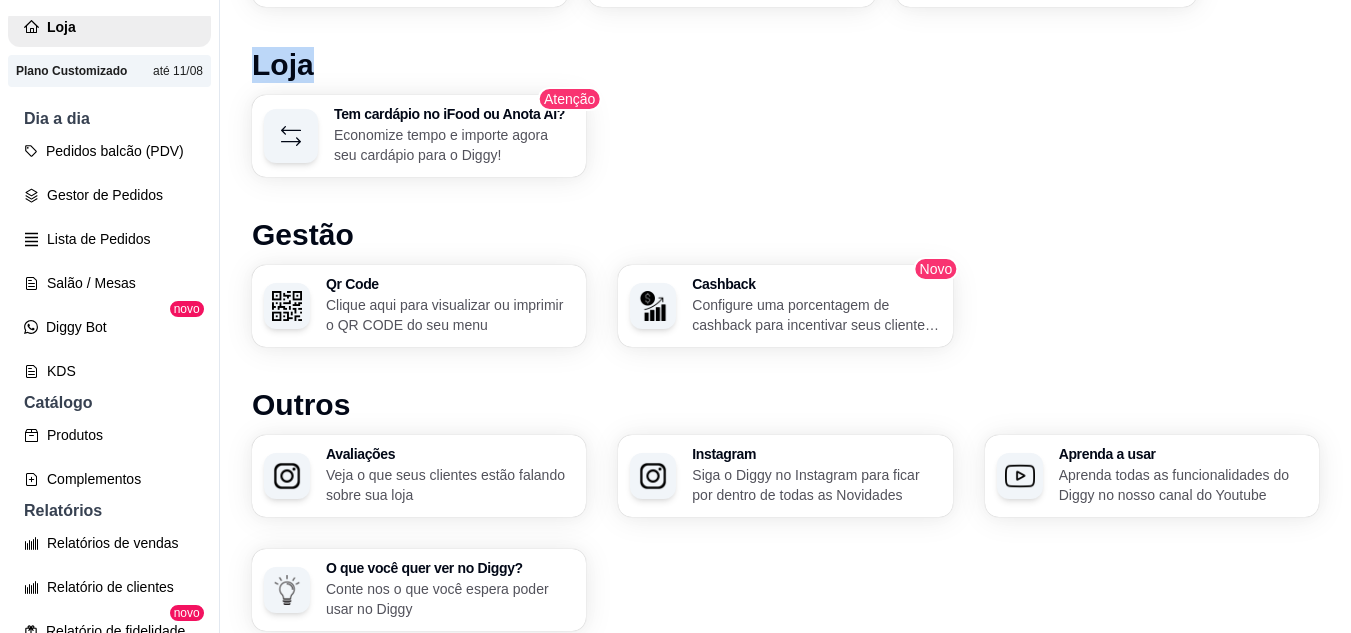 scroll, scrollTop: 1080, scrollLeft: 0, axis: vertical 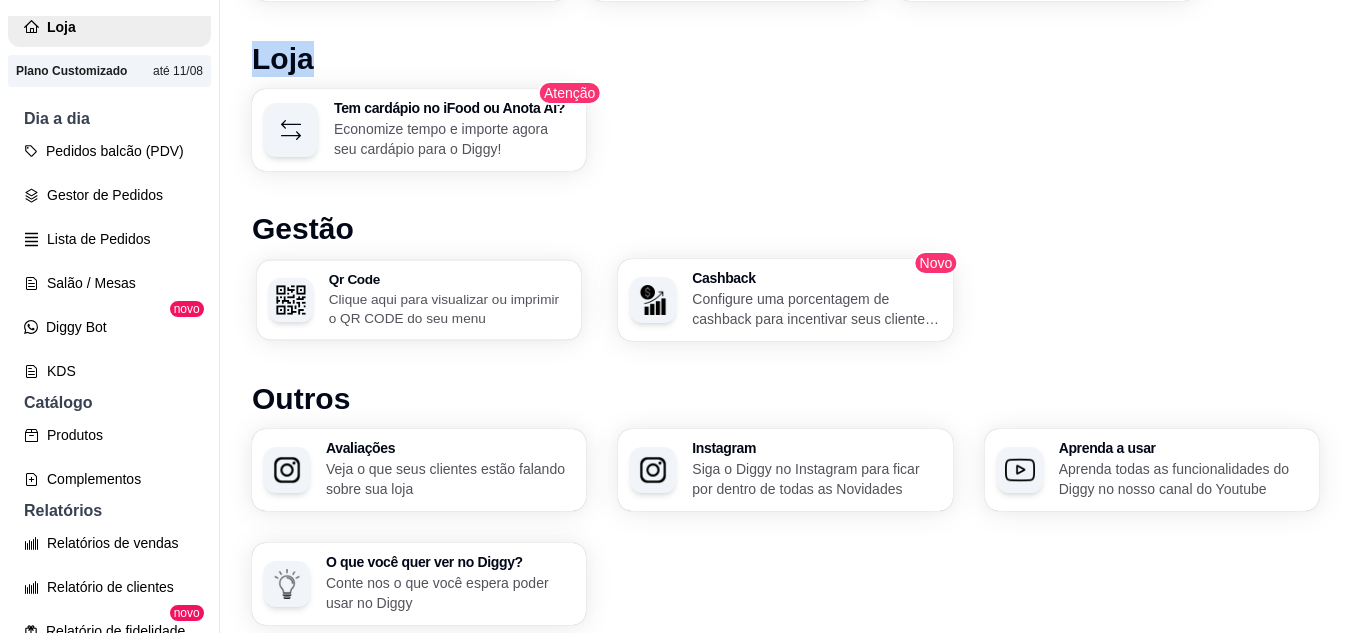 click on "Clique aqui para visualizar ou imprimir o QR CODE do seu menu" at bounding box center [449, 308] 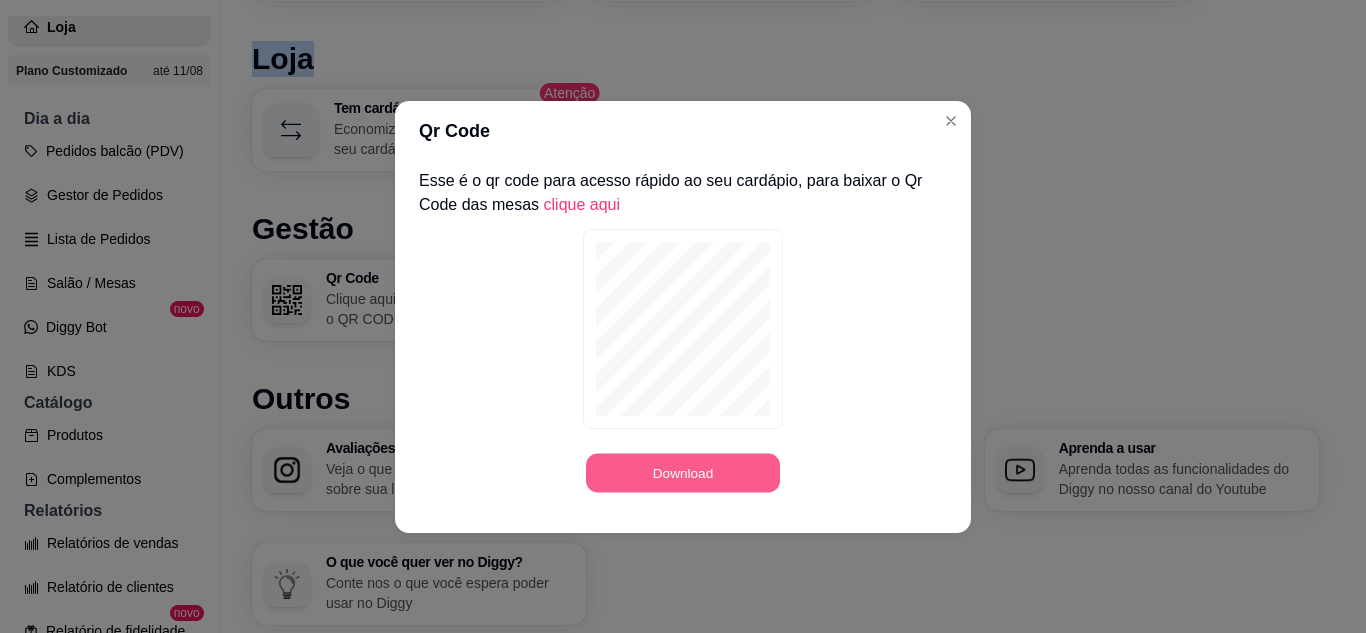 click on "Download" at bounding box center (683, 472) 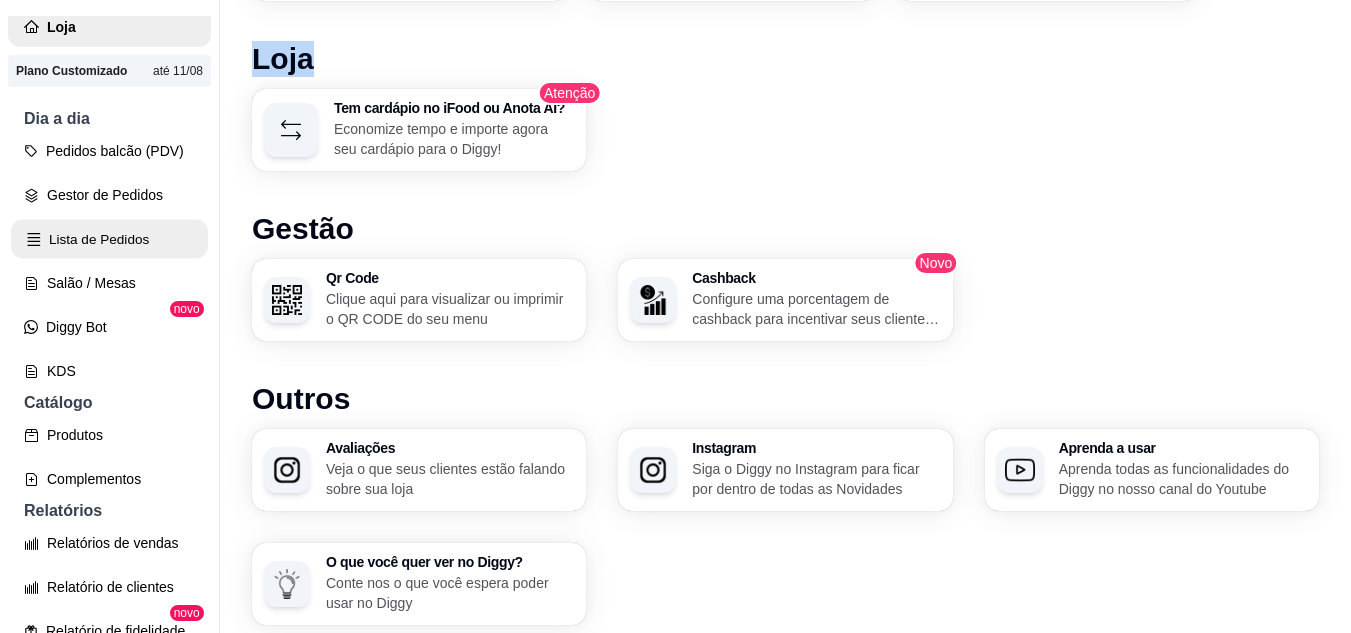 click on "Lista de Pedidos" at bounding box center [109, 239] 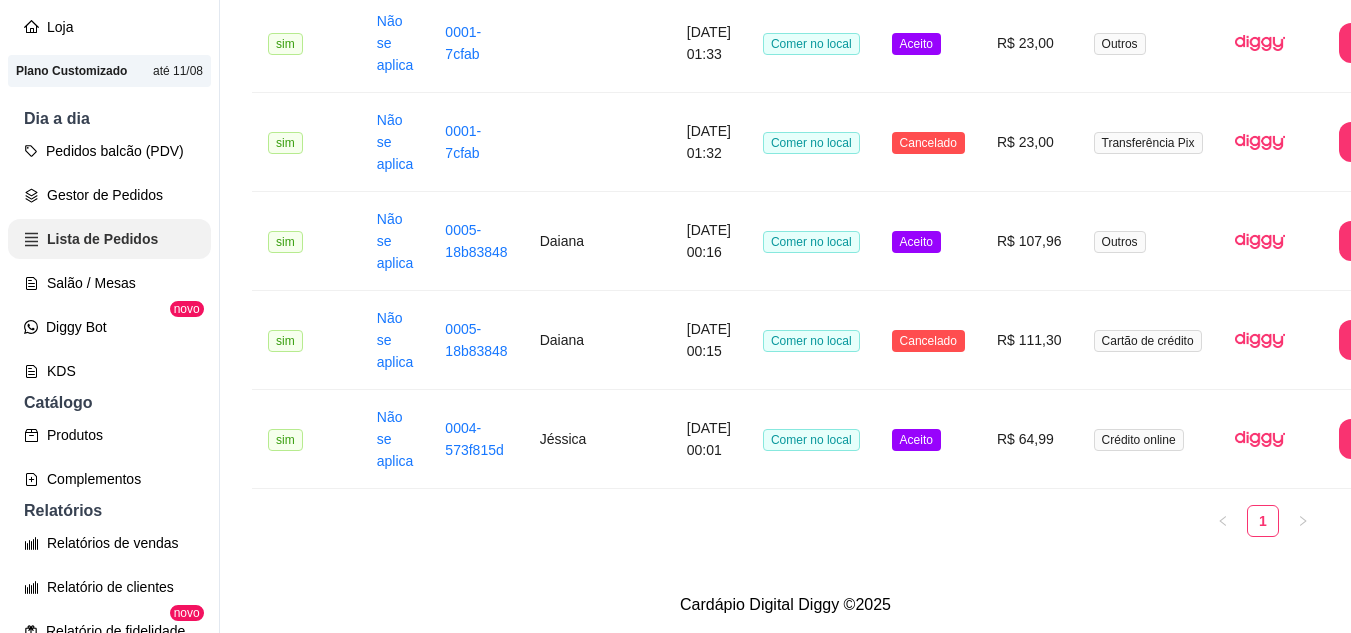 scroll, scrollTop: 0, scrollLeft: 0, axis: both 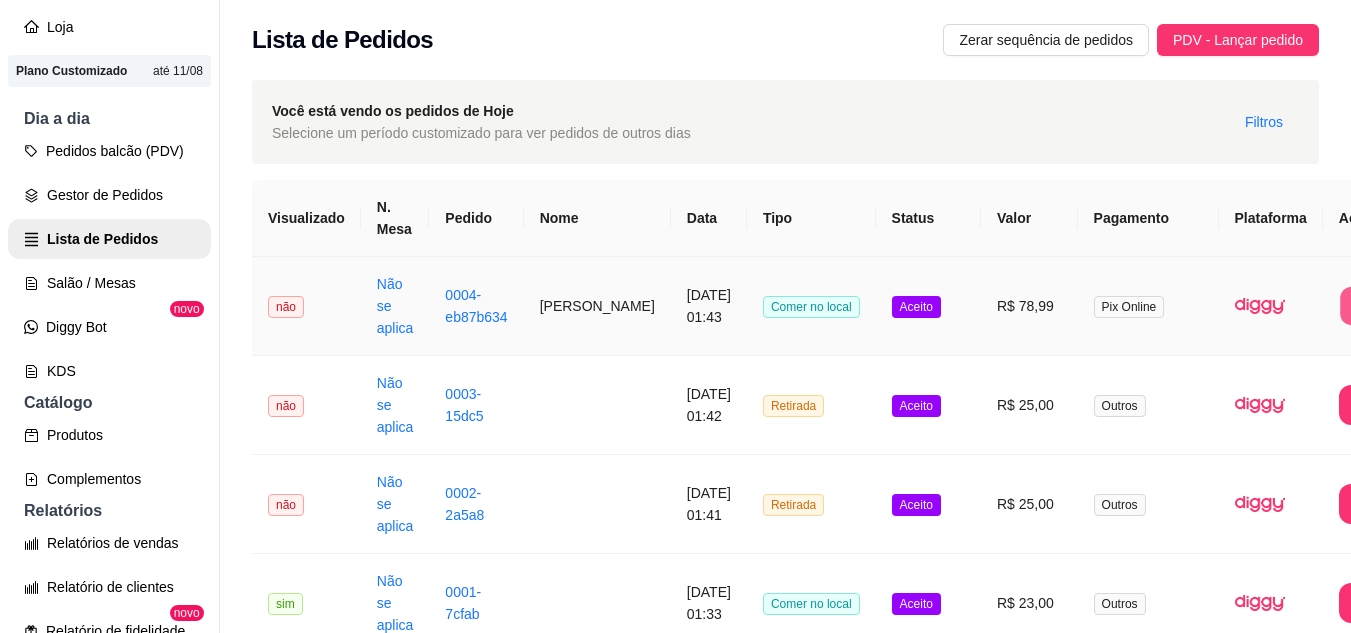 click on "Imprimir" at bounding box center (1380, 306) 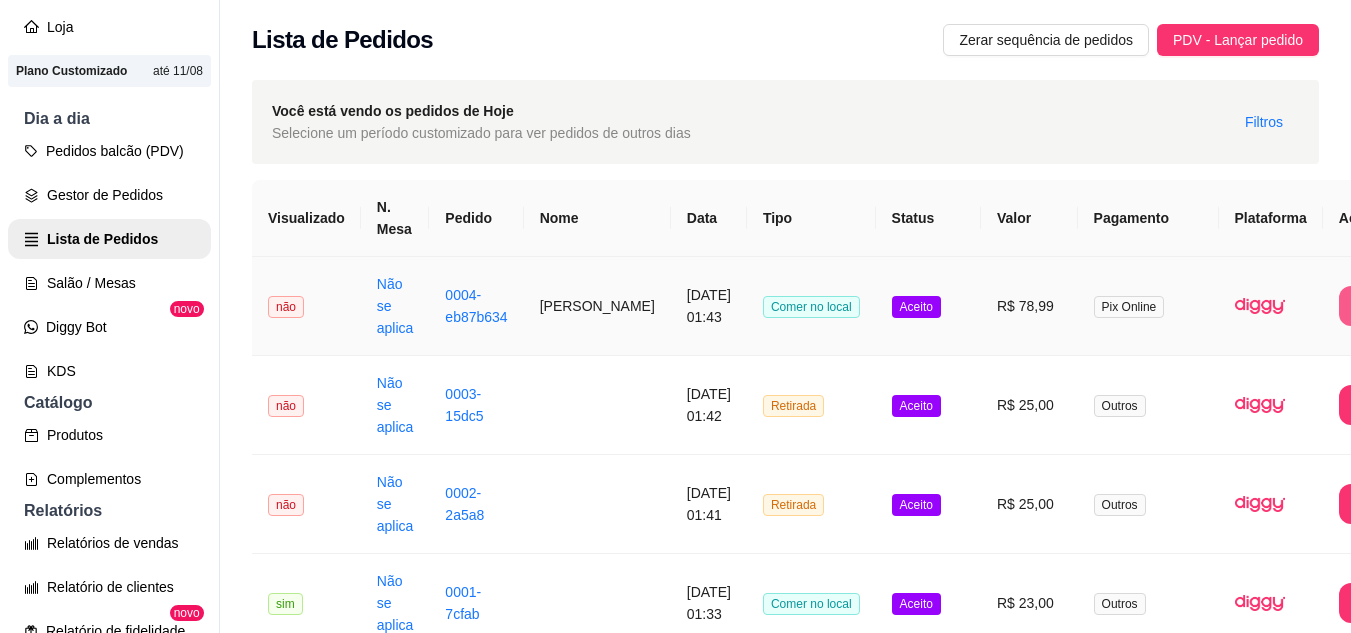 scroll, scrollTop: 0, scrollLeft: 0, axis: both 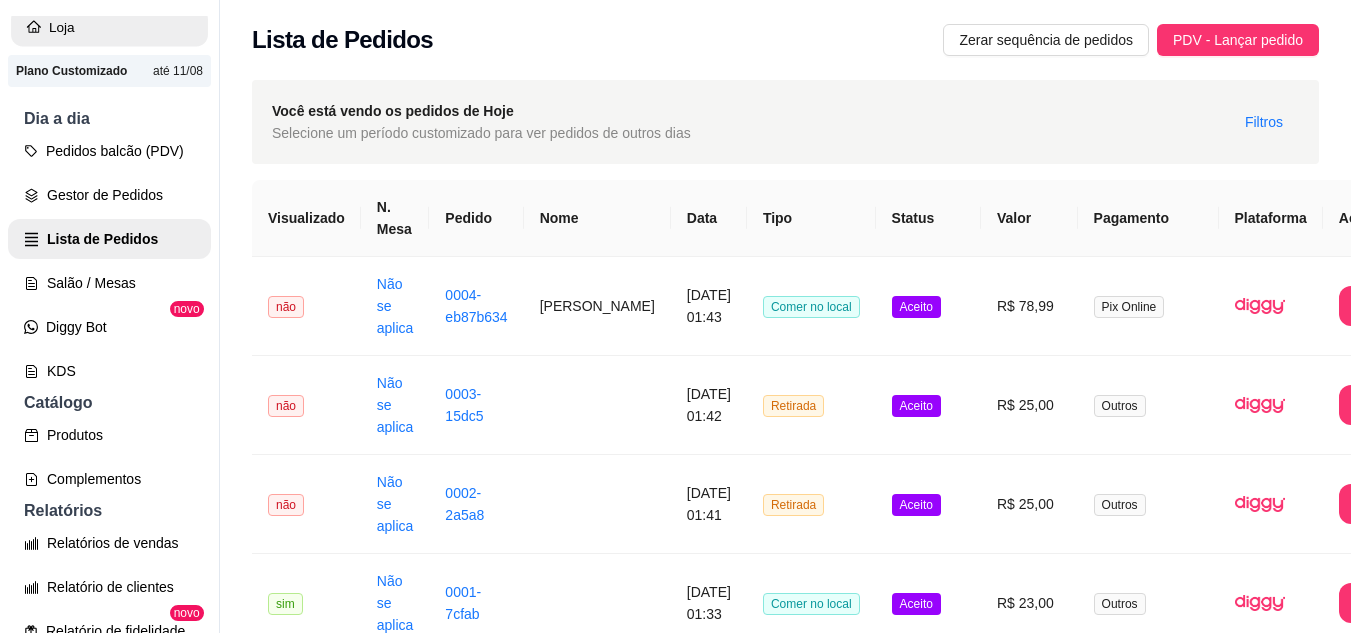 click on "Loja" at bounding box center (109, 27) 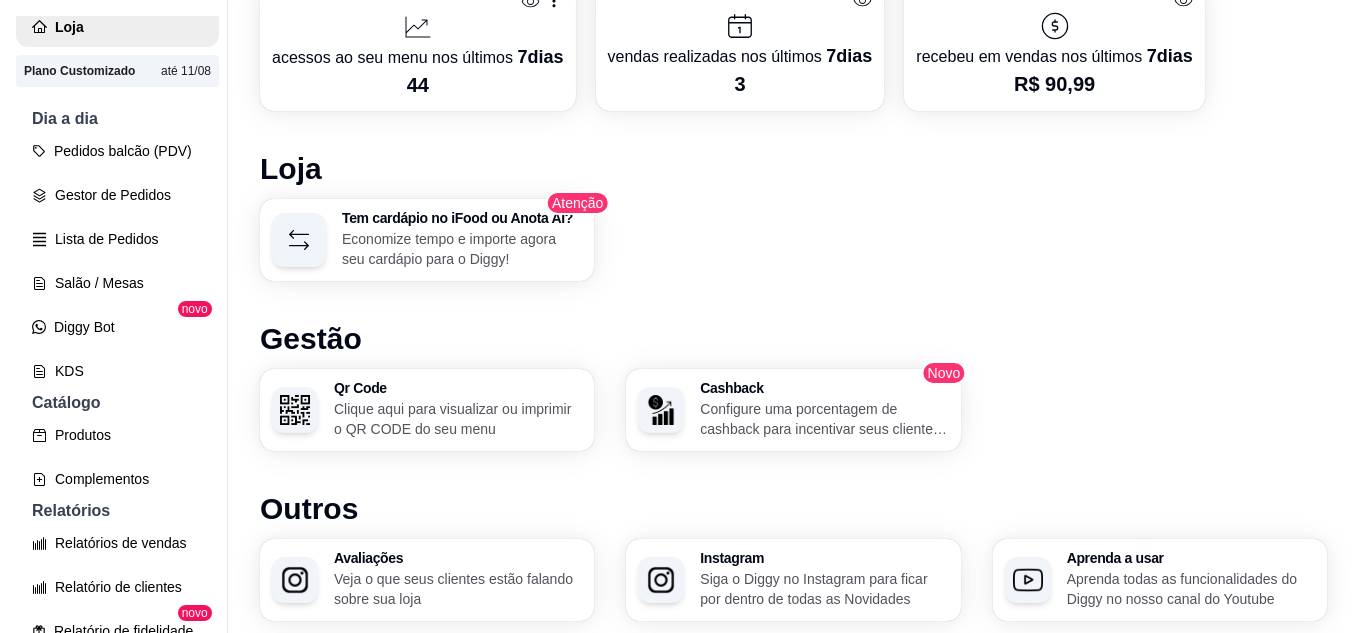 scroll, scrollTop: 1092, scrollLeft: 0, axis: vertical 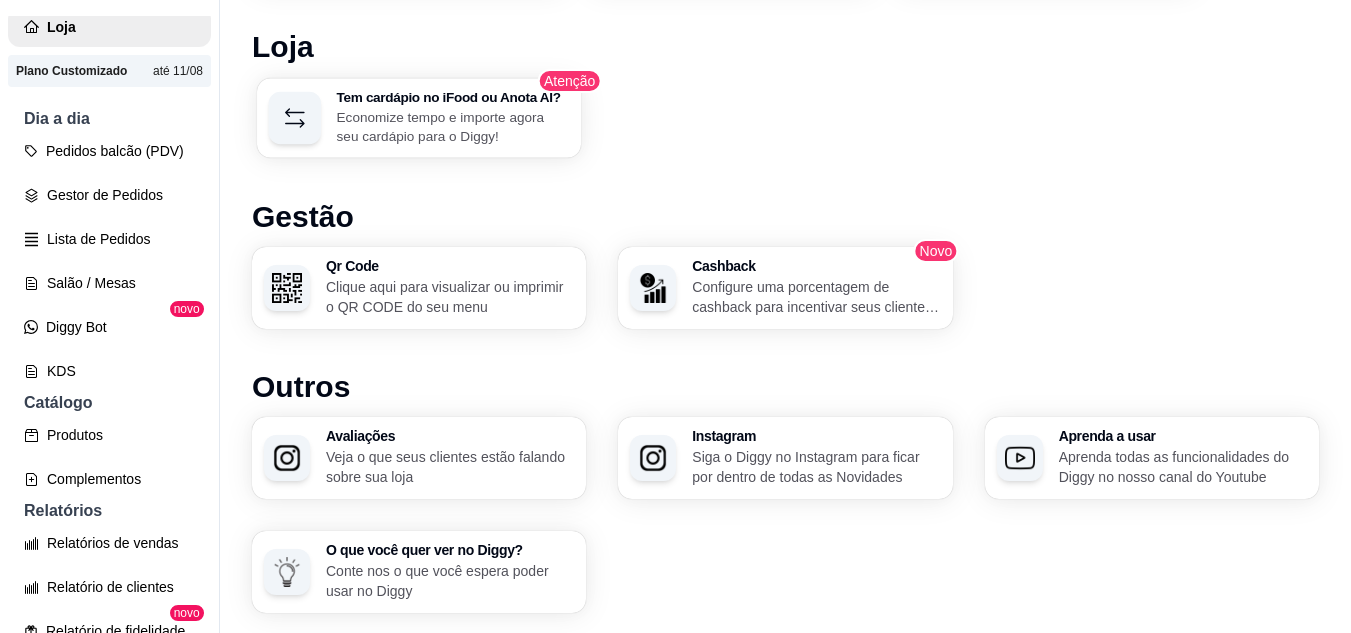 click on "Economize tempo e importe agora seu cardápio para o Diggy!" at bounding box center (453, 126) 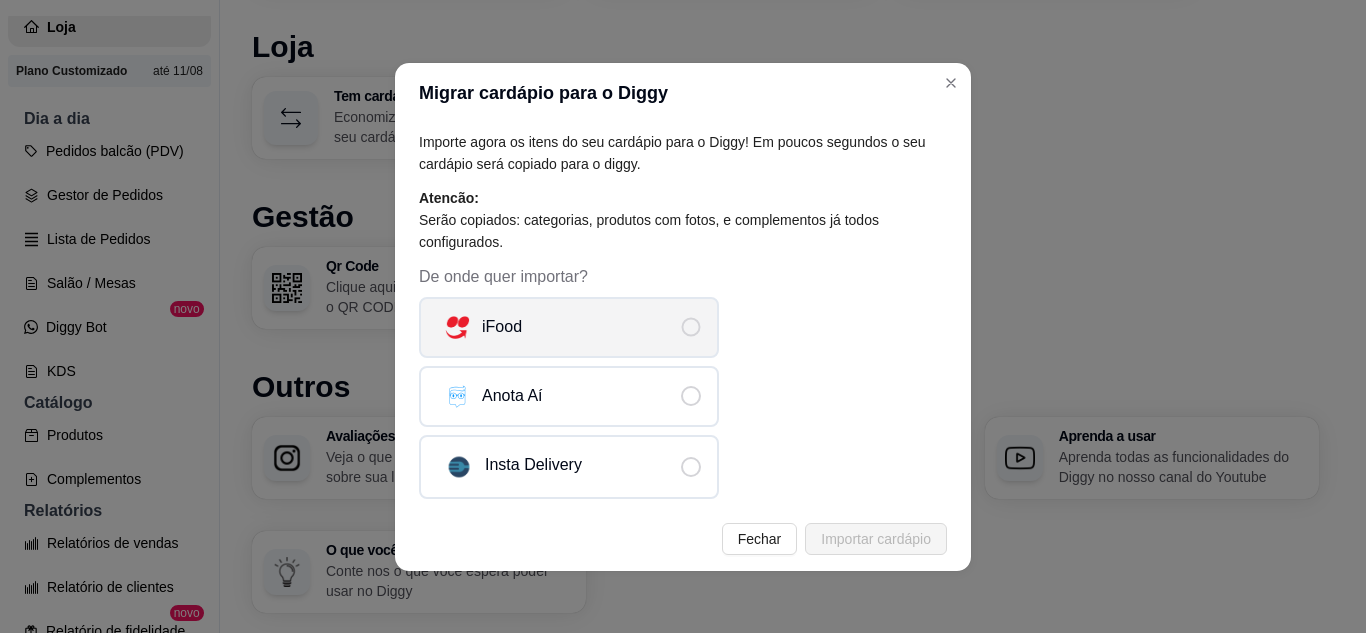 click on "iFood" at bounding box center [569, 327] 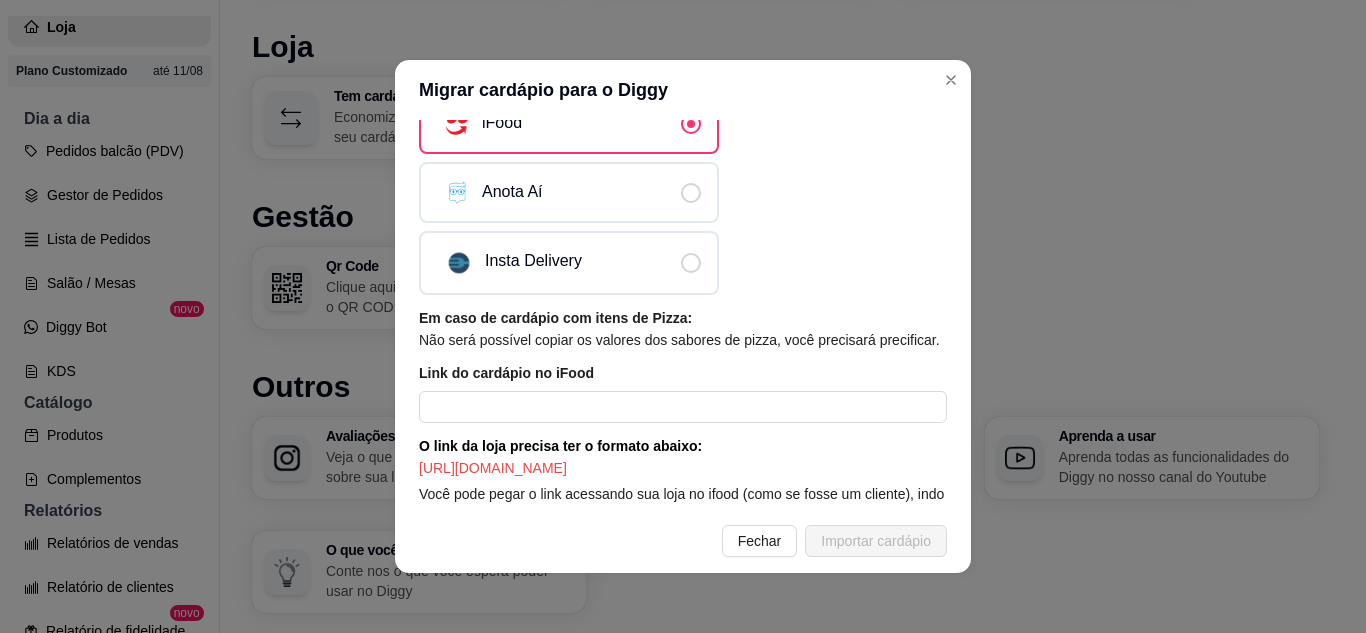 scroll, scrollTop: 249, scrollLeft: 0, axis: vertical 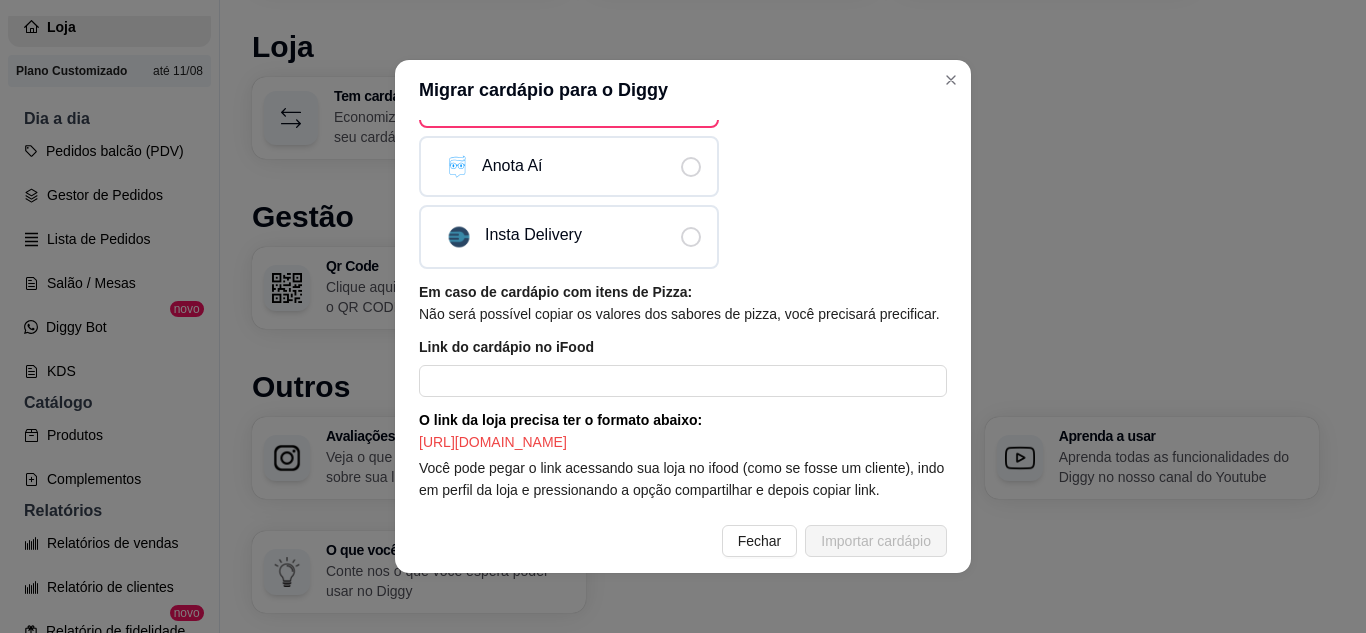 click on "O link da loja precisa ter o formato abaixo: [URL][DOMAIN_NAME]" at bounding box center [683, 431] 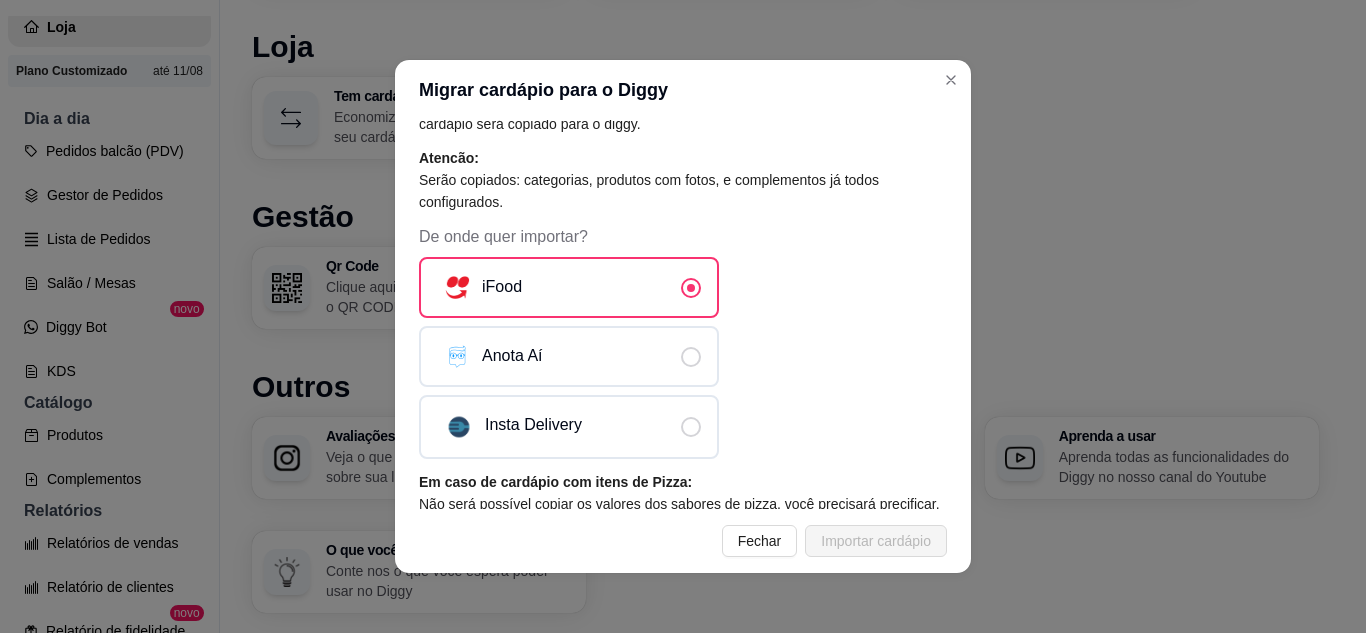 scroll, scrollTop: 1, scrollLeft: 0, axis: vertical 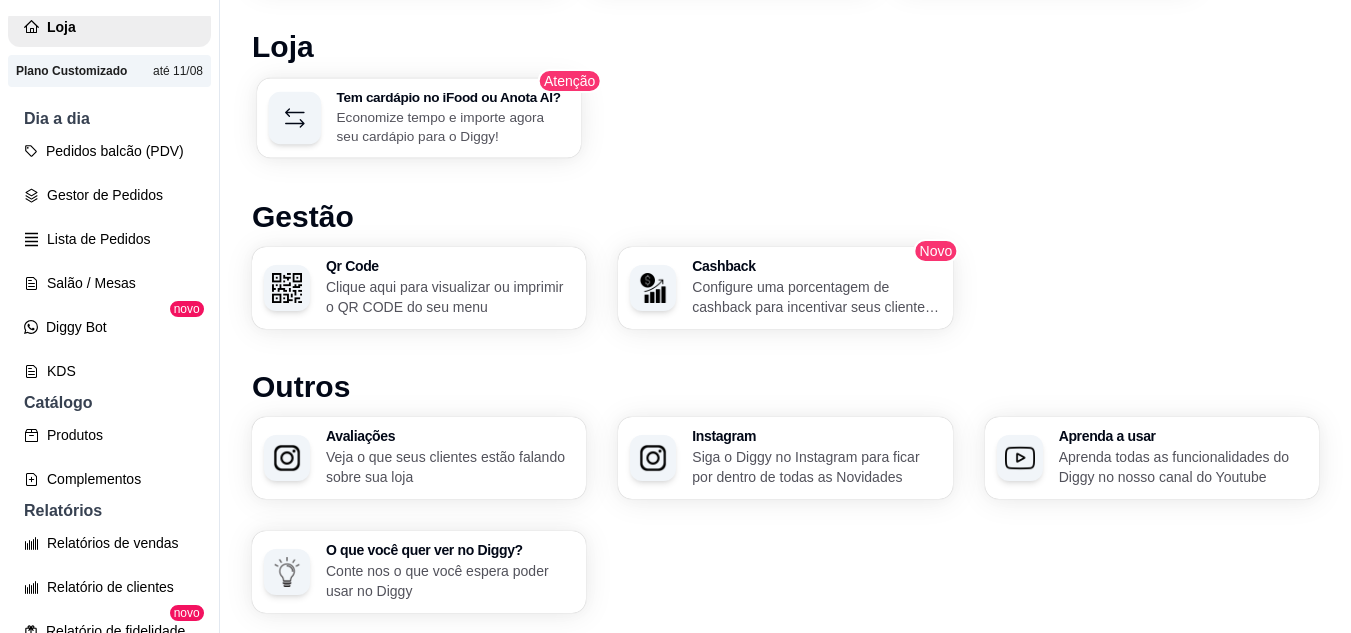 click on "Tem cardápio no iFood ou Anota AI?" at bounding box center (453, 97) 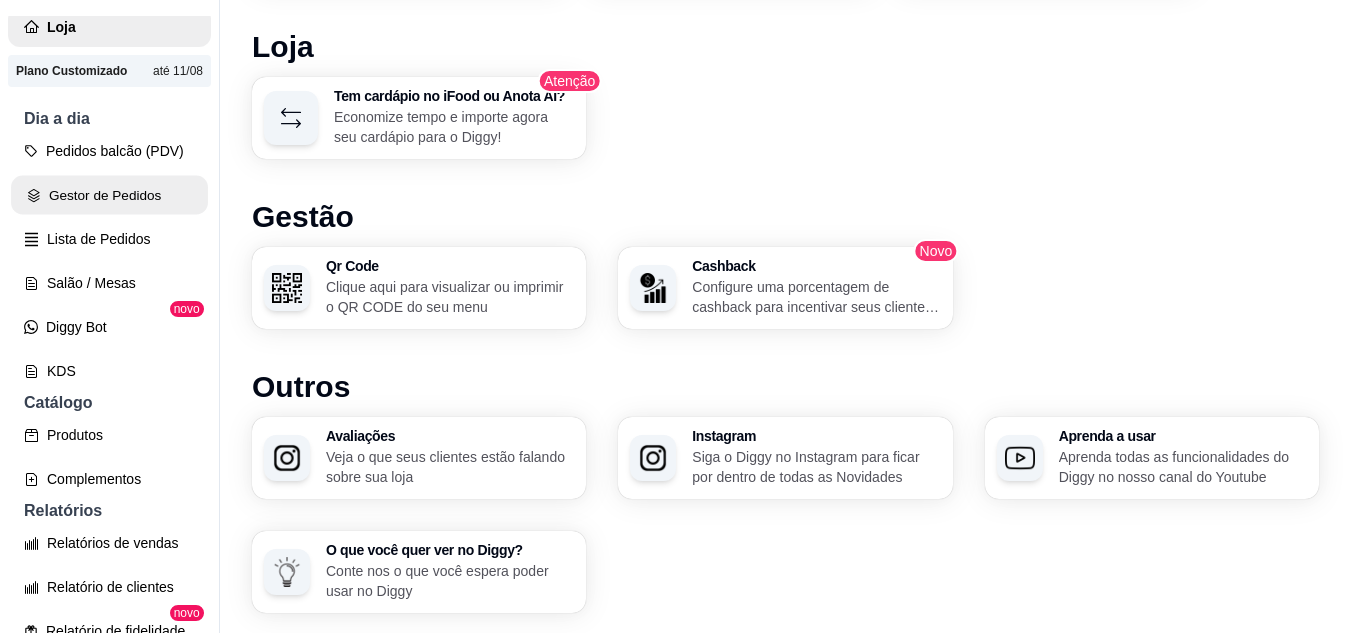click on "Gestor de Pedidos" at bounding box center (109, 195) 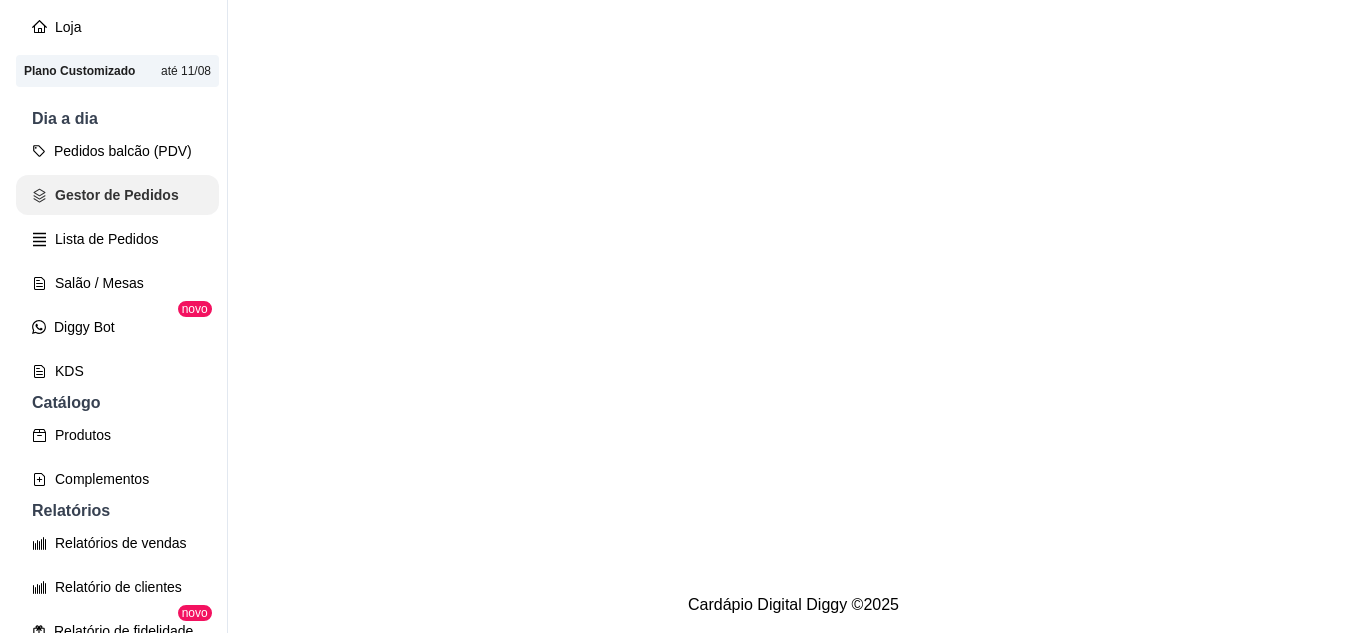 scroll, scrollTop: 0, scrollLeft: 0, axis: both 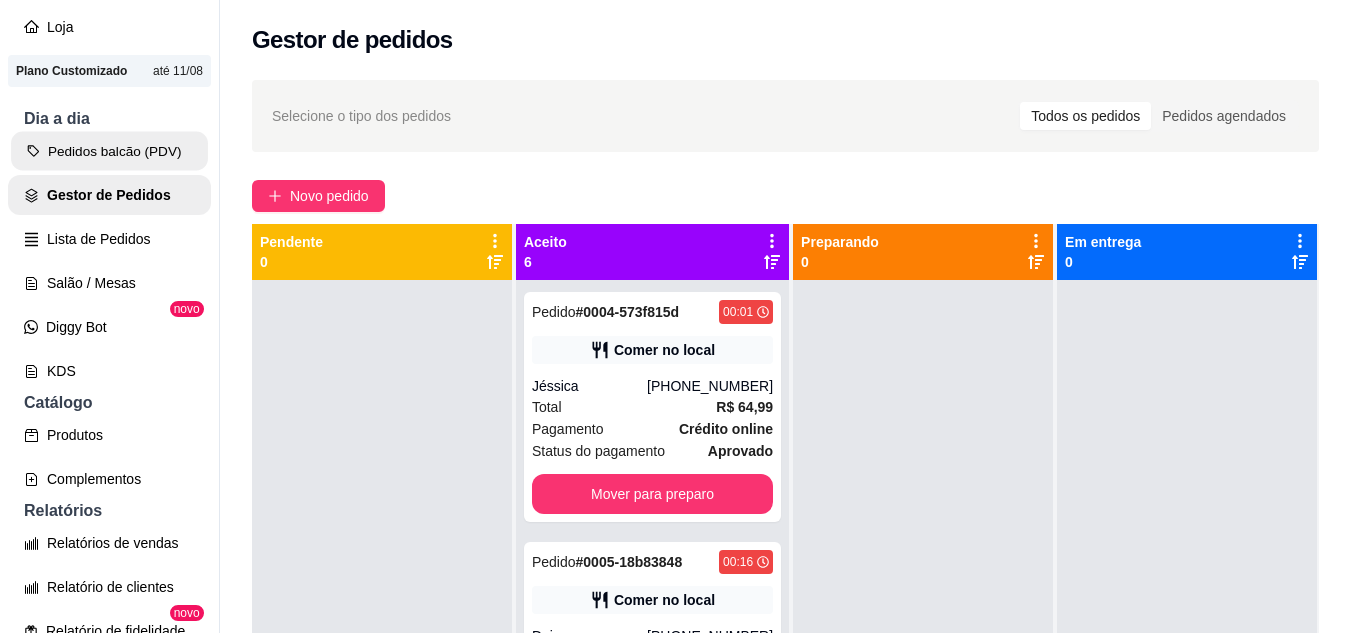 click on "Pedidos balcão (PDV)" at bounding box center (109, 151) 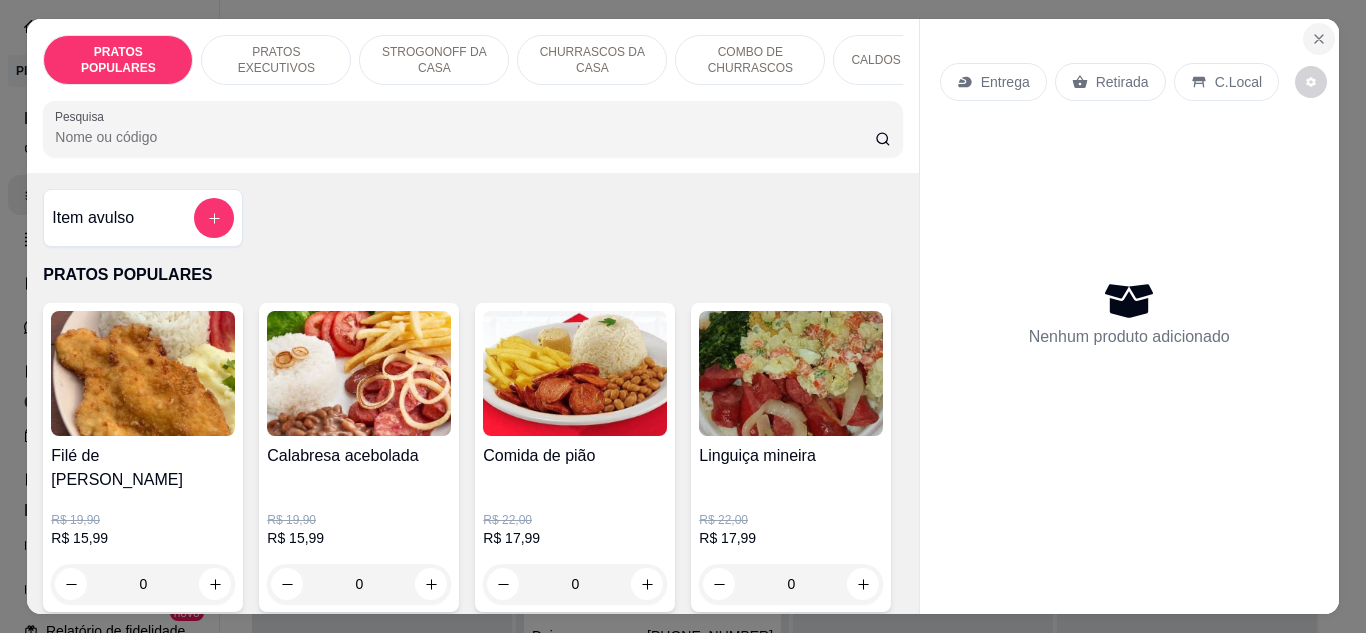 click at bounding box center [1319, 39] 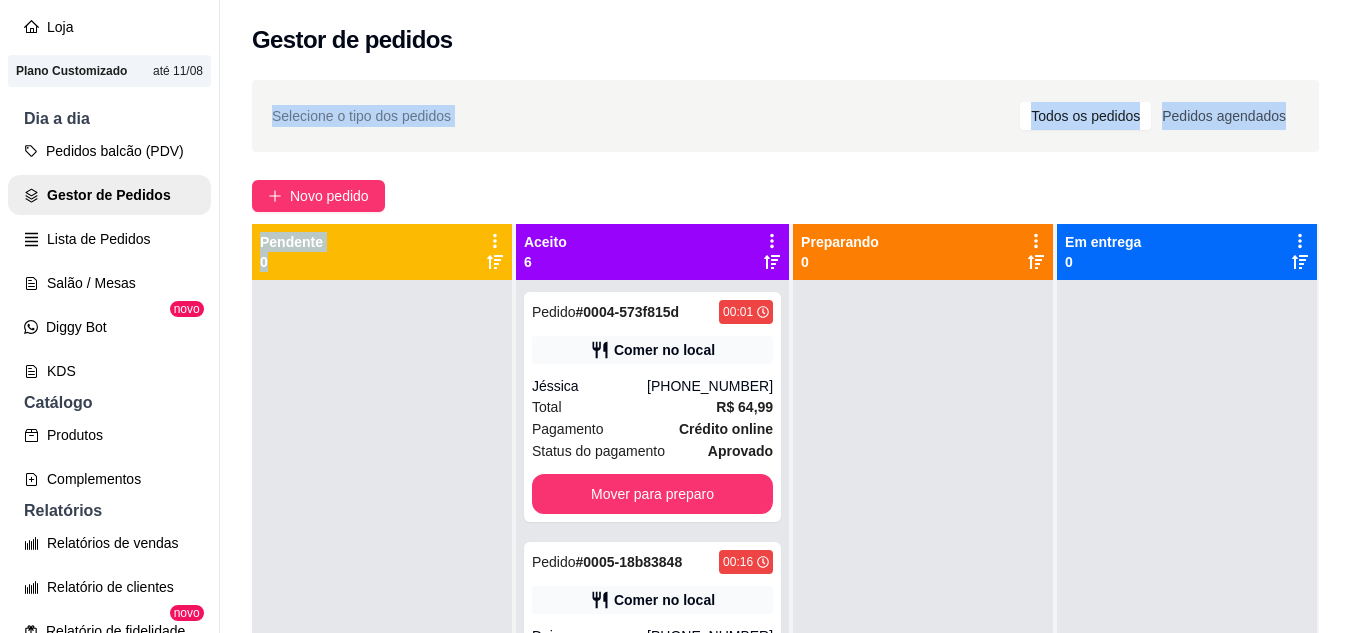 drag, startPoint x: 1306, startPoint y: 26, endPoint x: 423, endPoint y: 287, distance: 920.766 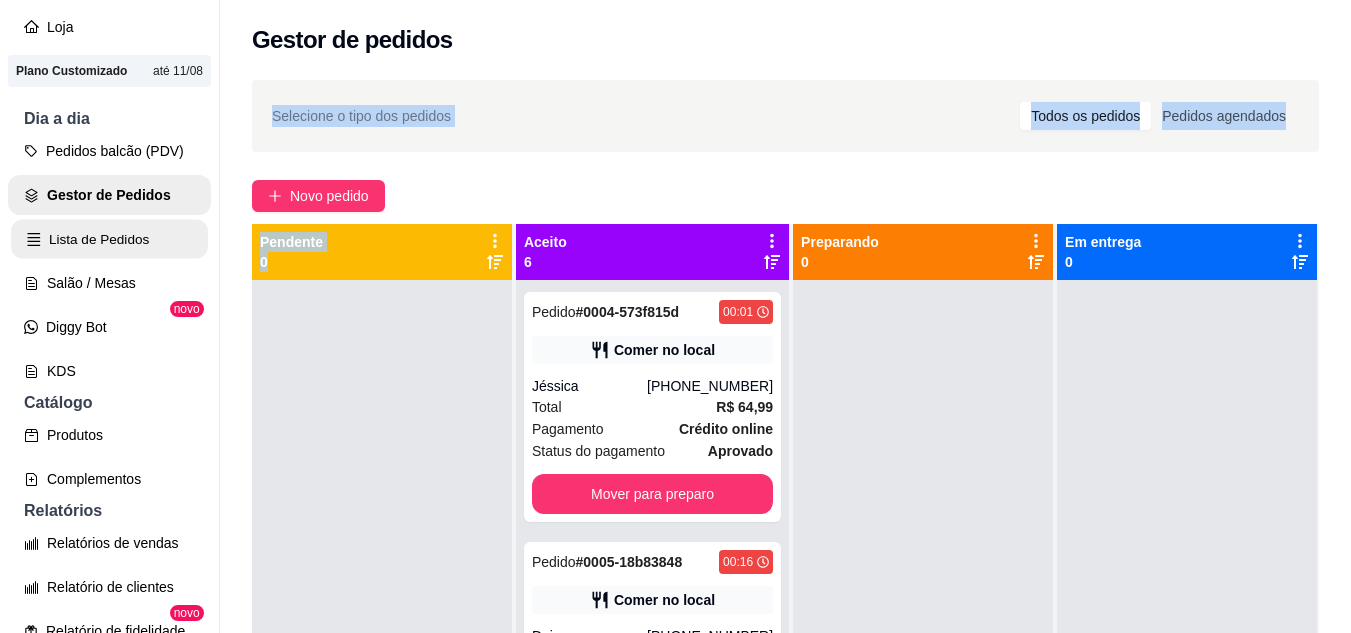 click on "Lista de Pedidos" at bounding box center (109, 239) 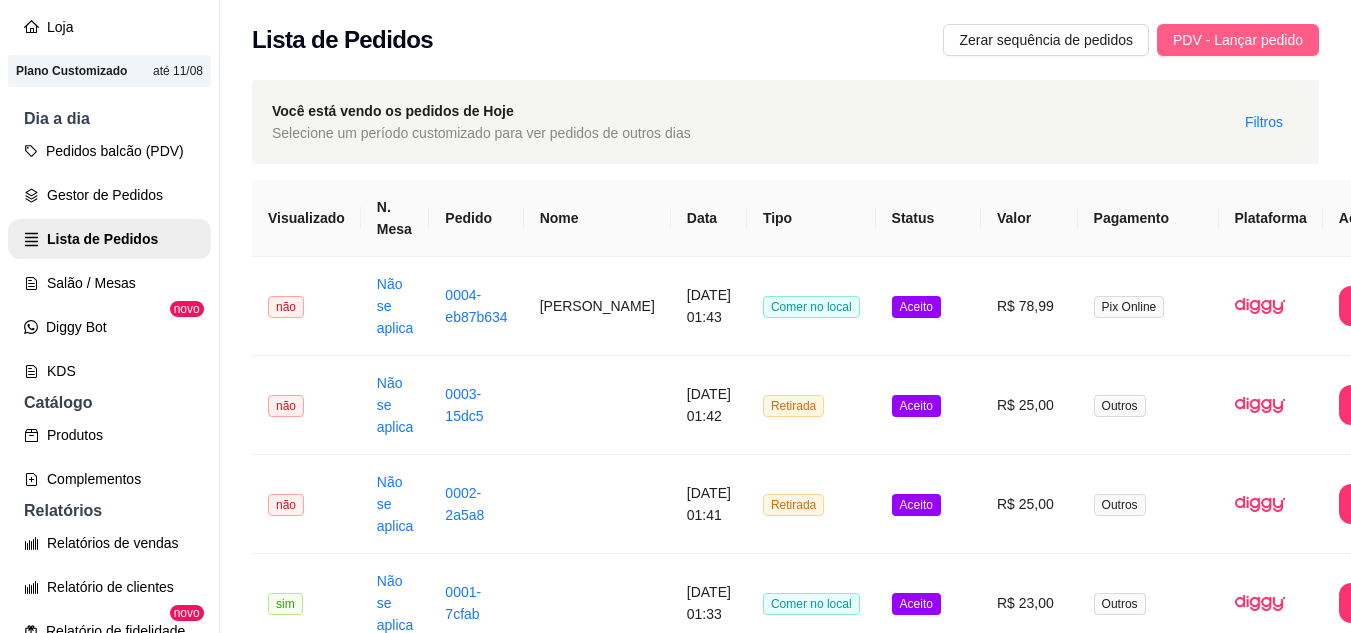 click on "PDV - Lançar pedido" at bounding box center (1238, 40) 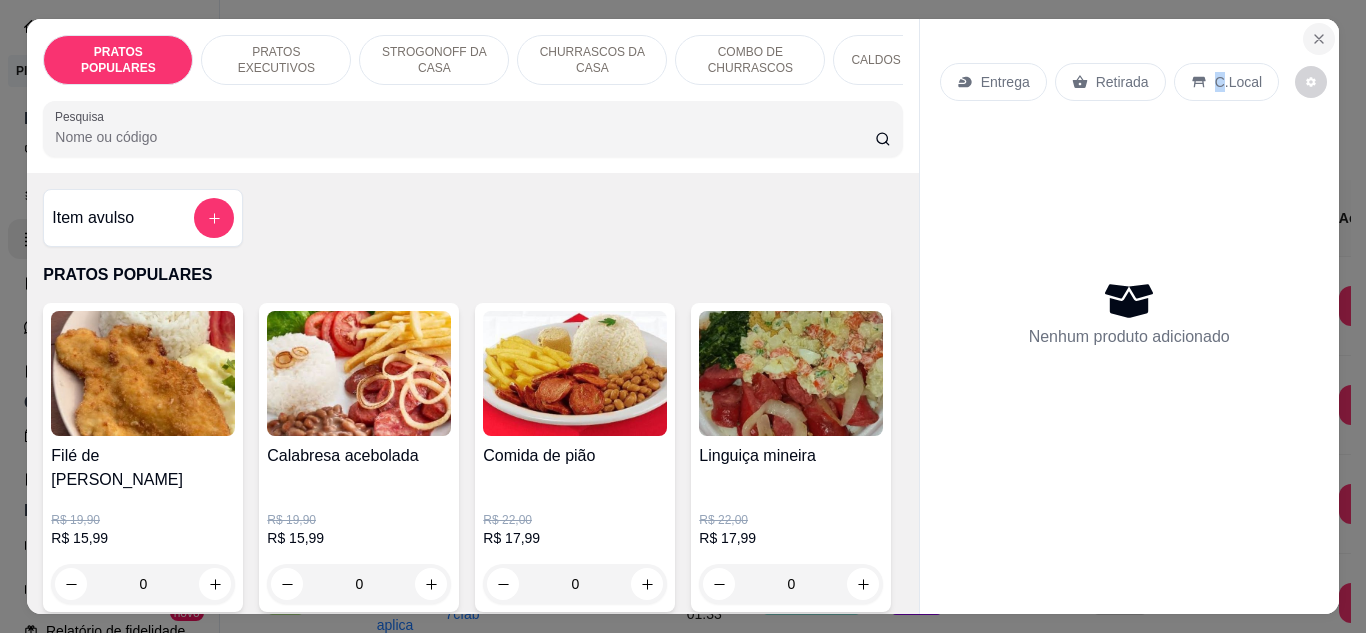 click at bounding box center [1319, 39] 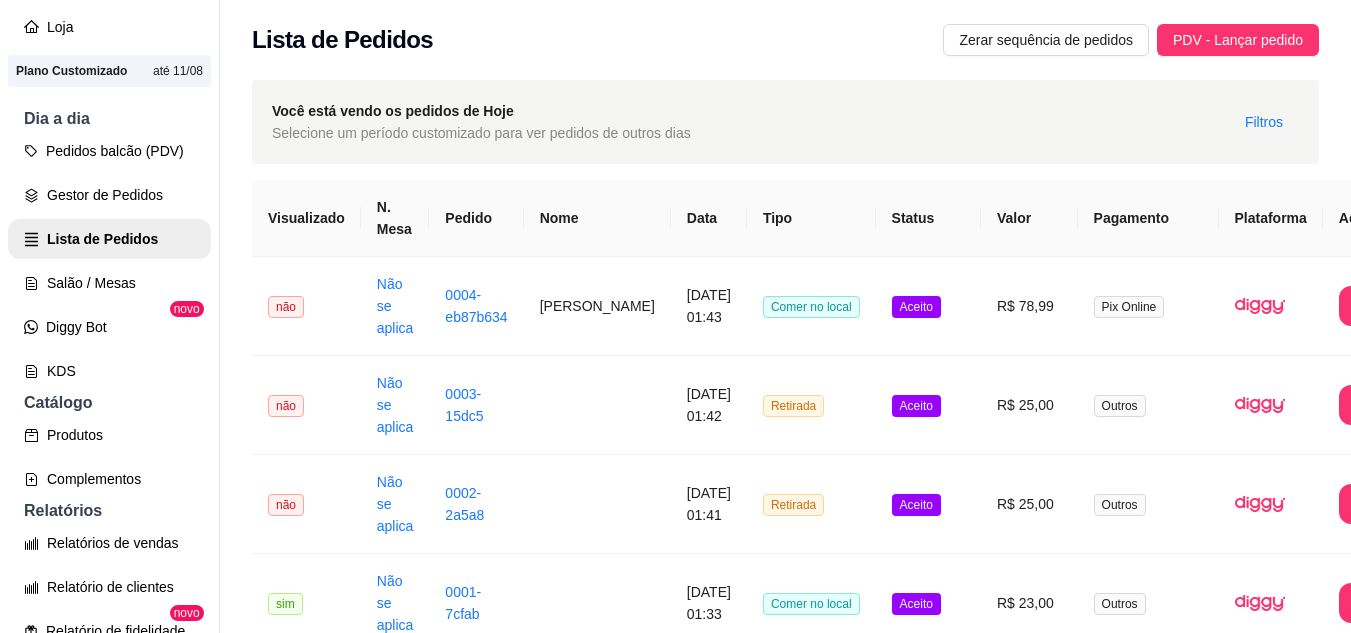 click on "Lista de Pedidos Zerar sequência de pedidos PDV - Lançar pedido" at bounding box center [785, 34] 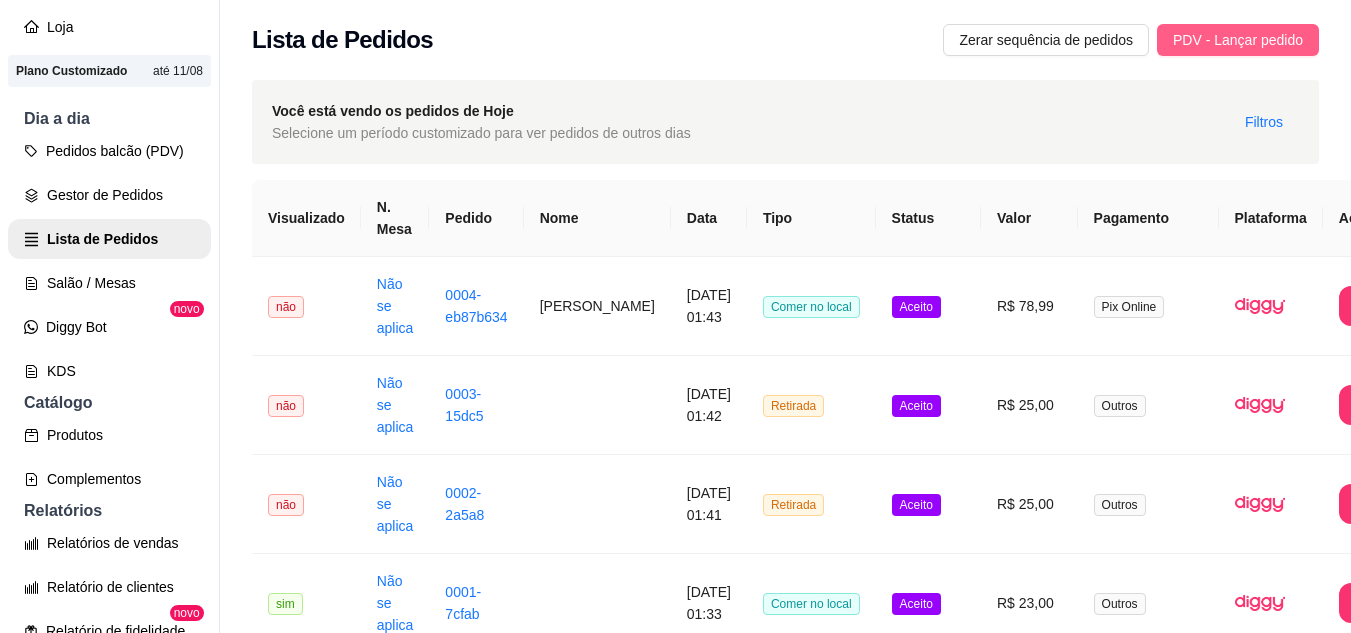 click on "PDV - Lançar pedido" at bounding box center (1238, 40) 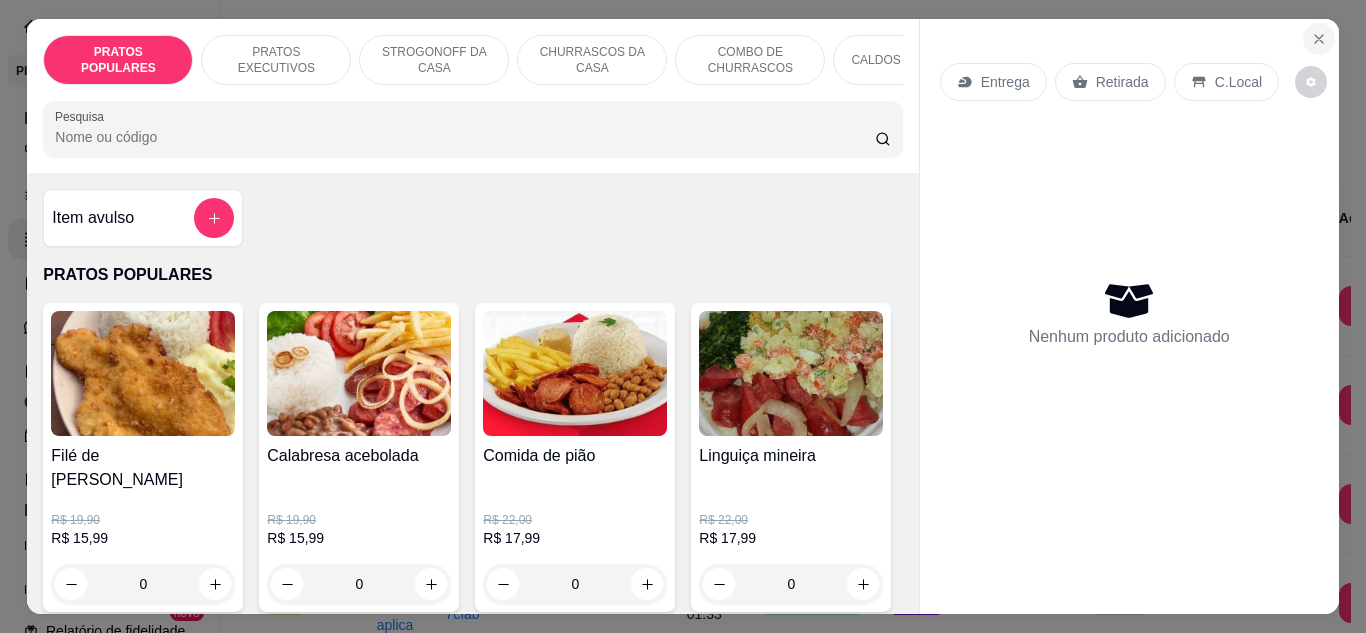 click 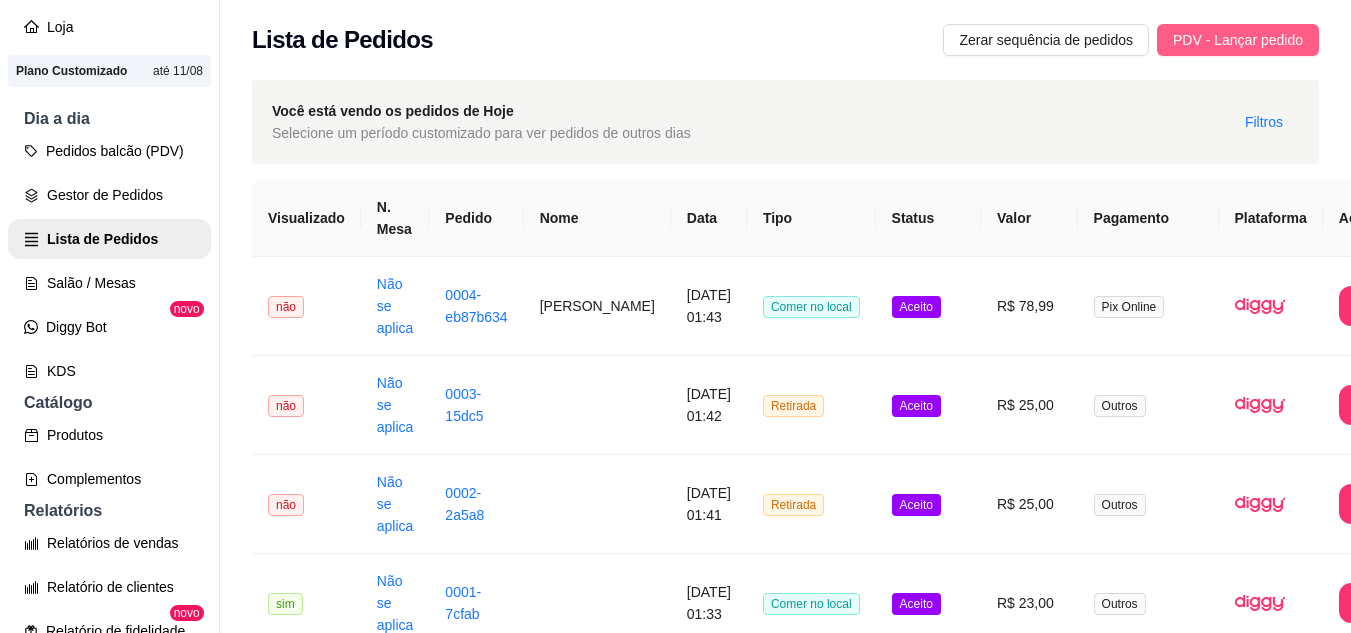 click on "PDV - Lançar pedido" at bounding box center [1238, 40] 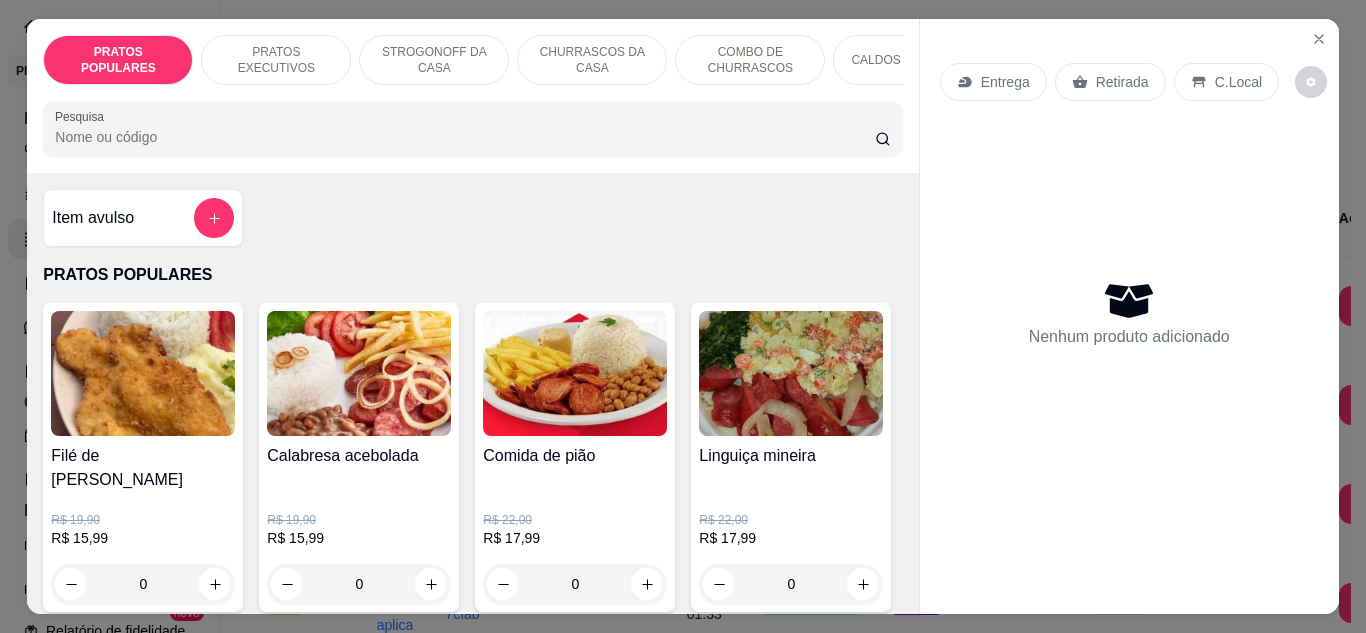 scroll, scrollTop: 373, scrollLeft: 0, axis: vertical 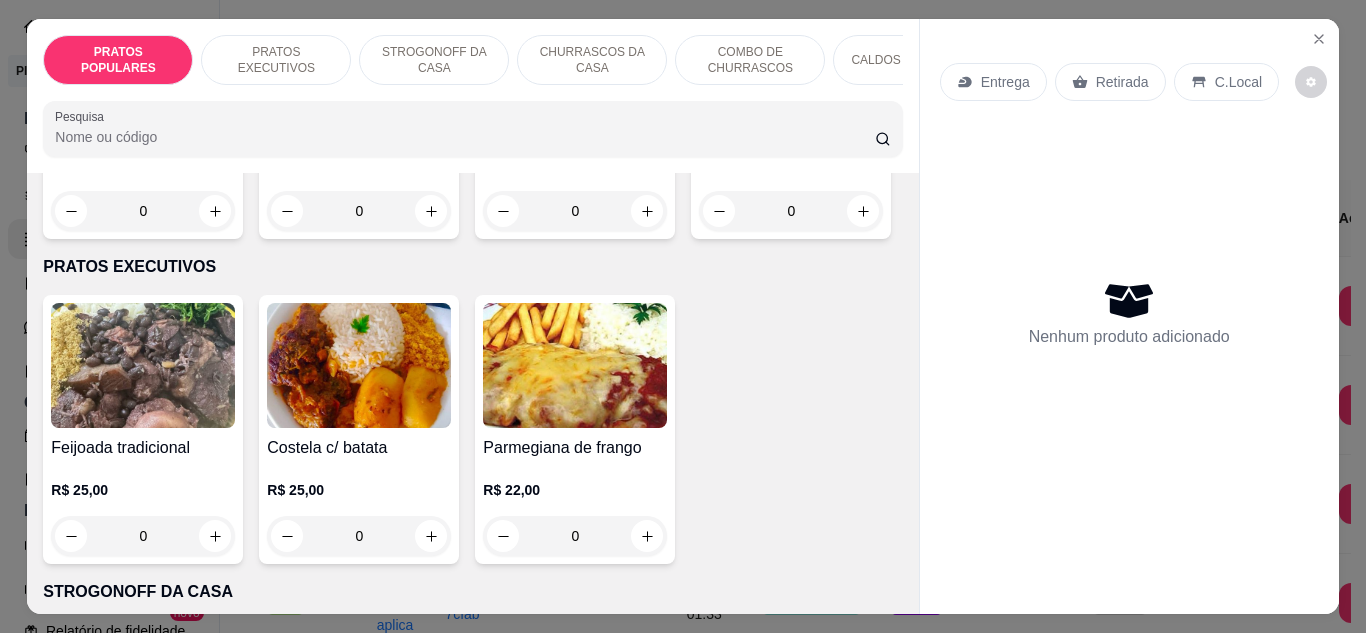 drag, startPoint x: 894, startPoint y: 296, endPoint x: 892, endPoint y: 347, distance: 51.0392 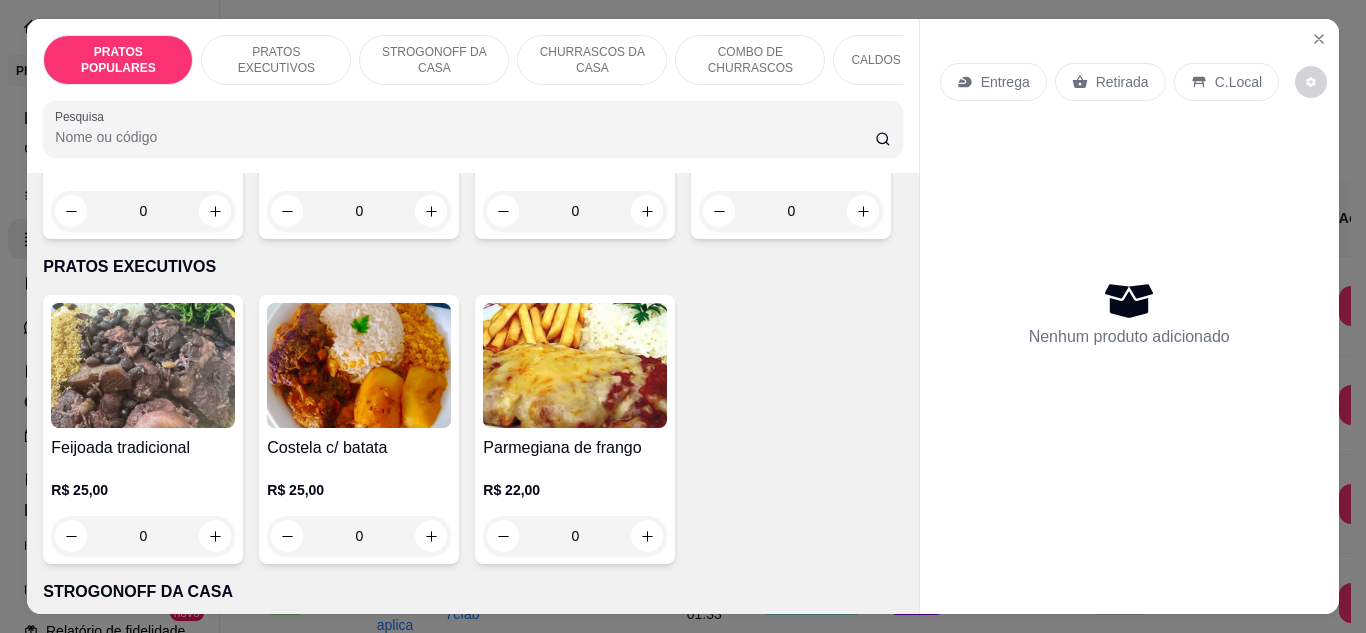 click on "Item avulso PRATOS POPULARES  Filé de frango á milanesa    R$ 19,90 R$ 15,99 0 Calabresa acebolada    R$ 19,90 R$ 15,99 0 Comida de pião   R$ 22,00 R$ 17,99 0 Linguiça mineira   R$ 22,00 R$ 17,99 0 PRATOS EXECUTIVOS  Feijoada tradicional   R$ 25,00 0 Costela c/ batata   R$ 25,00 0 Parmegiana de frango    R$ 22,00 0 STROGONOFF DA CASA  Strogonoff de camarão cremoso   R$ 25,00 0 CHURRASCOS DA CASA  Espeto de contra filé   R$ 13,80 0 Espeto misto ( carne linguiça e frango )   R$ 13,80 0 Espeto de coração   R$ 13,80 0 Espeto de Salsichão   R$ 10,00 0 Medalhão de frango   R$ 19,39 R$ 14,00 0 Medalhão de queijo   R$ 19,39 R$ 14,00 0 Espeto filé de frango   R$ 10,00 0 Linguiça mineira   R$ 10,00 0 COMBO DE CHURRASCOS   Churrasco Executivo serve  1 pessoa    R$ 28,90 R$ 23,00 0 Completão Elite   pra 2  sucesso de vendas   R$ 95,00 R$ 64,99 0 Completão da casa come bem  4 pessoas   R$ 149,00 0 CALDOS VARIADOS  Dobradinha completa   R$ 32,00 R$ 23,00 0   R$ 22,00 0   0   0" at bounding box center (472, 393) 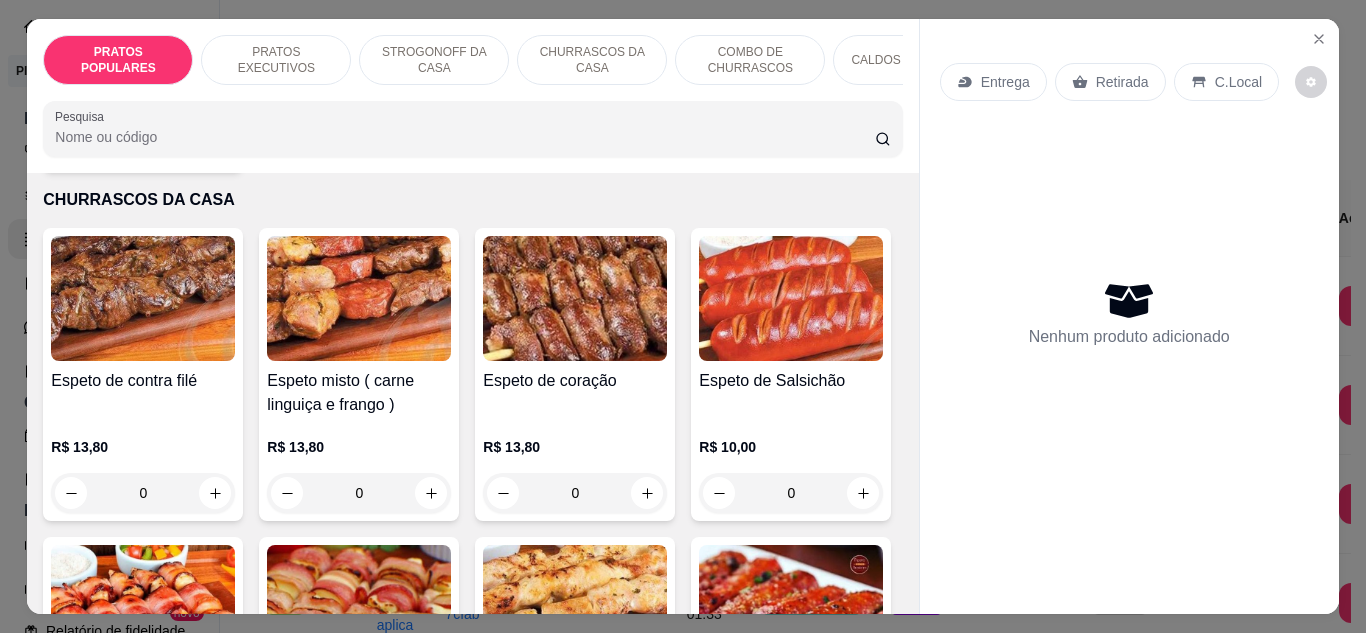 scroll, scrollTop: 1128, scrollLeft: 0, axis: vertical 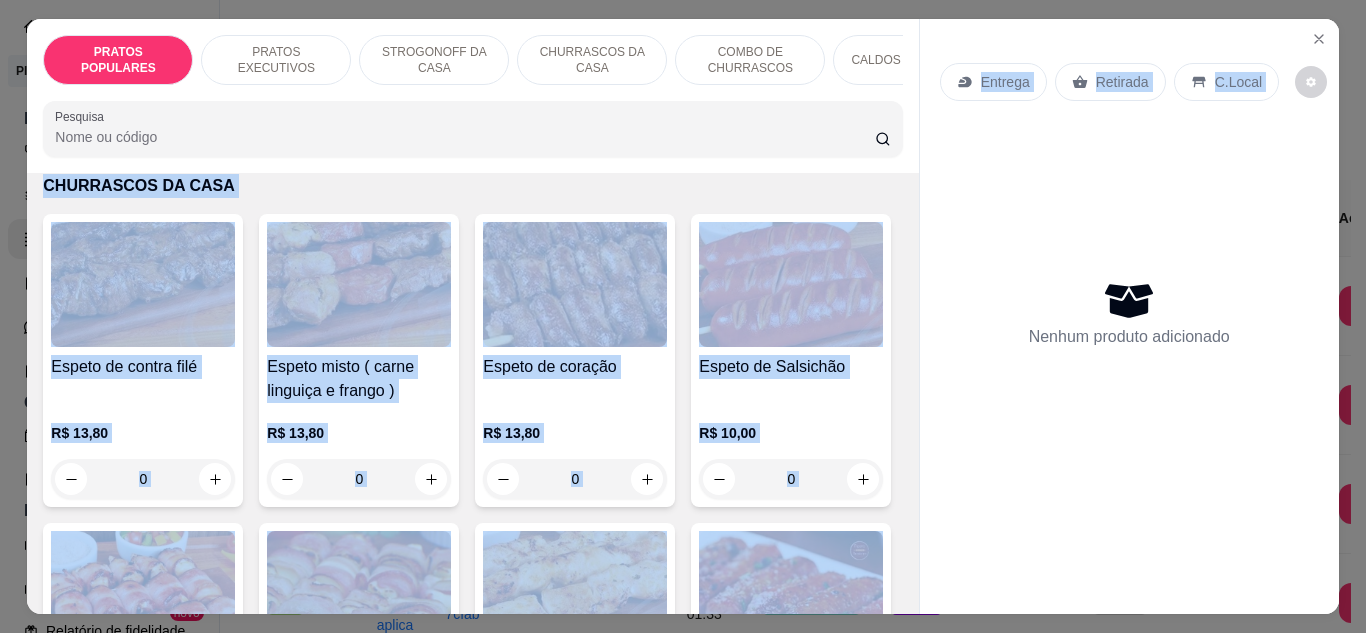 drag, startPoint x: 894, startPoint y: 347, endPoint x: 906, endPoint y: 320, distance: 29.546574 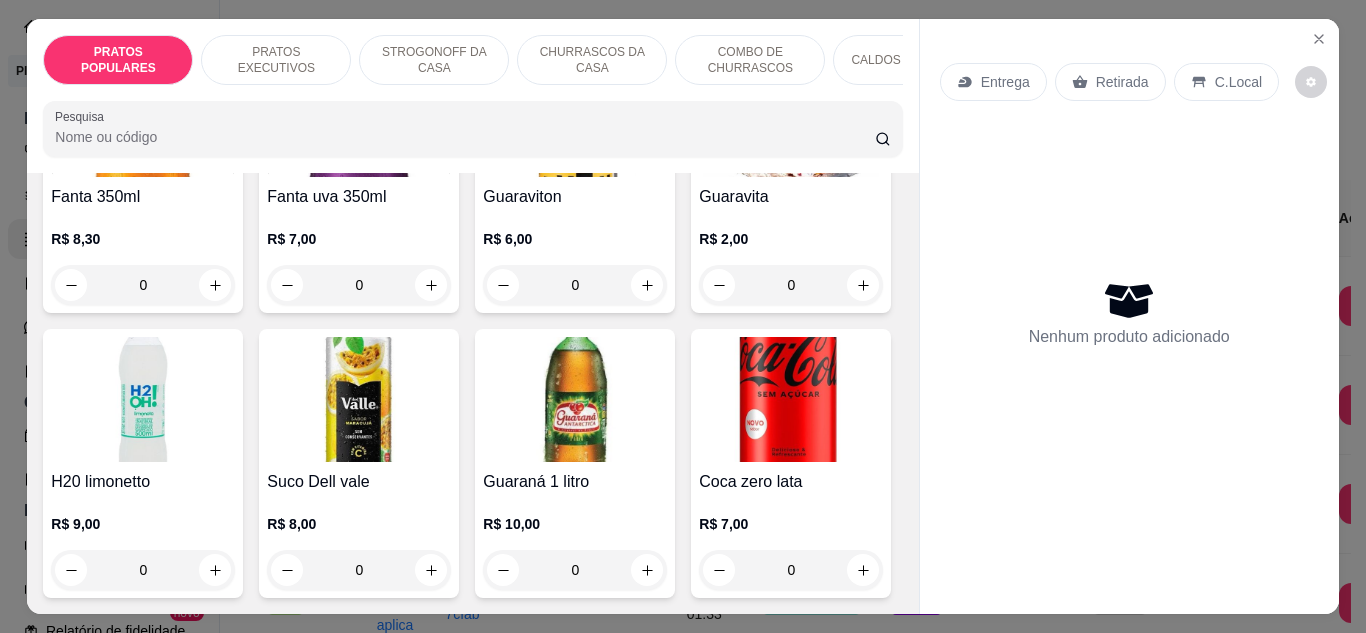 scroll, scrollTop: 5077, scrollLeft: 0, axis: vertical 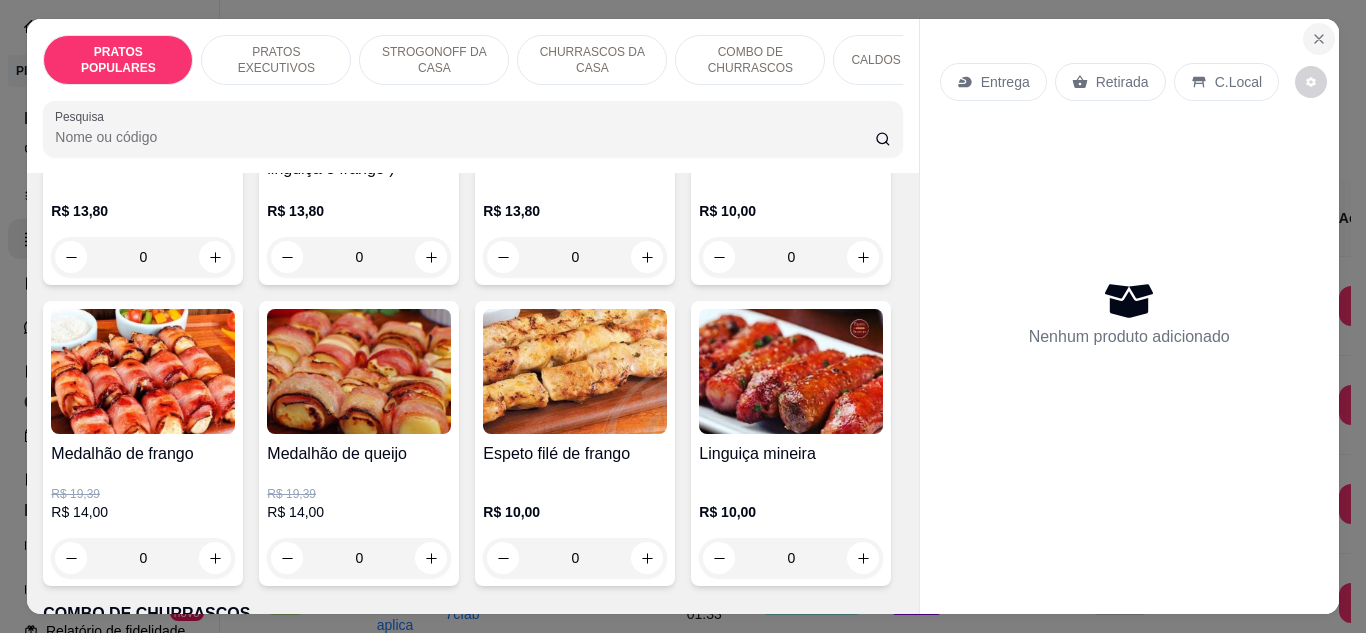 click 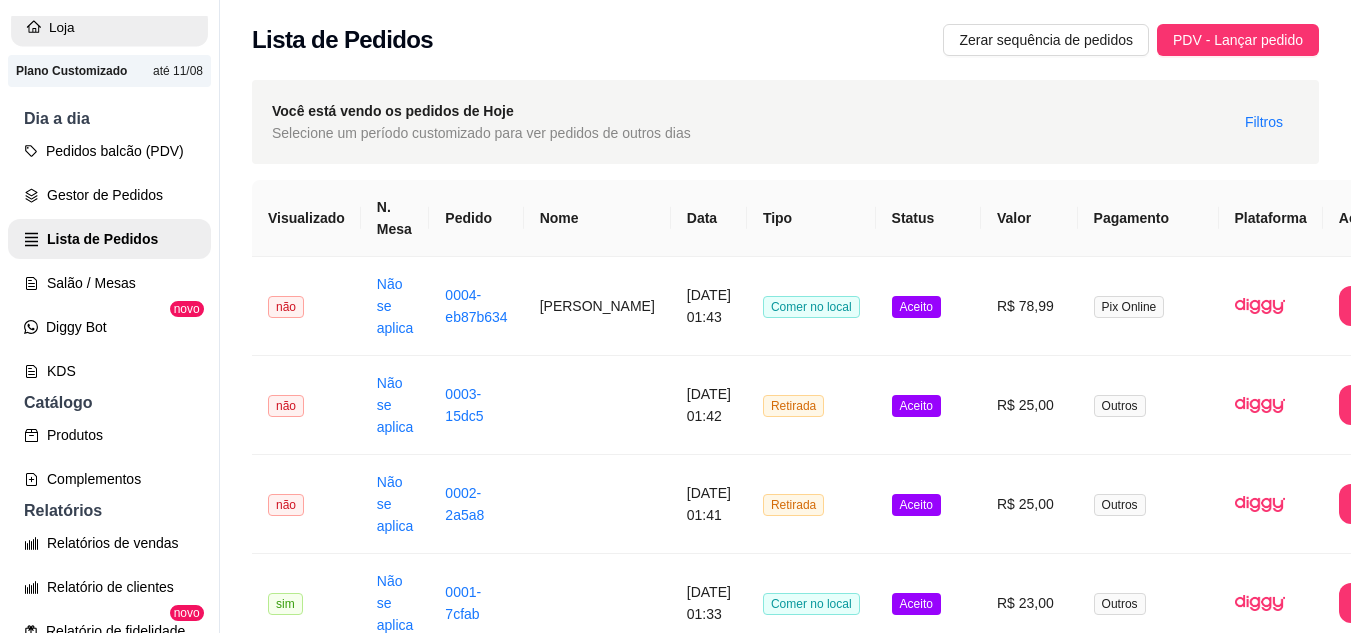 click on "Loja" at bounding box center (109, 27) 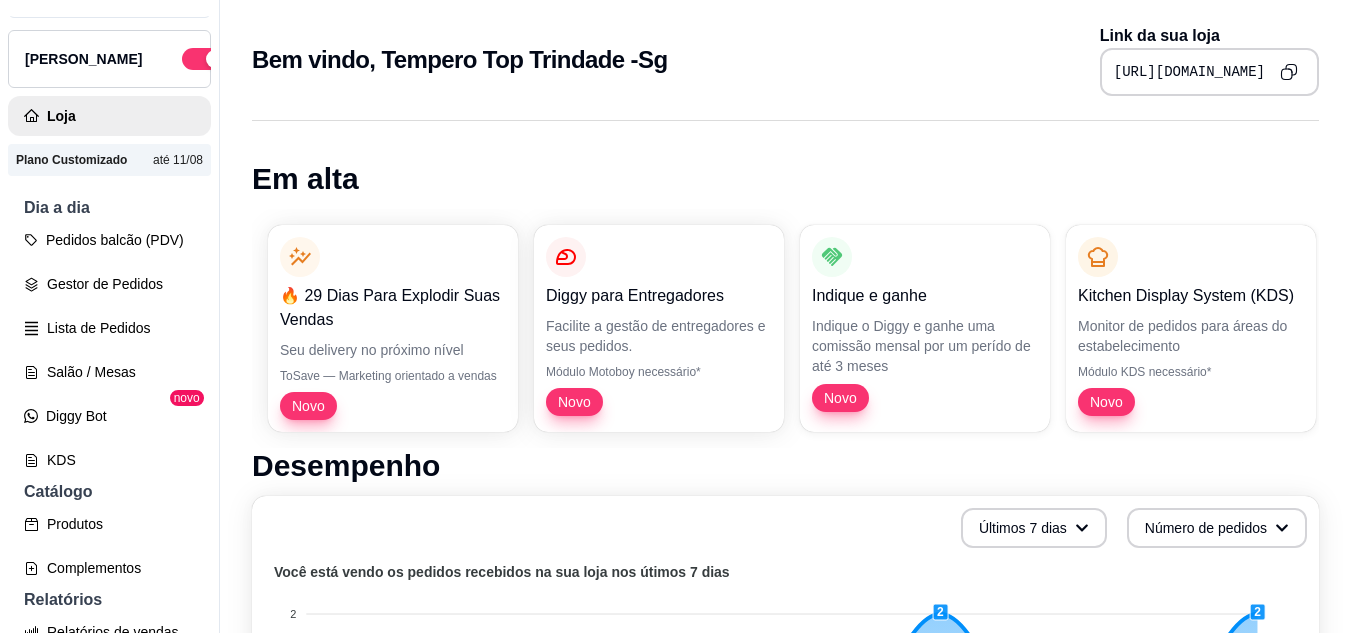 scroll, scrollTop: 2, scrollLeft: 0, axis: vertical 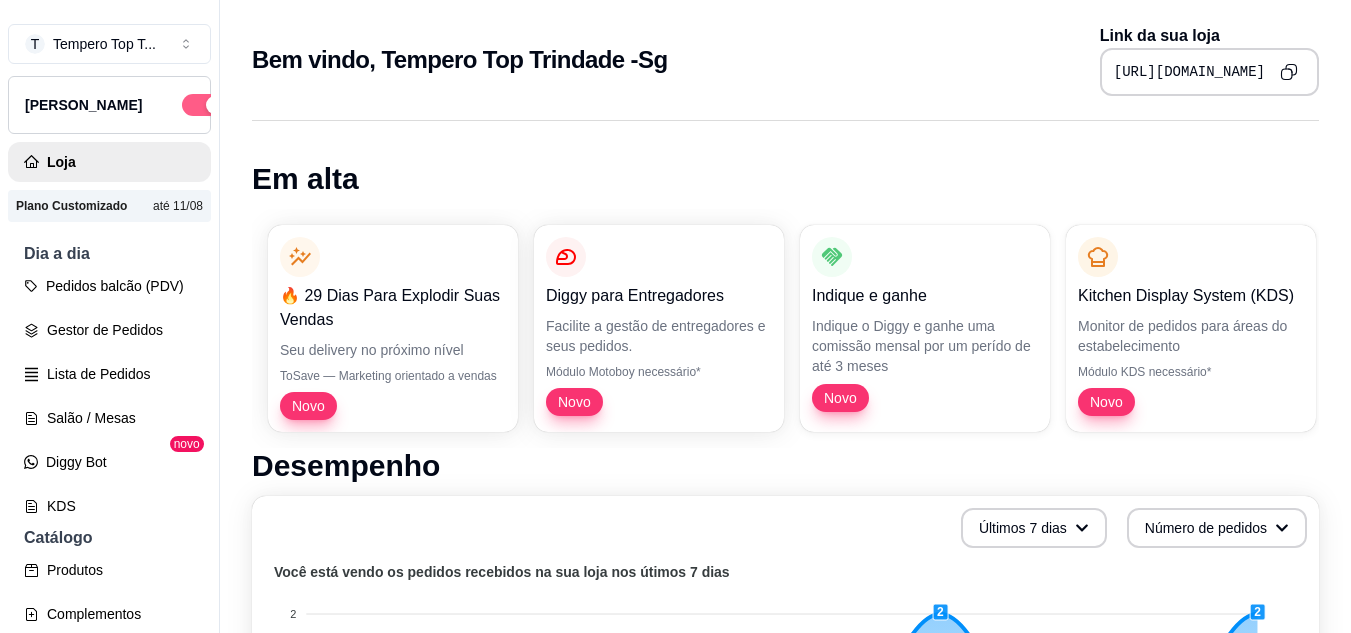 click at bounding box center [215, 105] 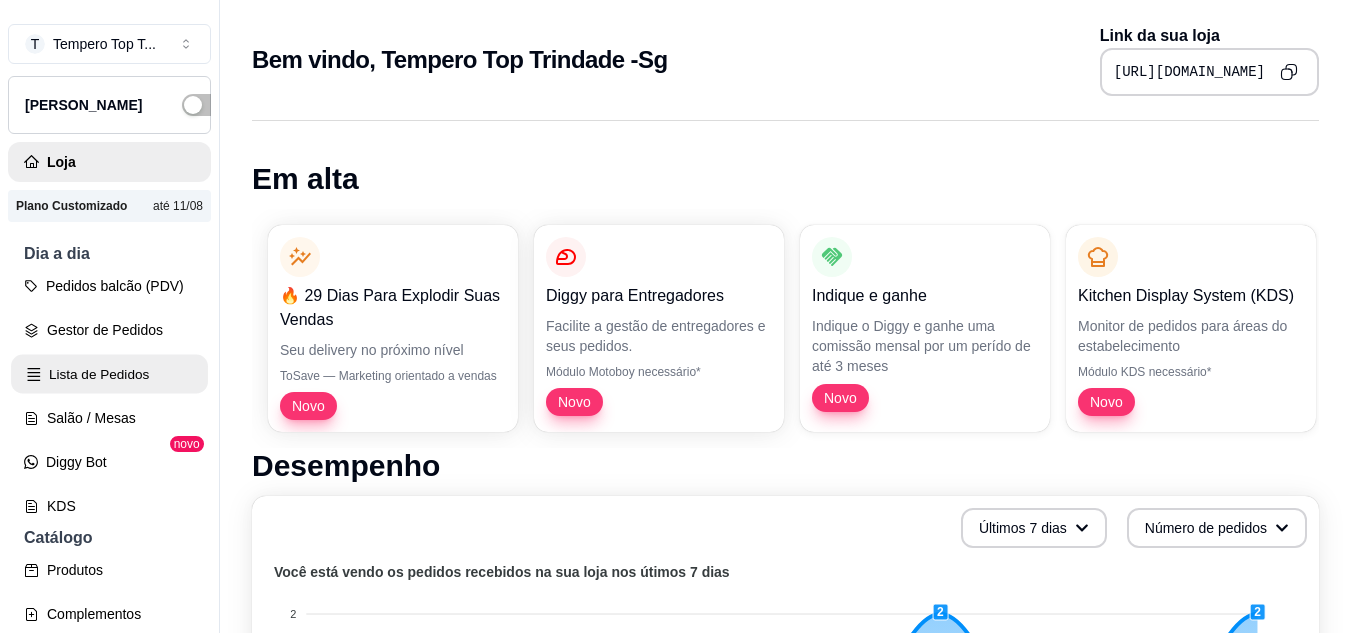 click on "Lista de Pedidos" at bounding box center [109, 374] 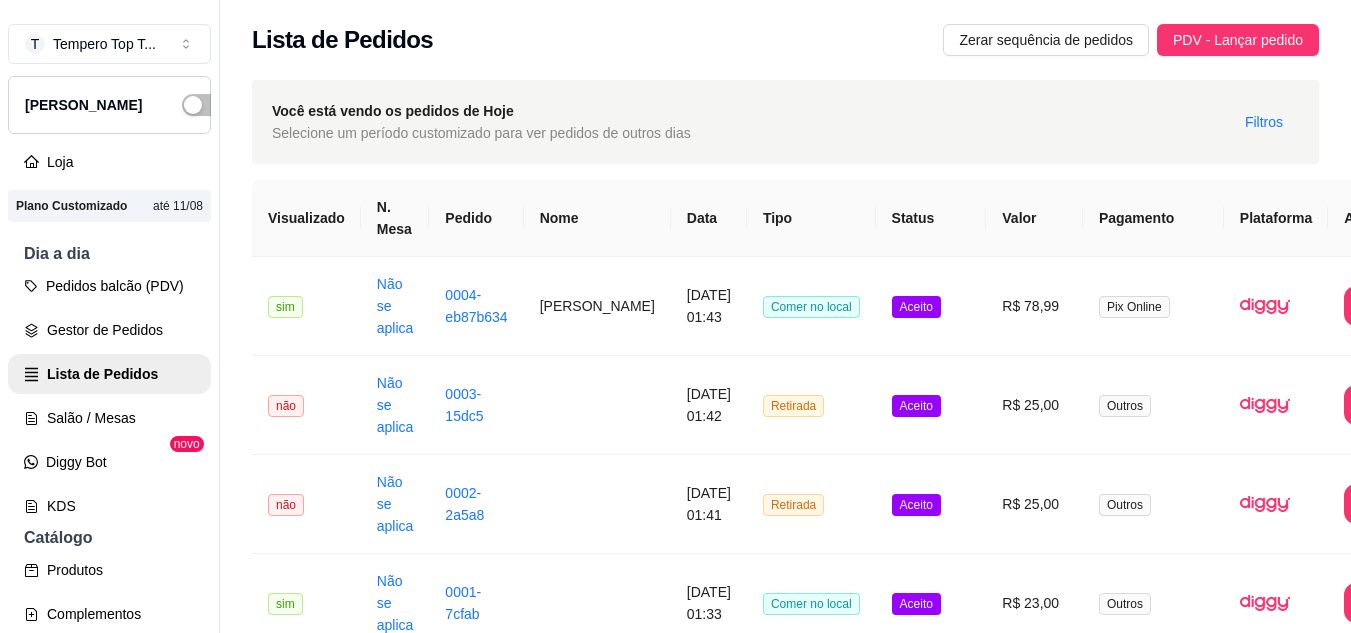 click on "[PERSON_NAME]" at bounding box center [109, 105] 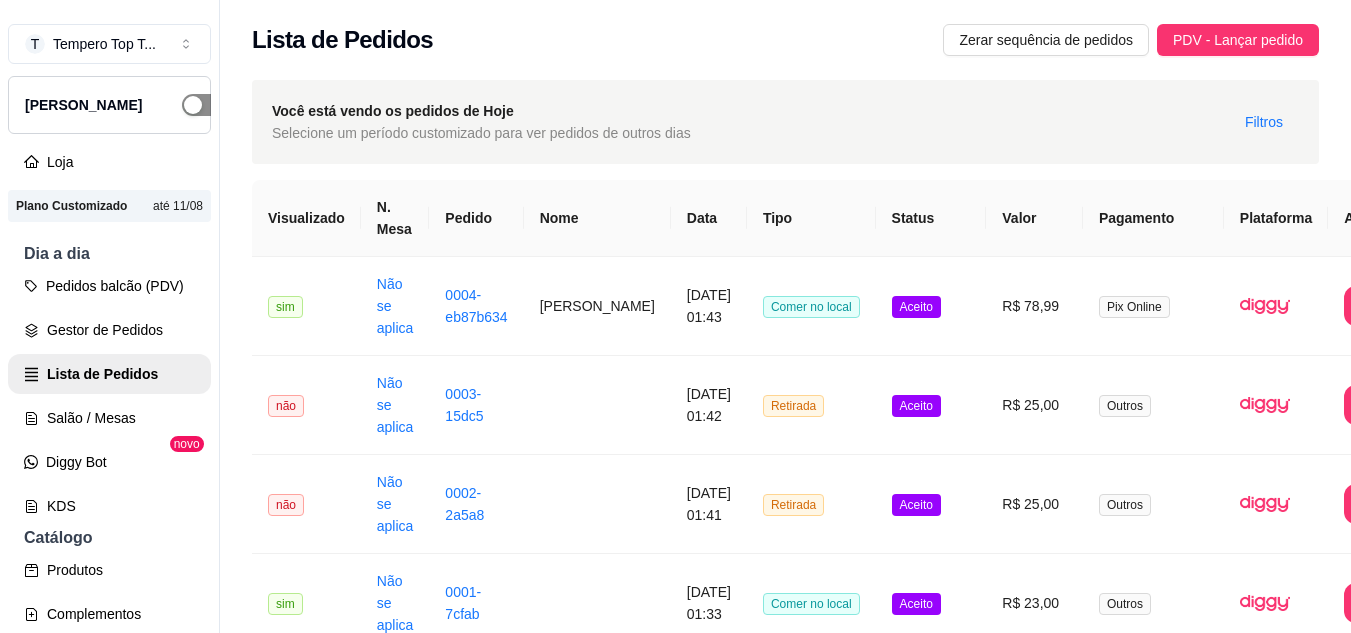click at bounding box center [204, 105] 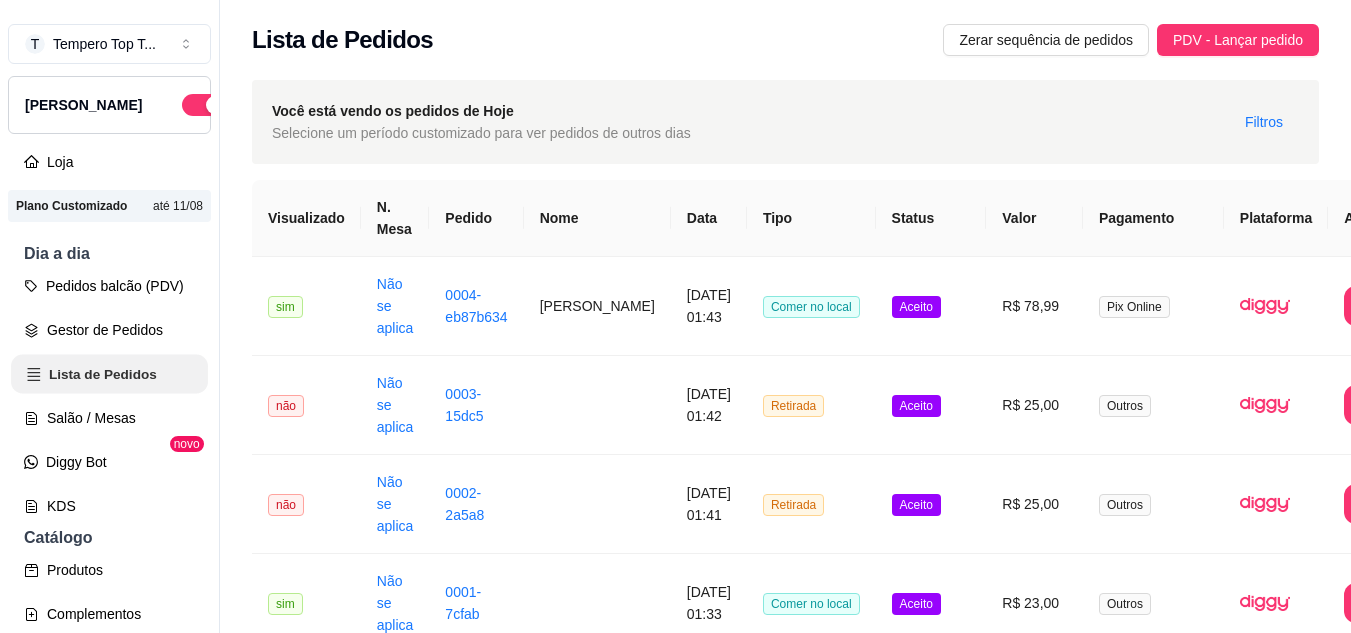 click on "Lista de Pedidos" at bounding box center (109, 374) 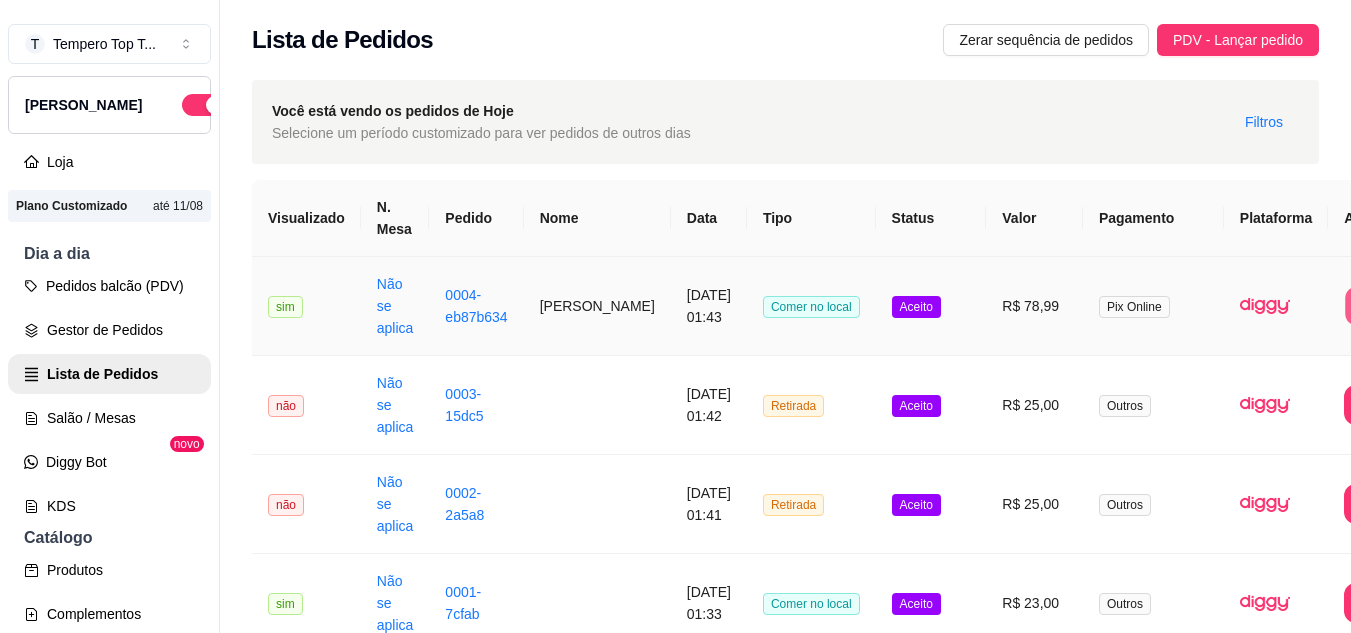click on "Imprimir" at bounding box center [1385, 306] 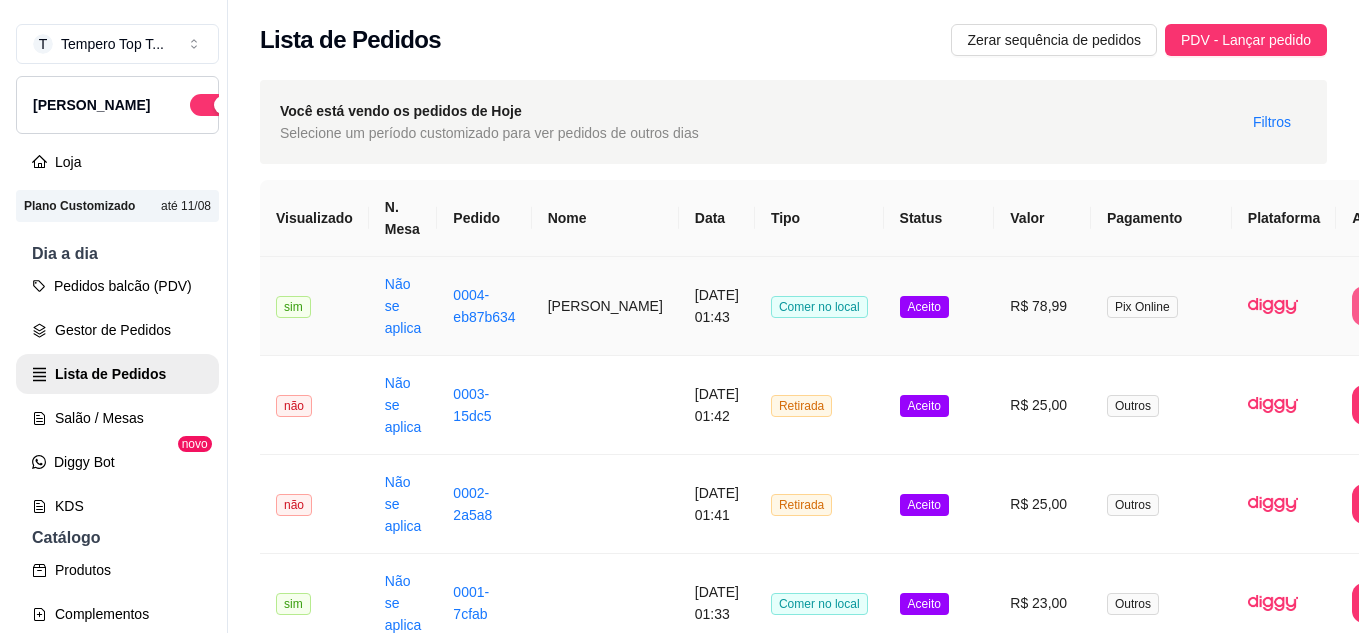 scroll, scrollTop: 0, scrollLeft: 0, axis: both 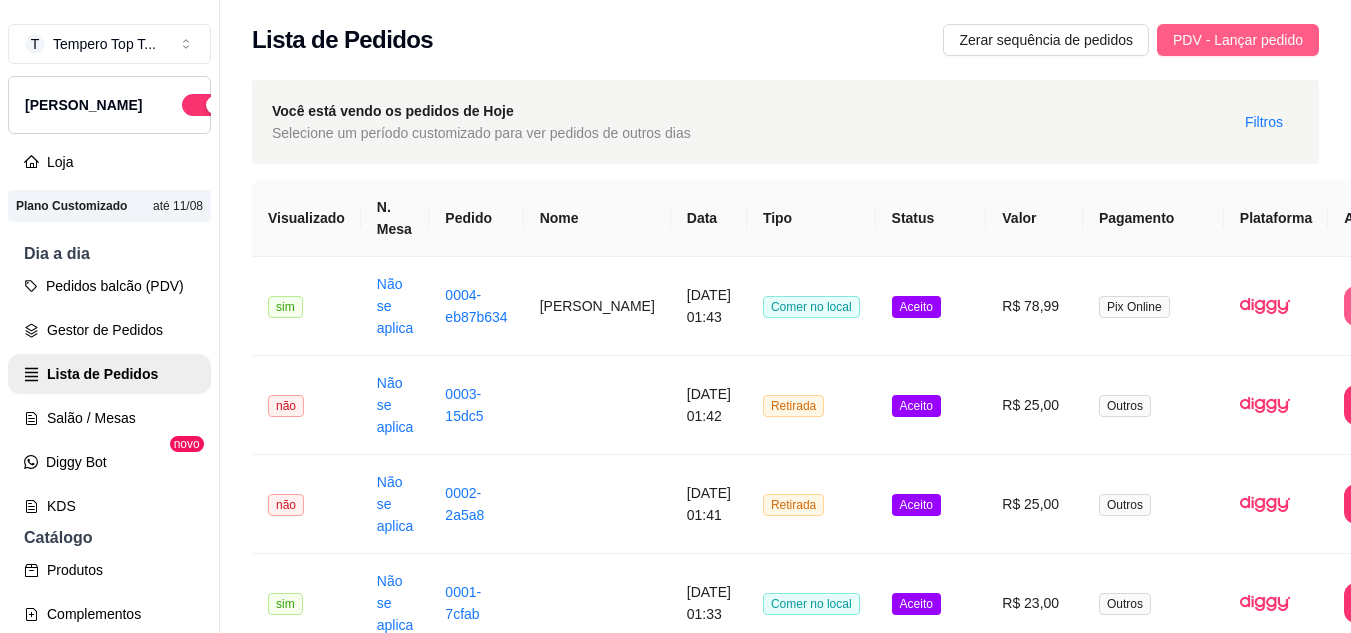 click on "PDV - Lançar pedido" at bounding box center [1238, 40] 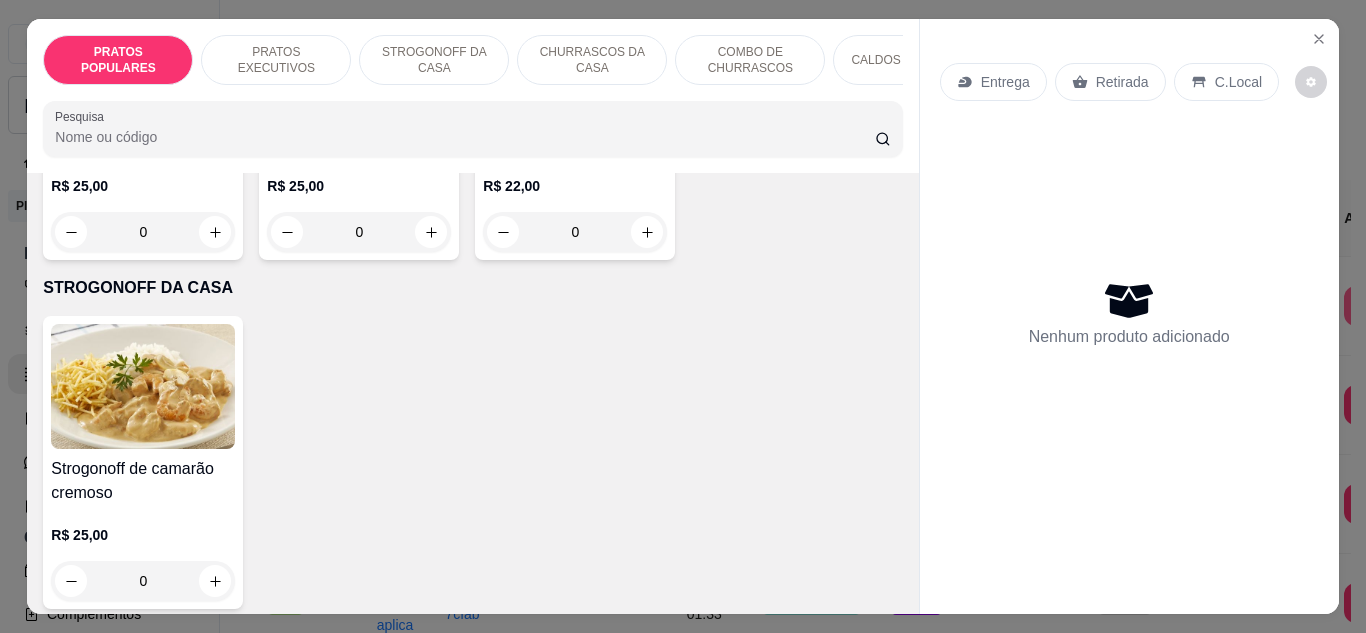 scroll, scrollTop: 706, scrollLeft: 0, axis: vertical 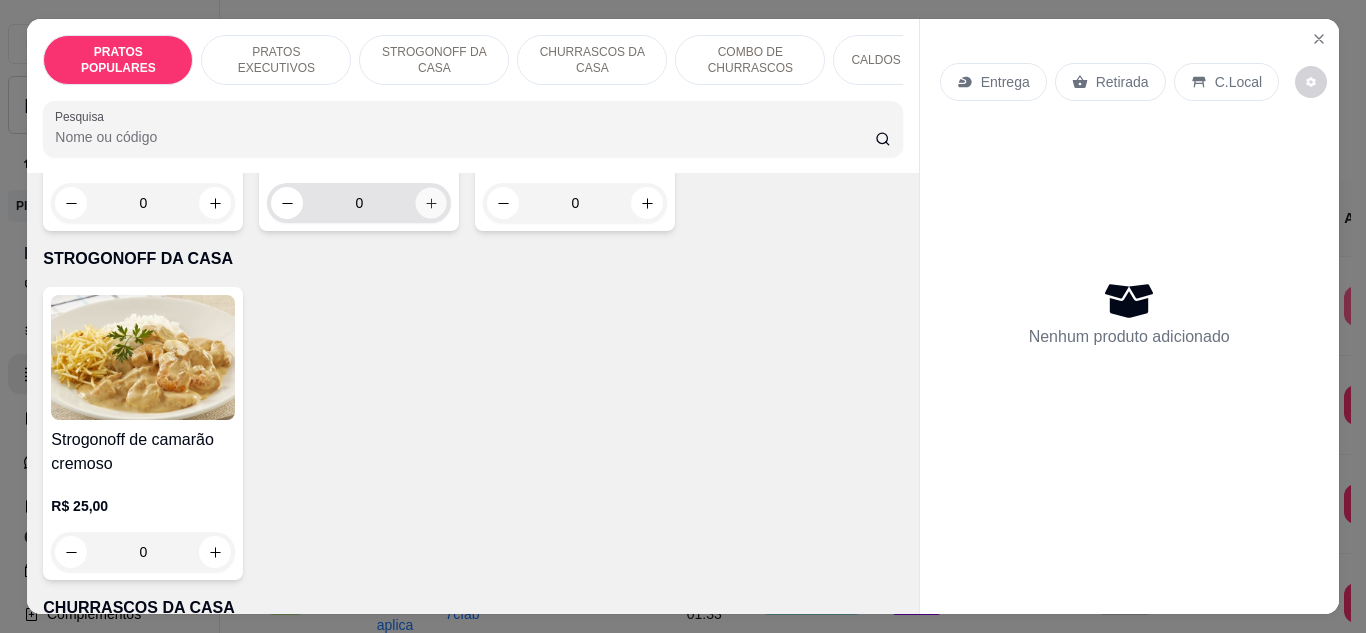 click 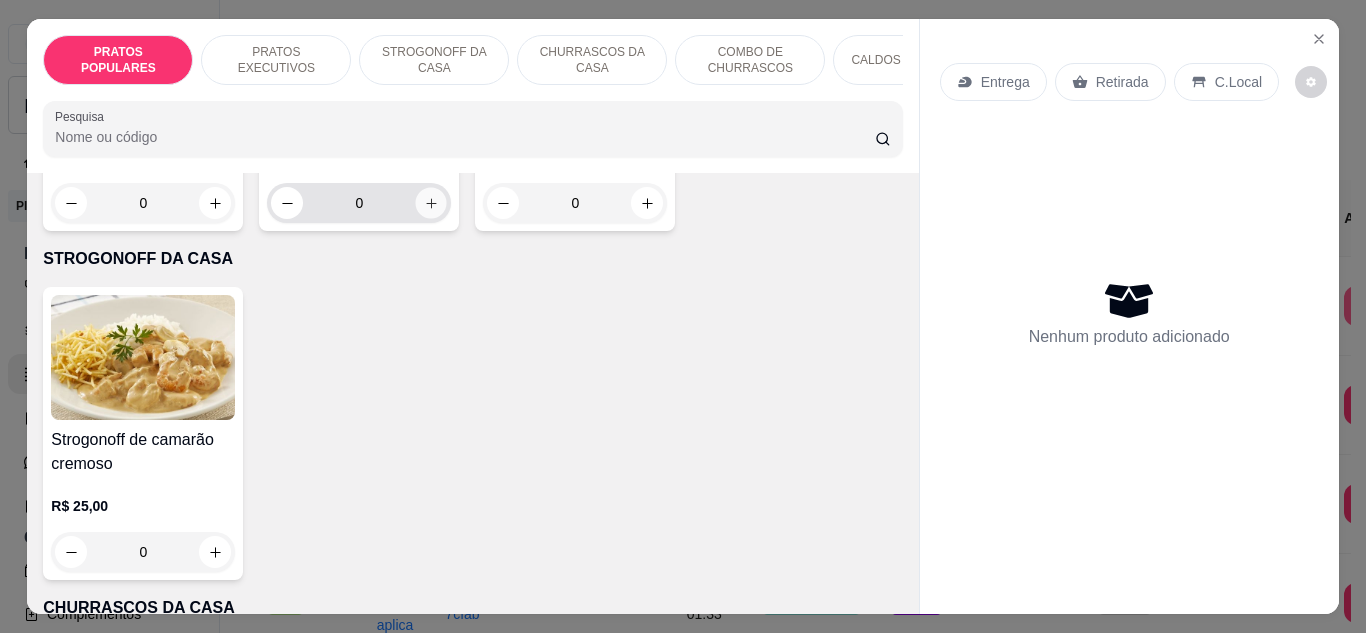 type on "1" 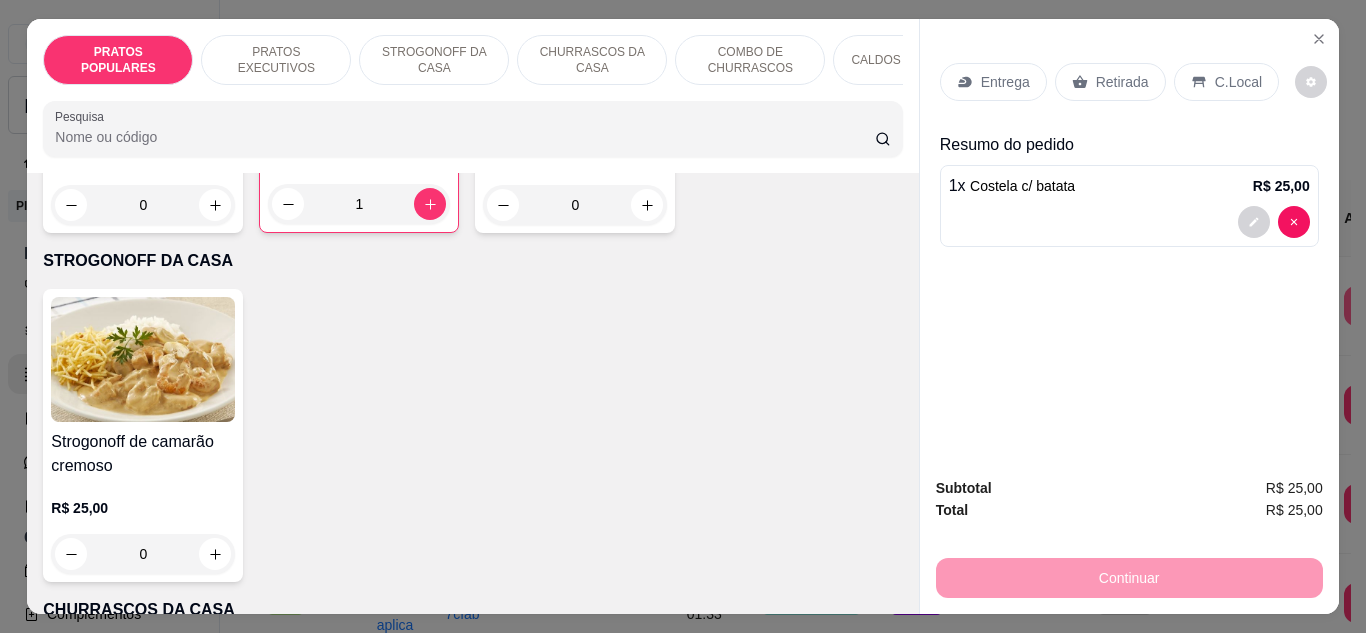 click on "Continuar" at bounding box center (1129, 575) 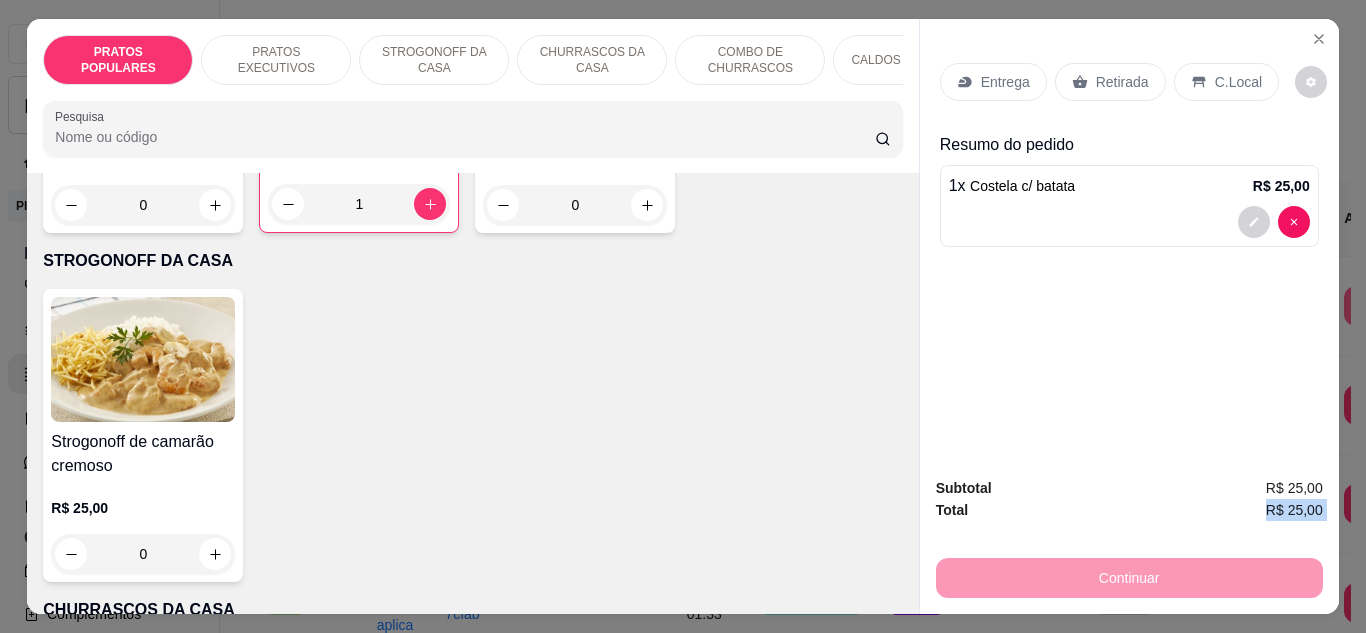 click on "Continuar" at bounding box center (1129, 575) 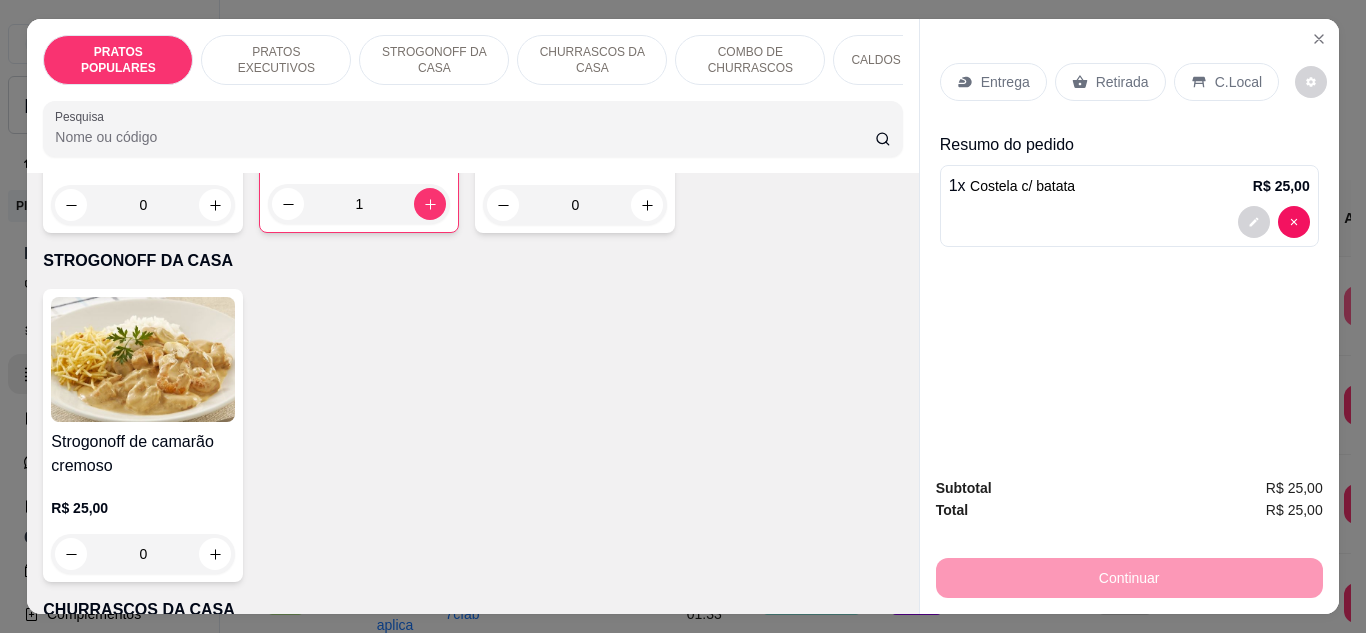 click on "Retirada" at bounding box center [1122, 82] 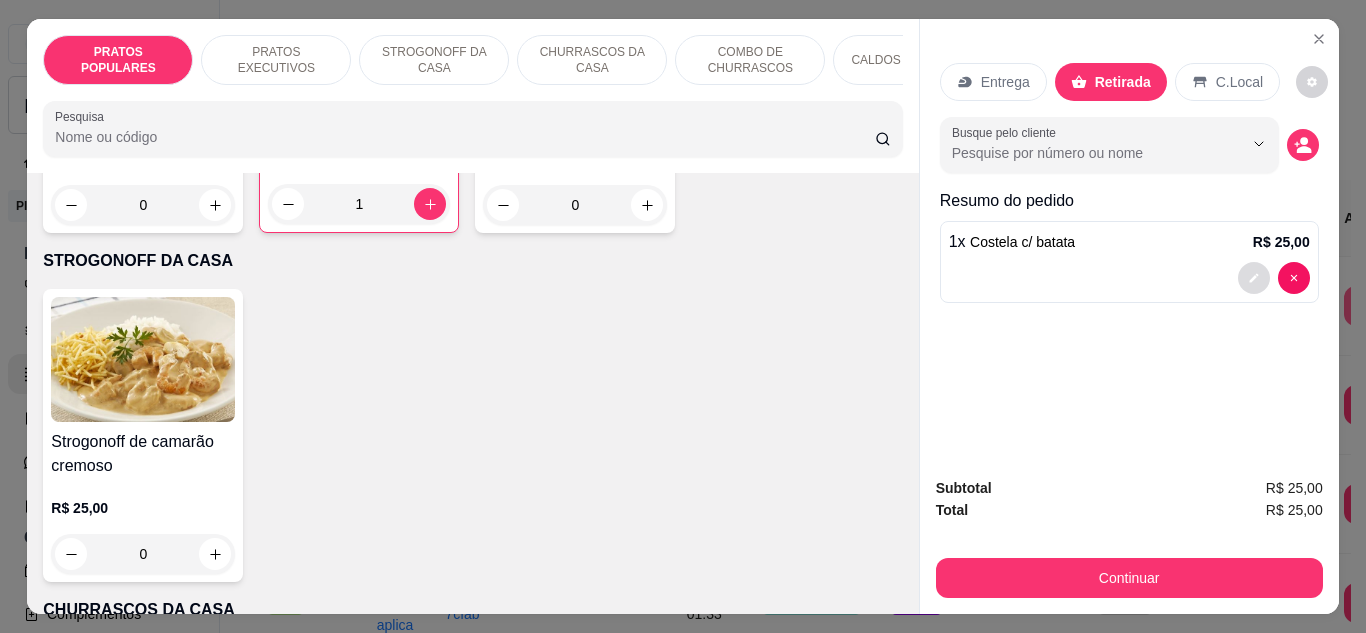 click at bounding box center [1254, 278] 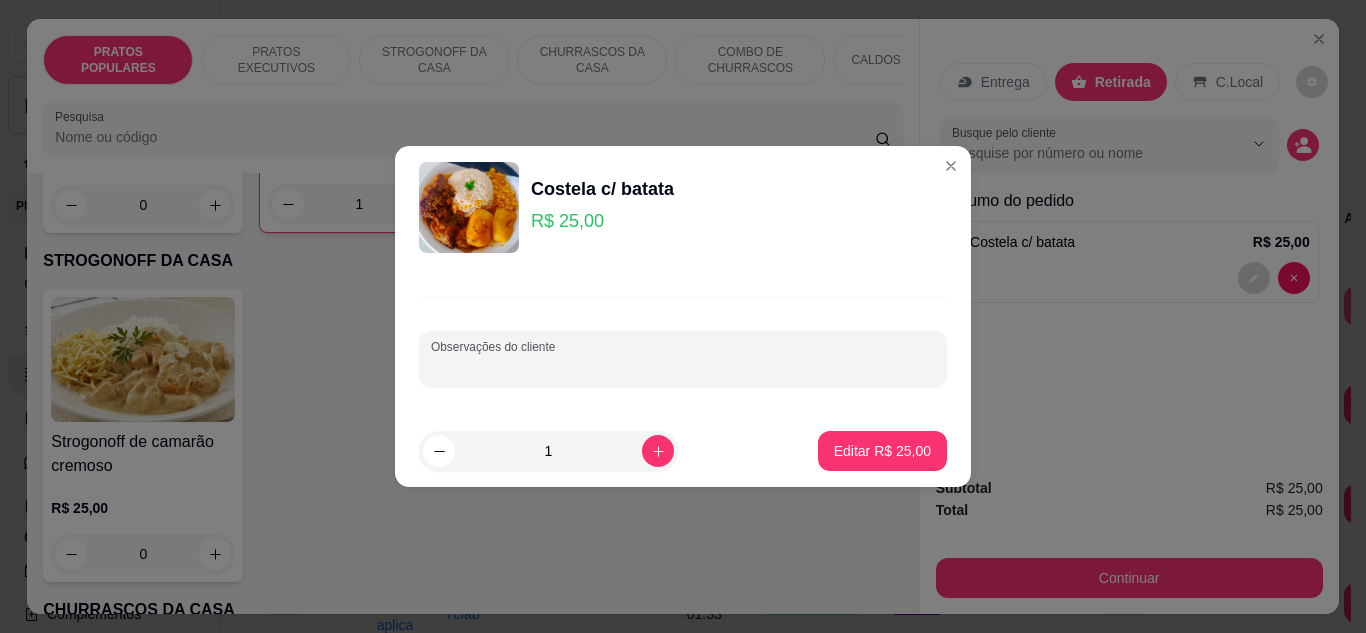click on "Observações do cliente" at bounding box center [683, 367] 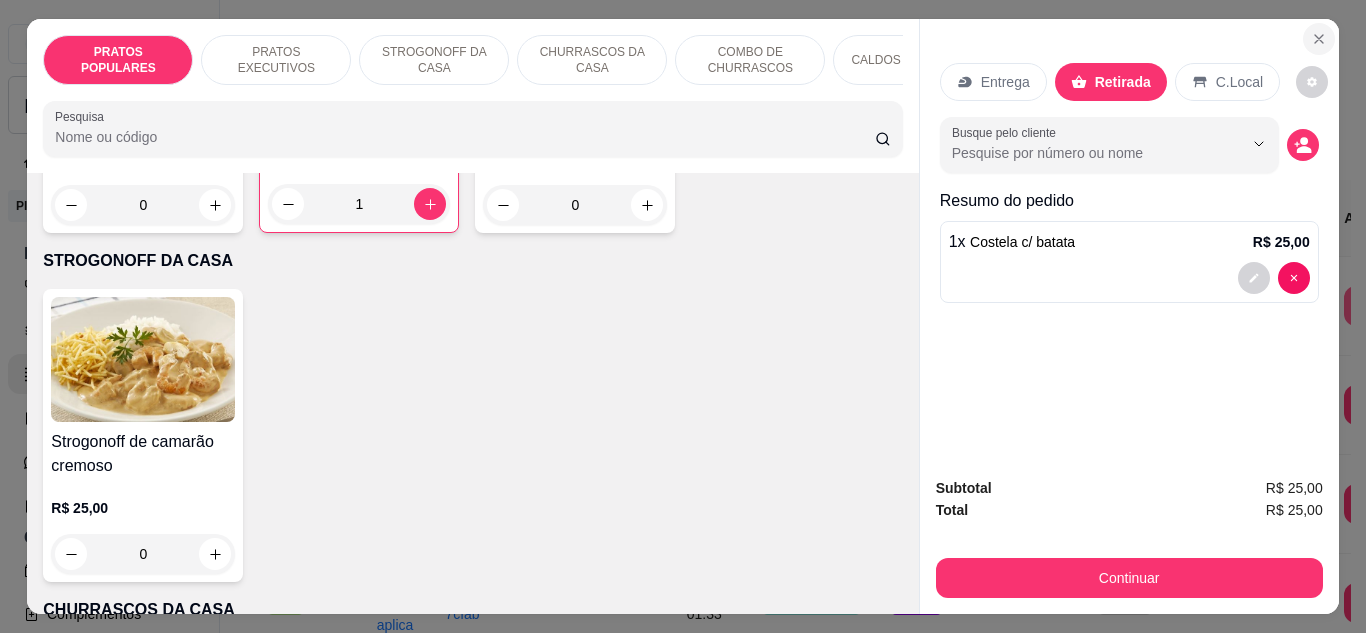 click 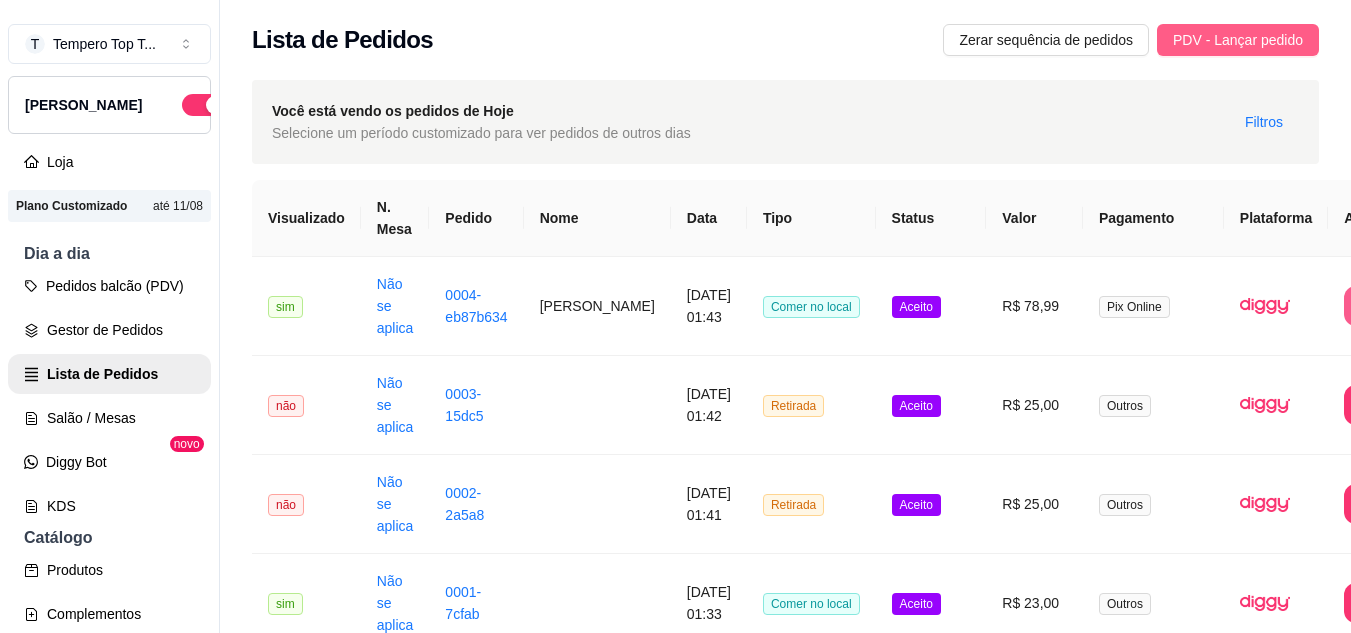 click on "PDV - Lançar pedido" at bounding box center [1238, 40] 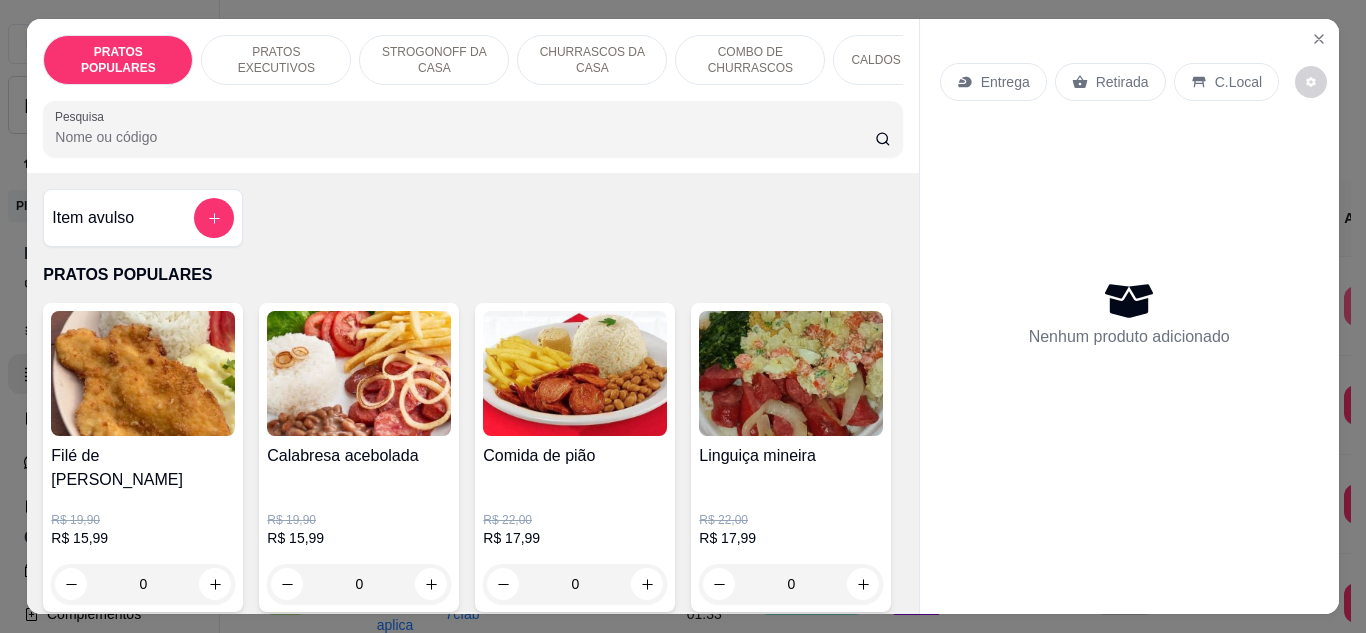 click on "0" at bounding box center [143, 584] 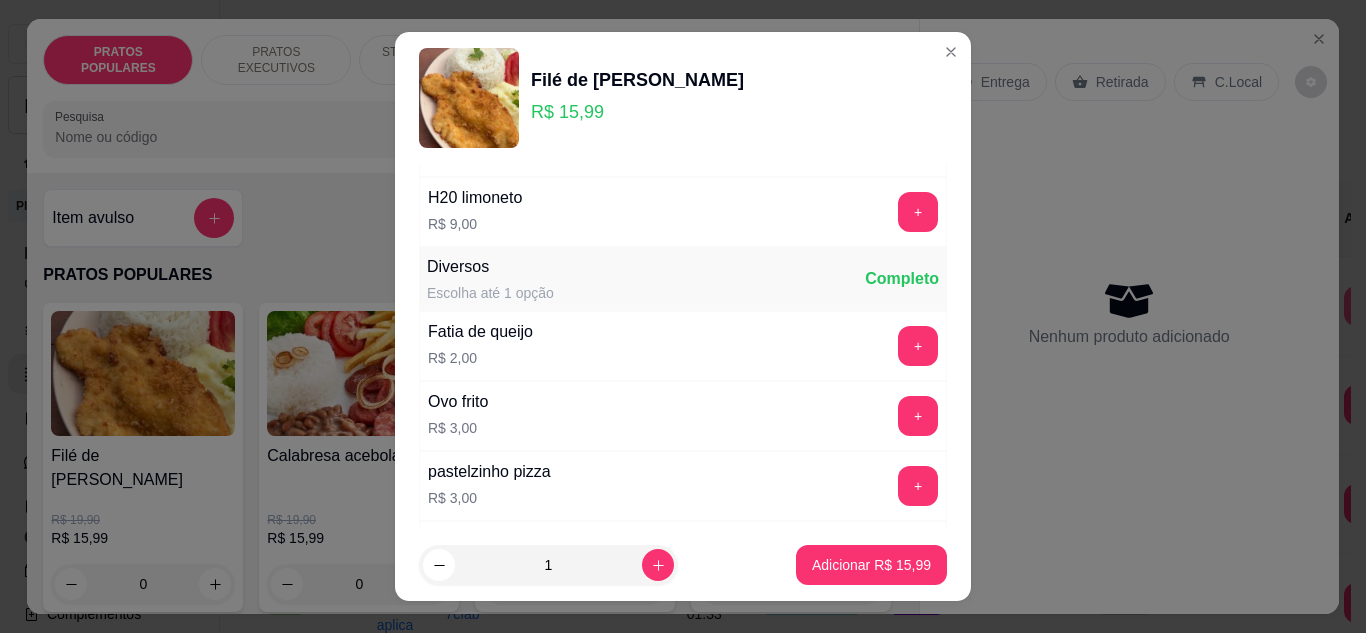 scroll, scrollTop: 280, scrollLeft: 0, axis: vertical 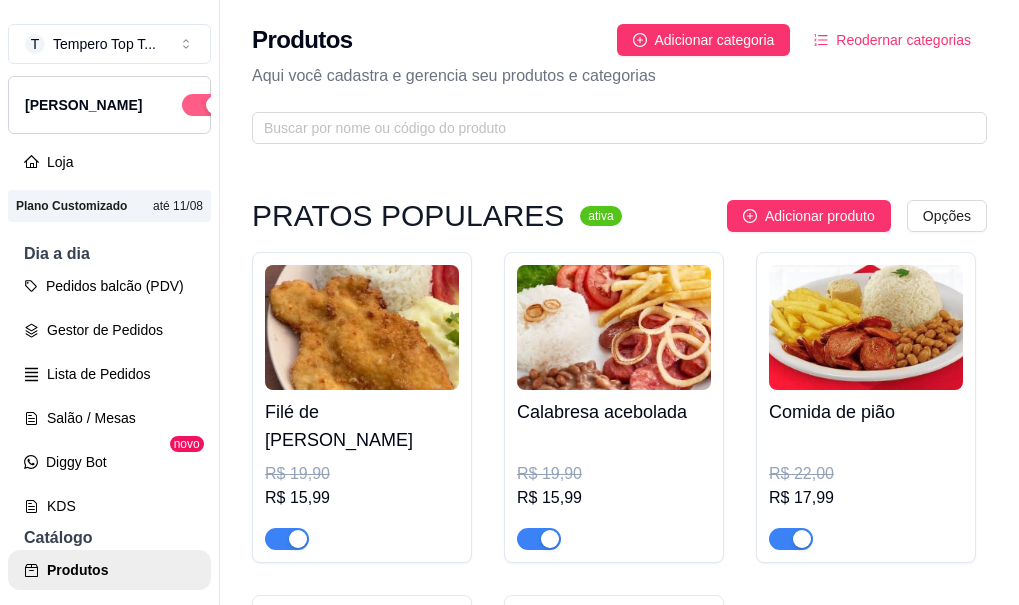click at bounding box center [204, 105] 